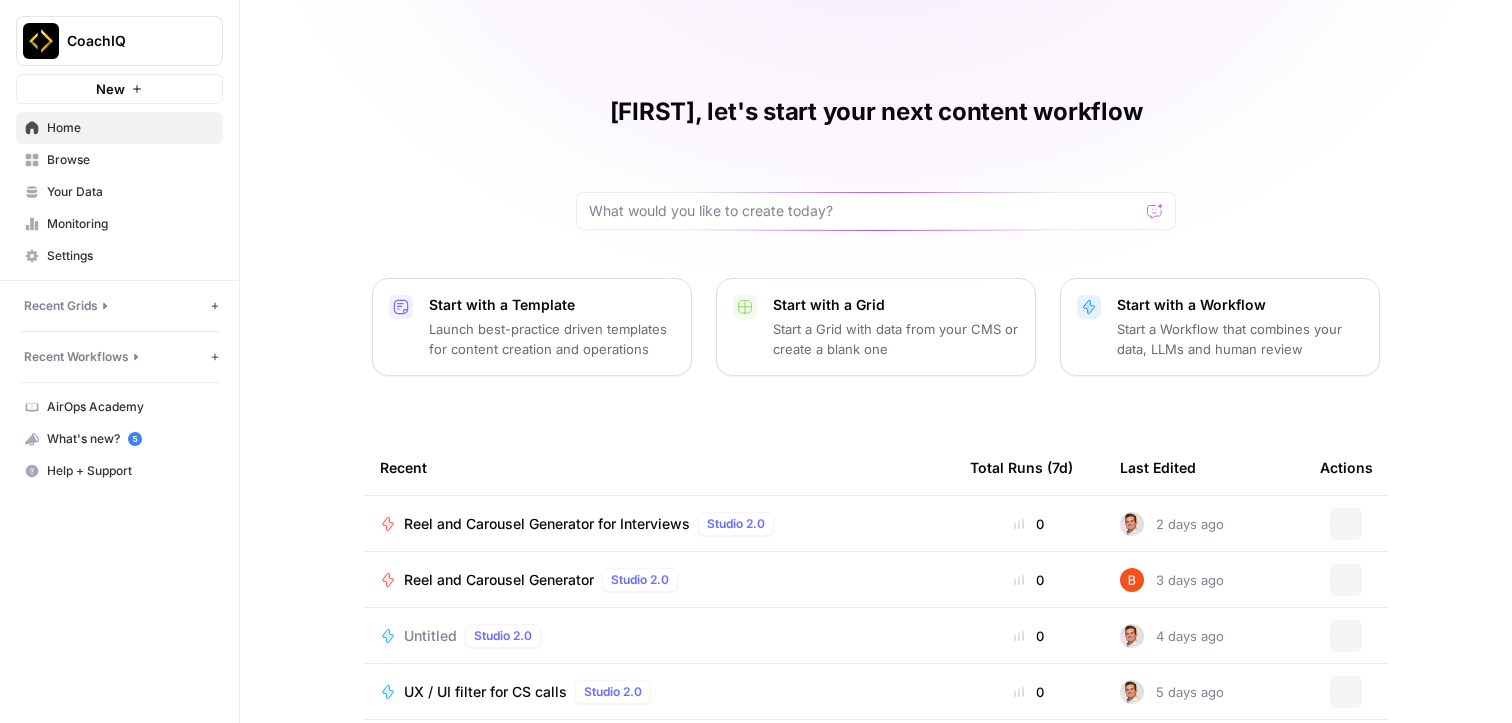 scroll, scrollTop: 0, scrollLeft: 0, axis: both 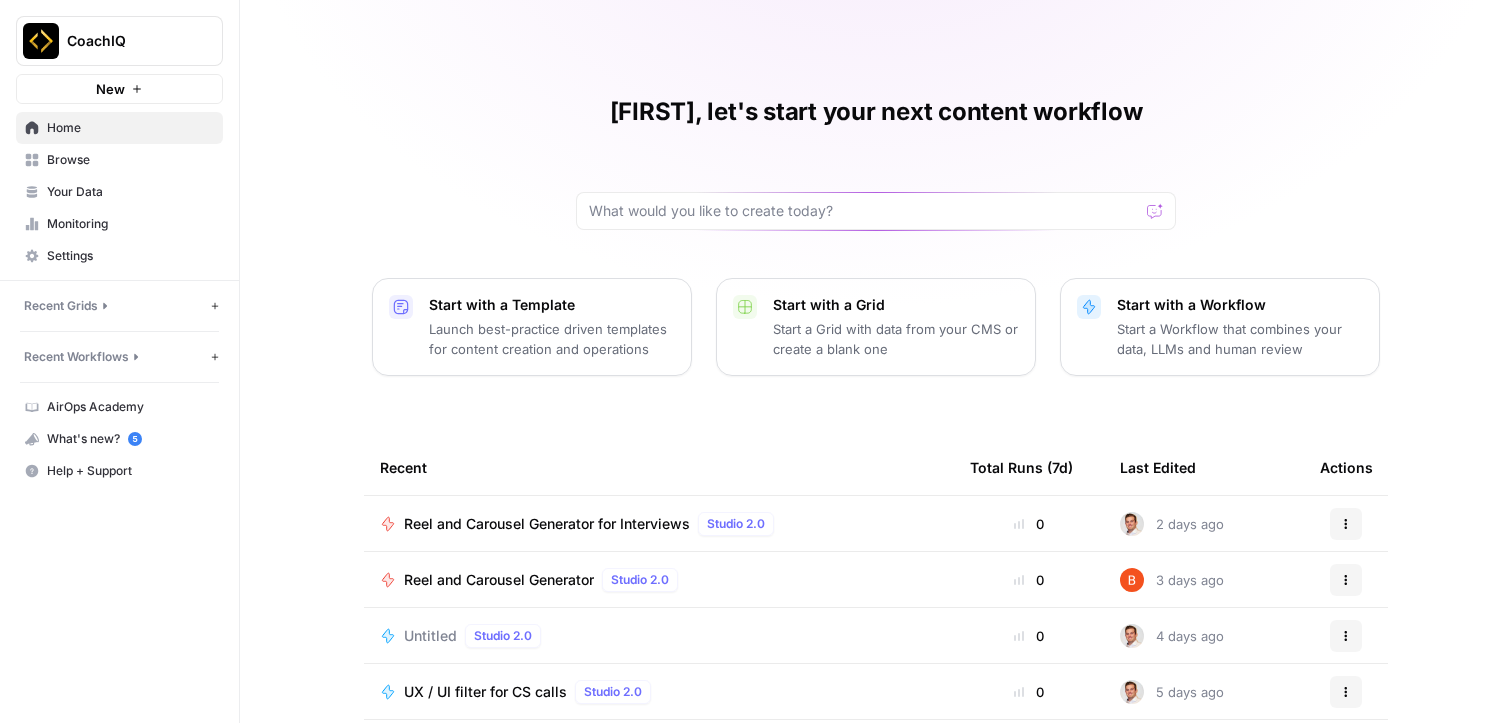 click on "Reel and Carousel Generator" at bounding box center (499, 580) 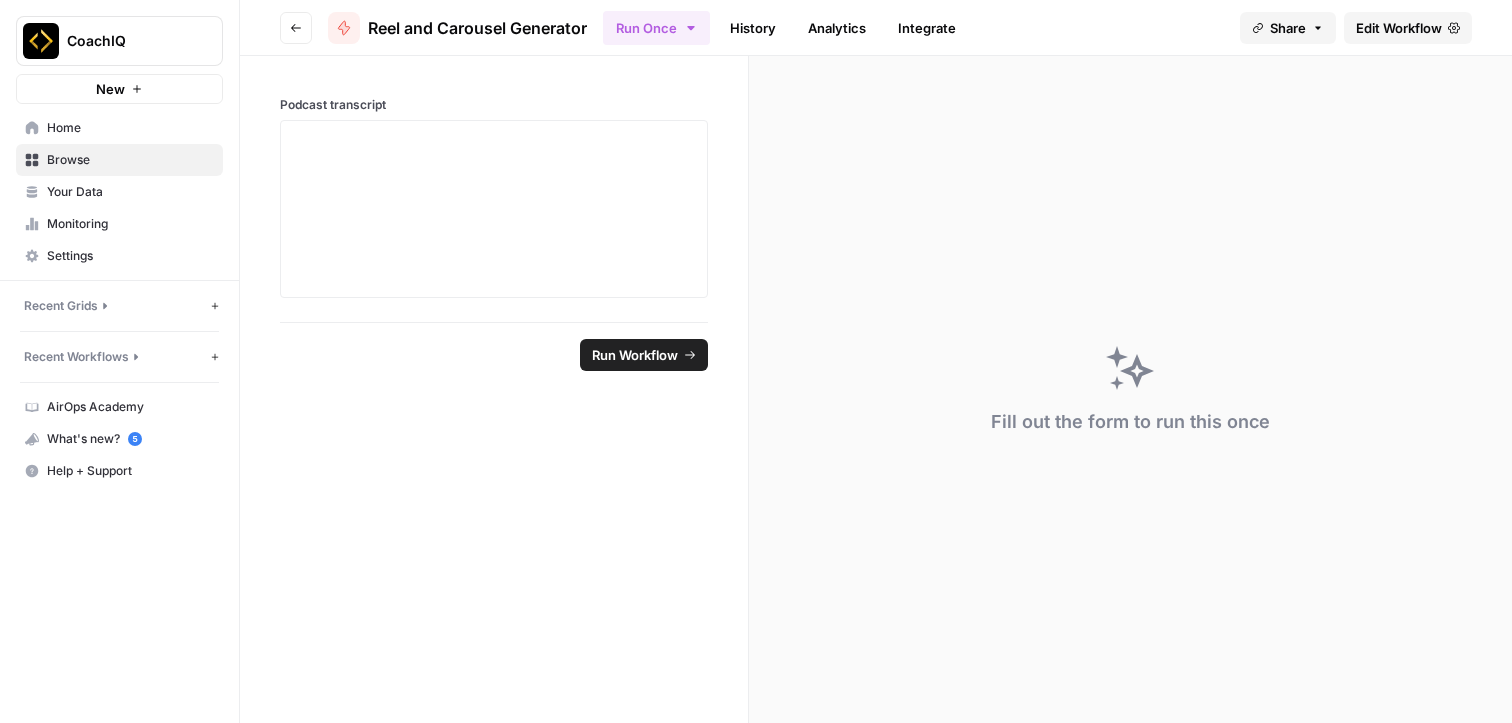 click on "Edit Workflow" at bounding box center (1408, 28) 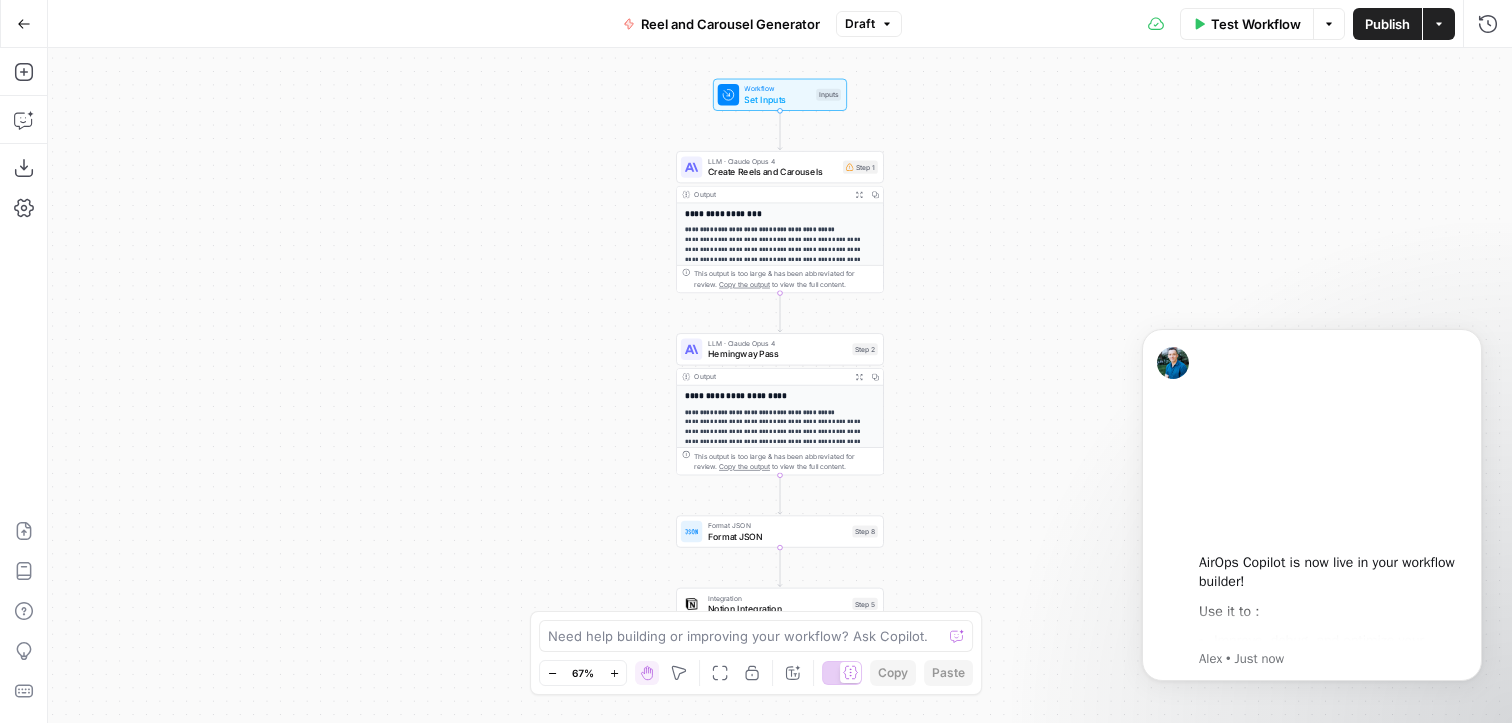 scroll, scrollTop: 0, scrollLeft: 0, axis: both 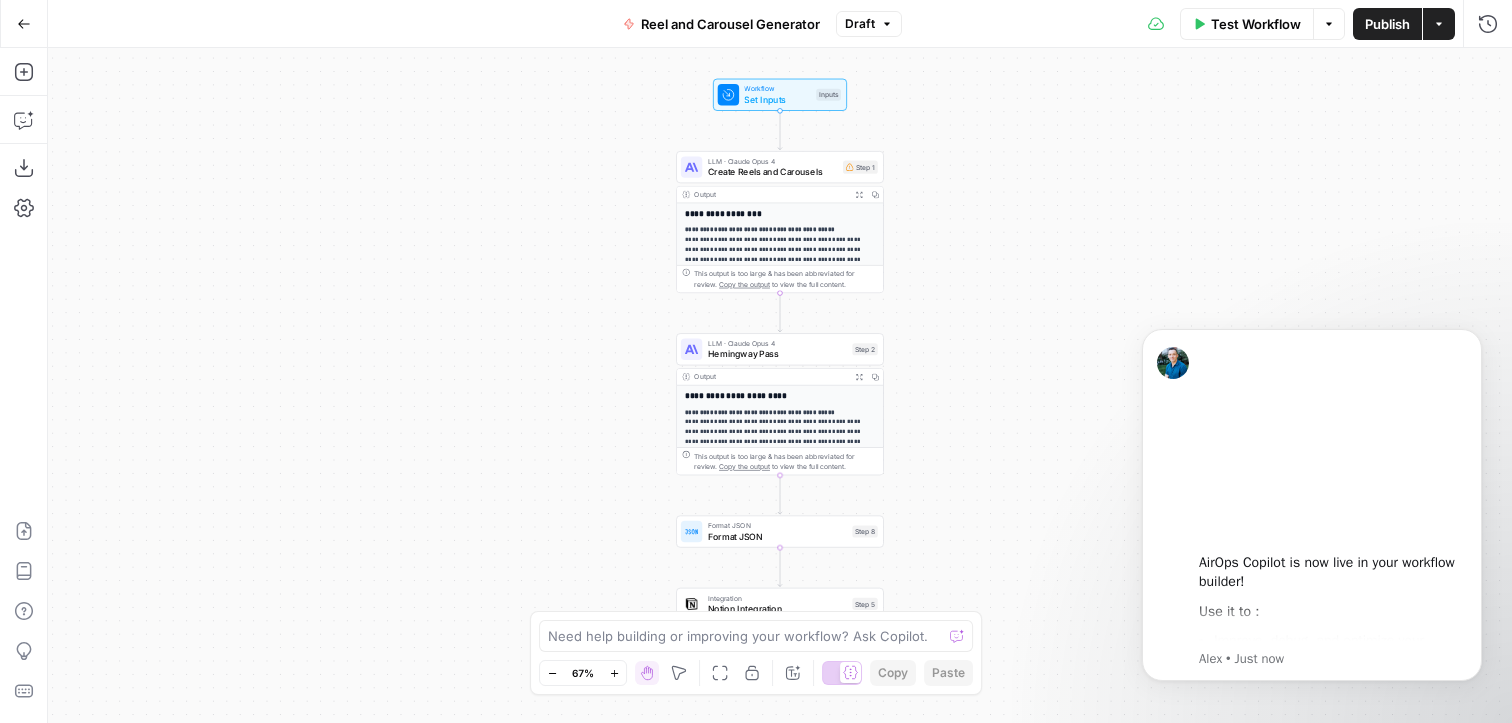 click on "**********" at bounding box center (780, 264) 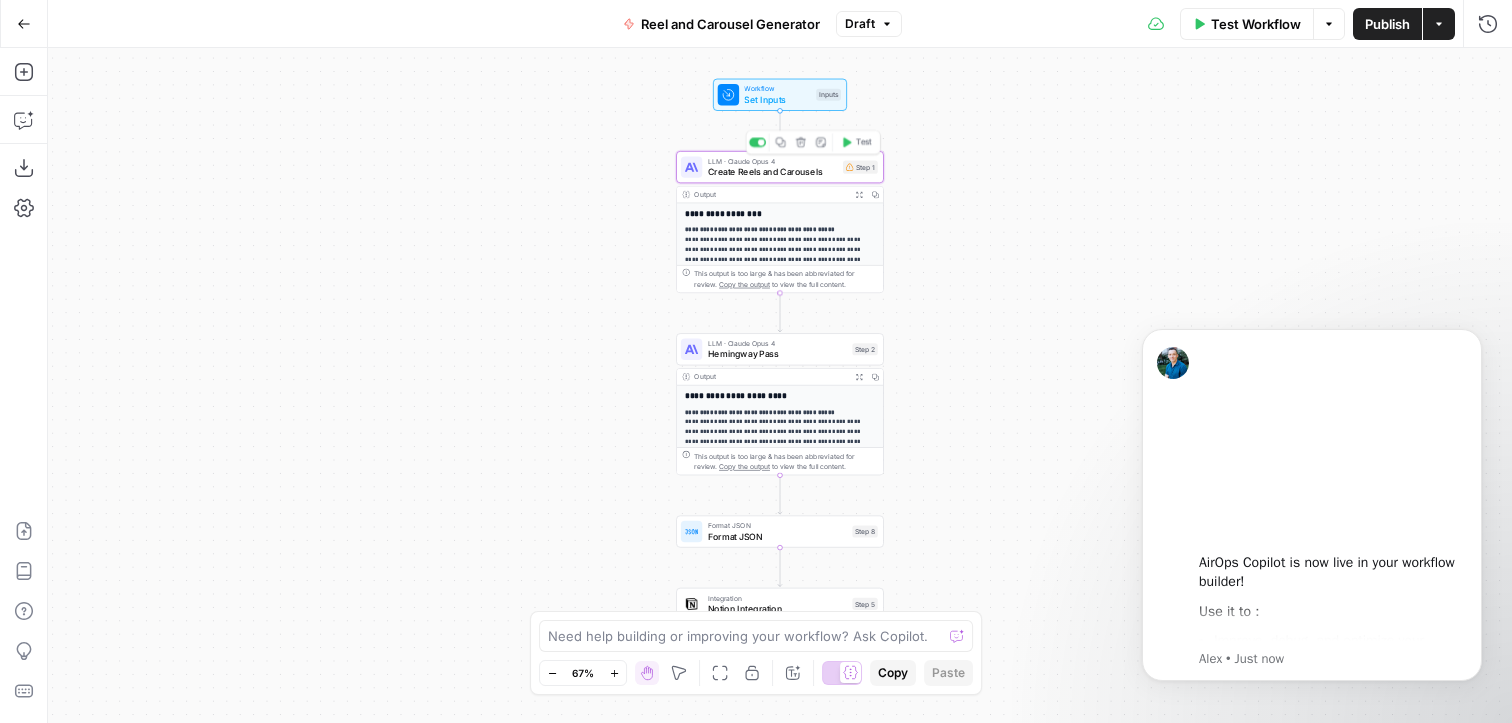 click on "Create Reels and Carousels" at bounding box center [773, 171] 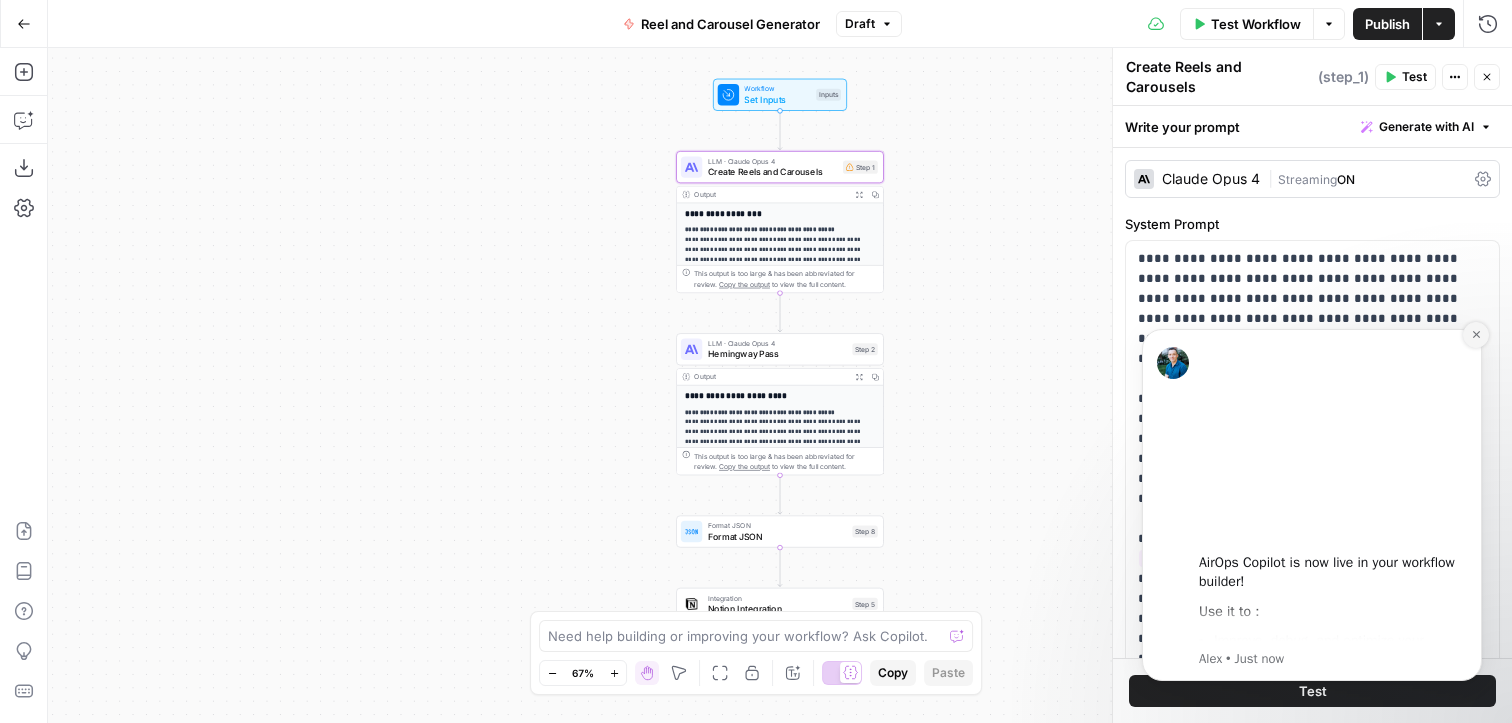 click 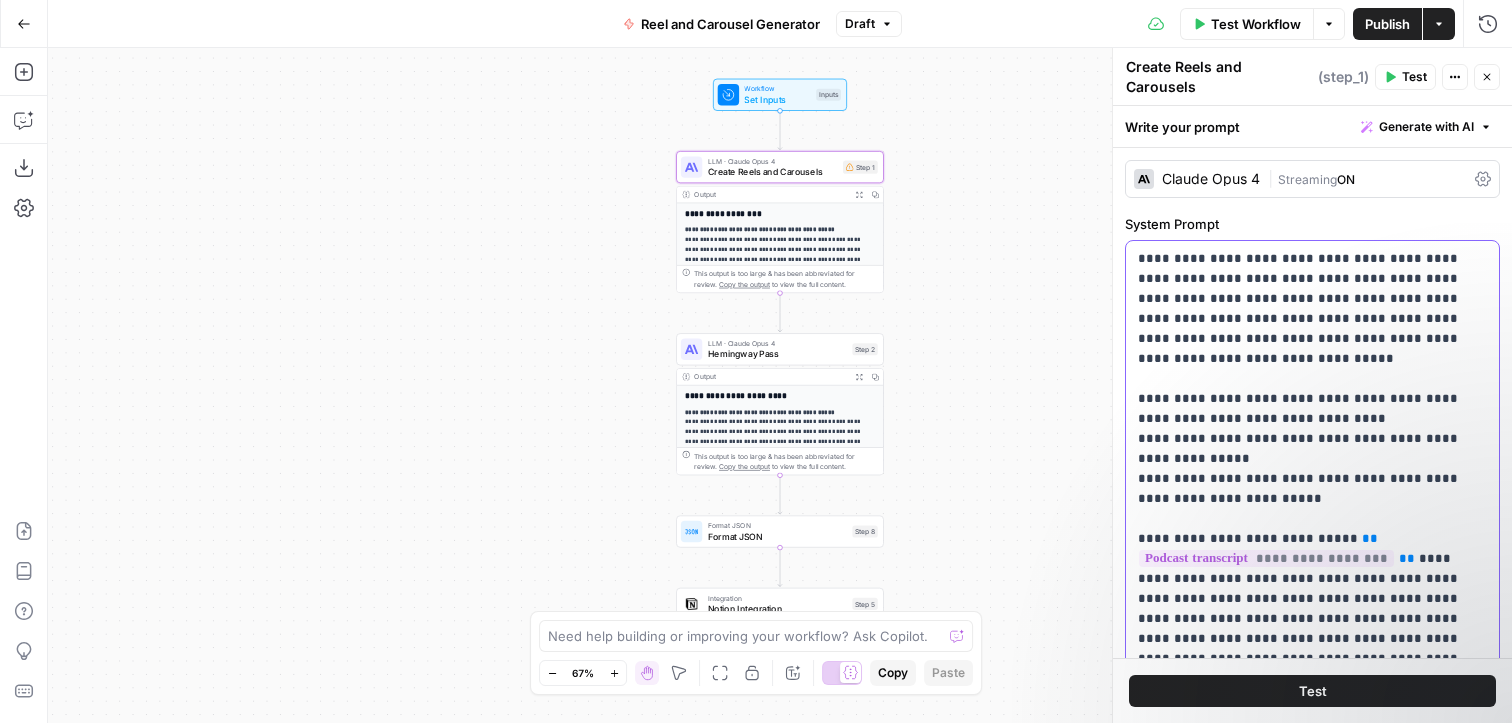 click on "**********" at bounding box center (1312, 1379) 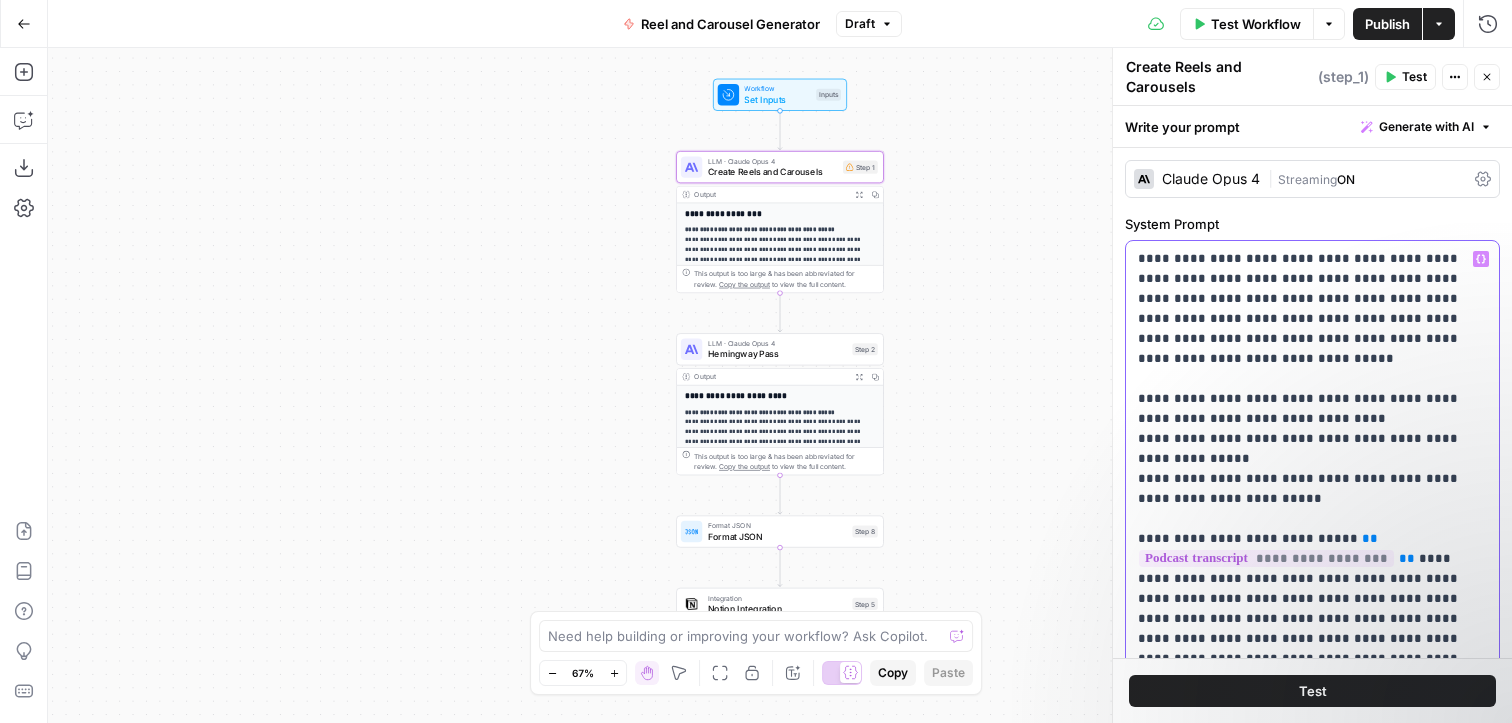 click on "**********" at bounding box center (1312, 1379) 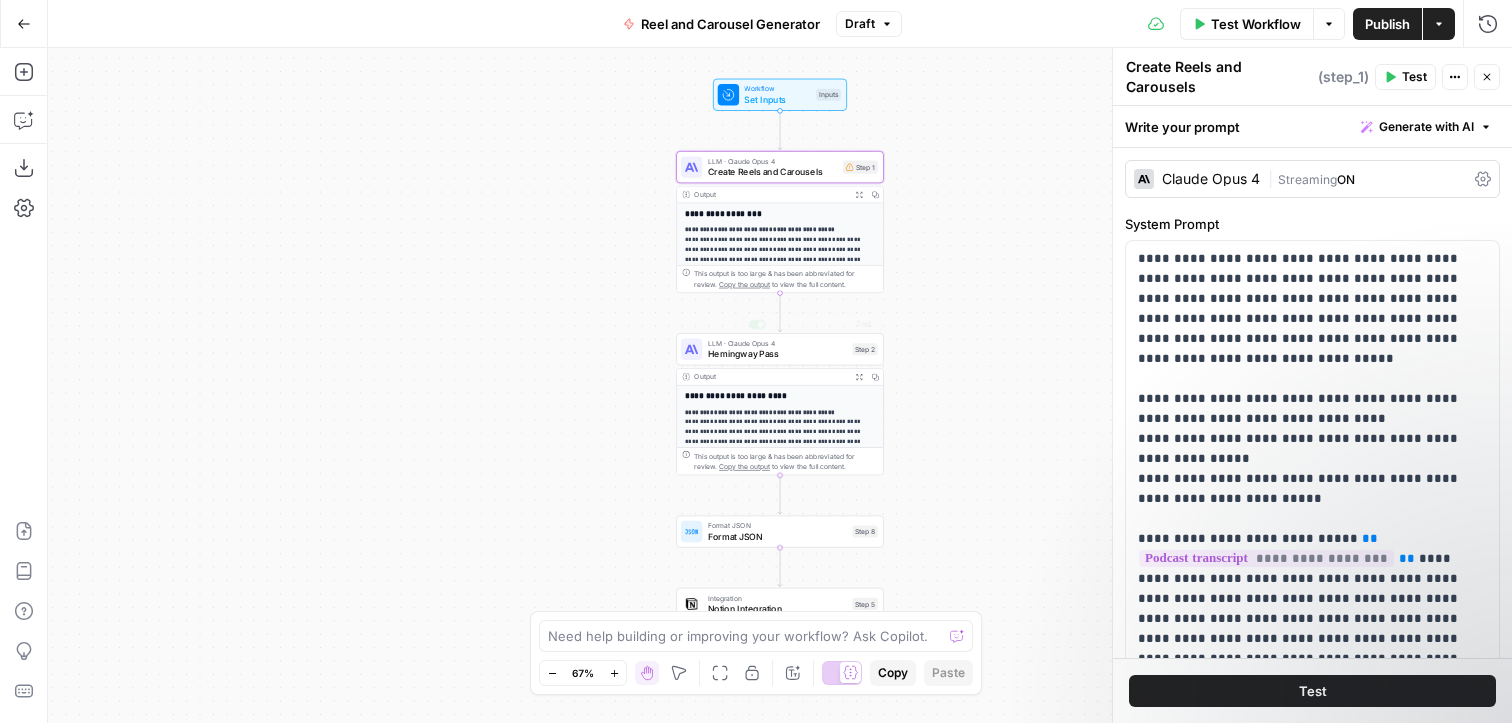 click on "**********" at bounding box center (780, 396) 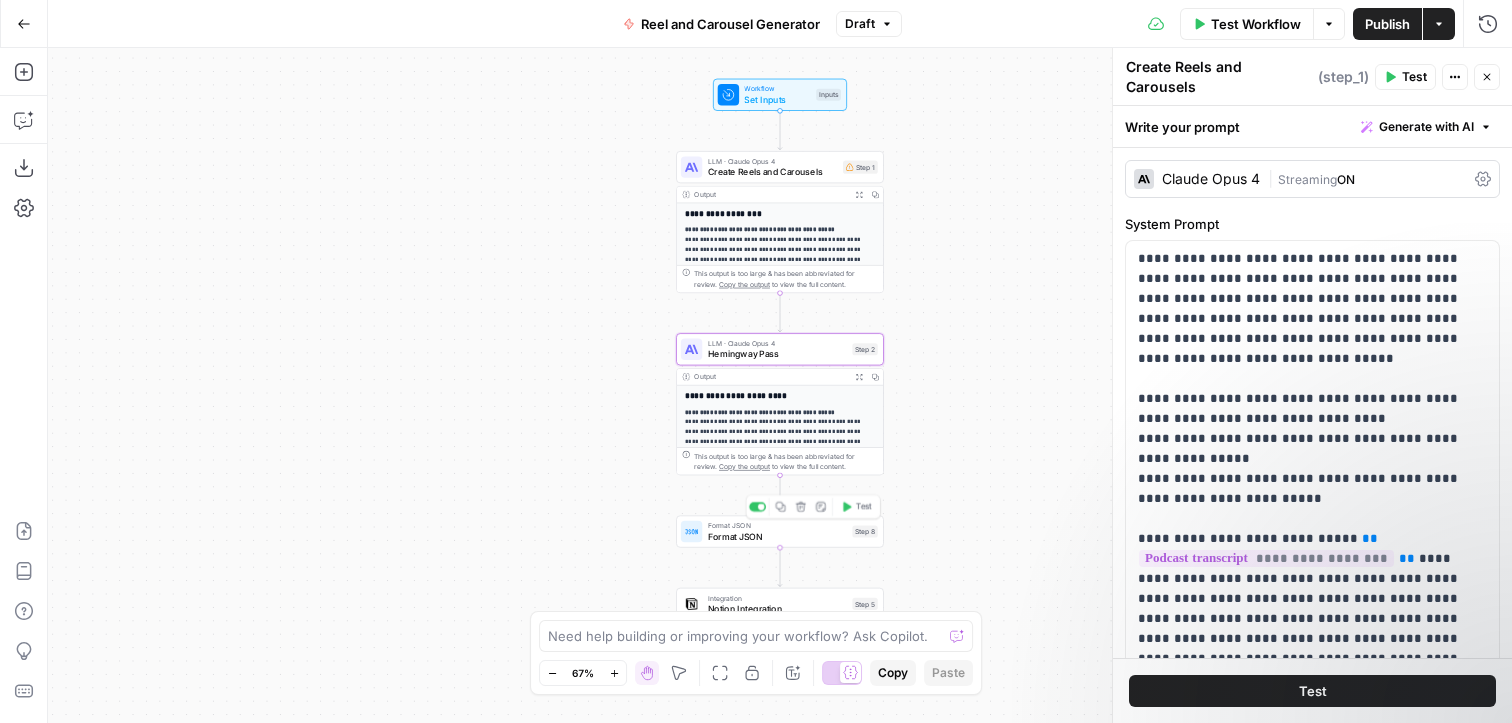 click on "Format JSON" at bounding box center (777, 525) 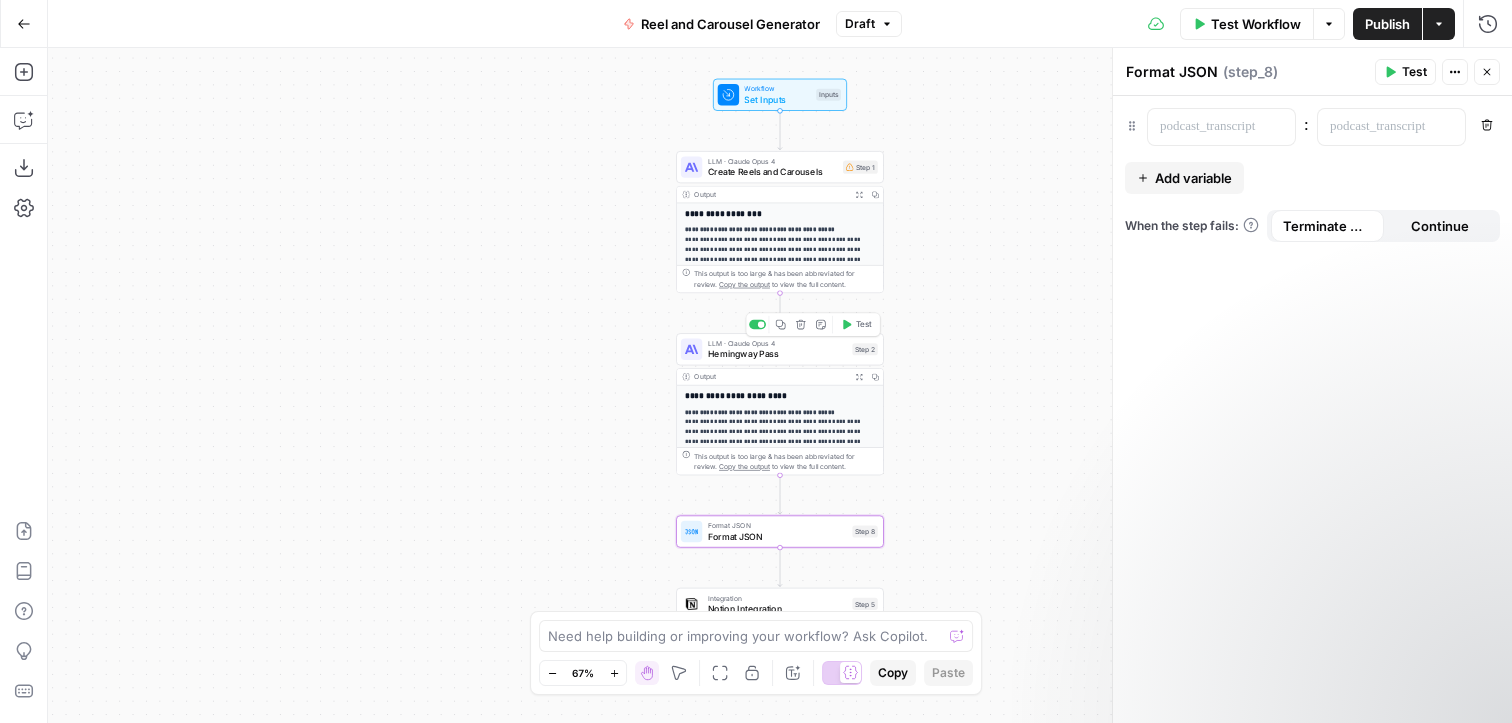 click on "Hemingway Pass" at bounding box center (777, 353) 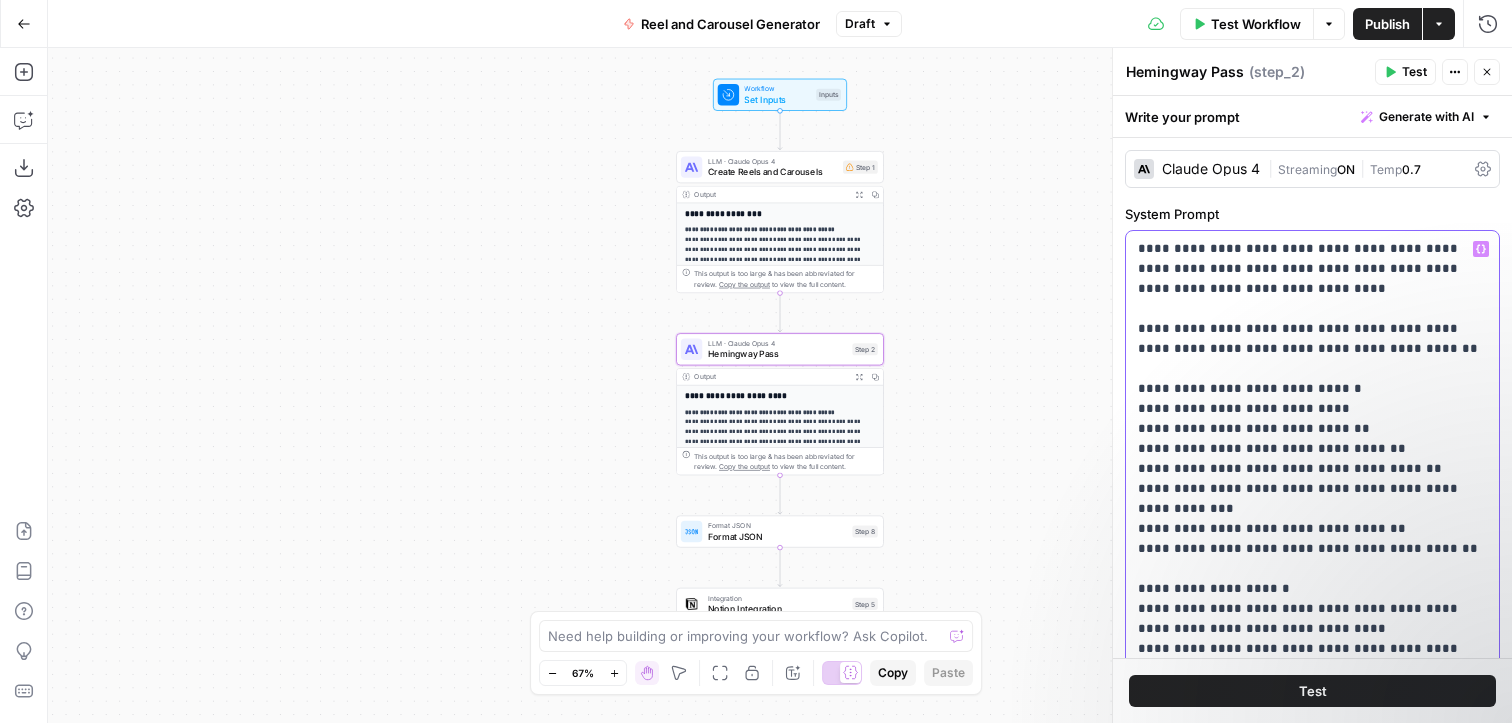 click on "**********" at bounding box center (1312, 779) 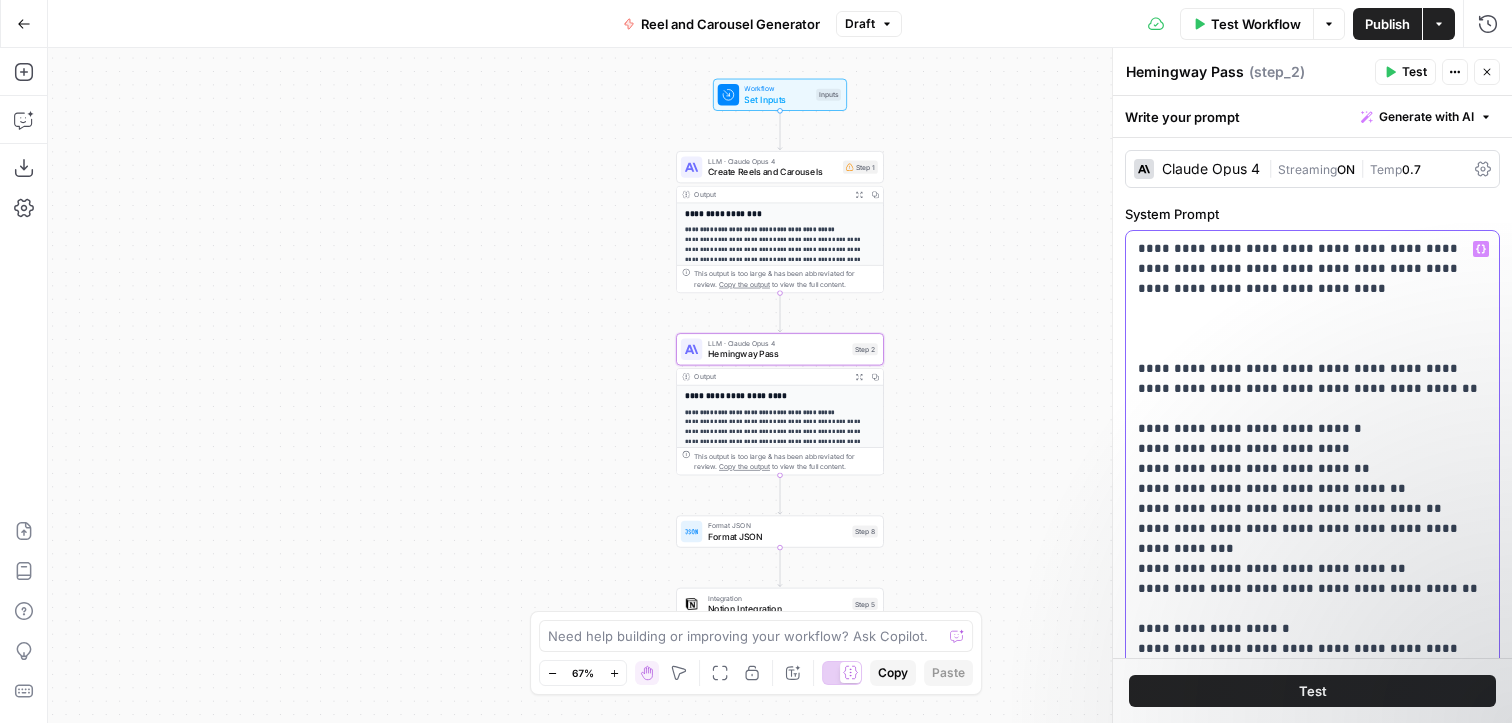 type 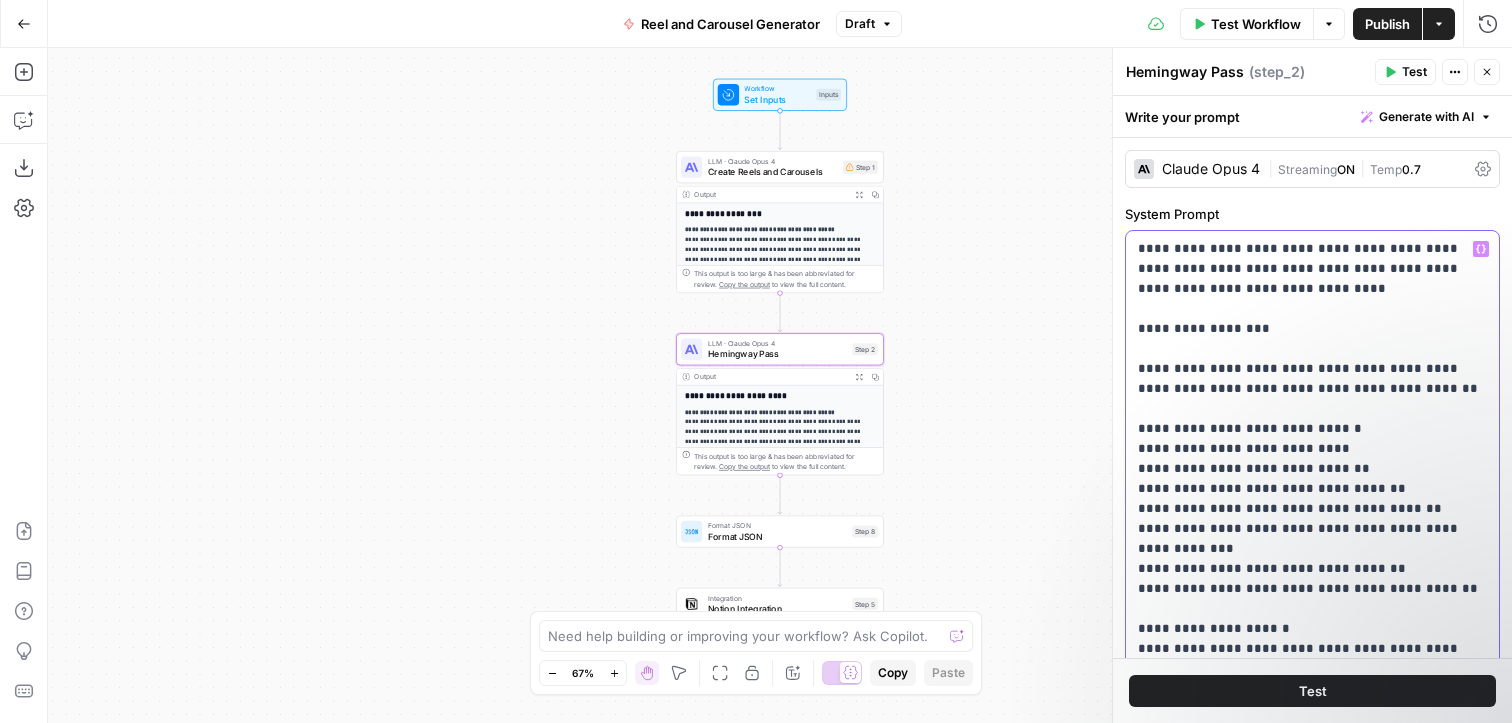 click on "**********" at bounding box center (1312, 799) 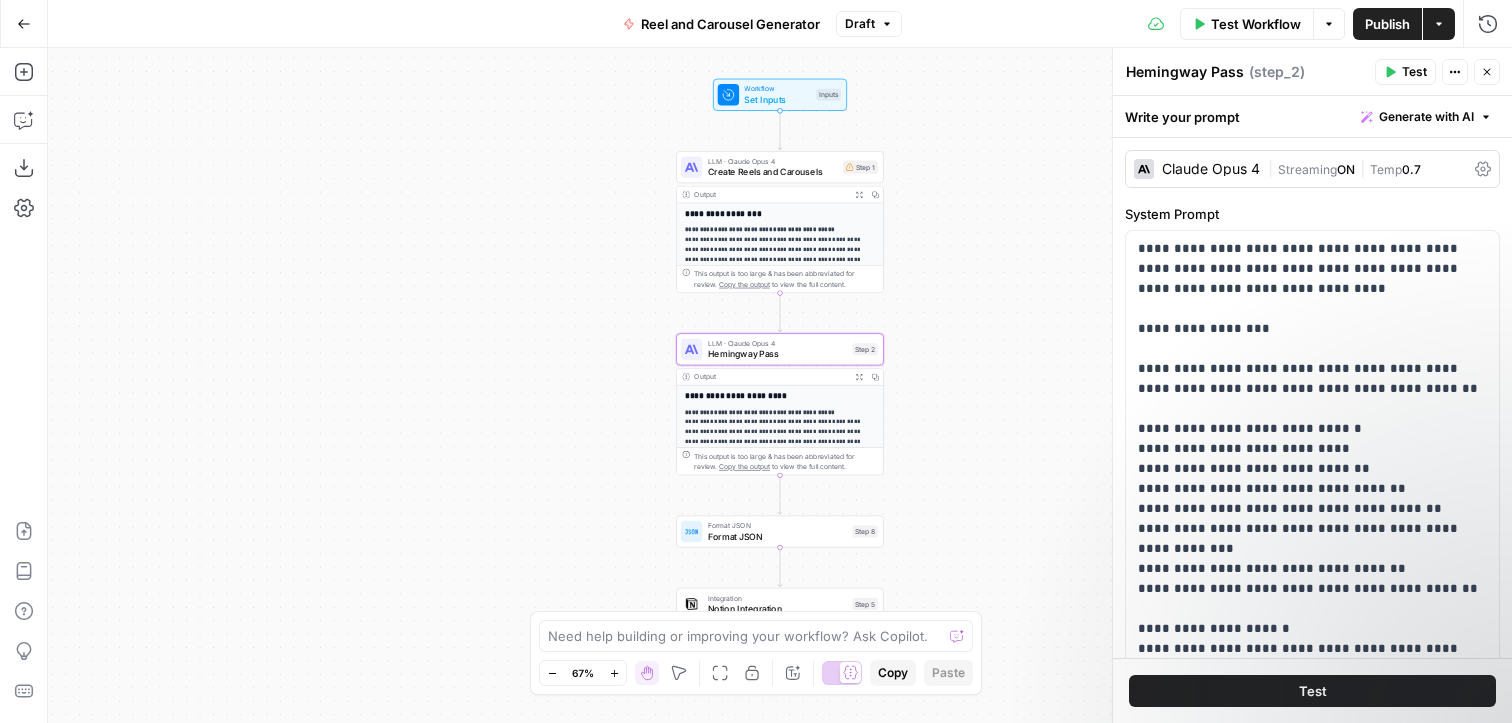 click on "**********" at bounding box center (780, 264) 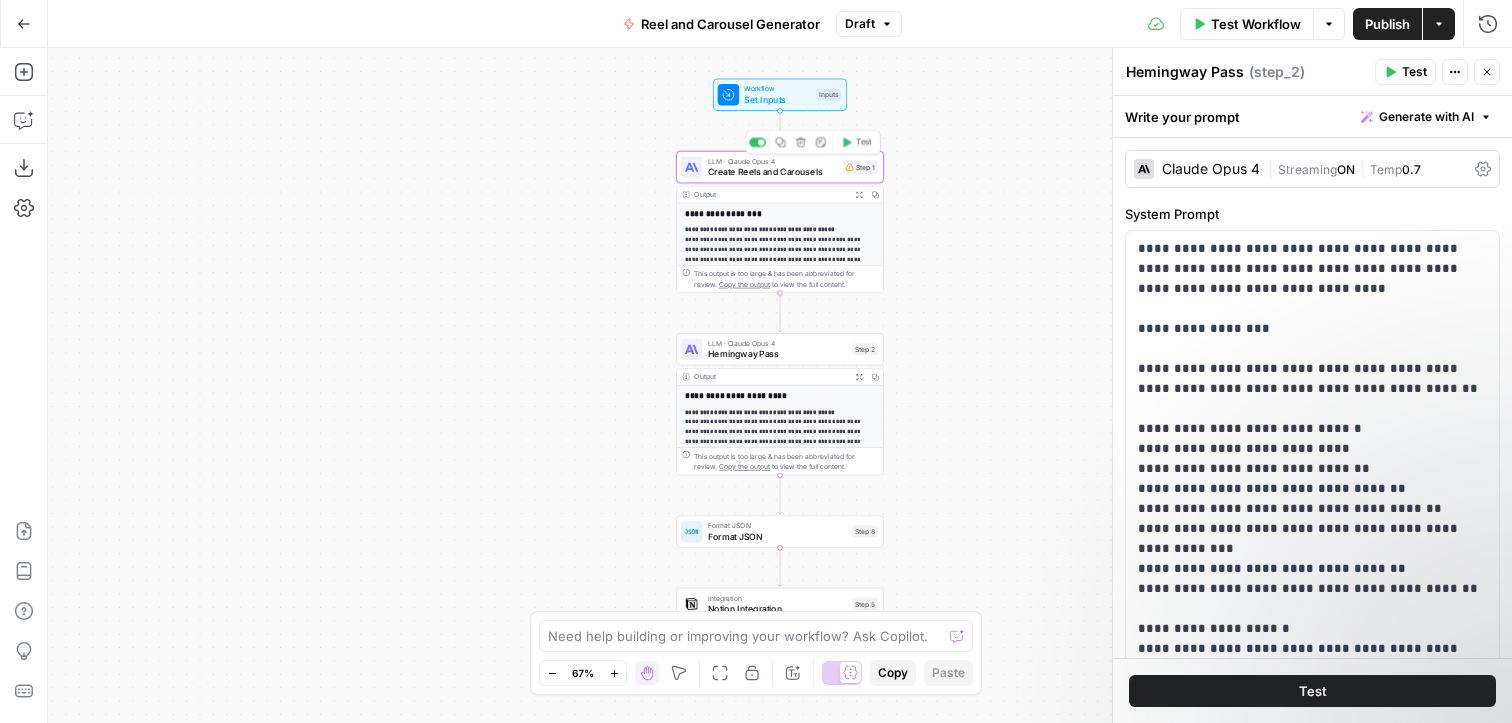 click on "LLM · Claude Opus 4 Create Reels and Carousels Step 1 Copy step Delete step Add Note Test" at bounding box center (780, 167) 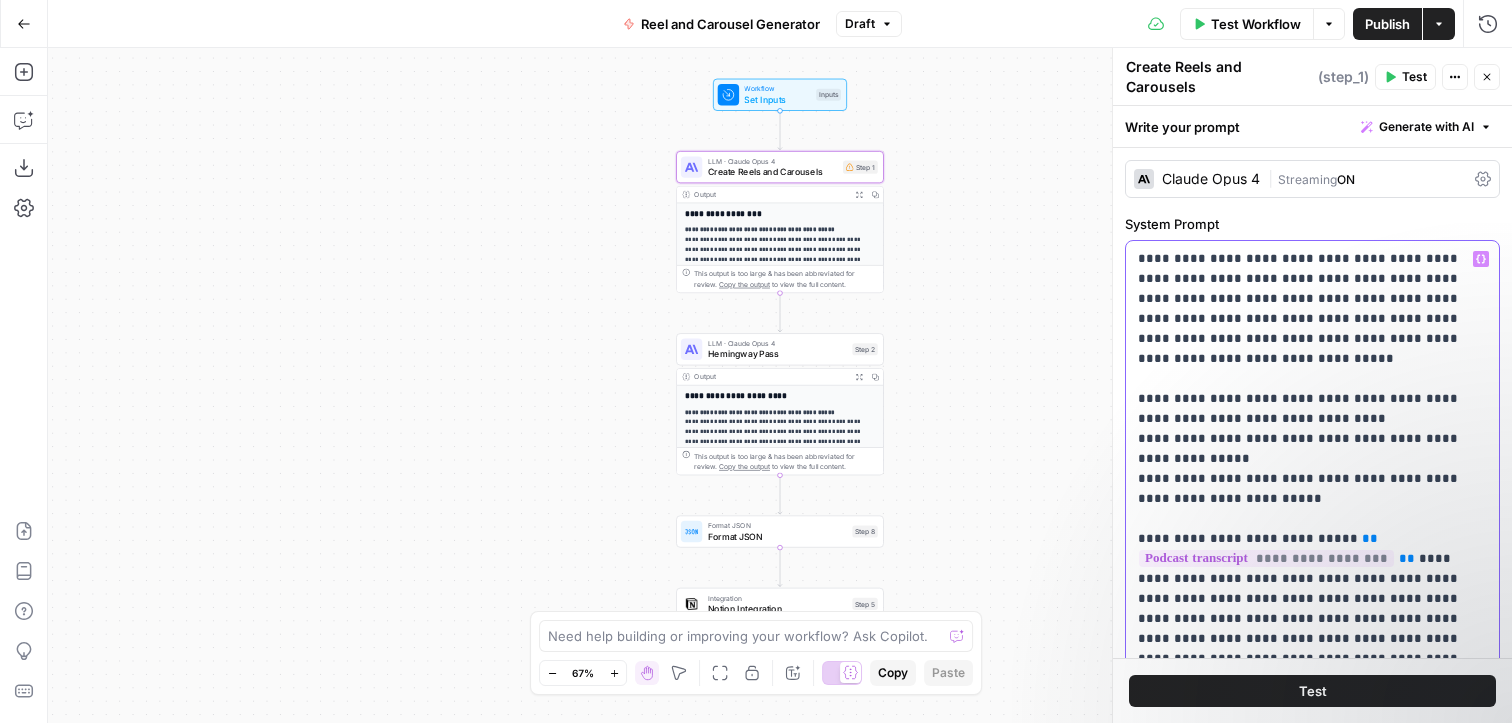 click on "**********" at bounding box center [1312, 1379] 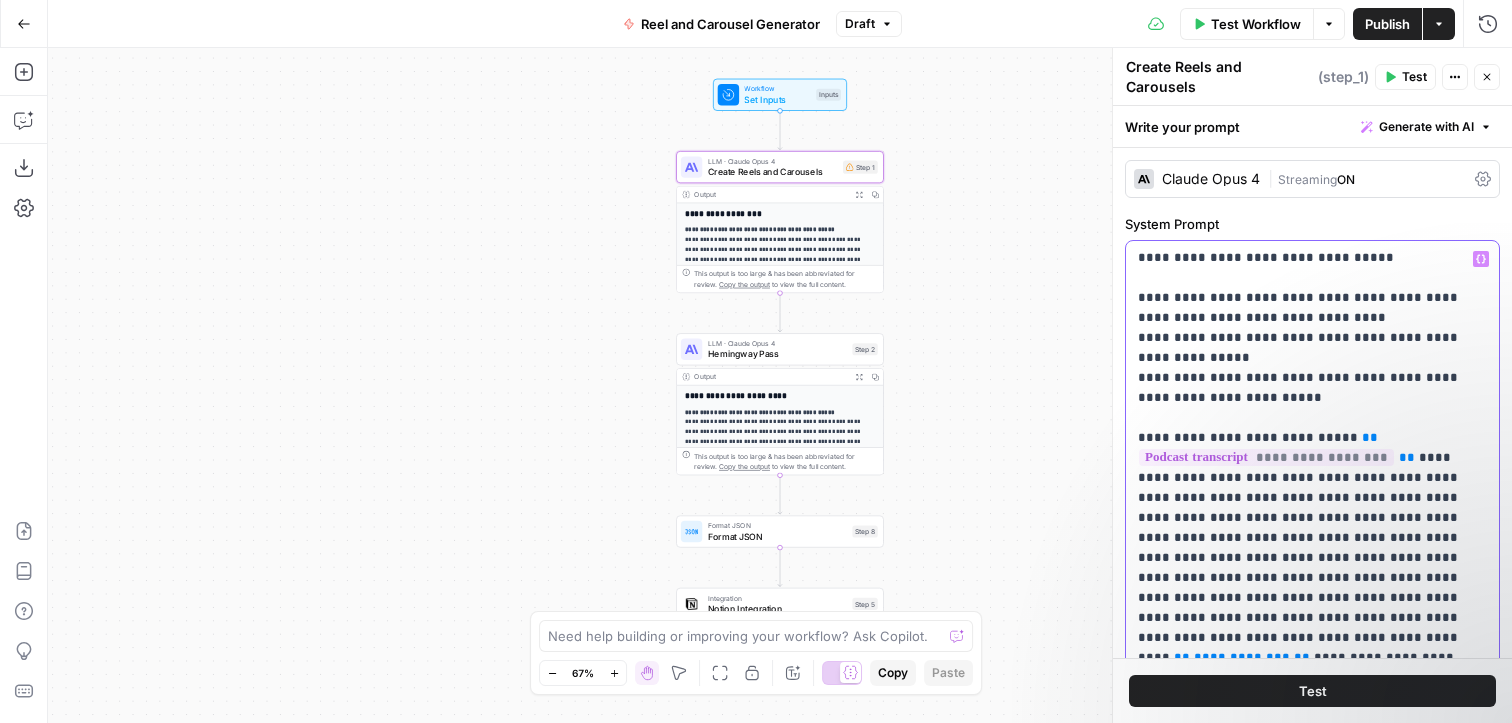 scroll, scrollTop: 109, scrollLeft: 0, axis: vertical 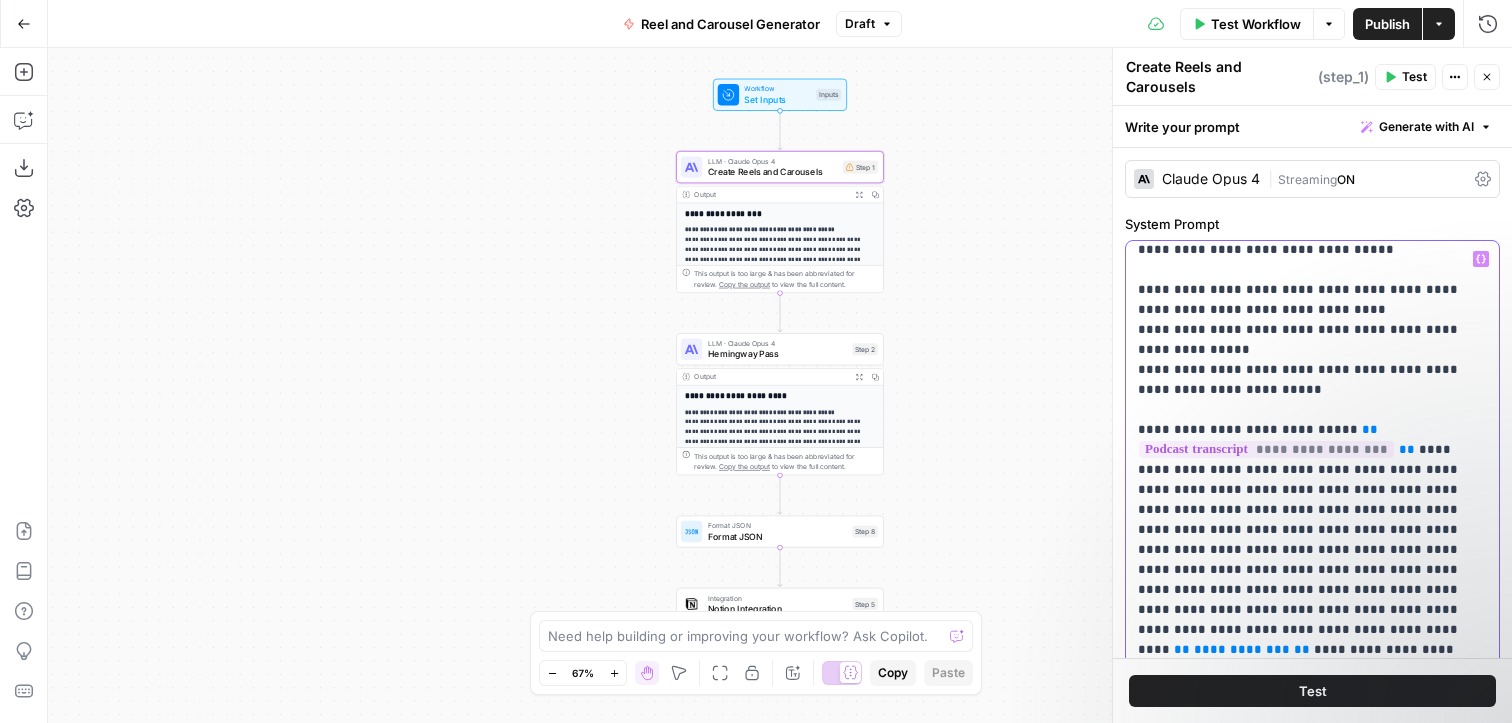 click on "**********" at bounding box center [1312, 1270] 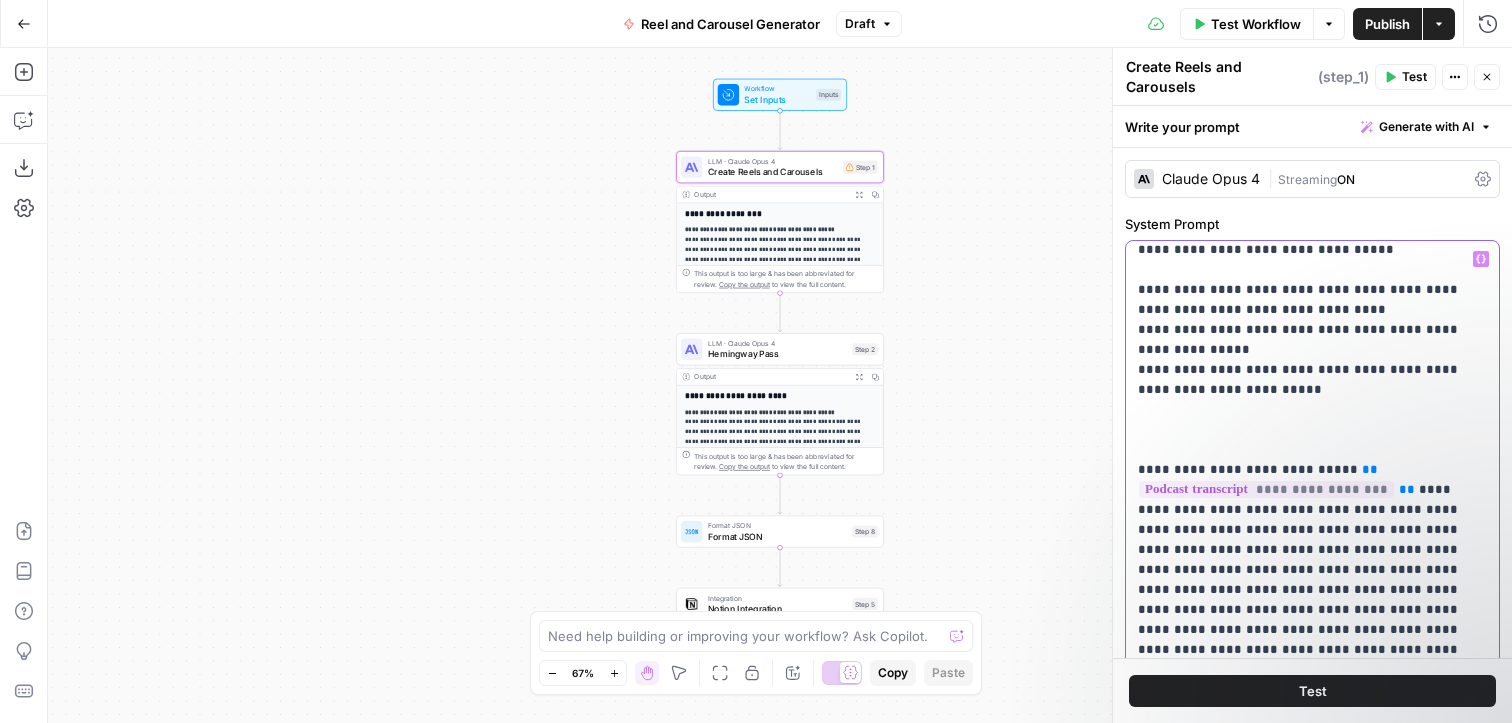 paste 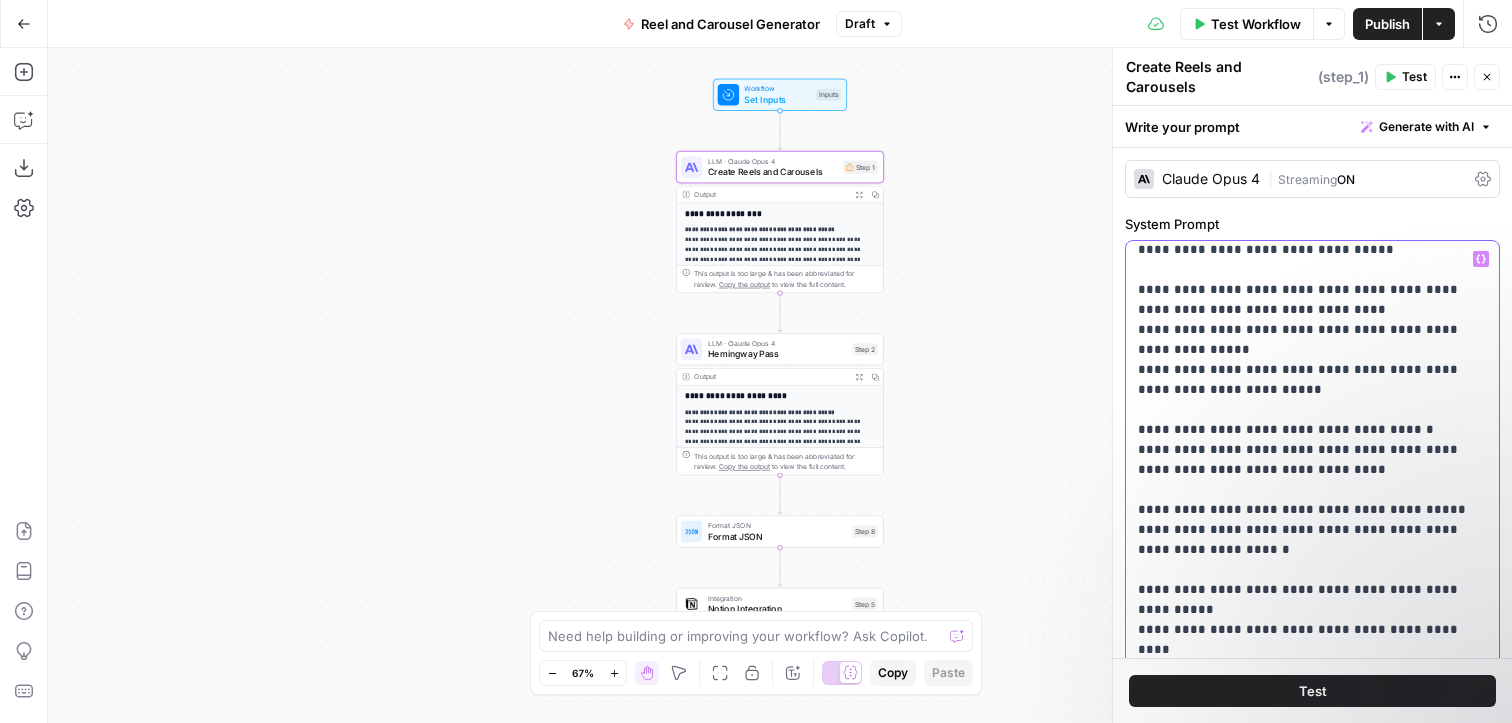 click on "**********" at bounding box center (1312, 1400) 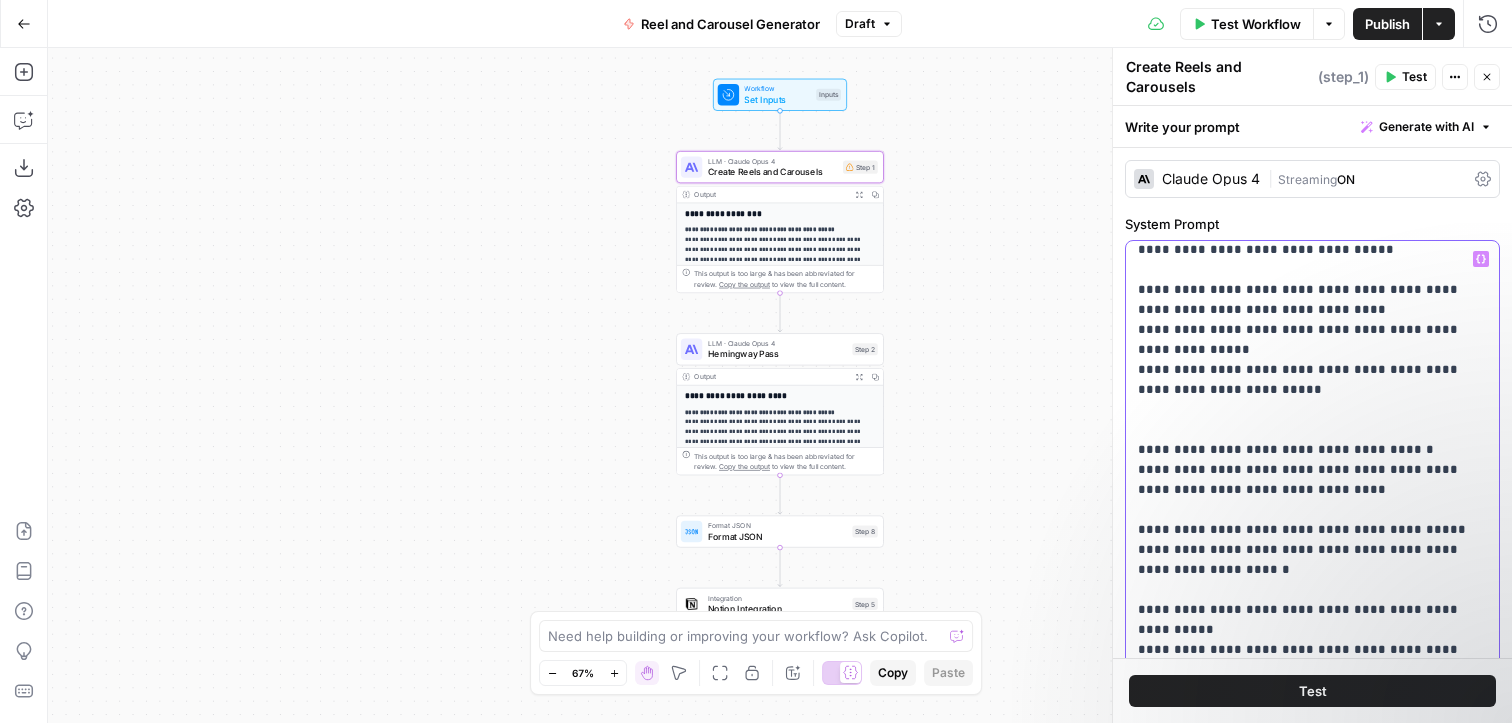 type 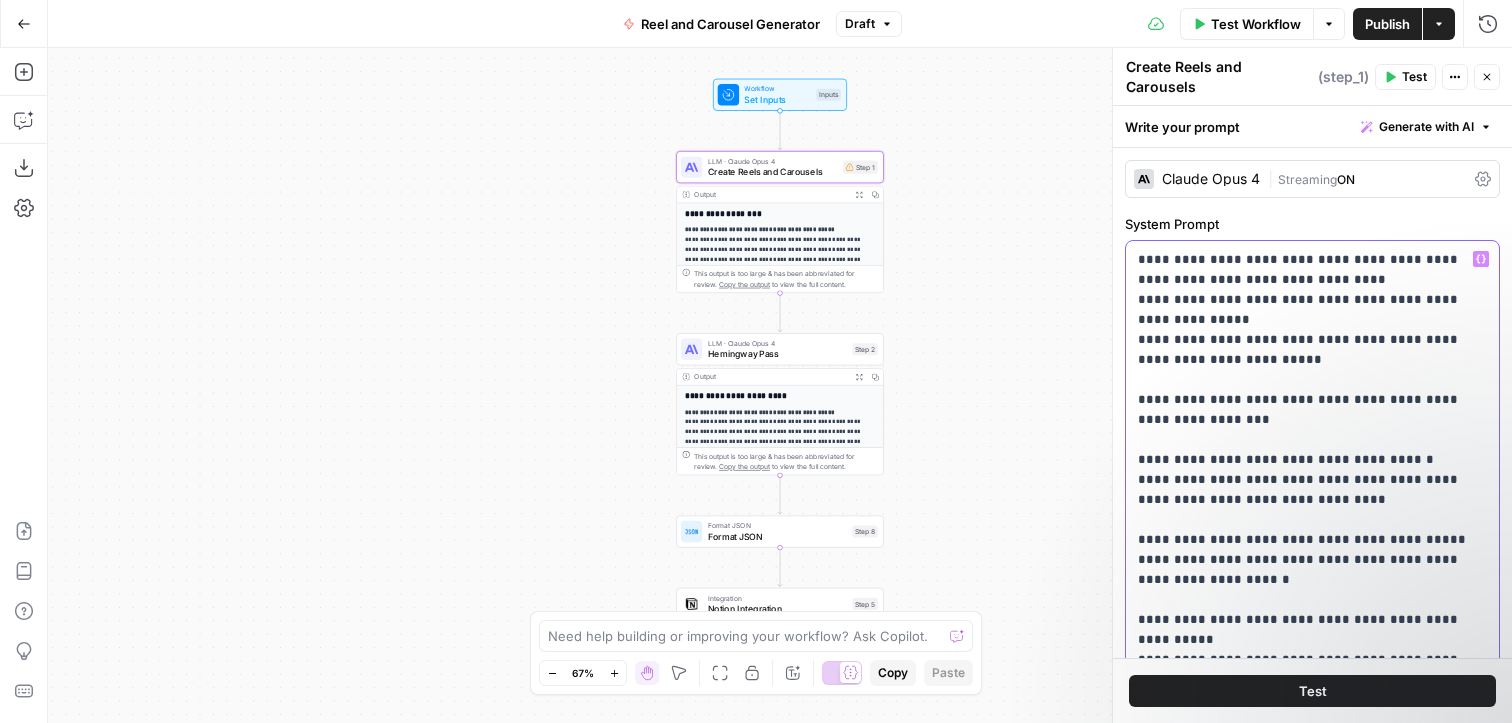 scroll, scrollTop: 0, scrollLeft: 0, axis: both 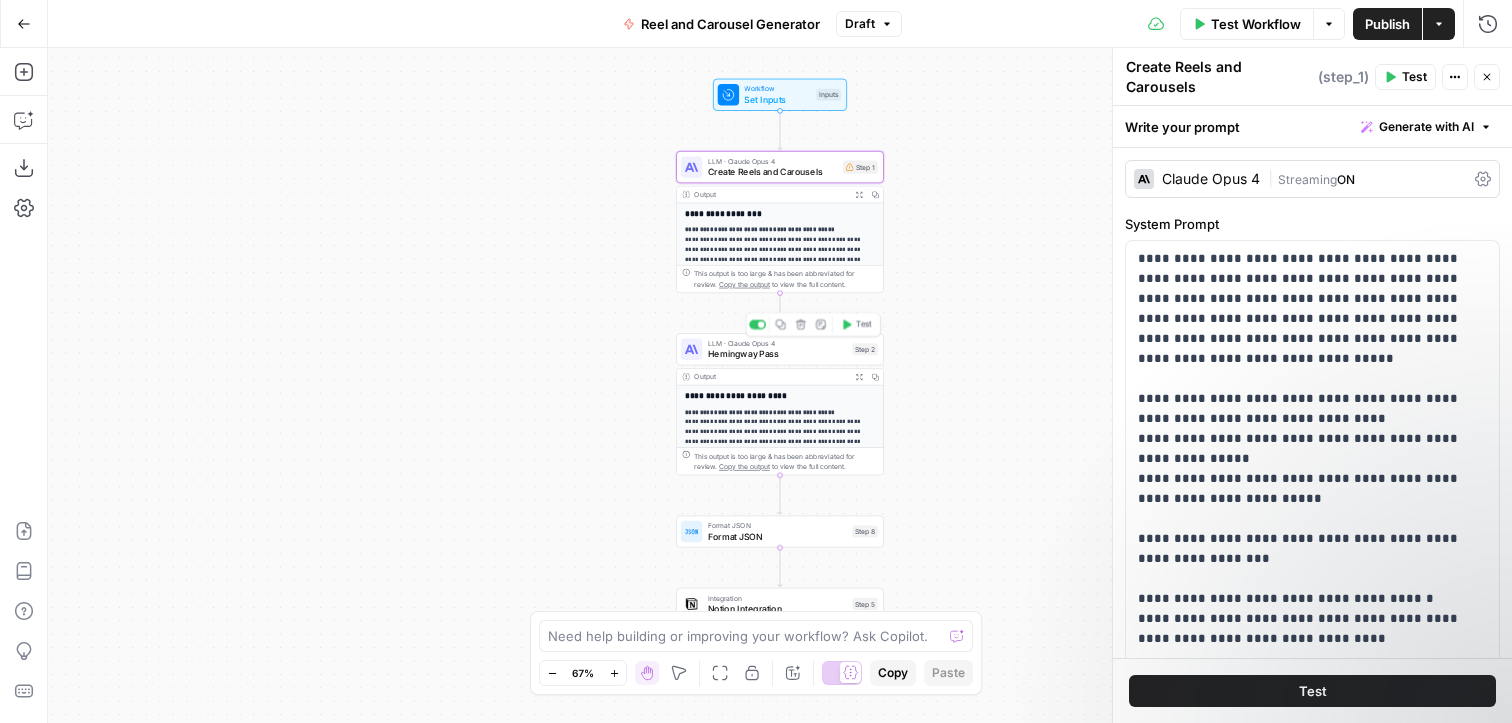 click on "Hemingway Pass" at bounding box center [777, 353] 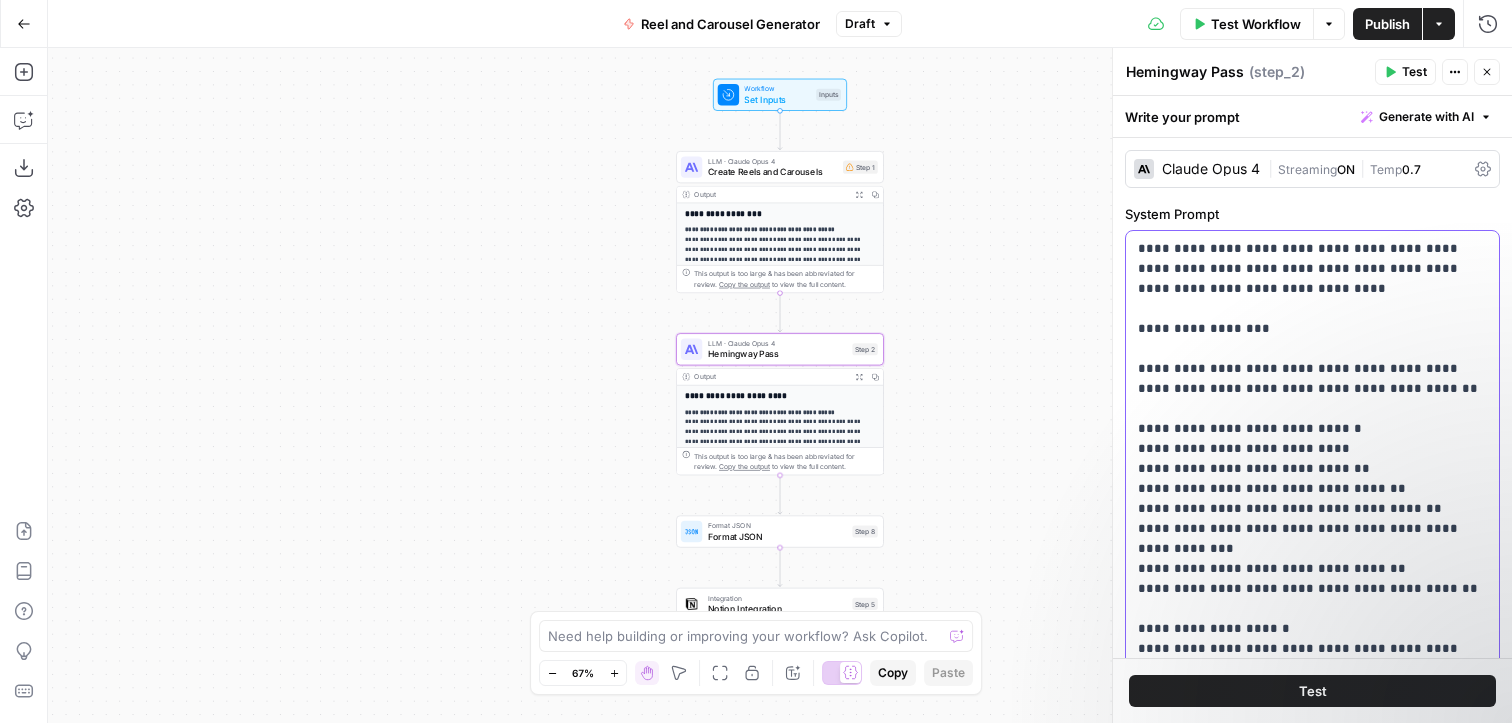 click on "**********" at bounding box center (1312, 799) 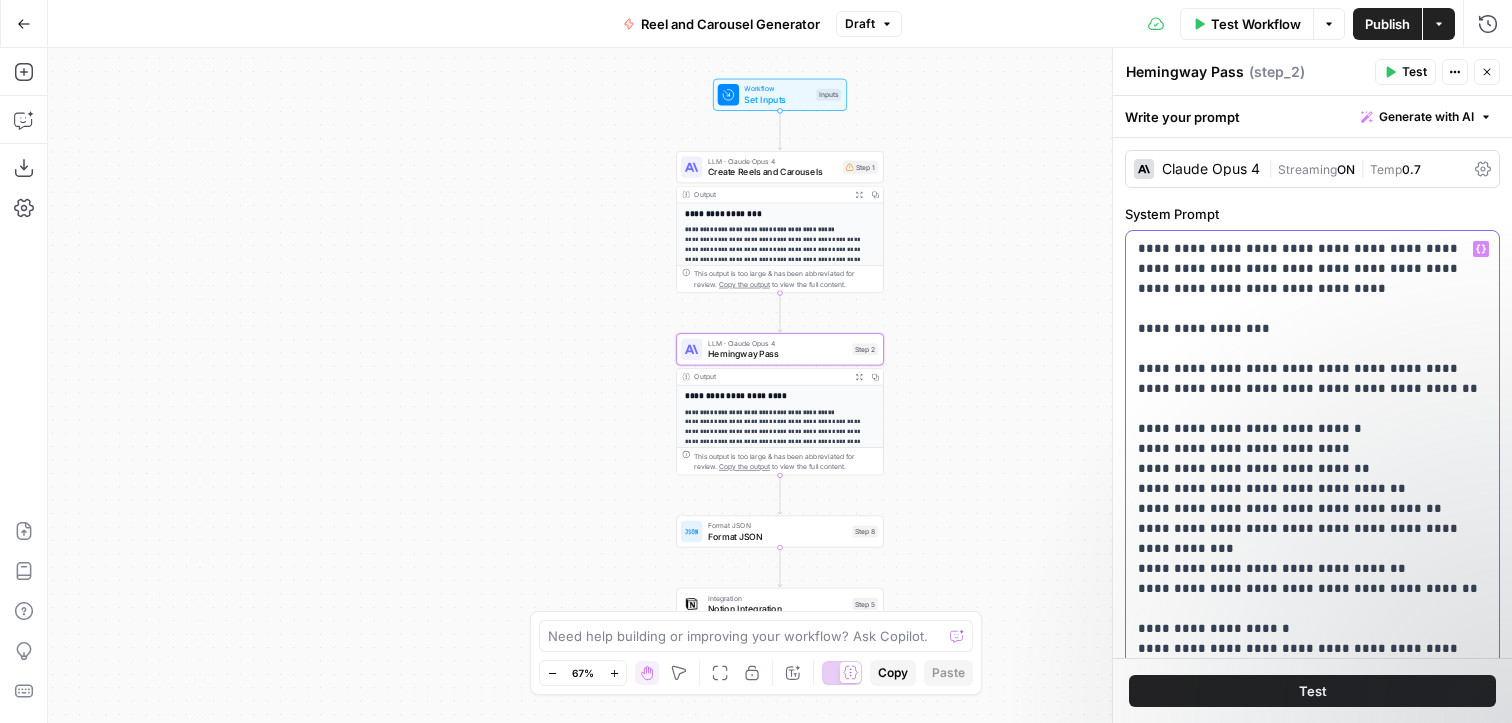 click on "**********" at bounding box center (1312, 799) 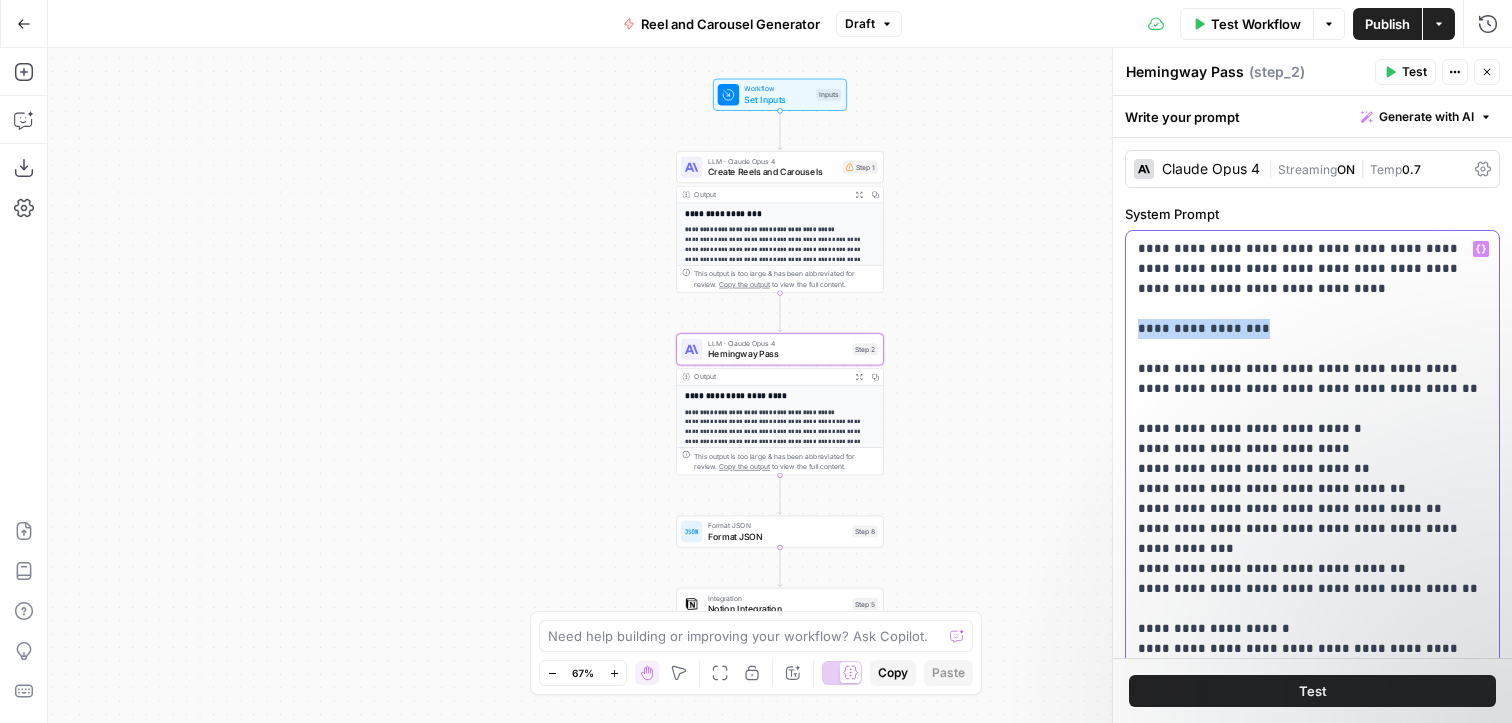 drag, startPoint x: 1269, startPoint y: 331, endPoint x: 1123, endPoint y: 331, distance: 146 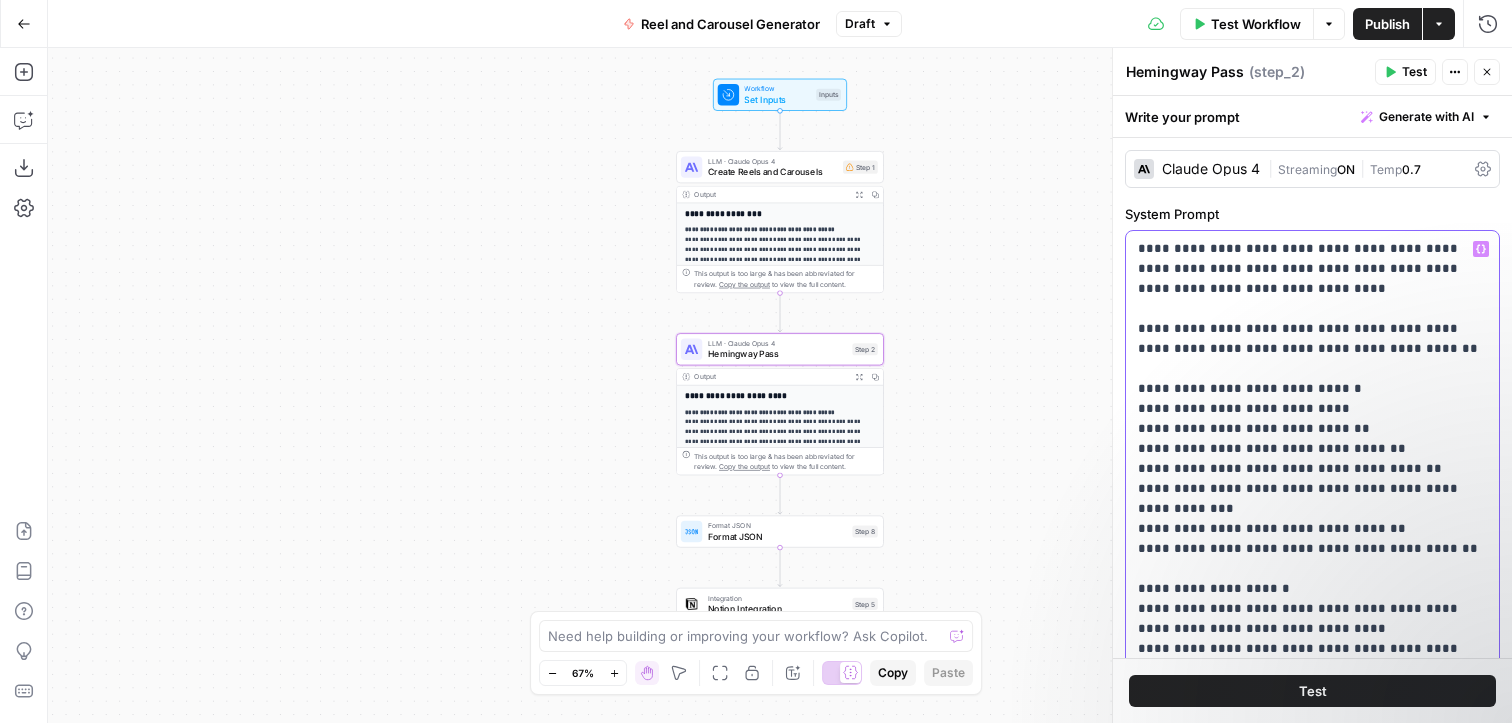 click on "**********" at bounding box center (1312, 779) 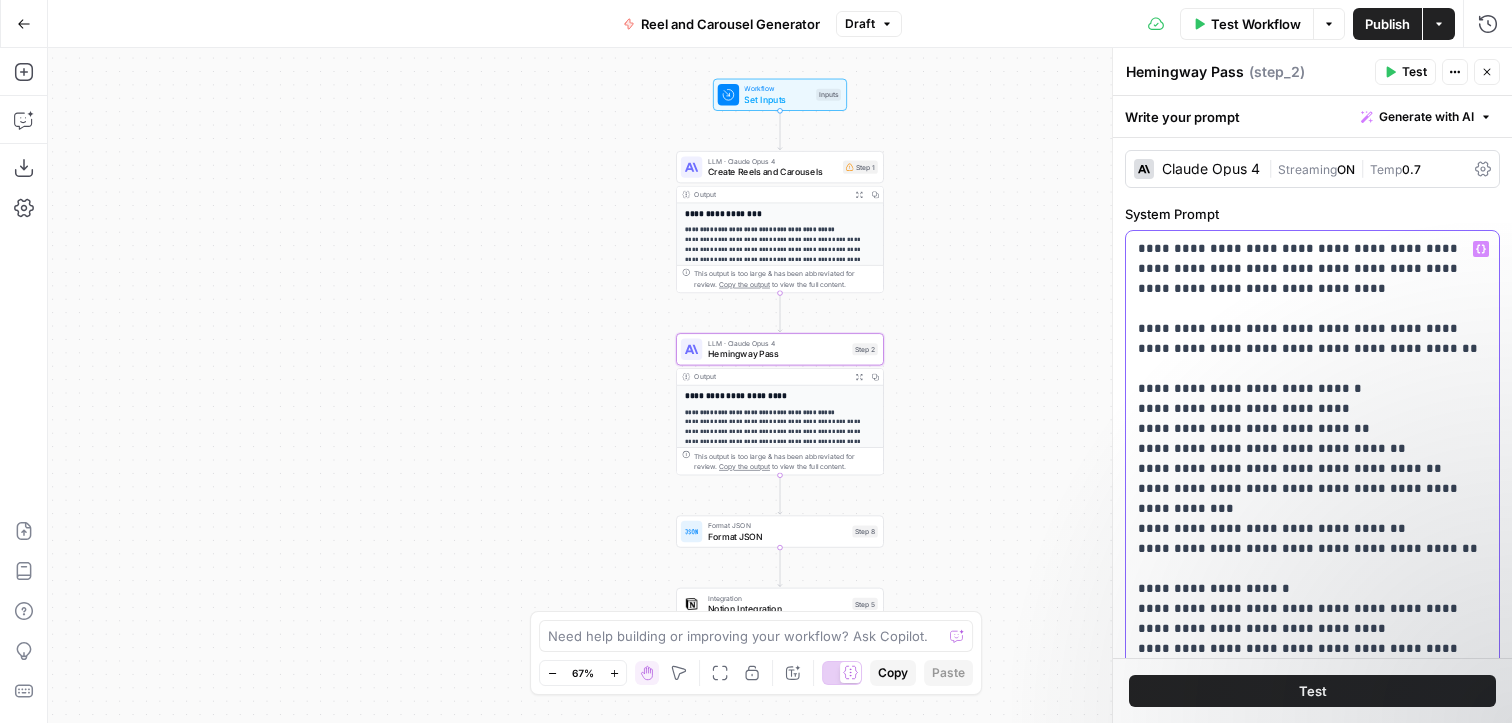 click on "**********" at bounding box center [1312, 779] 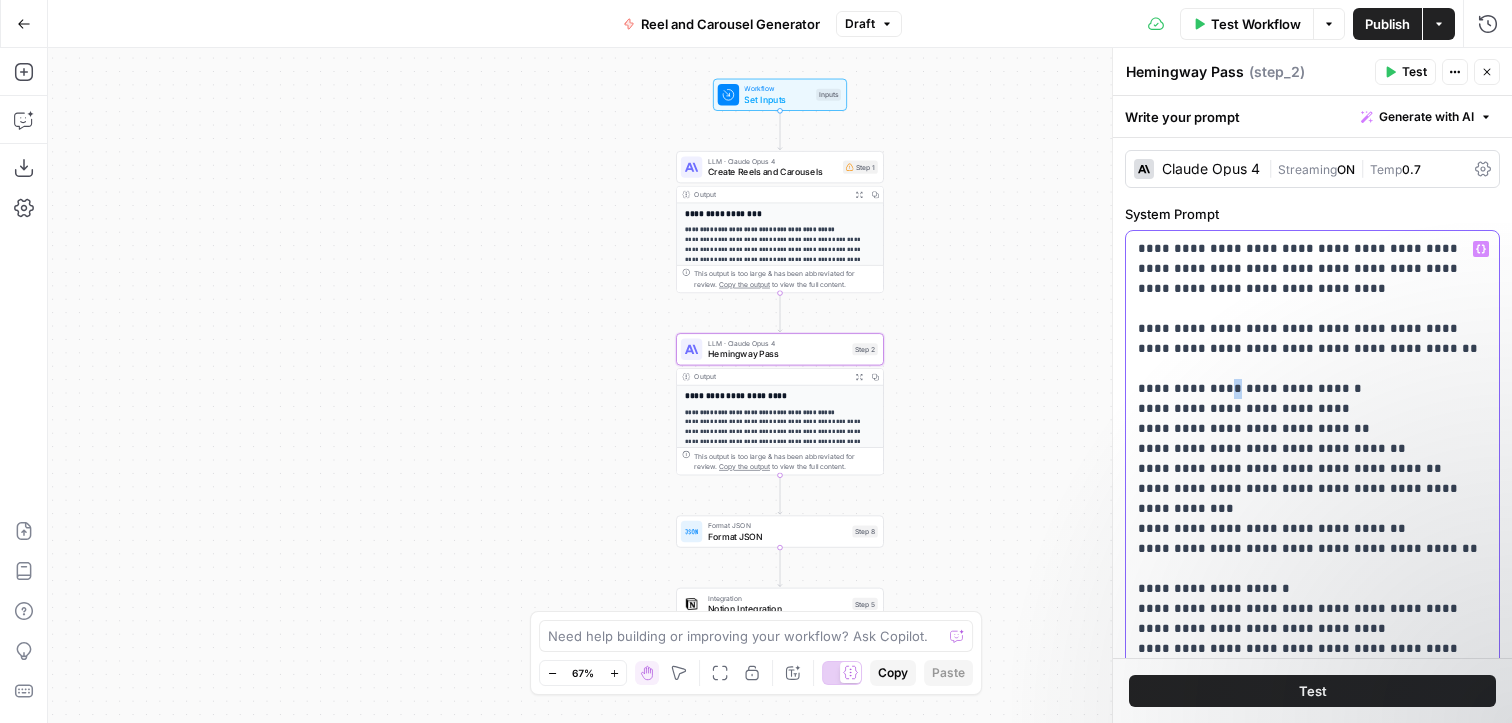 click on "**********" at bounding box center (1312, 779) 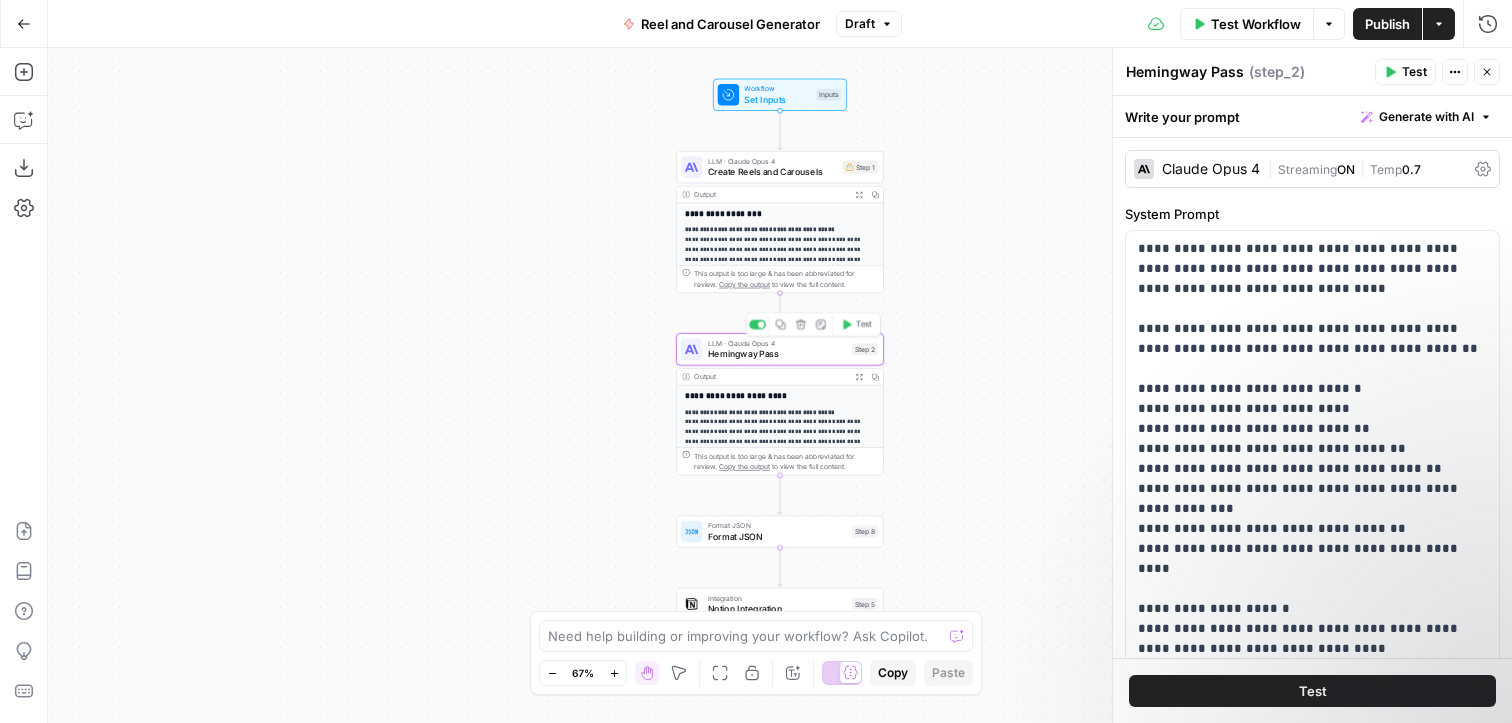 click on "Hemingway Pass" at bounding box center (777, 353) 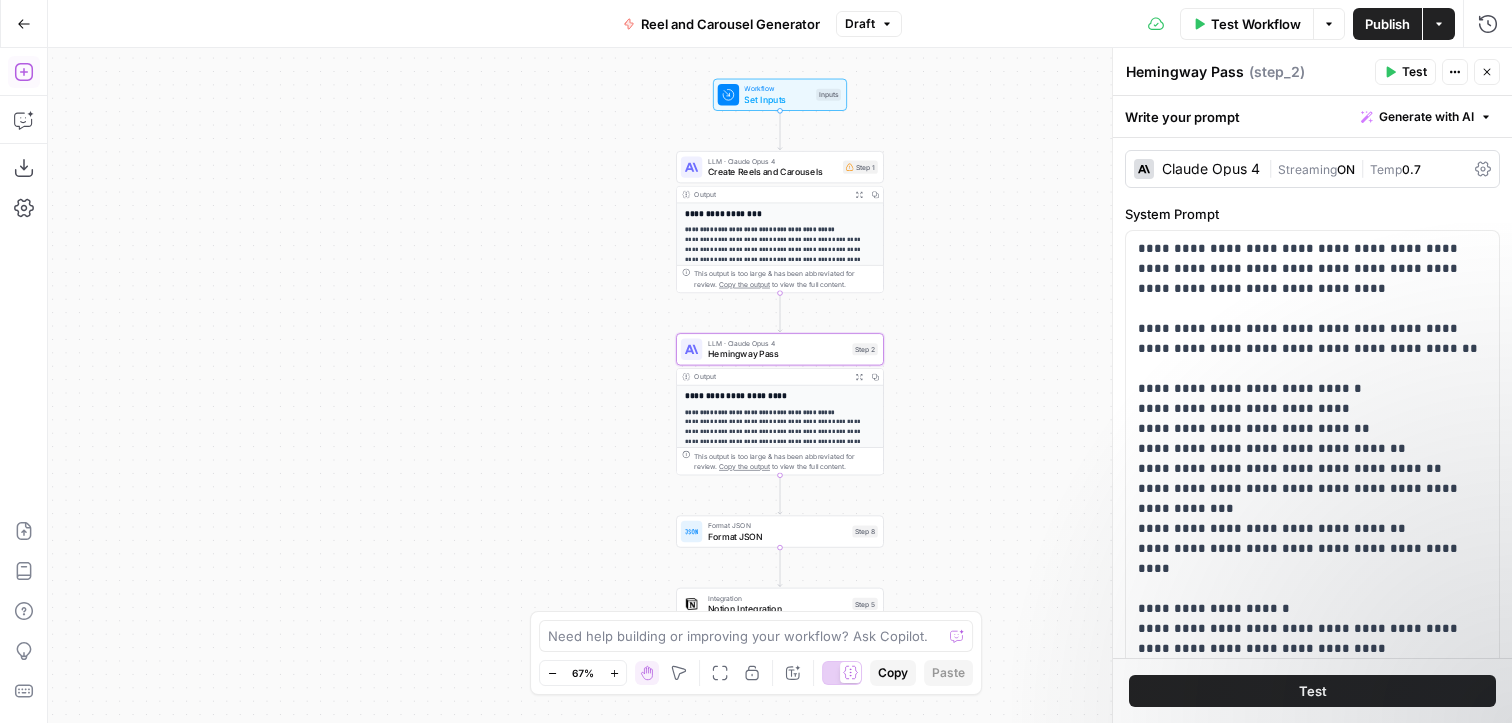 click 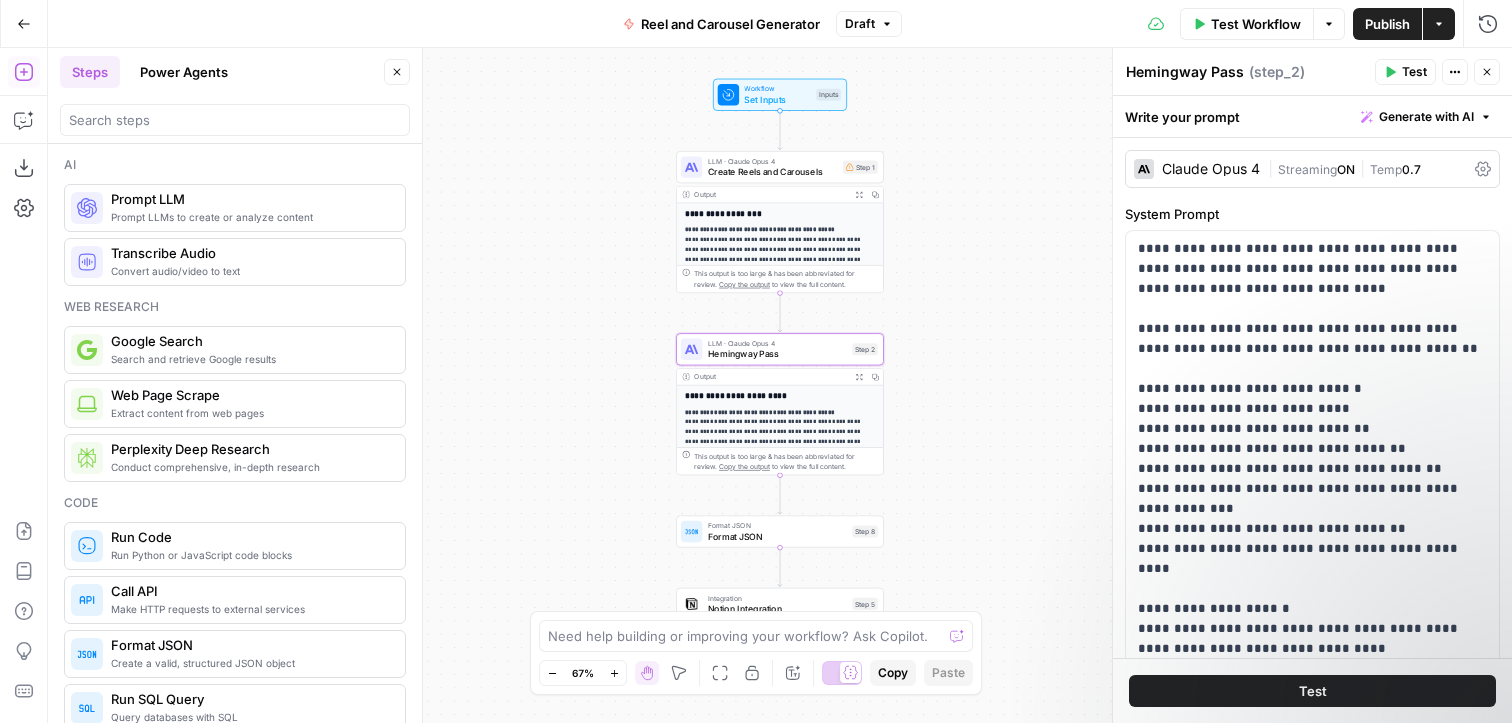 click at bounding box center [235, 116] 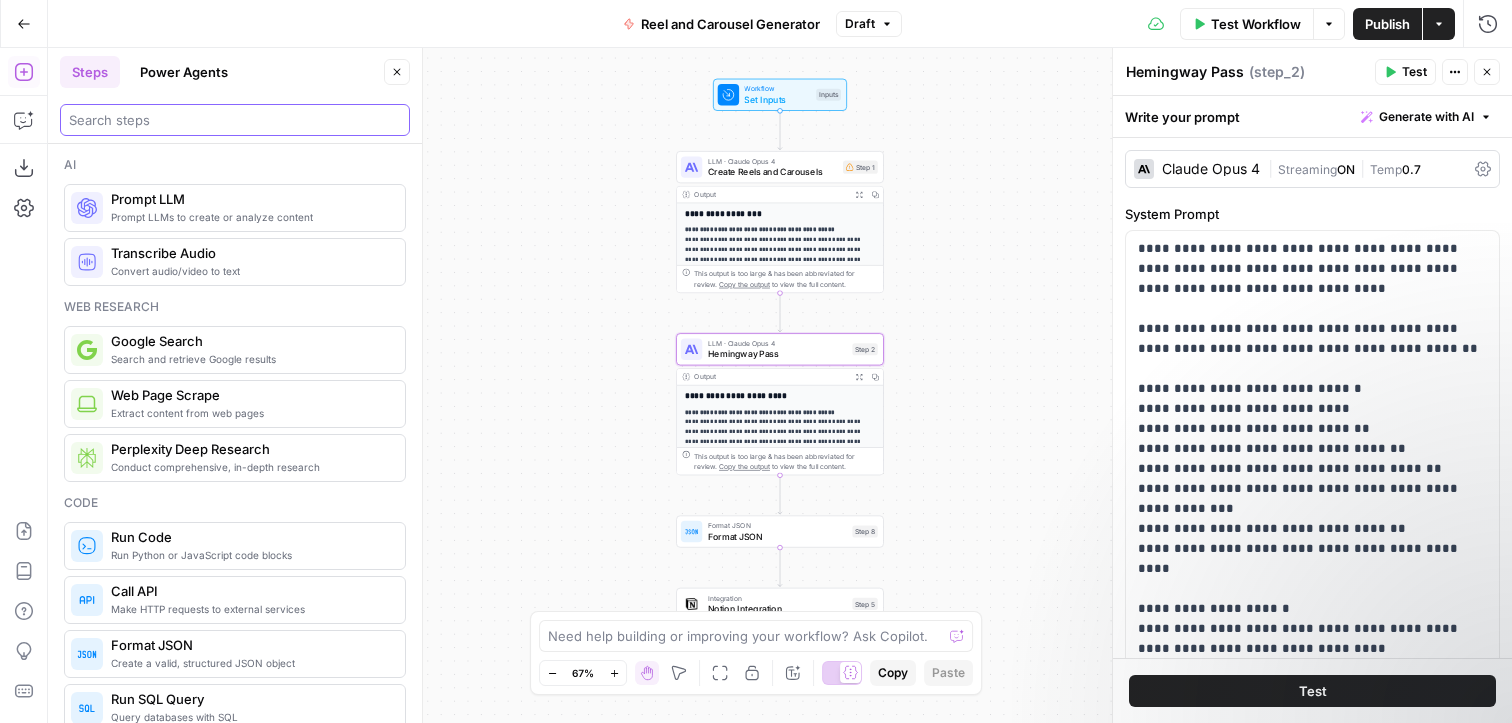 click at bounding box center [235, 120] 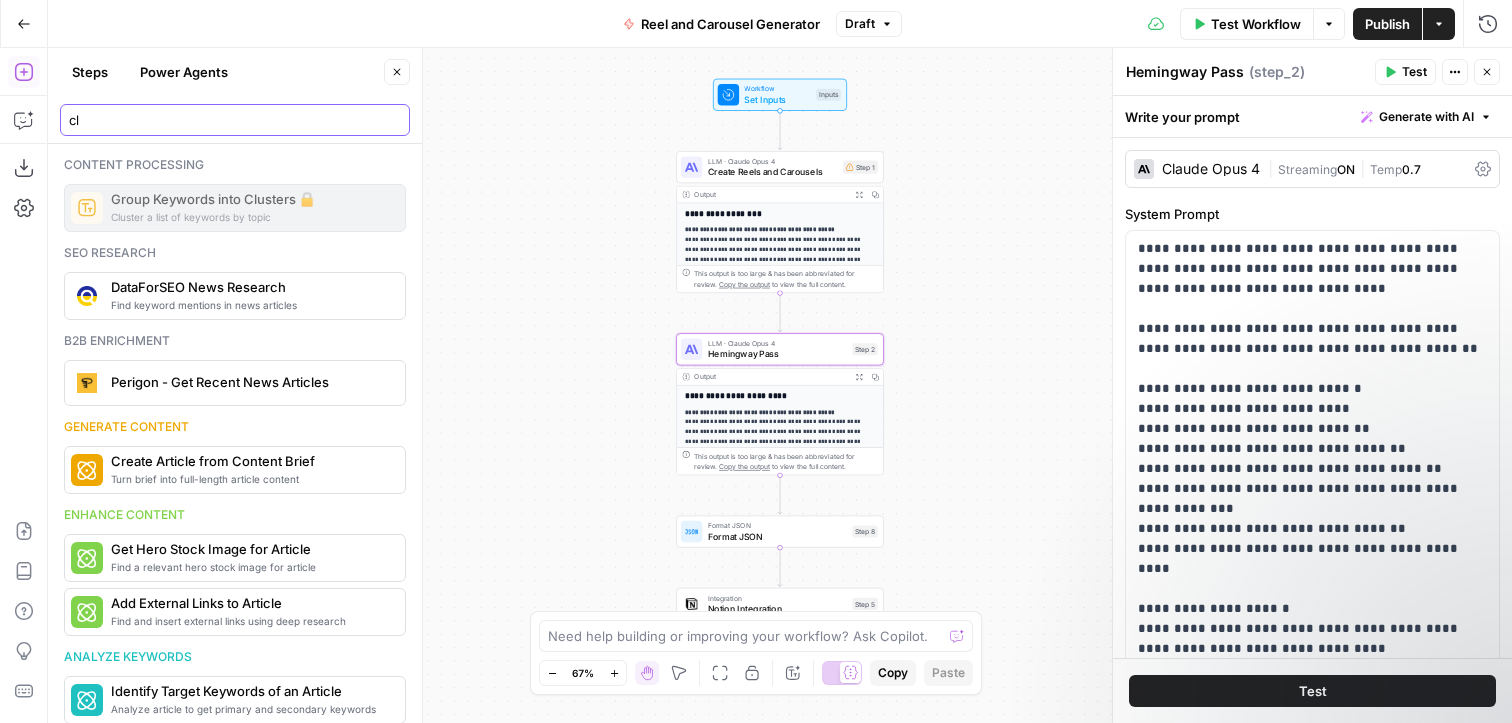 type on "c" 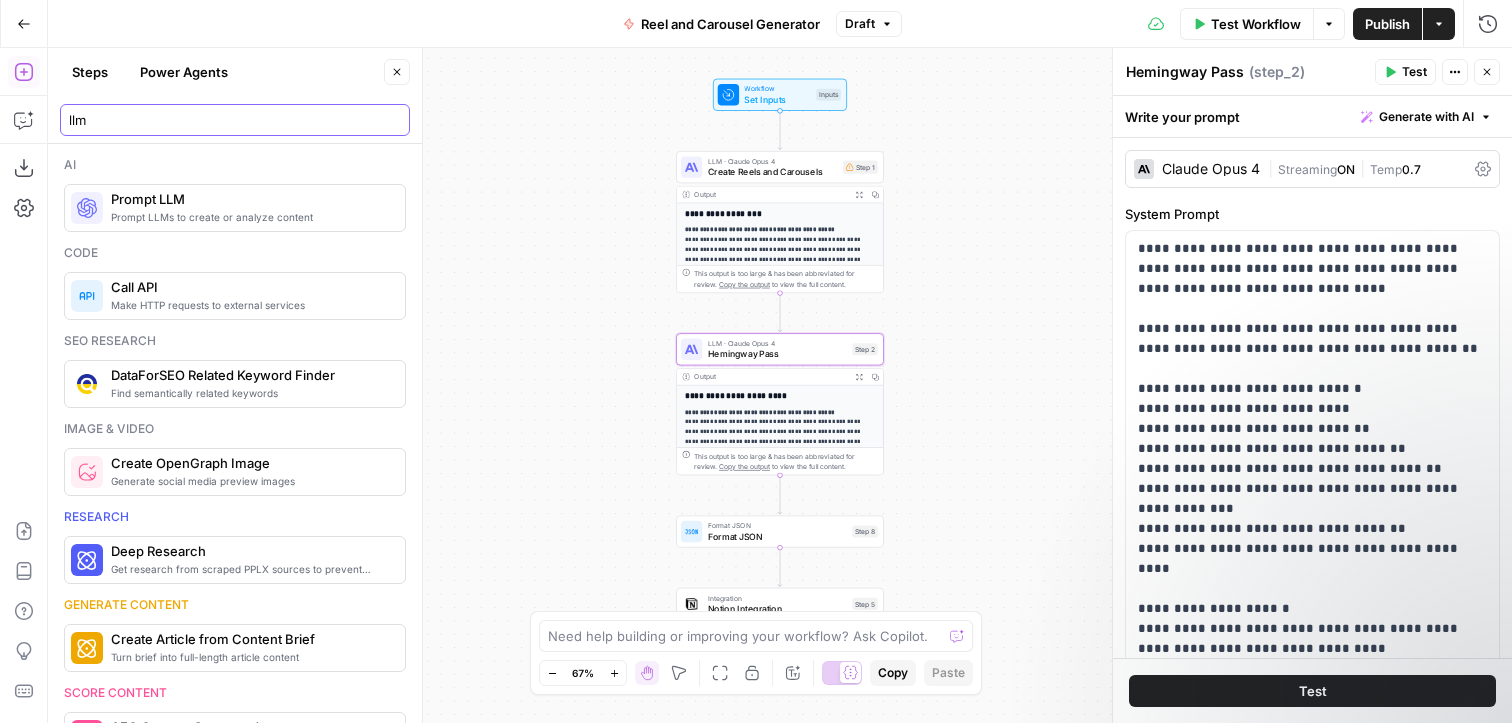 type on "llm" 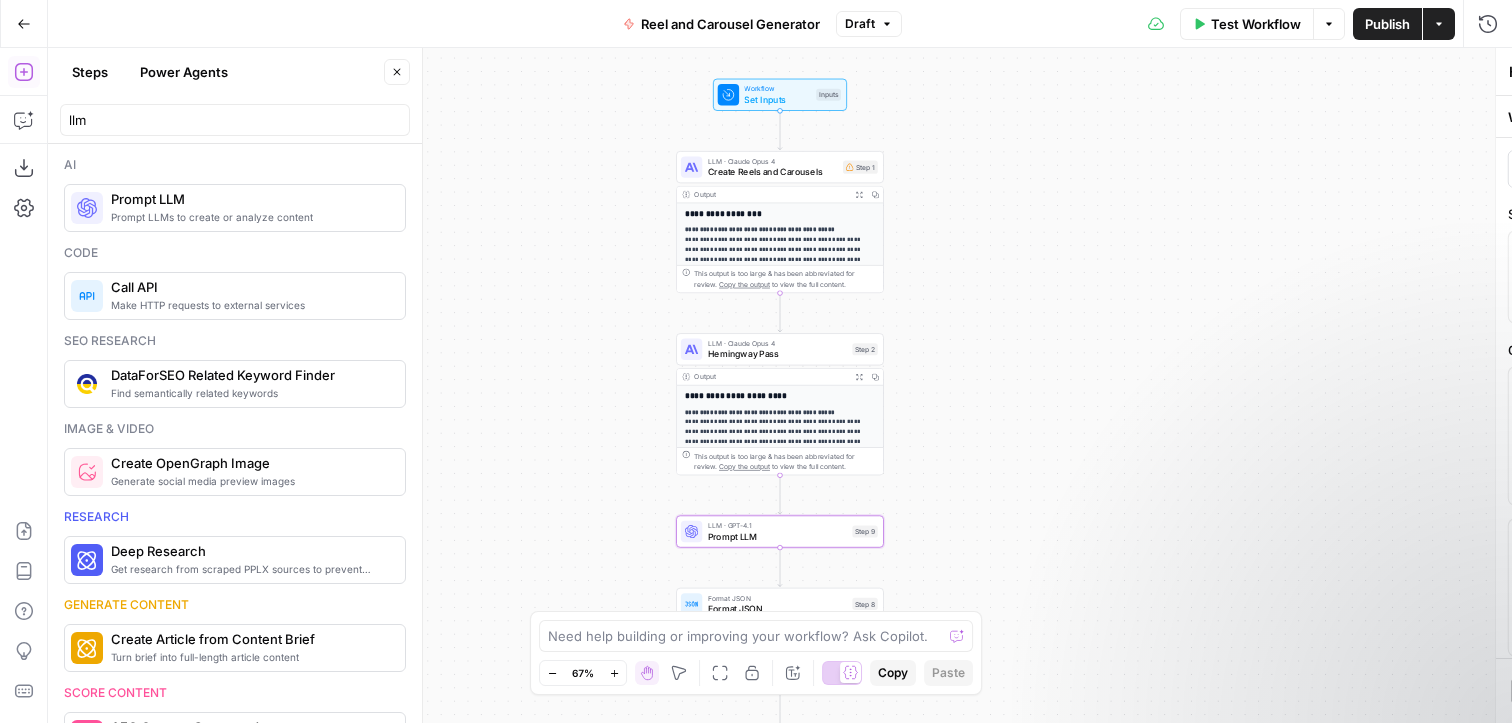 type on "Prompt LLM" 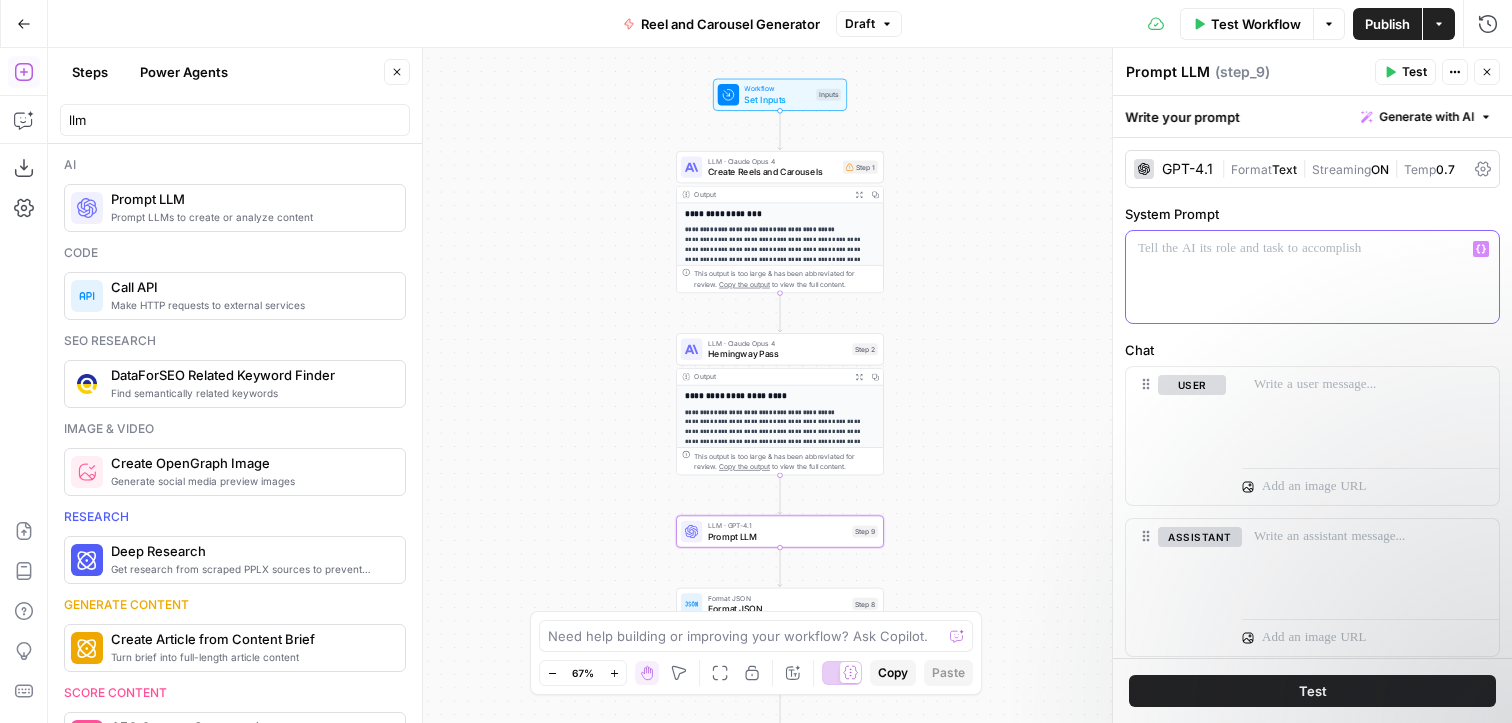 click at bounding box center (1312, 277) 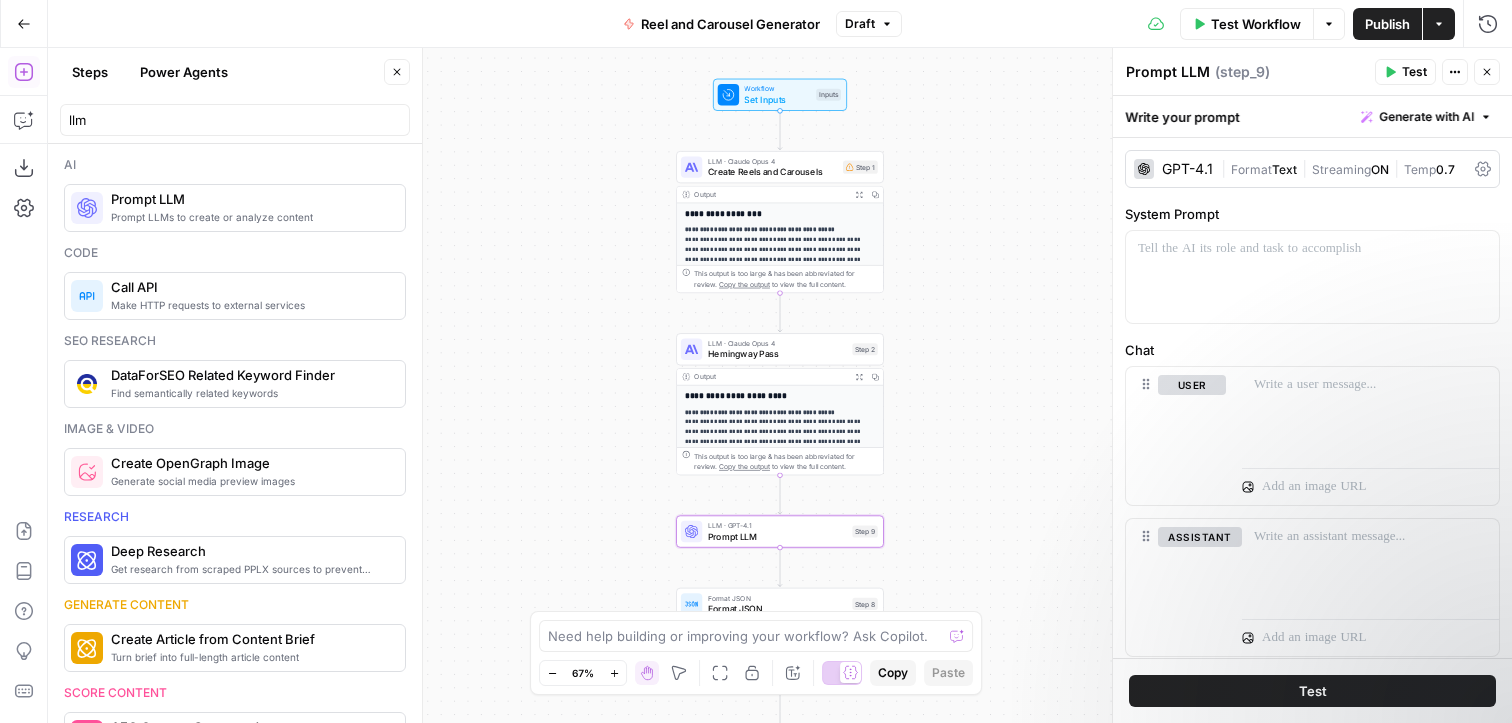 click on "GPT-4.1" at bounding box center (1187, 169) 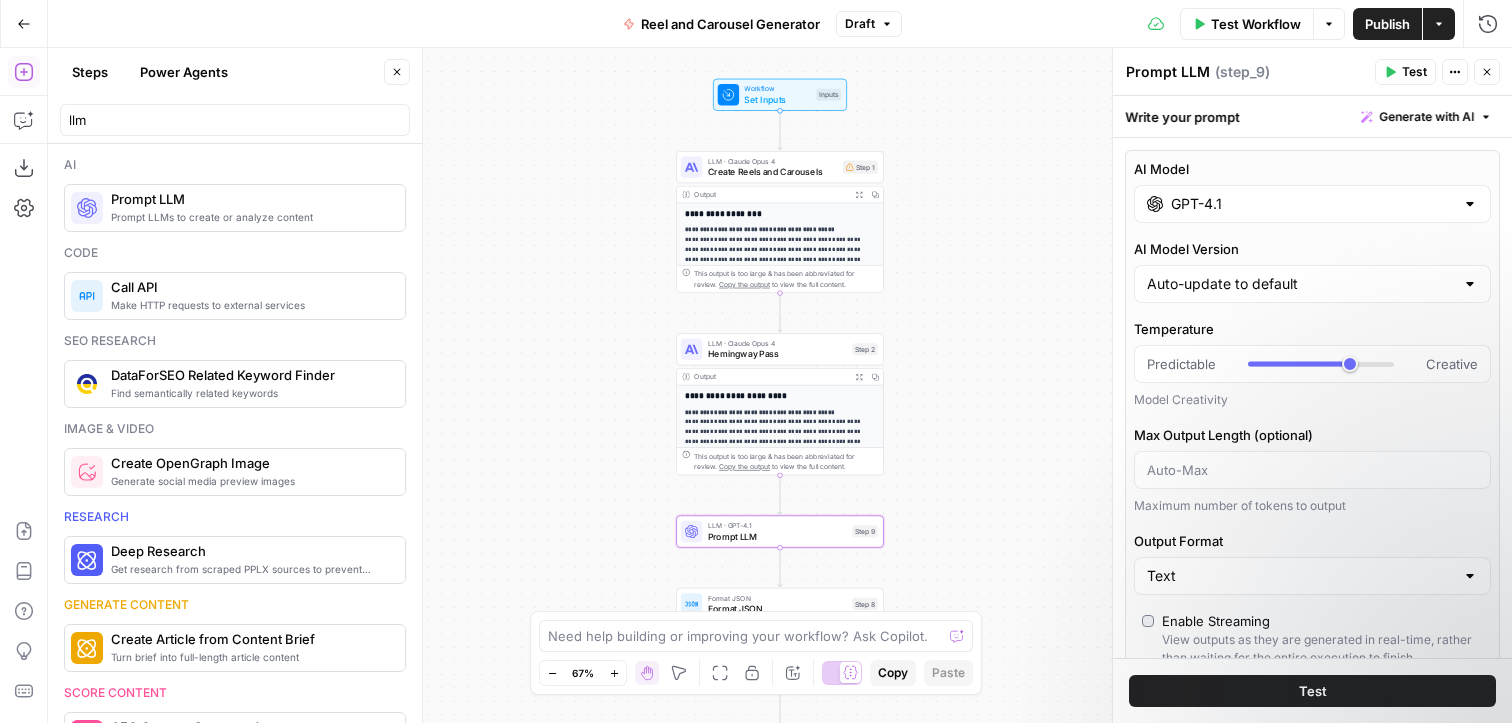 click on "GPT-4.1" at bounding box center (1312, 204) 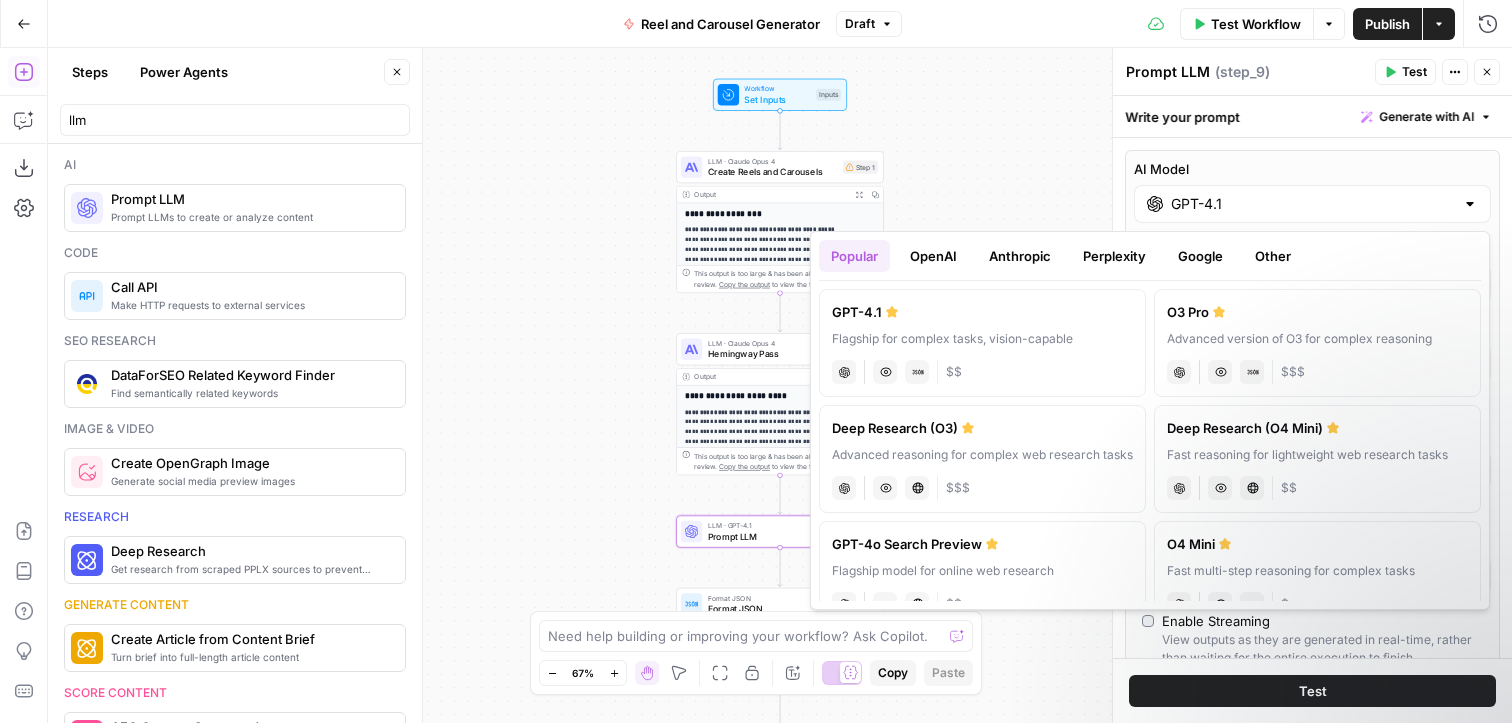 click on "AI Model" at bounding box center [1312, 169] 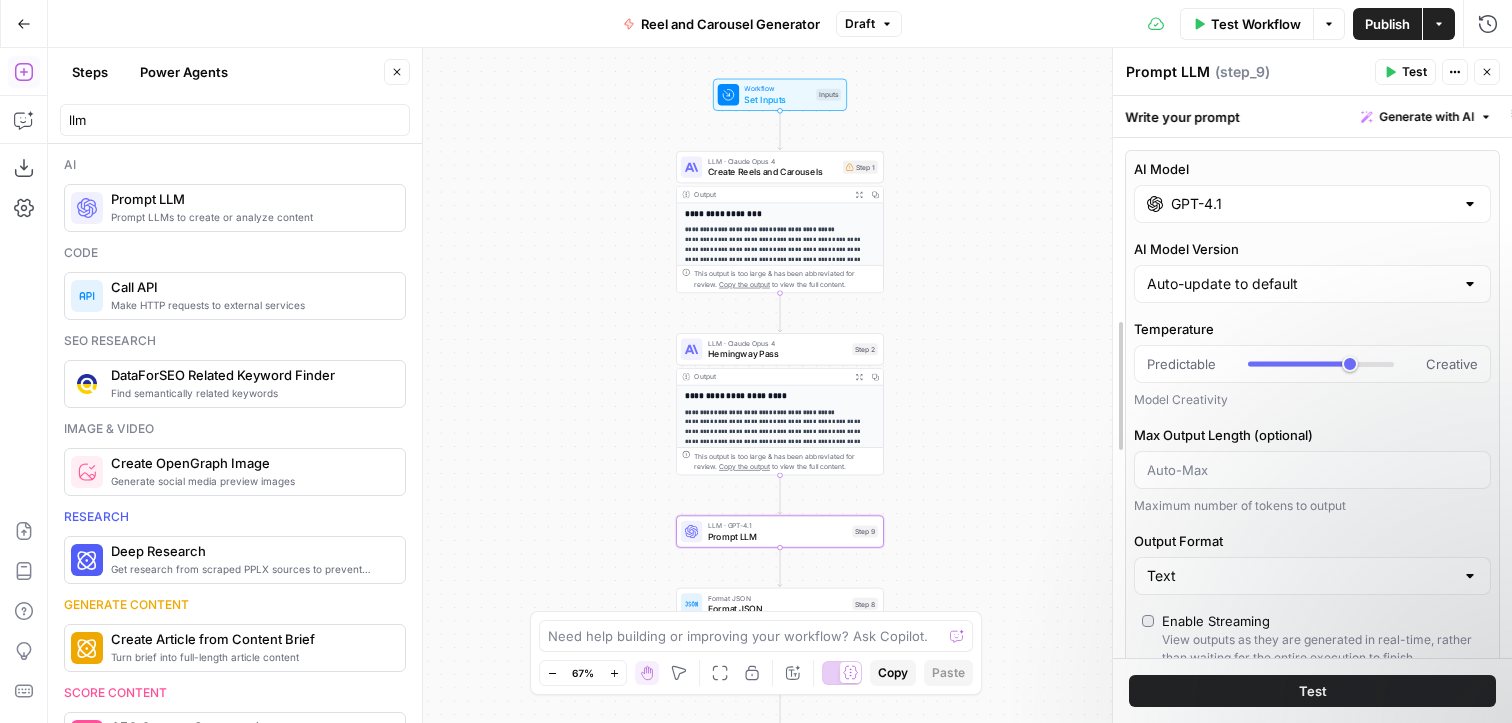 click at bounding box center [1113, 385] 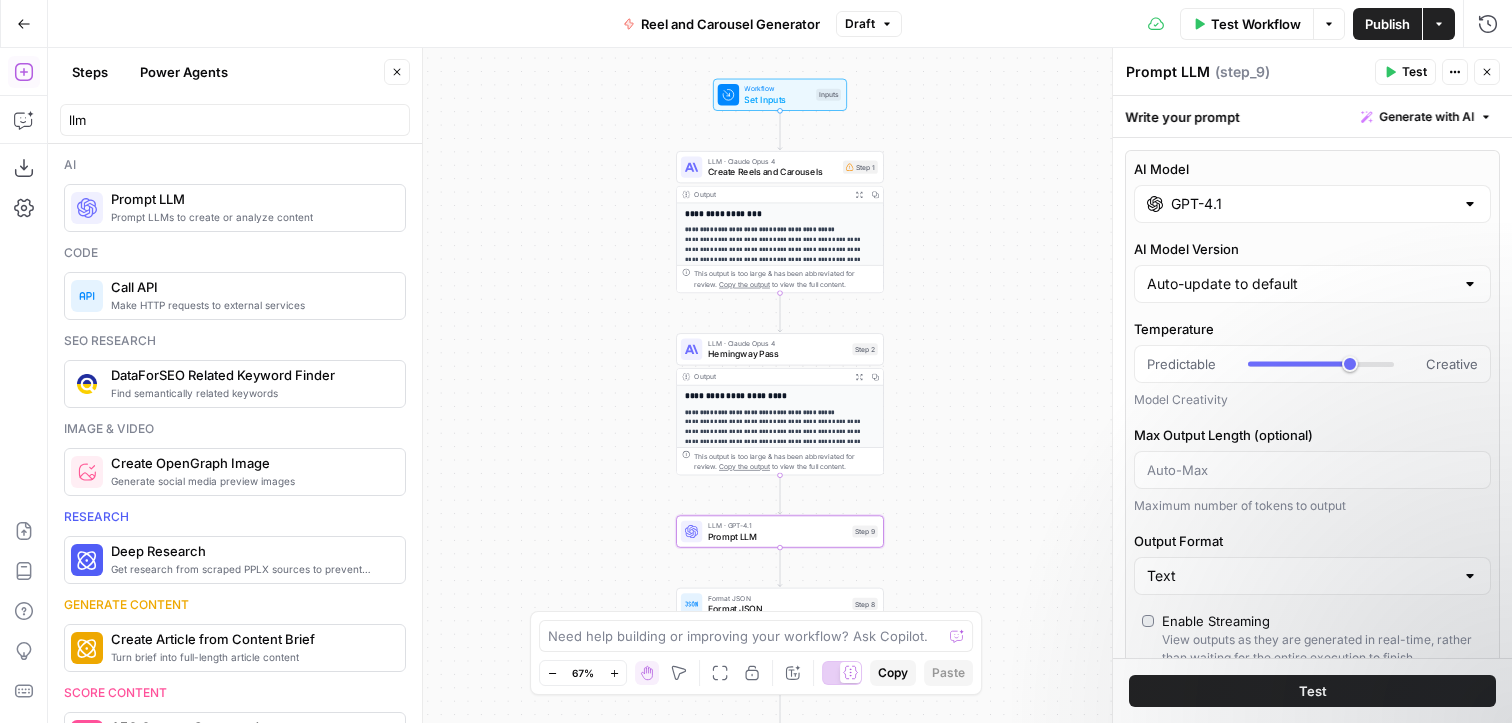click on "**********" at bounding box center (780, 385) 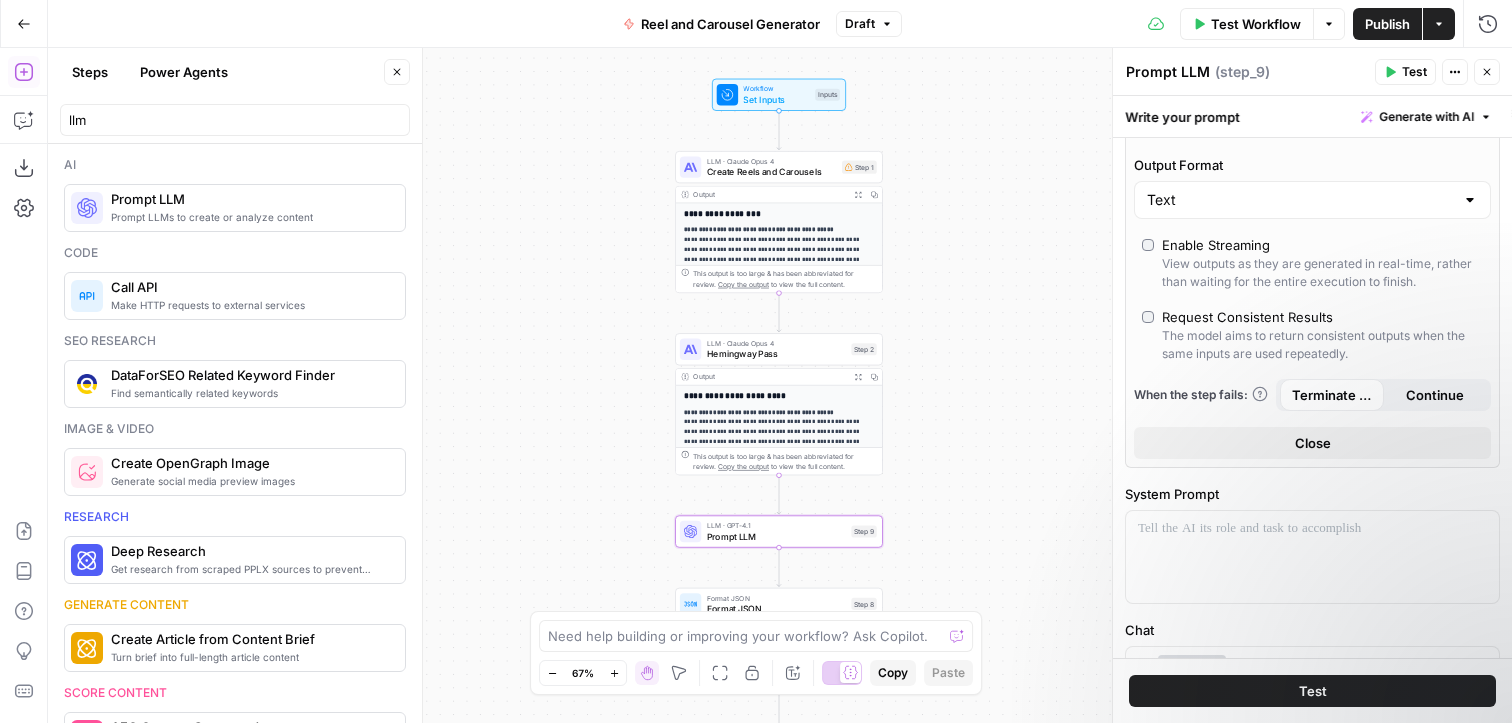 scroll, scrollTop: 628, scrollLeft: 0, axis: vertical 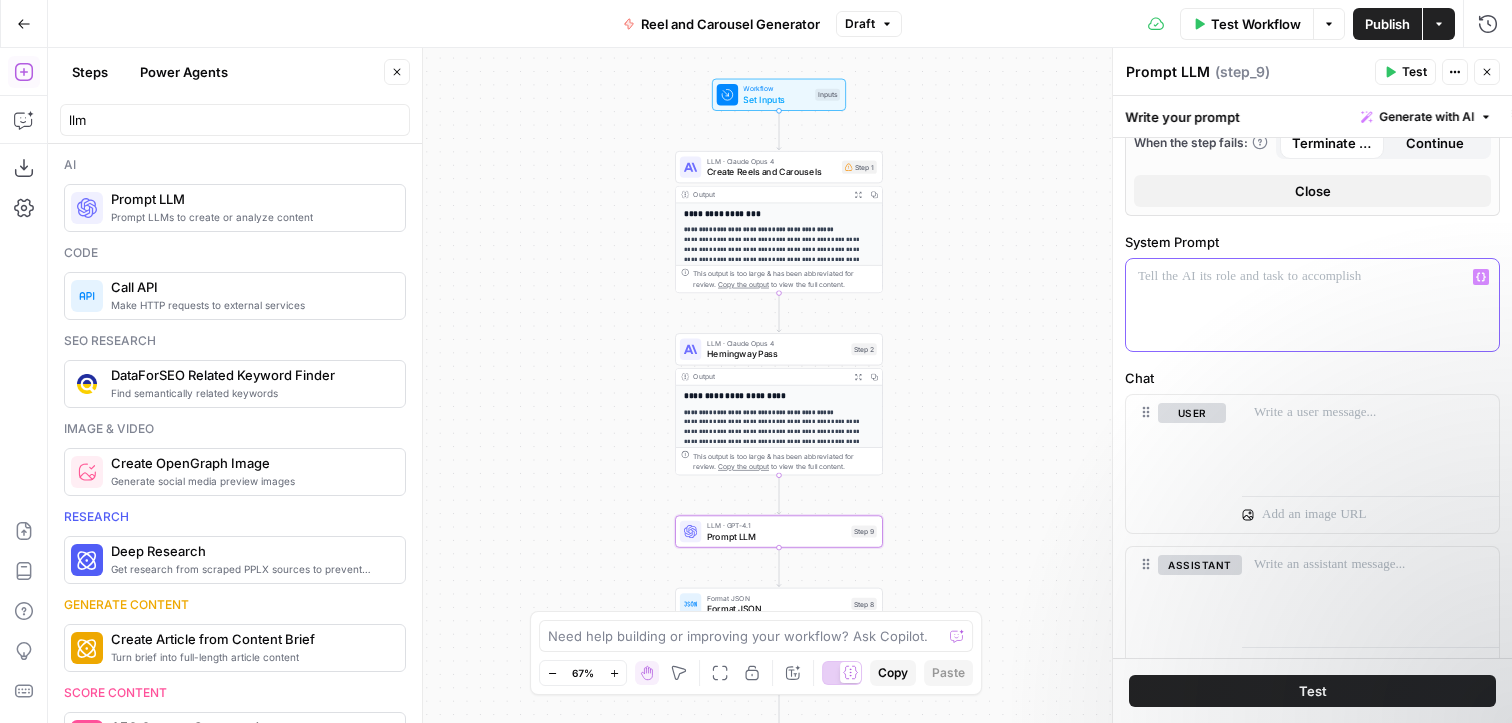 click at bounding box center [1312, 305] 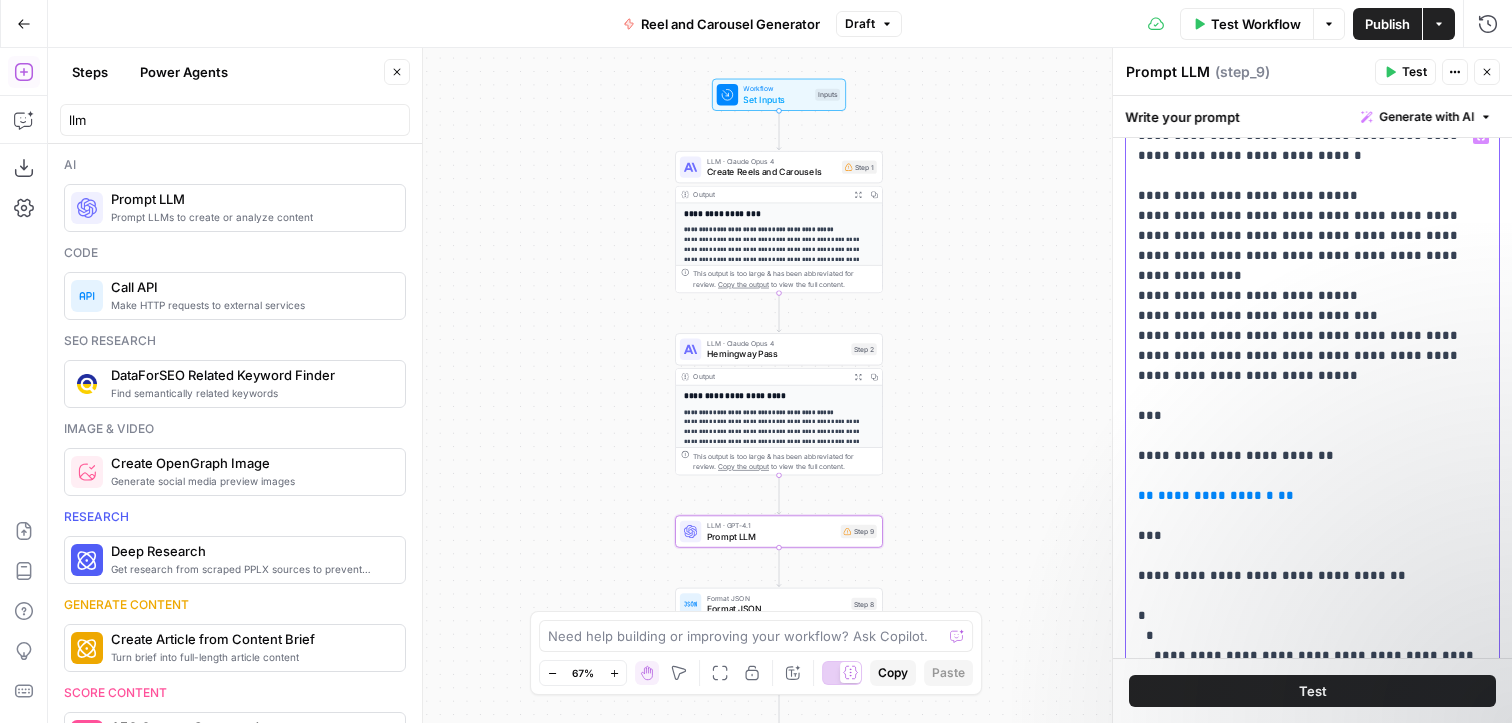 scroll, scrollTop: 773, scrollLeft: 0, axis: vertical 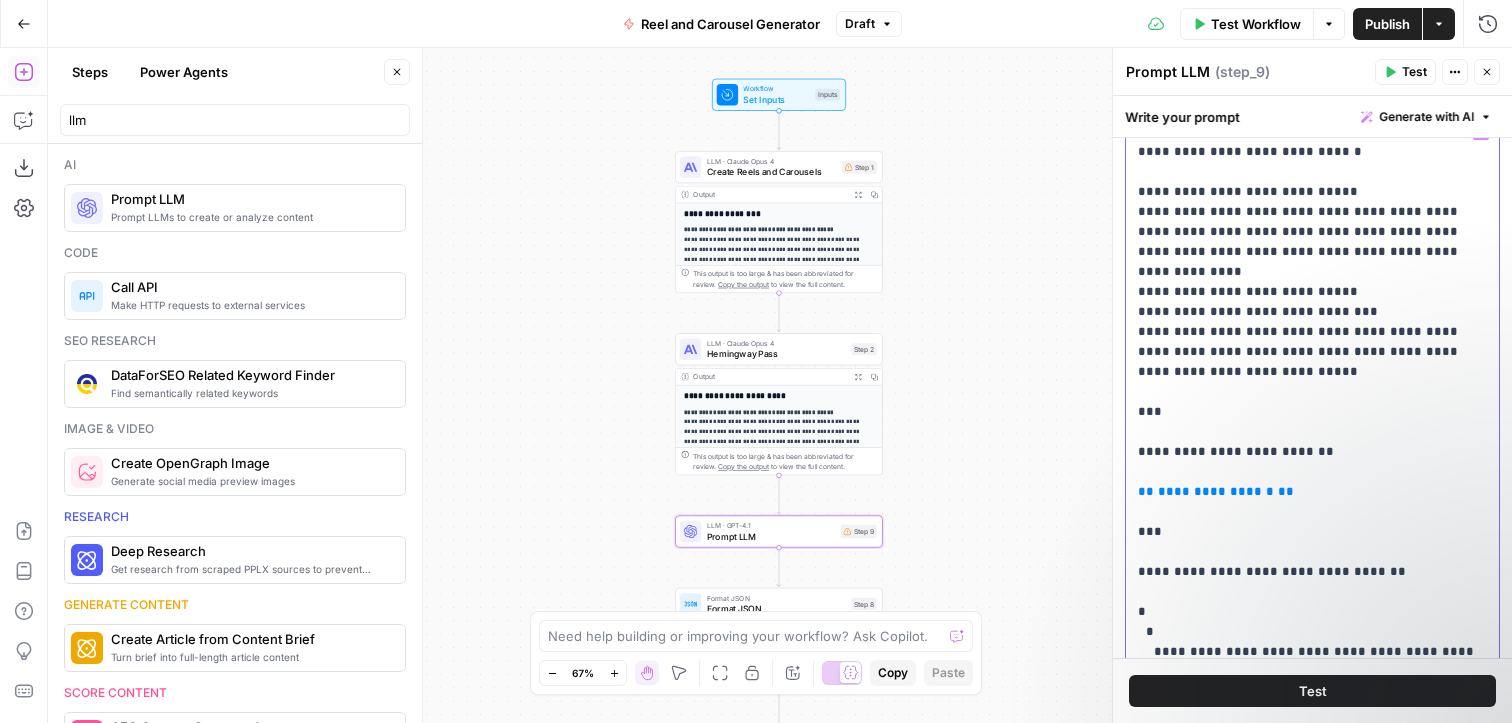 click on "**********" at bounding box center [1312, 512] 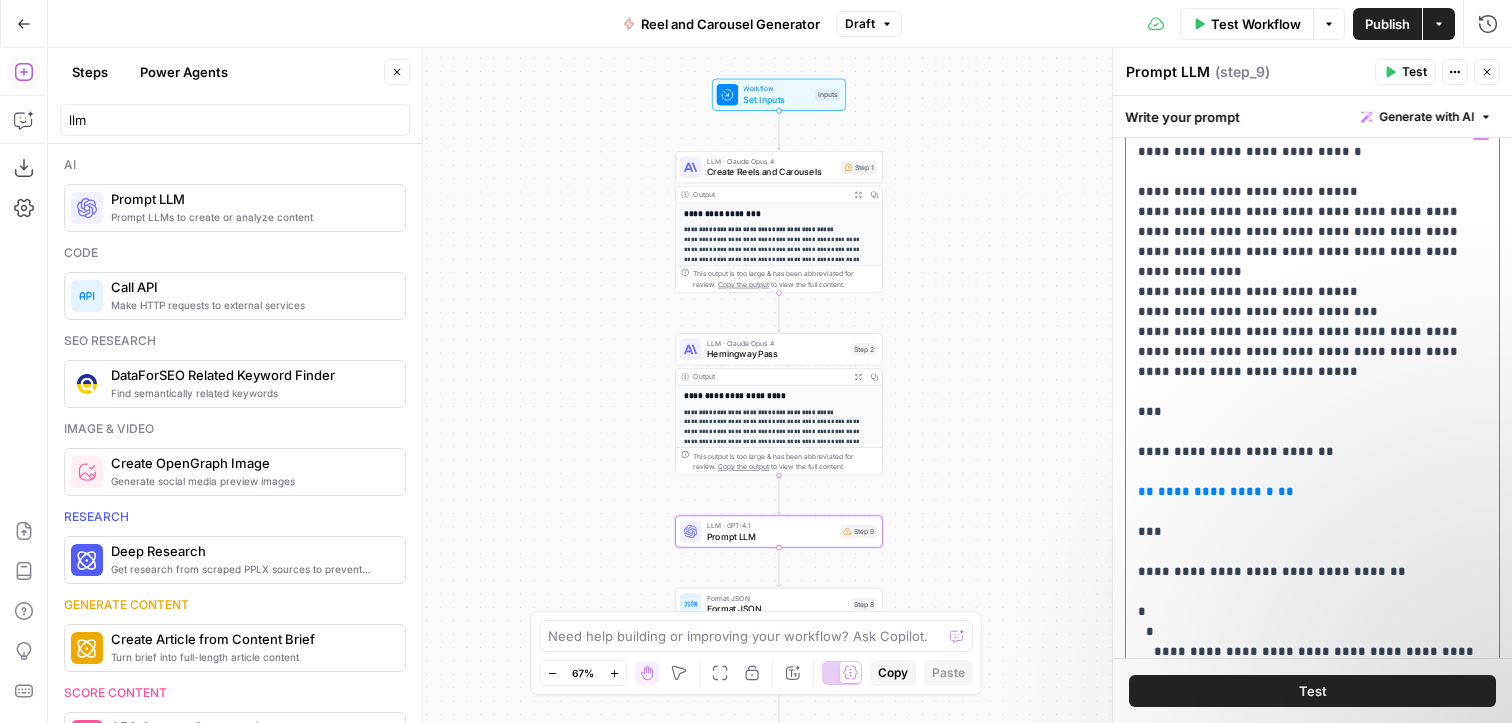 type 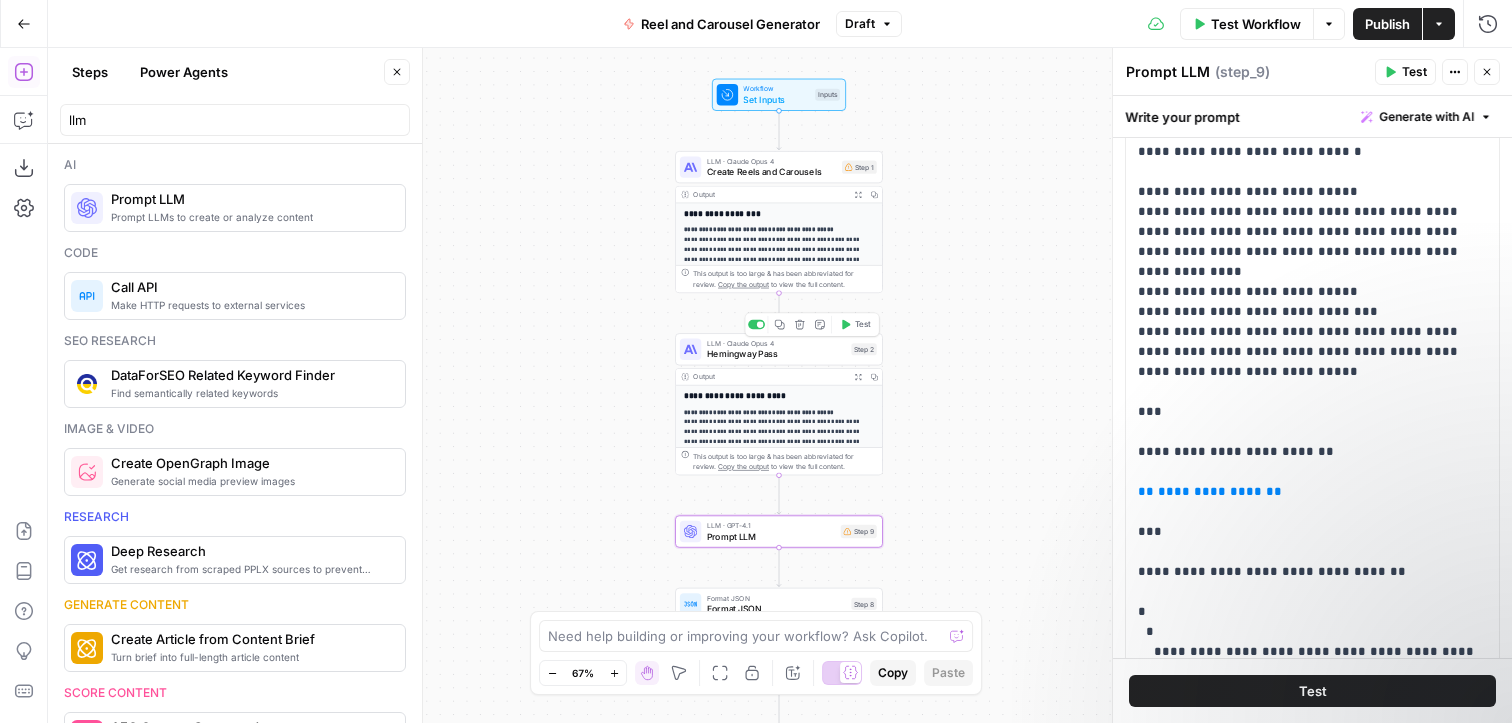 click on "Hemingway Pass" at bounding box center [776, 353] 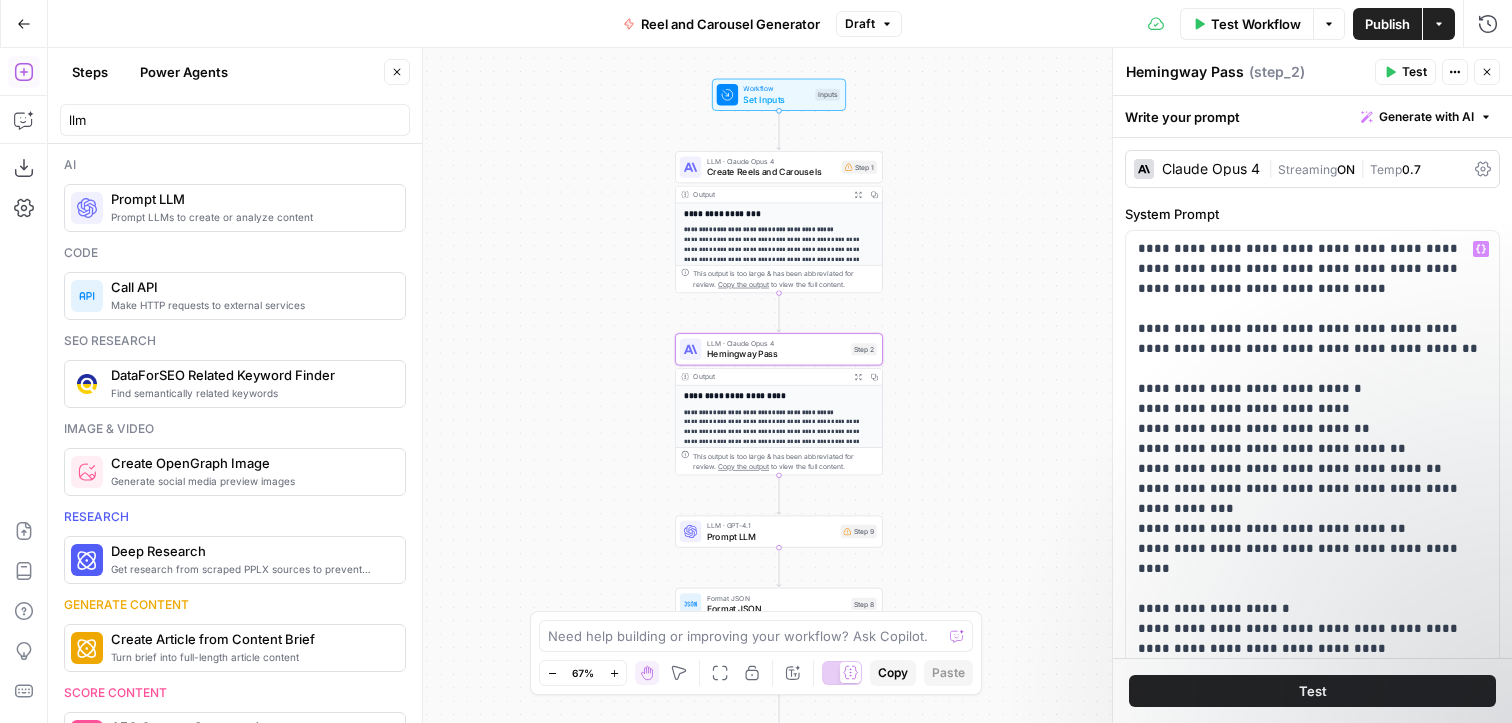 scroll, scrollTop: 301, scrollLeft: 0, axis: vertical 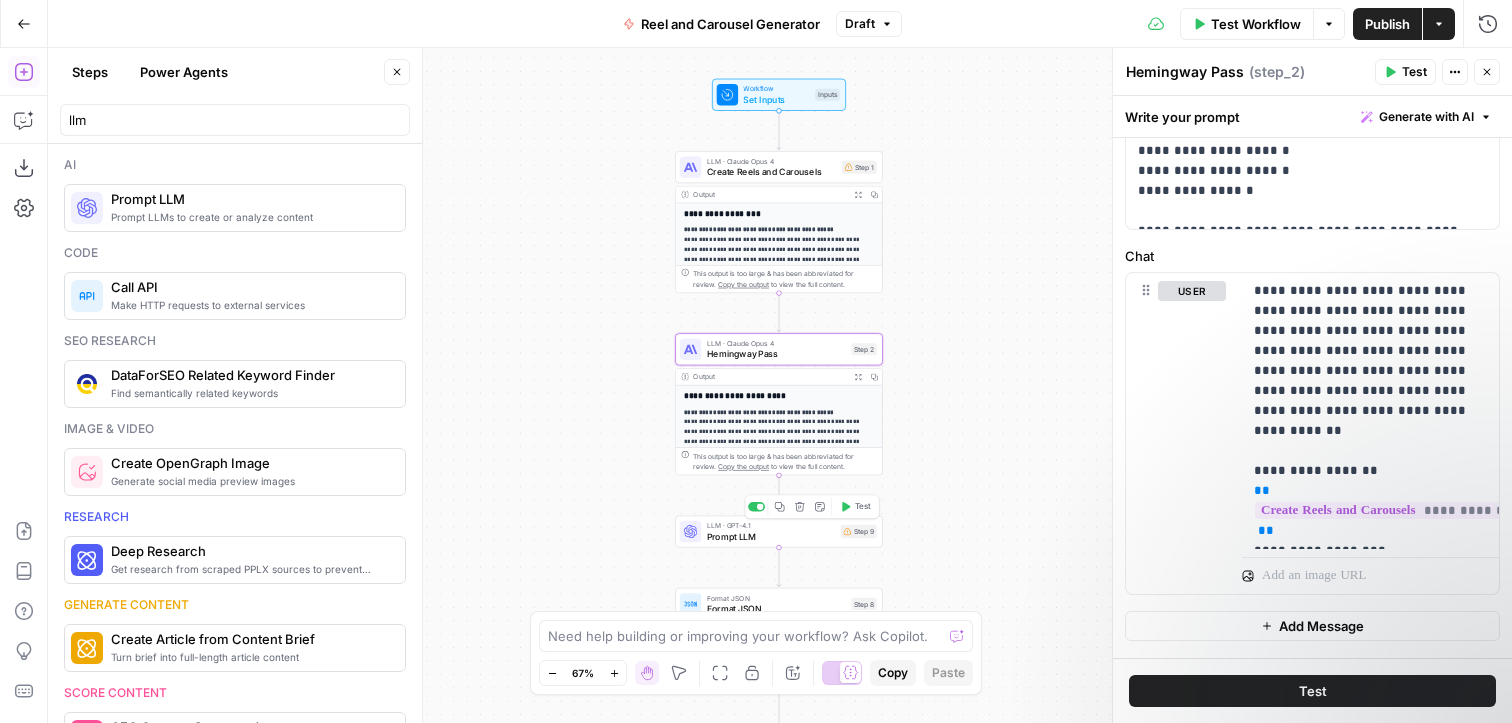 click on "Prompt LLM" at bounding box center [771, 536] 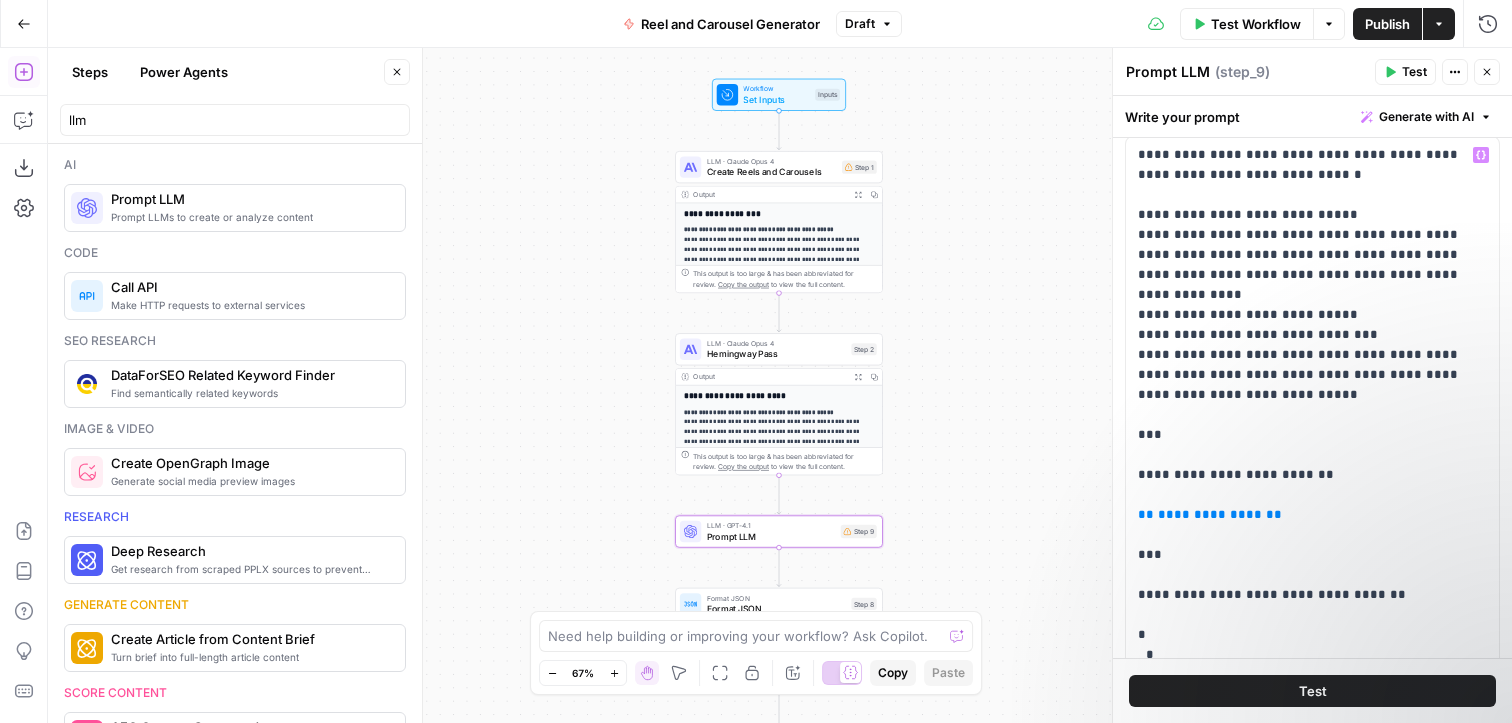 scroll, scrollTop: 93, scrollLeft: 0, axis: vertical 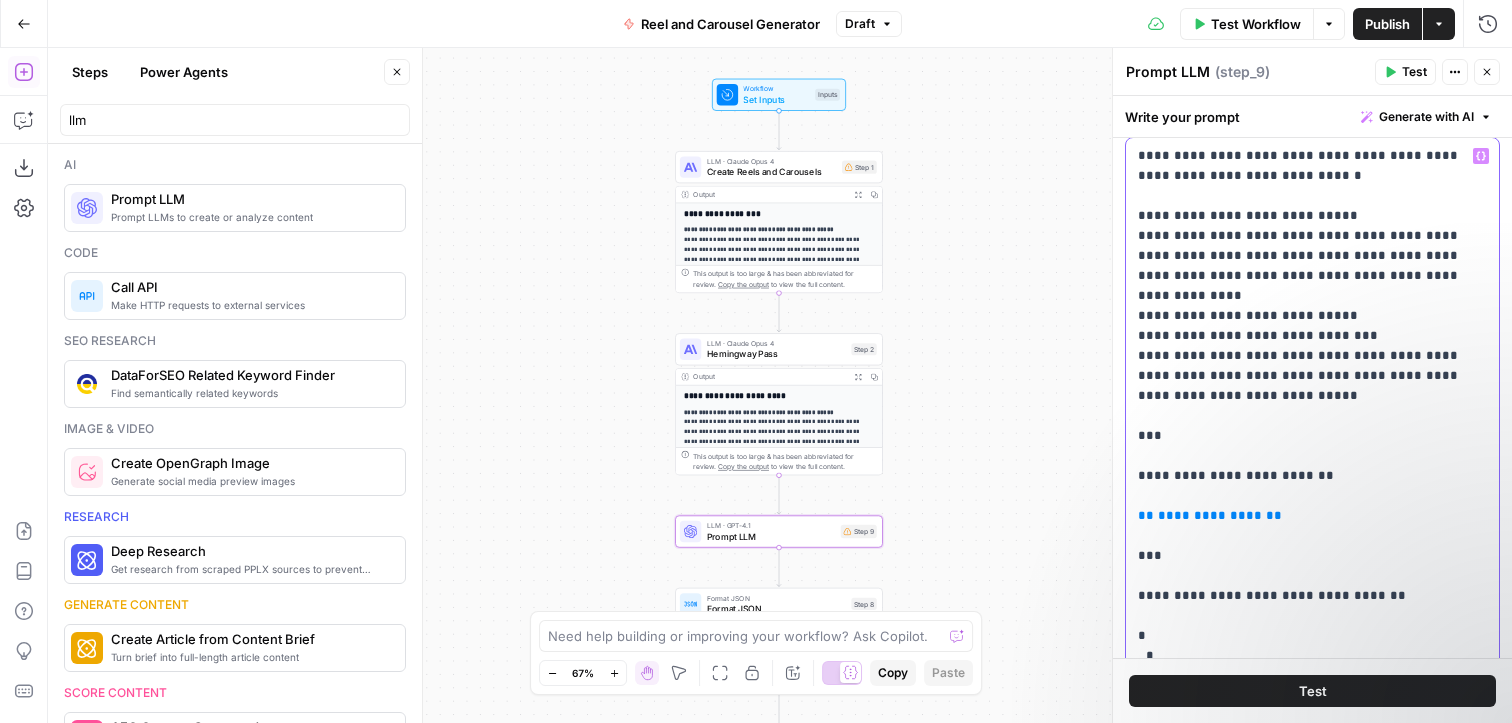 click on "**********" at bounding box center [1312, 526] 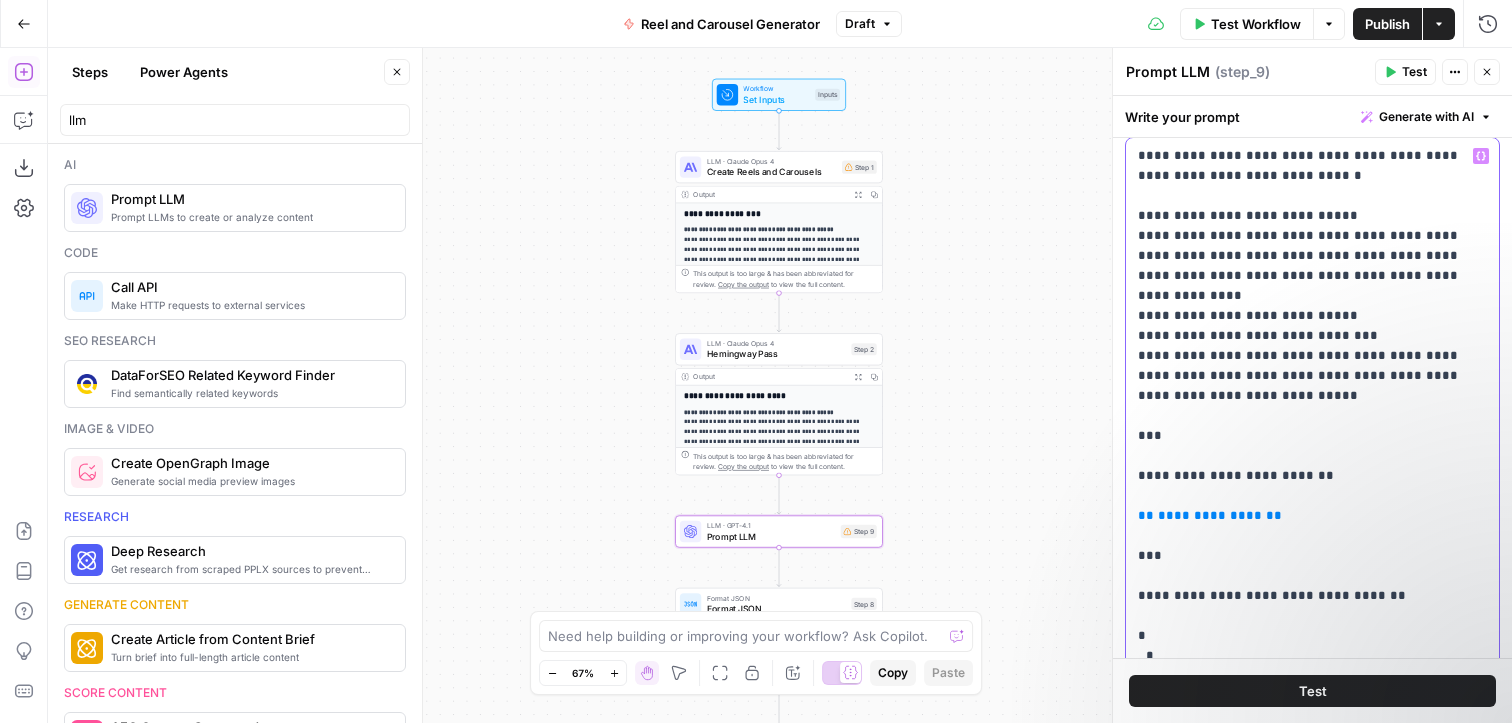 type 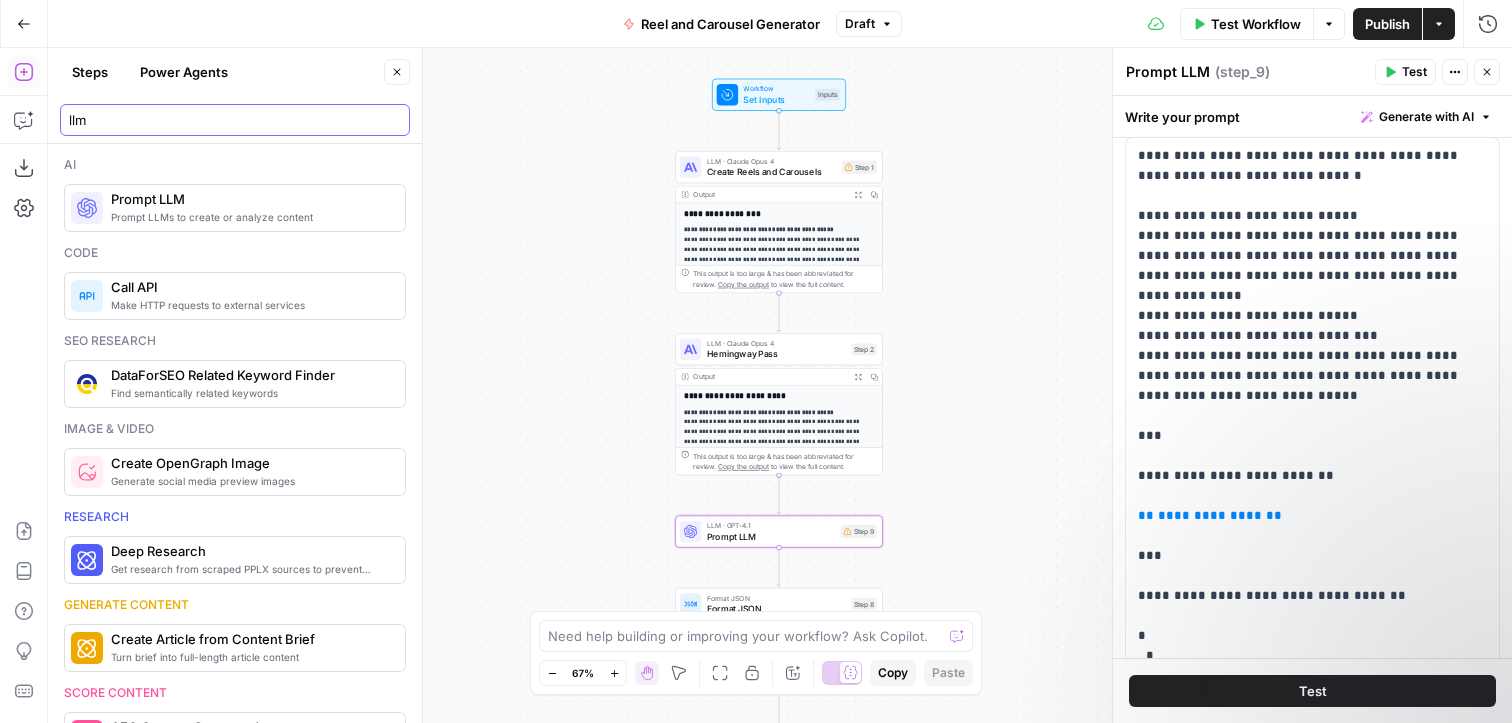 click on "llm" at bounding box center (235, 120) 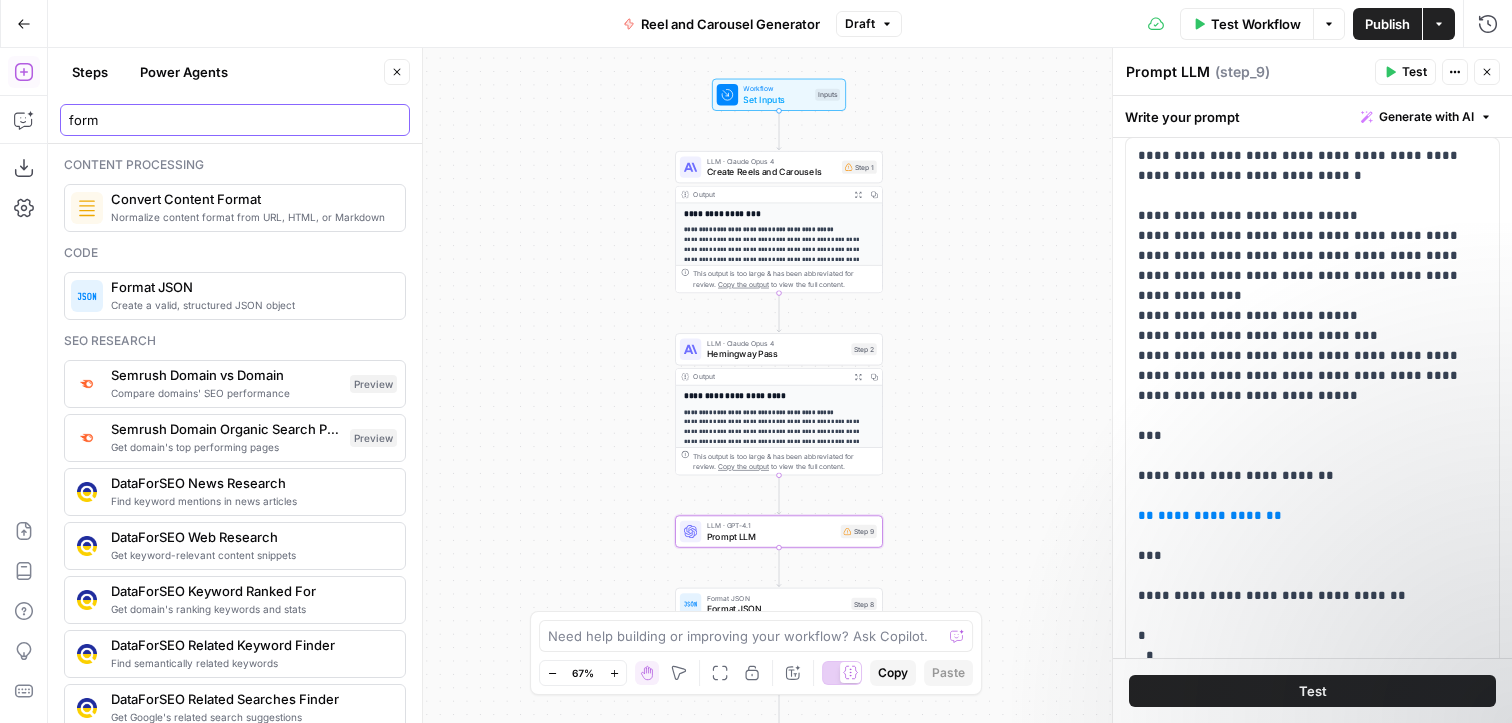 type on "form" 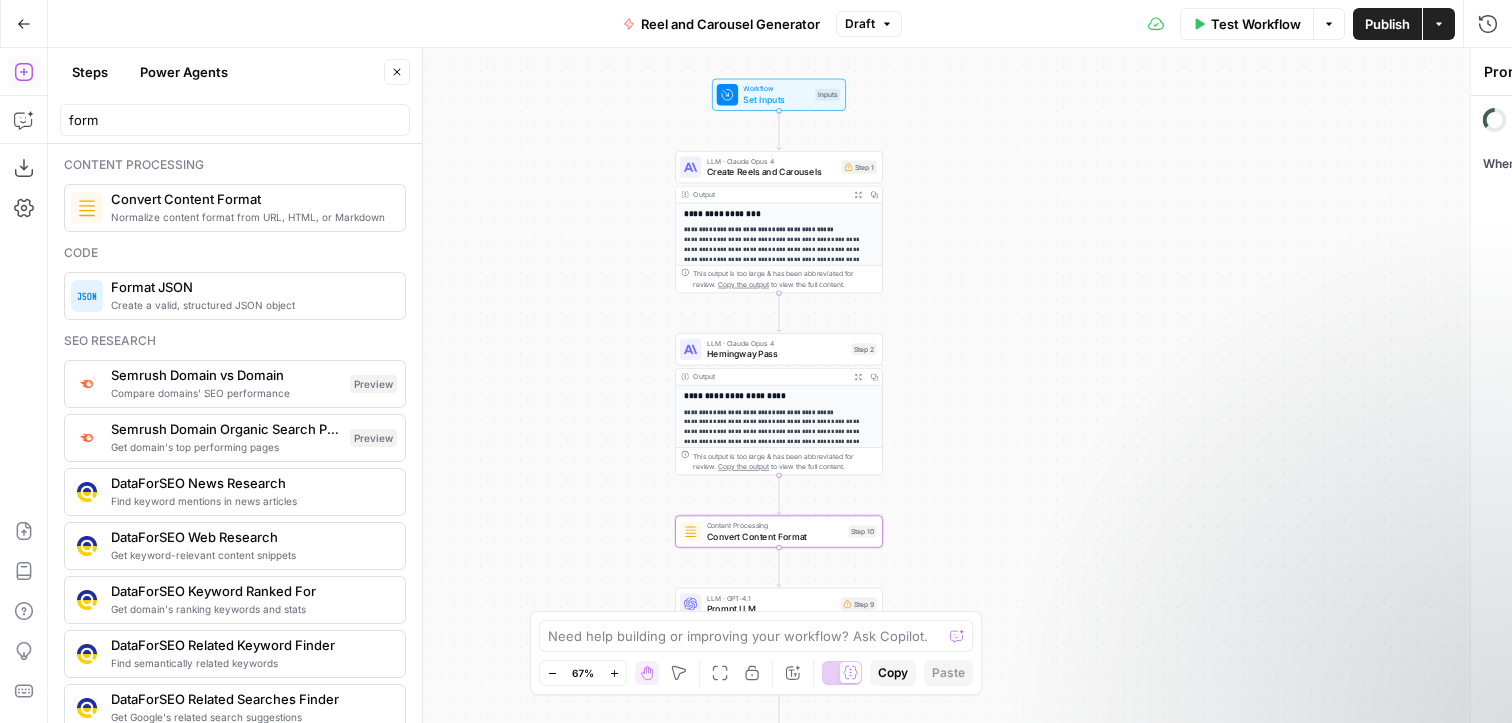 type on "Convert Content Format" 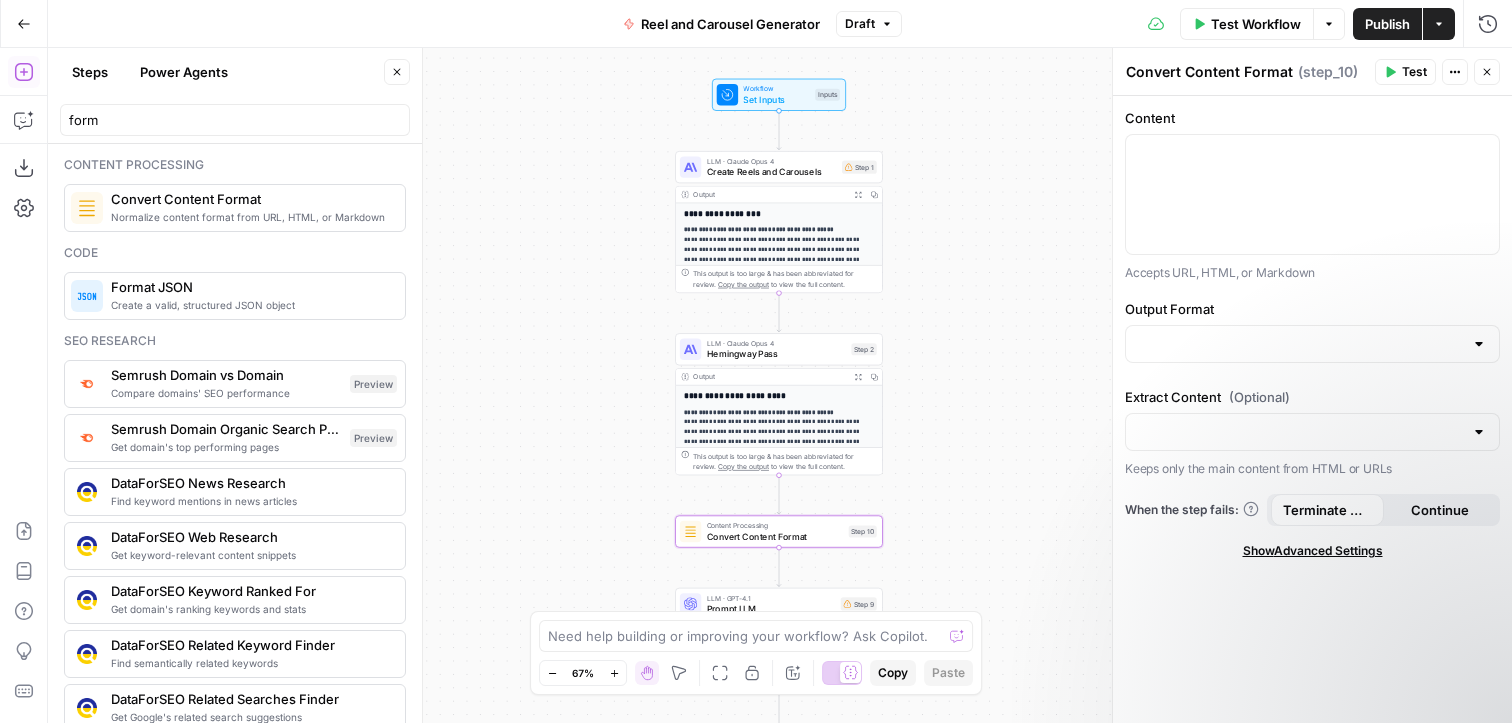 drag, startPoint x: 155, startPoint y: 205, endPoint x: 808, endPoint y: 4, distance: 683.2349 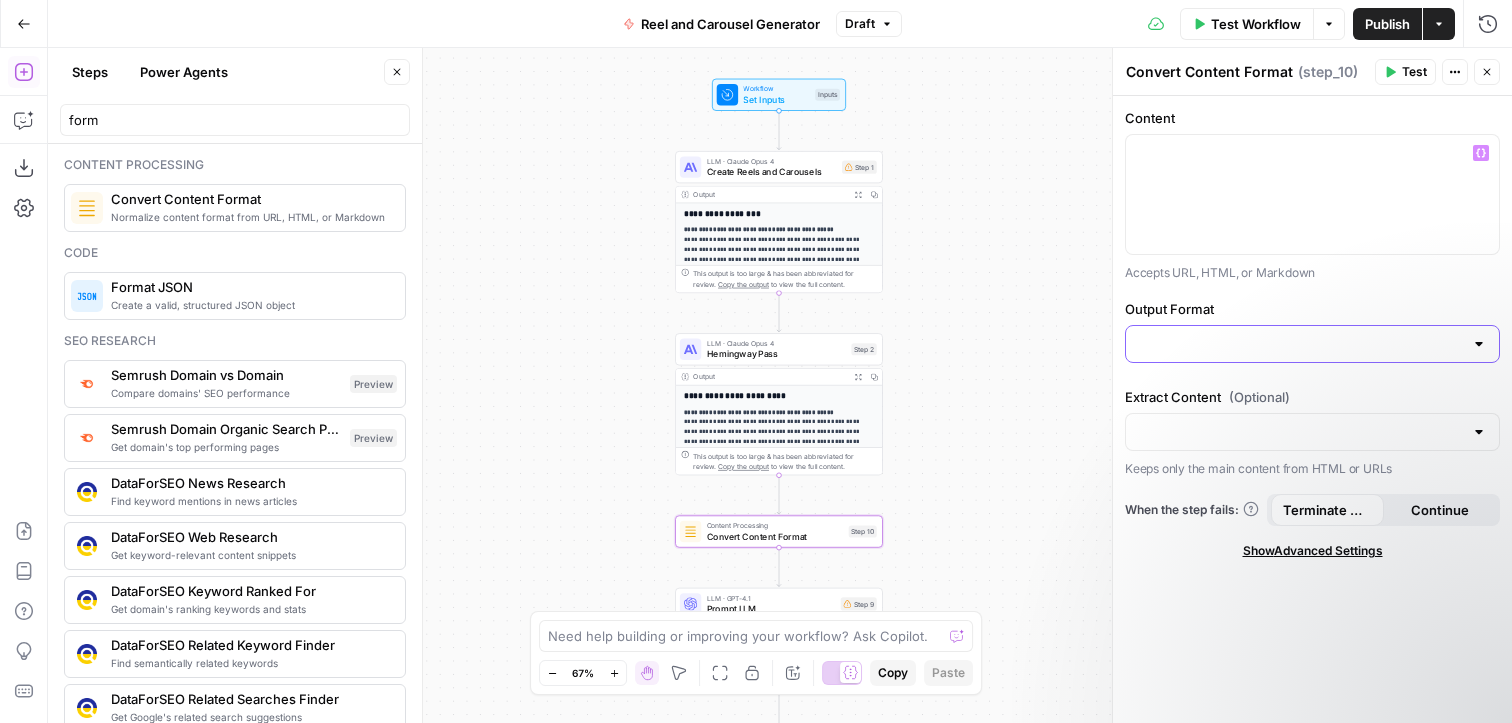 click on "Output Format" at bounding box center [1300, 344] 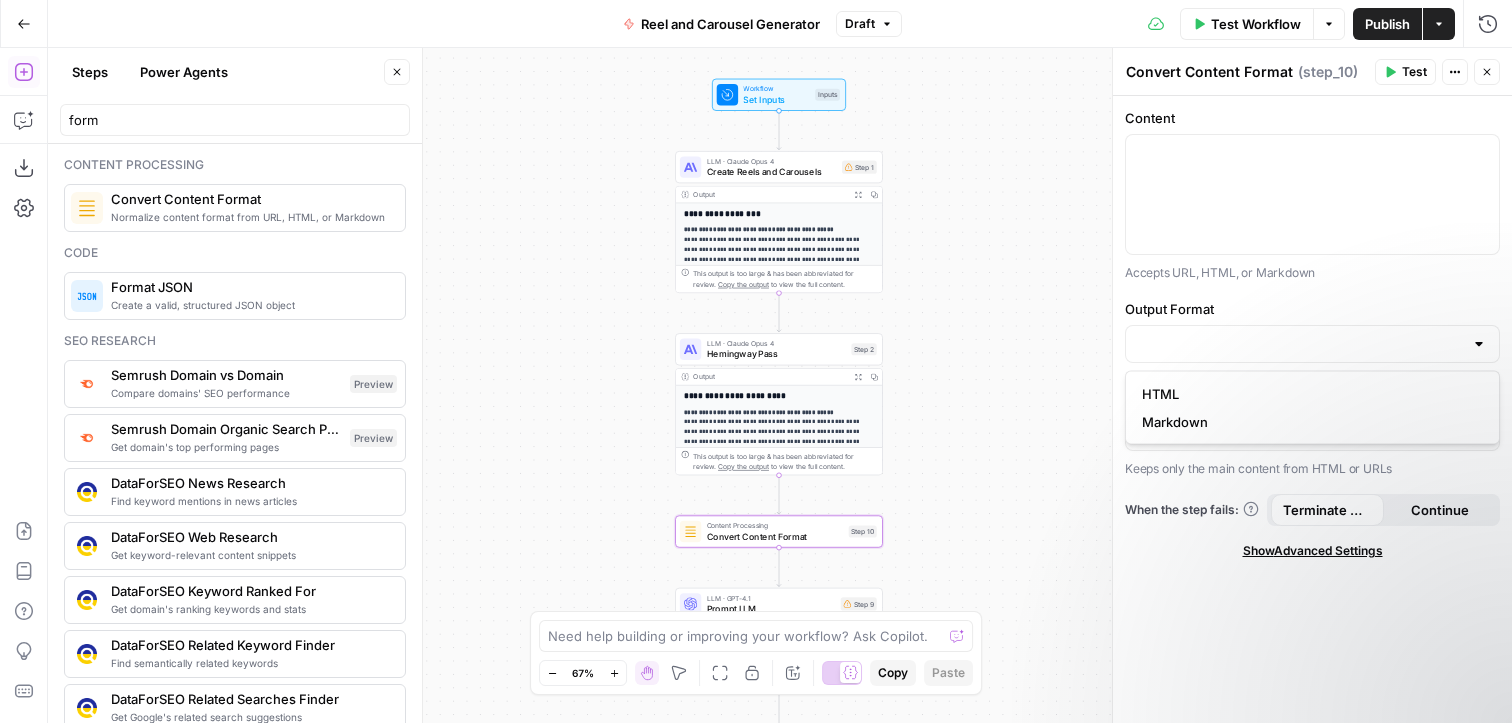 click on "Output Format" at bounding box center (1312, 309) 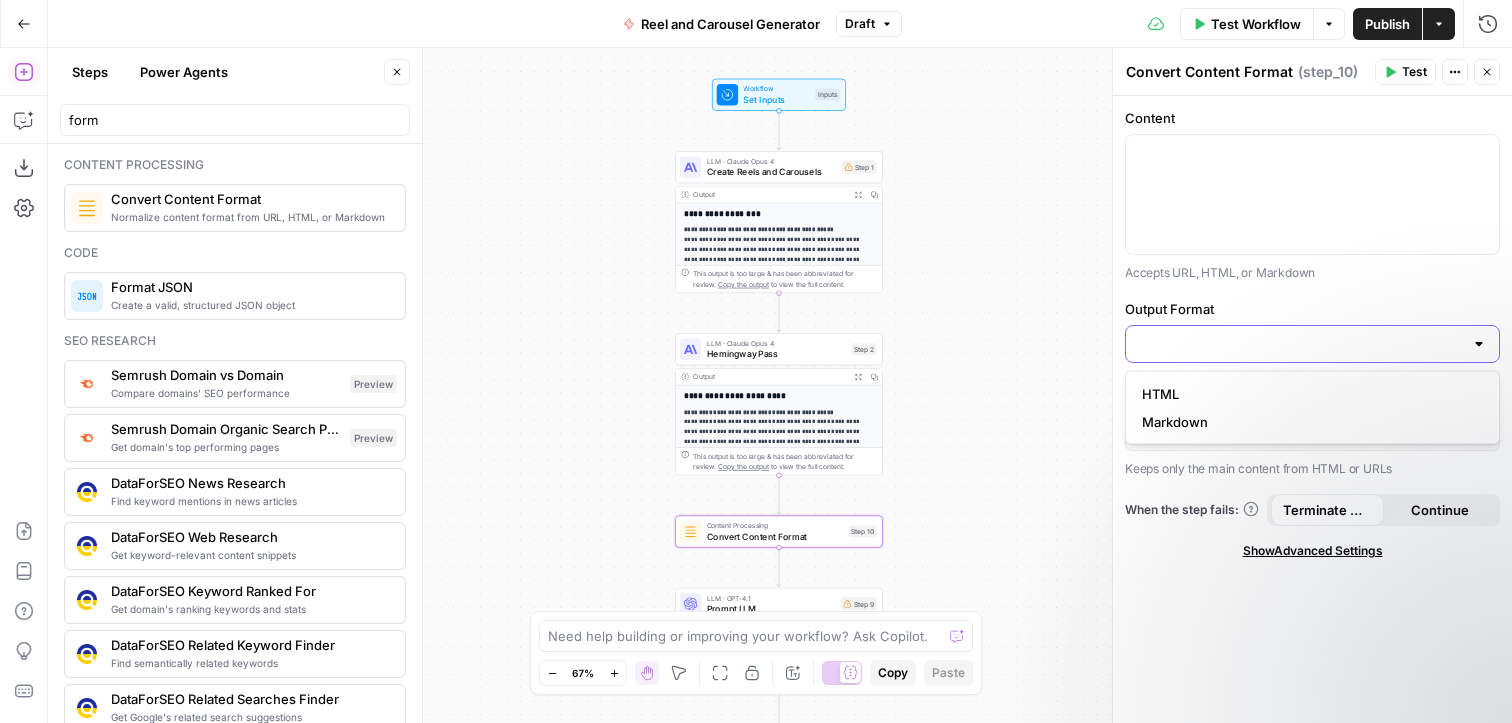 click on "Output Format" at bounding box center (1300, 344) 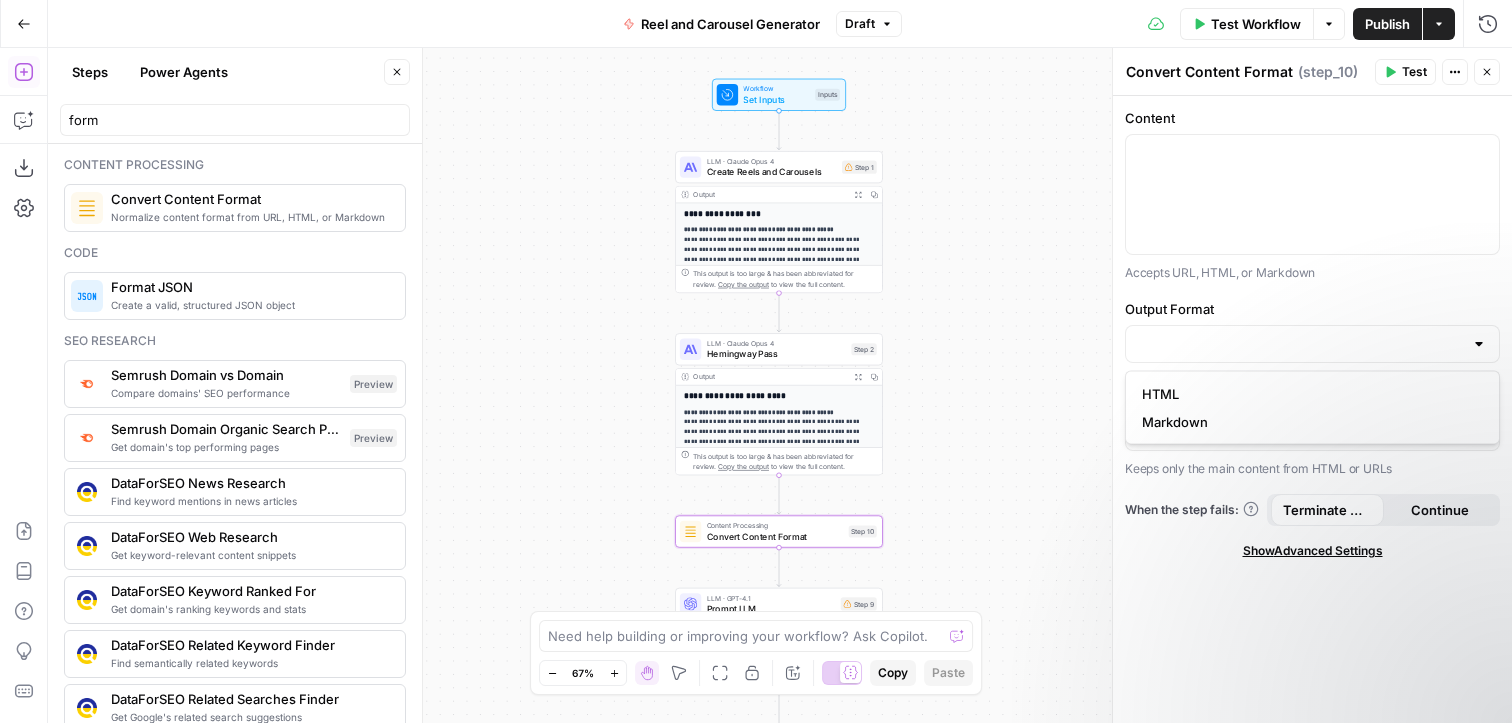 click on "Output Format" at bounding box center (1312, 309) 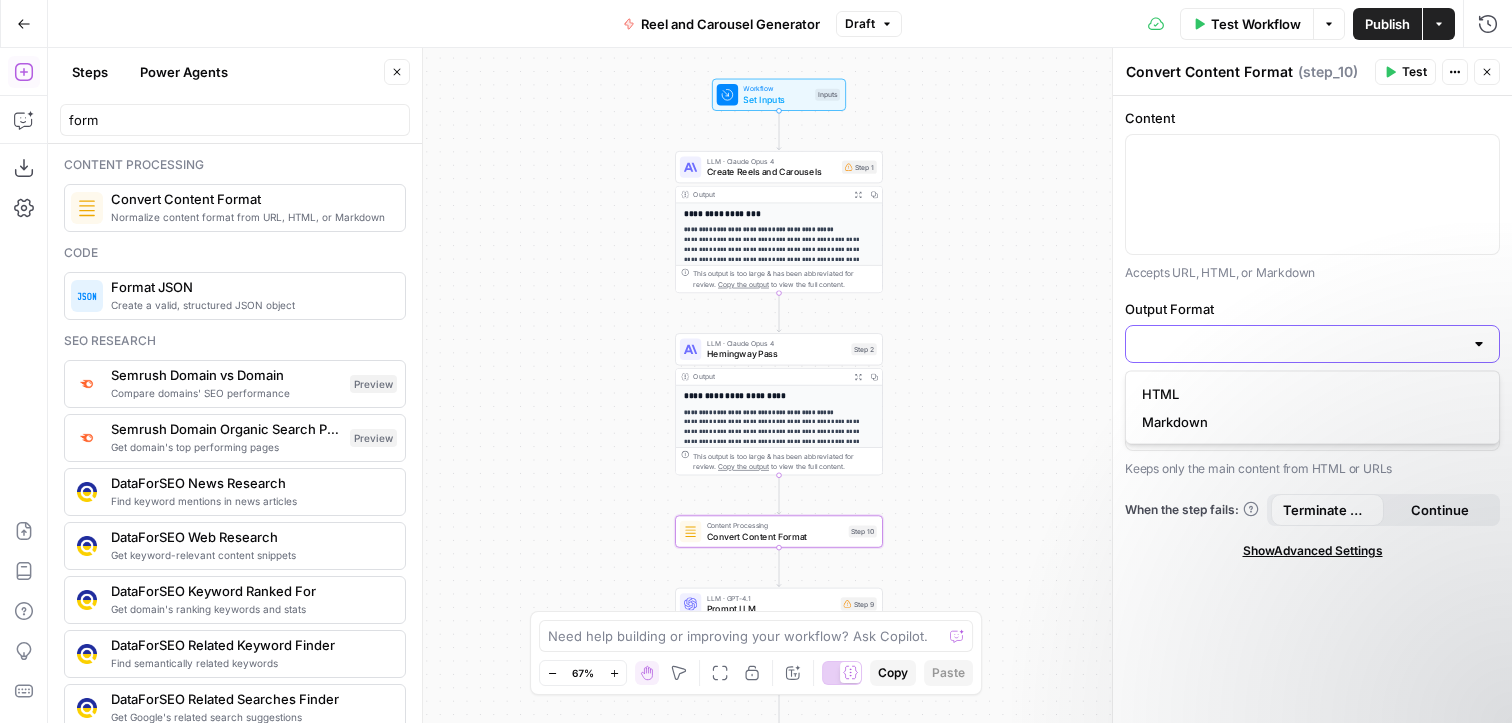 click on "Output Format" at bounding box center [1300, 344] 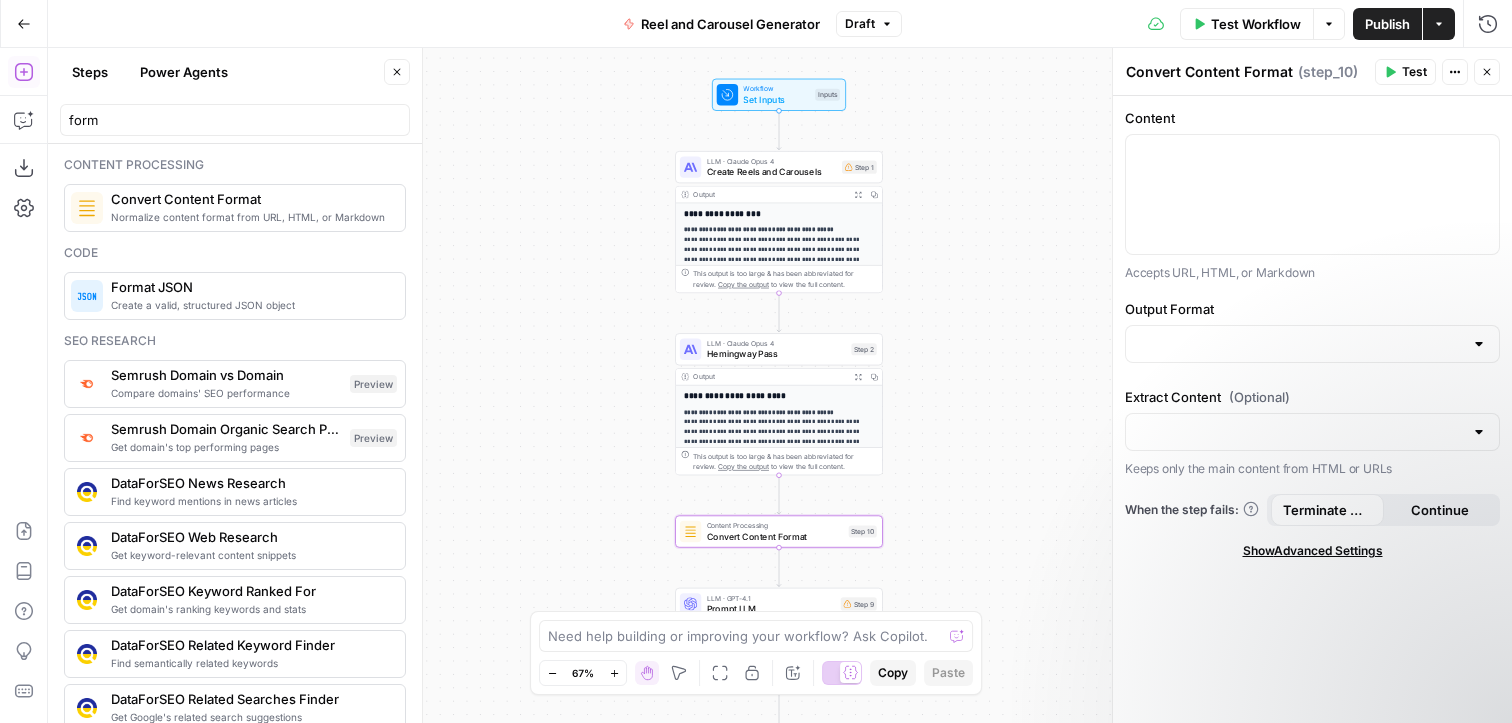click on "Content Accepts URL, HTML, or Markdown Output Format Extract Content   (Optional) Keeps only the main content from HTML or URLs When the step fails: Terminate Workflow Continue Show  Advanced Settings" at bounding box center [1312, 409] 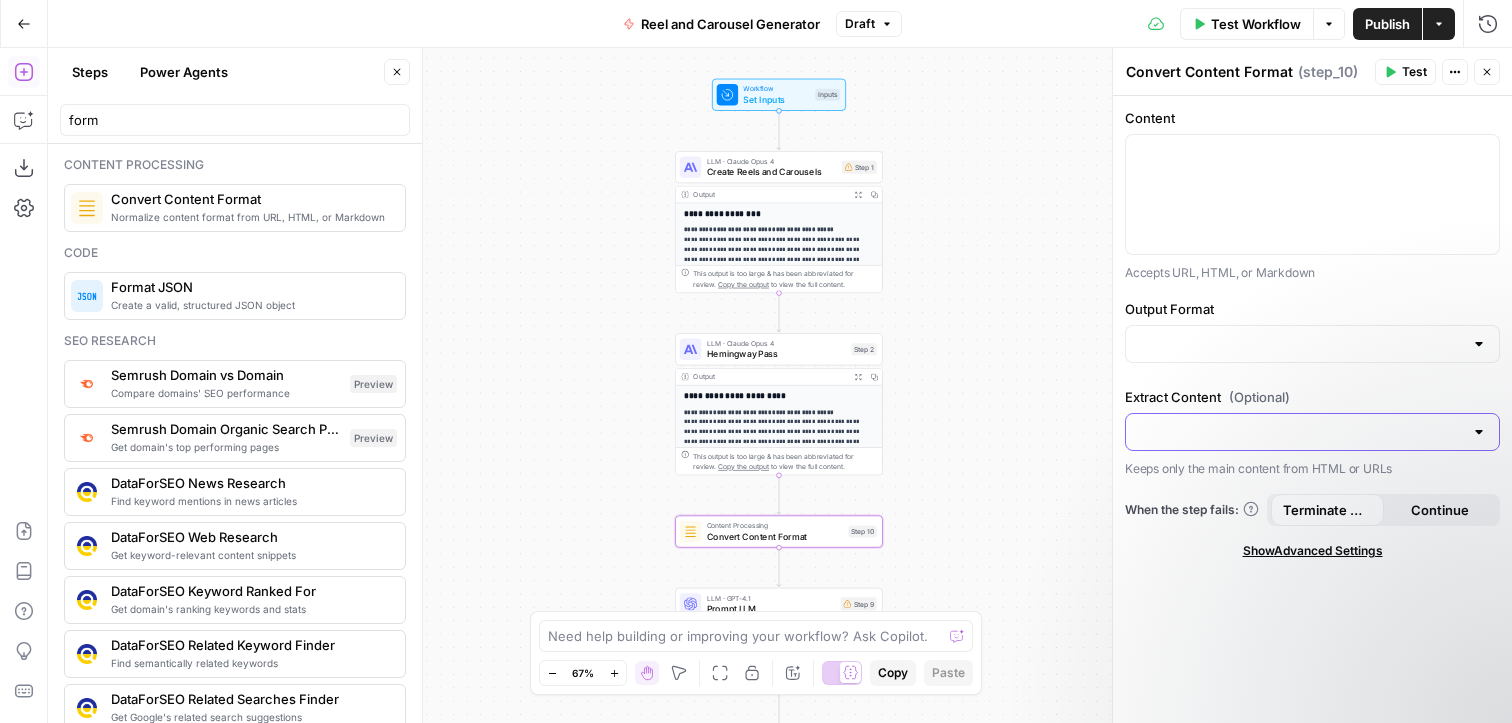 click on "Extract Content   (Optional)" at bounding box center [1300, 432] 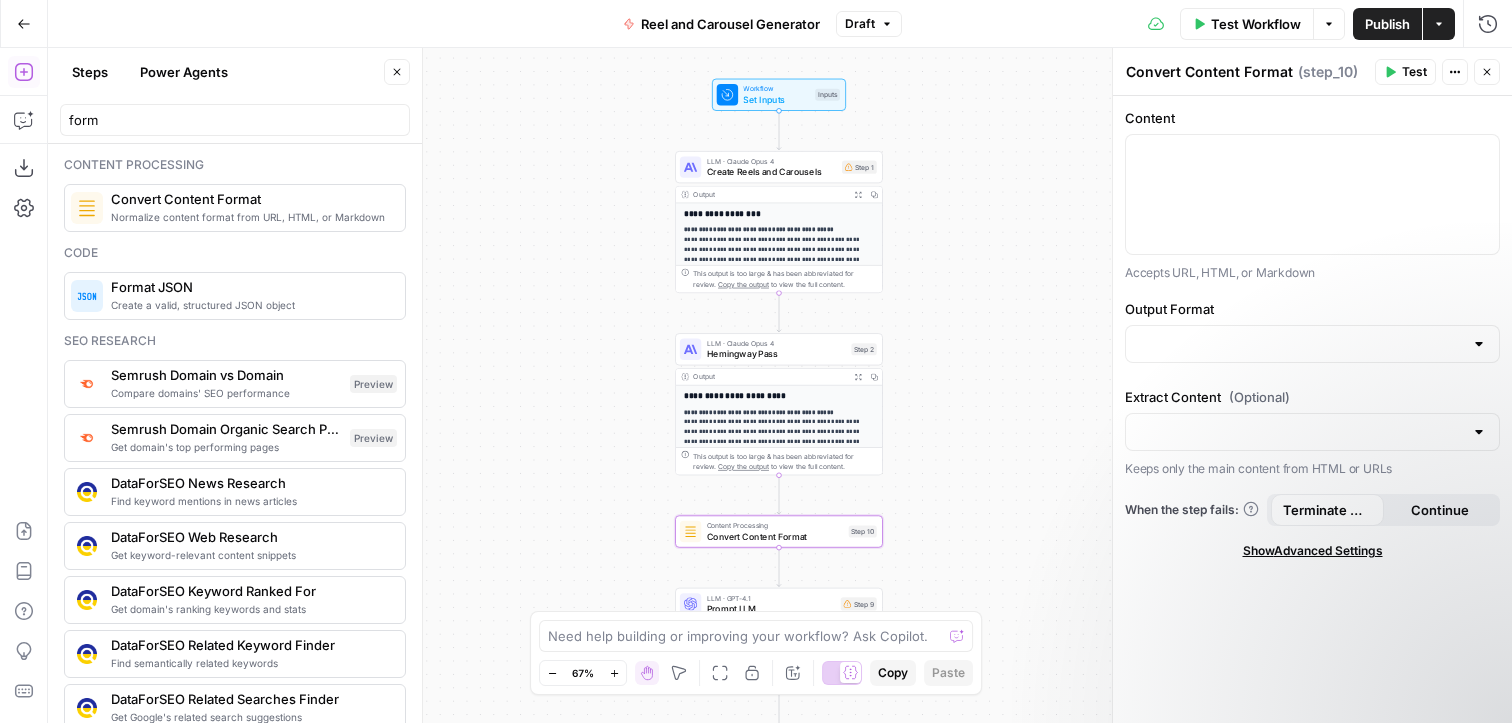 click on "Content Accepts URL, HTML, or Markdown Output Format Extract Content   (Optional) Keeps only the main content from HTML or URLs When the step fails: Terminate Workflow Continue Show  Advanced Settings" at bounding box center (1312, 409) 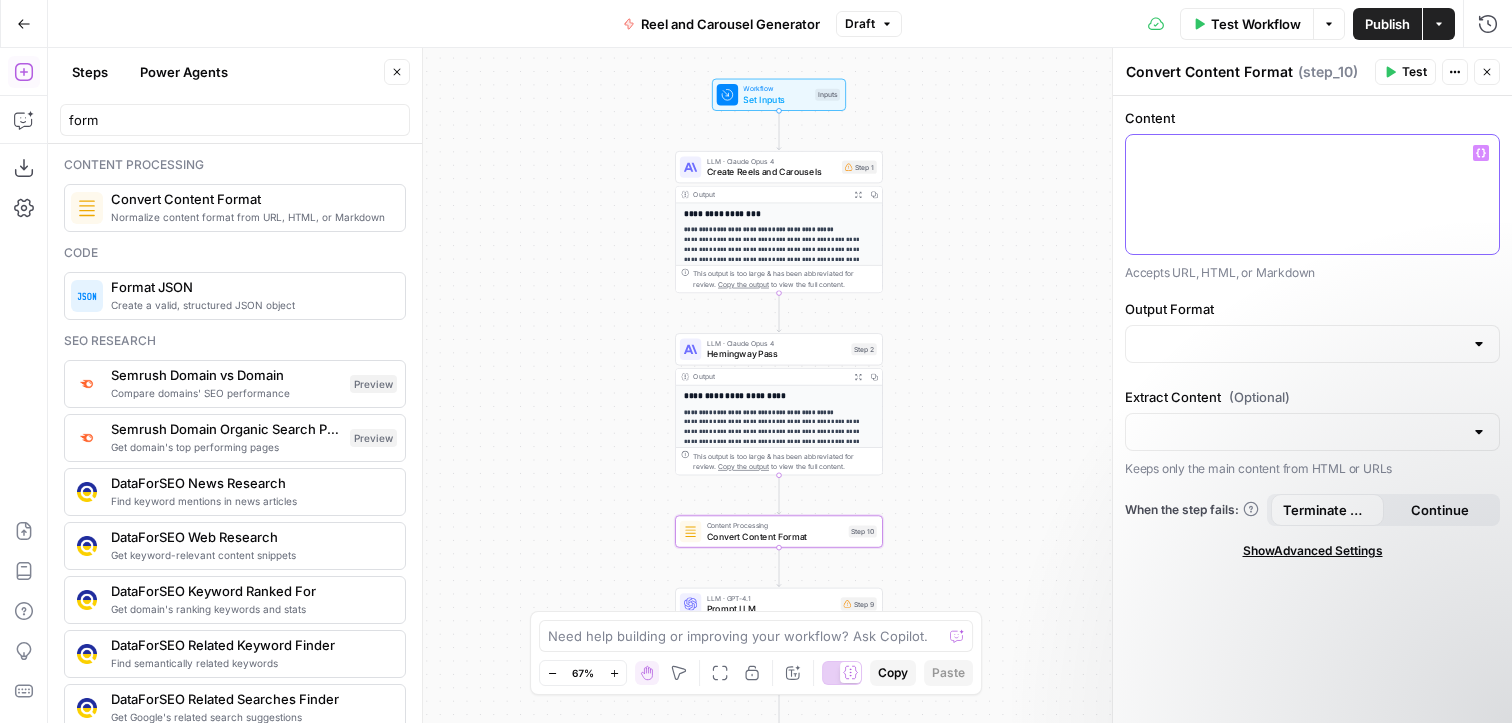 click at bounding box center (1312, 194) 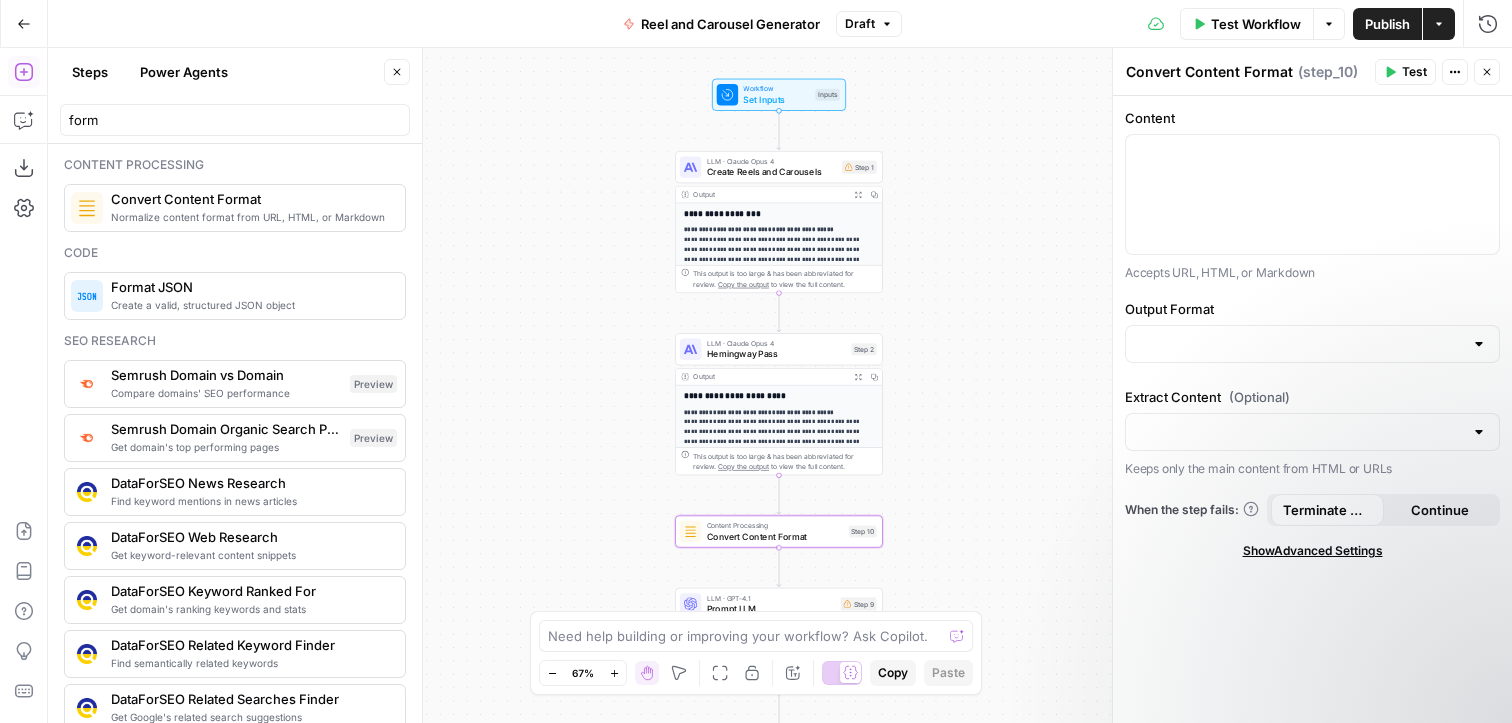 click on "Convert Content Format" at bounding box center (775, 536) 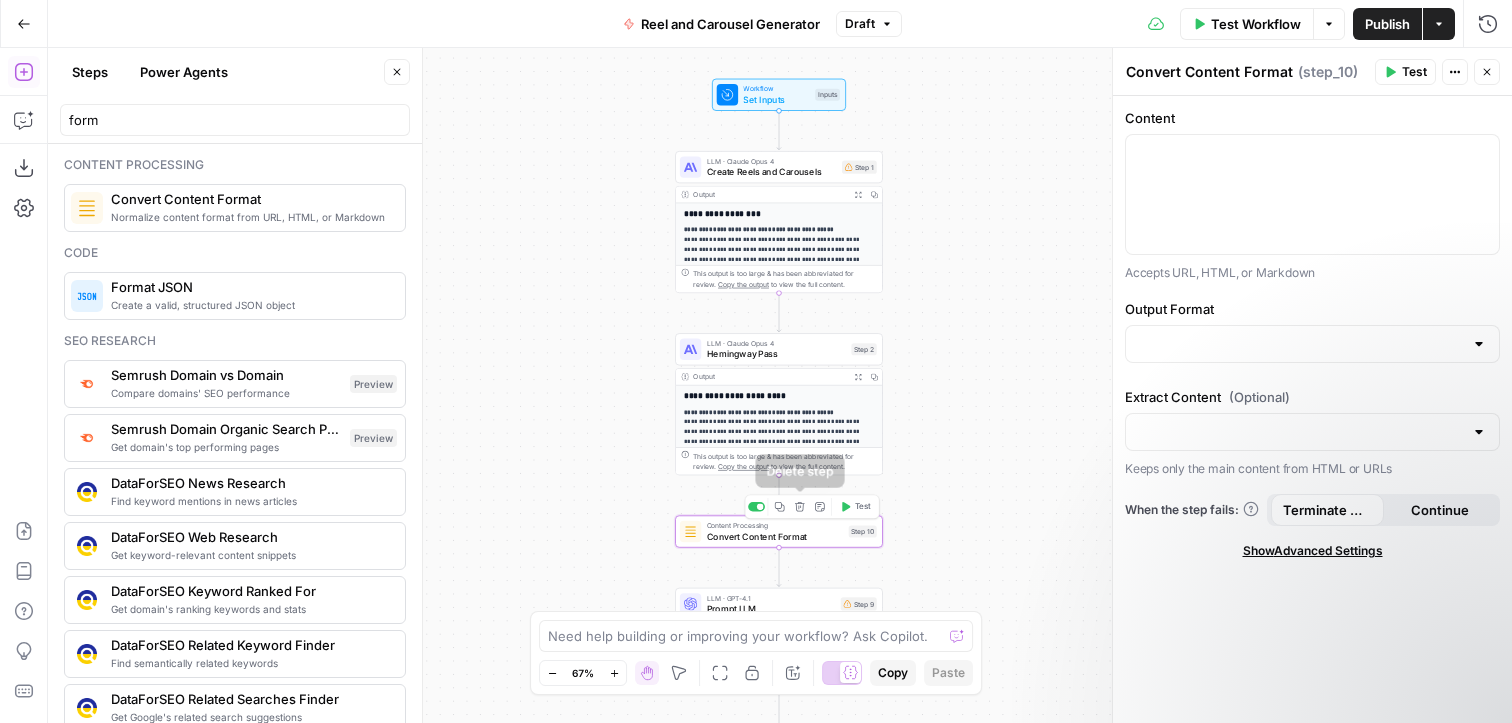 click 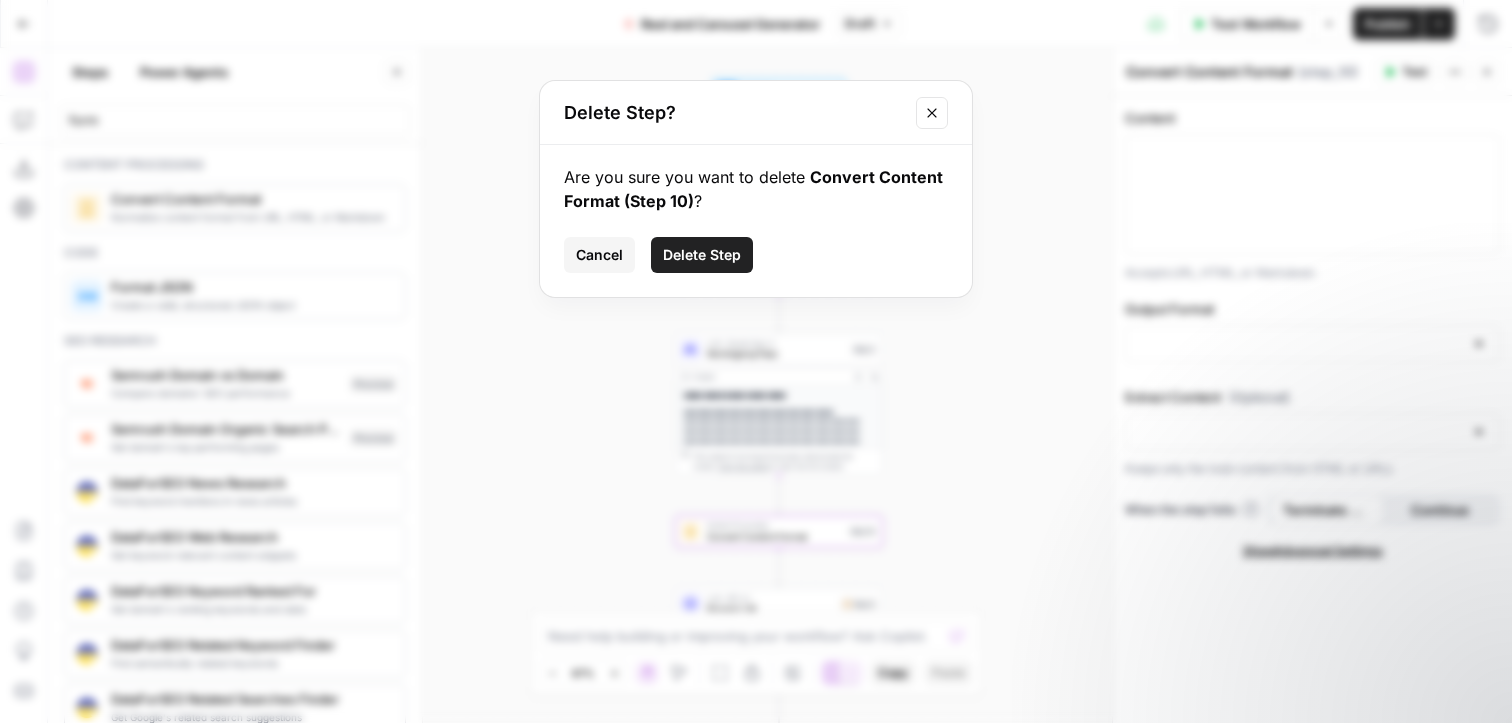click on "Delete Step" at bounding box center [702, 255] 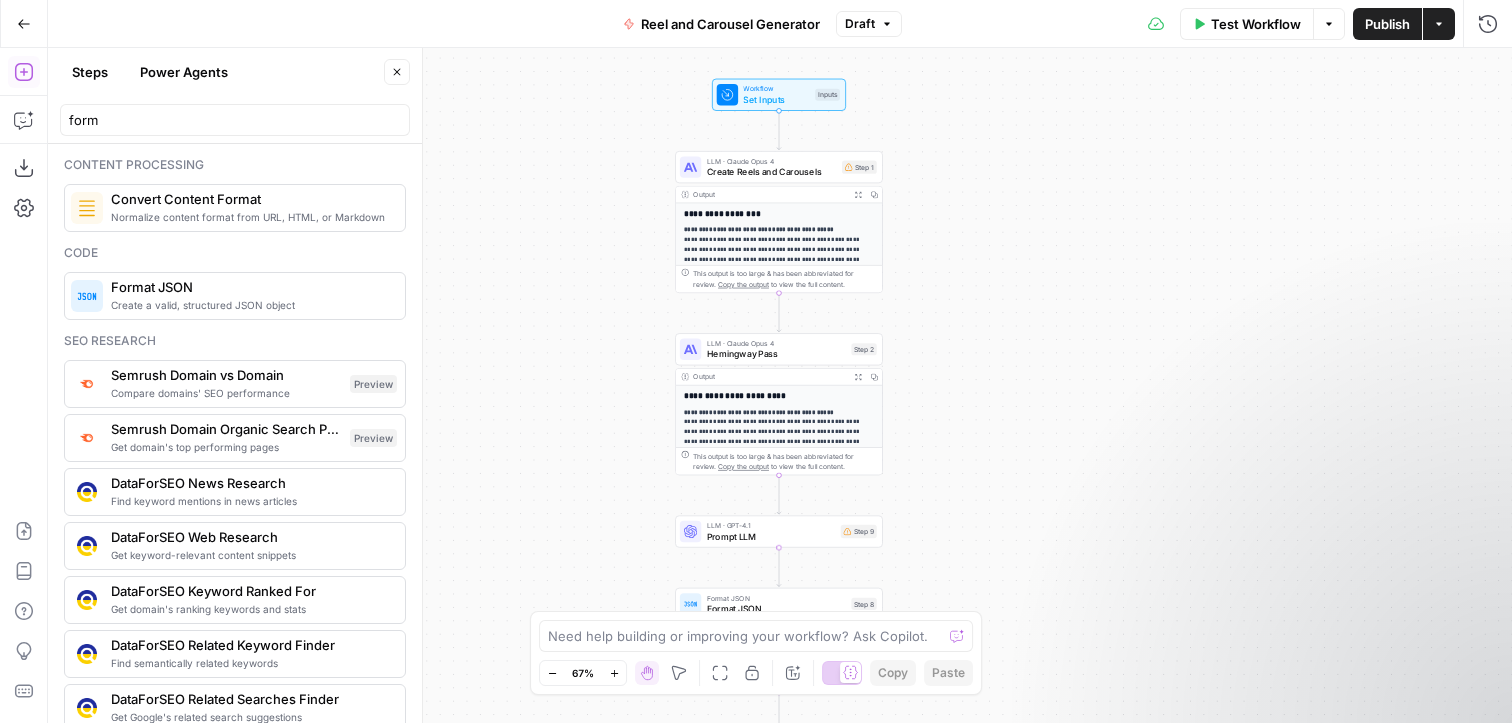 click on "Prompt LLM" at bounding box center [771, 536] 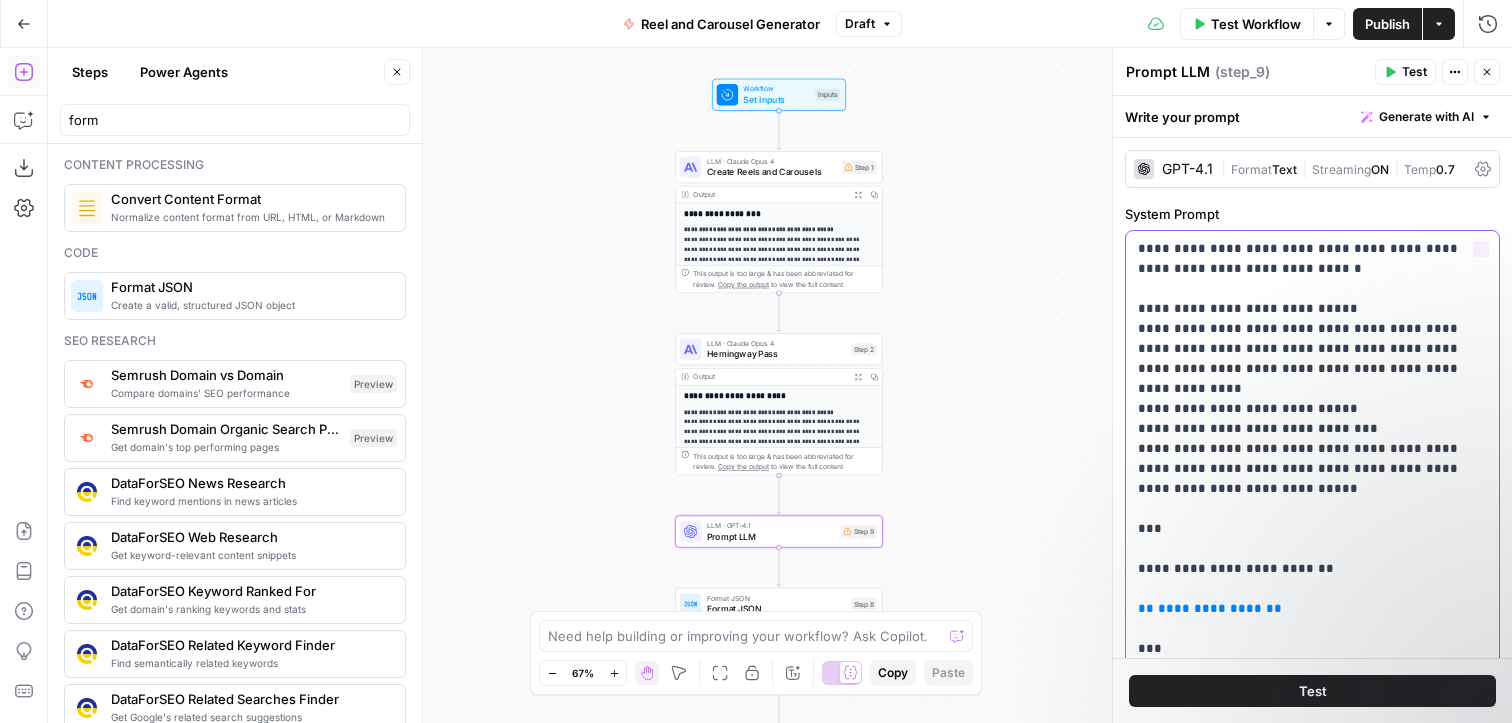 click on "**********" at bounding box center (1312, 619) 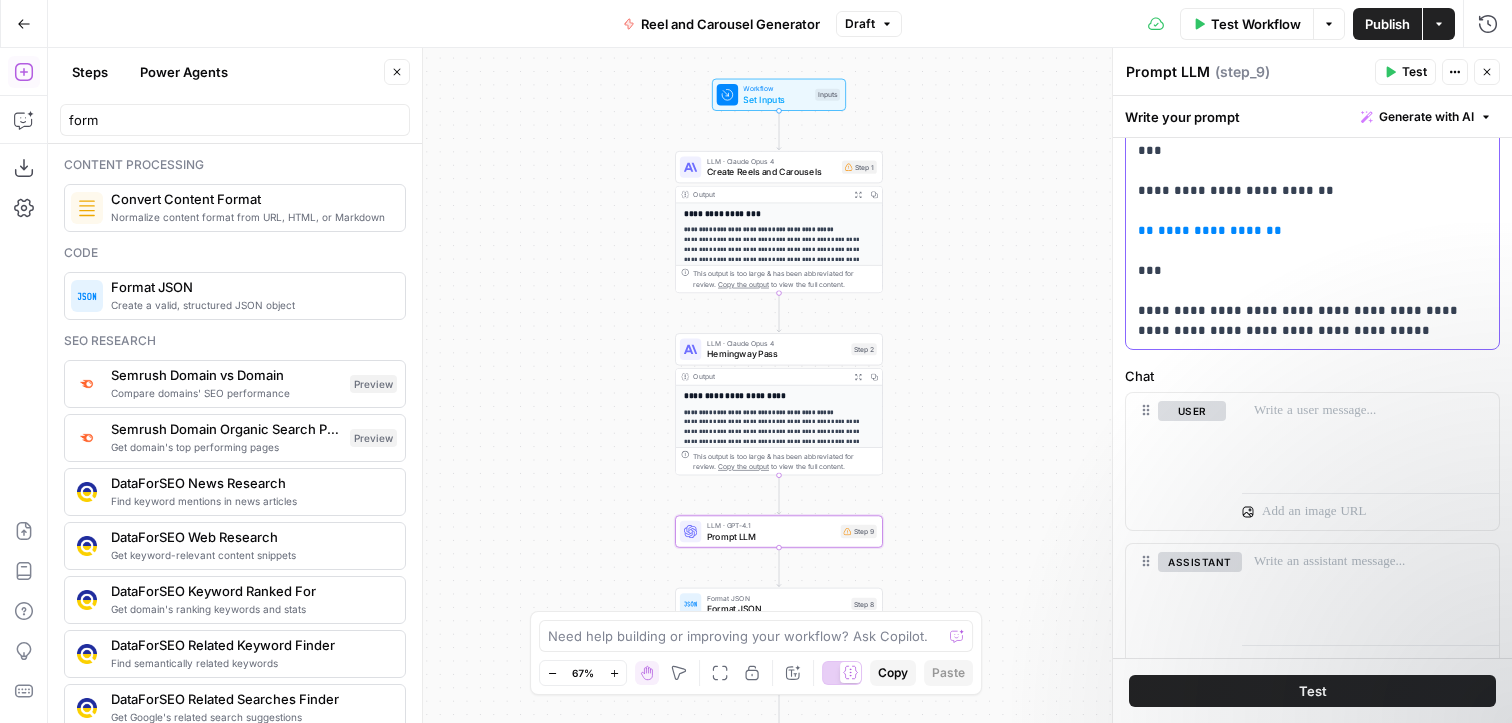 scroll, scrollTop: 579, scrollLeft: 0, axis: vertical 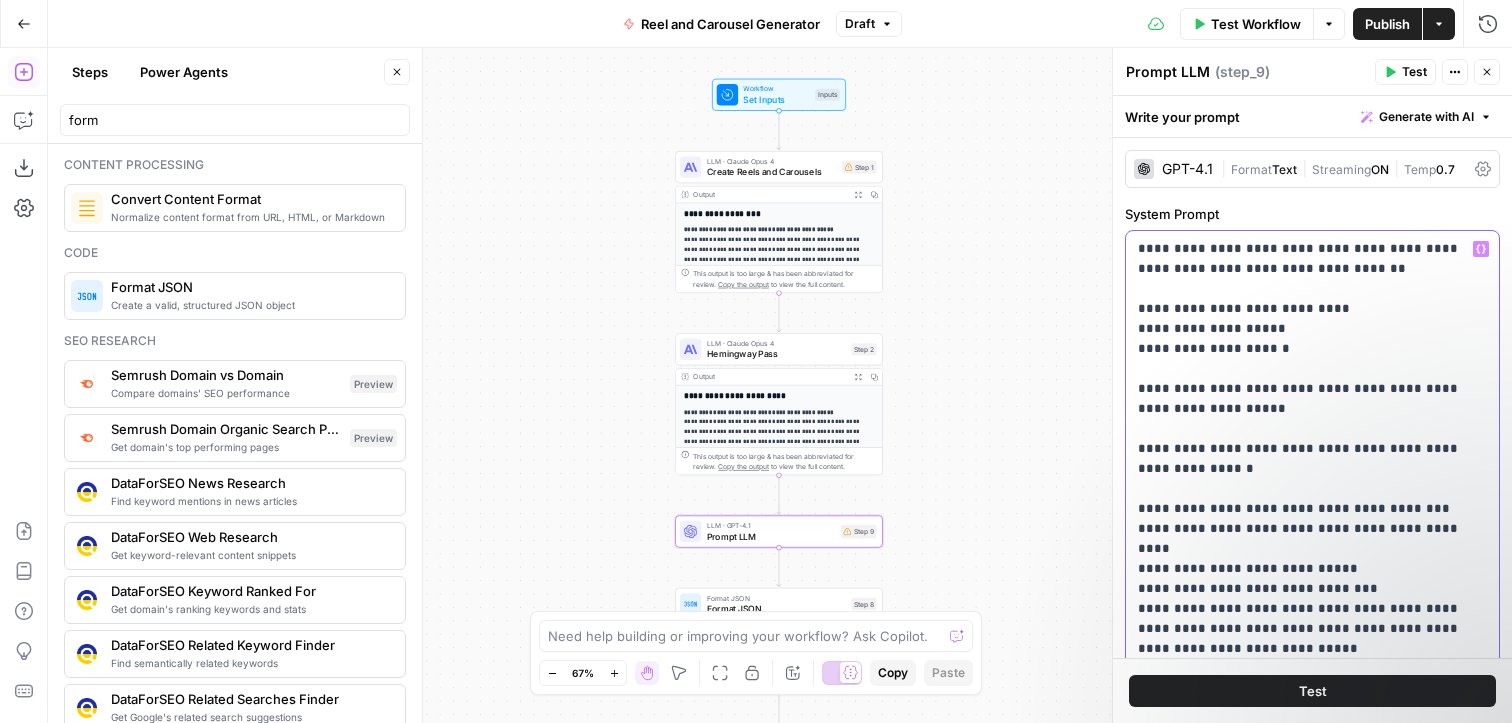 type 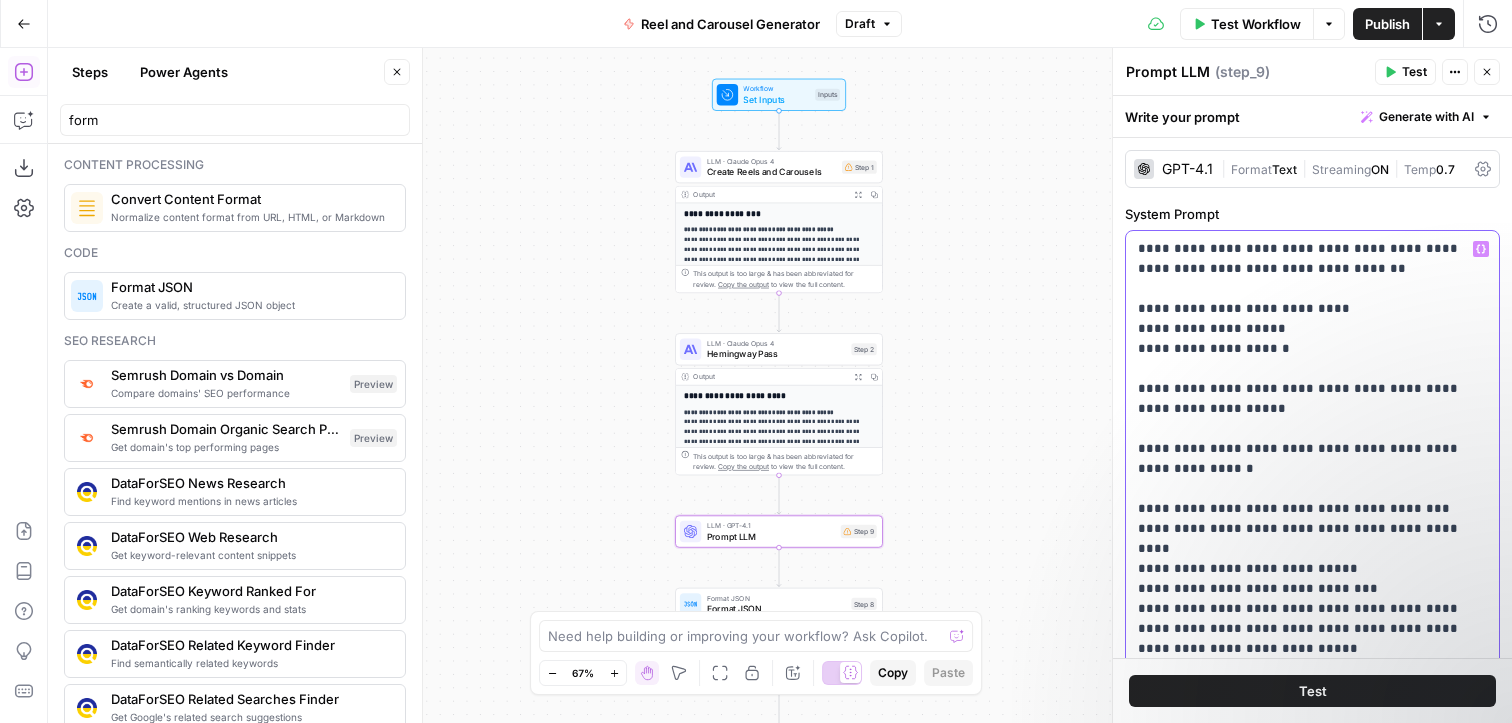 scroll, scrollTop: 203, scrollLeft: 0, axis: vertical 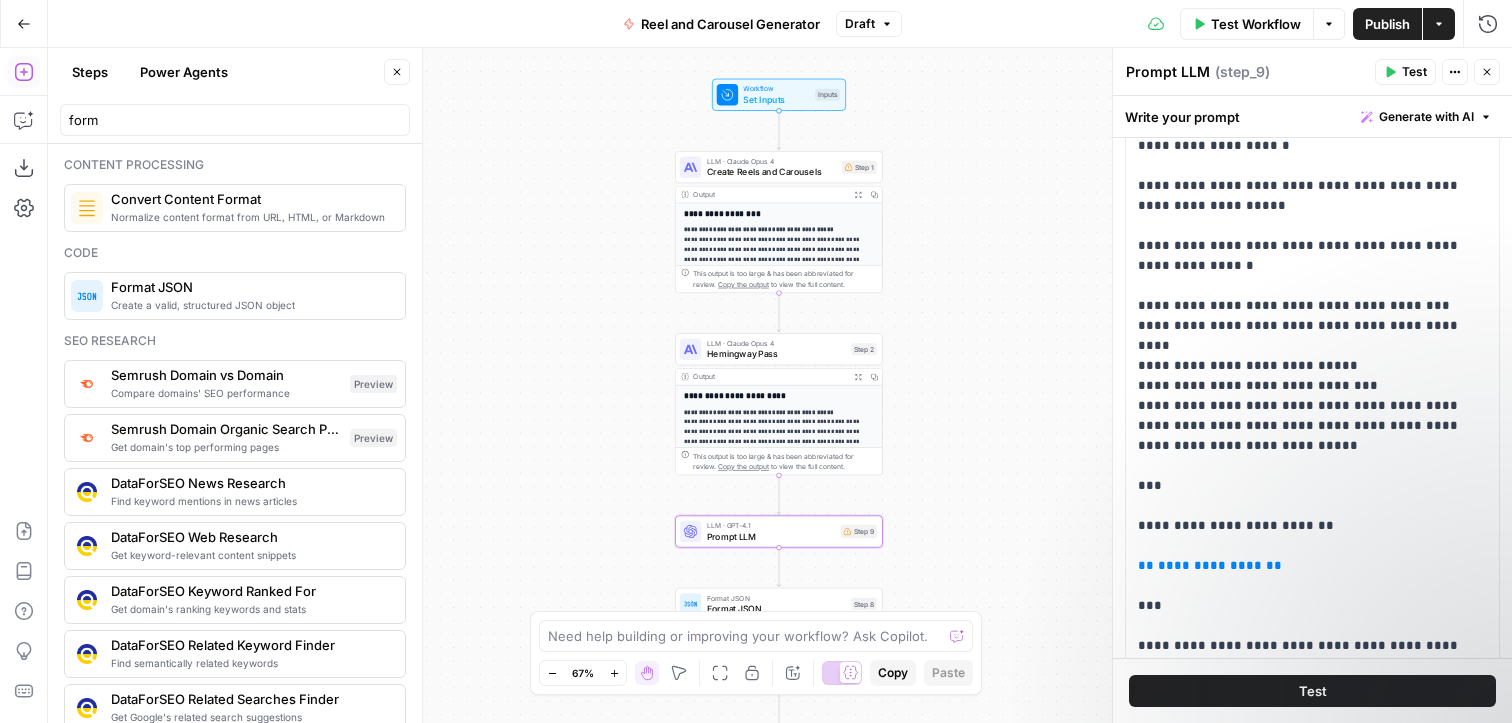click on "Prompt LLM" at bounding box center [1168, 72] 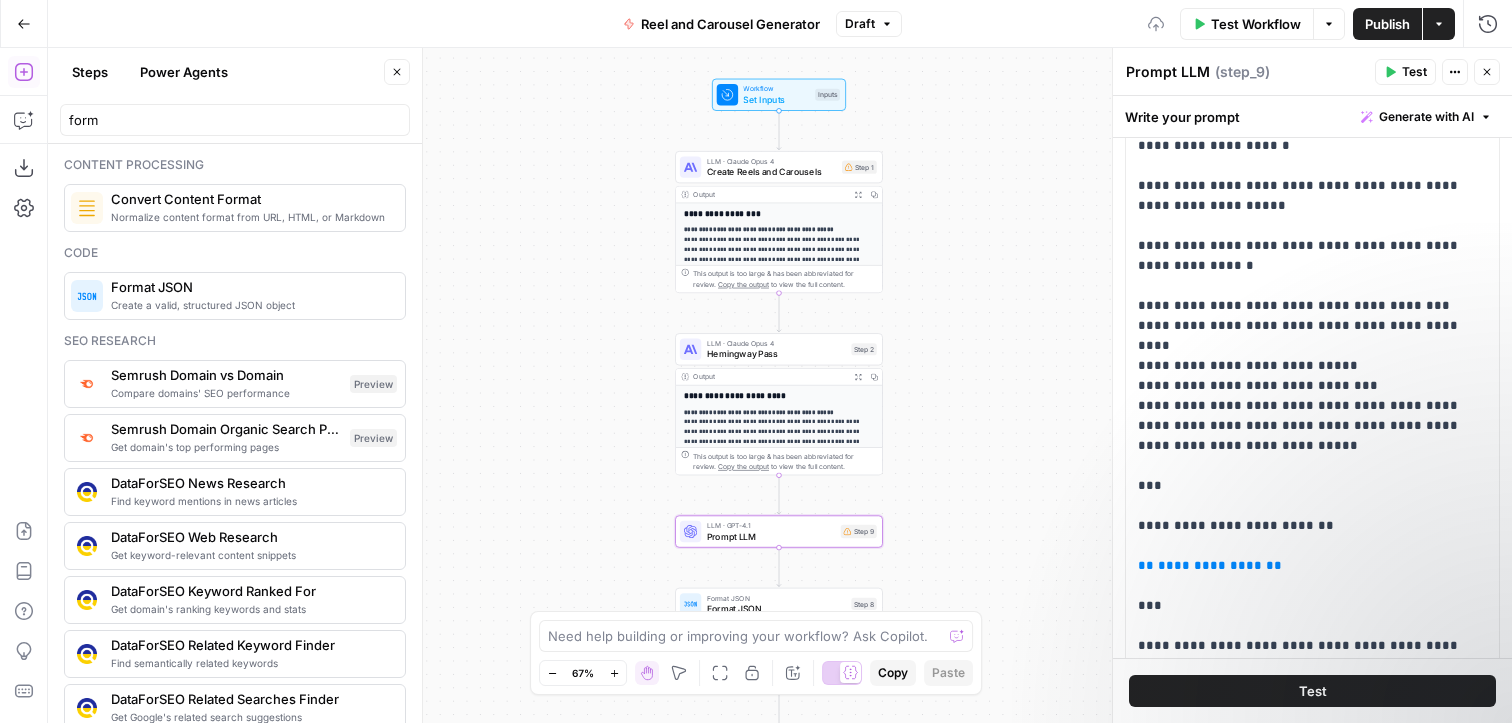 click on "Prompt LLM" at bounding box center (1168, 72) 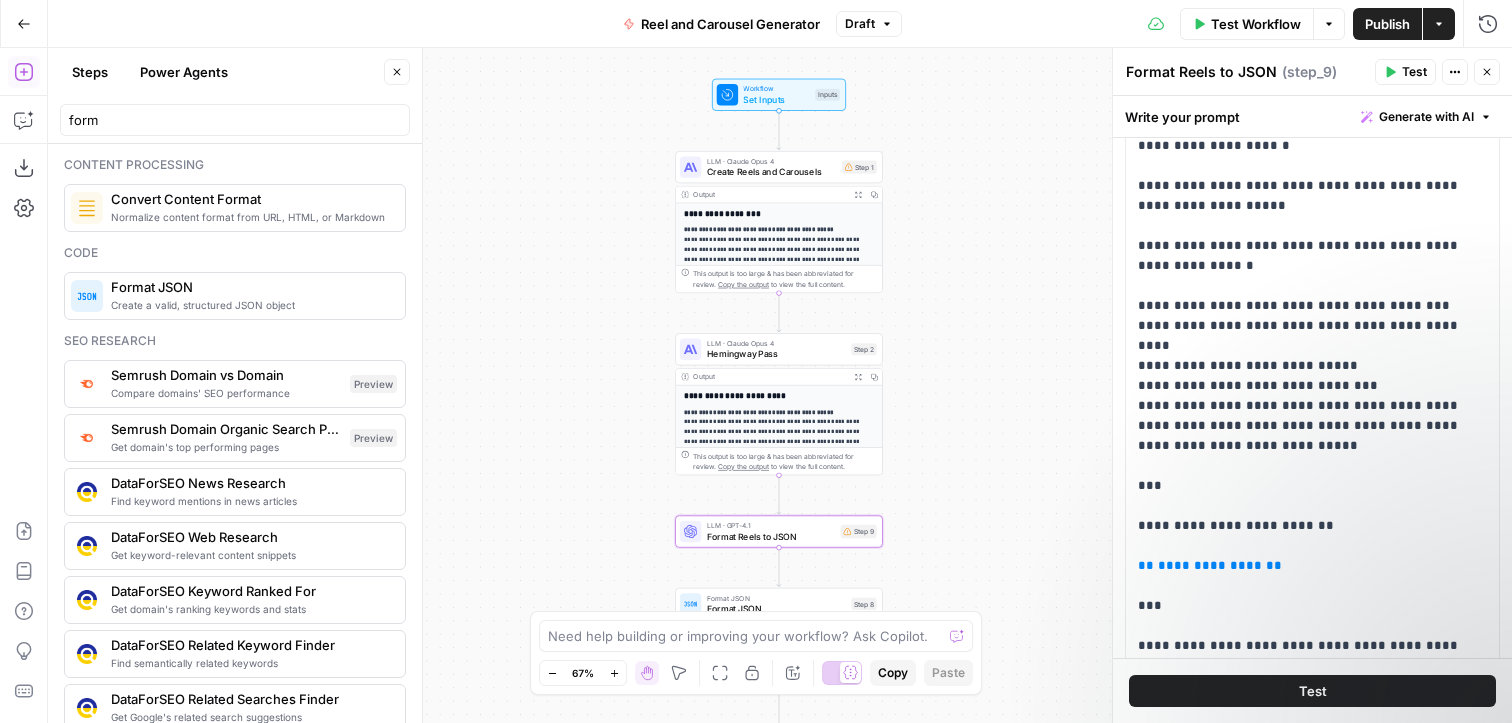 type on "Format Reels to JSON" 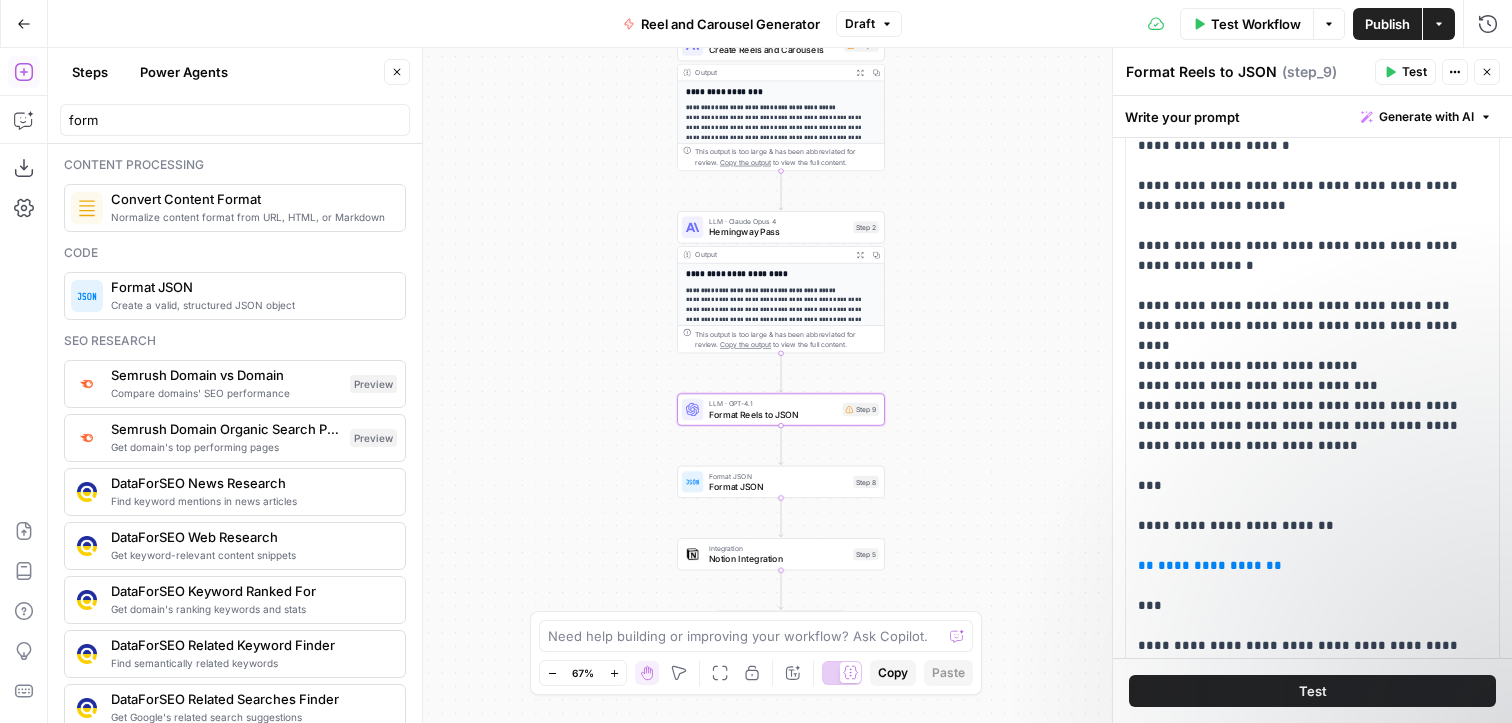 click on "Format JSON" at bounding box center [778, 486] 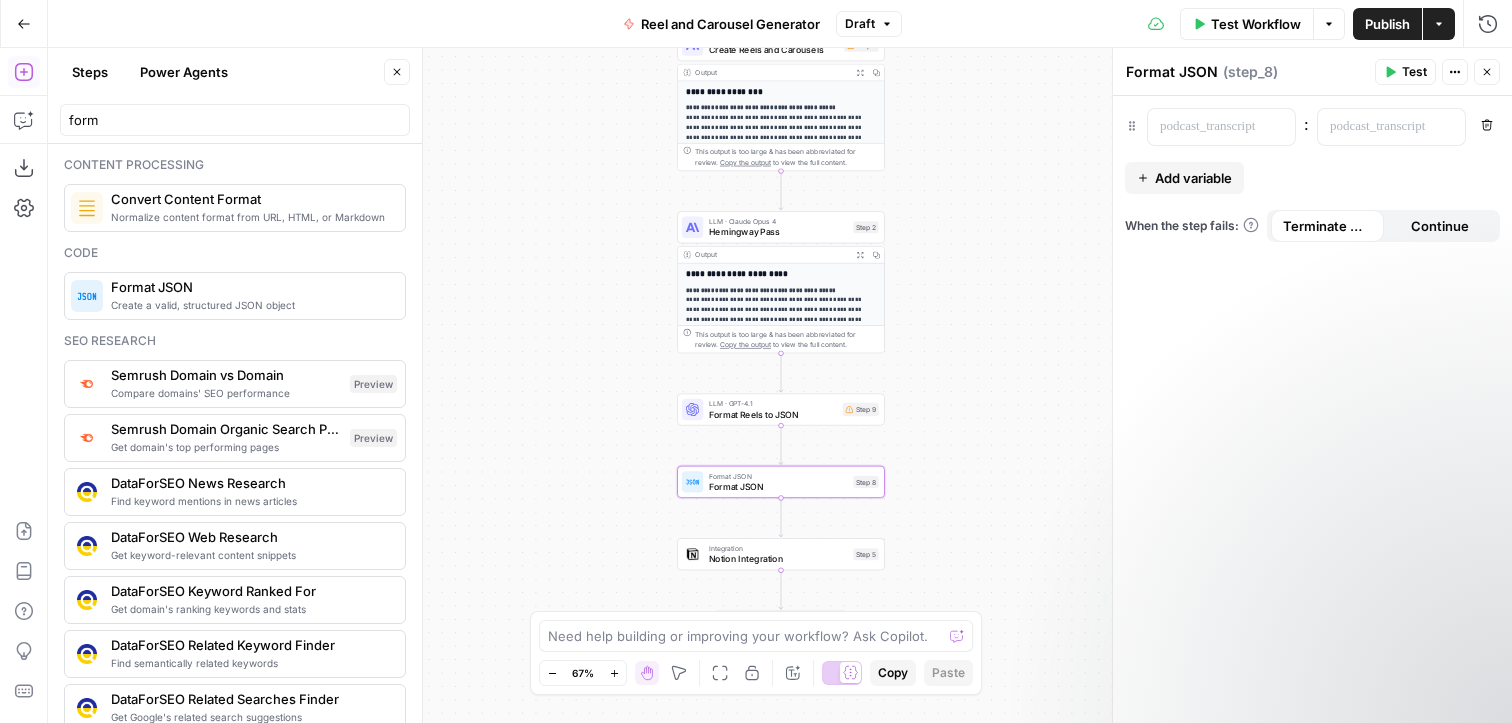 click 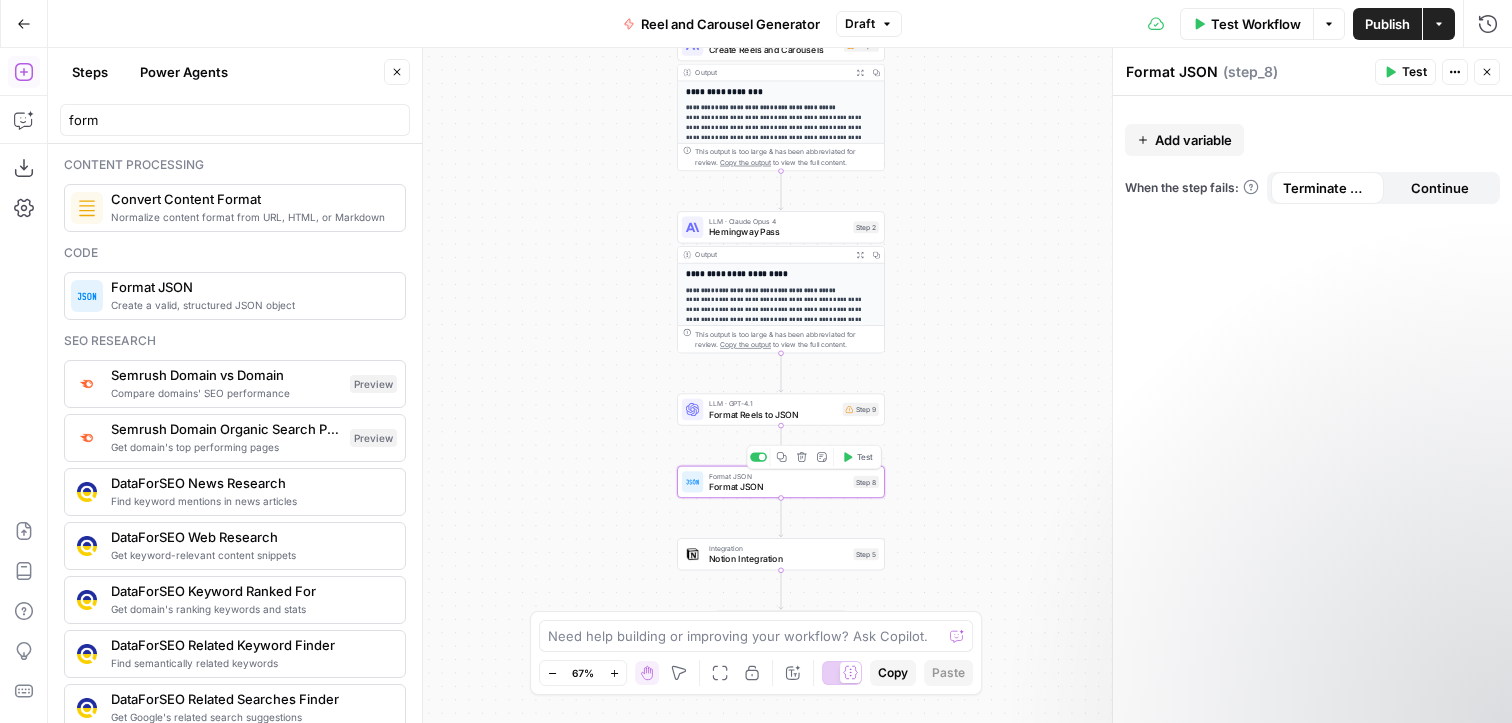 click 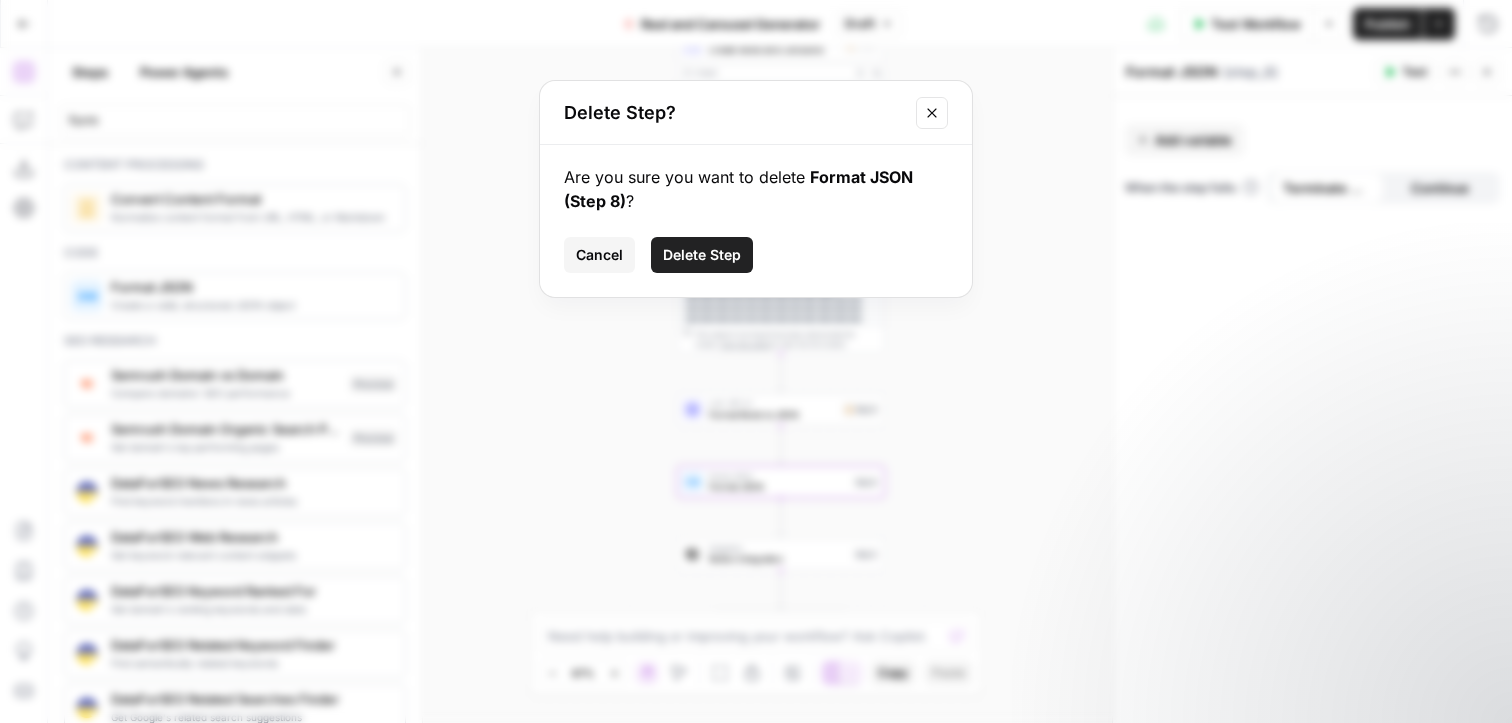 click on "Delete Step" at bounding box center [702, 255] 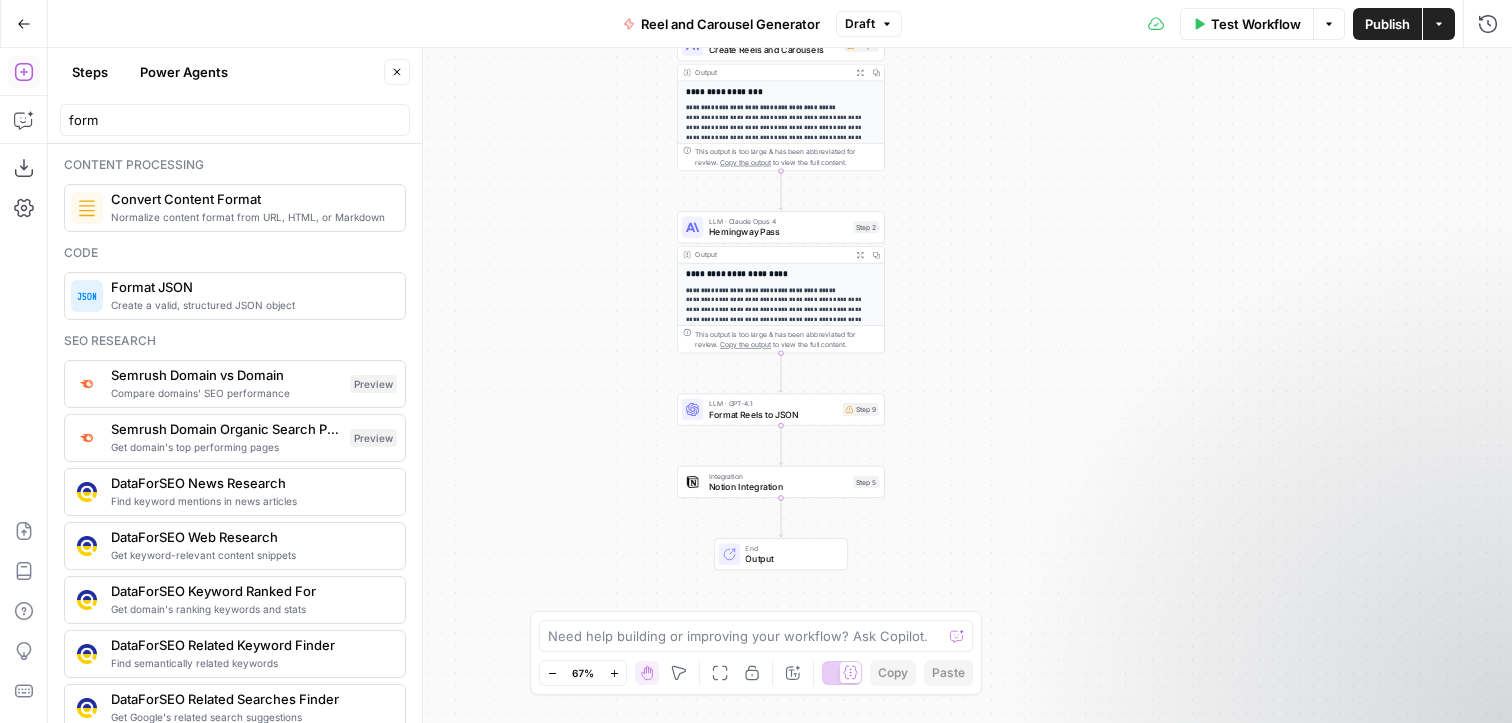 click on "Integration" at bounding box center (778, 476) 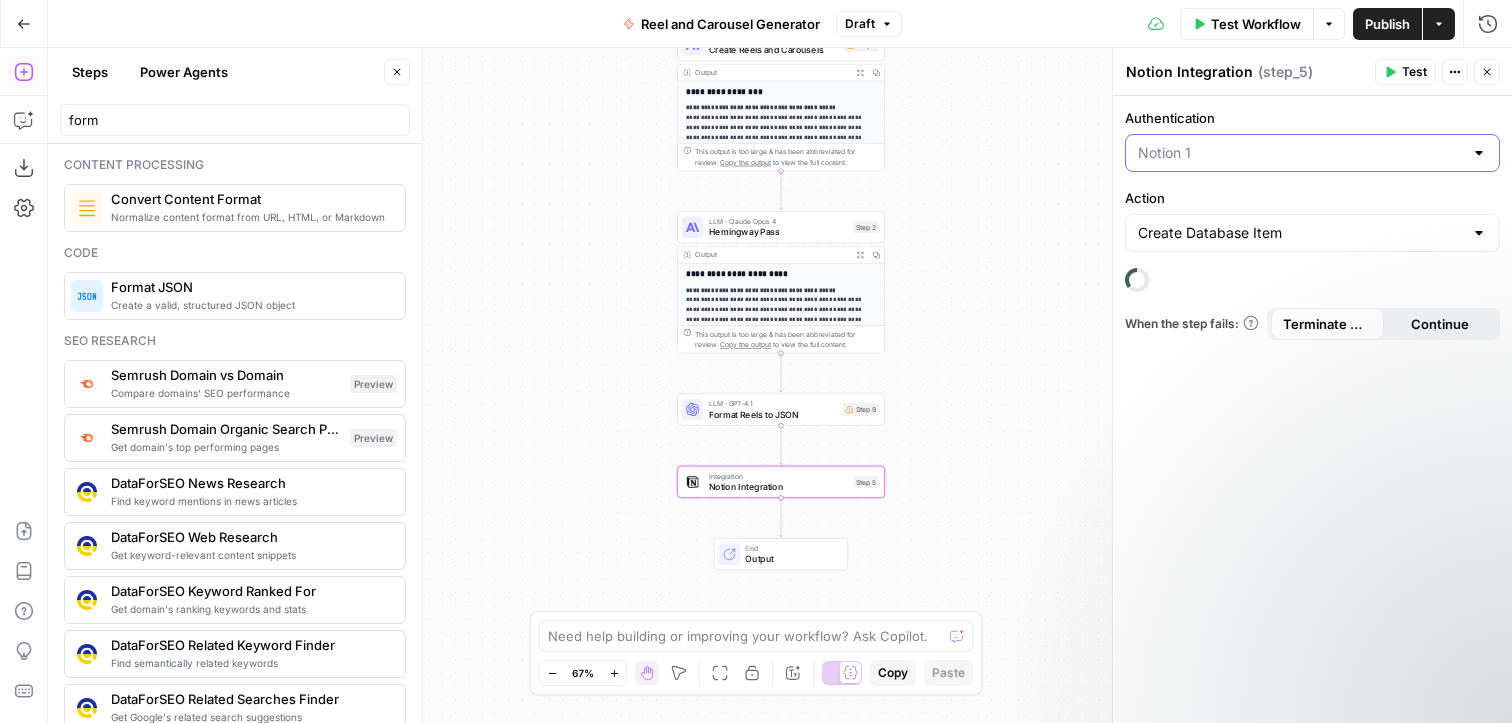 click on "Authentication" at bounding box center (1300, 153) 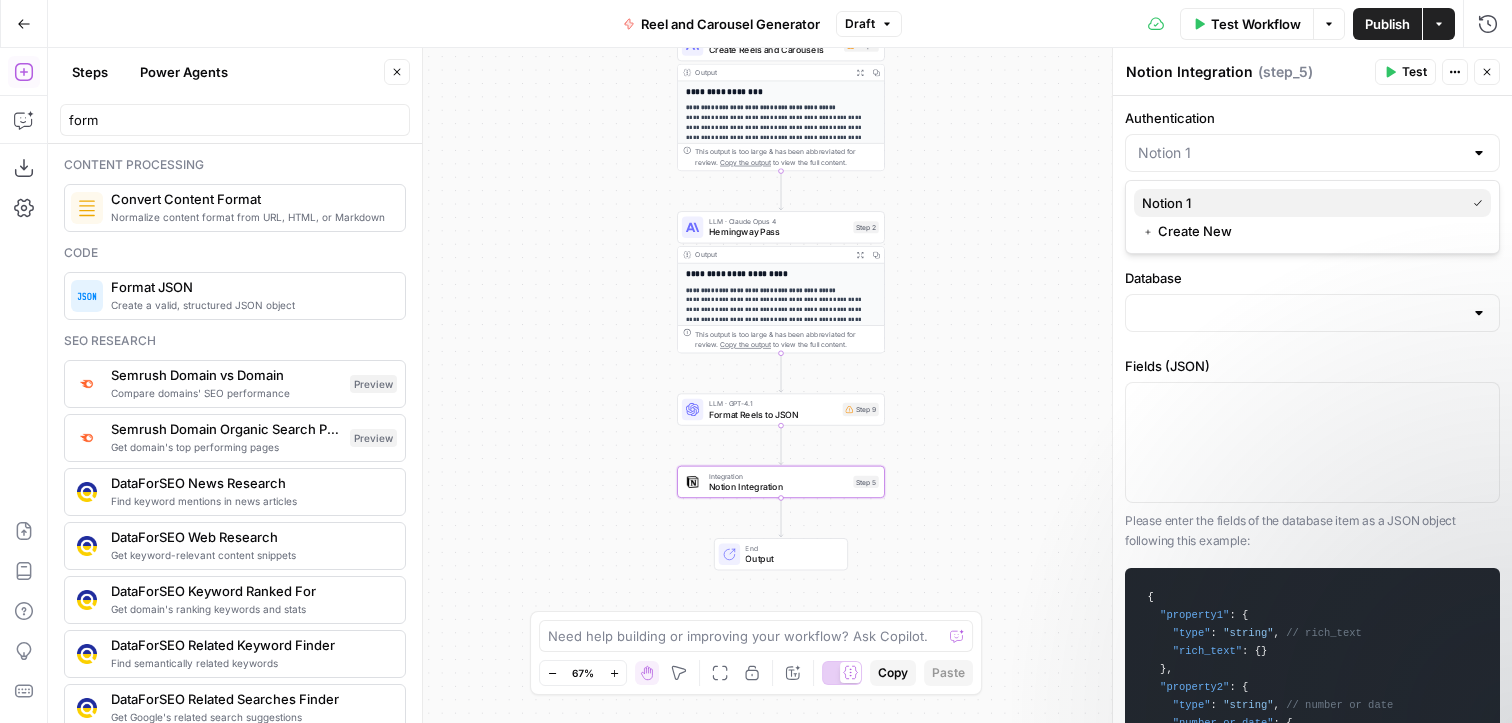 click on "Notion 1" at bounding box center (1299, 203) 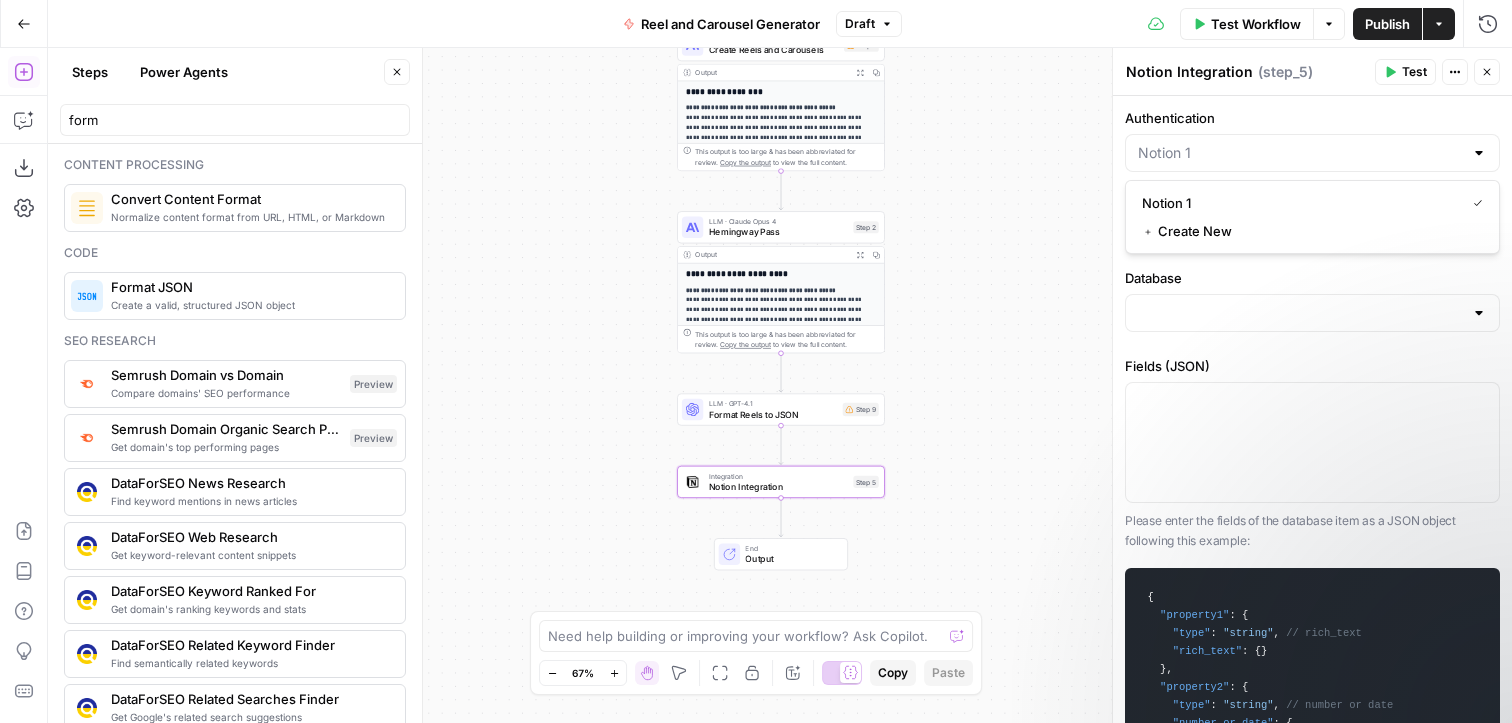 type on "Notion 1" 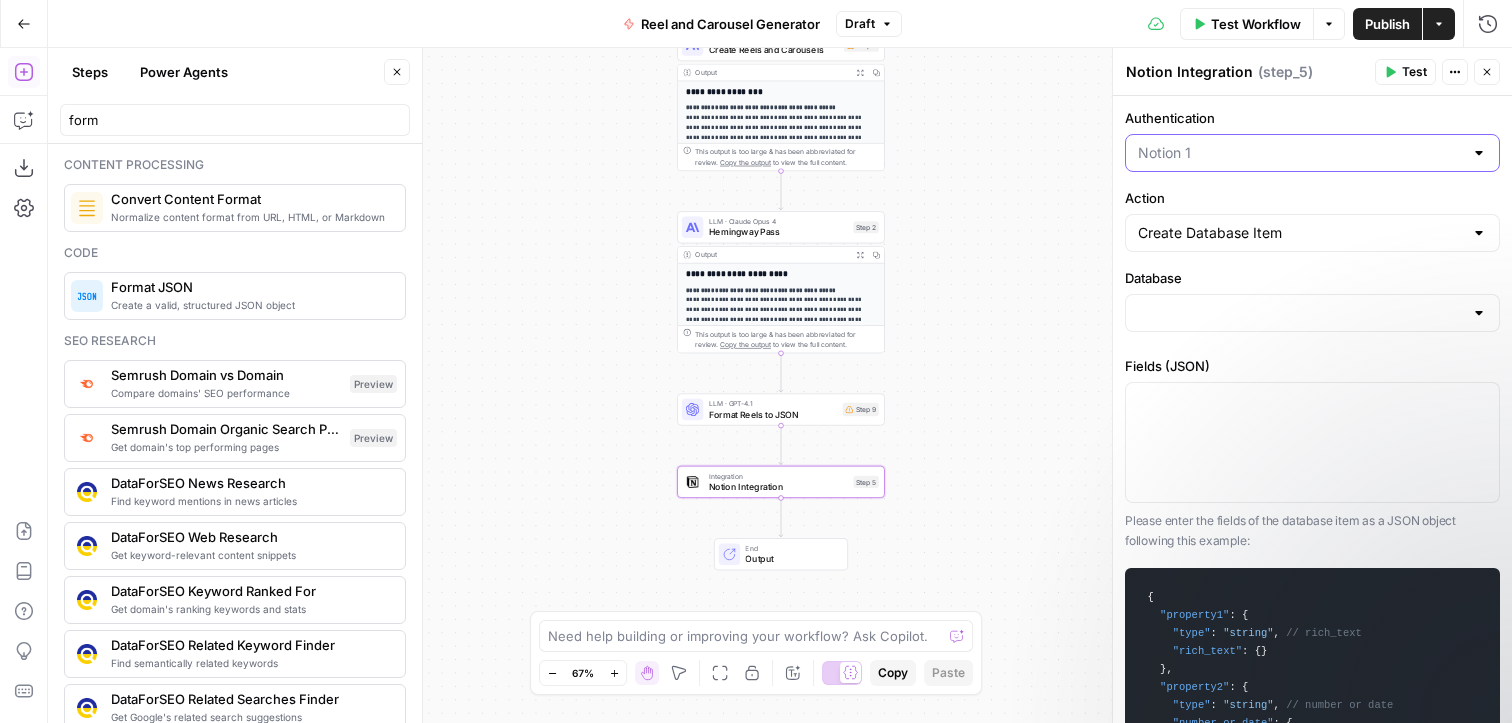 click on "Authentication" at bounding box center (1300, 153) 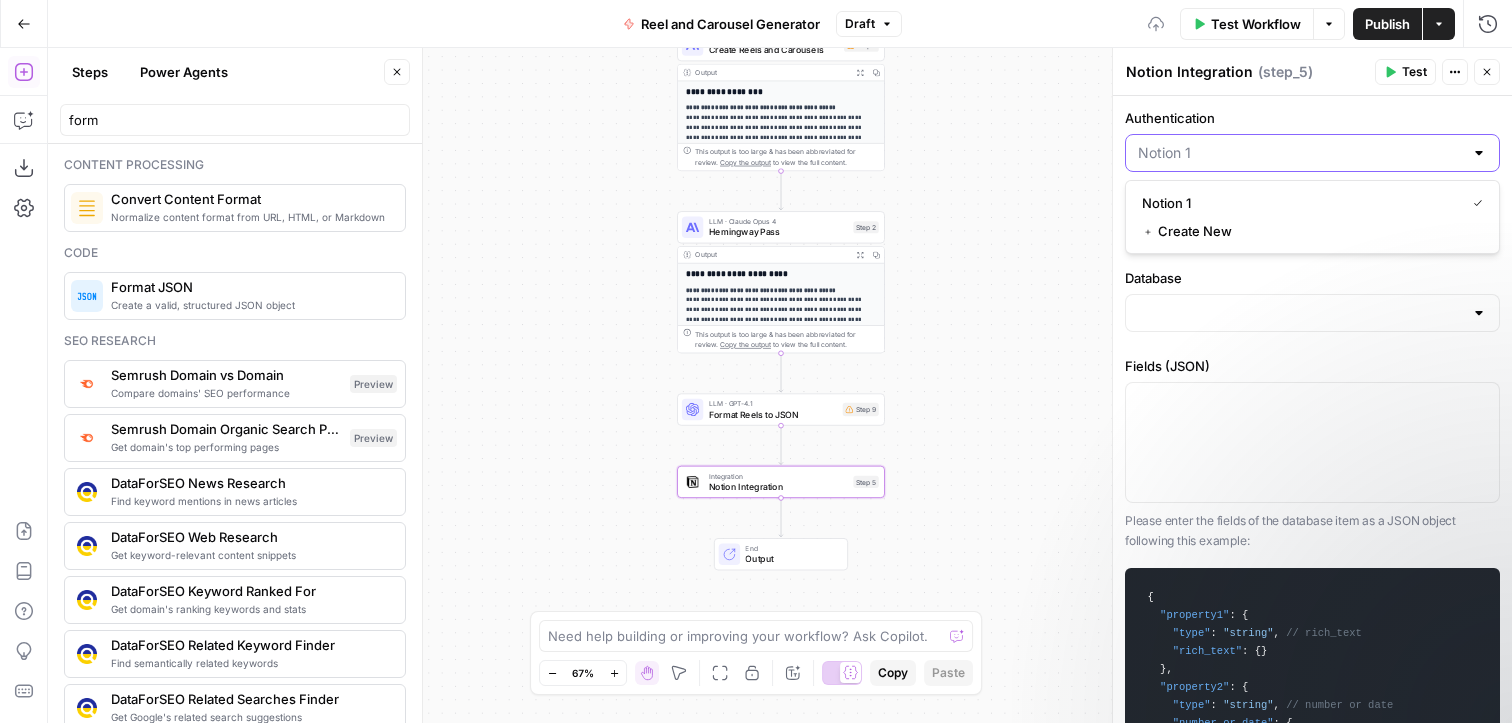 click on "Authentication" at bounding box center [1300, 153] 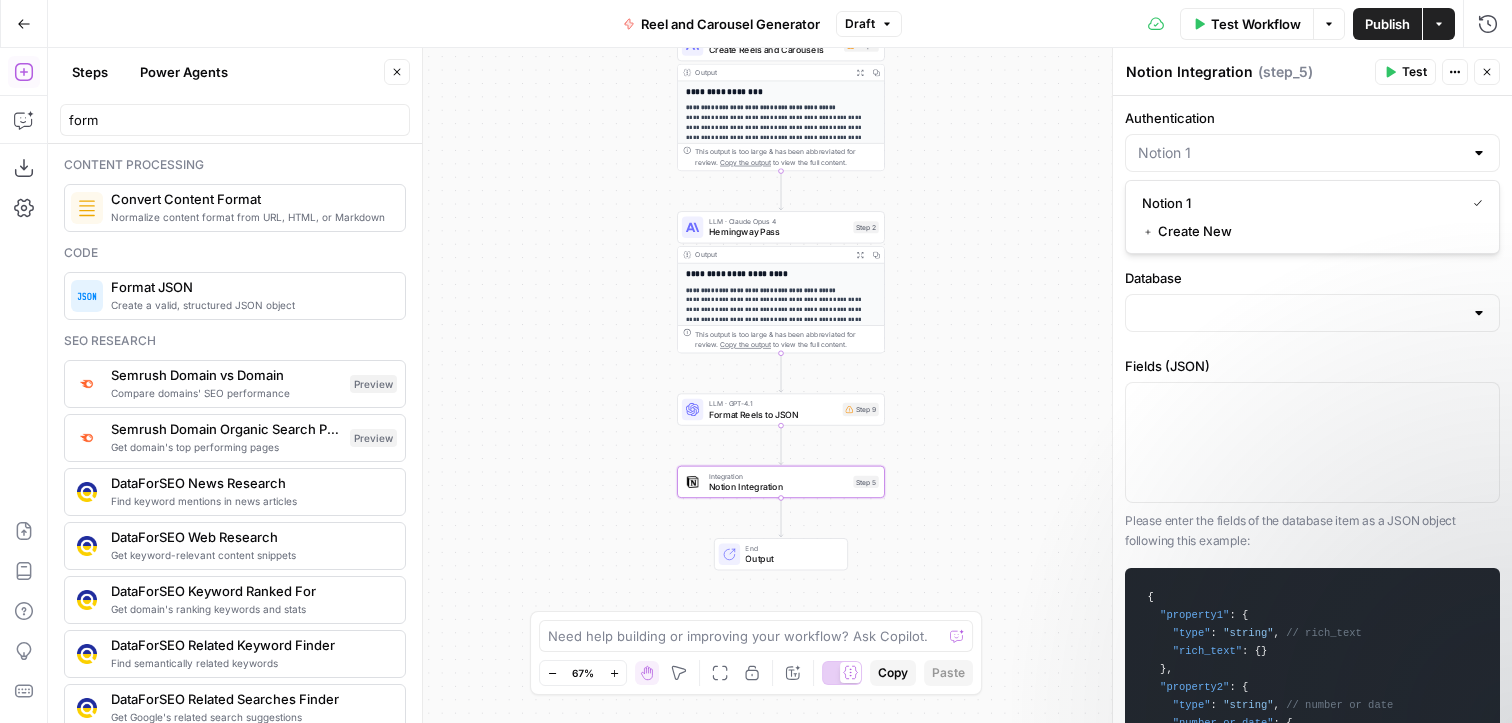 type on "Notion 1" 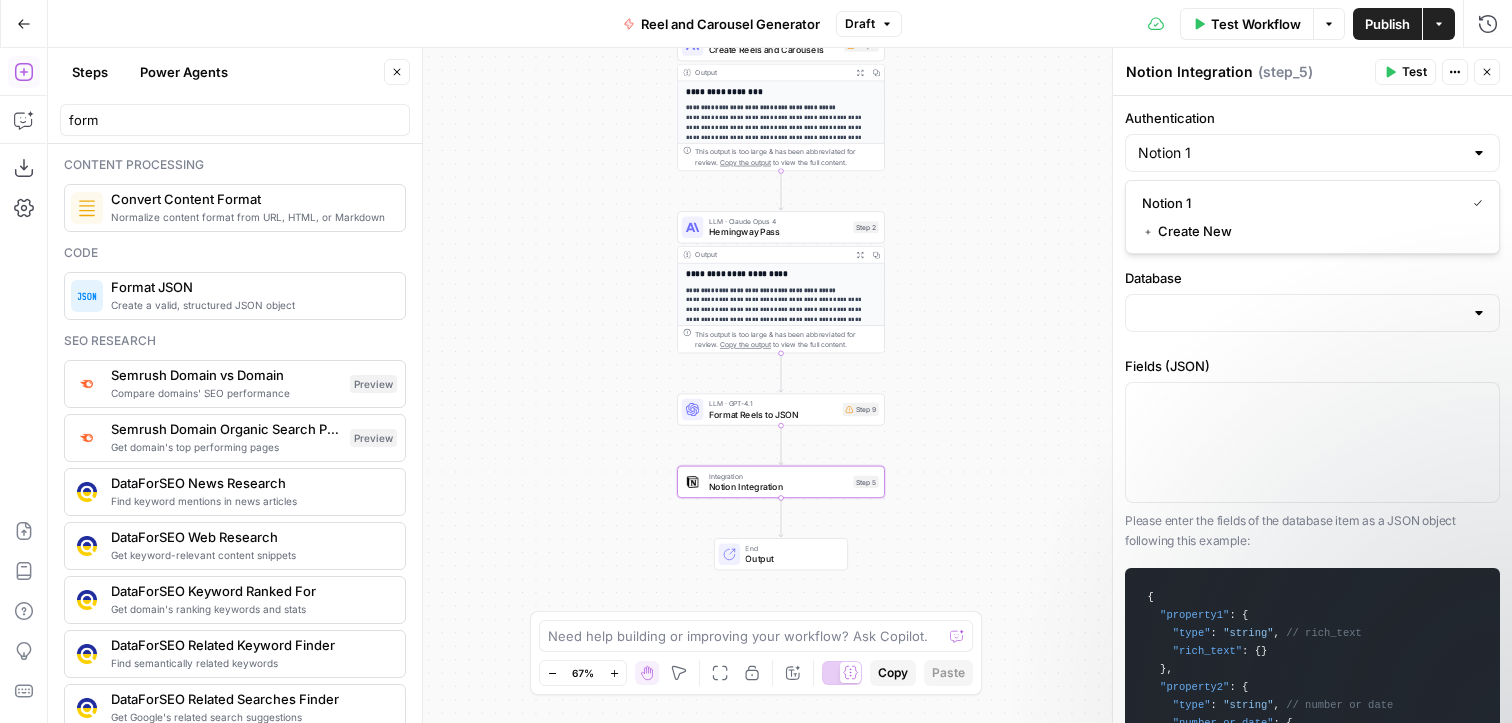 type on "Media Tracker" 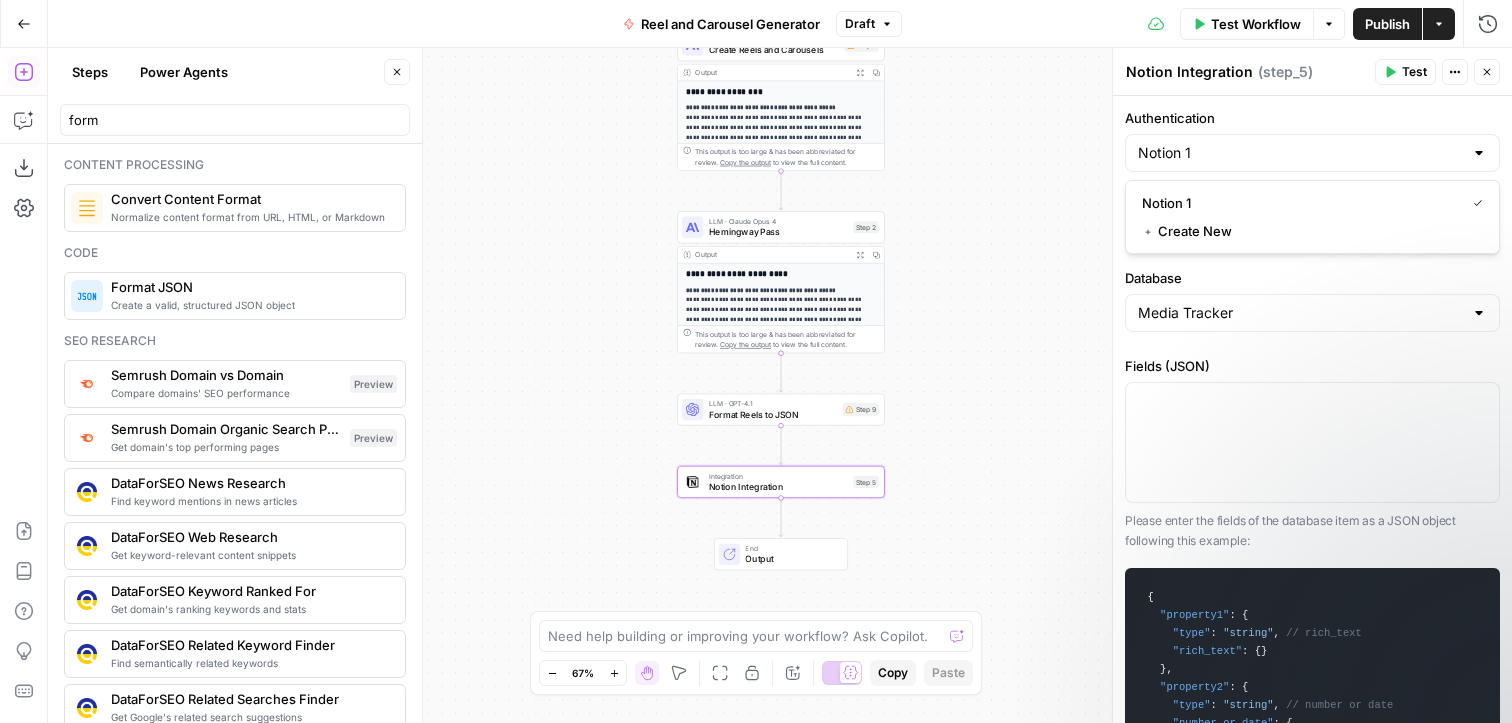 click on "Authentication Notion 1 Action Create Database Item Database Media Tracker Fields (JSON) Please enter the fields of the database item as a JSON object following this example:
{
"property1" :   {
"type" :   "string" ,   // rich_text
"rich_text" :   { }
} ,
"property2" :   {
"type" :   "string" ,   // number or date
"number_or_date" :   {
"format" :   "string"   // Only for number type
}
} ,
"property3" :   {
"type" :   "string" ,   // select or multi_select
"select_or_multi_select" :   {
"options" :   [
{
"id" :   "string" ,
"name" :   "string" ,
"color" :   "string" ,
}
]
}
}
}
See  Notion docs  for more details on database properties and formatting When the step fails: Terminate Workflow Continue" at bounding box center [1312, 409] 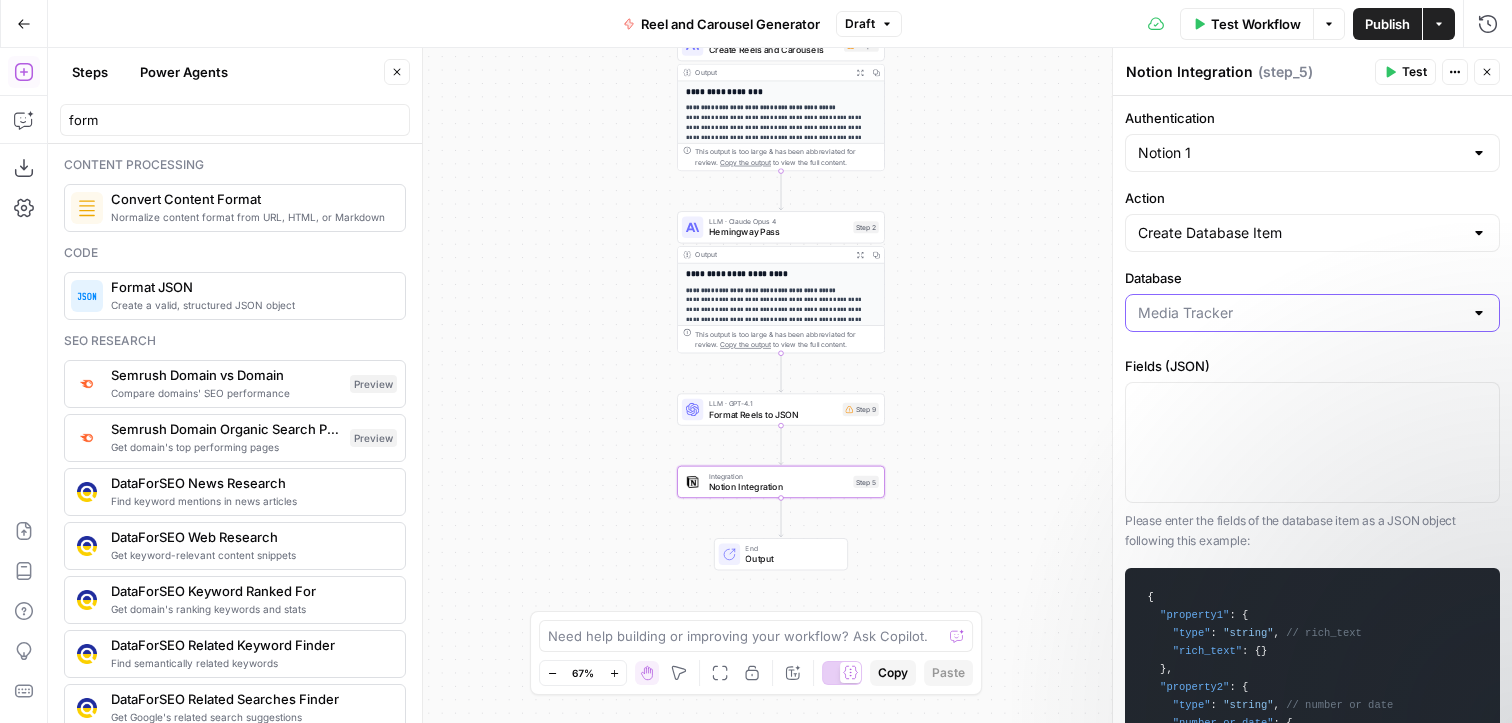 click on "Database" at bounding box center (1300, 313) 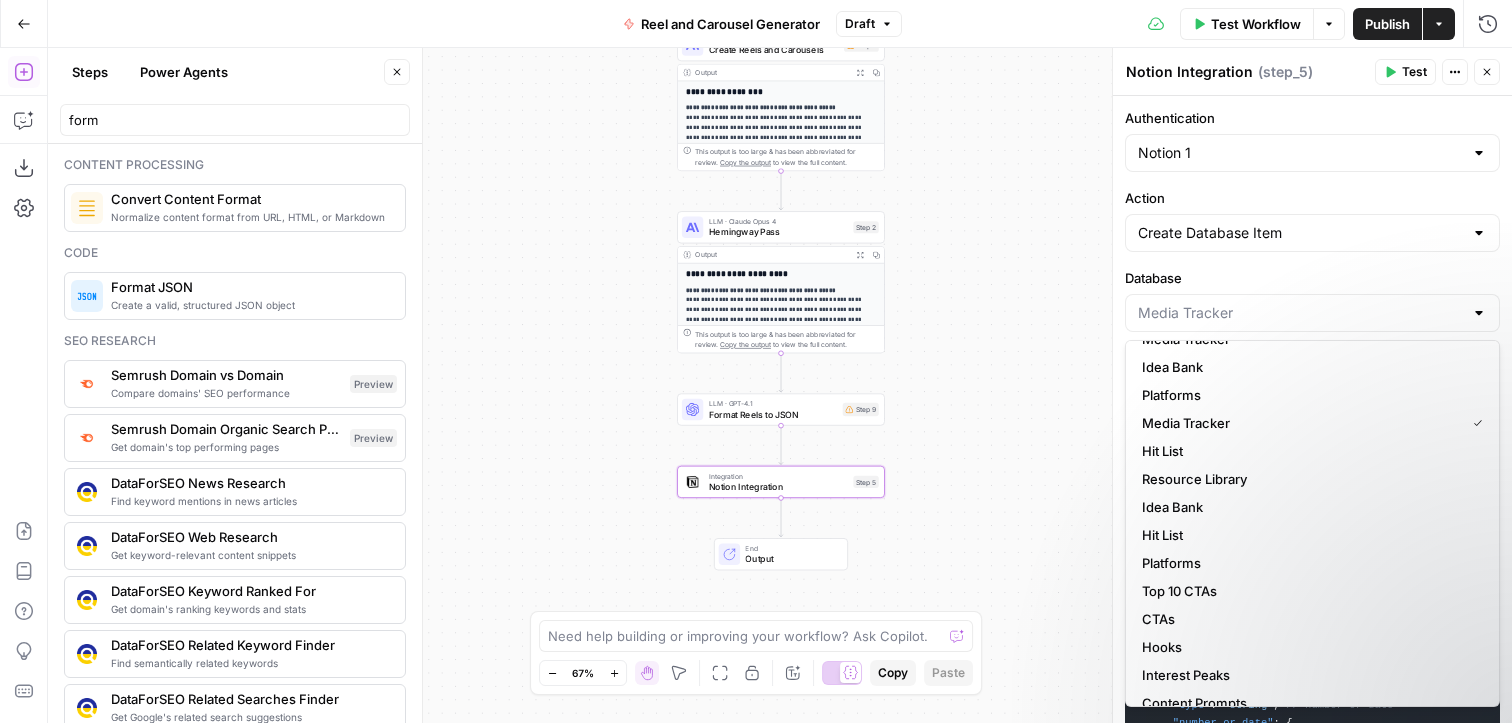 scroll, scrollTop: 0, scrollLeft: 0, axis: both 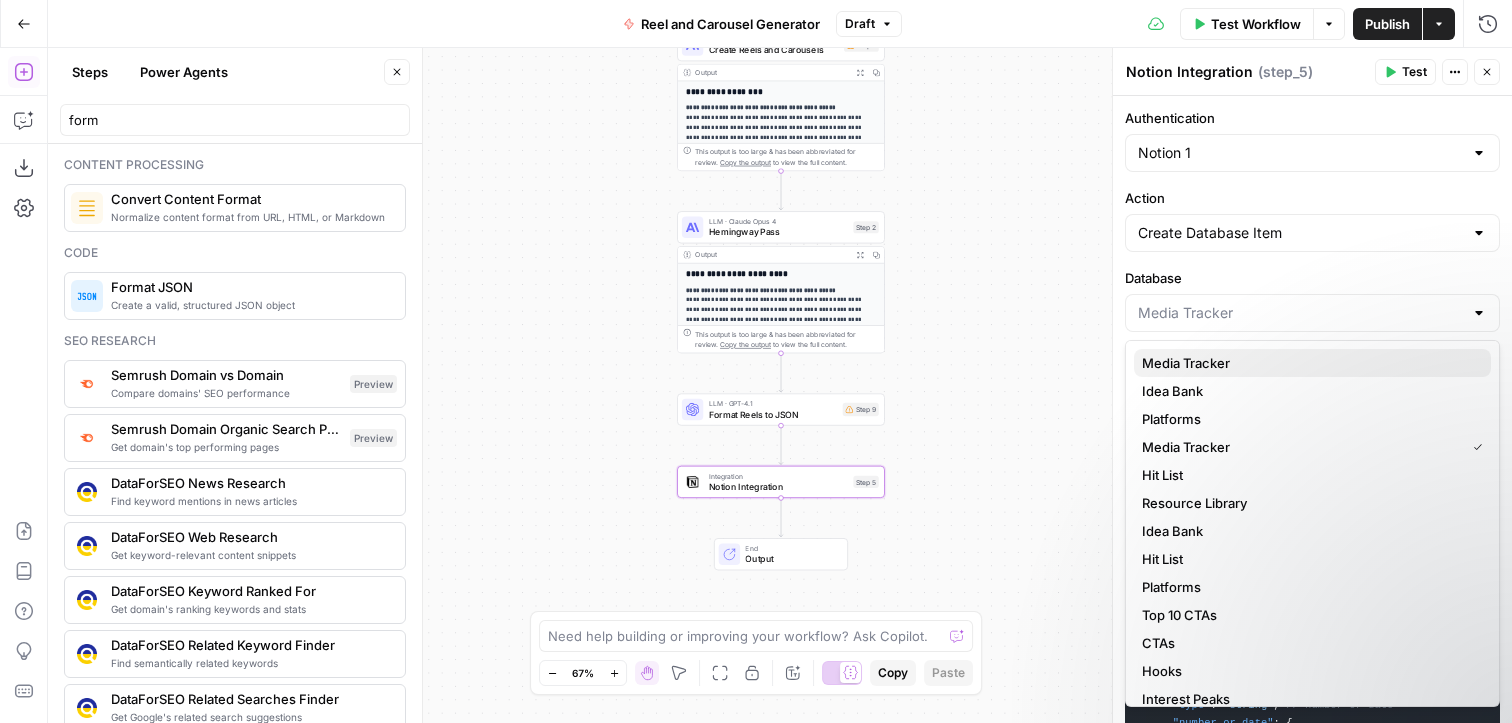 click on "Media Tracker" at bounding box center (1308, 363) 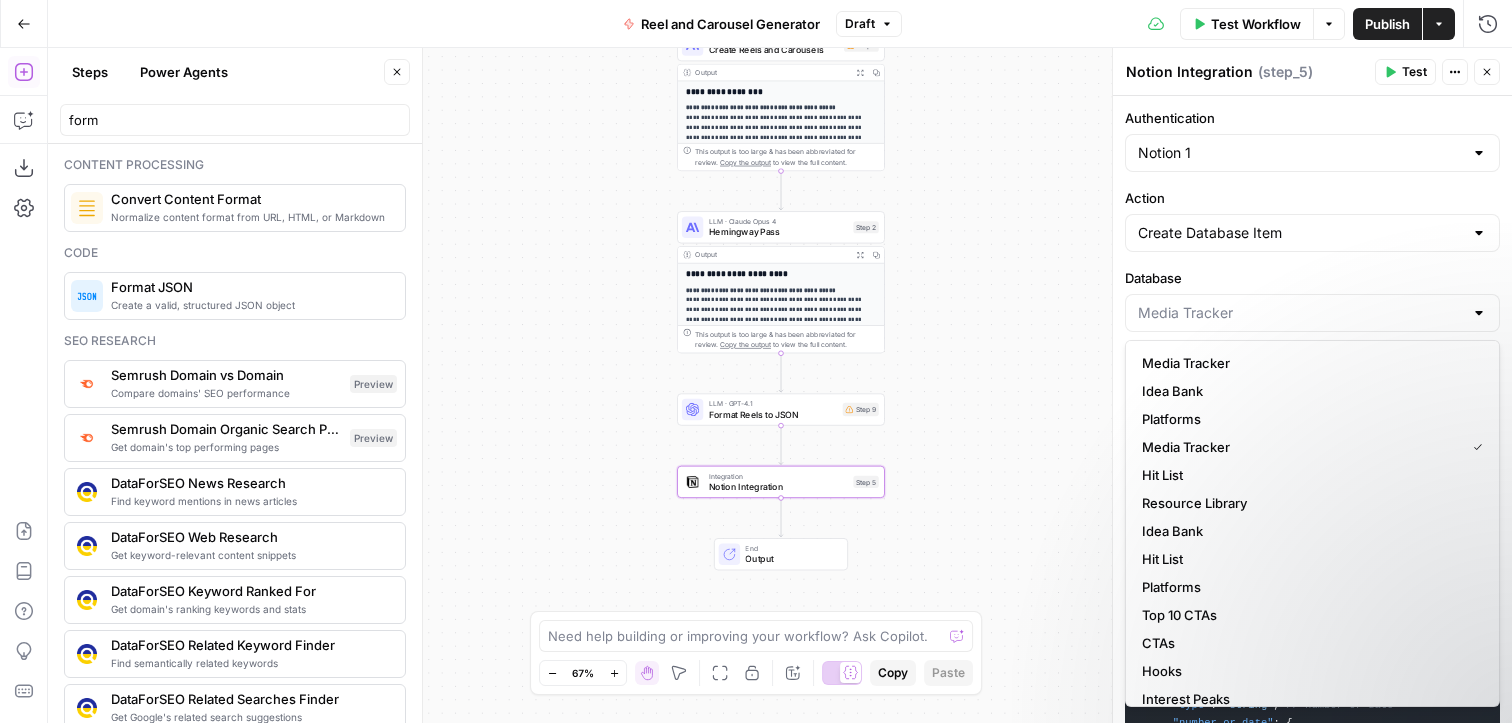 type on "Media Tracker" 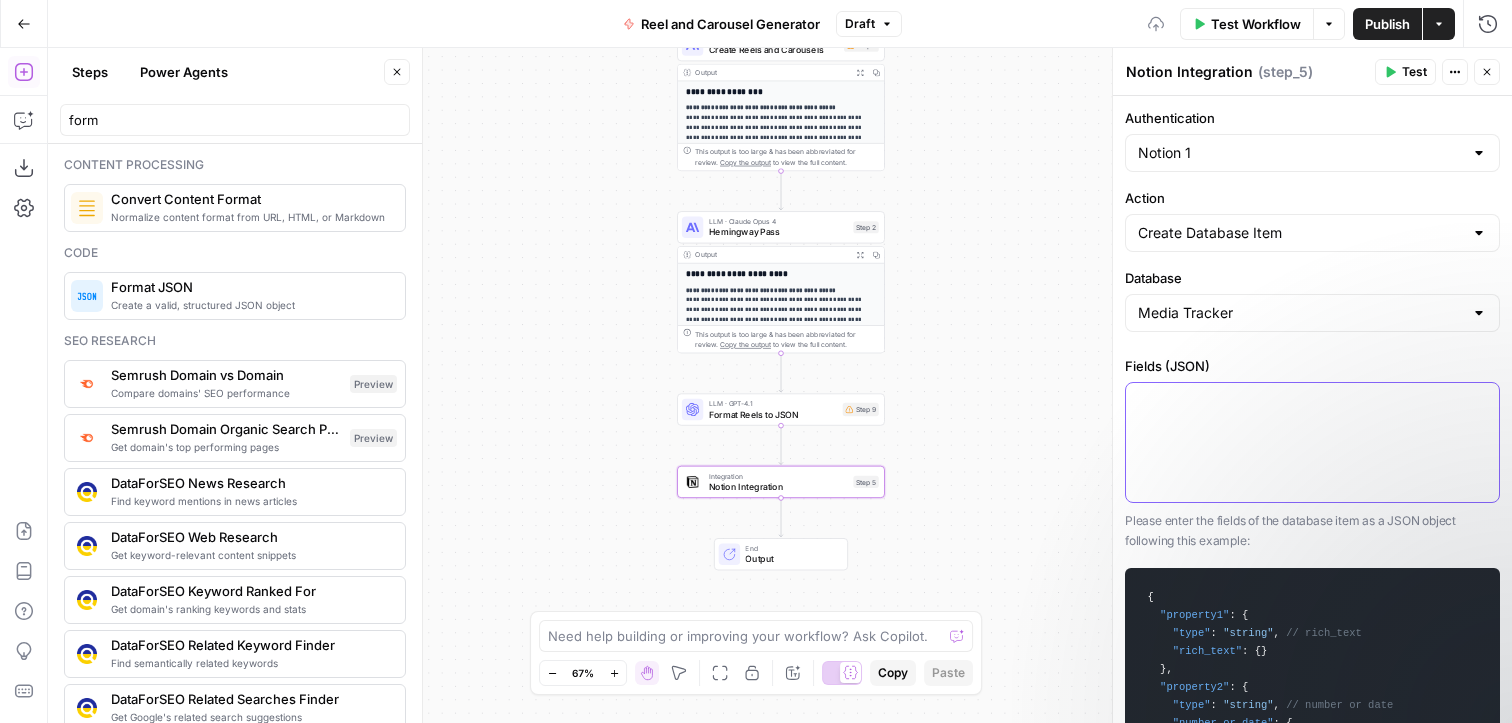 click at bounding box center (1312, 401) 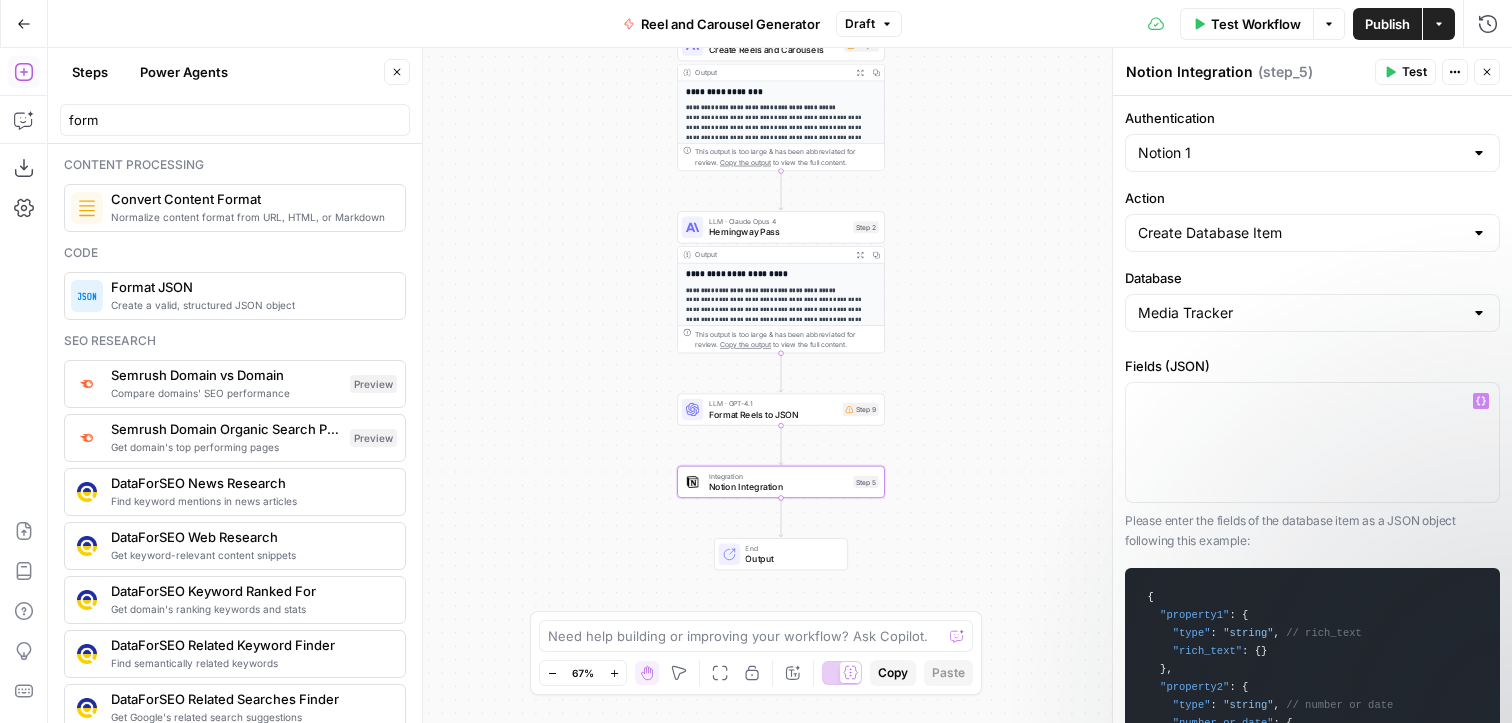 click on "Create Database Item" at bounding box center [1312, 233] 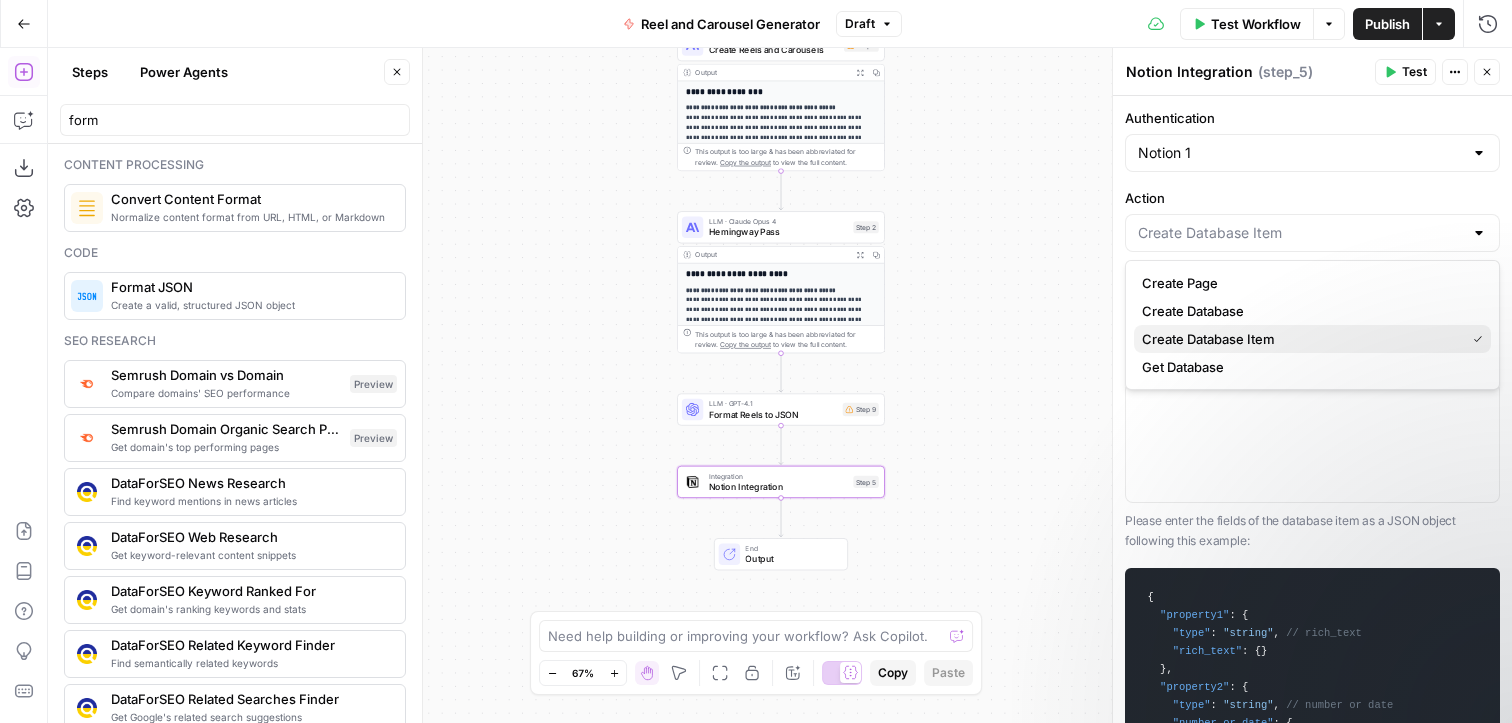 click on "Create Database Item" at bounding box center (1299, 339) 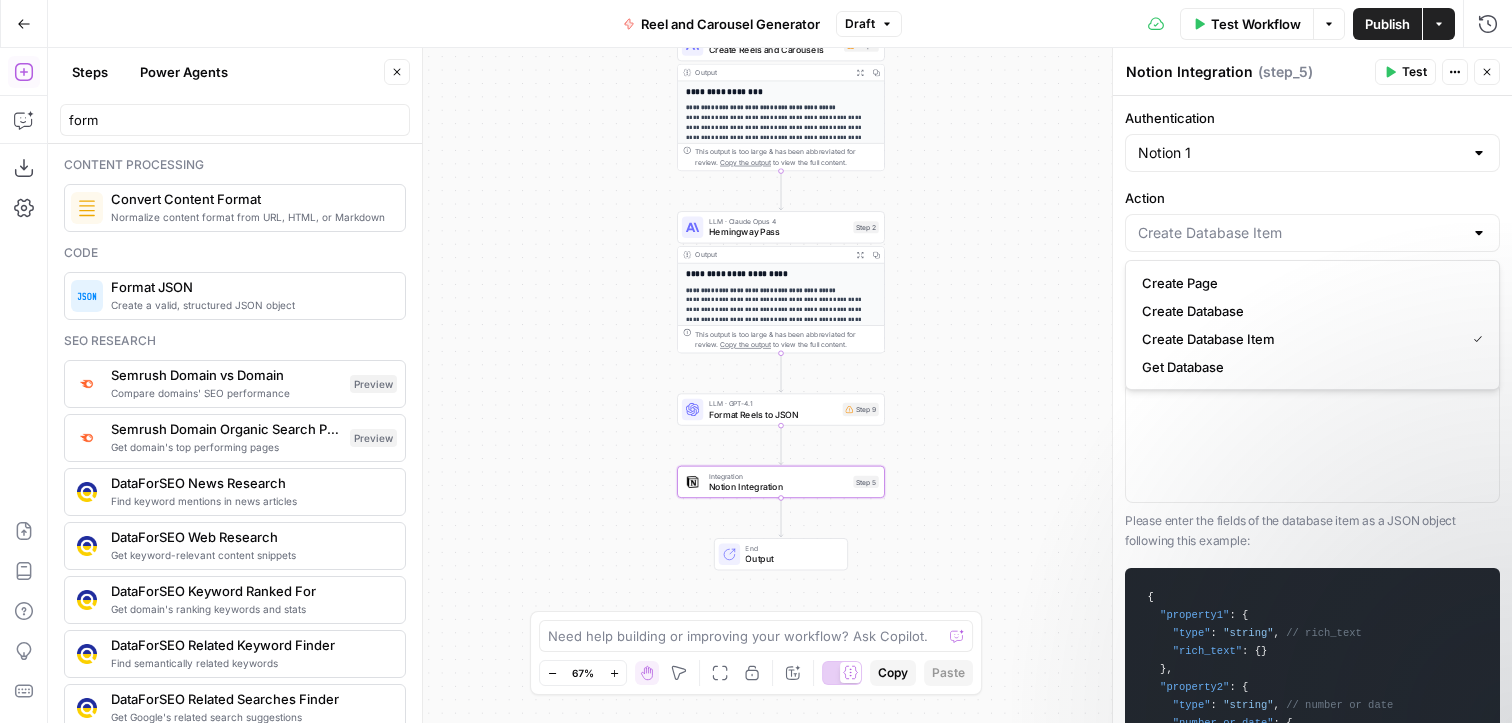 type on "Create Database Item" 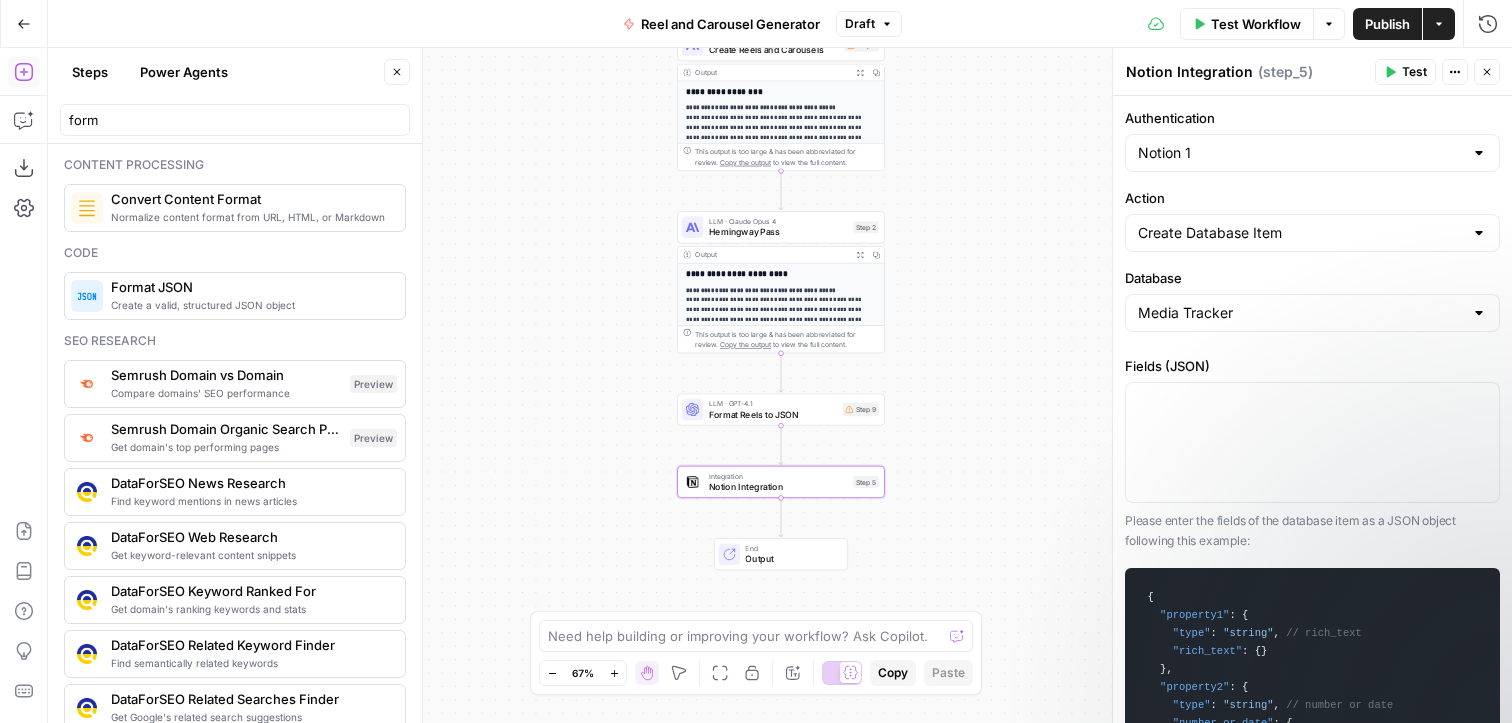 click on "Authentication Notion 1 Action Create Database Item Database Media Tracker Fields (JSON) Please enter the fields of the database item as a JSON object following this example:
{
"property1" :   {
"type" :   "string" ,   // rich_text
"rich_text" :   { }
} ,
"property2" :   {
"type" :   "string" ,   // number or date
"number_or_date" :   {
"format" :   "string"   // Only for number type
}
} ,
"property3" :   {
"type" :   "string" ,   // select or multi_select
"select_or_multi_select" :   {
"options" :   [
{
"id" :   "string" ,
"name" :   "string" ,
"color" :   "string" ,
}
]
}
}
}
See  Notion docs  for more details on database properties and formatting When the step fails: Terminate Workflow Continue" at bounding box center [1312, 409] 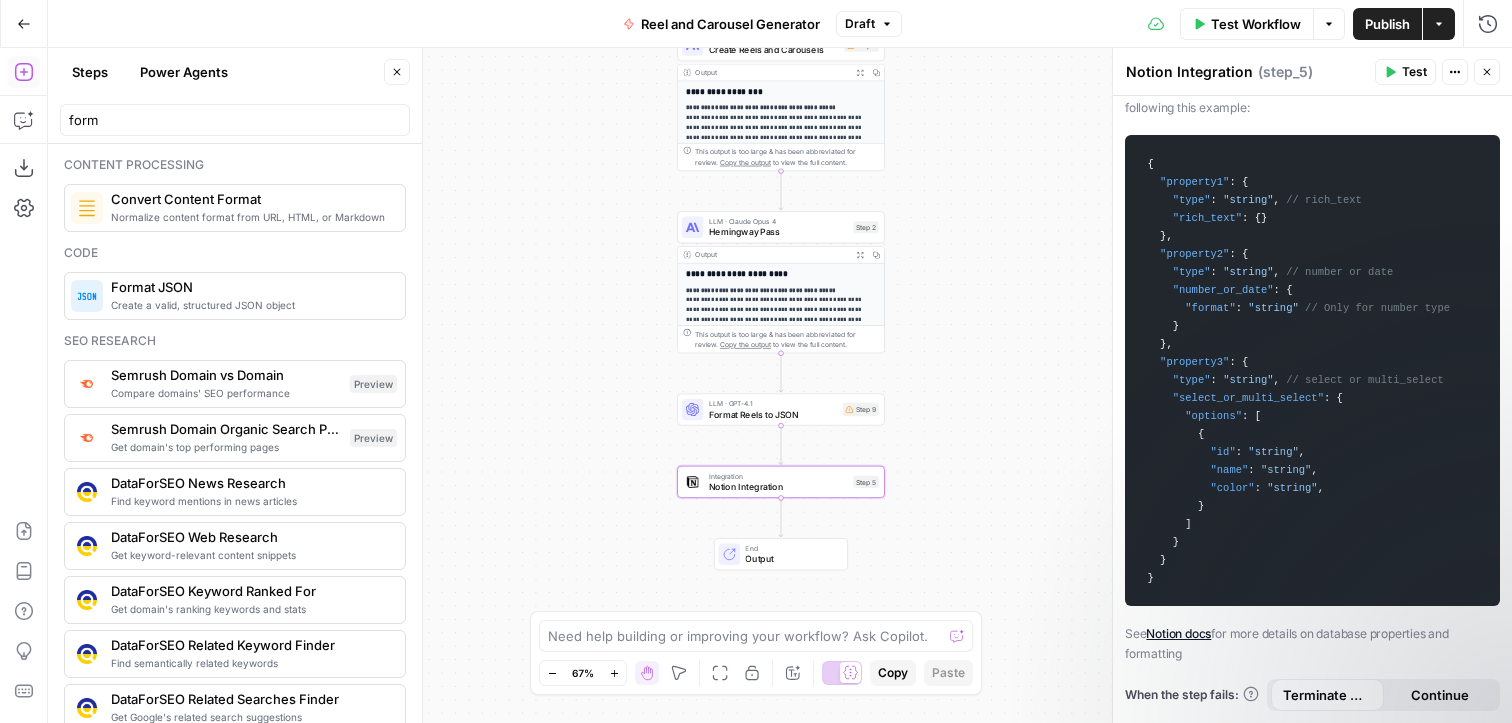scroll, scrollTop: 0, scrollLeft: 0, axis: both 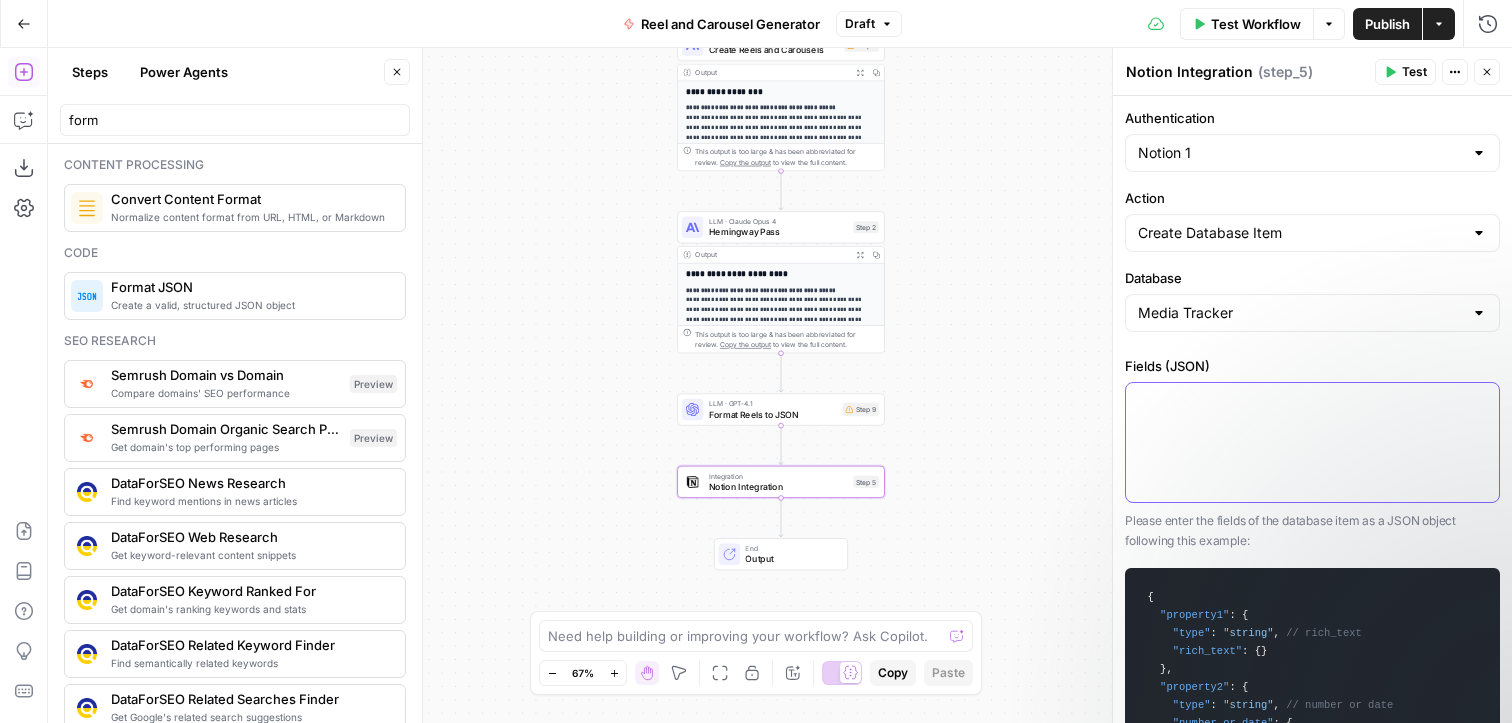 click at bounding box center (1312, 401) 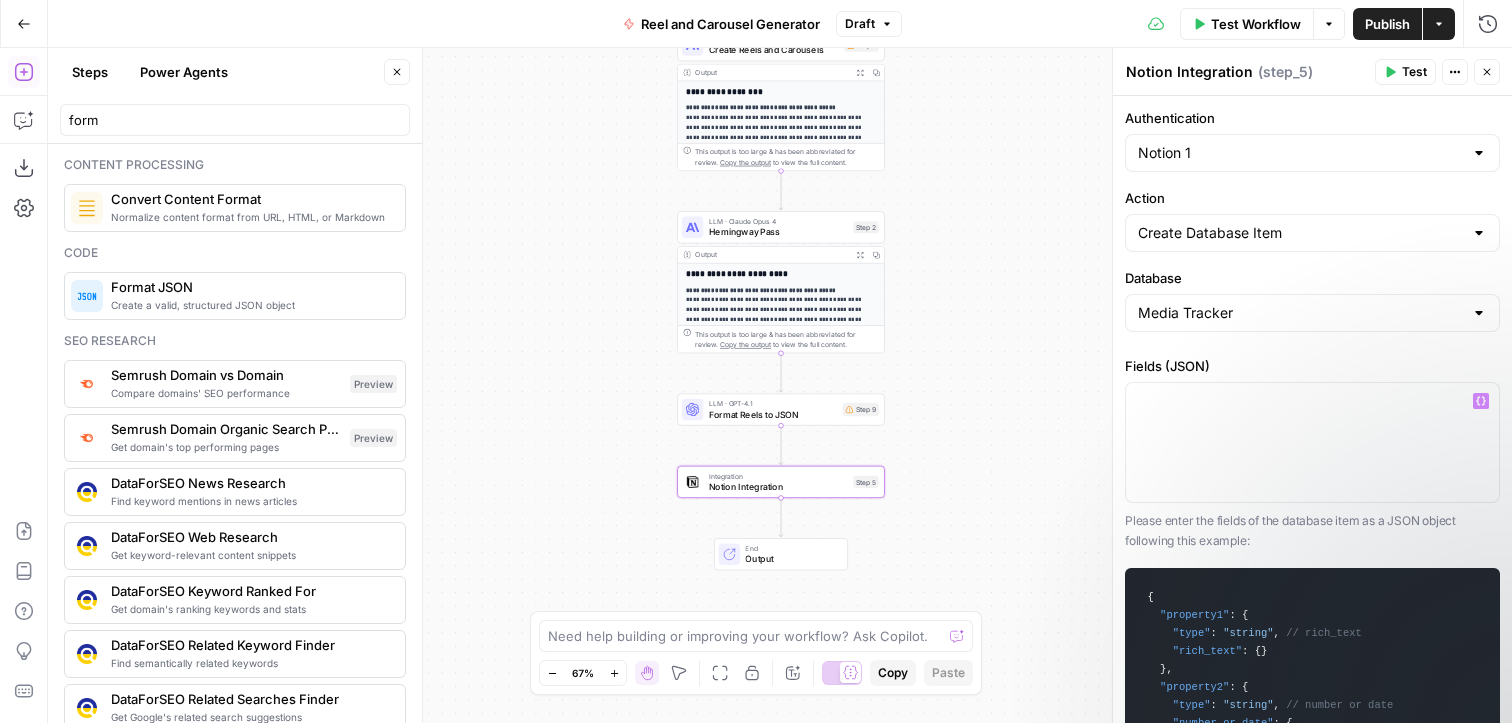 click on "Fields (JSON)" at bounding box center [1312, 366] 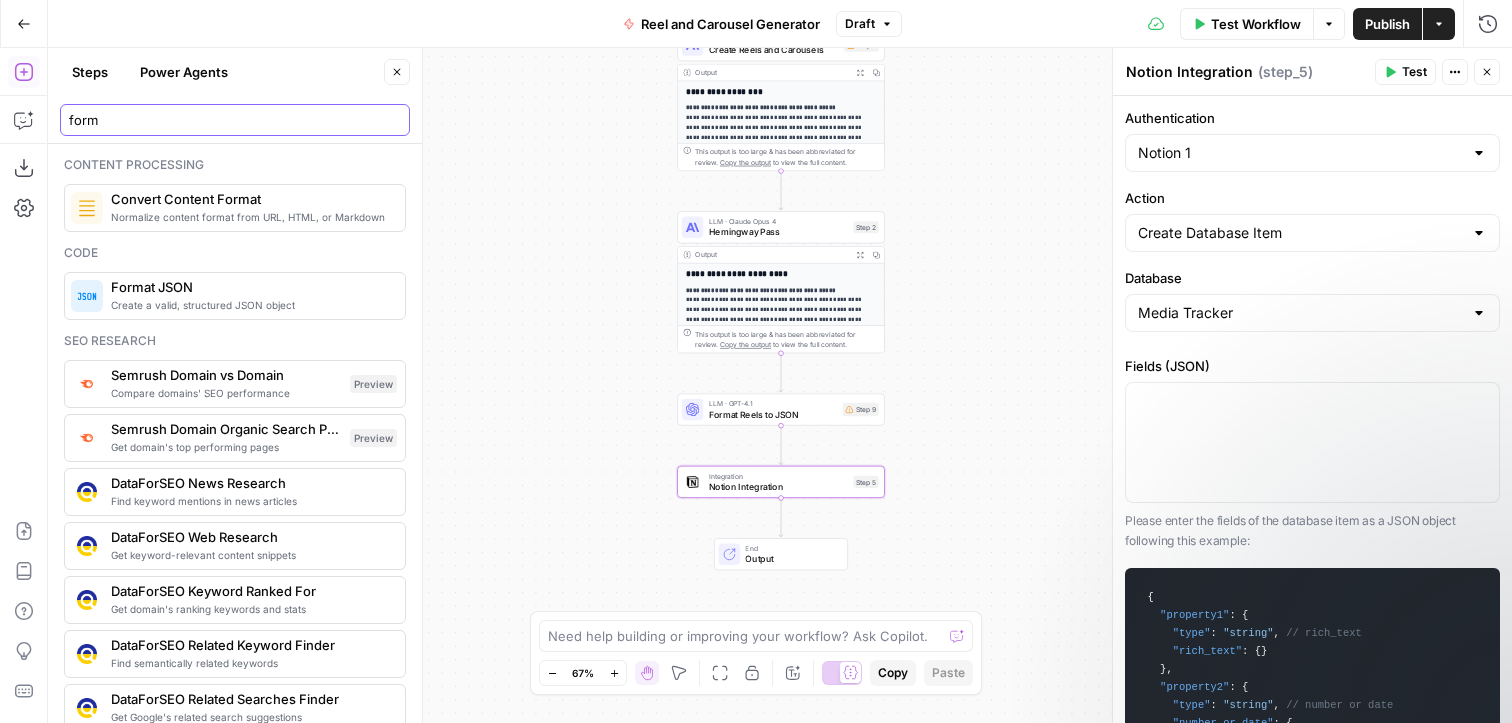 click on "form" at bounding box center [235, 120] 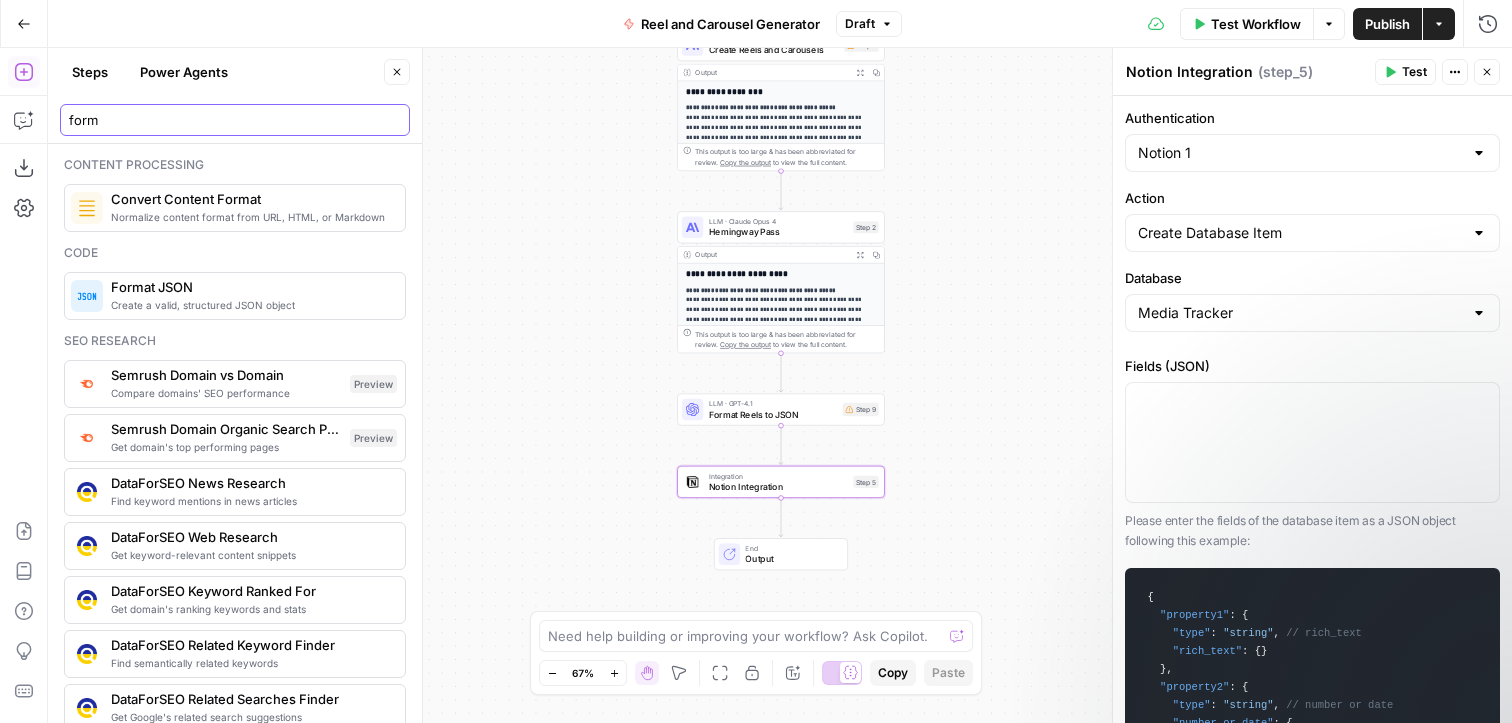 click on "form" at bounding box center (235, 120) 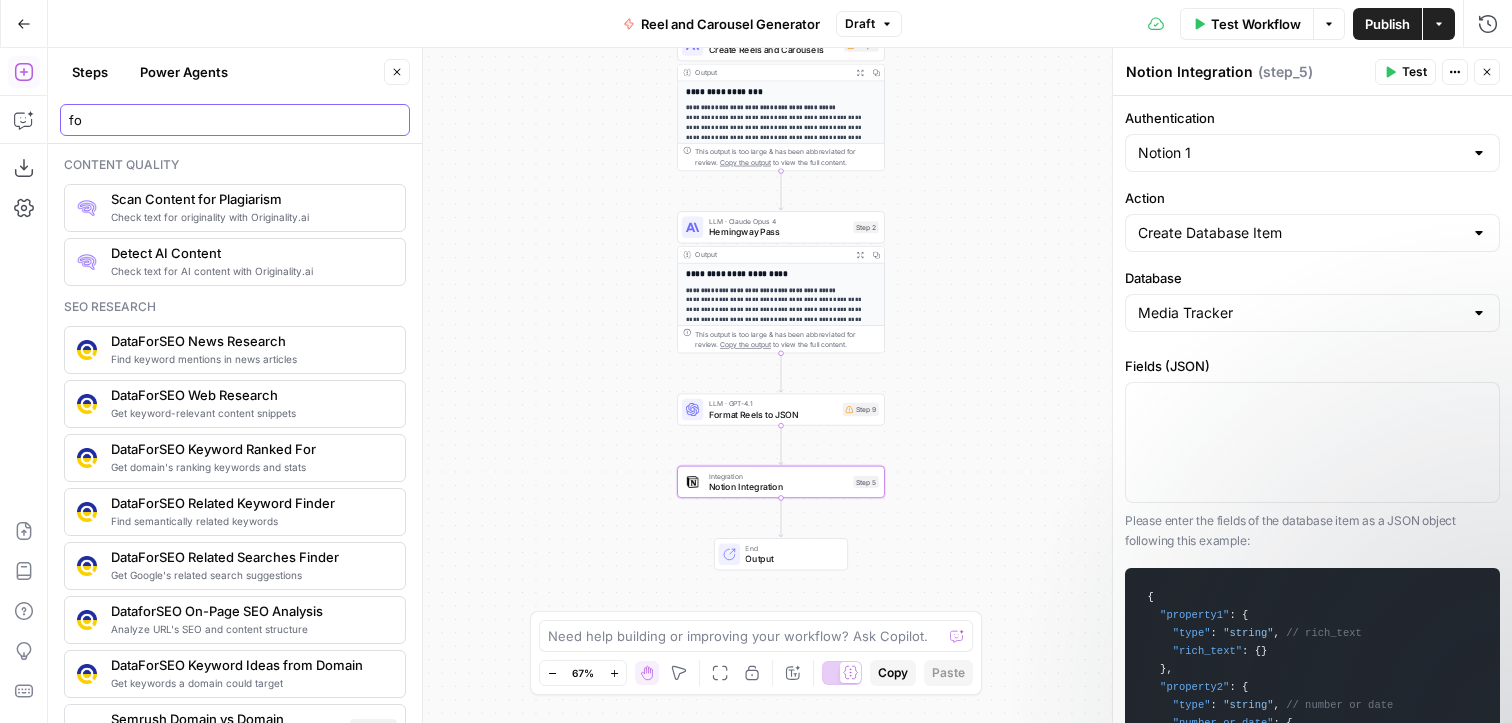type on "f" 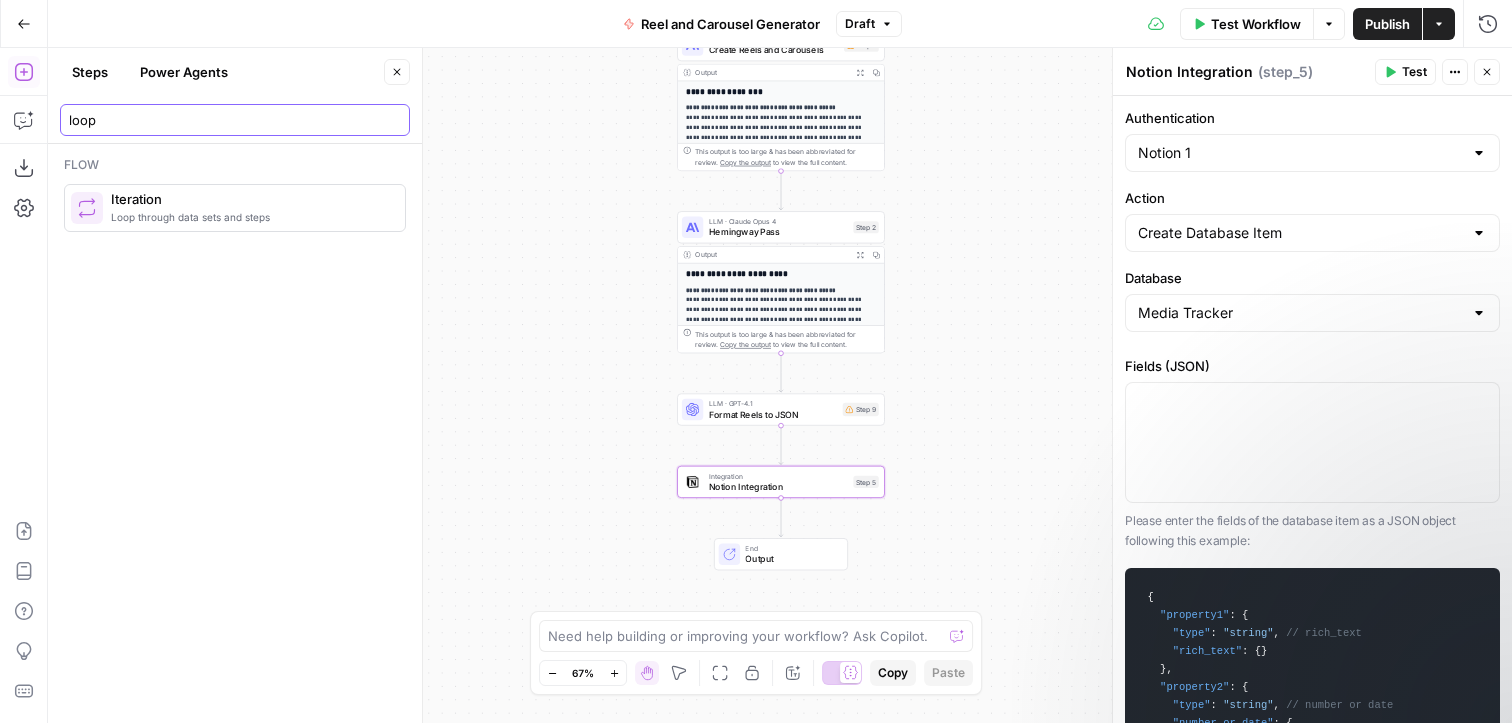 type on "loop" 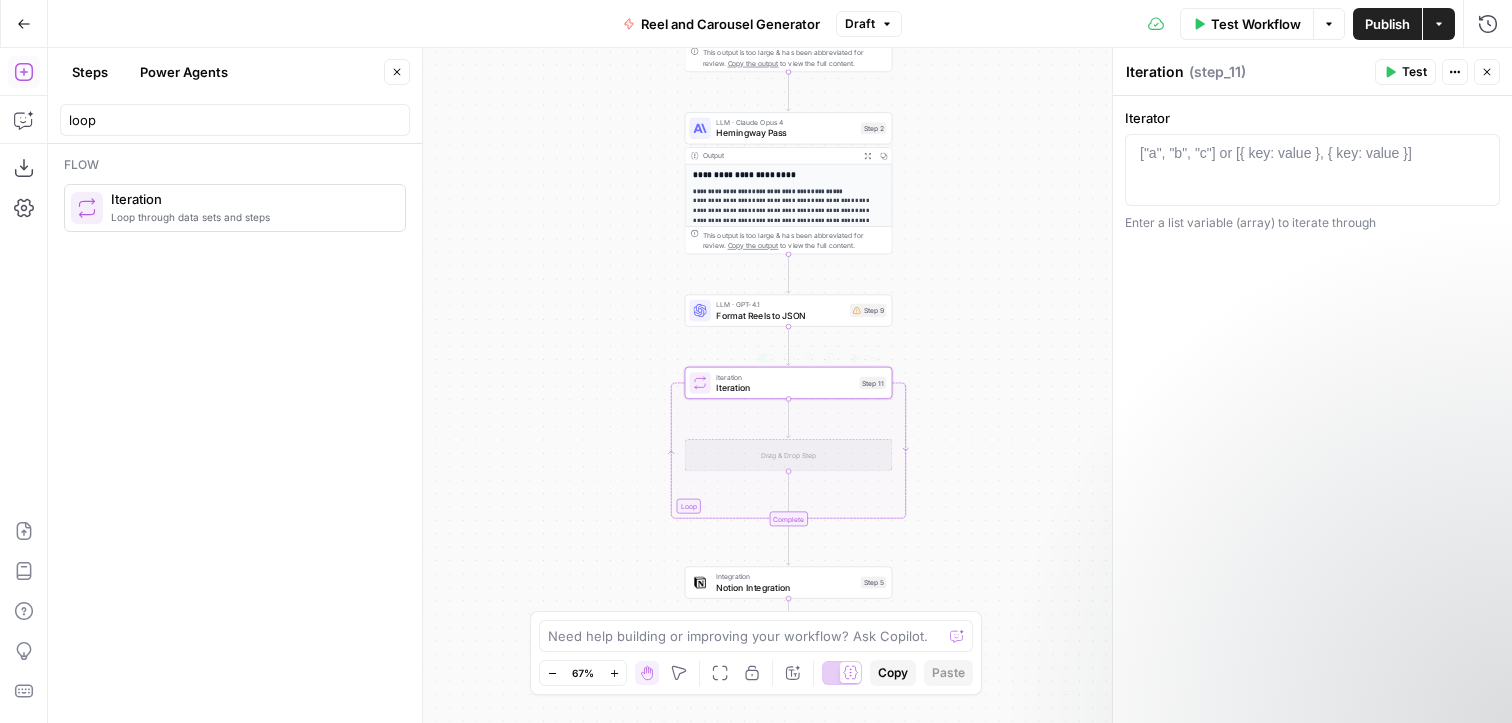 type 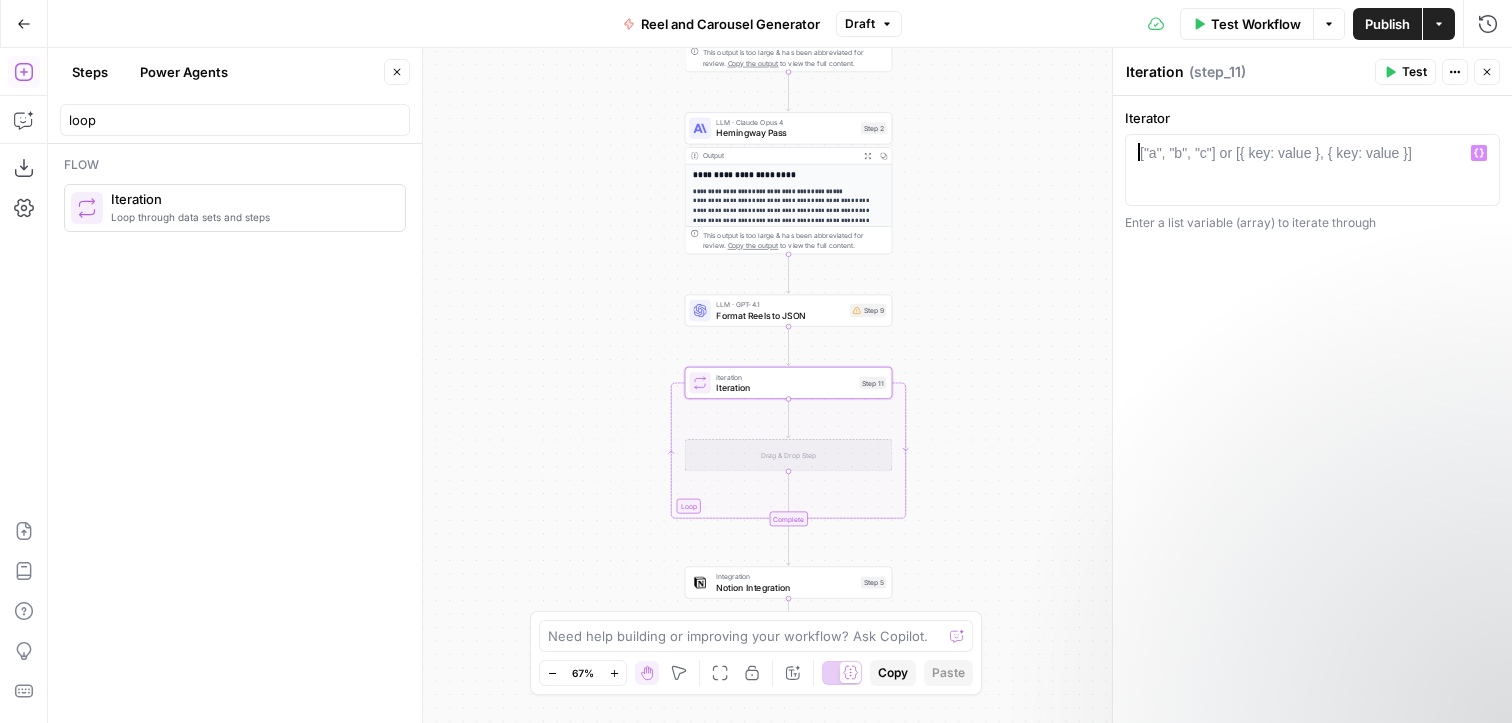 click on "loop" at bounding box center [235, 116] 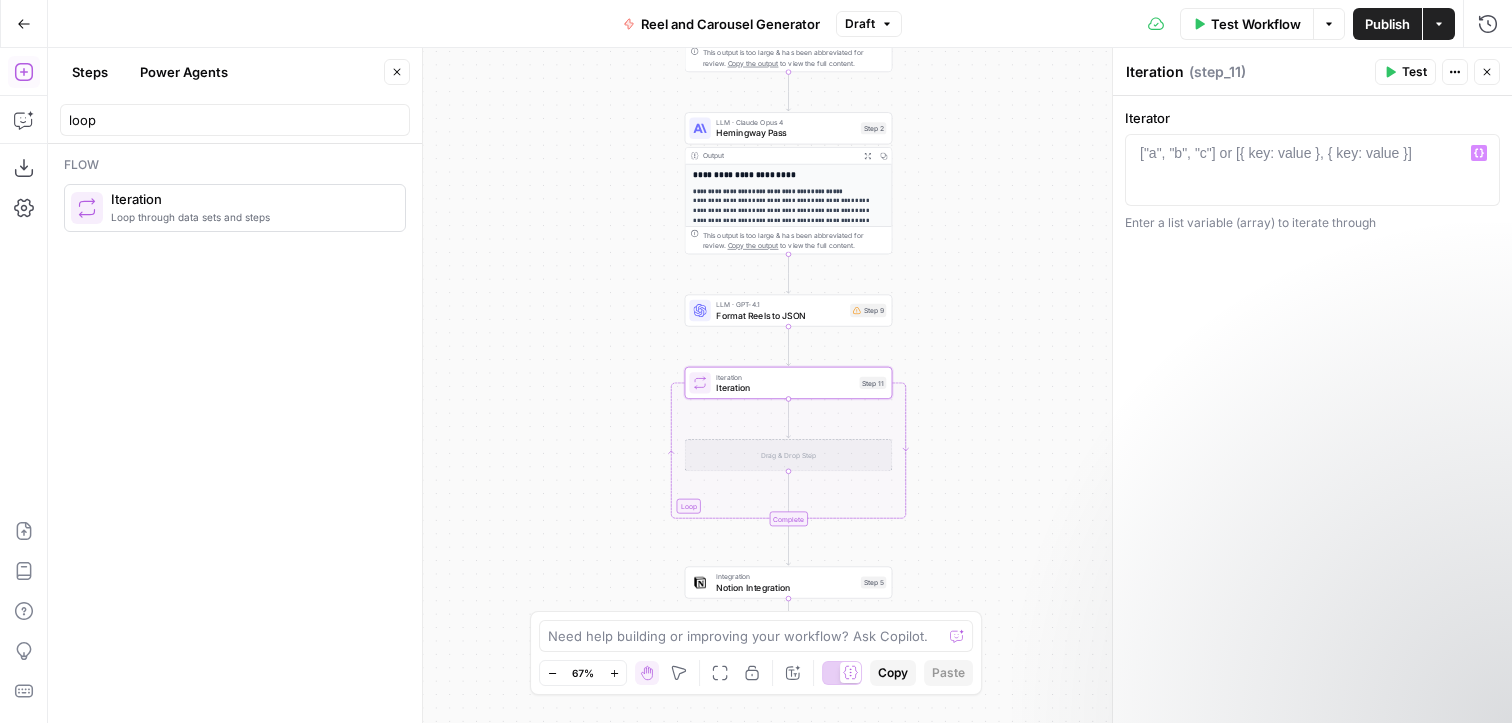click on "loop" at bounding box center [235, 116] 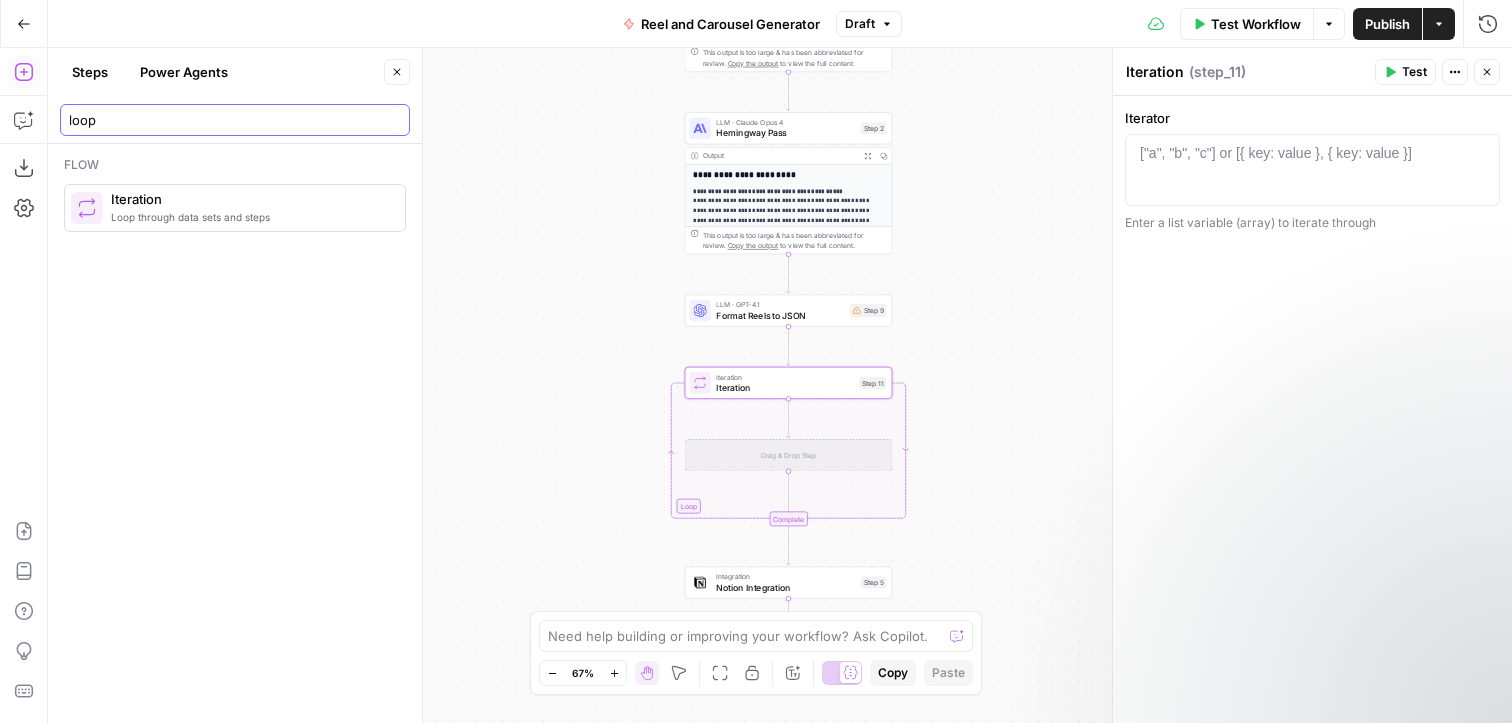 click on "loop" at bounding box center (235, 120) 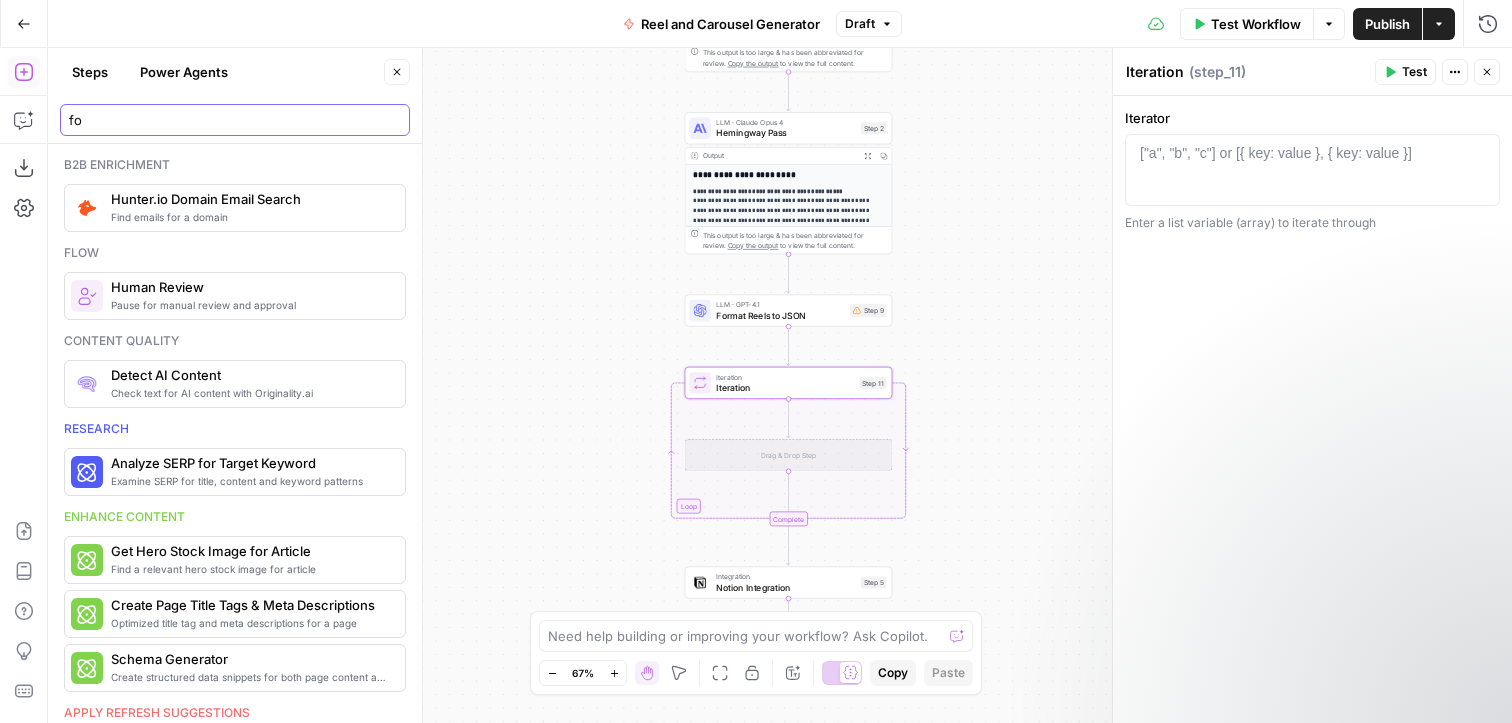 type on "f" 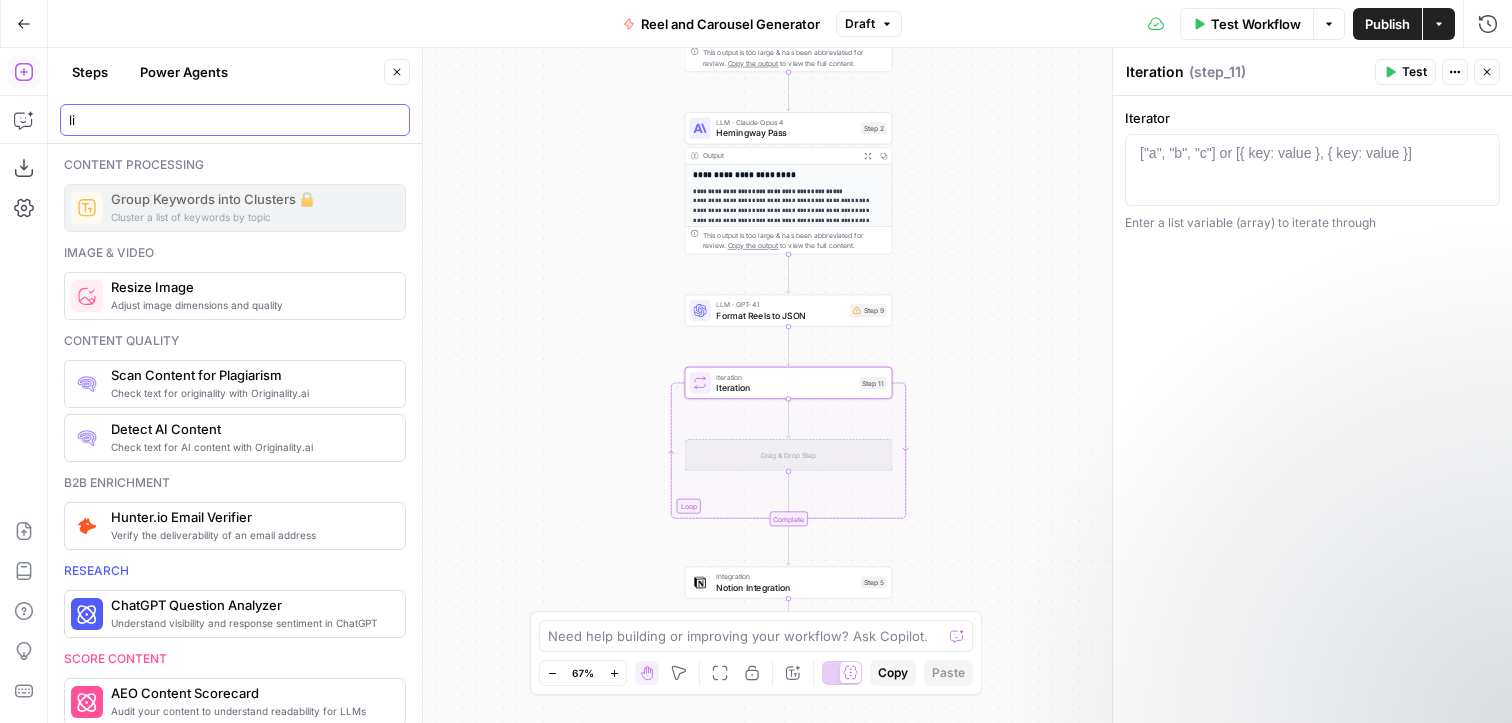 type on "l" 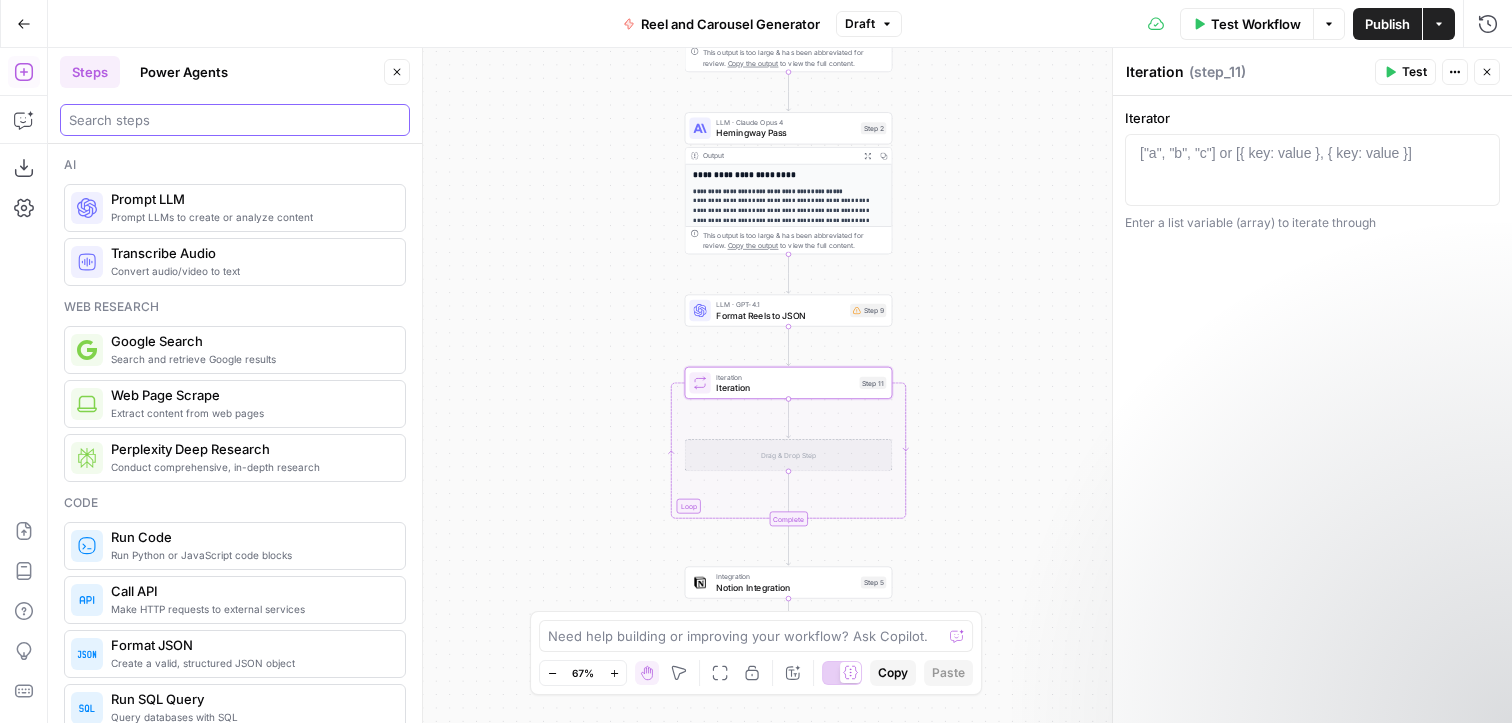 type 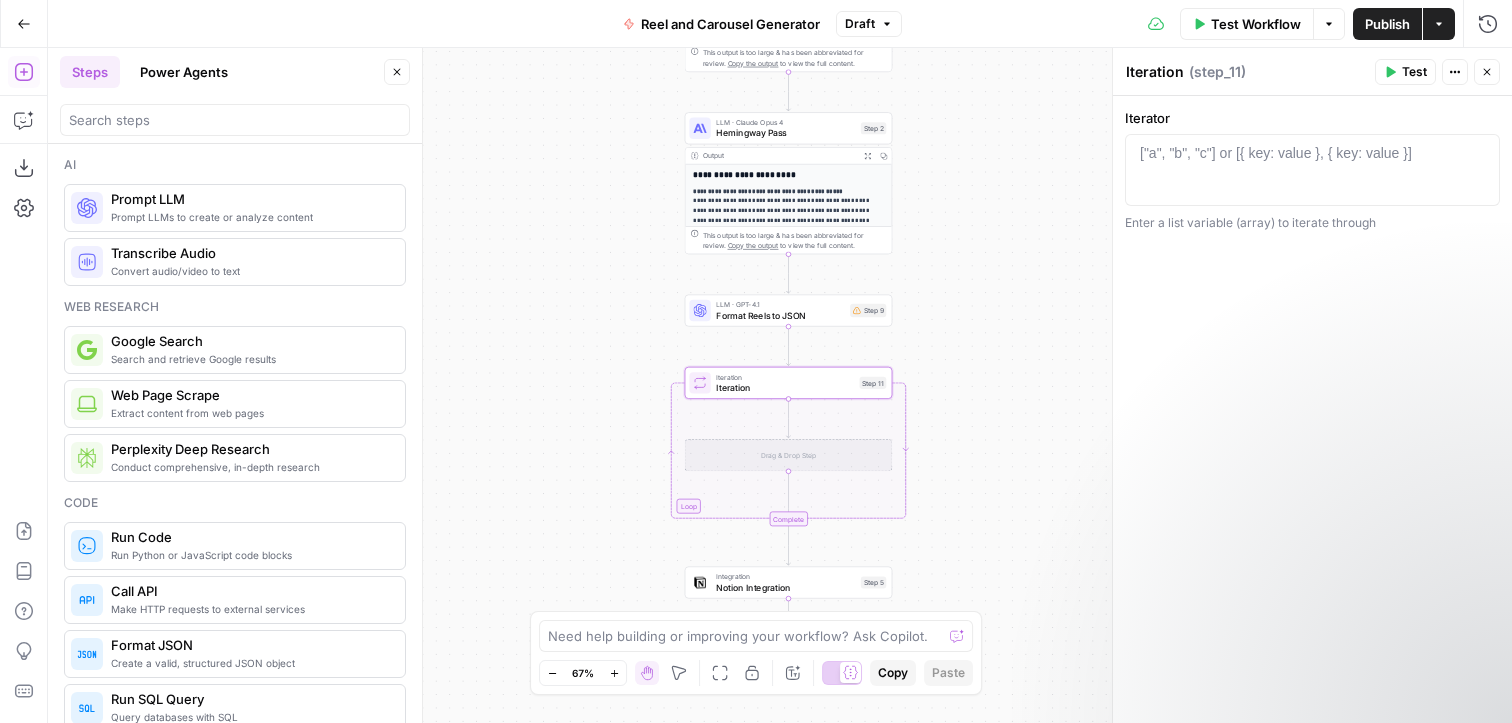 click on "Drag & Drop Step" at bounding box center [789, 455] 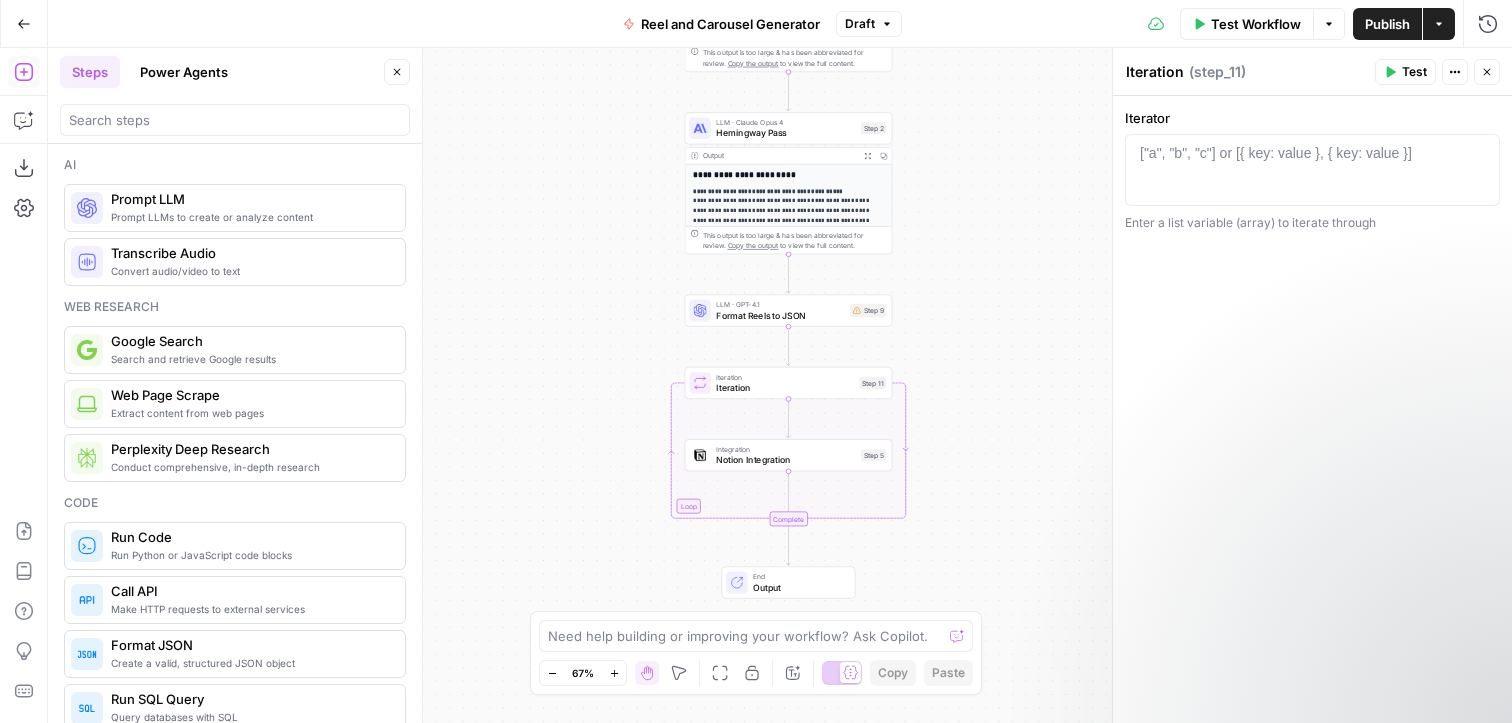 drag, startPoint x: 1394, startPoint y: 219, endPoint x: 1127, endPoint y: 228, distance: 267.15164 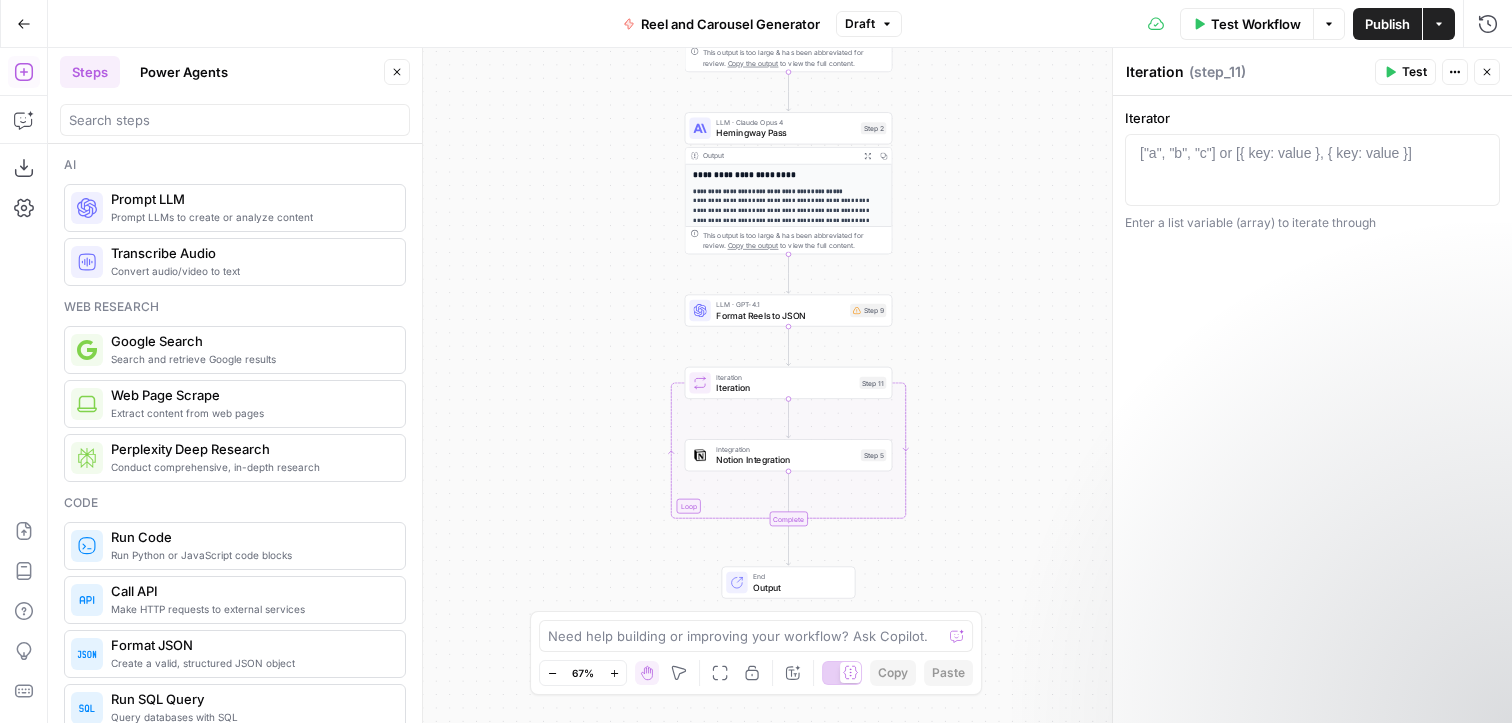 click on "["a", "b", "c"] or [{ key: value }, { key: value }]" at bounding box center (1276, 153) 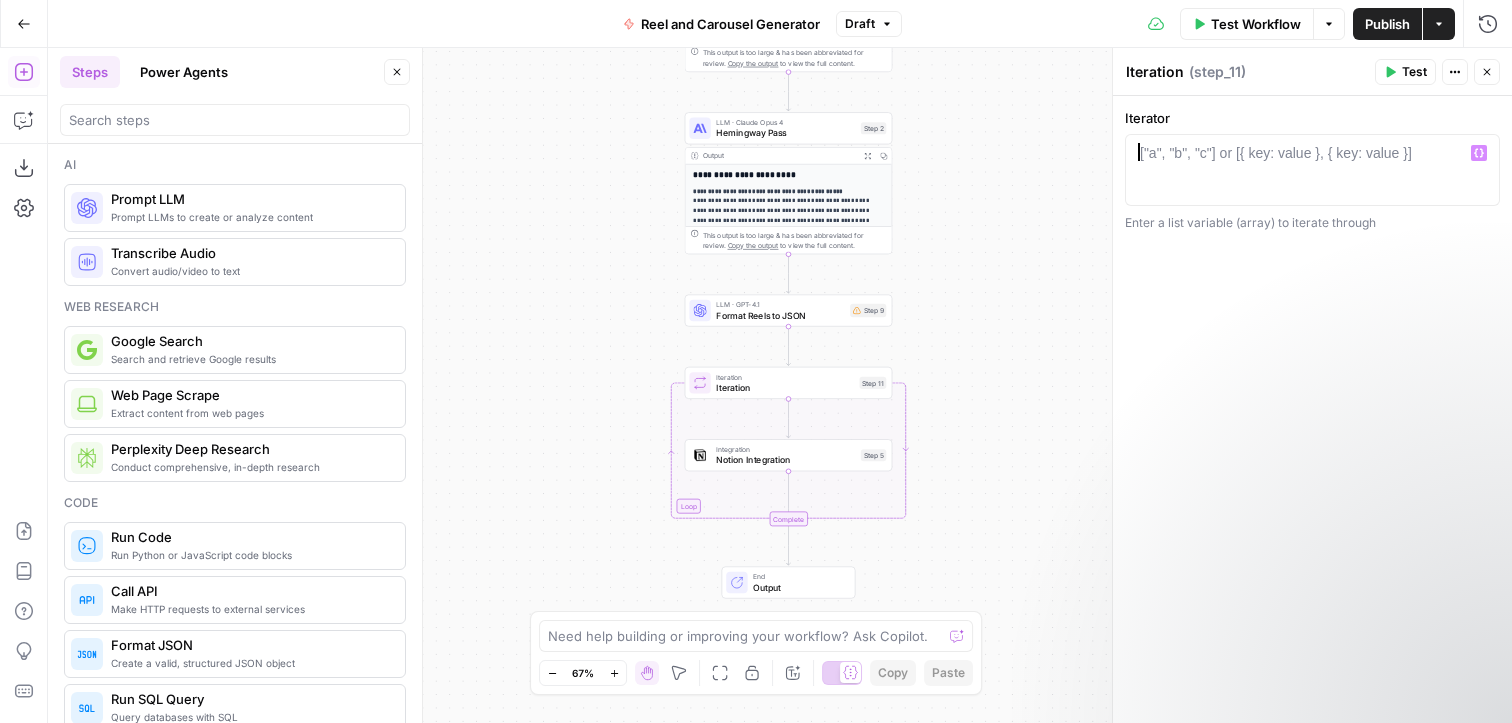 paste on "**********" 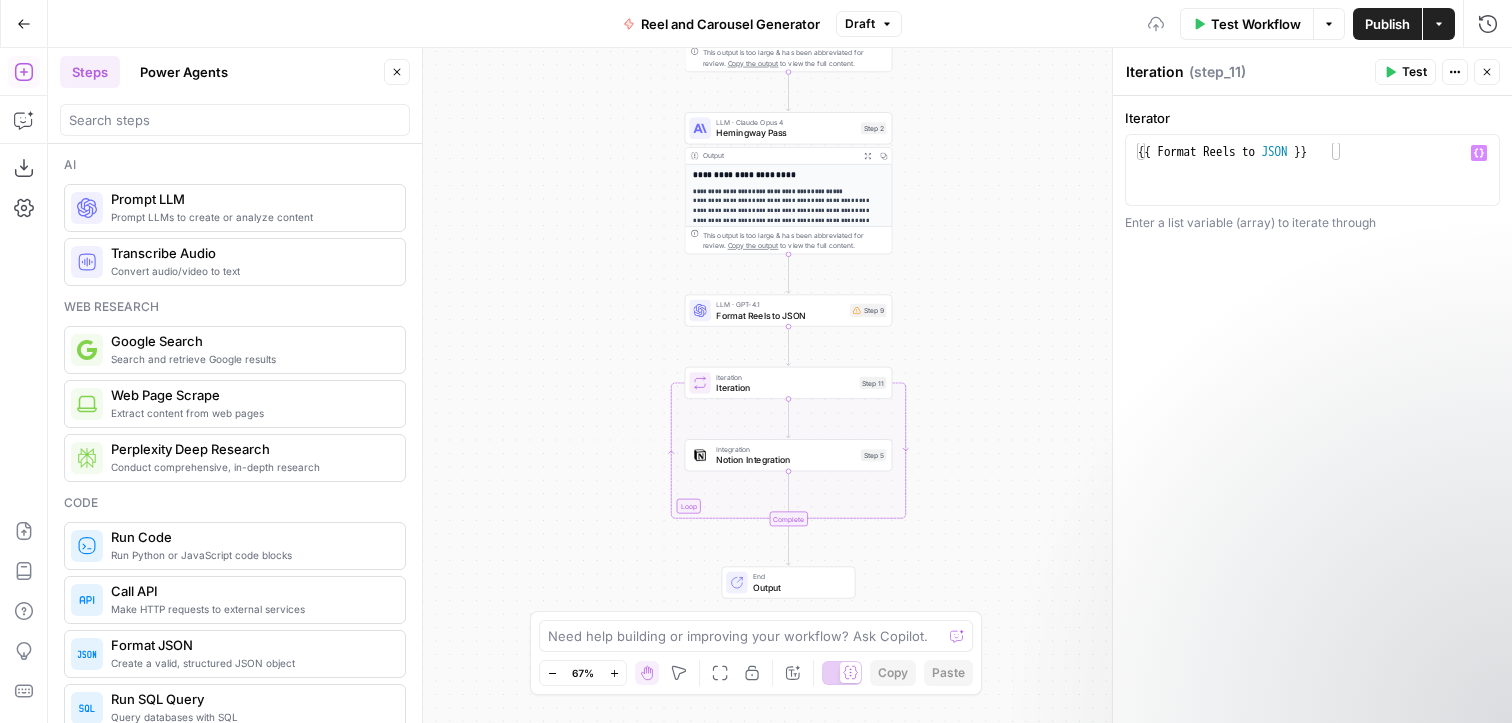 click on "**********" at bounding box center [1312, 409] 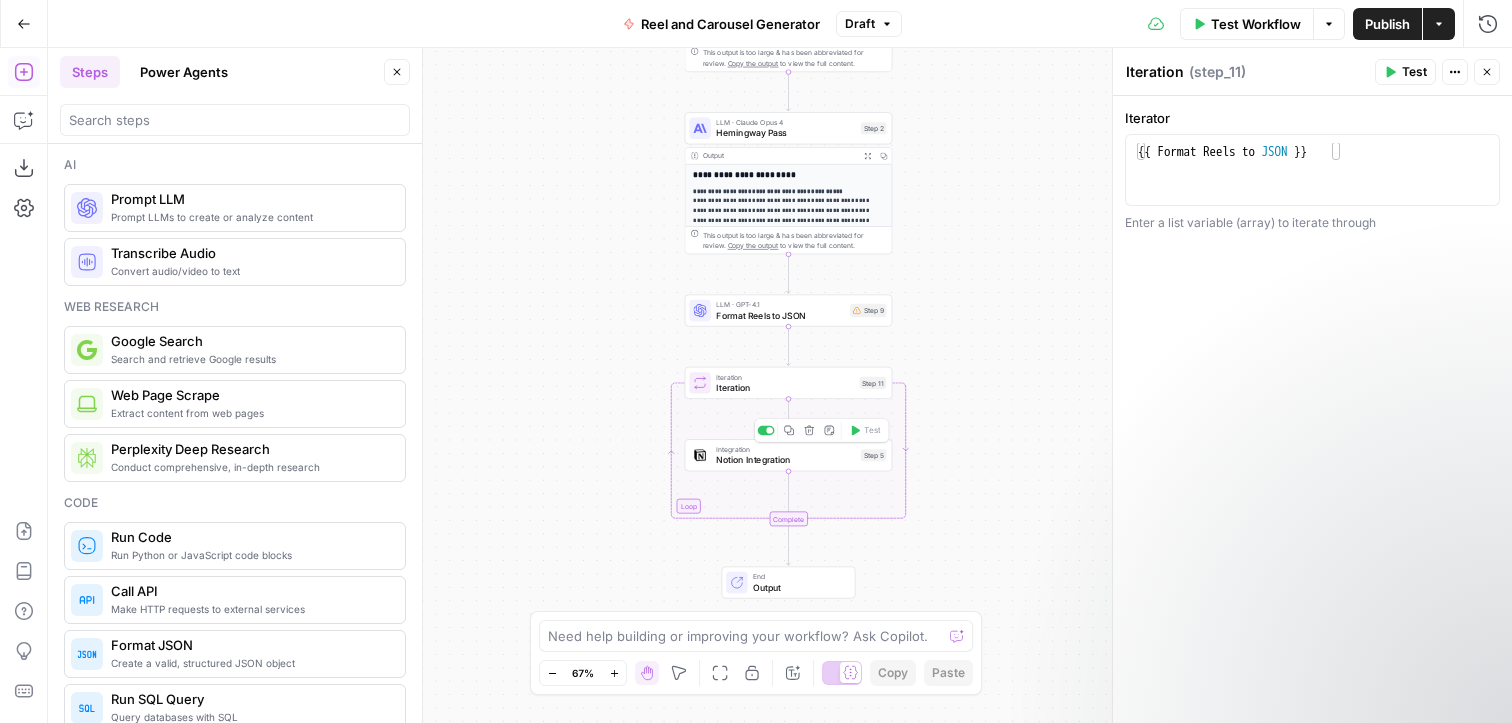 click on "Notion Integration" at bounding box center [785, 459] 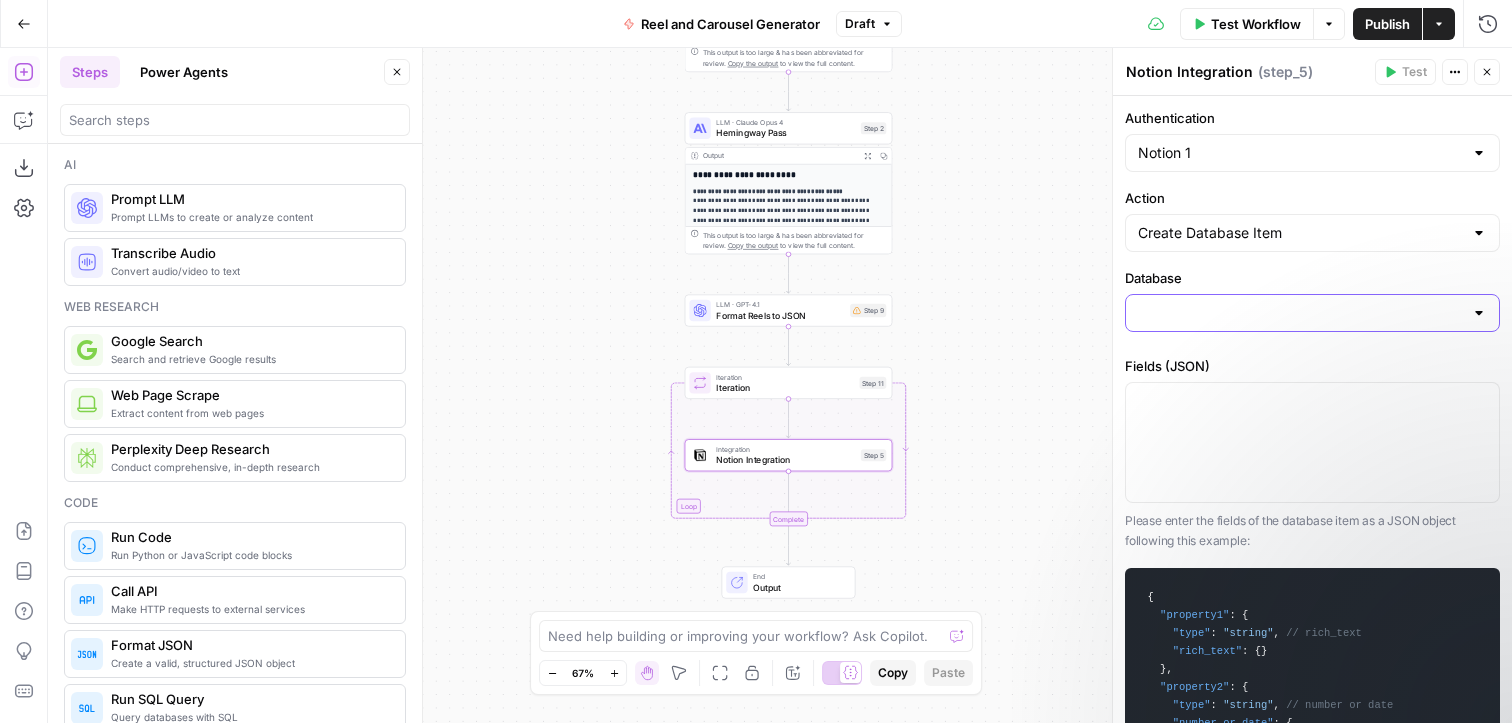 click on "Database" at bounding box center [1300, 313] 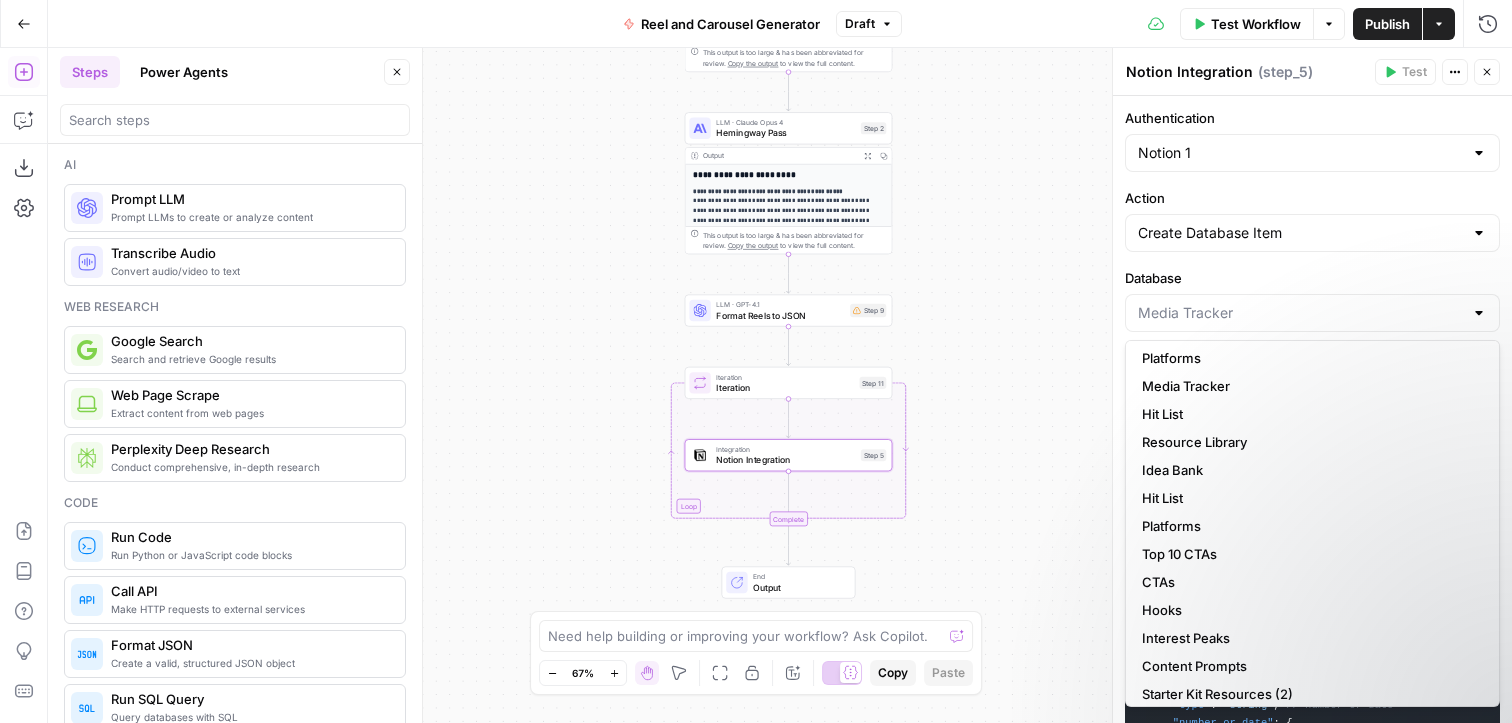 scroll, scrollTop: 71, scrollLeft: 0, axis: vertical 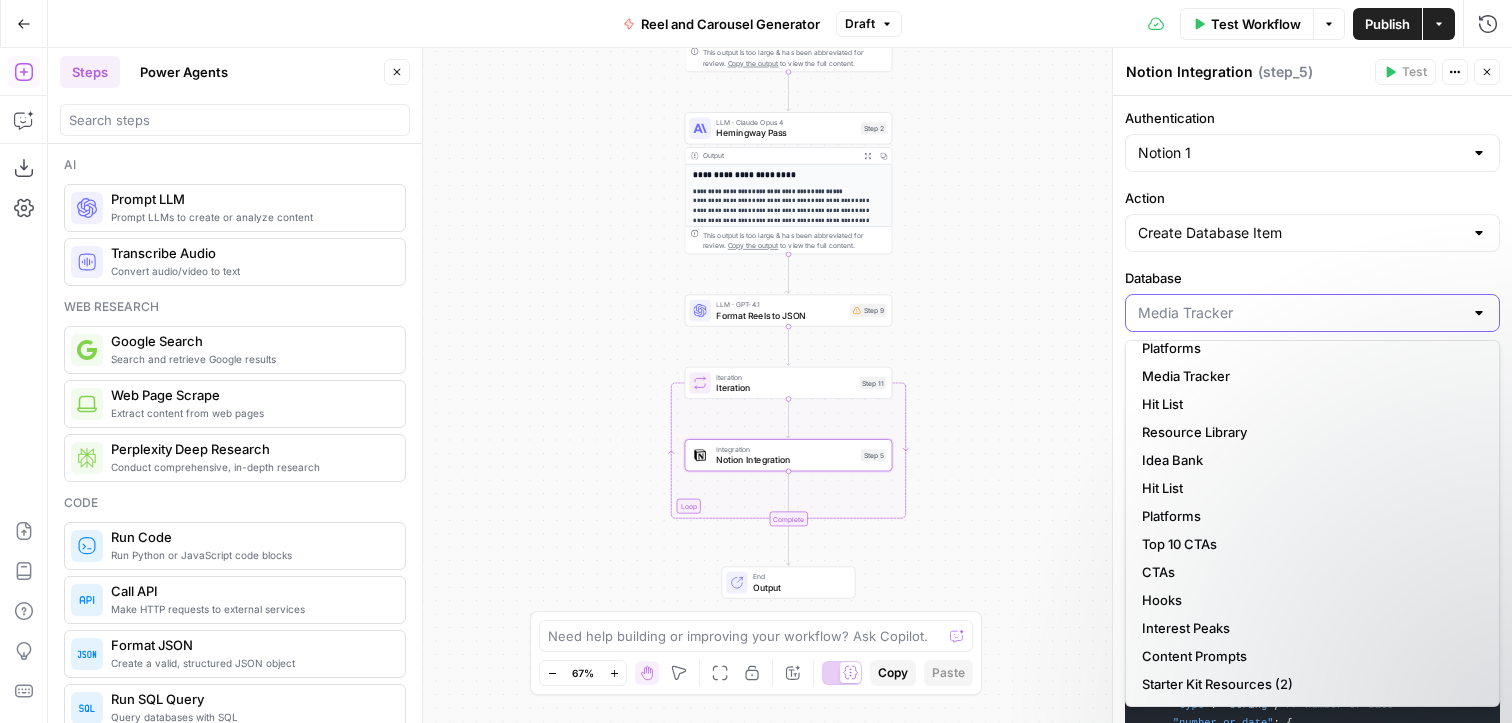 click on "Database" at bounding box center [1300, 313] 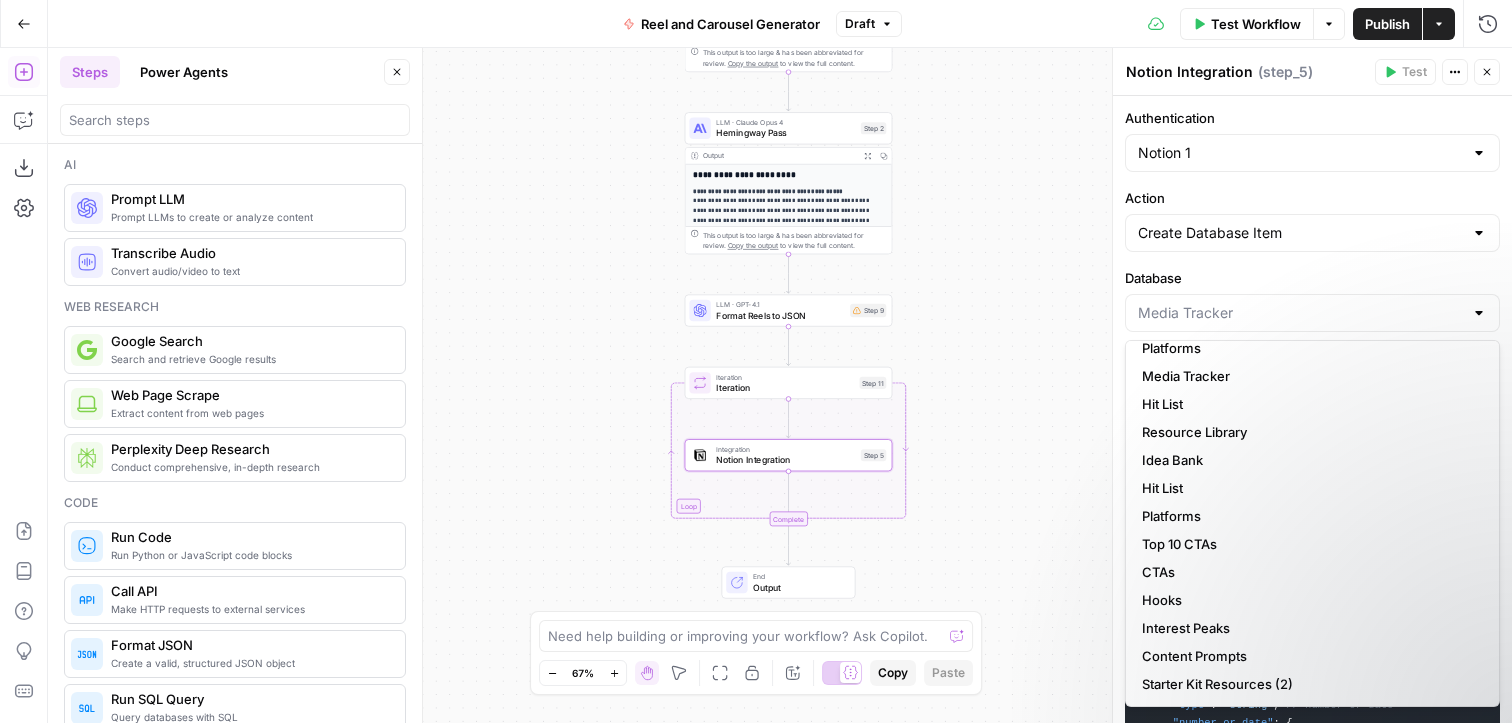 type on "Media Tracker" 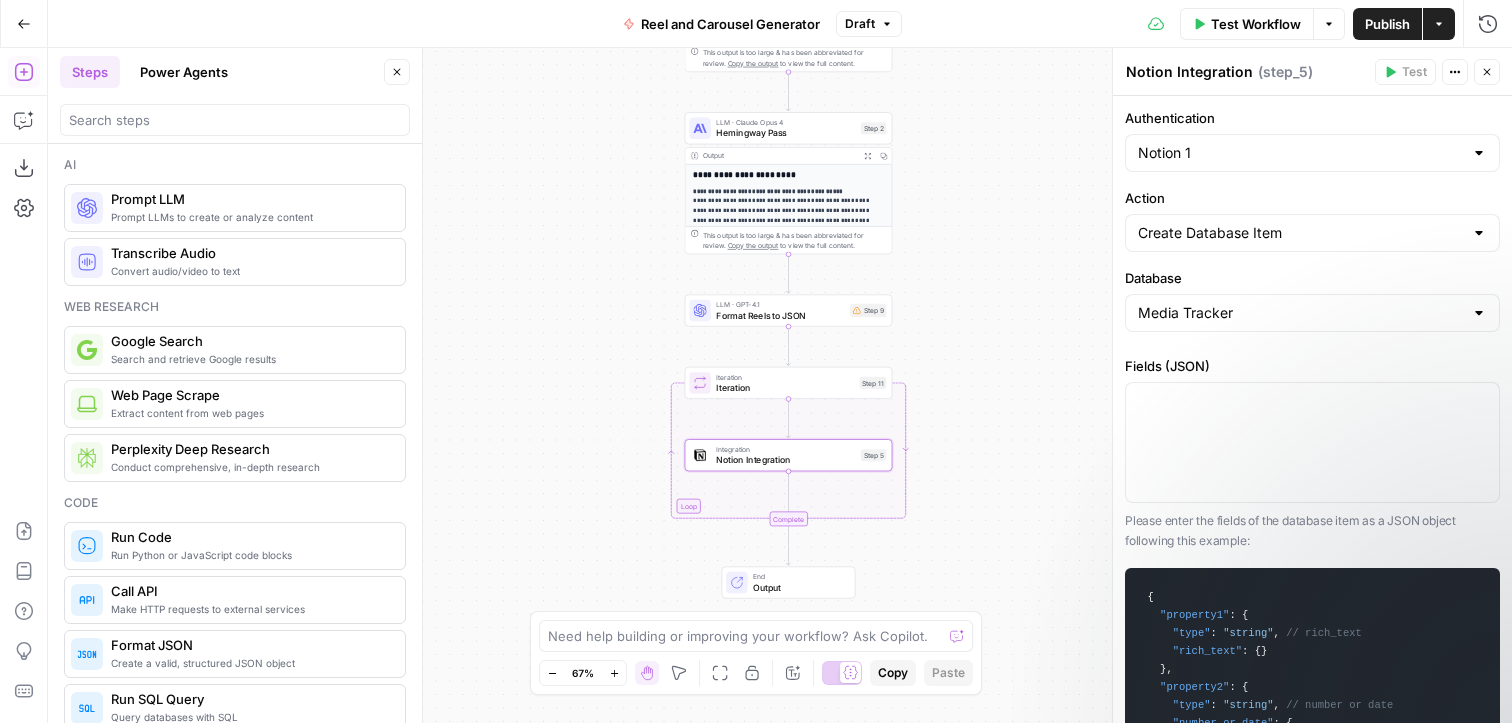 click on "Authentication Notion 1 Action Create Database Item Database Media Tracker Fields (JSON) Please enter the fields of the database item as a JSON object following this example:
{
"property1" :   {
"type" :   "string" ,   // rich_text
"rich_text" :   { }
} ,
"property2" :   {
"type" :   "string" ,   // number or date
"number_or_date" :   {
"format" :   "string"   // Only for number type
}
} ,
"property3" :   {
"type" :   "string" ,   // select or multi_select
"select_or_multi_select" :   {
"options" :   [
{
"id" :   "string" ,
"name" :   "string" ,
"color" :   "string" ,
}
]
}
}
}
See  Notion docs  for more details on database properties and formatting When the step fails: Terminate Workflow Continue" at bounding box center [1312, 409] 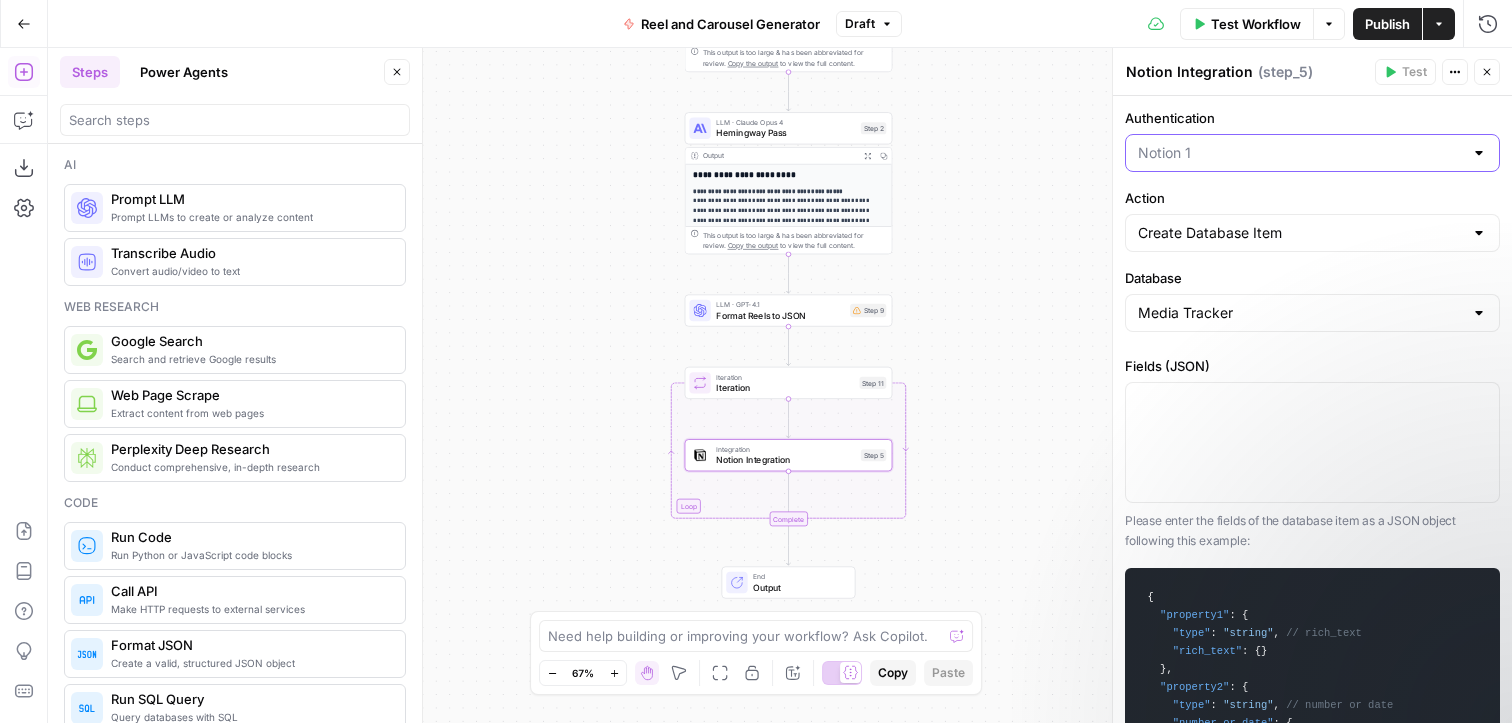 click on "Authentication" at bounding box center [1300, 153] 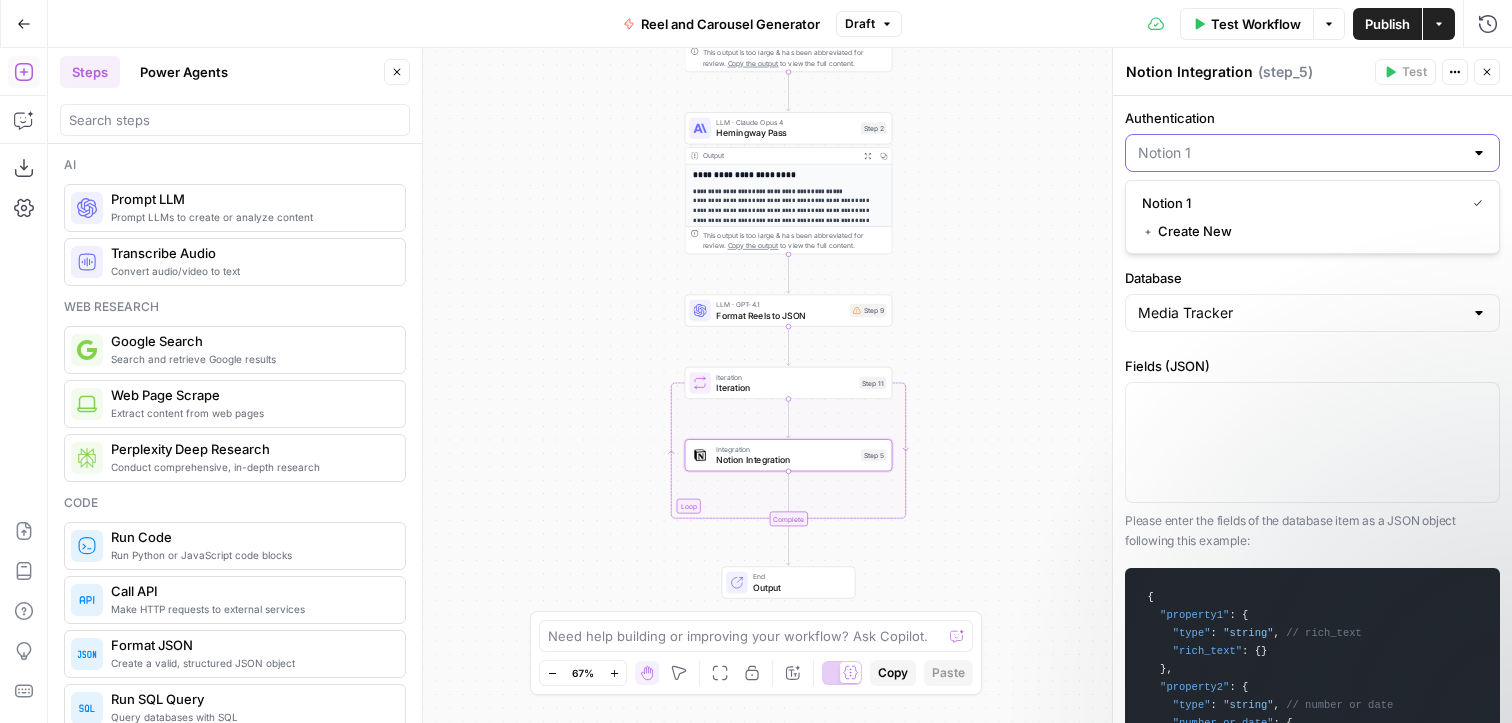 click on "Authentication" at bounding box center (1300, 153) 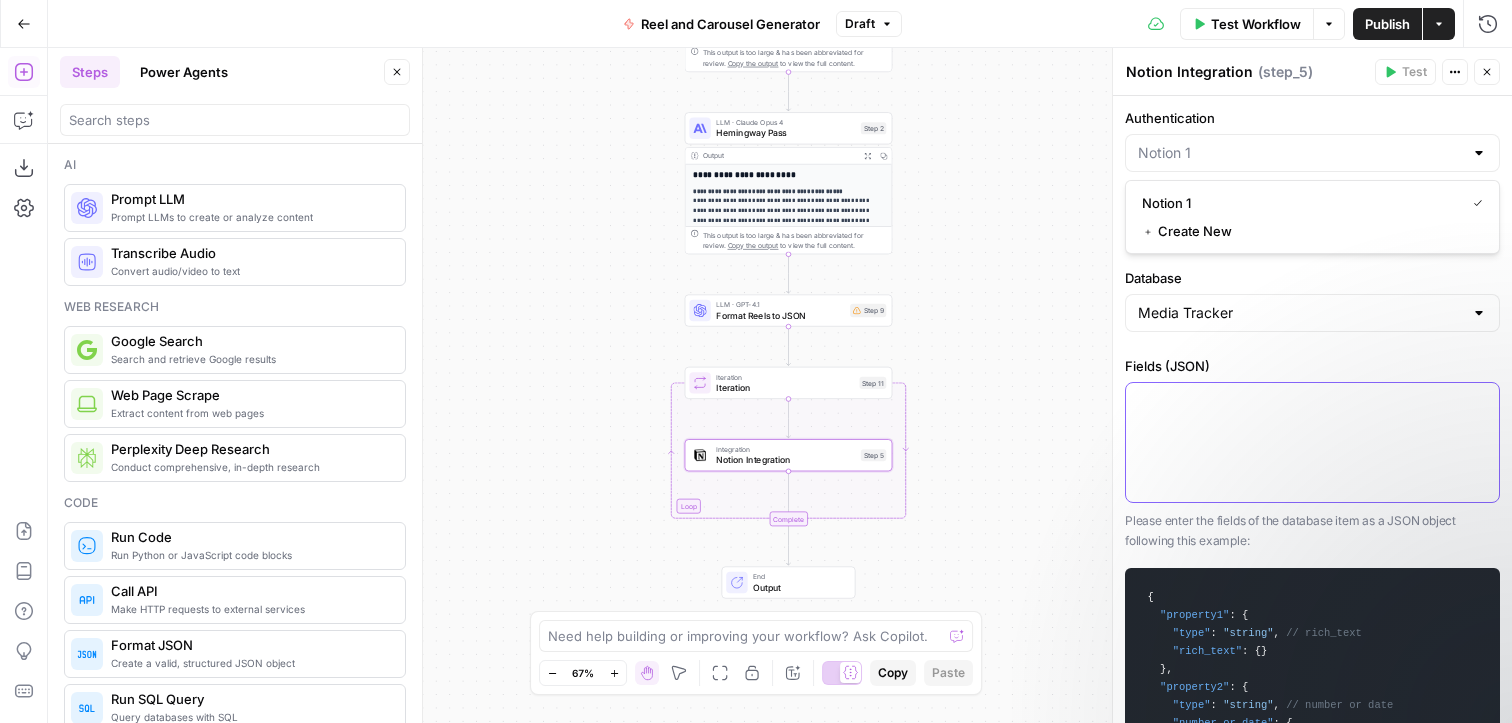 type on "Notion 1" 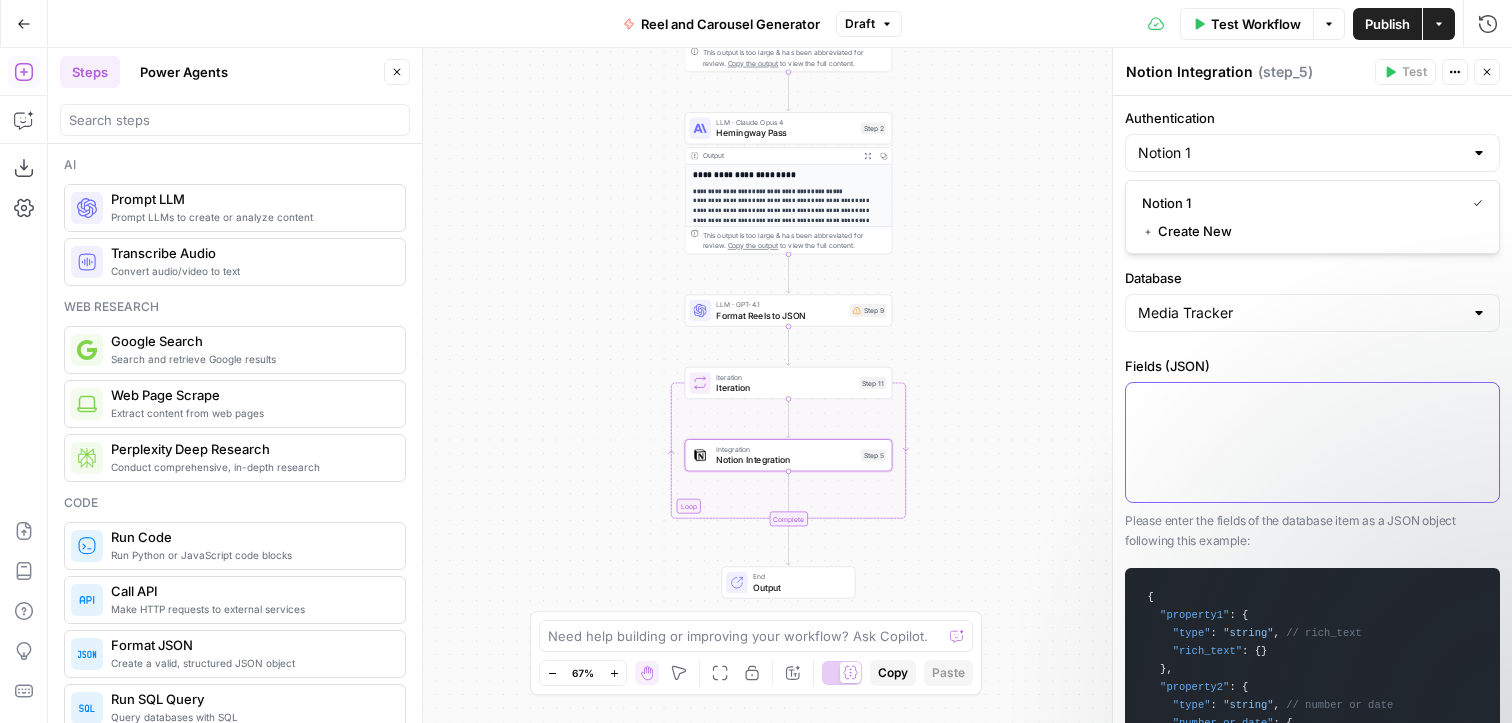 click at bounding box center [1312, 401] 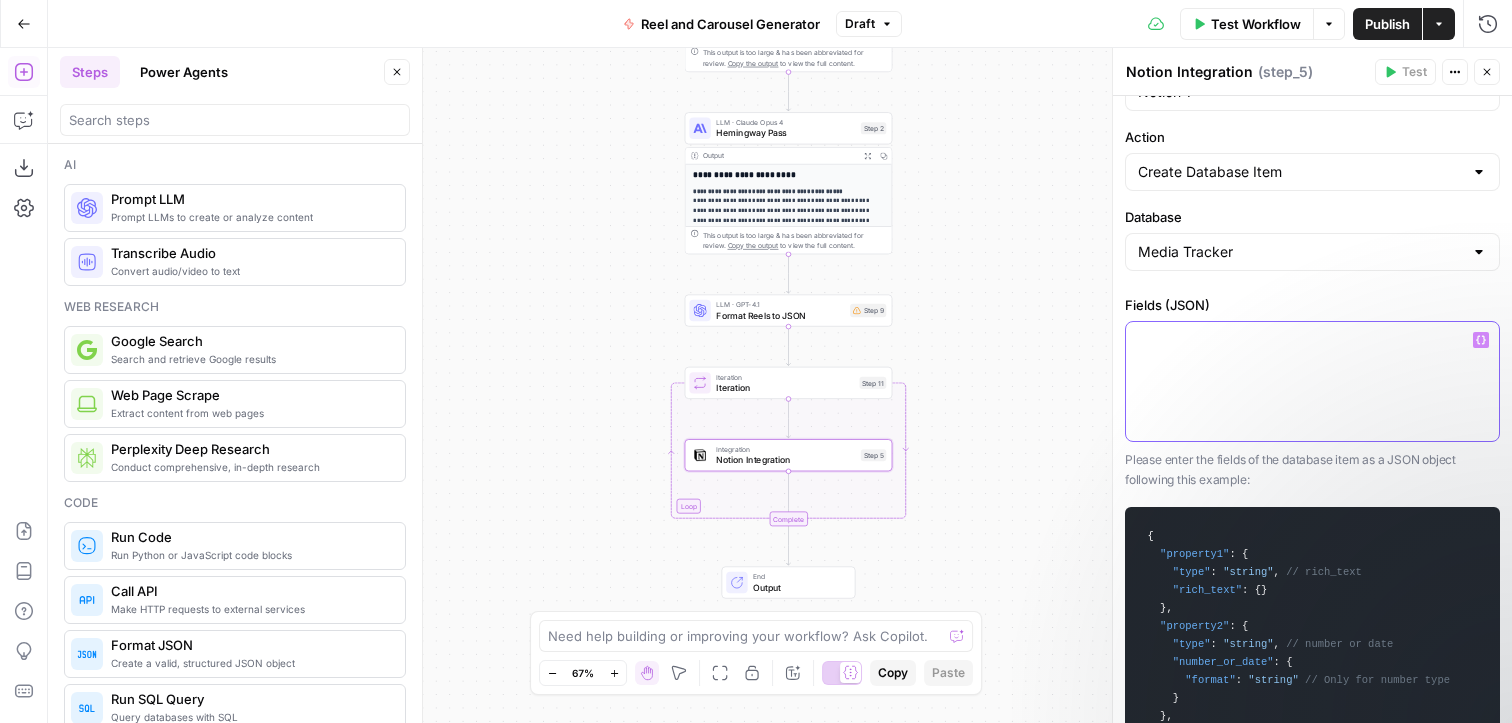 scroll, scrollTop: 62, scrollLeft: 0, axis: vertical 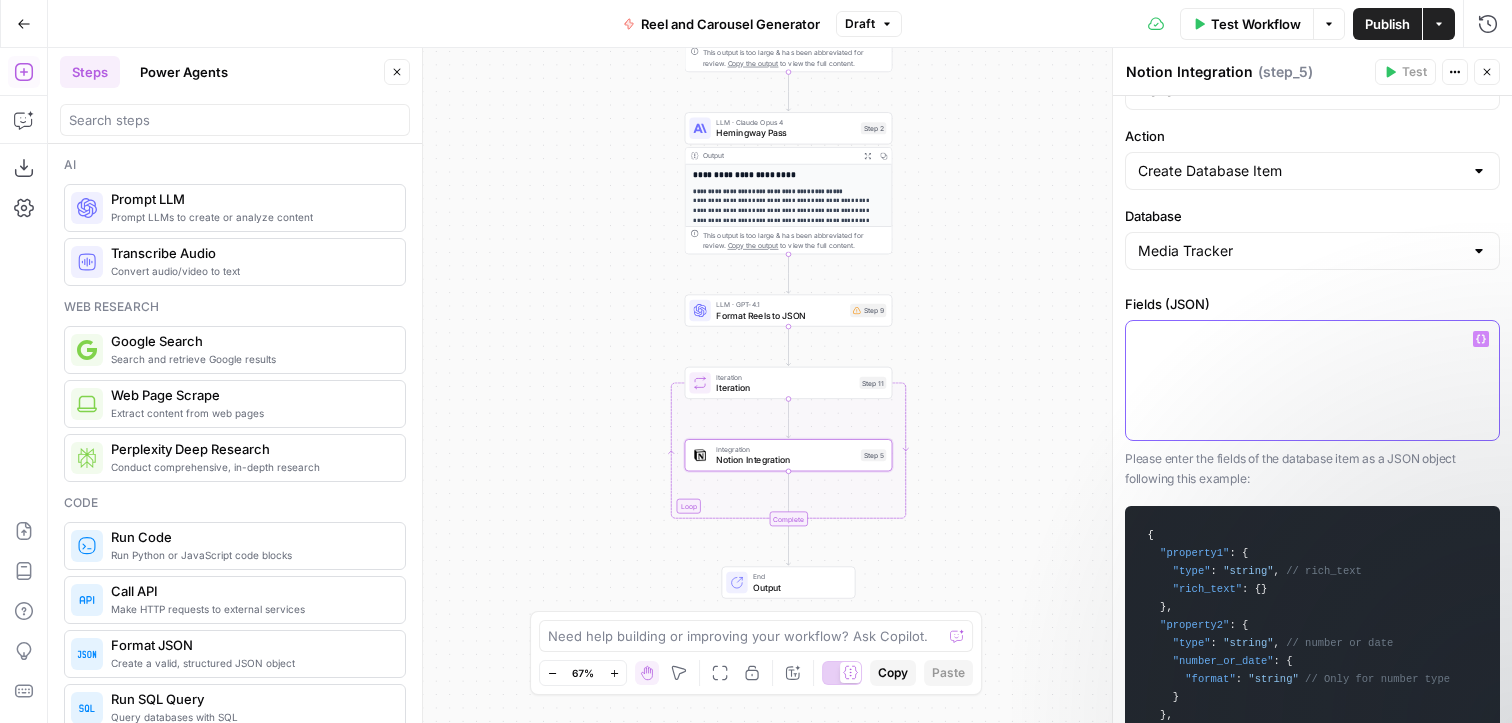paste 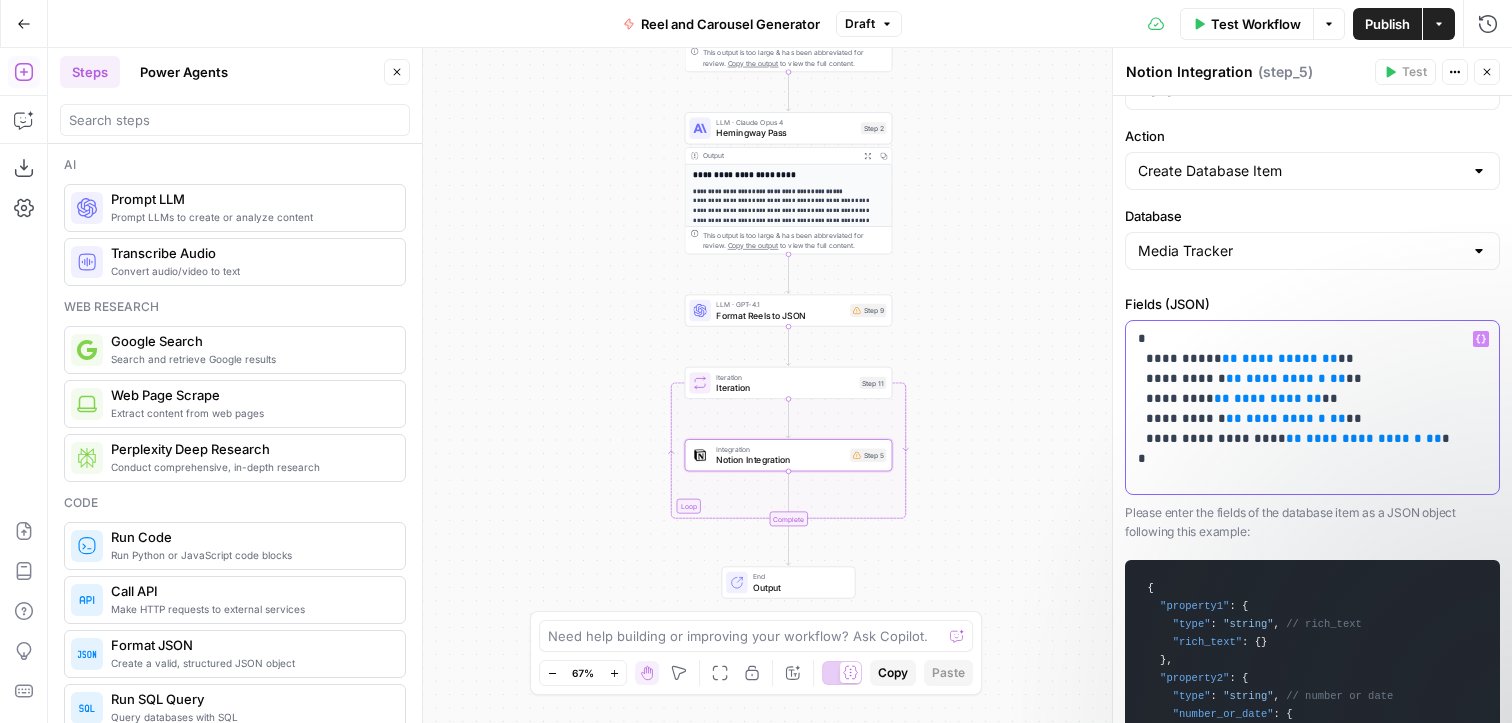 click on "**********" at bounding box center (1280, 358) 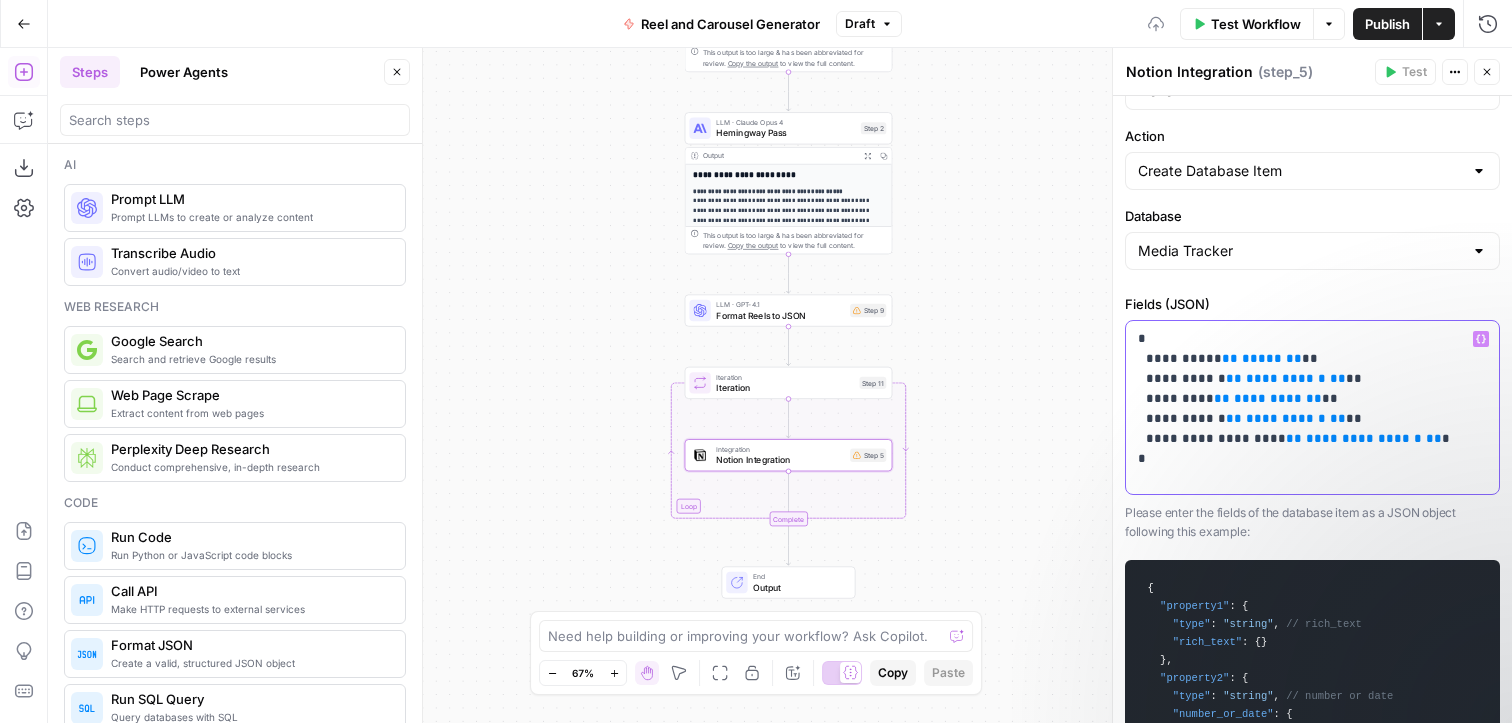 click on "**********" at bounding box center (1286, 378) 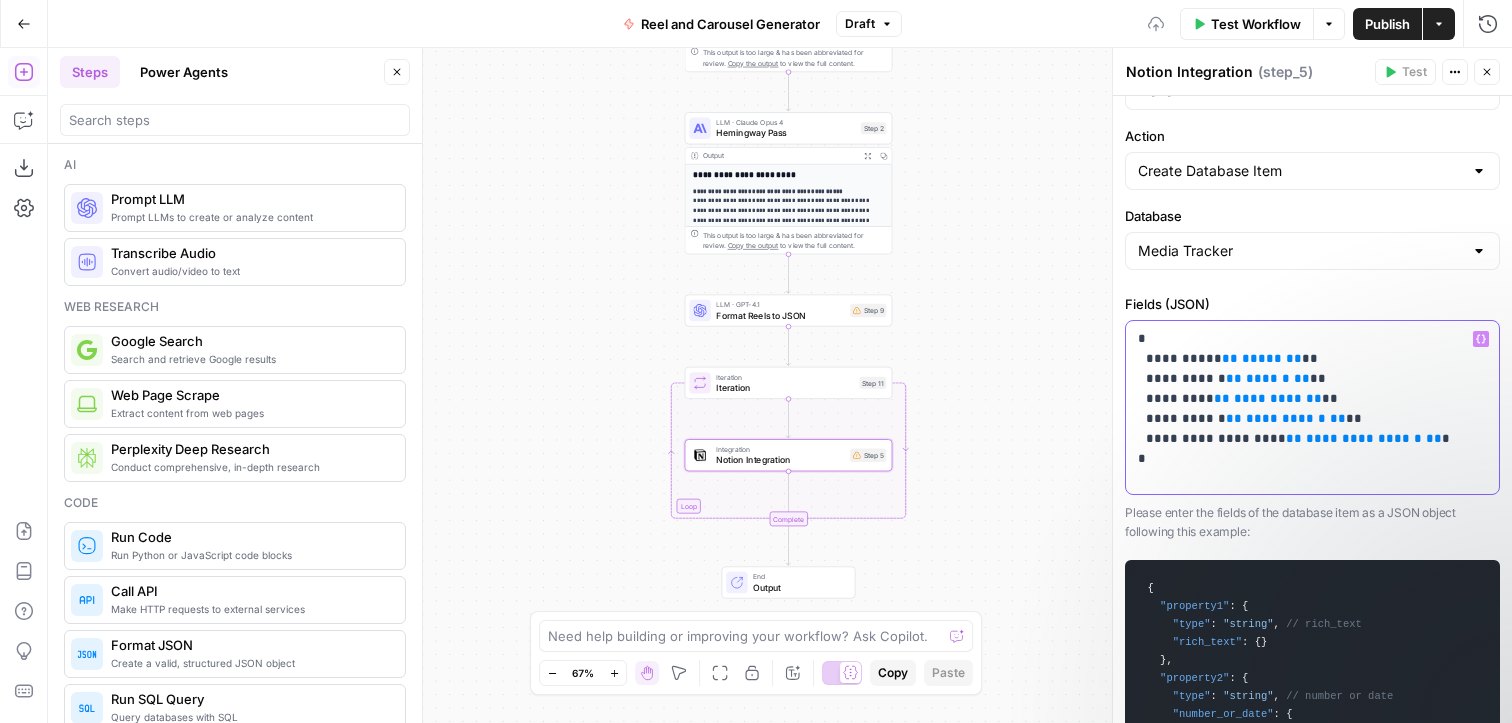 click on "*********" at bounding box center [1268, 398] 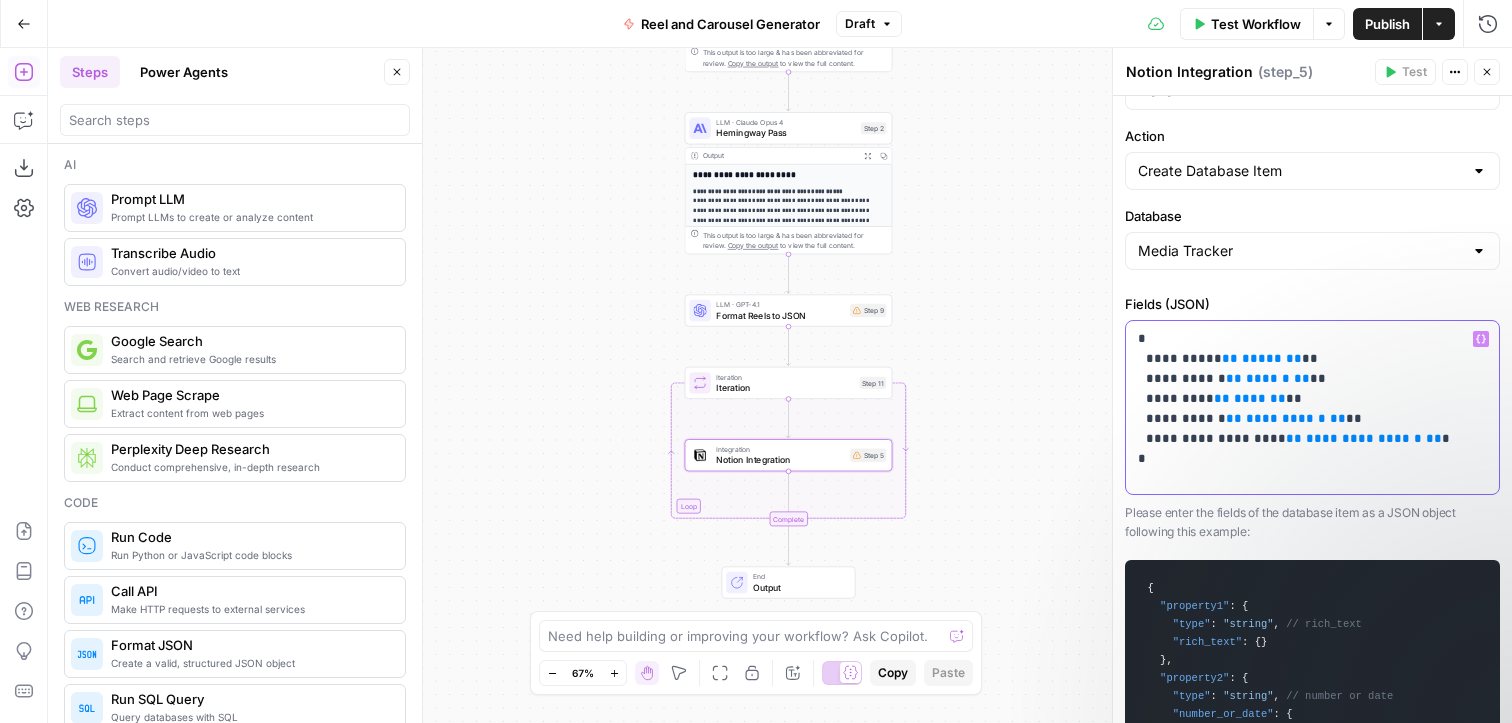 click on "**********" at bounding box center (1286, 418) 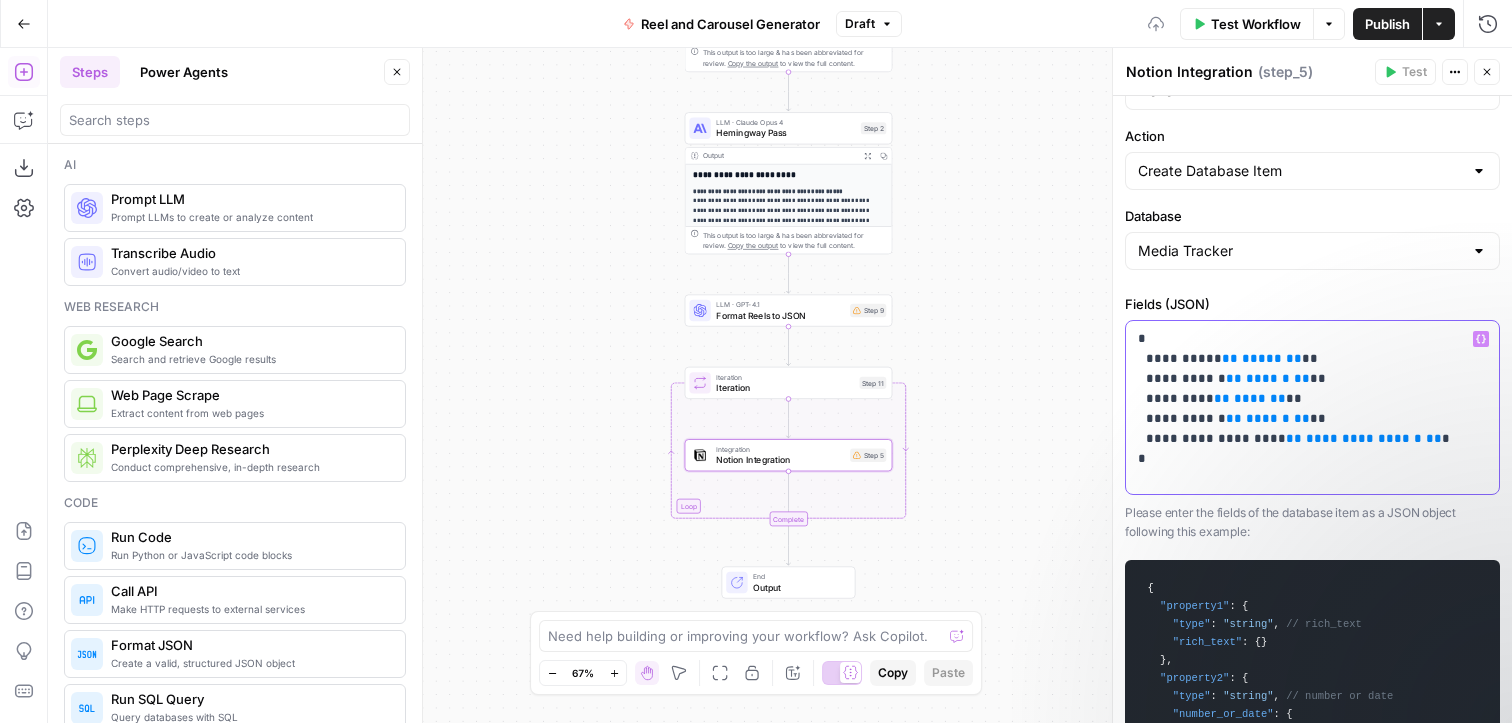 click on "**********" at bounding box center [1364, 438] 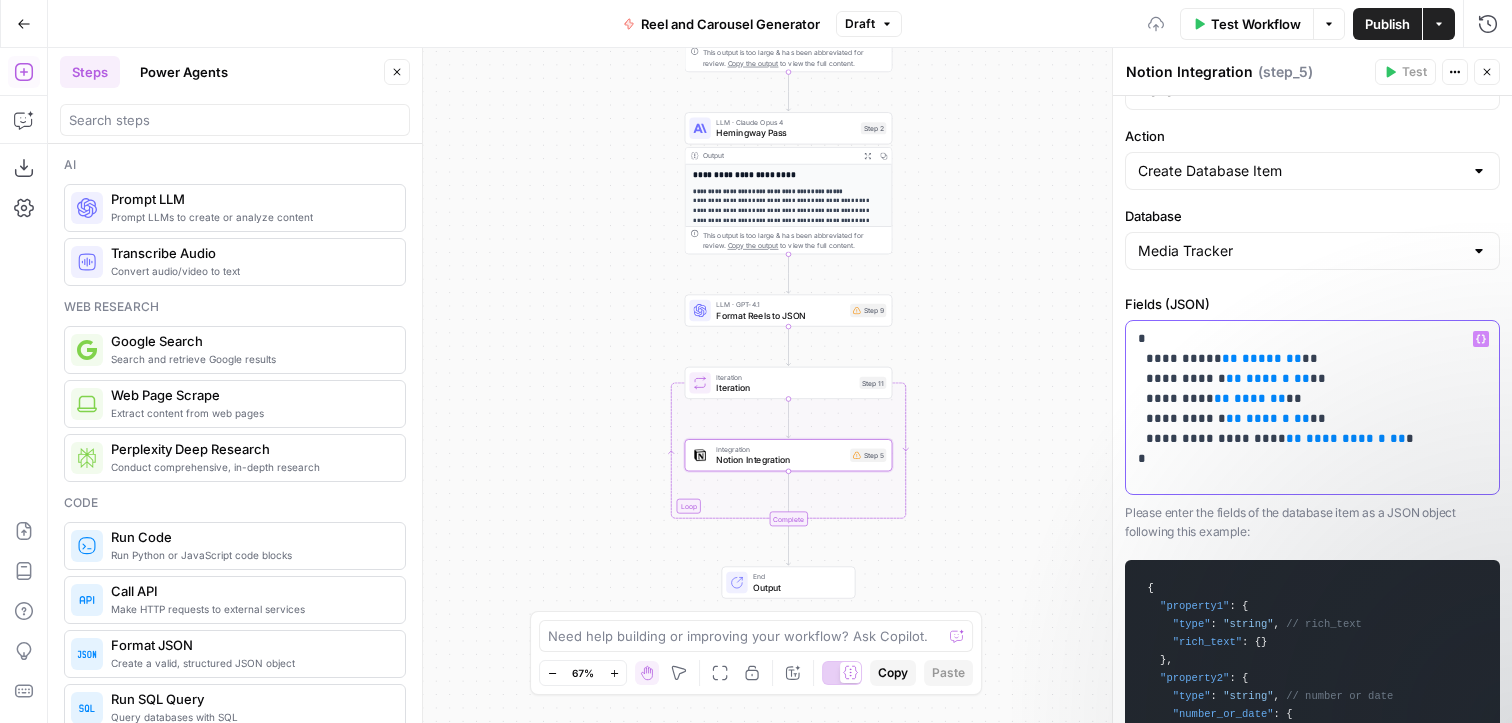 scroll, scrollTop: 3, scrollLeft: 0, axis: vertical 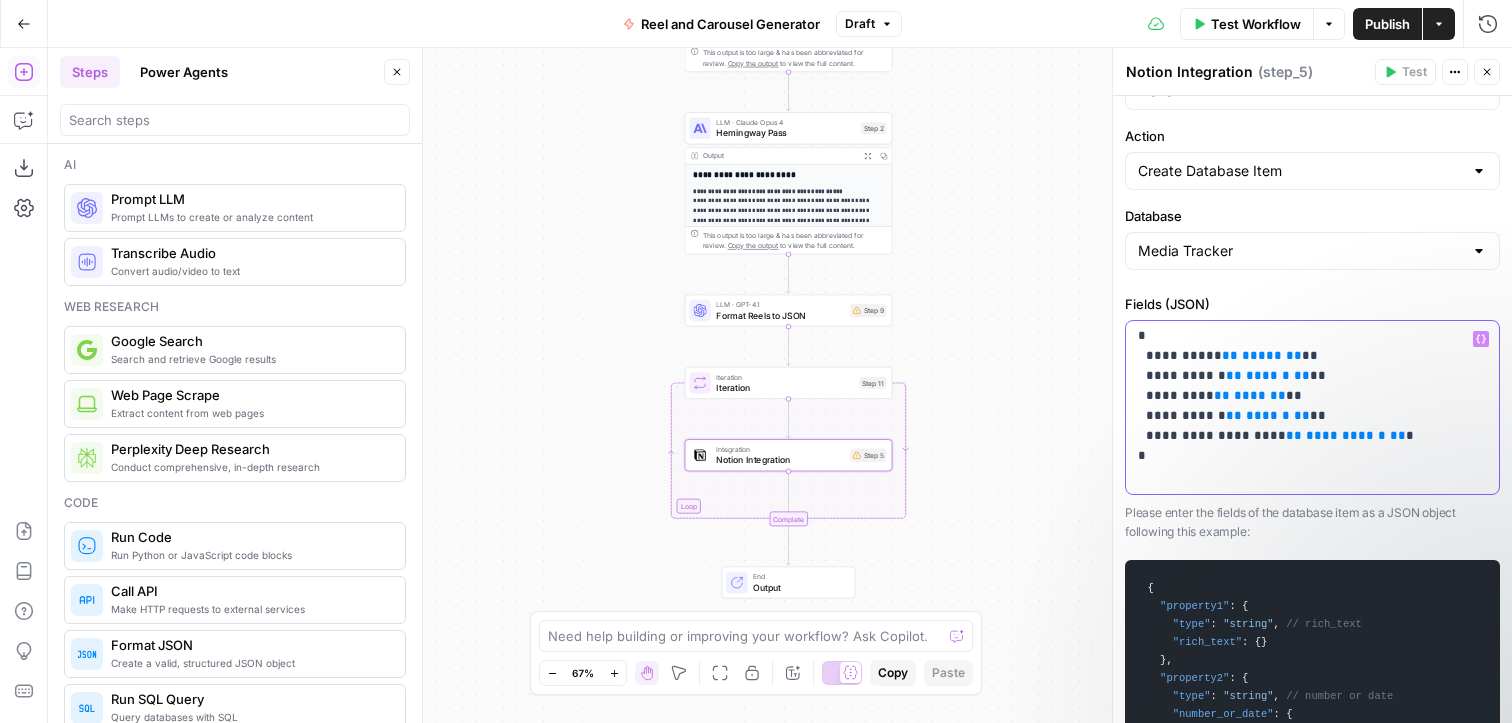 click on "**********" at bounding box center [1312, 406] 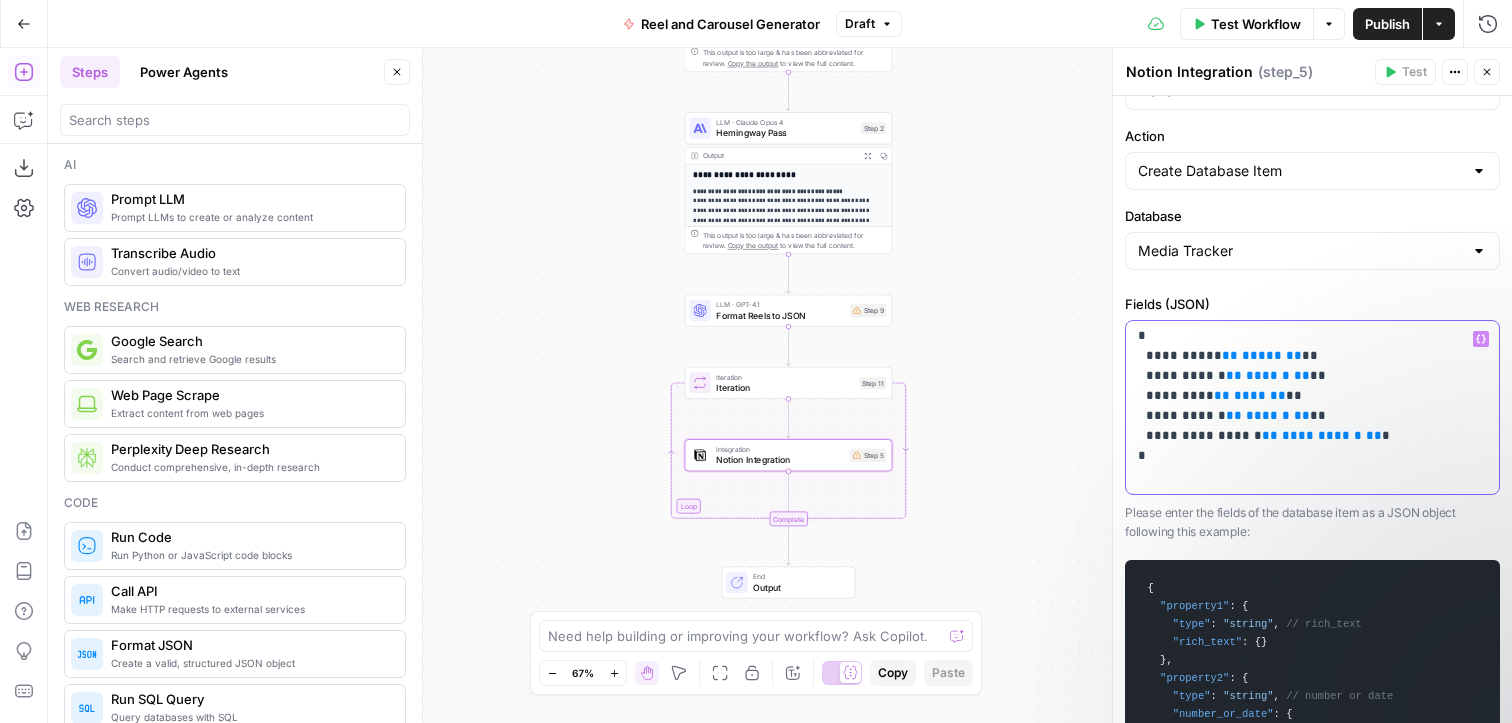 click on "**********" at bounding box center [1312, 406] 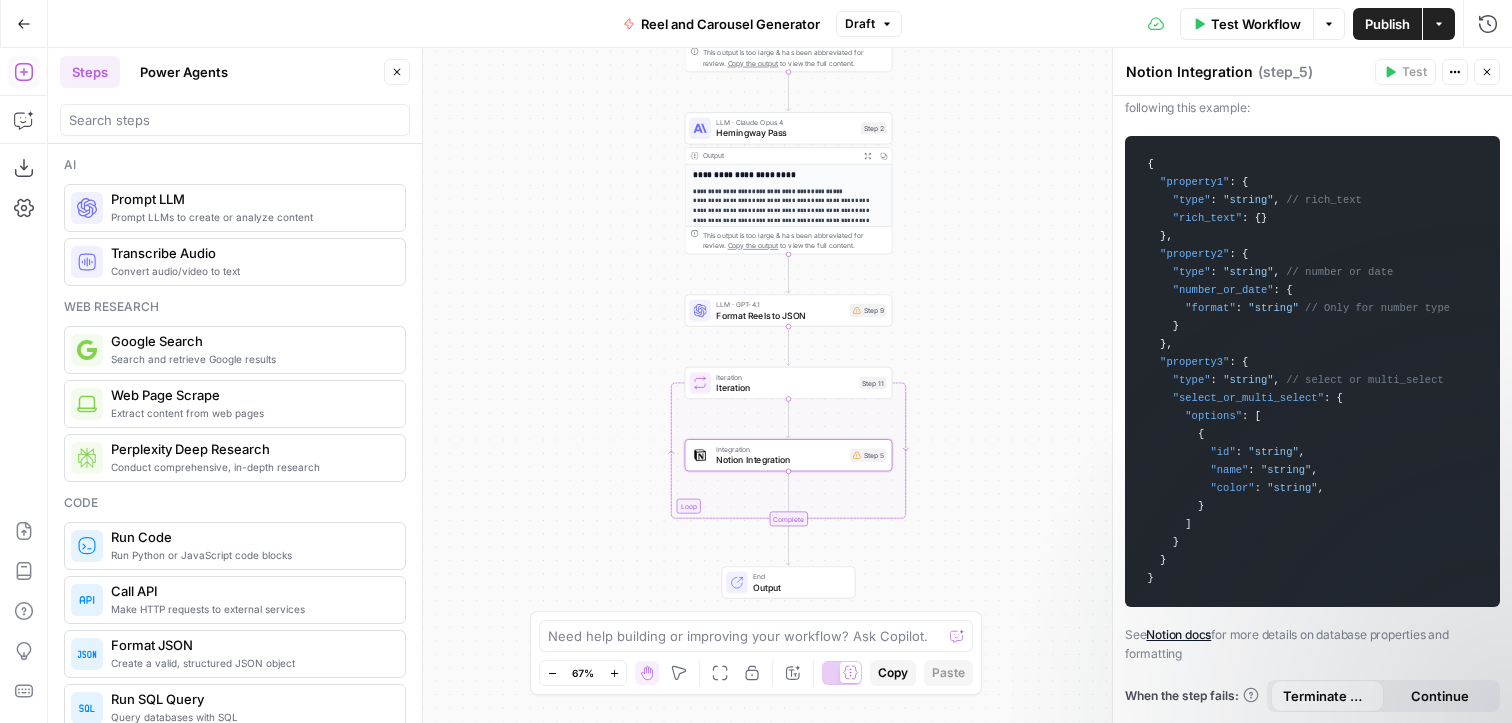 scroll, scrollTop: 0, scrollLeft: 0, axis: both 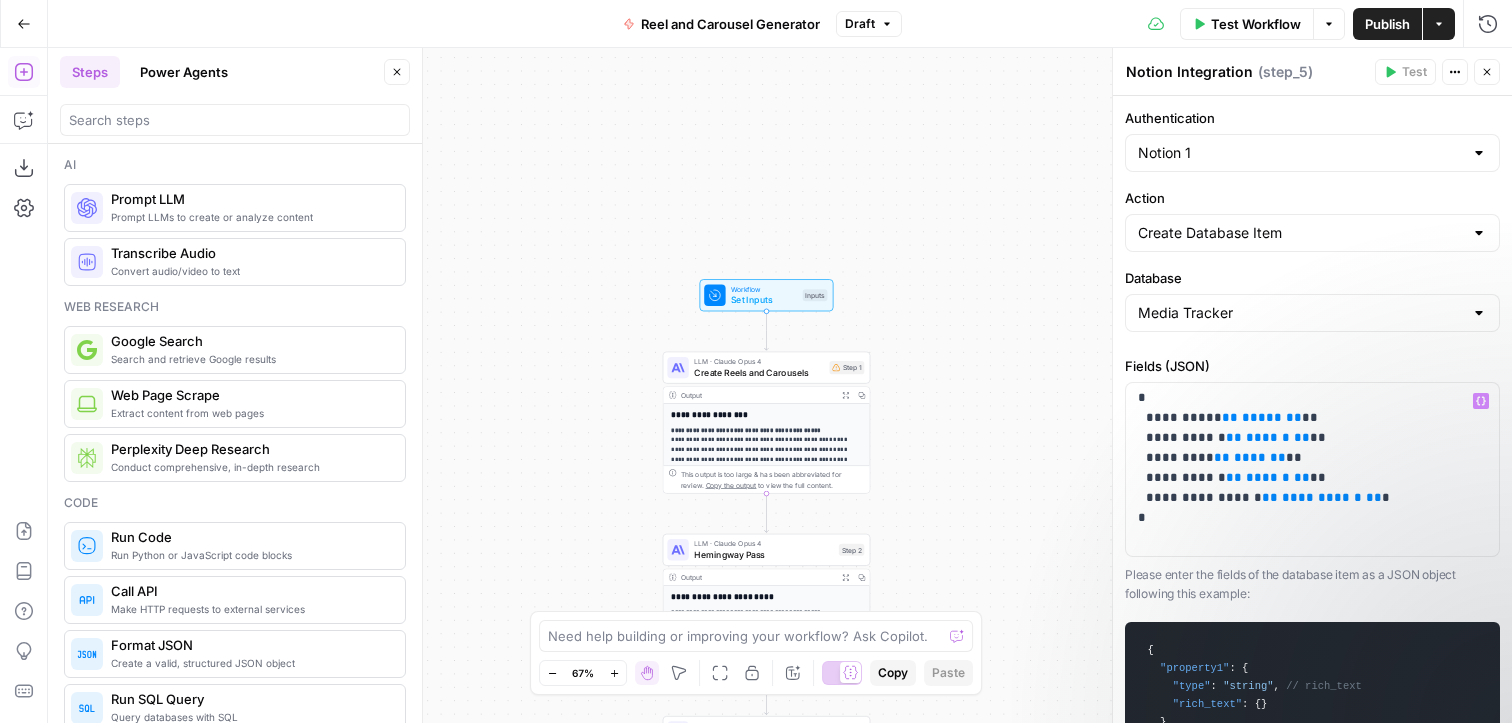 click on "Test Step" at bounding box center (796, 270) 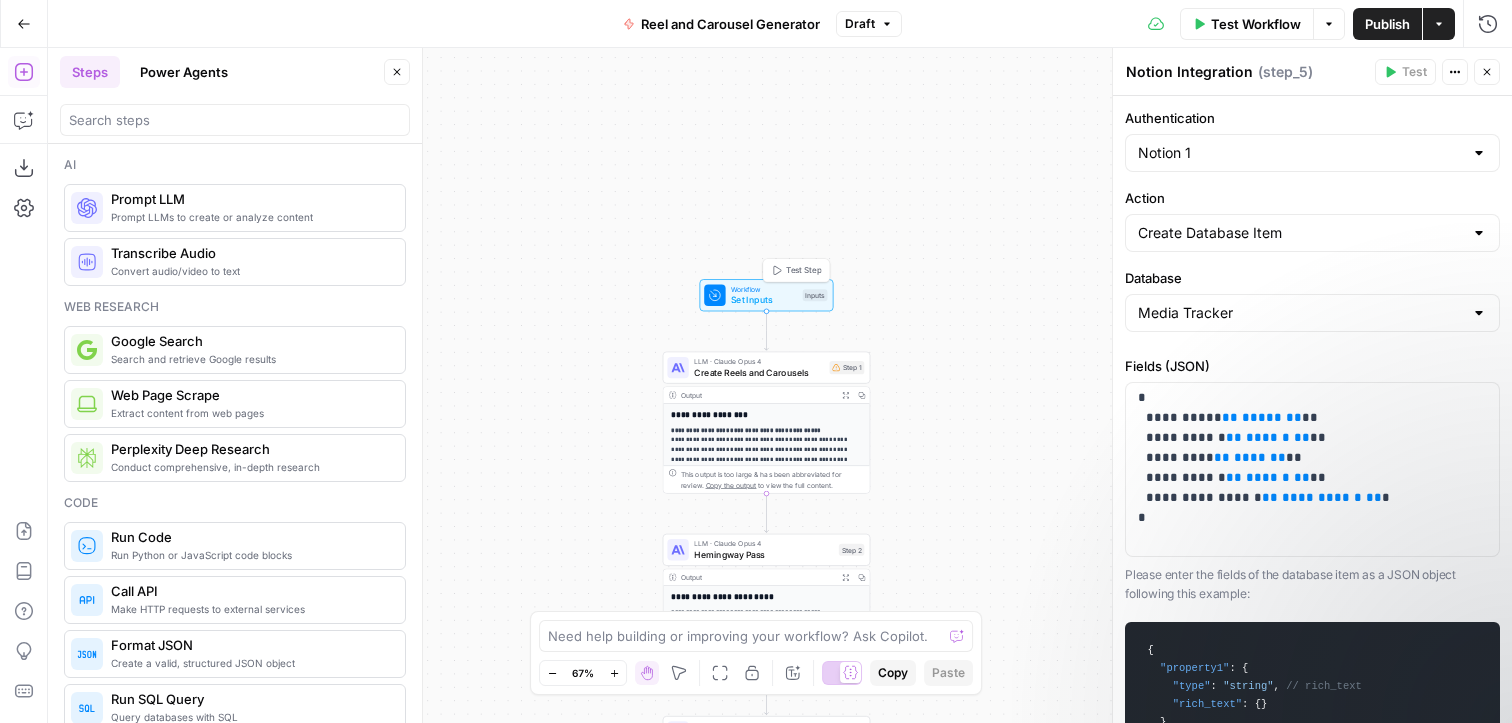 click on "Workflow" at bounding box center [764, 289] 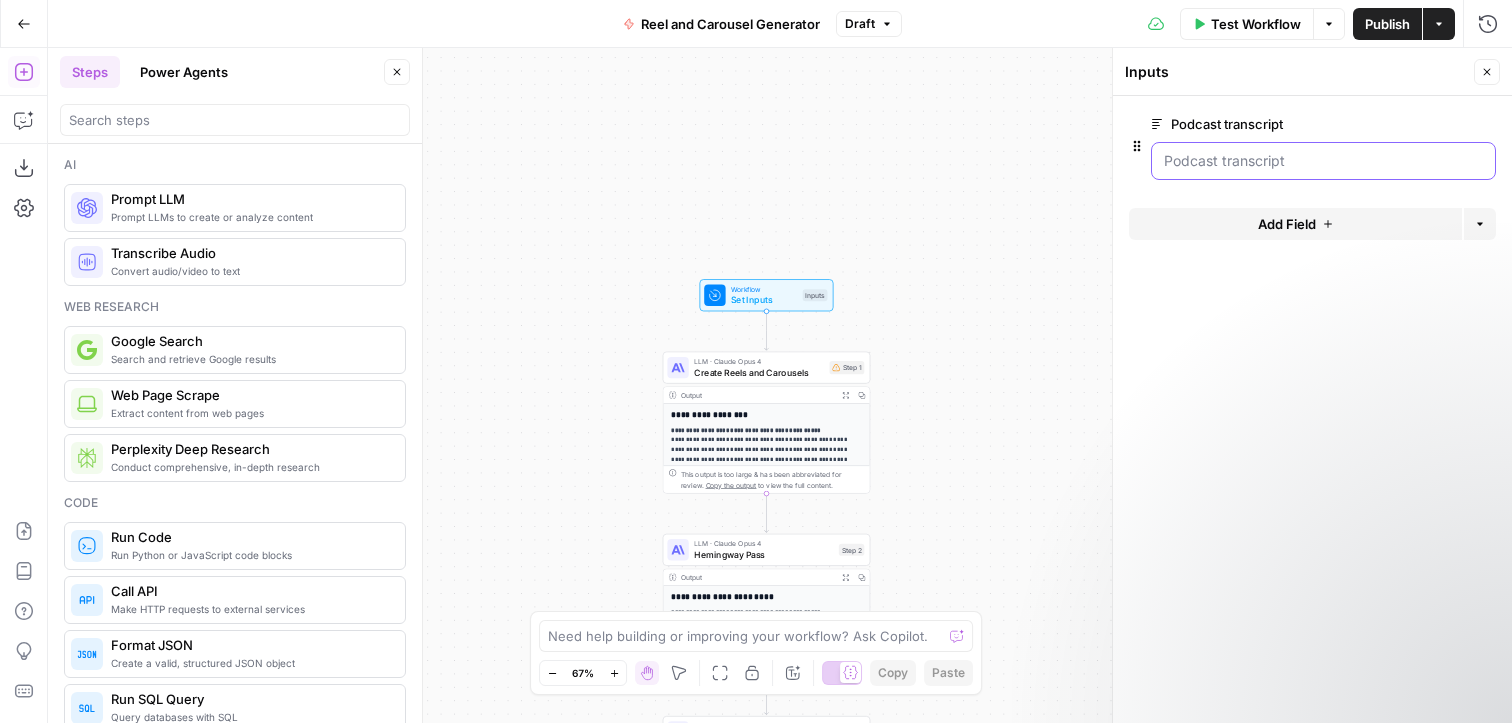 click on "Podcast transcript" at bounding box center [1323, 161] 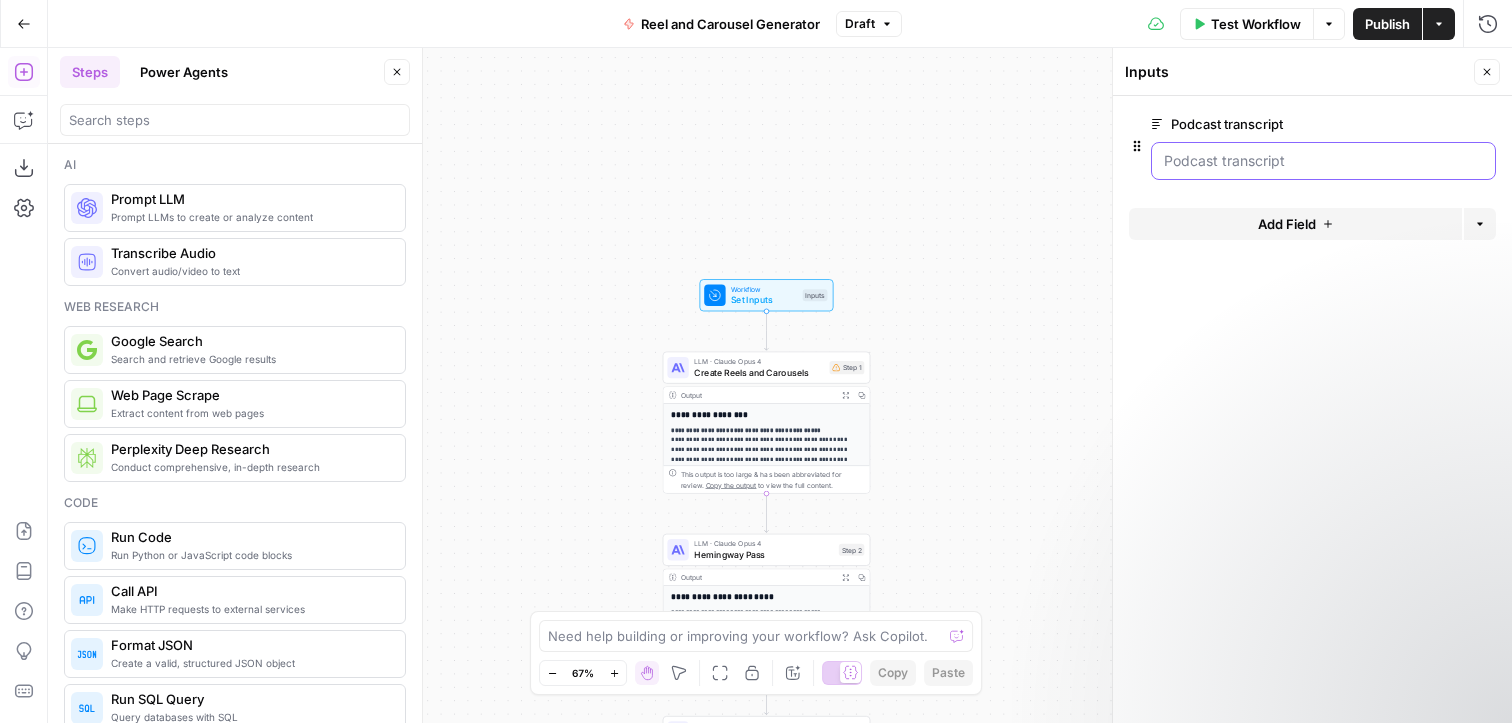 click on "Podcast transcript" at bounding box center [1323, 161] 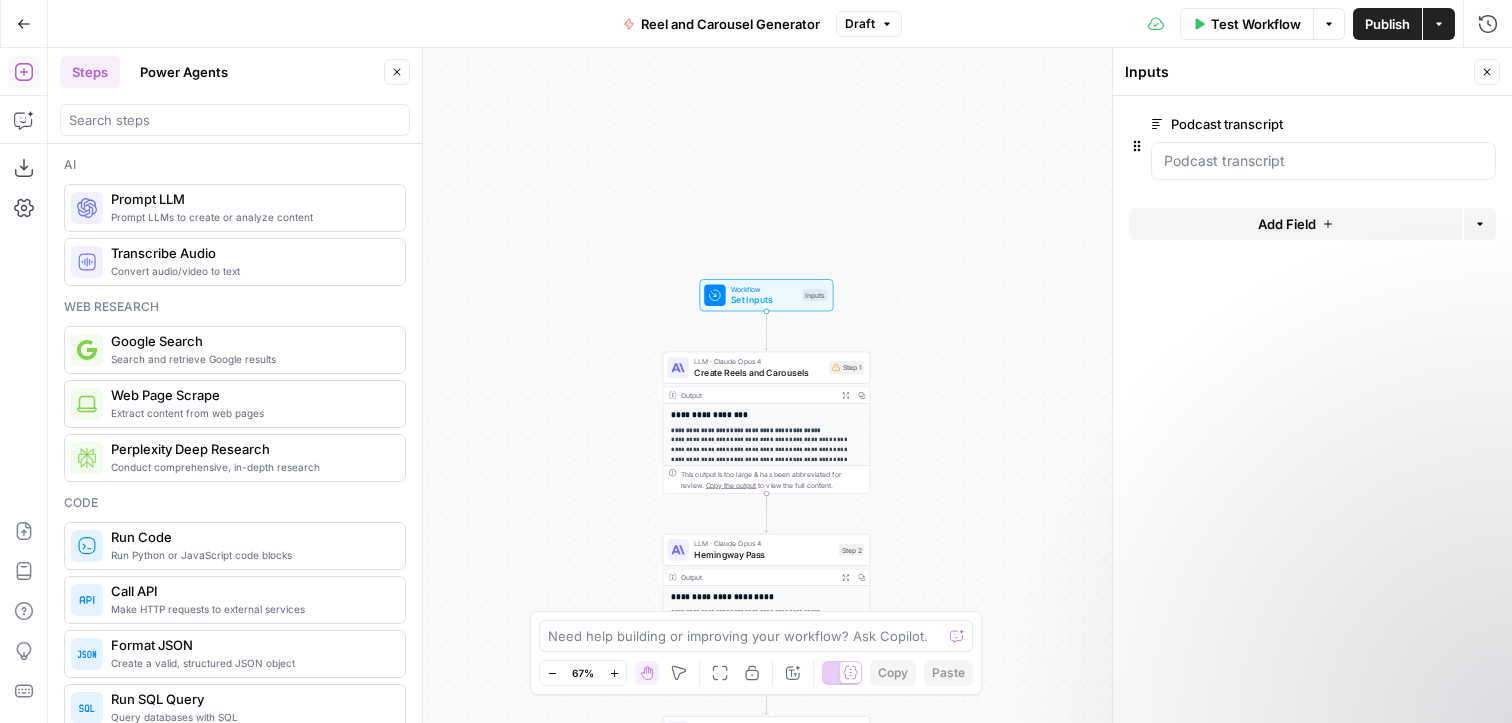 click on "Test Workflow" at bounding box center (1256, 24) 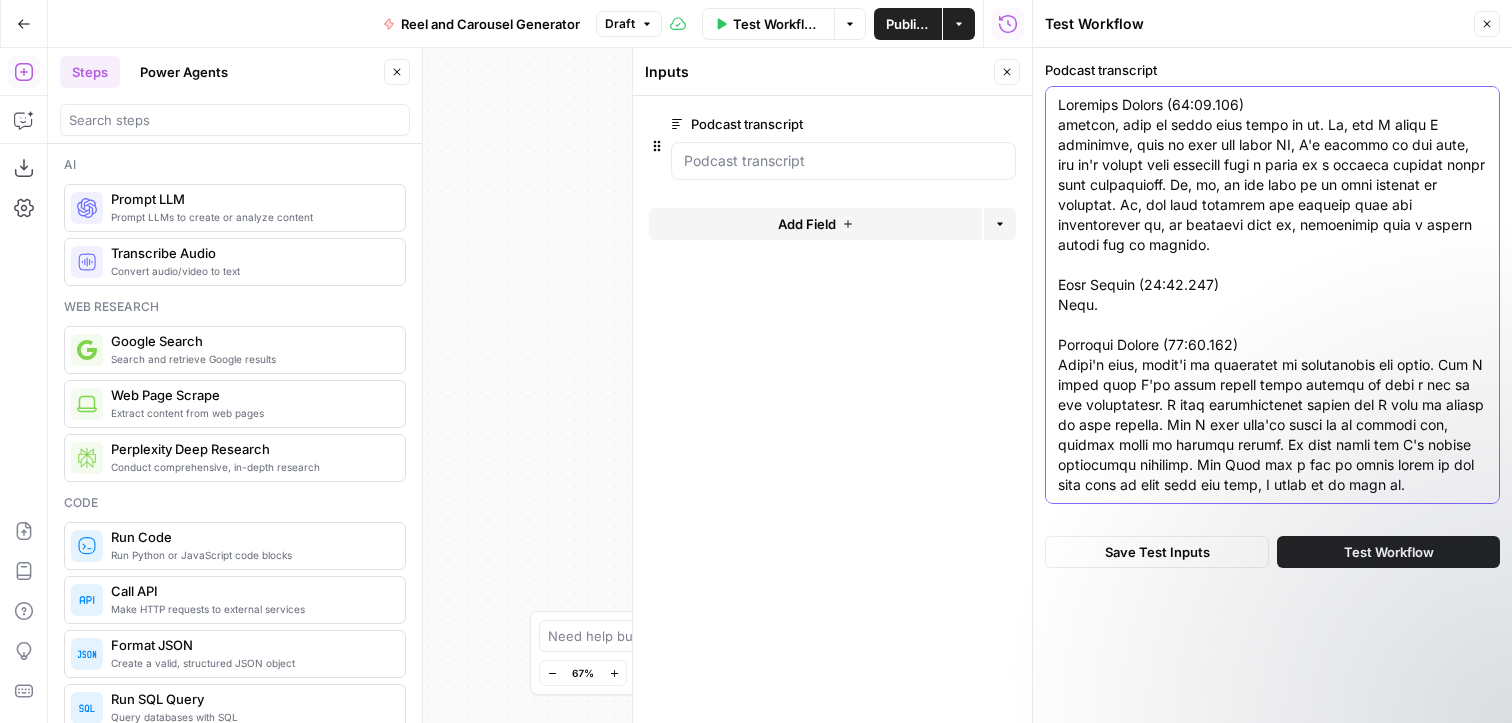click on "Podcast transcript" at bounding box center [1272, 8845] 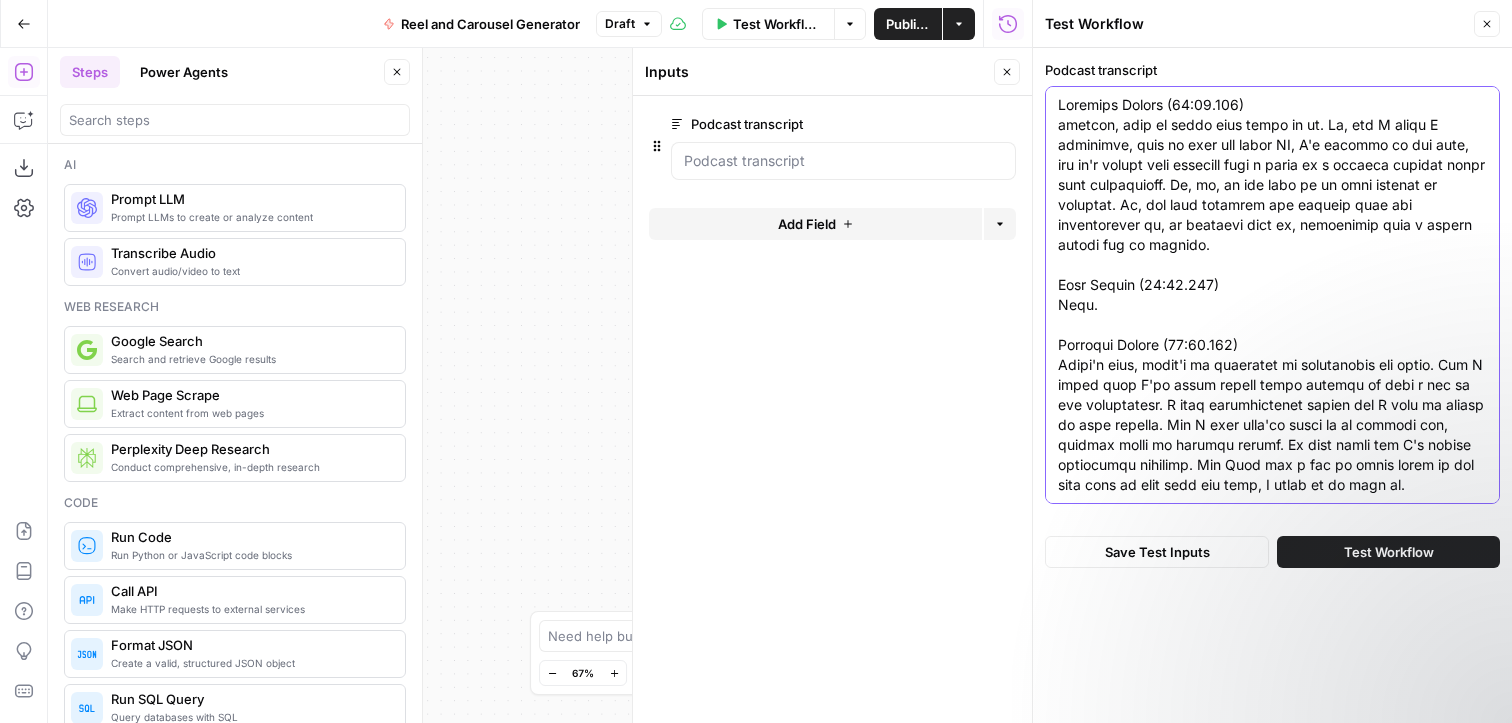 paste on "Russell:
Alright welcome back to the CoachIQ podcast. Today I’m with my guy Mitch, one of the early adopters of the platform and someone who’s quietly built a six-figure business in under 18 months. Mitch, welcome back bro.
Mitch:
Thanks, man. Always good to be here. CoachIQ changed everything for me—just gonna say that up front.
Russell:
Let’s dive right into it. Why do you think so many private trainers—like basketball coaches, skill guys, speed coaches—why do they stay broke?
Mitch:
Two things: they don't treat it like a business, and they don’t build a system. Like, they’ll train for 8 hours a day, post once on Instagram, and think that’s marketing.
Russell:
Yes. And bro, the thing is—they think posting clips of their best kid hitting step-backs is a sales strategy.
Mitch:
Exactly. That’s content, not marketing. If you don’t have a lead capture system, if you're not collecting data, if you’re not guiding people through a clear funnel… you’re just hoping people DM you.
Russell:
Let’s slow that dow..." 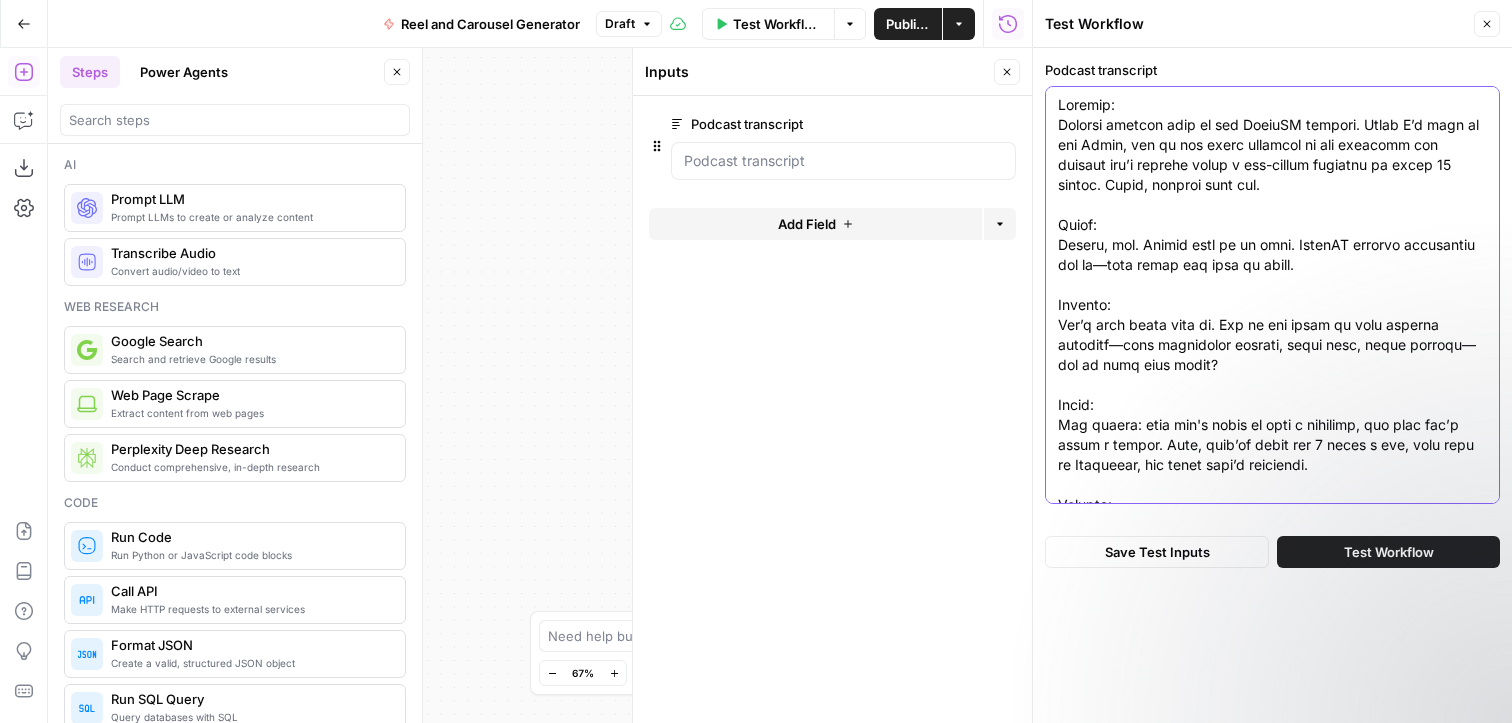 scroll, scrollTop: 2530, scrollLeft: 0, axis: vertical 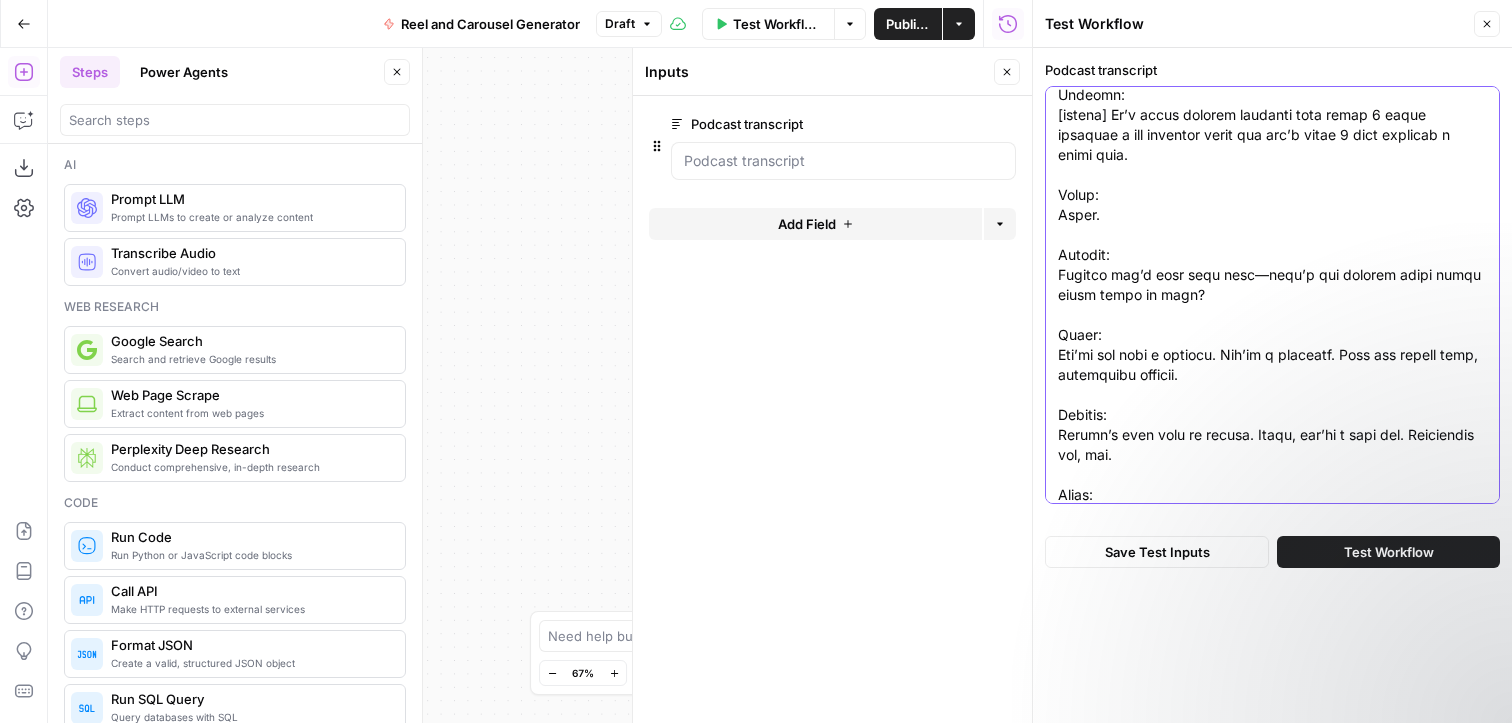 type on "Russell:
Alright welcome back to the CoachIQ podcast. Today I’m with my guy Mitch, one of the early adopters of the platform and someone who’s quietly built a six-figure business in under 18 months. Mitch, welcome back bro.
Mitch:
Thanks, man. Always good to be here. CoachIQ changed everything for me—just gonna say that up front.
Russell:
Let’s dive right into it. Why do you think so many private trainers—like basketball coaches, skill guys, speed coaches—why do they stay broke?
Mitch:
Two things: they don't treat it like a business, and they don’t build a system. Like, they’ll train for 8 hours a day, post once on Instagram, and think that’s marketing.
Russell:
Yes. And bro, the thing is—they think posting clips of their best kid hitting step-backs is a sales strategy.
Mitch:
Exactly. That’s content, not marketing. If you don’t have a lead capture system, if you're not collecting data, if you’re not guiding people through a clear funnel… you’re just hoping people DM you.
Russell:
Let’s slow that dow..." 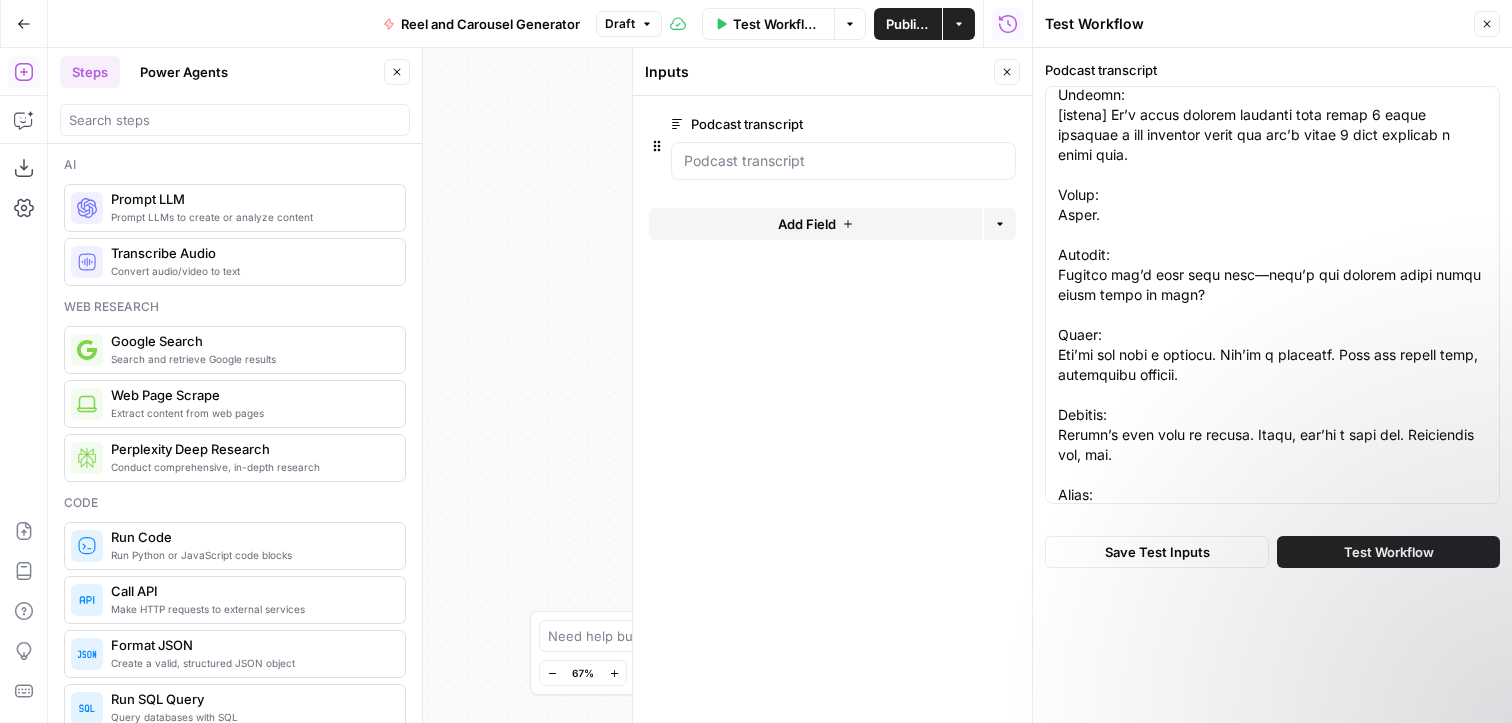 scroll, scrollTop: 0, scrollLeft: 0, axis: both 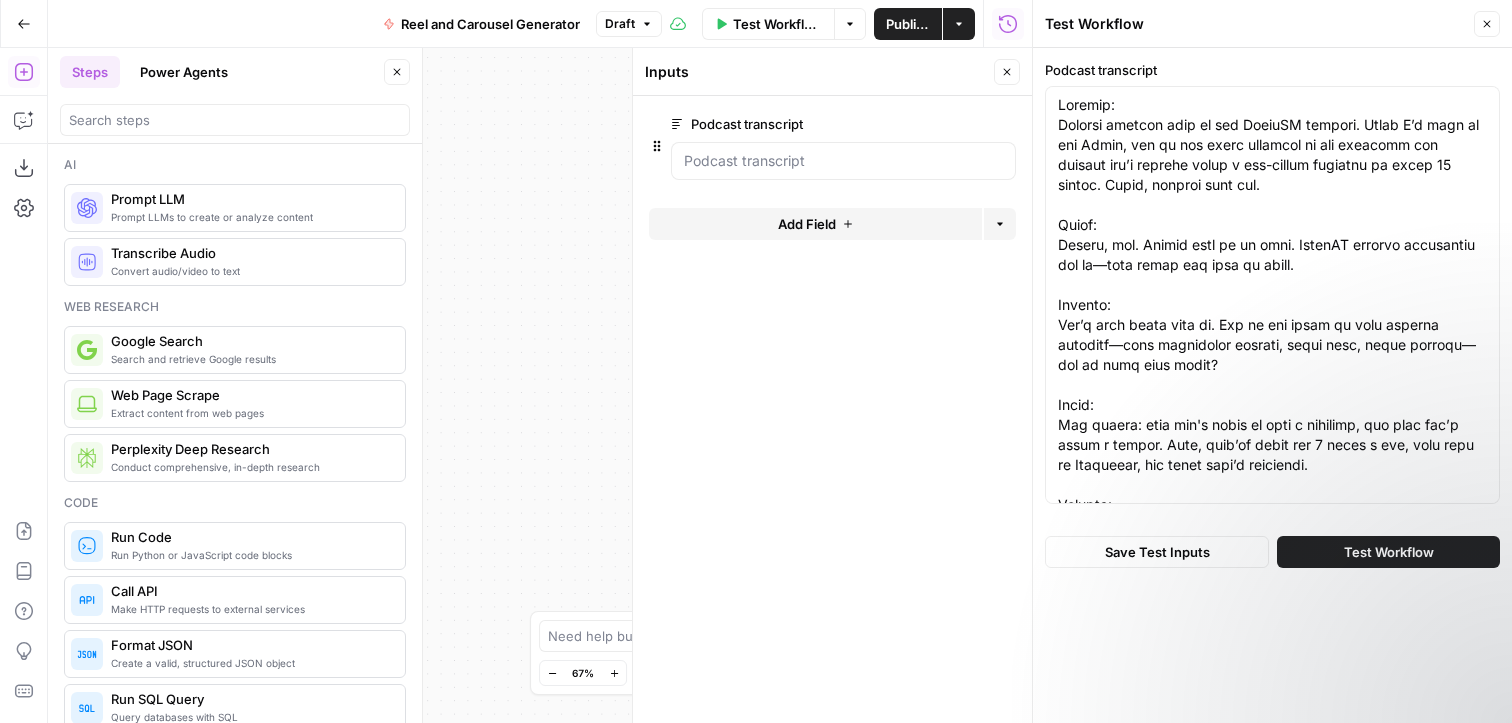 click on "Test Workflow" at bounding box center (1388, 552) 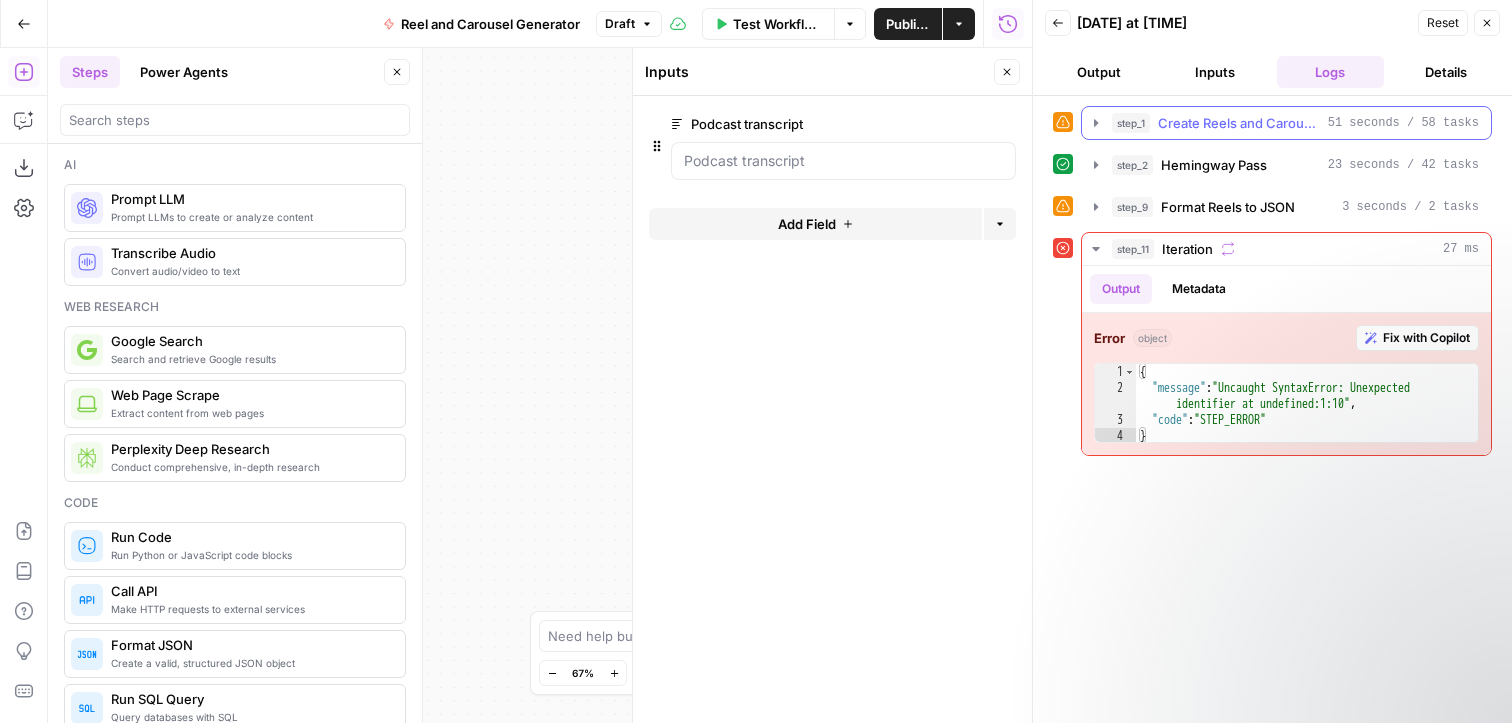 click on "Create Reels and Carousels" at bounding box center (1239, 123) 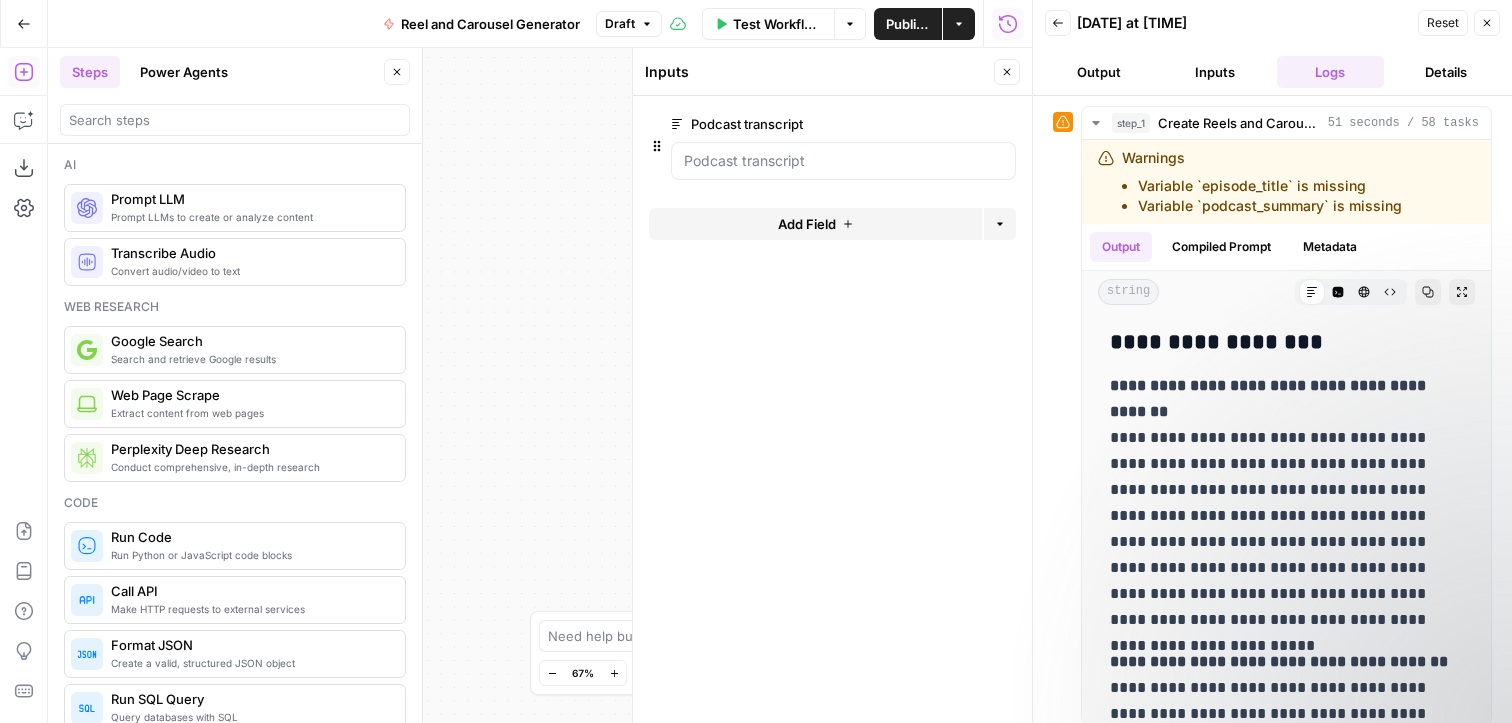 click on "Close" at bounding box center (1007, 72) 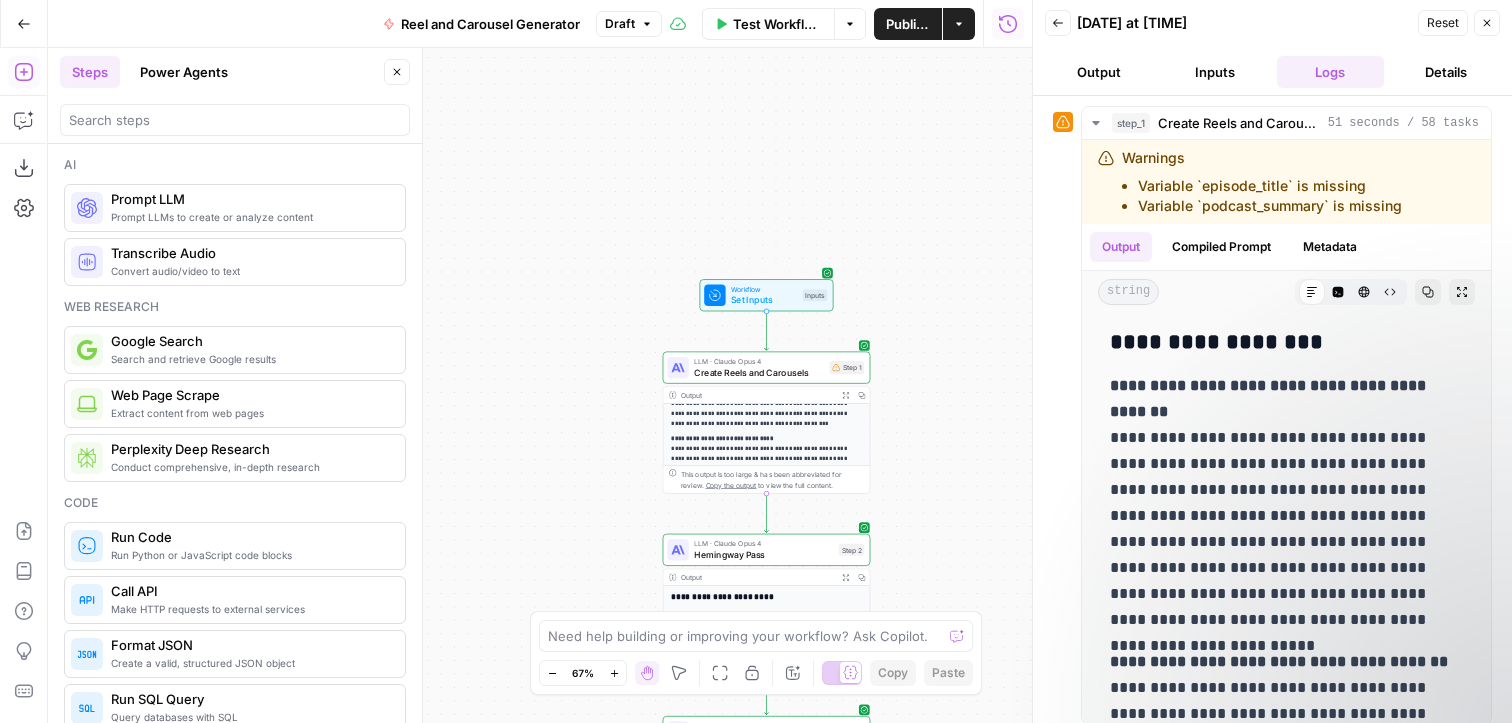 scroll, scrollTop: 213, scrollLeft: 0, axis: vertical 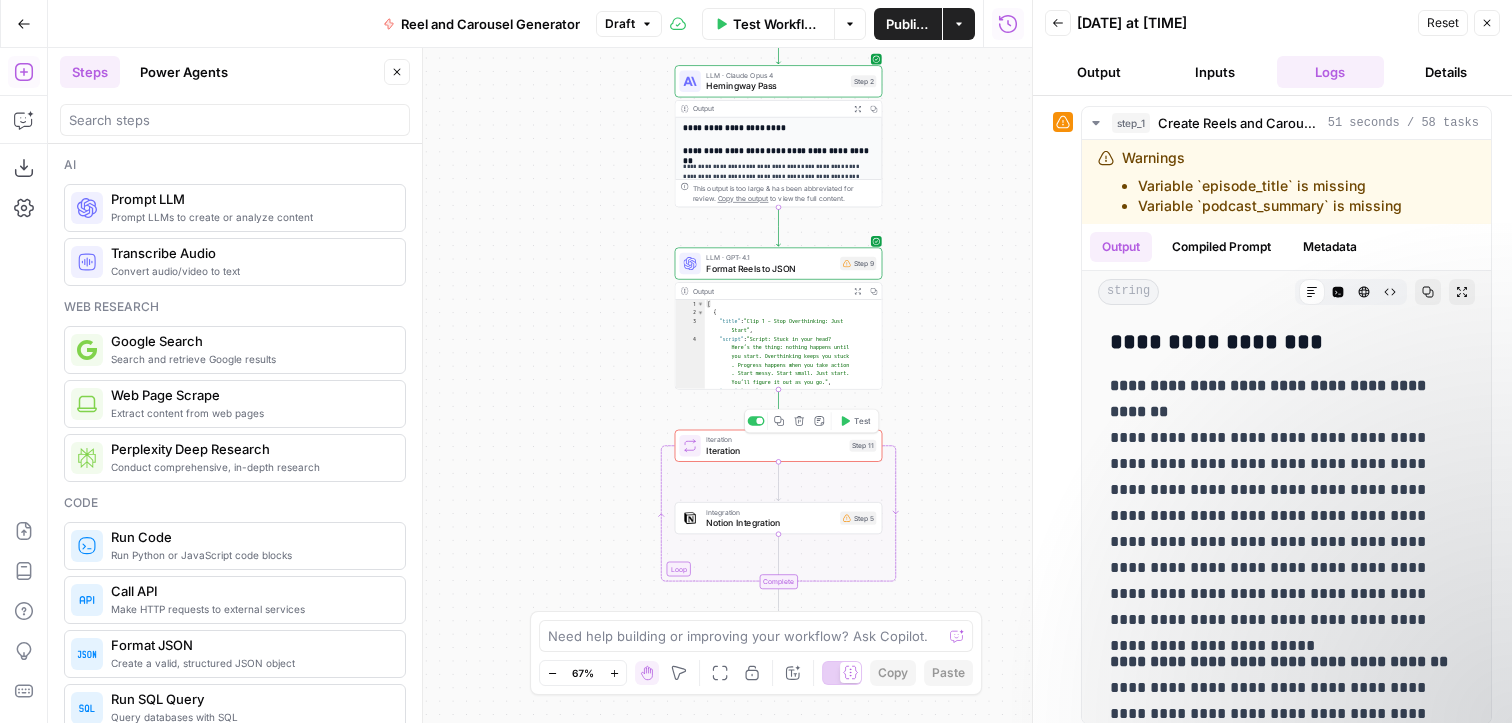 click on "Iteration" at bounding box center [775, 450] 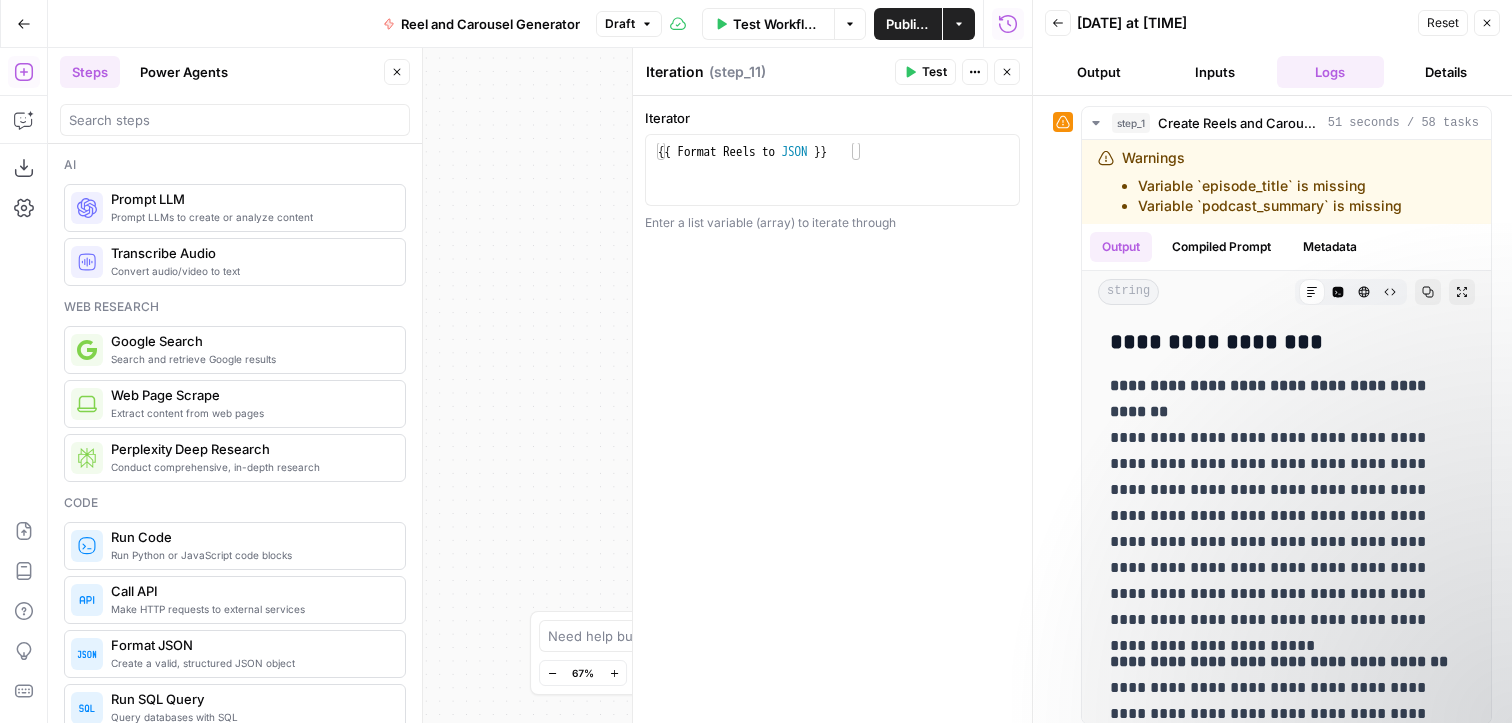 click on "**********" at bounding box center [540, 385] 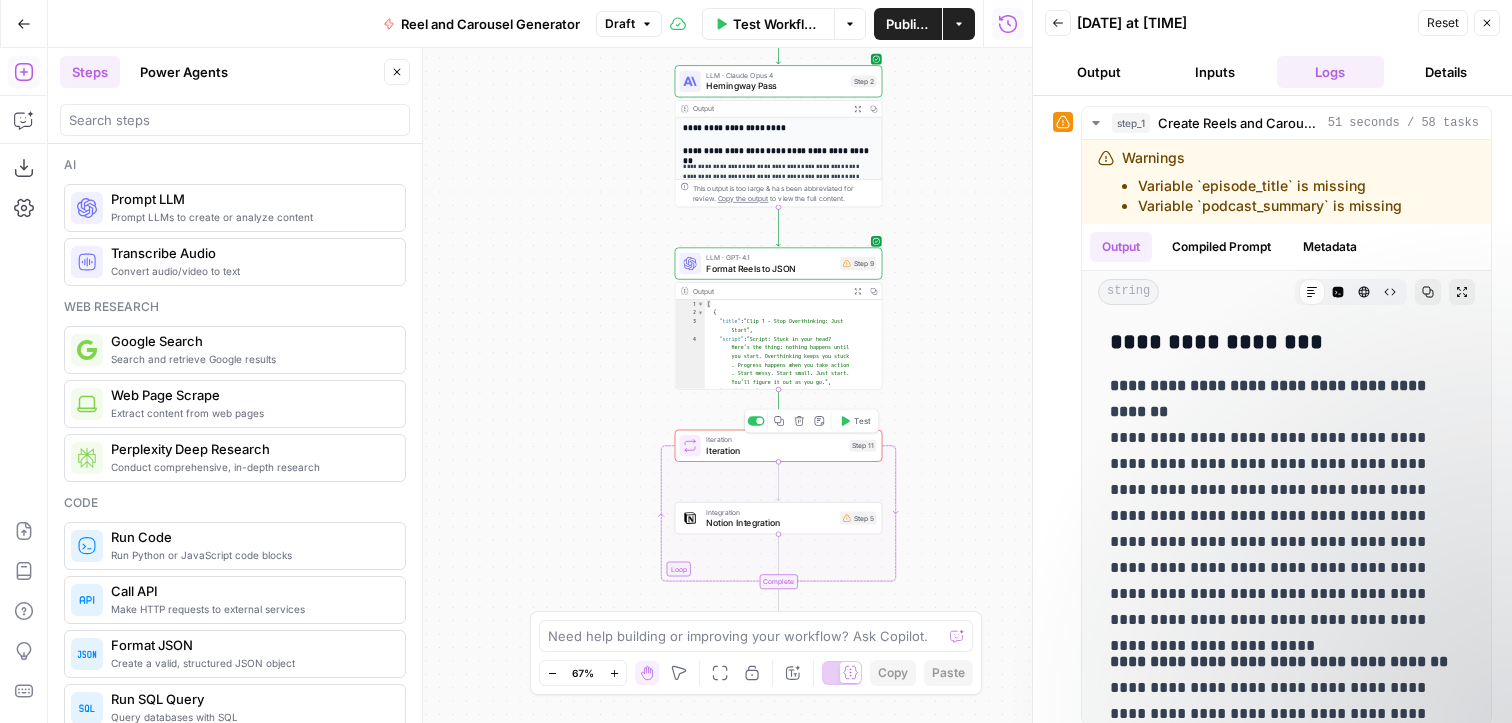 click on "Iteration" at bounding box center [775, 439] 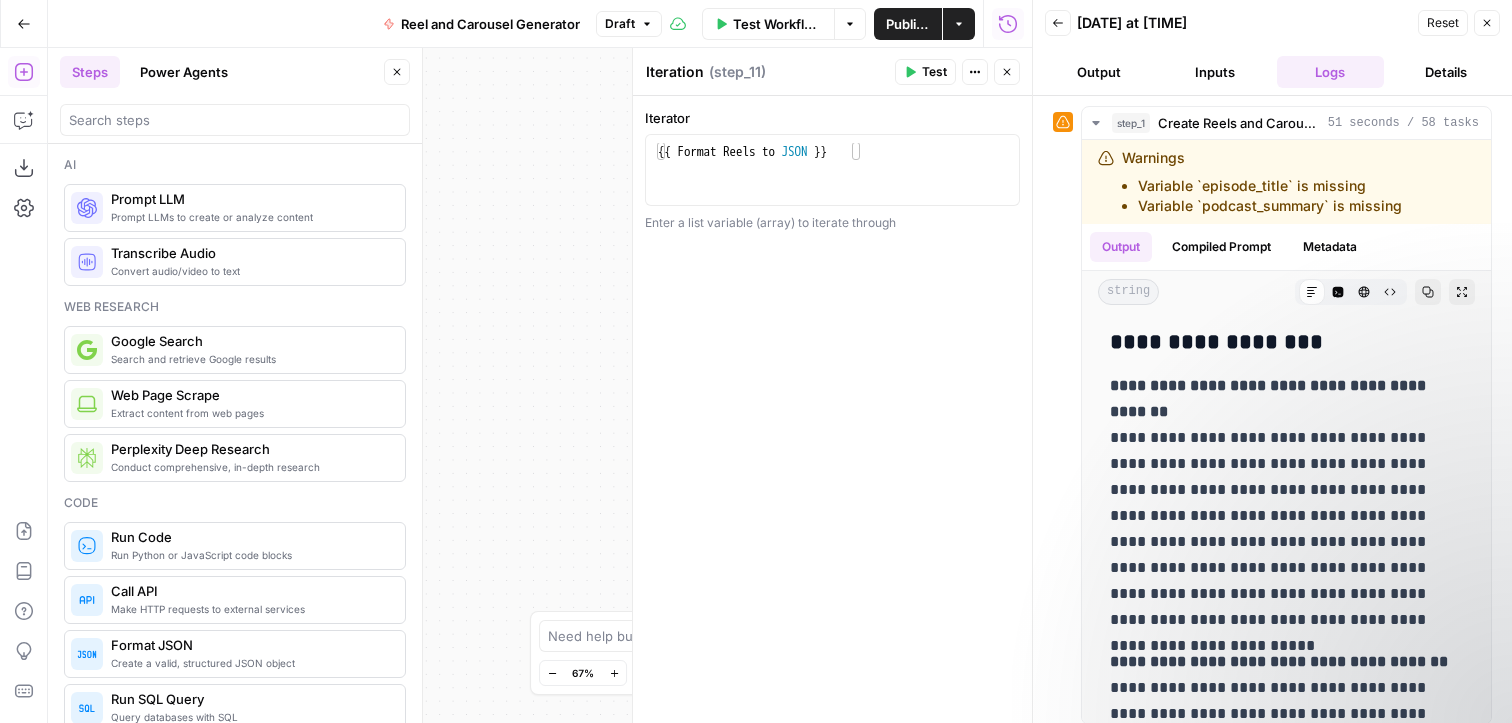 click on "Close" at bounding box center [1007, 72] 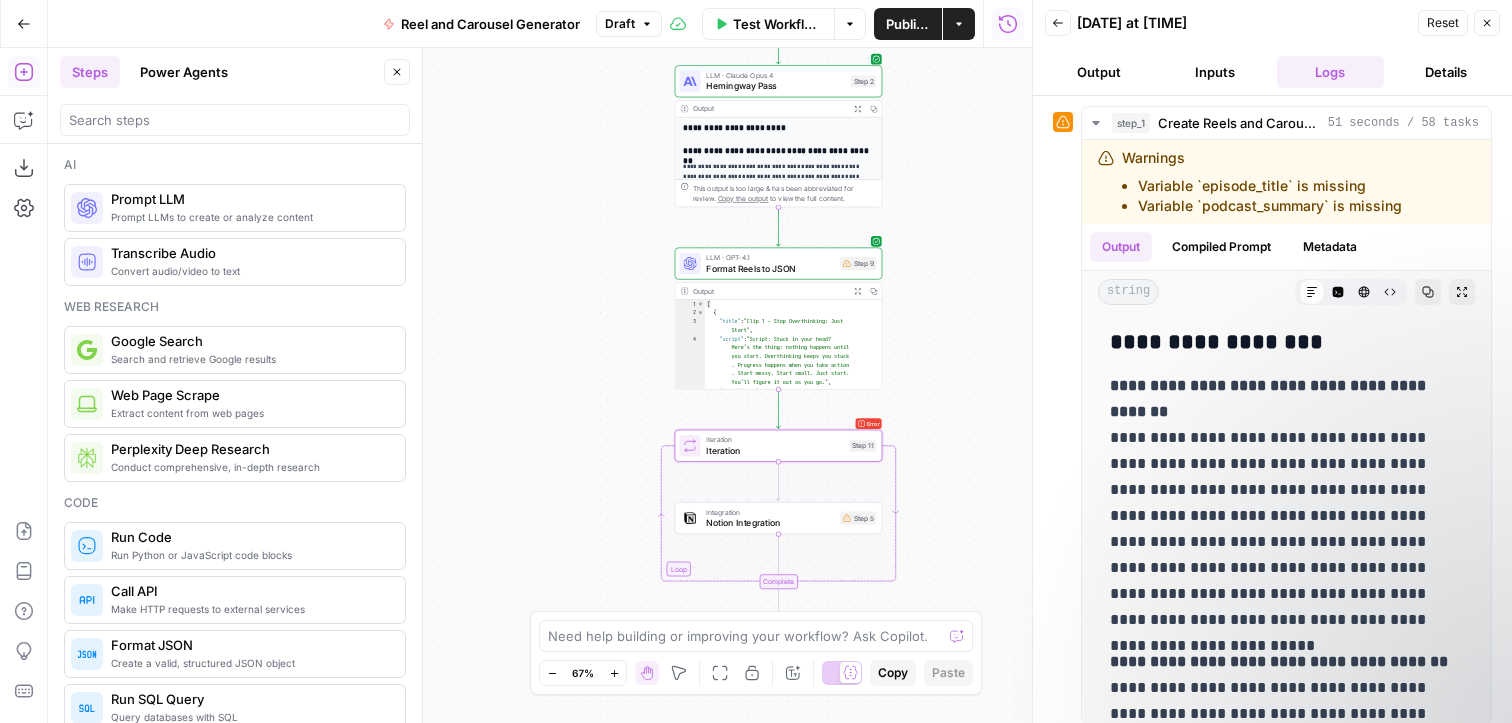 click 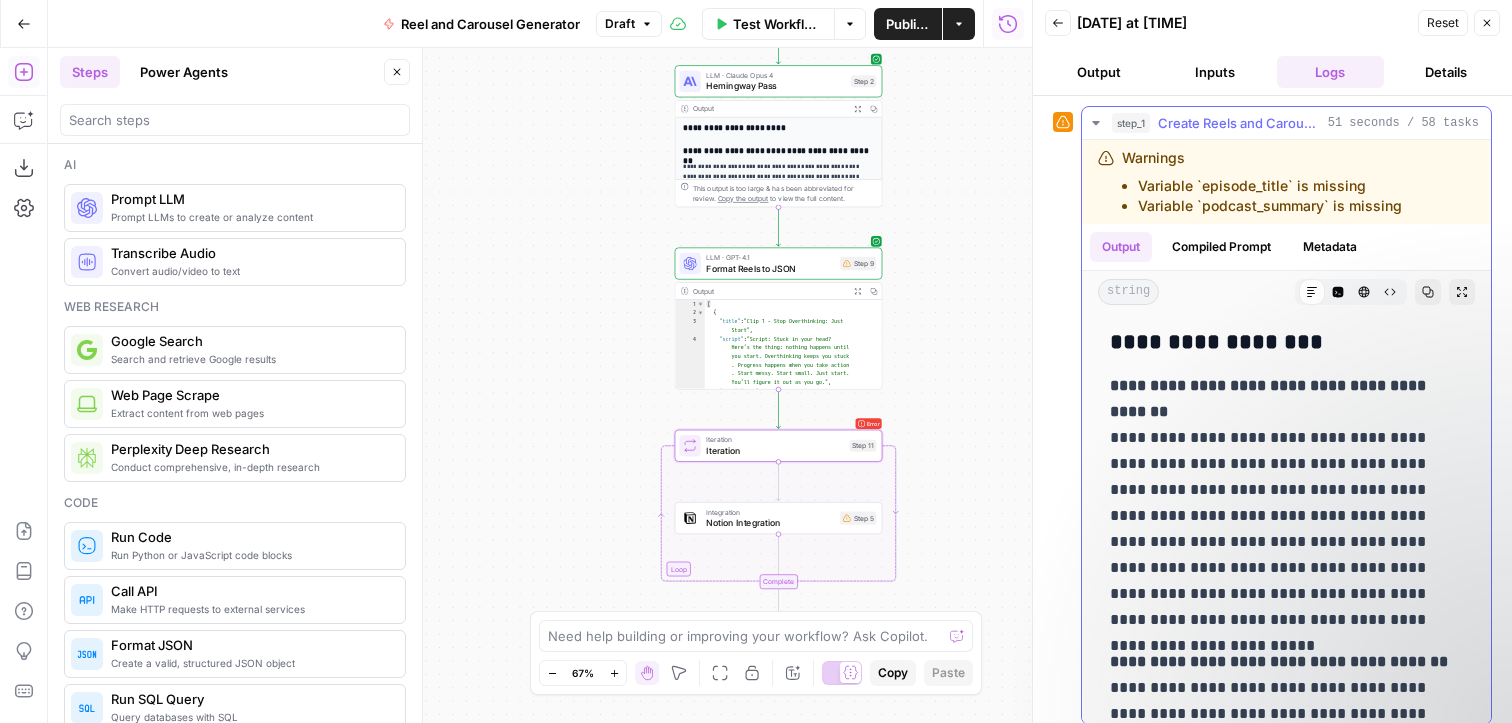 click 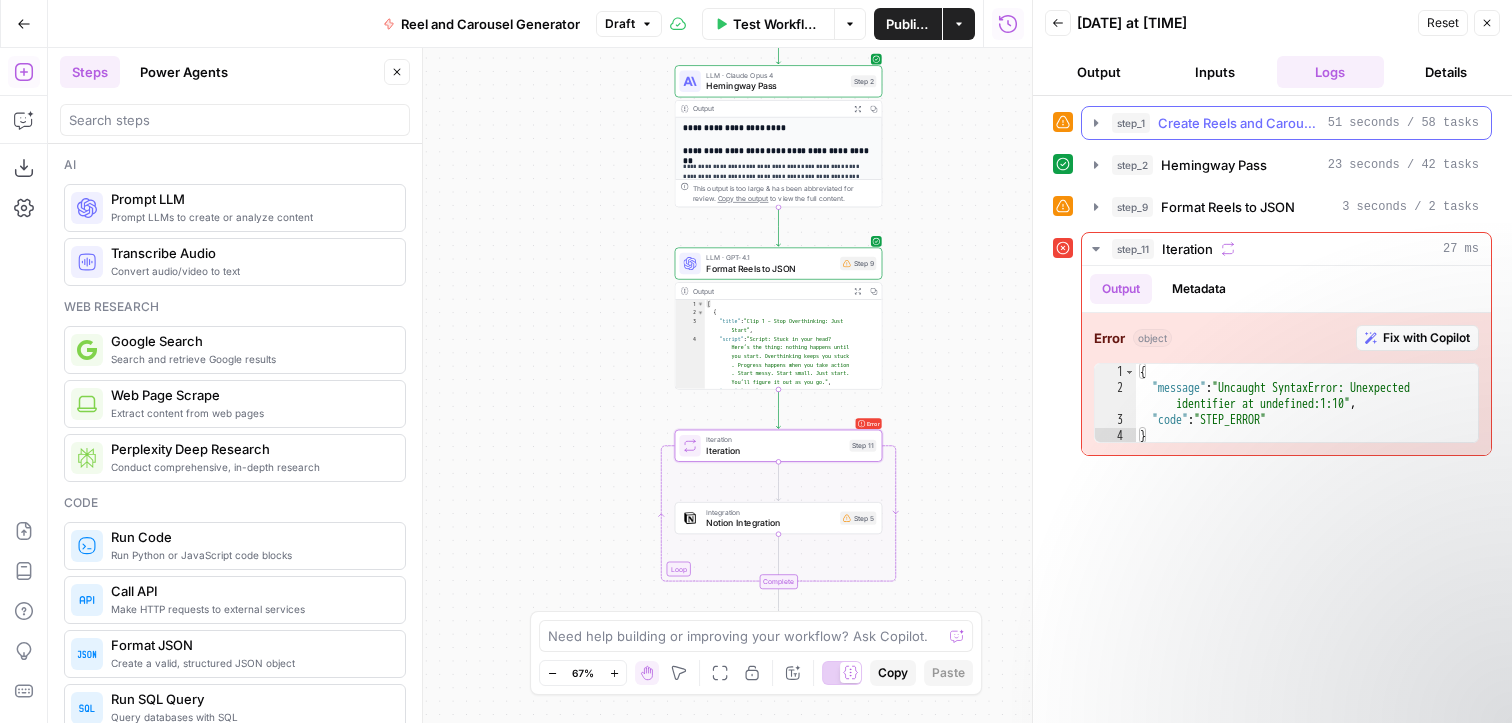click 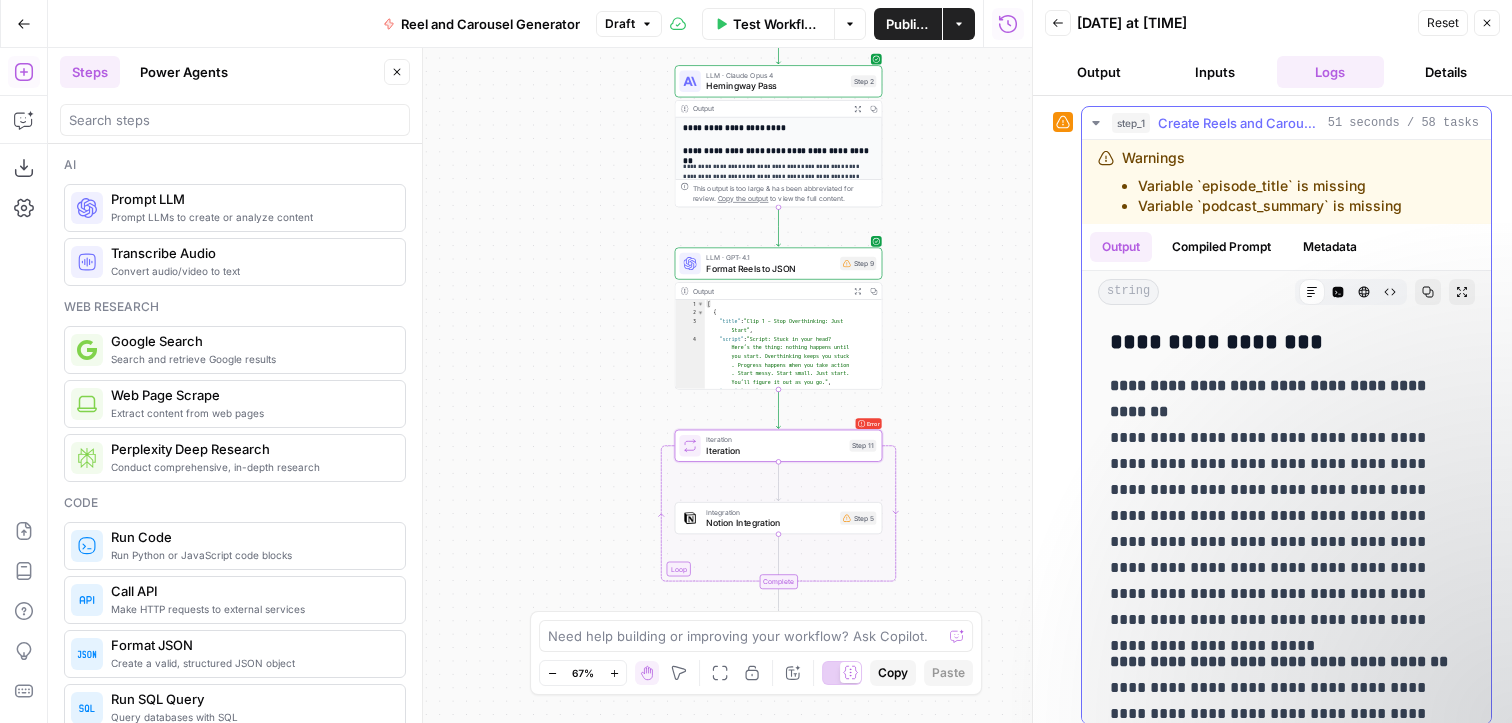 click on "Variable `episode_title` is missing" at bounding box center (1270, 186) 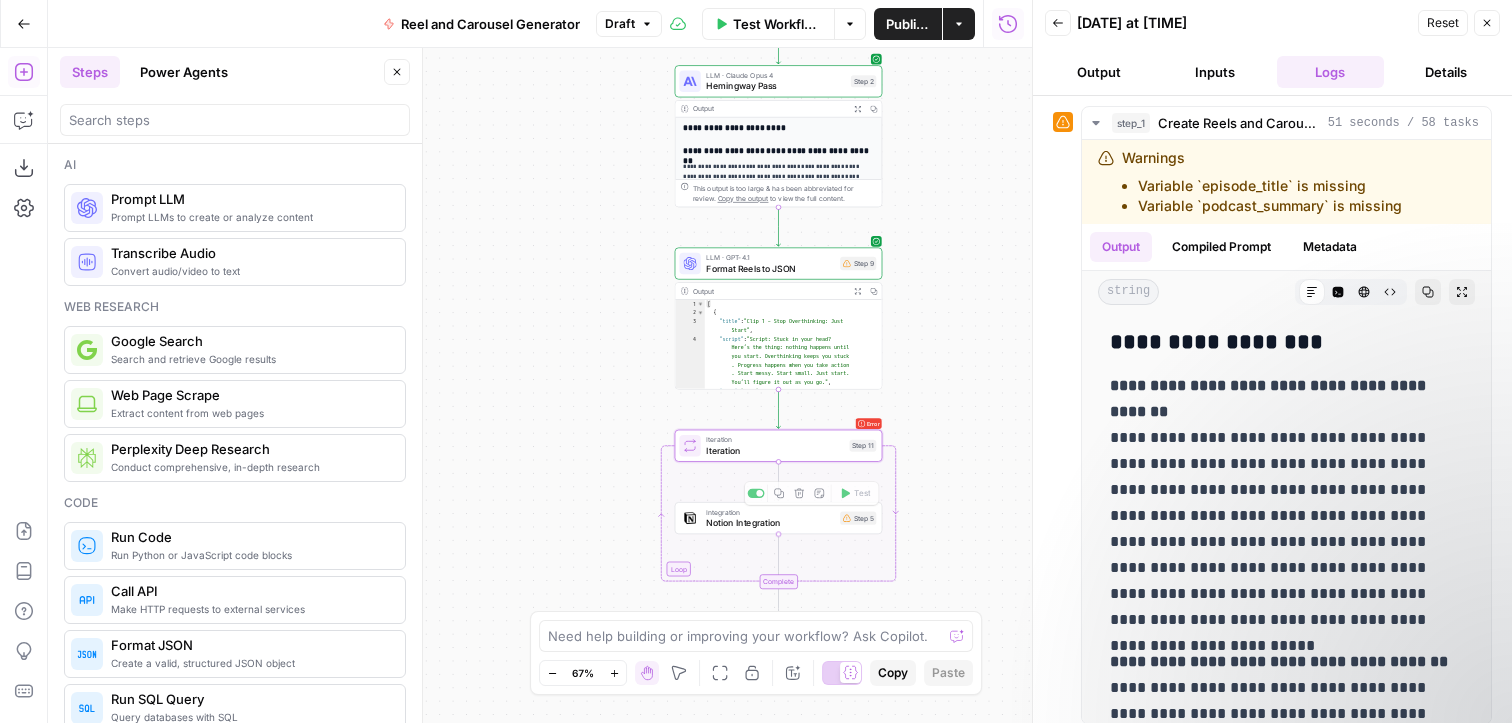 click on "Iteration" at bounding box center (775, 450) 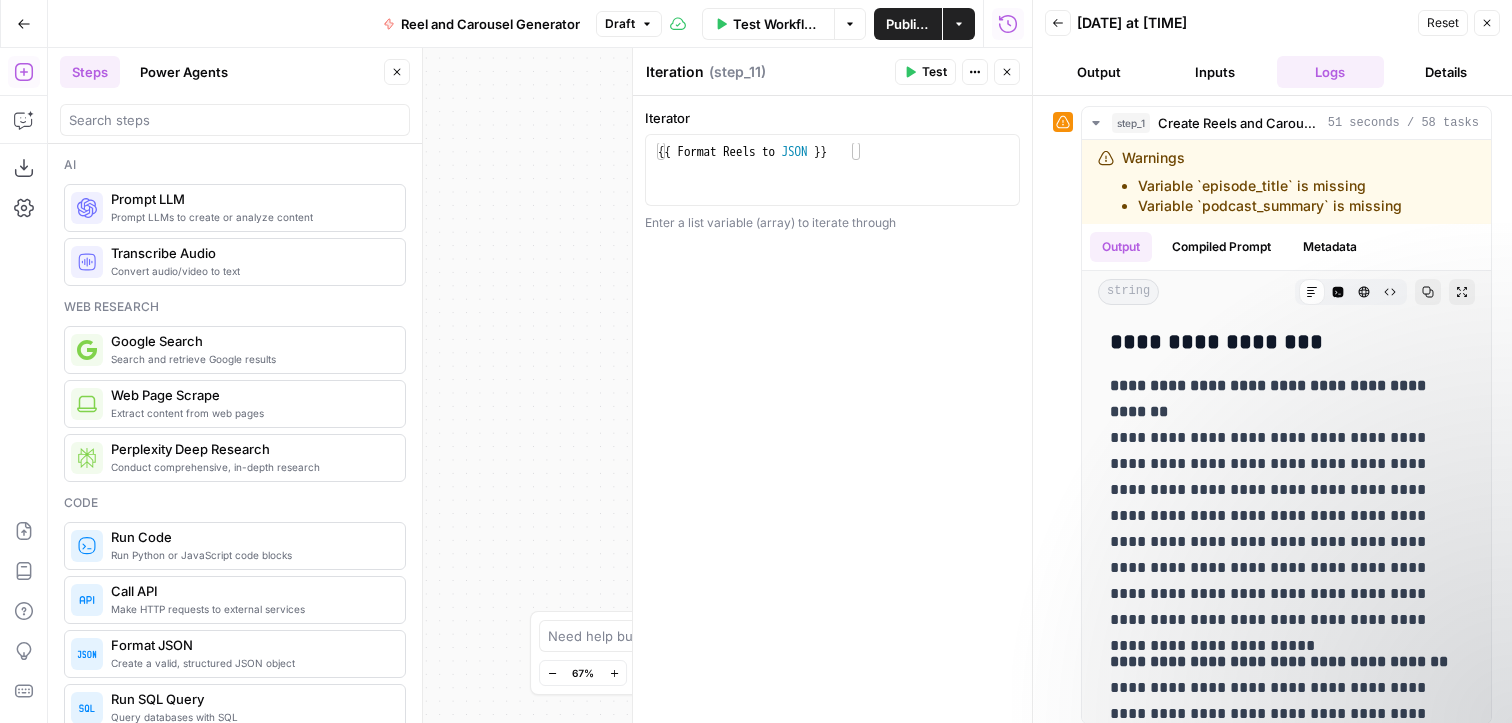 click 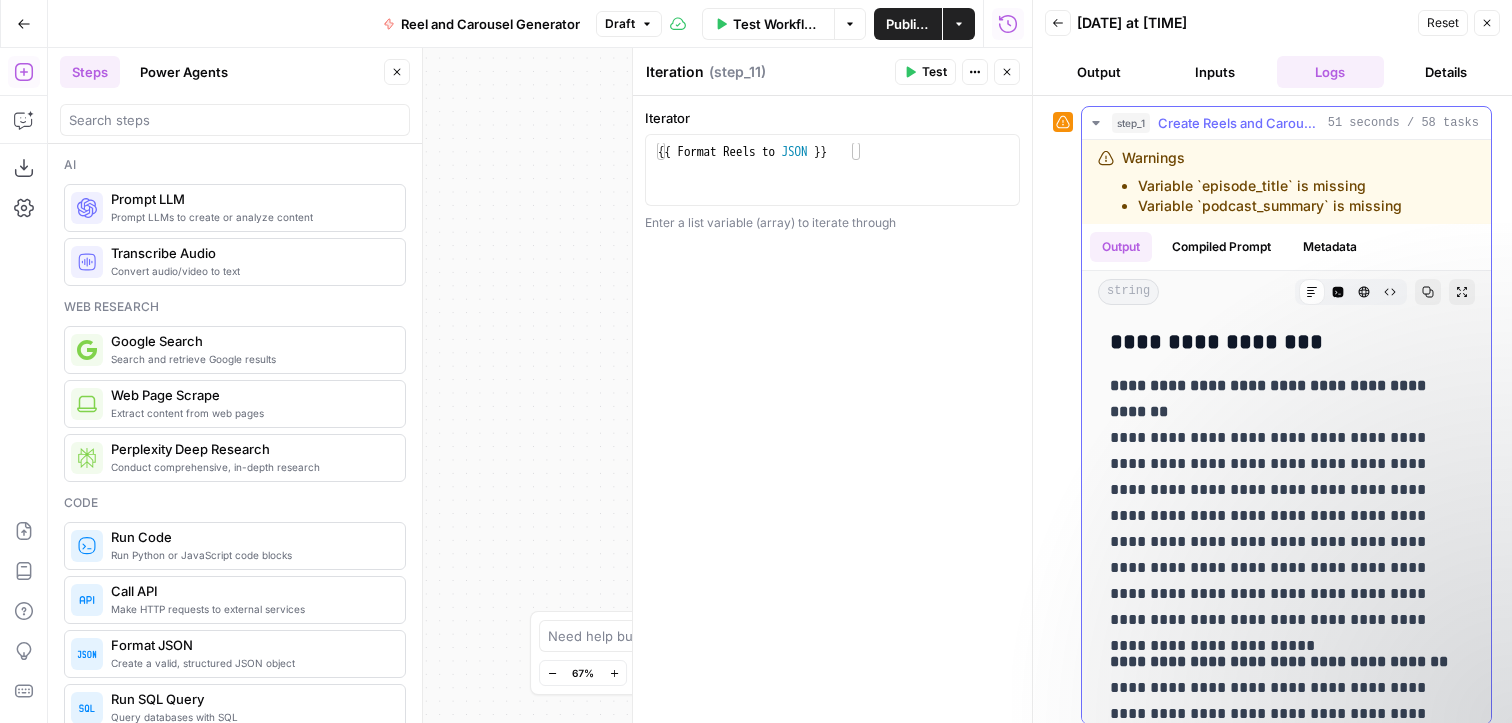 click 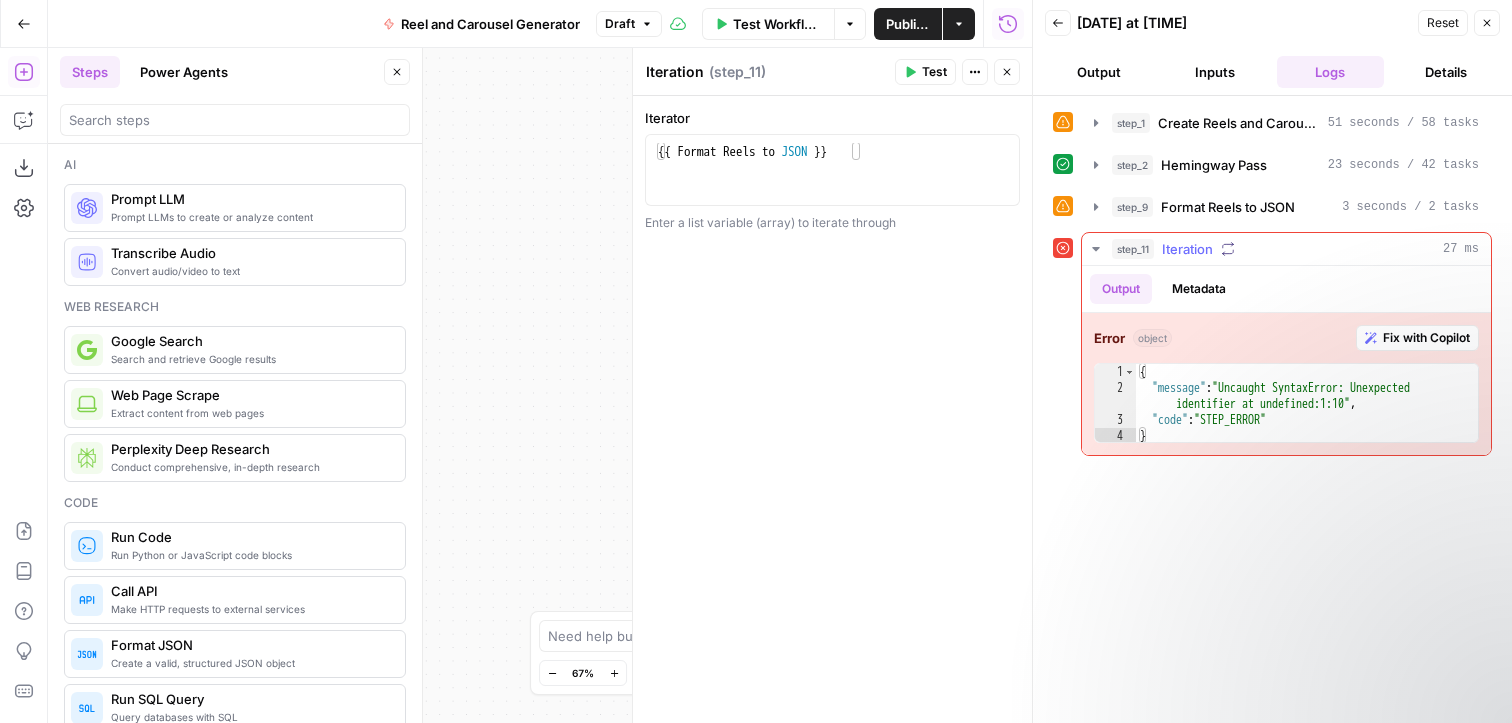 click on "Fix with Copilot" at bounding box center [1426, 338] 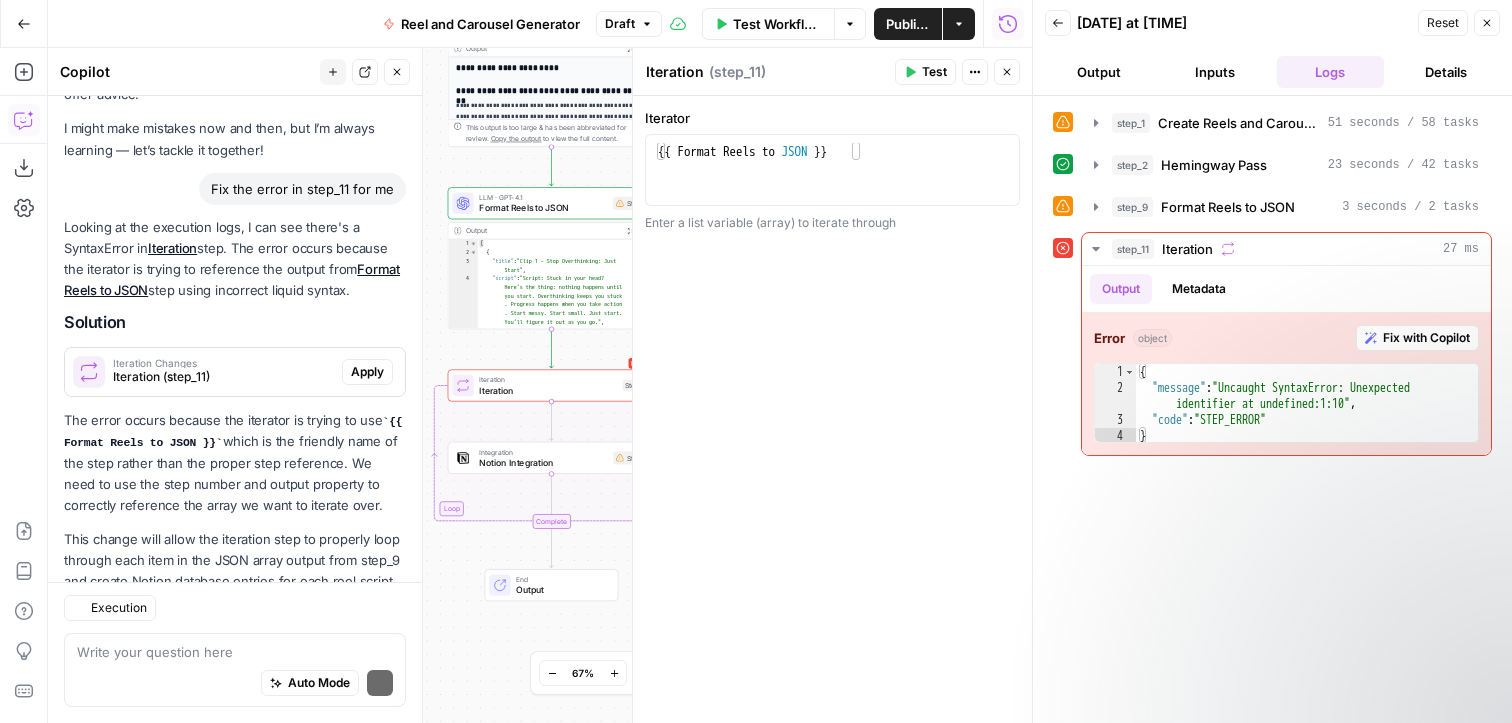 scroll, scrollTop: 141, scrollLeft: 0, axis: vertical 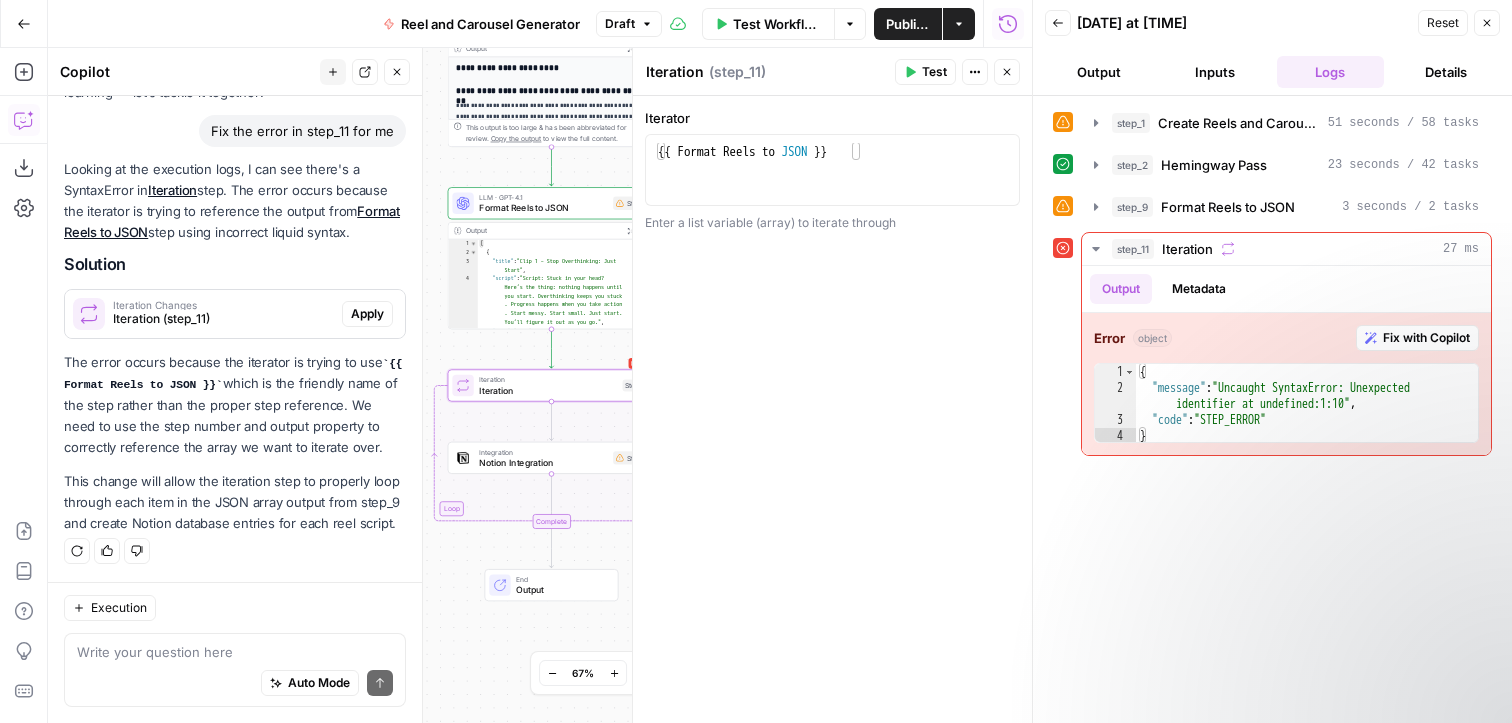 click on "Apply" at bounding box center (367, 314) 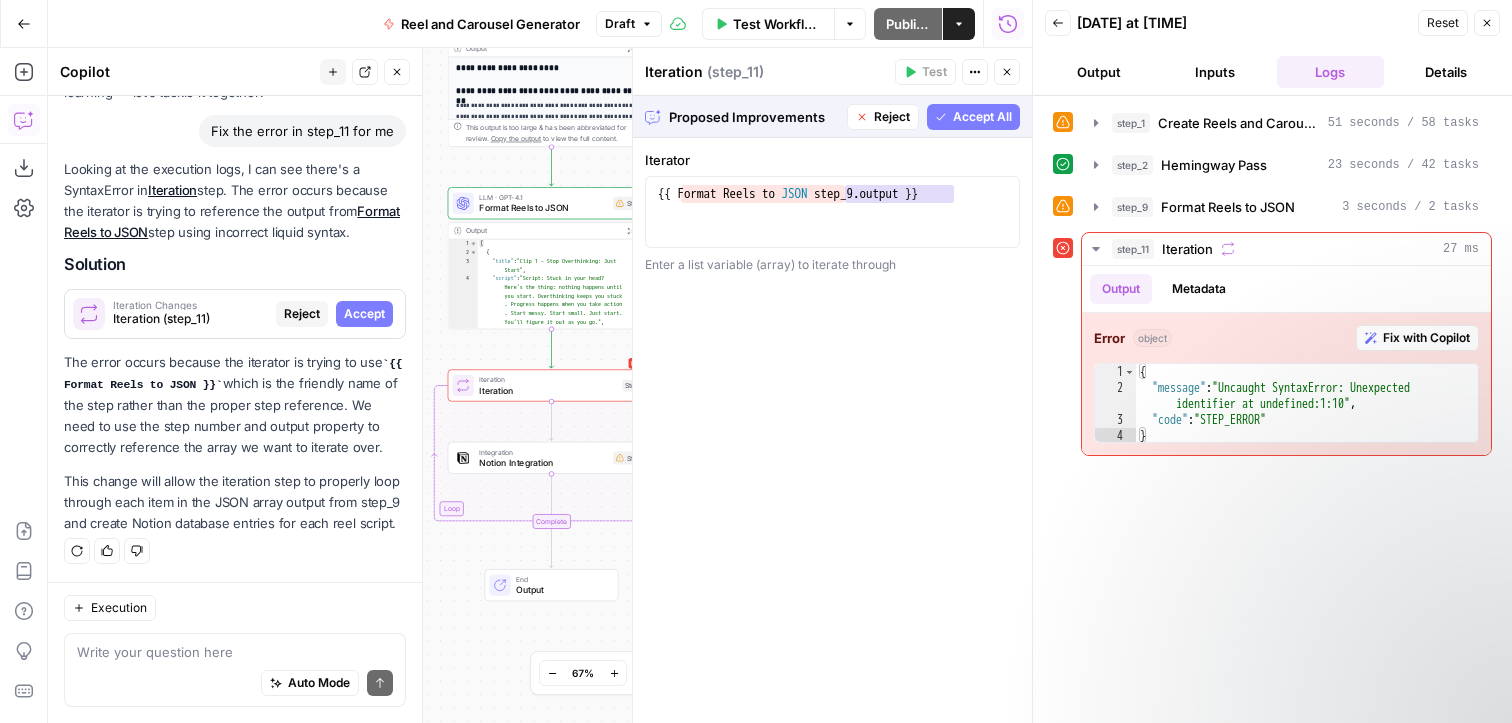 click on "Accept All" at bounding box center [973, 117] 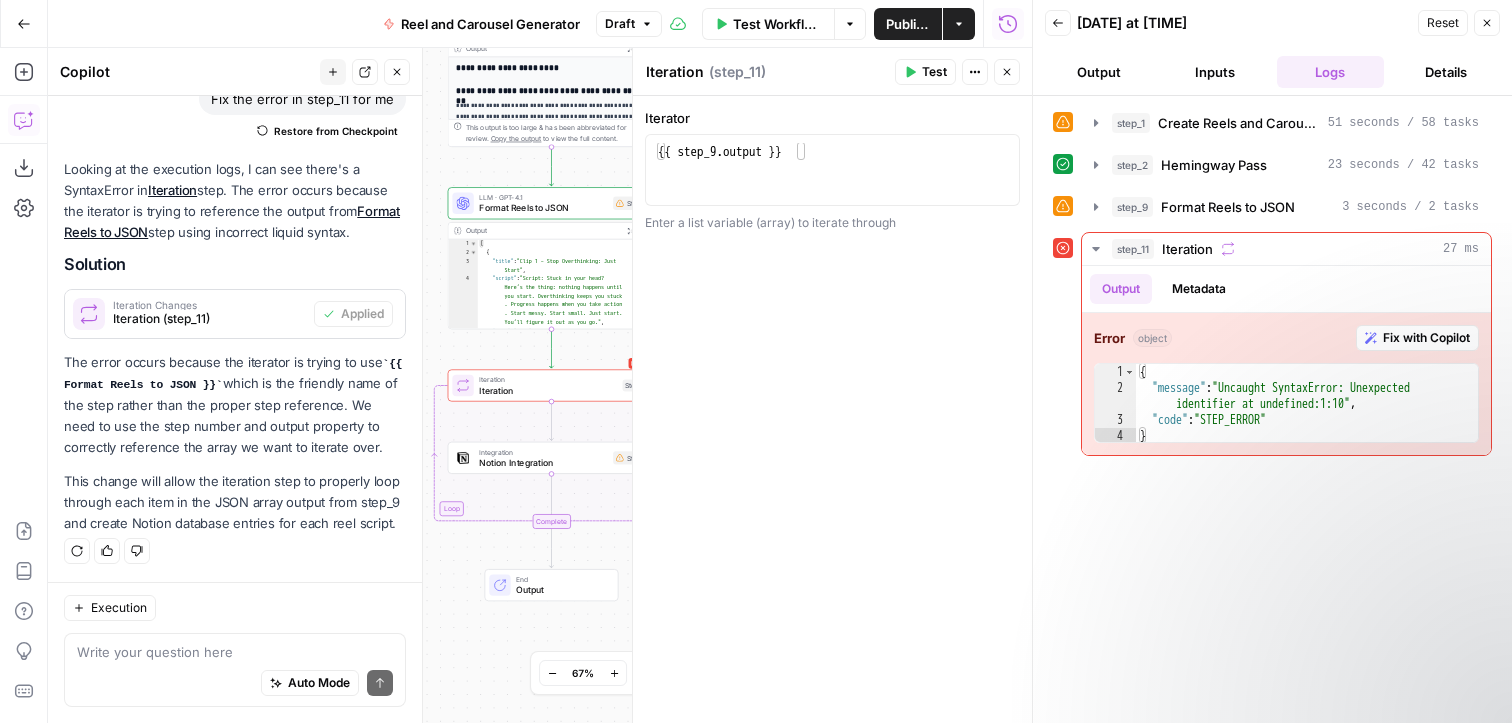 click 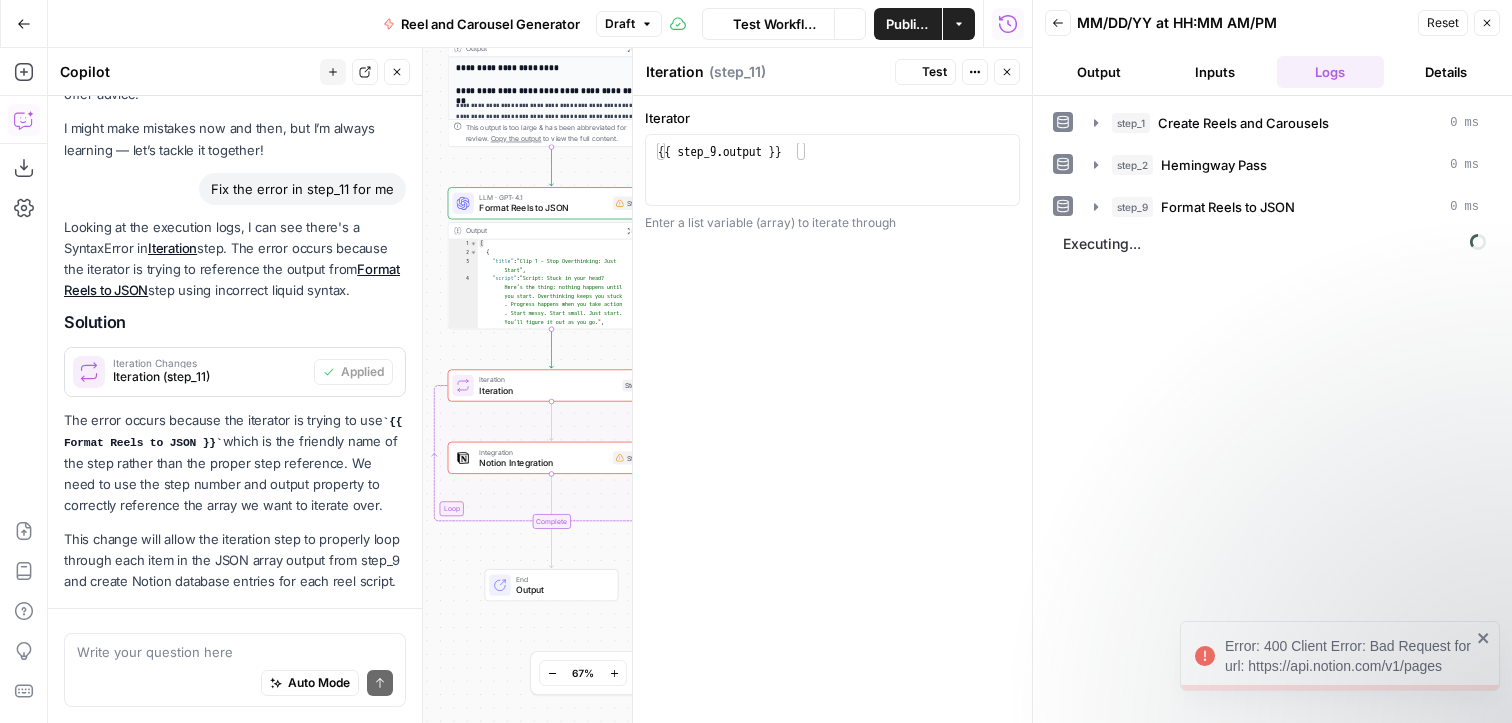 scroll, scrollTop: 173, scrollLeft: 0, axis: vertical 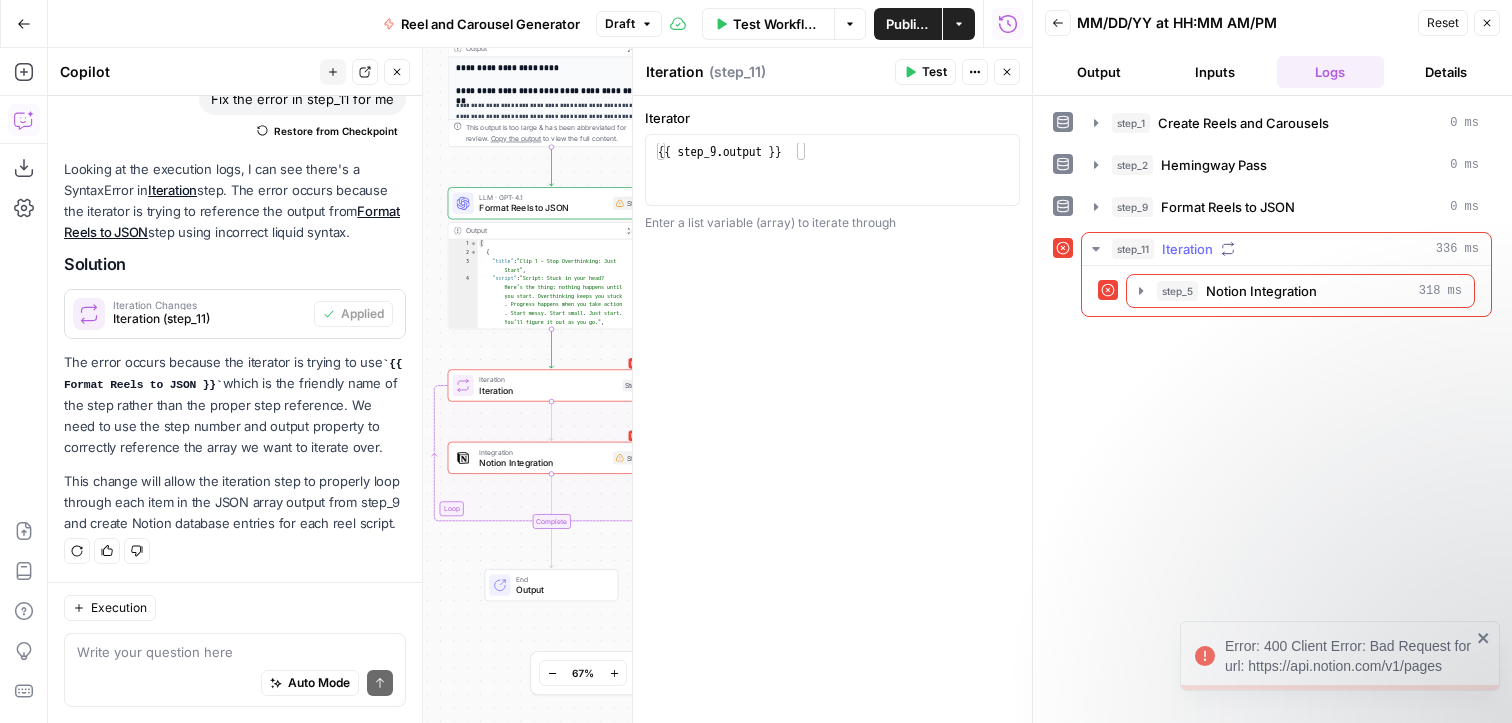 click on "step_11 Iteration 336 ms" at bounding box center (1286, 249) 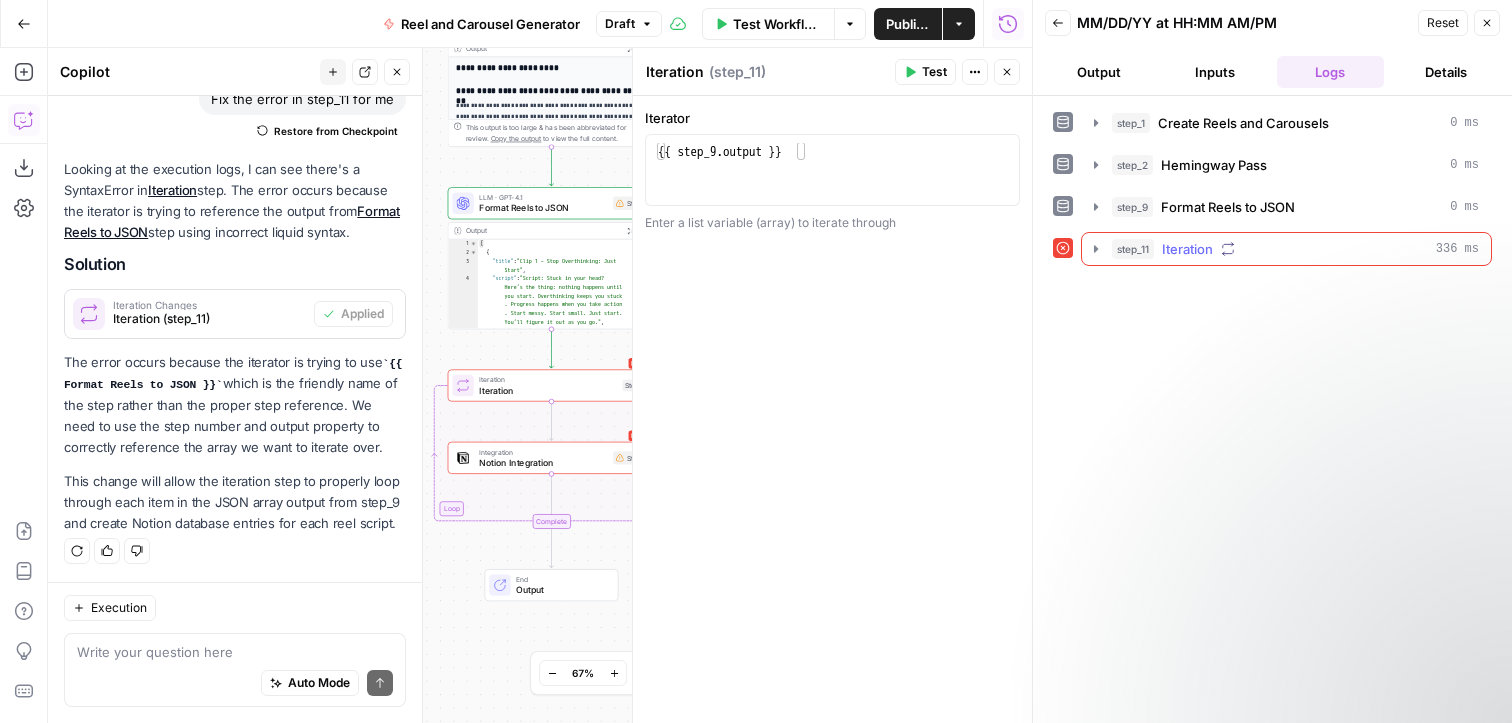 click on "step_11 Iteration 336 ms" at bounding box center [1286, 249] 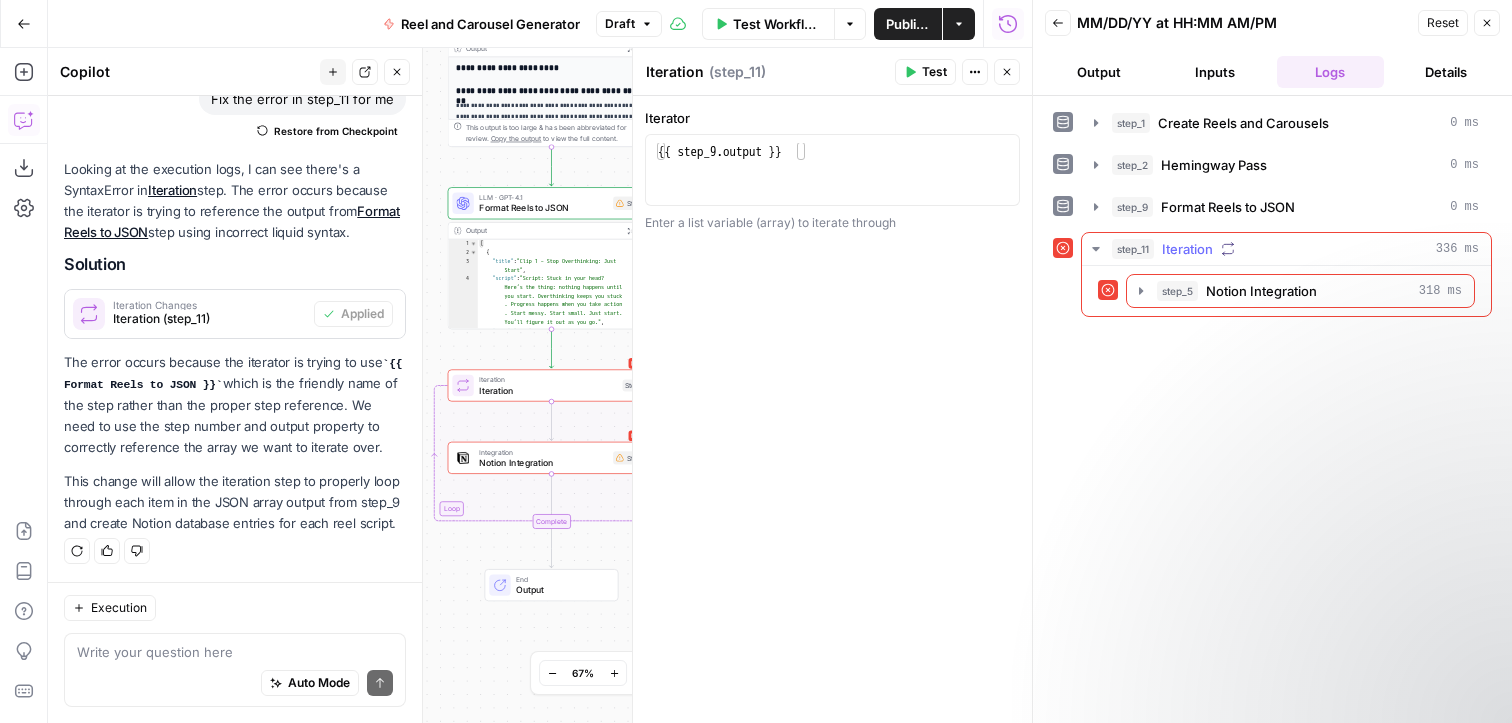 click at bounding box center [1108, 290] 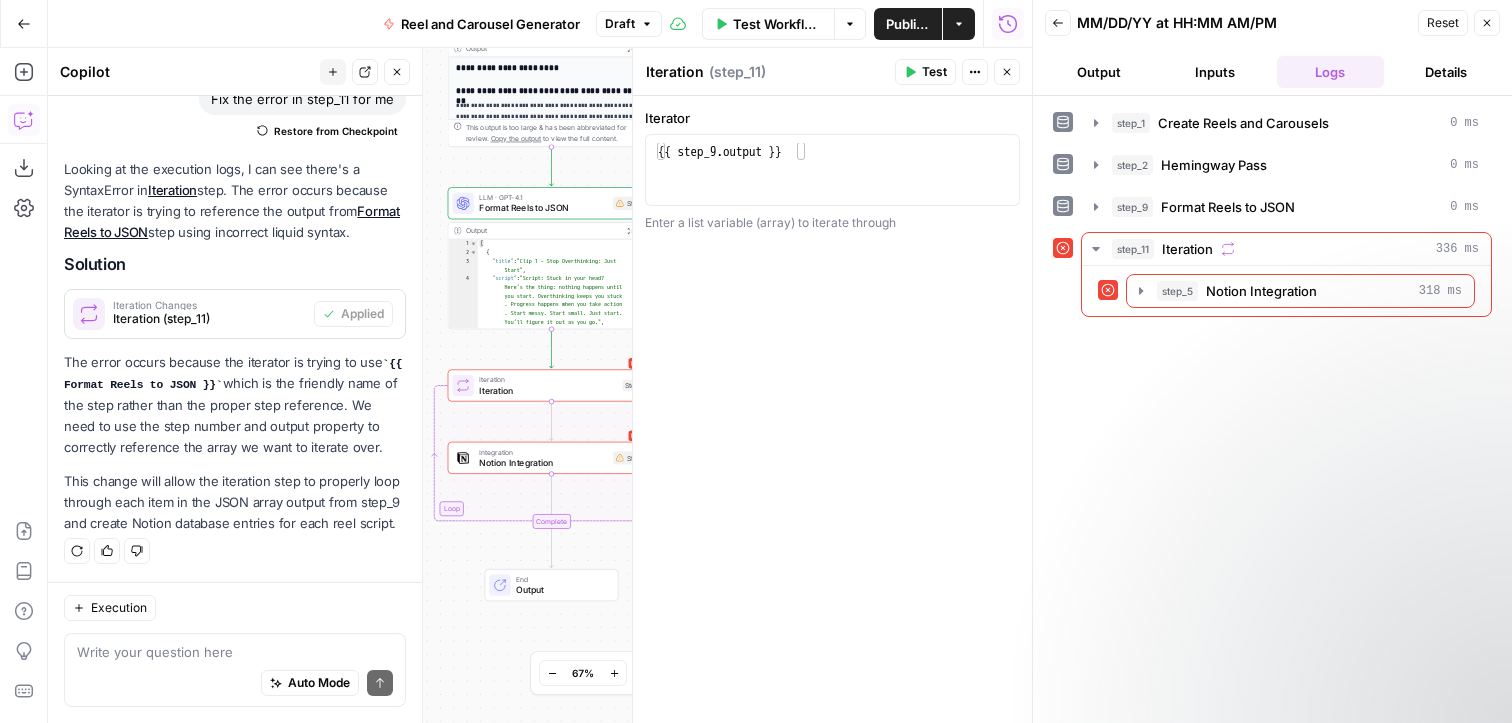 click 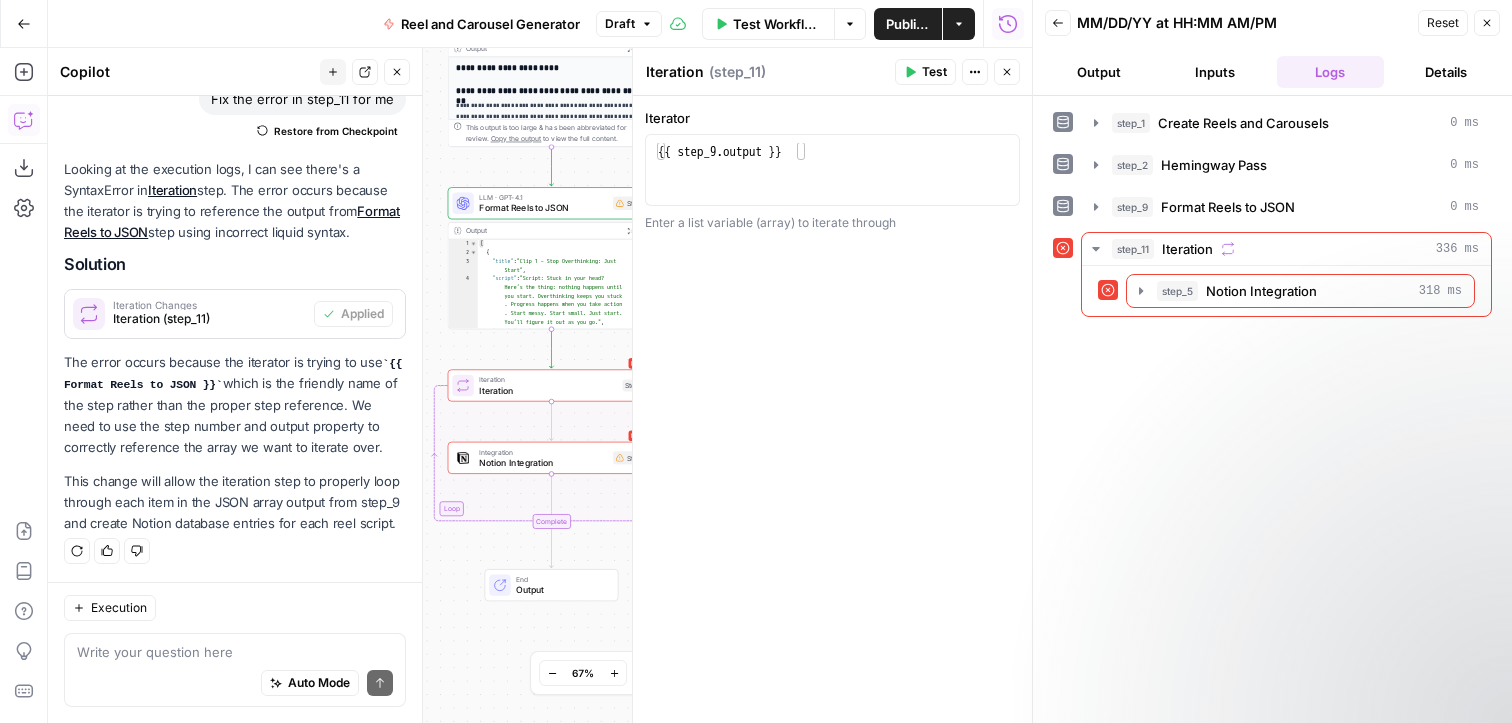 click on "This change will allow the iteration step to properly loop through each item in the JSON array output from step_9 and create Notion database entries for each reel script." at bounding box center (235, 502) 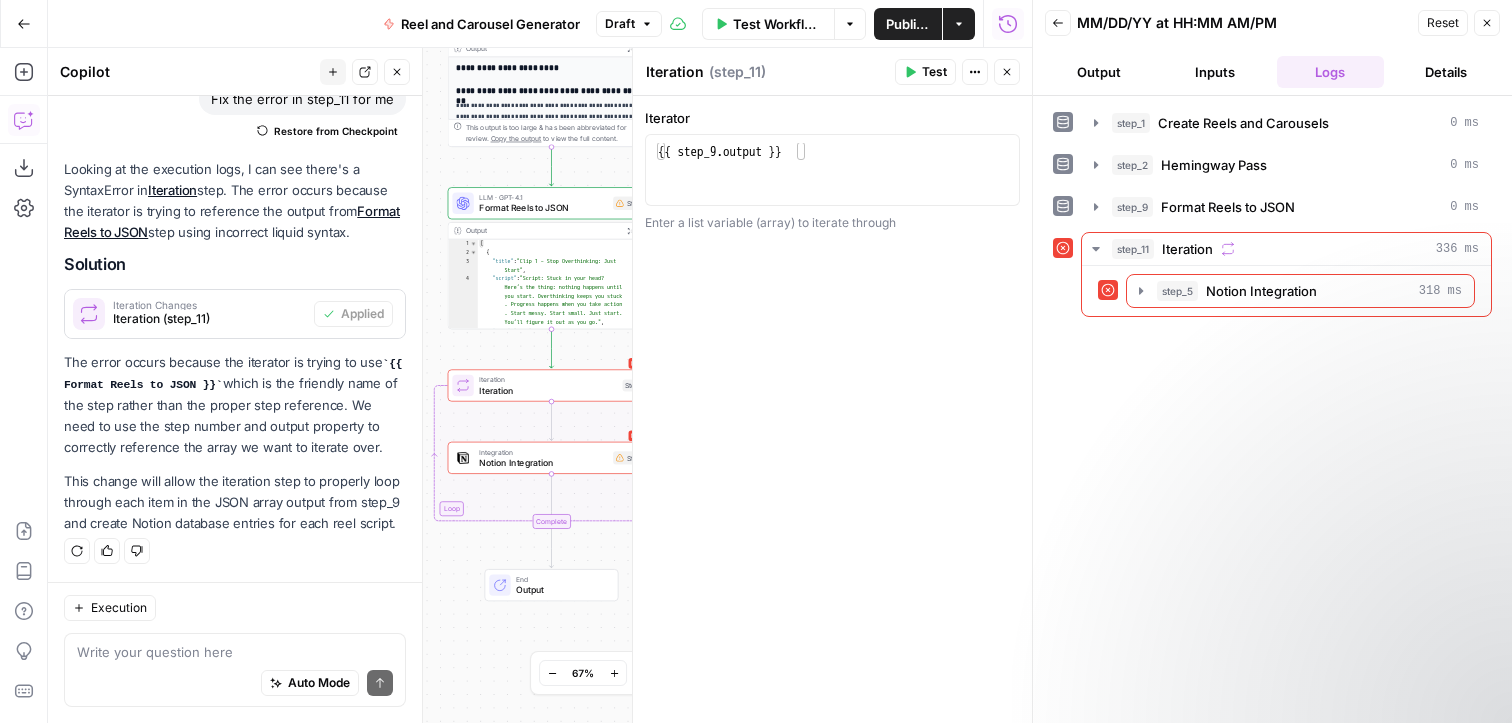 click on "**********" at bounding box center [540, 385] 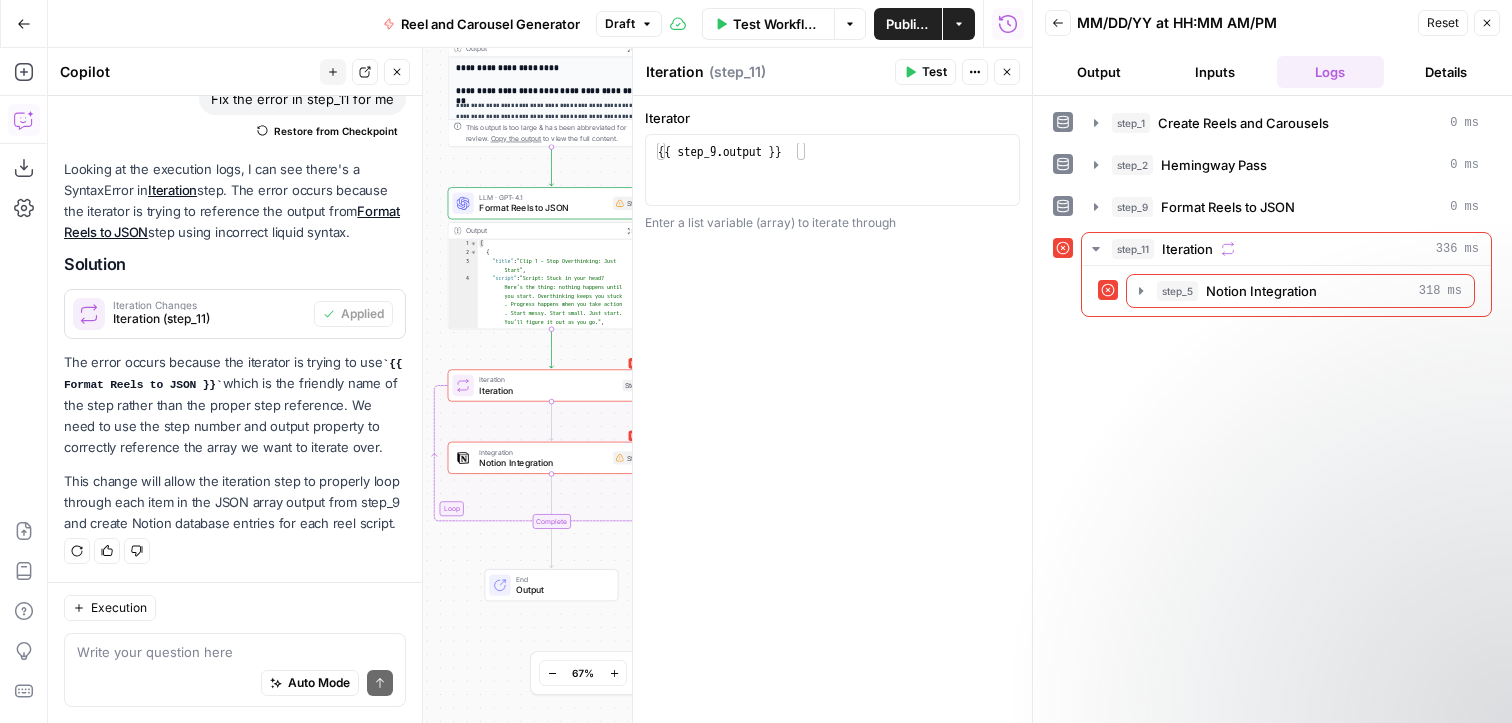 click on "**********" at bounding box center (540, 385) 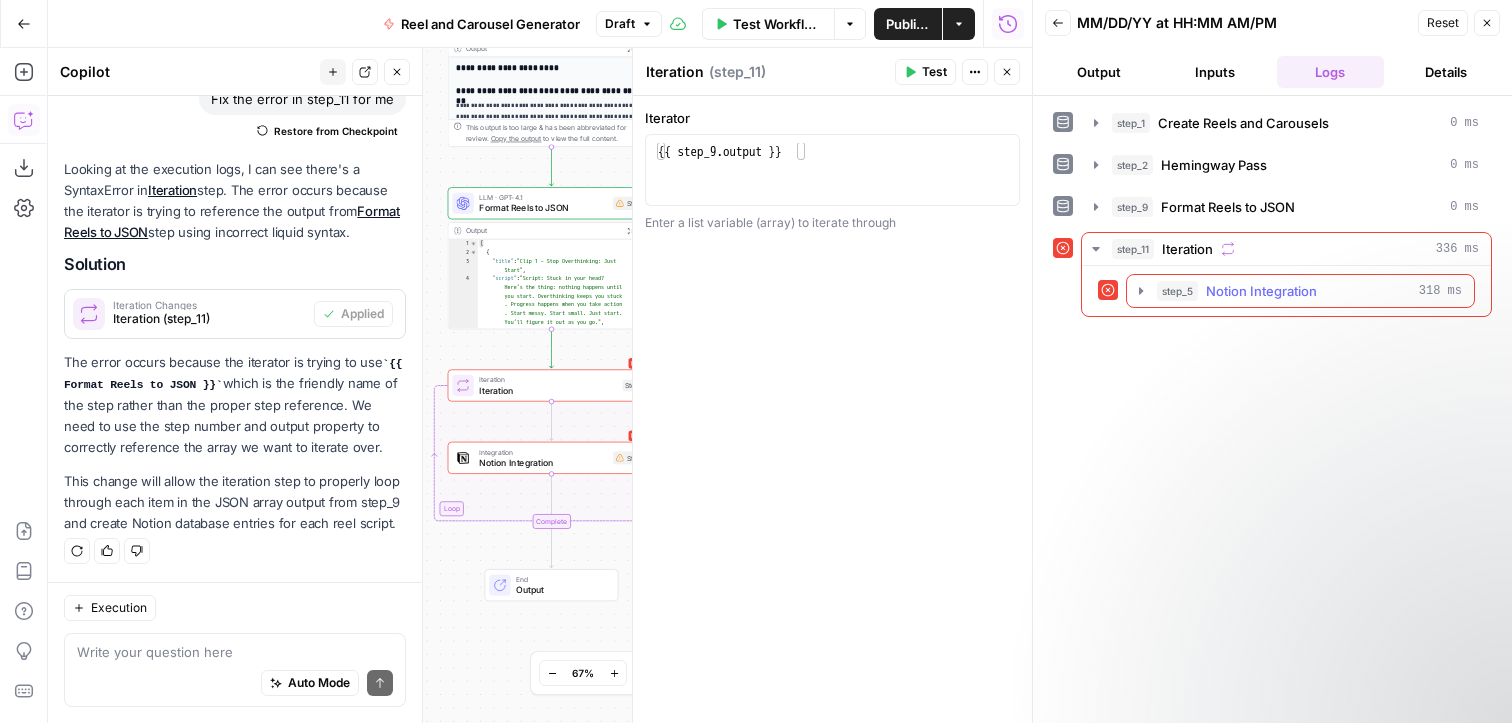 click on "step_5" at bounding box center (1177, 291) 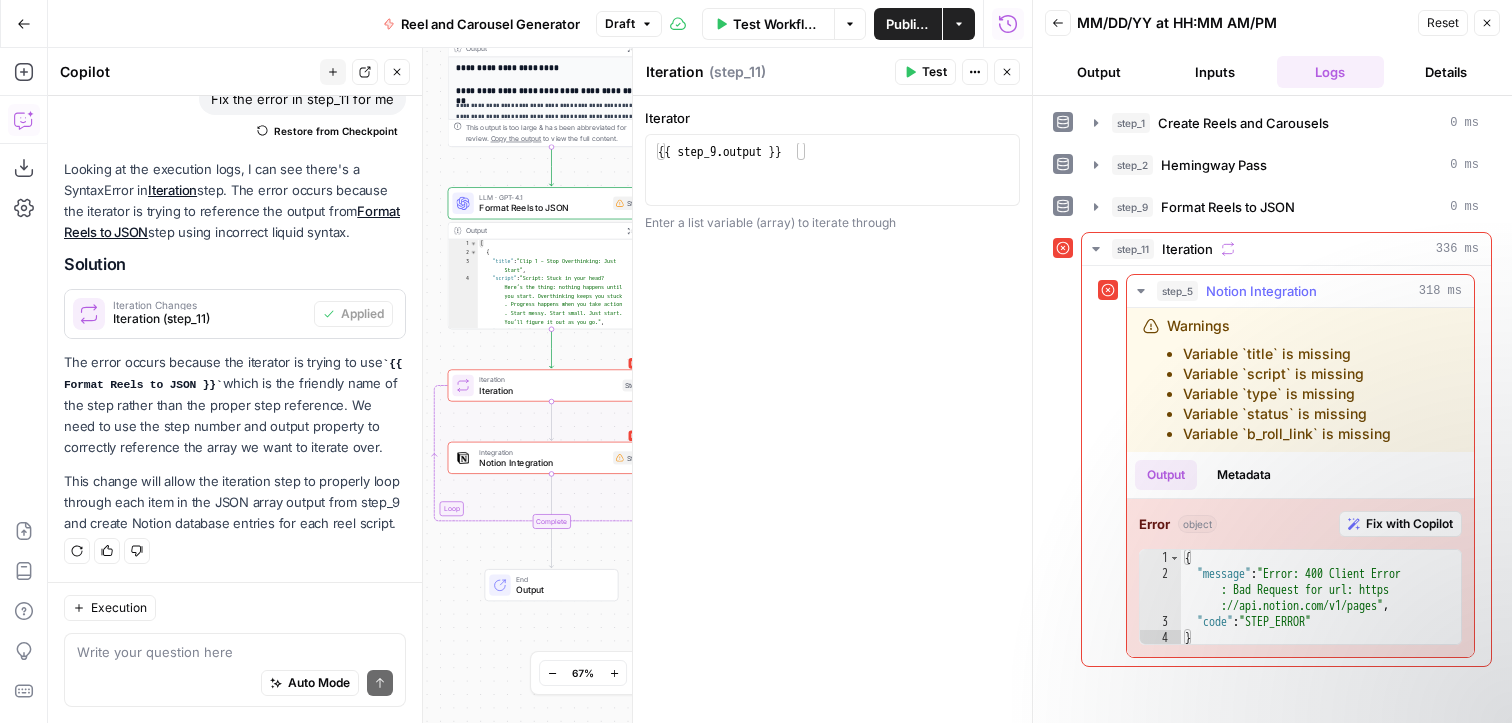 click on "Fix with Copilot" at bounding box center (1409, 524) 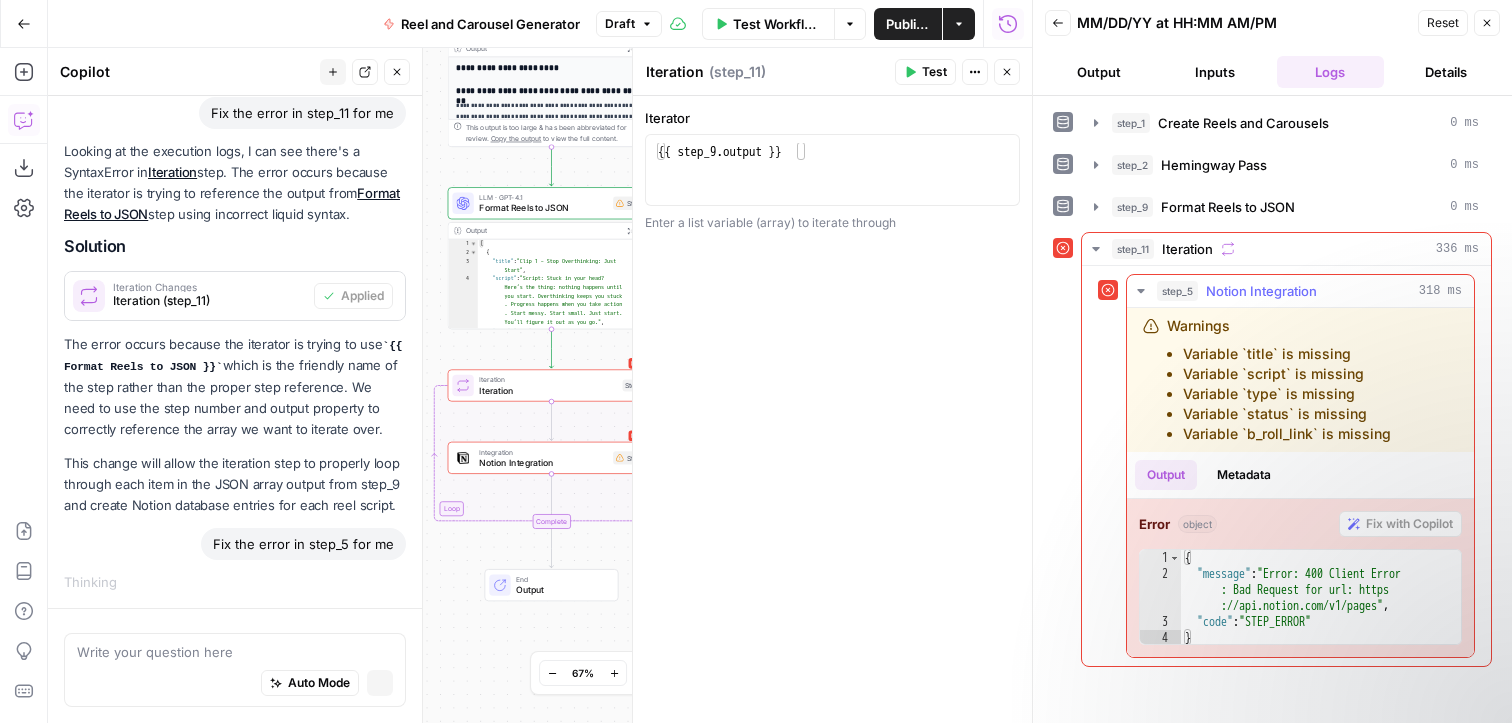 scroll, scrollTop: 159, scrollLeft: 0, axis: vertical 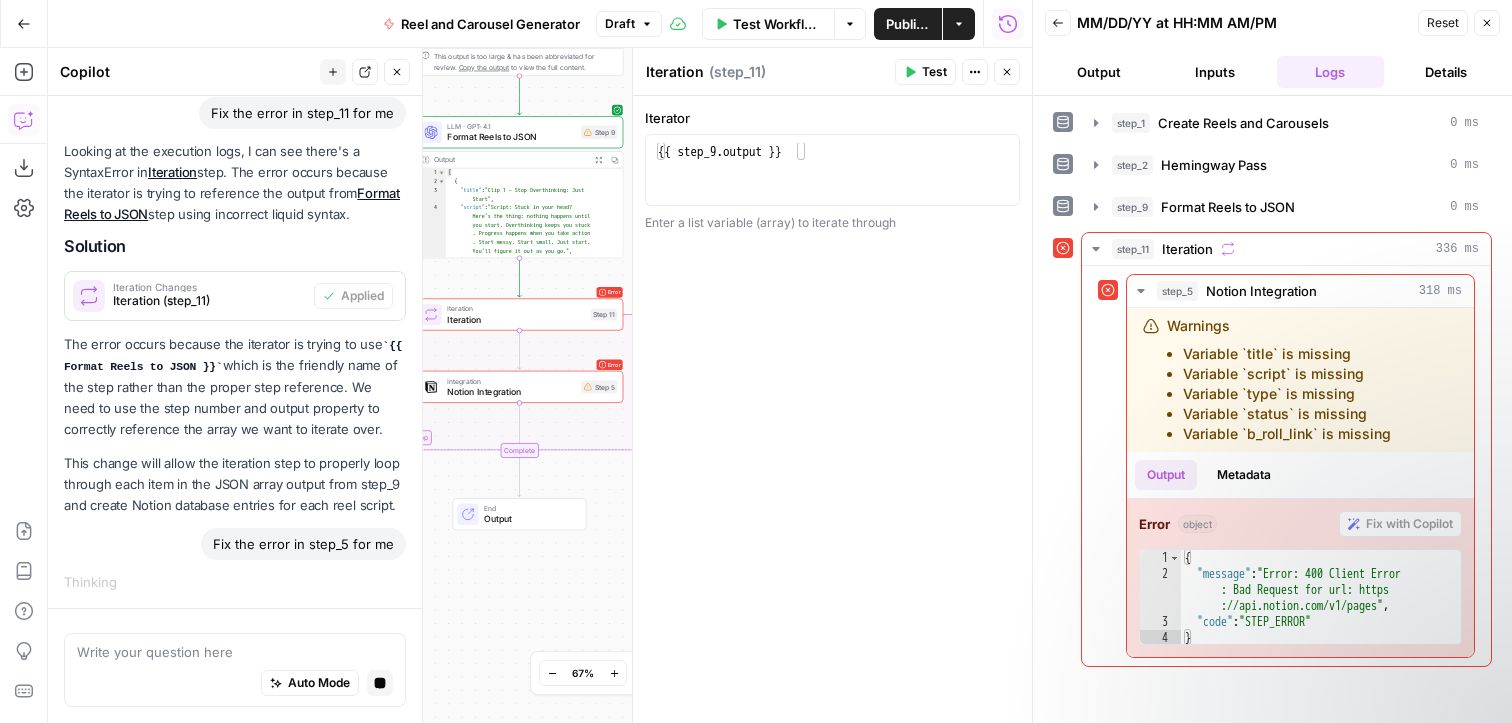 click 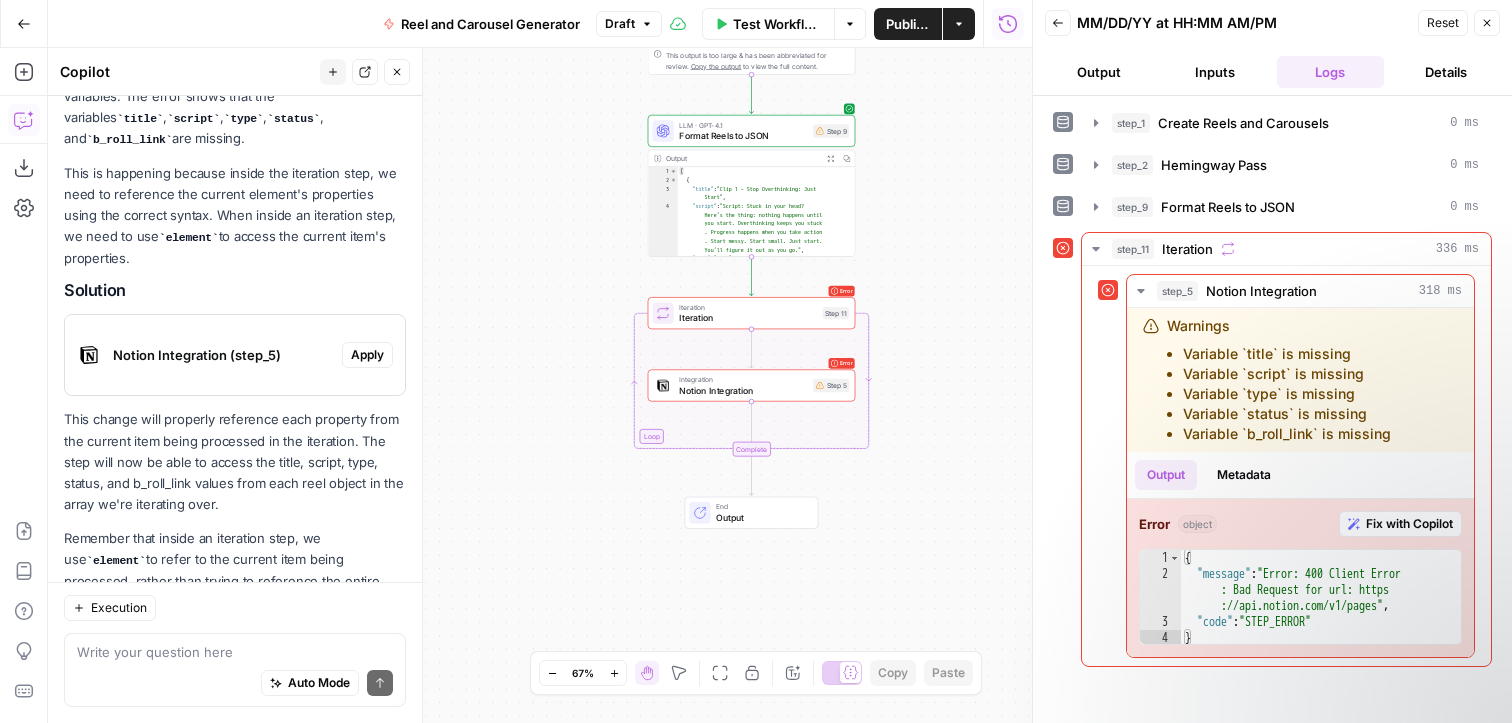scroll, scrollTop: 713, scrollLeft: 0, axis: vertical 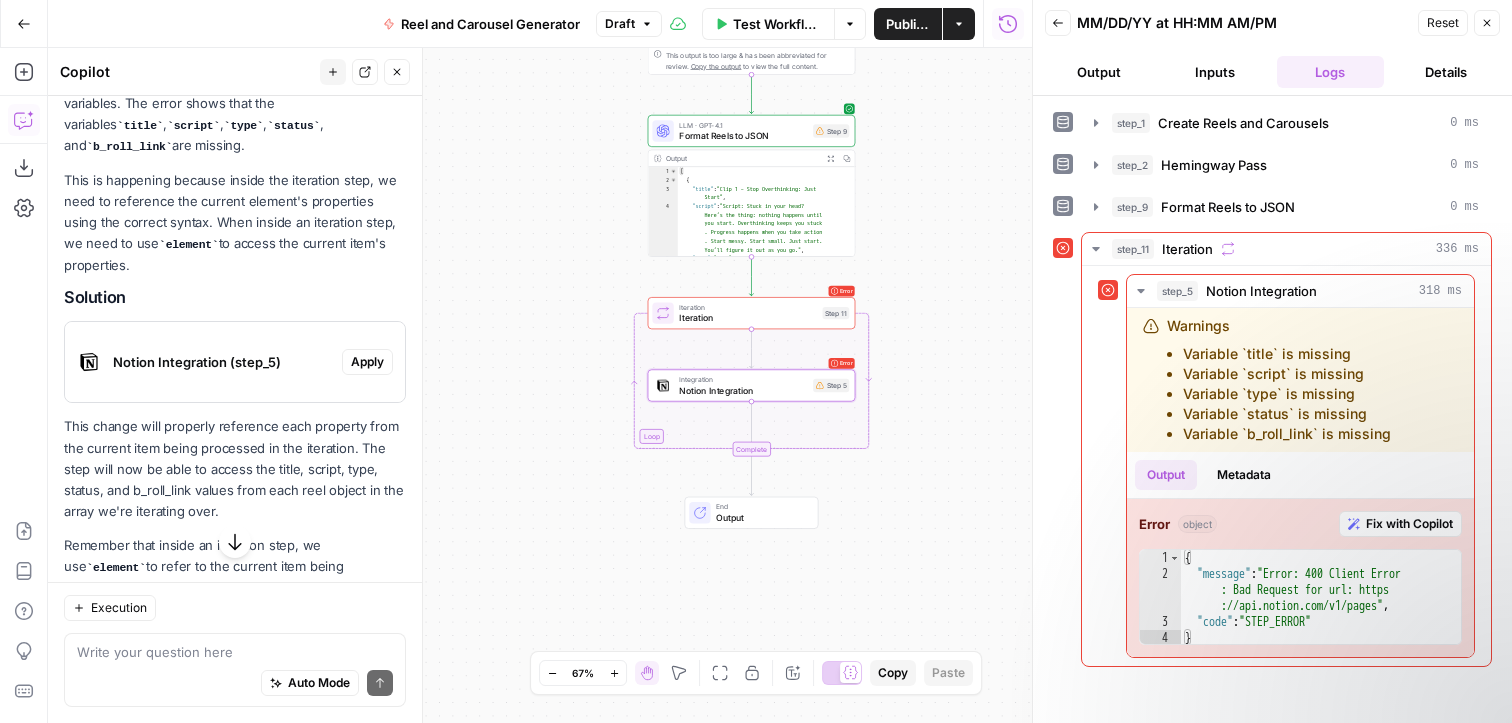 click on "Apply" at bounding box center [367, 362] 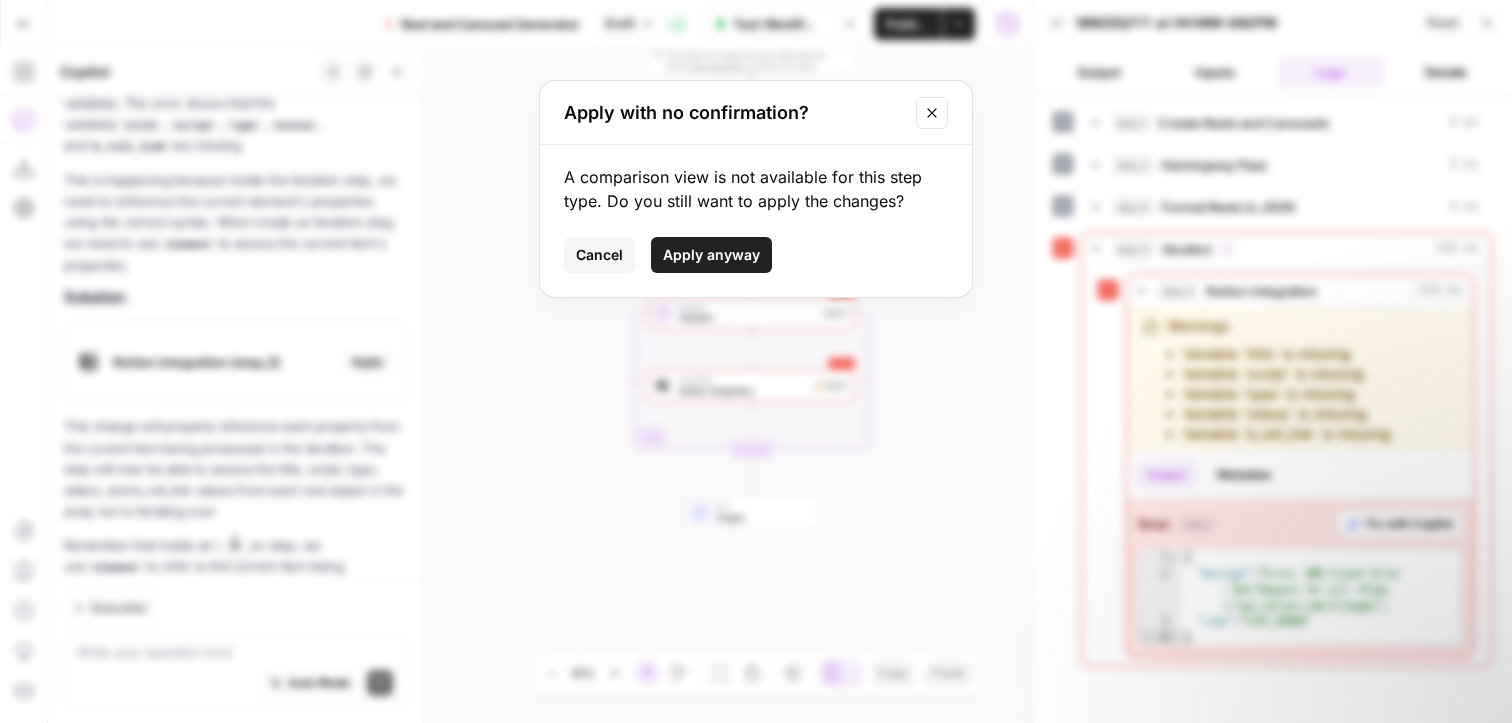click on "Apply anyway" at bounding box center [711, 255] 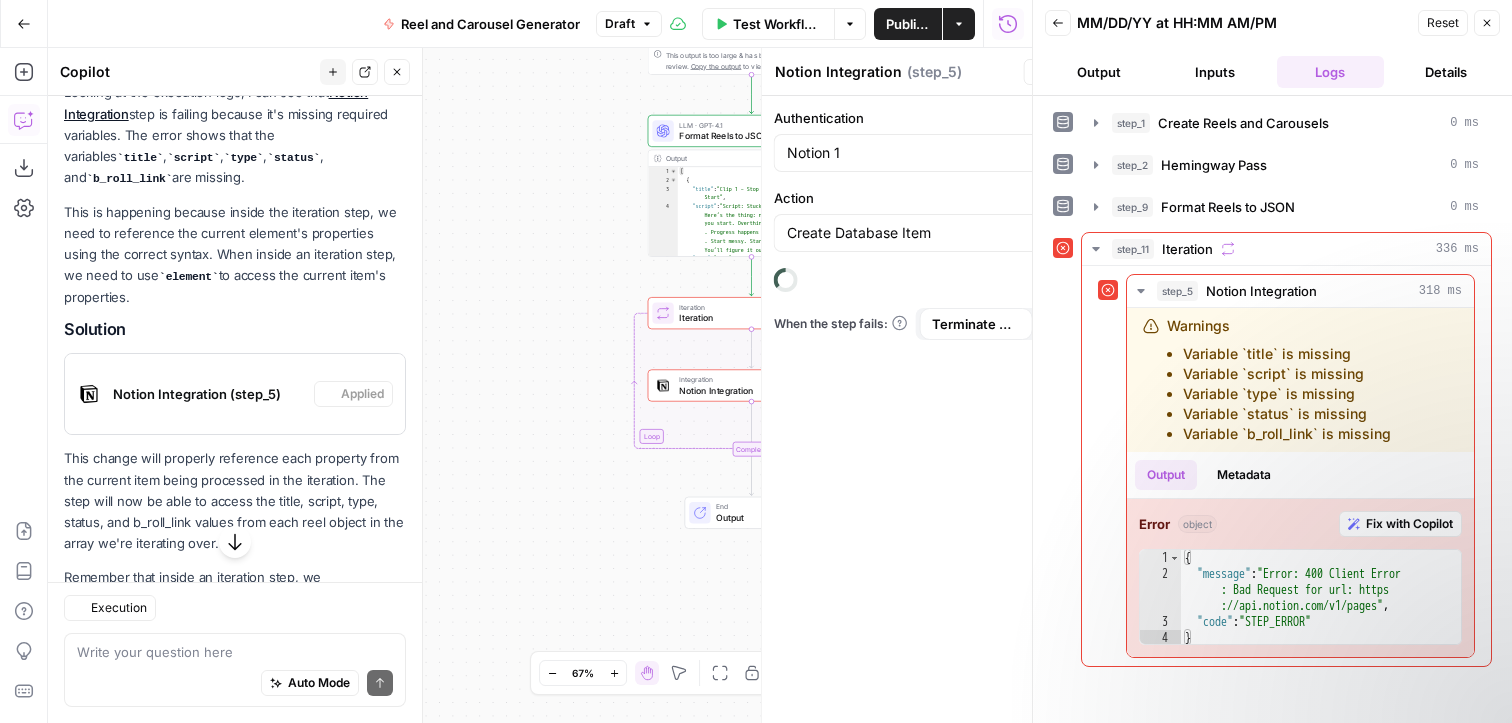 scroll, scrollTop: 745, scrollLeft: 0, axis: vertical 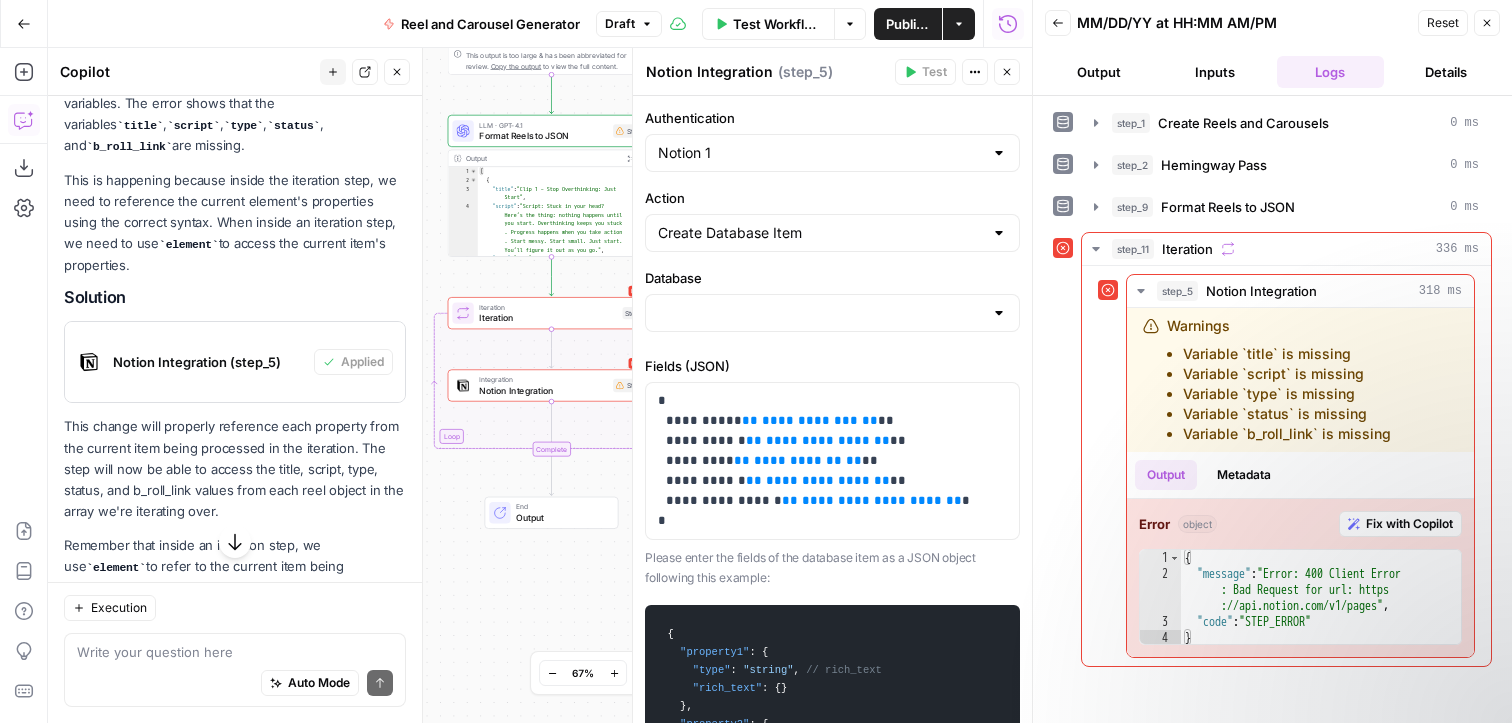 type on "Media Tracker" 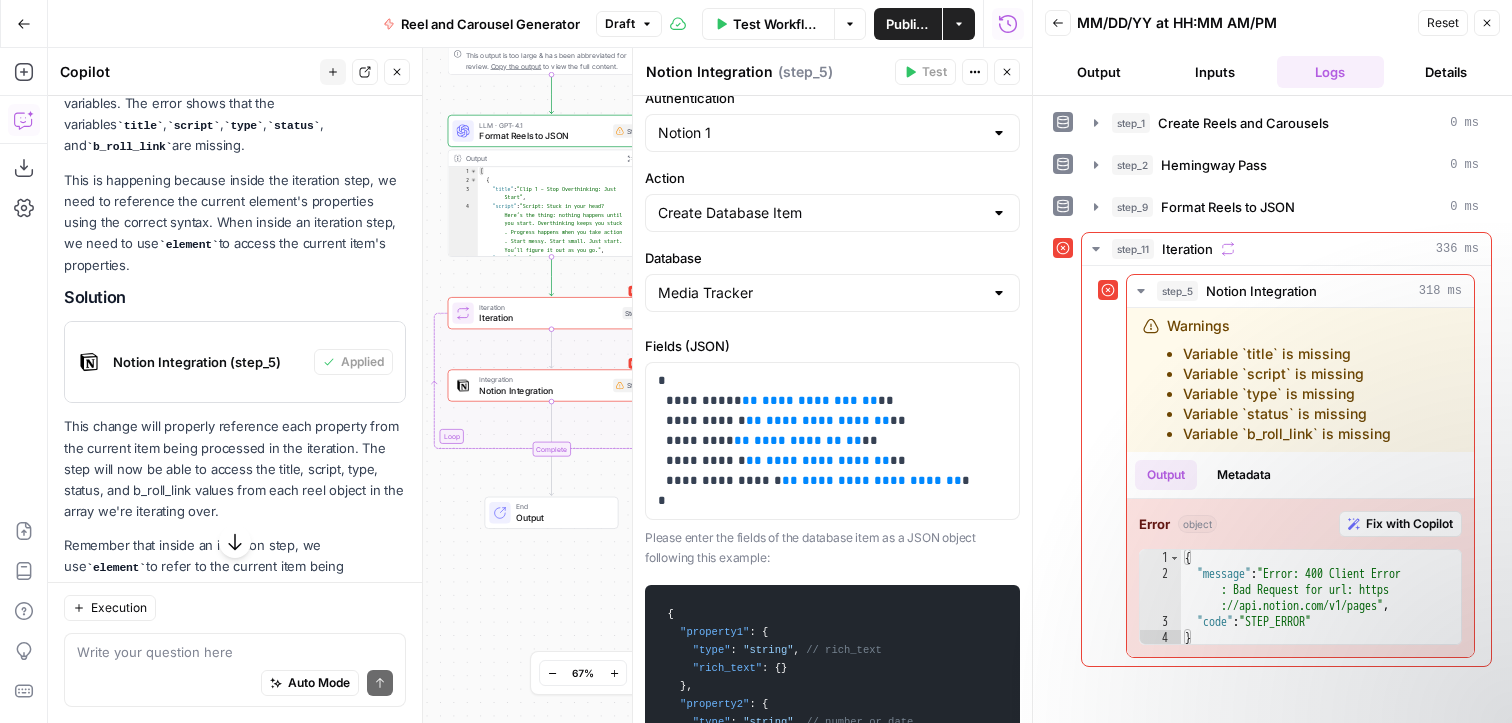 scroll, scrollTop: 0, scrollLeft: 0, axis: both 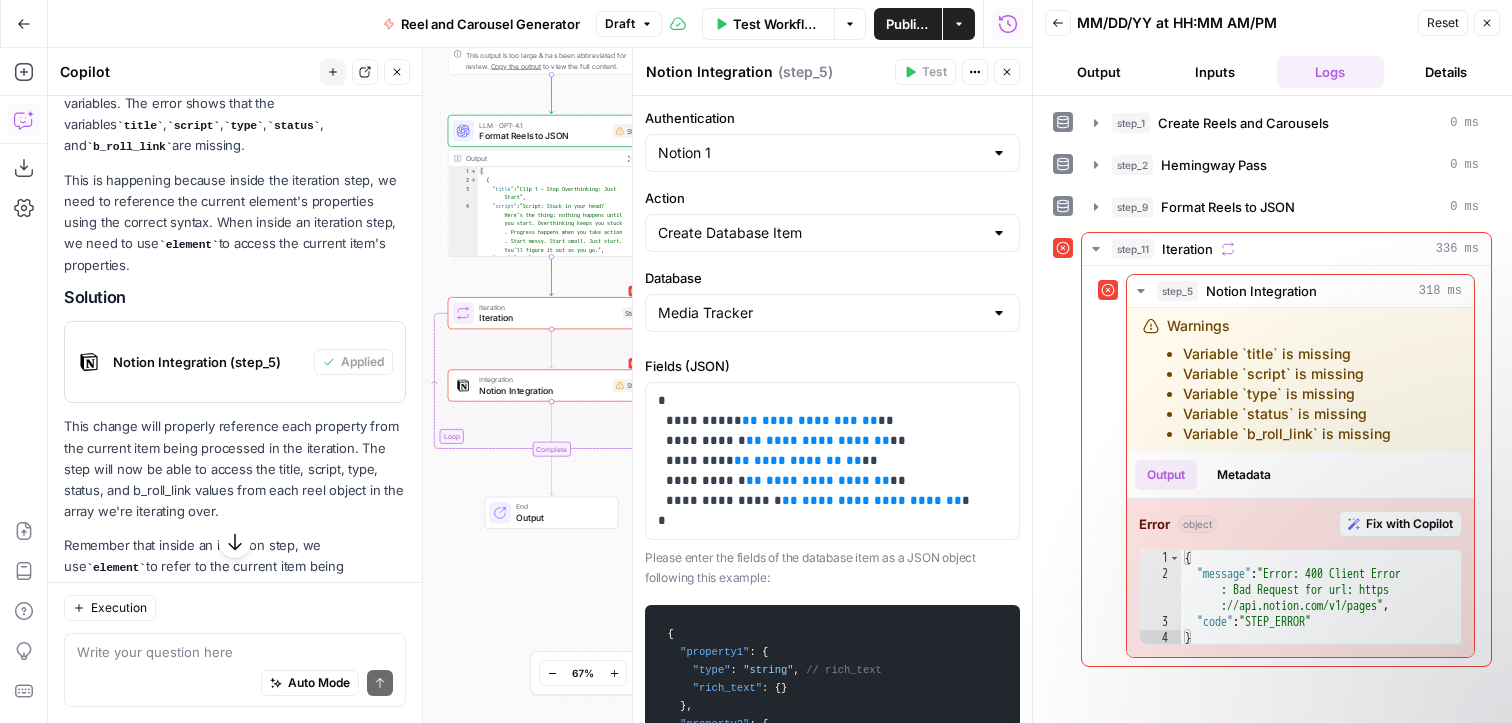 click on "Media Tracker" at bounding box center [832, 313] 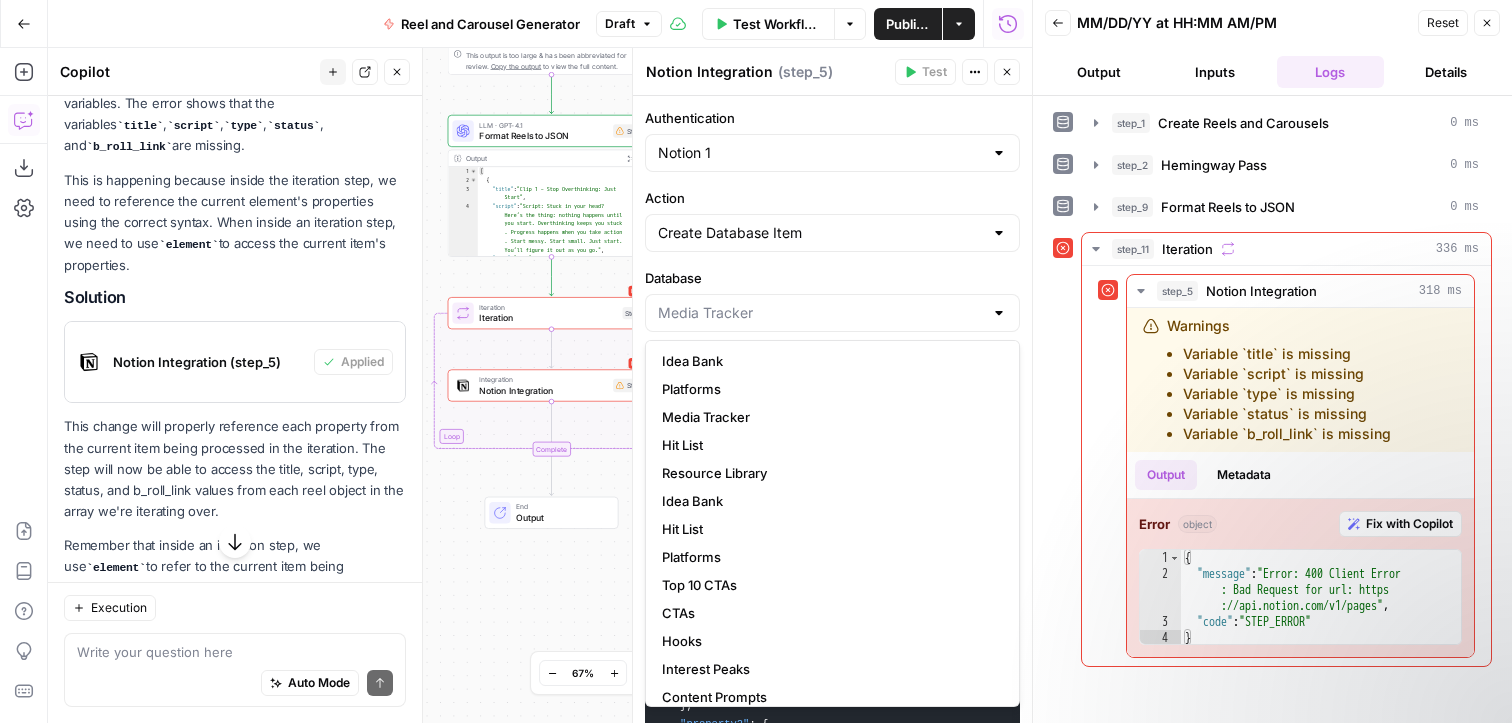 scroll, scrollTop: 0, scrollLeft: 0, axis: both 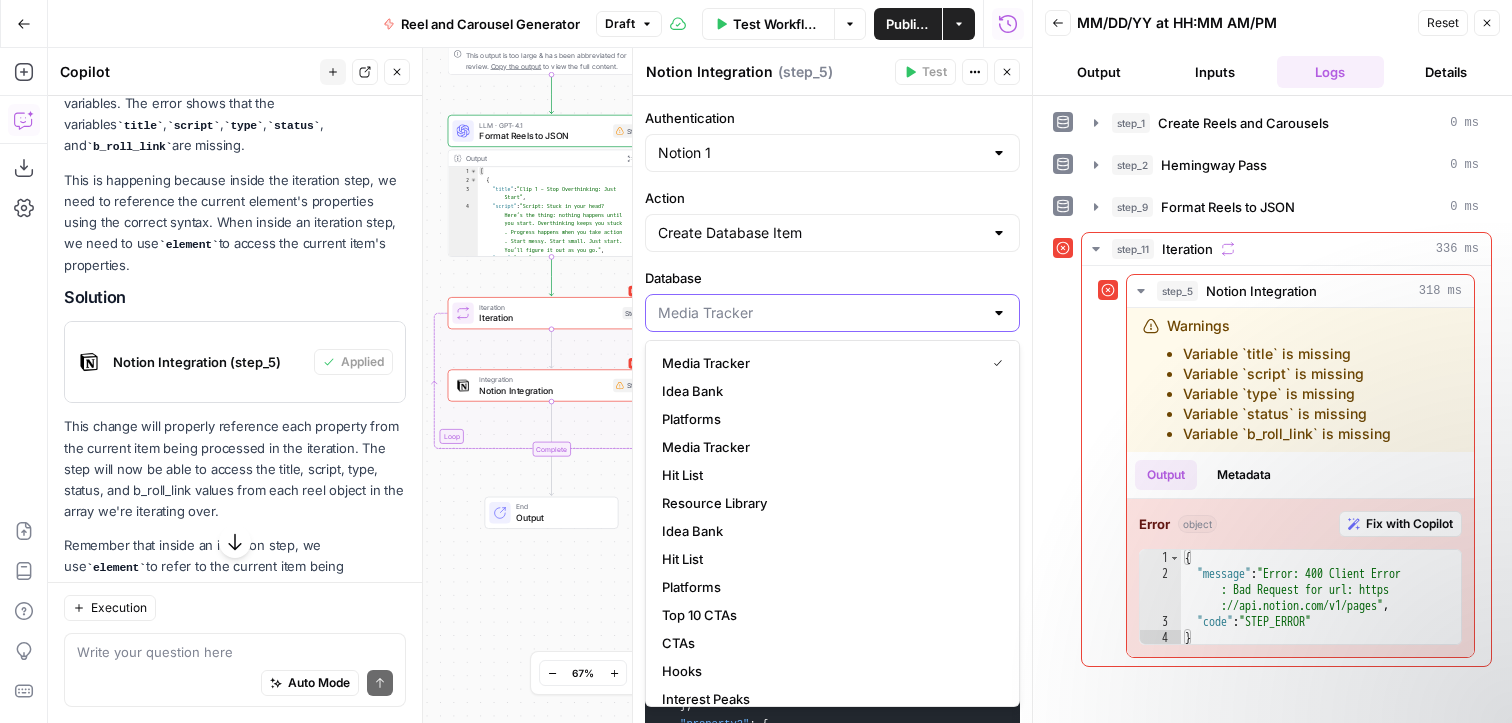 click on "Database" at bounding box center (820, 313) 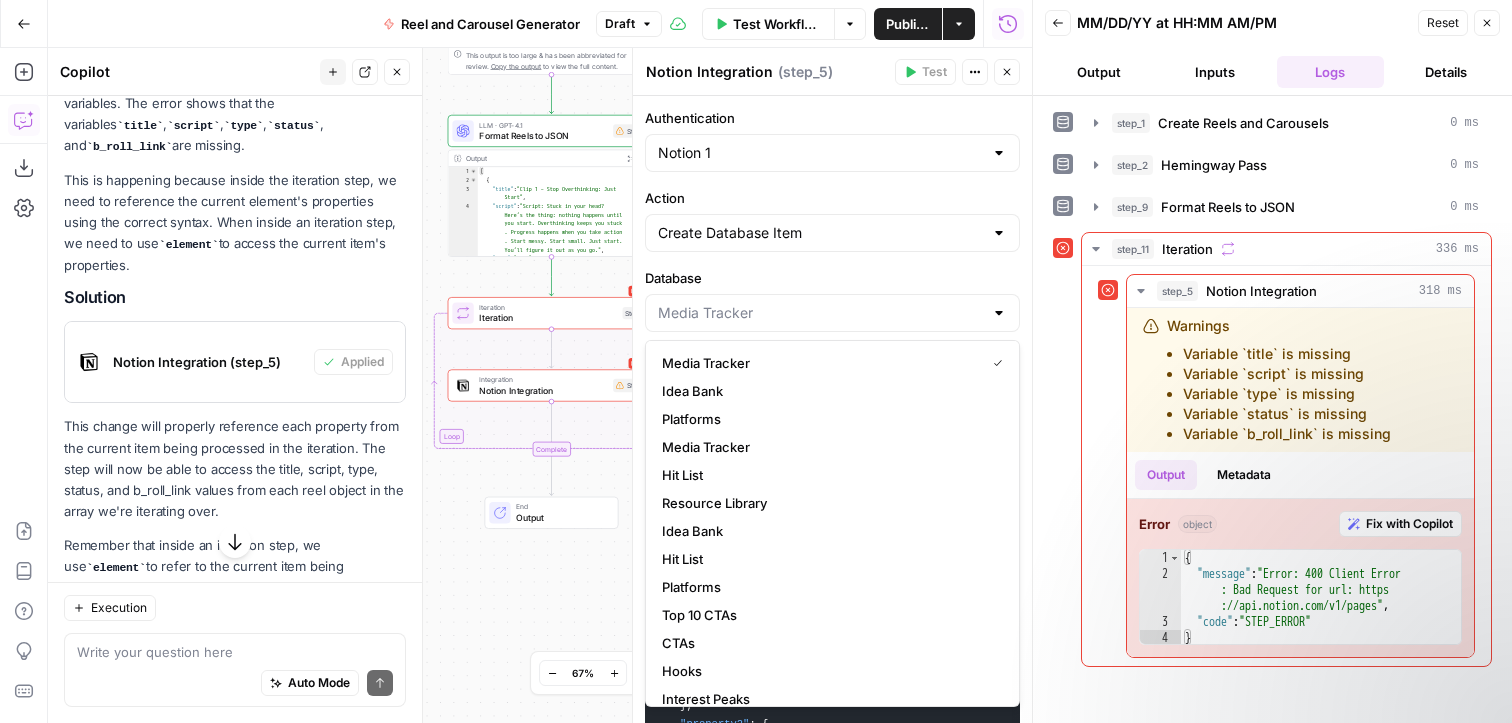 type on "Media Tracker" 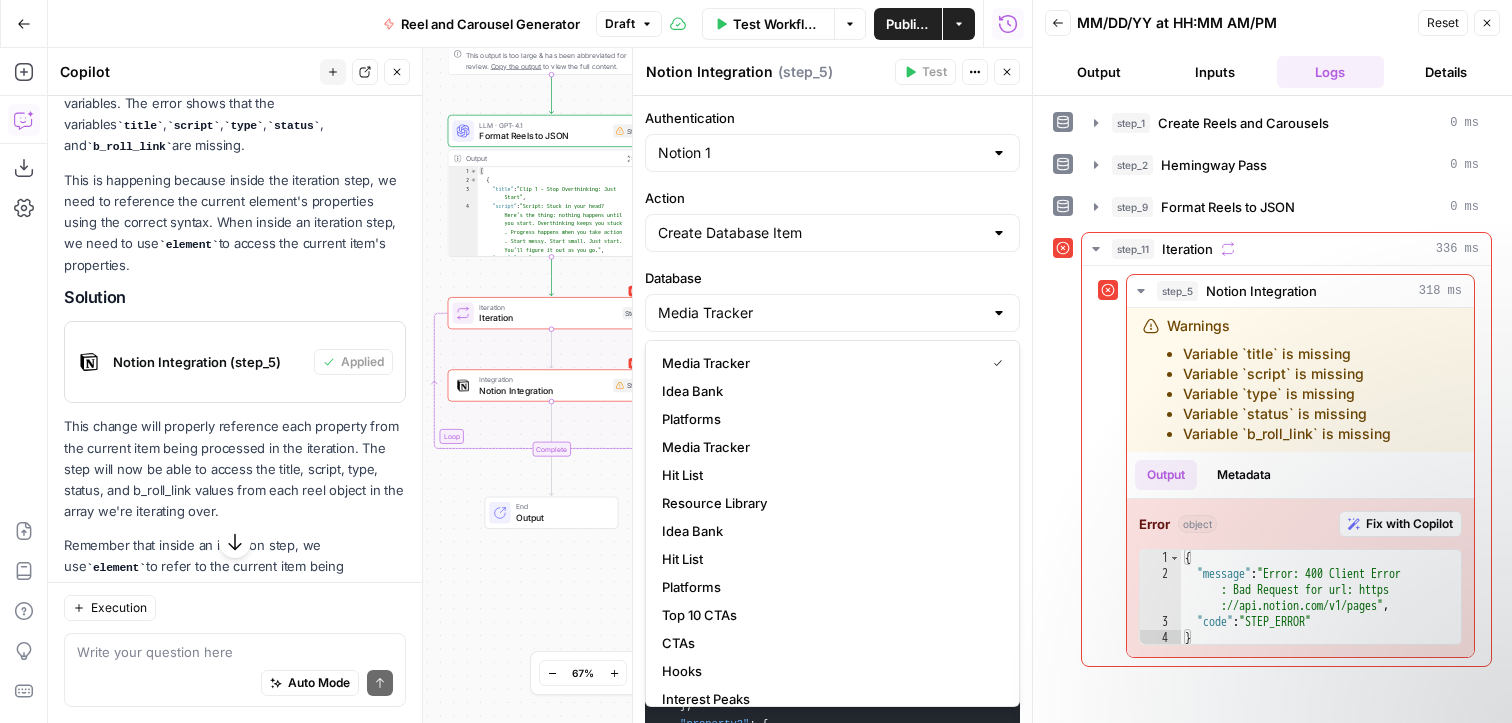 click on "**********" at bounding box center [832, 409] 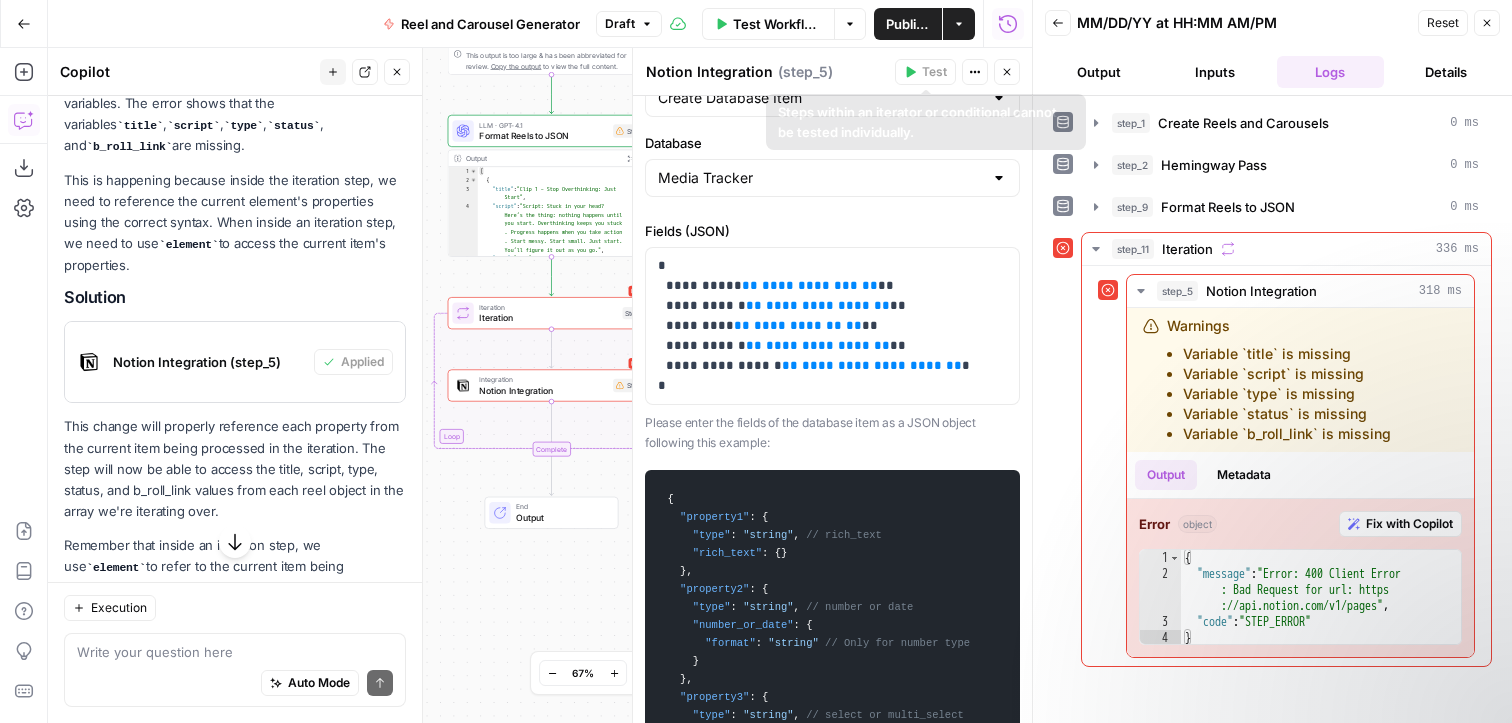 scroll, scrollTop: 0, scrollLeft: 0, axis: both 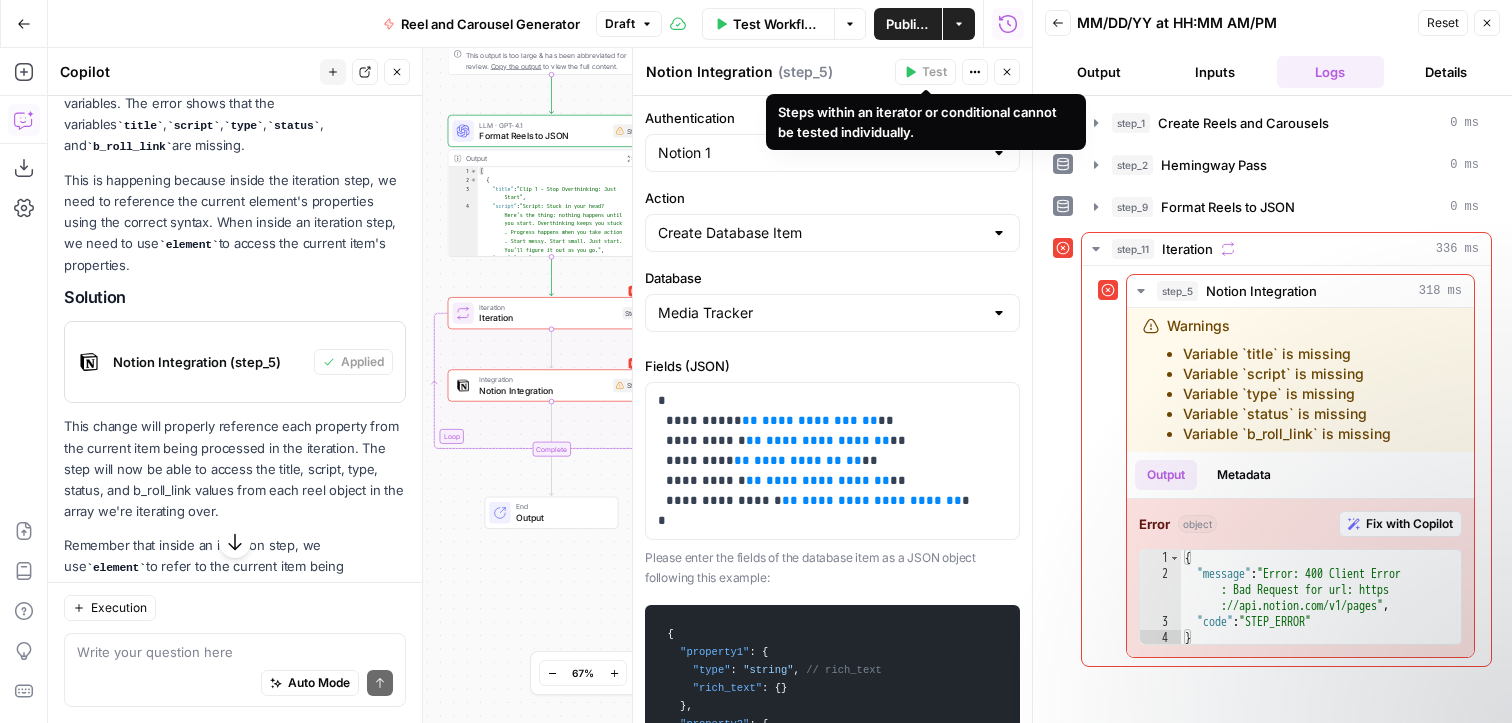 click on "Steps within an iterator or conditional cannot be tested individually." at bounding box center [926, 122] 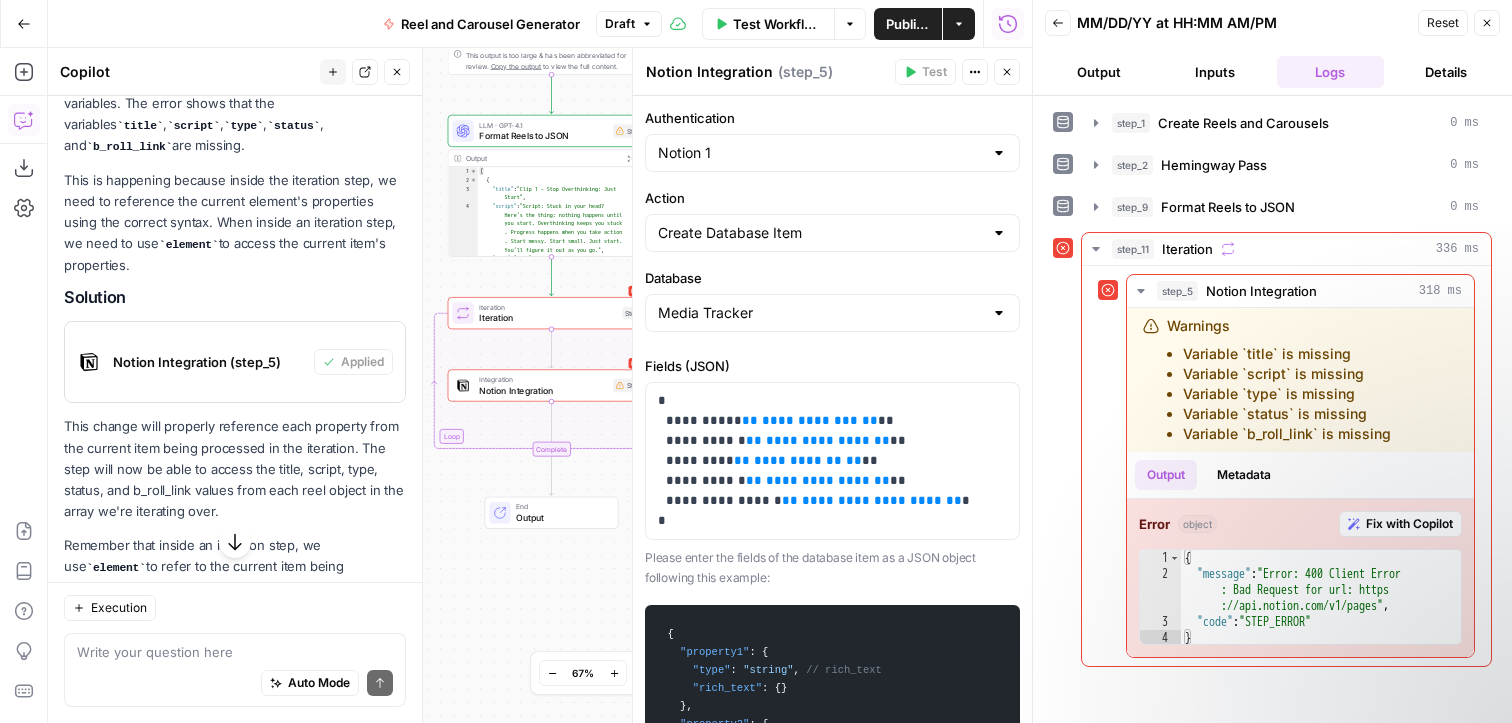 scroll, scrollTop: 829, scrollLeft: 0, axis: vertical 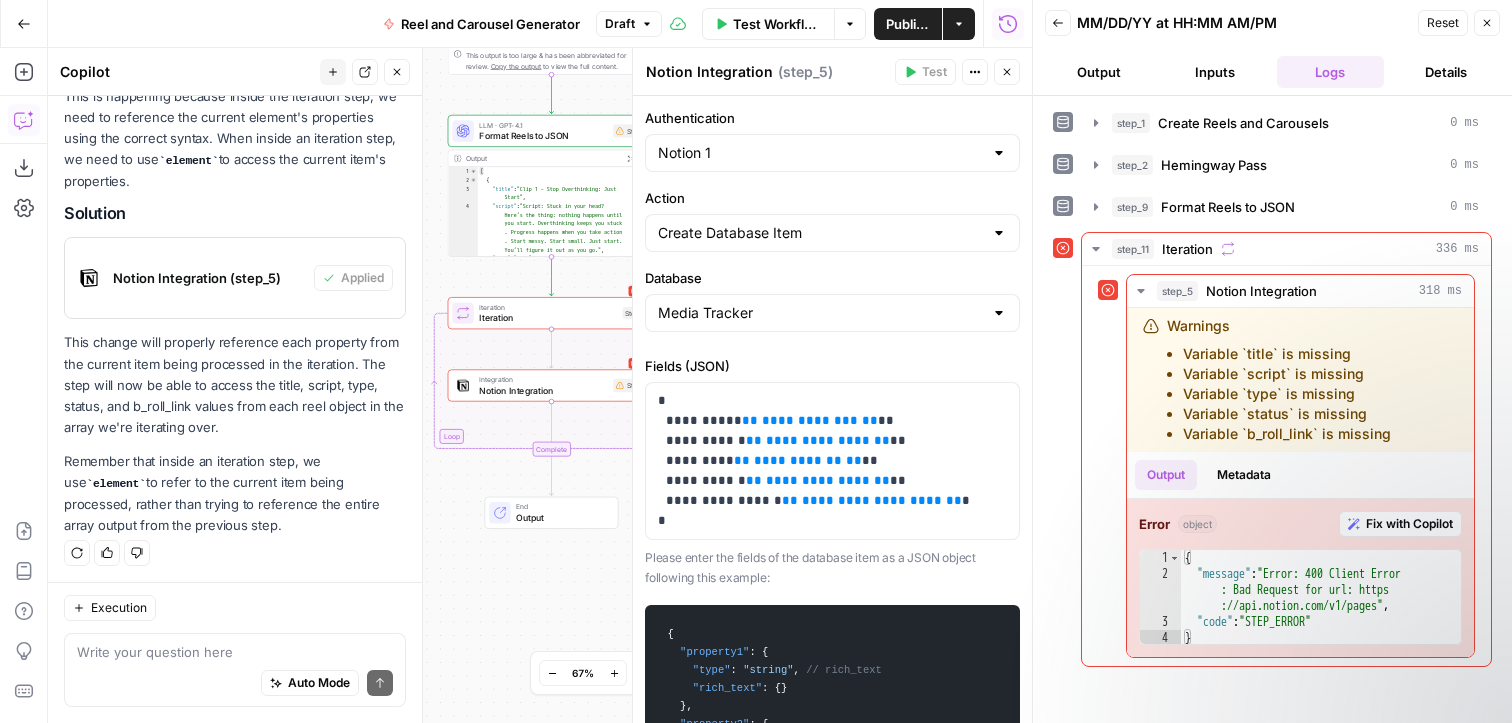 click on "Close" at bounding box center (1007, 72) 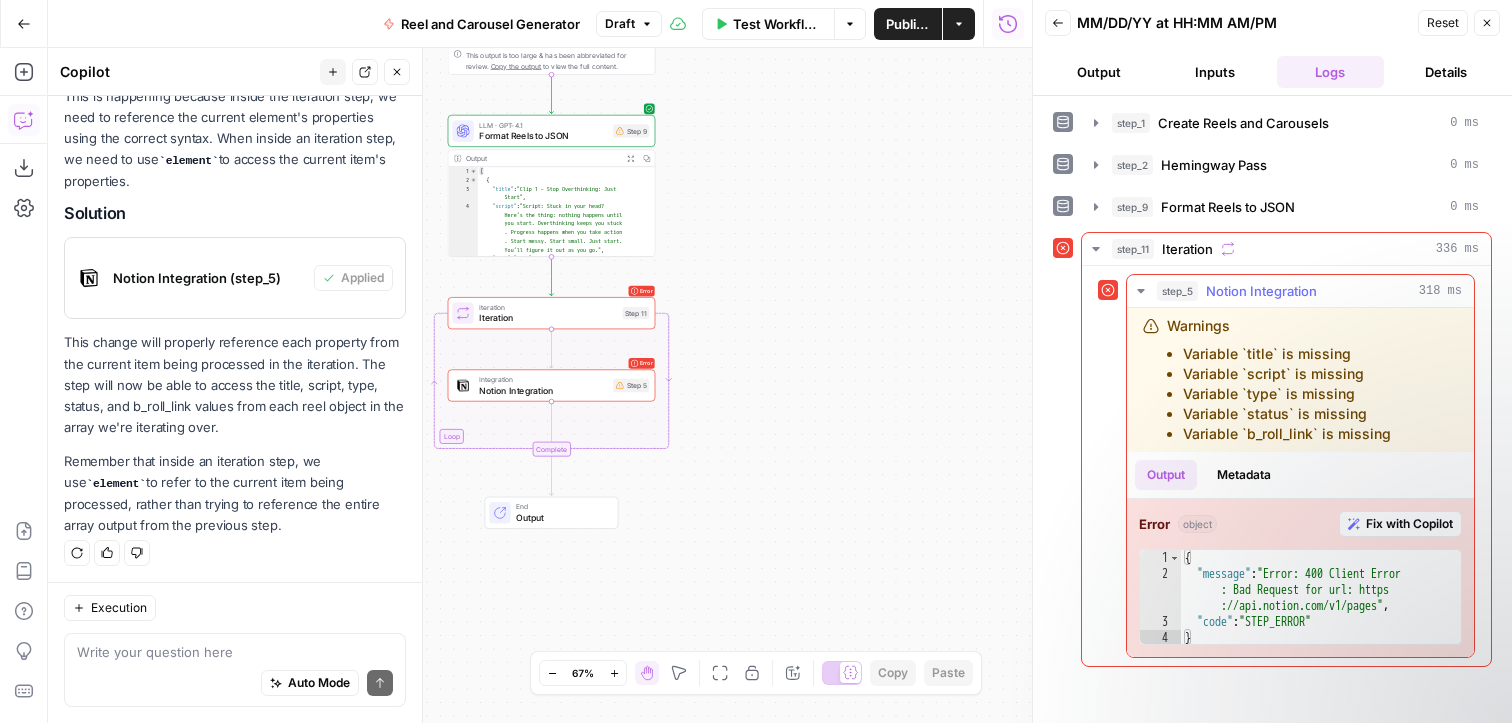 click on "Fix with Copilot" at bounding box center [1409, 524] 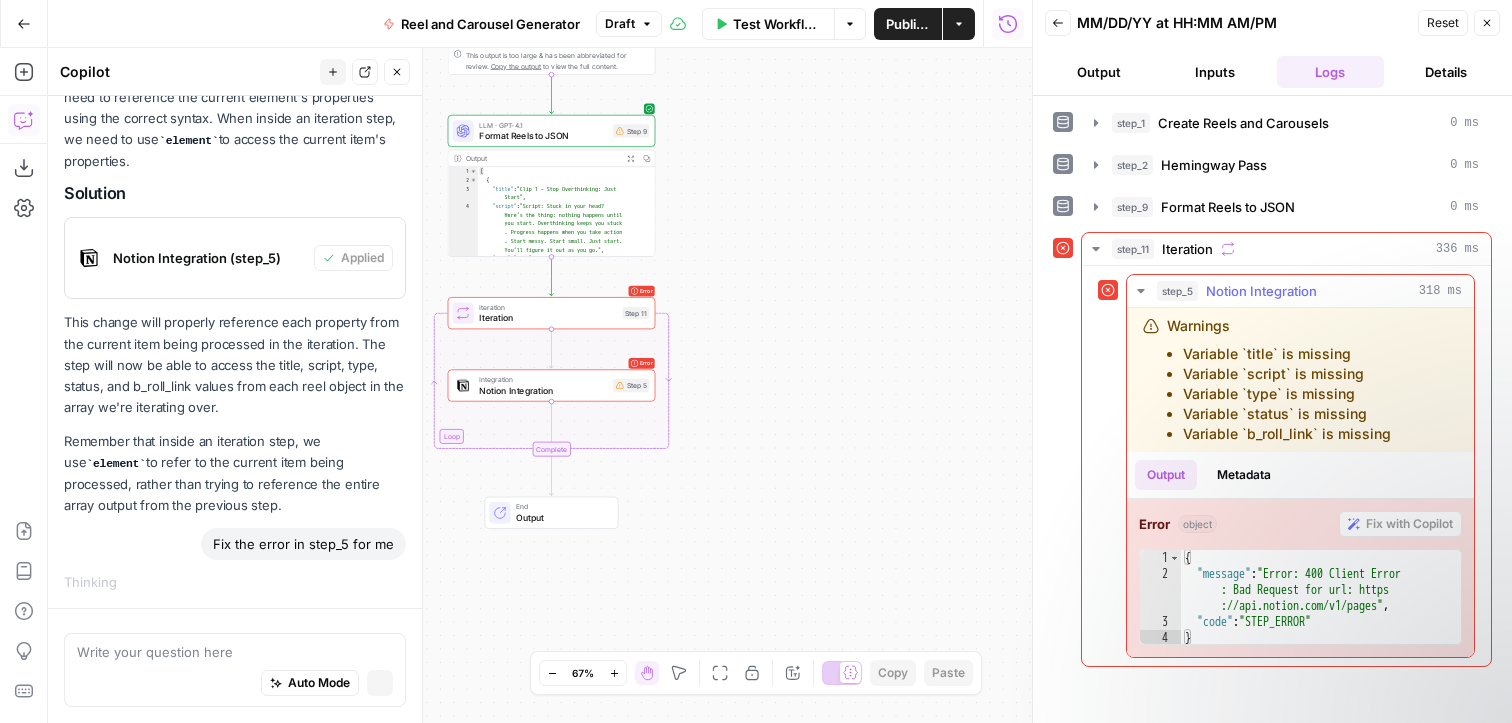 scroll, scrollTop: 783, scrollLeft: 0, axis: vertical 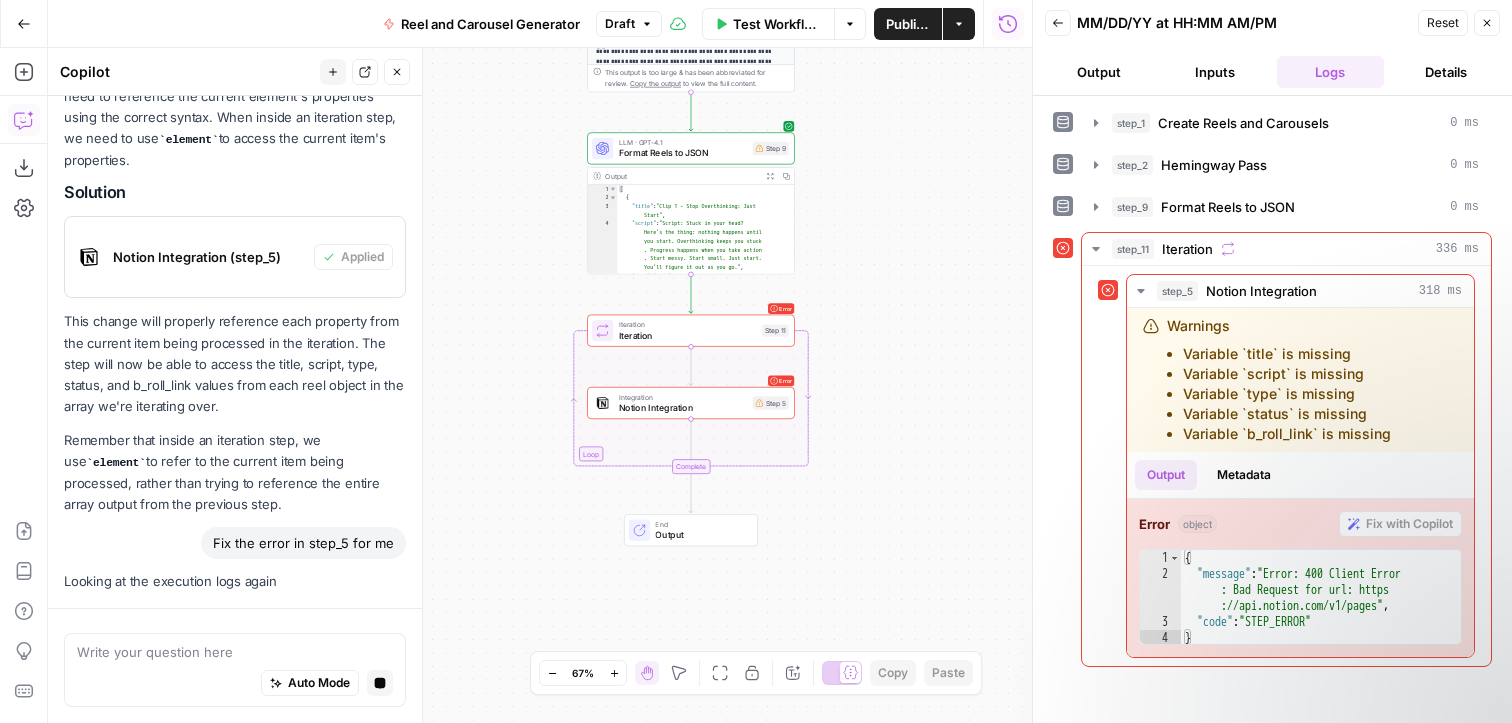 drag, startPoint x: 155, startPoint y: 504, endPoint x: 128, endPoint y: 465, distance: 47.434166 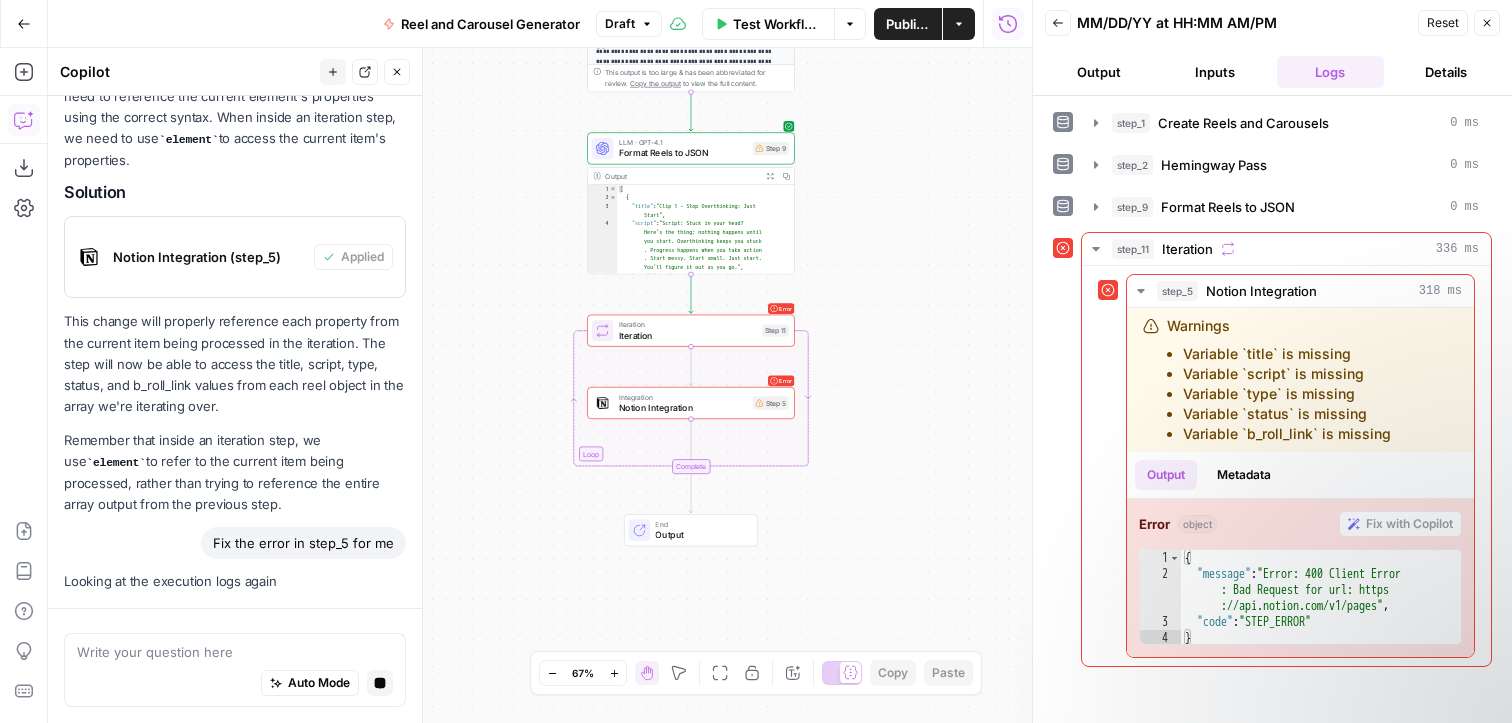 click on "Remember that inside an iteration step, we use  element  to refer to the current item being processed, rather than trying to reference the entire array output from the previous step." at bounding box center [235, 472] 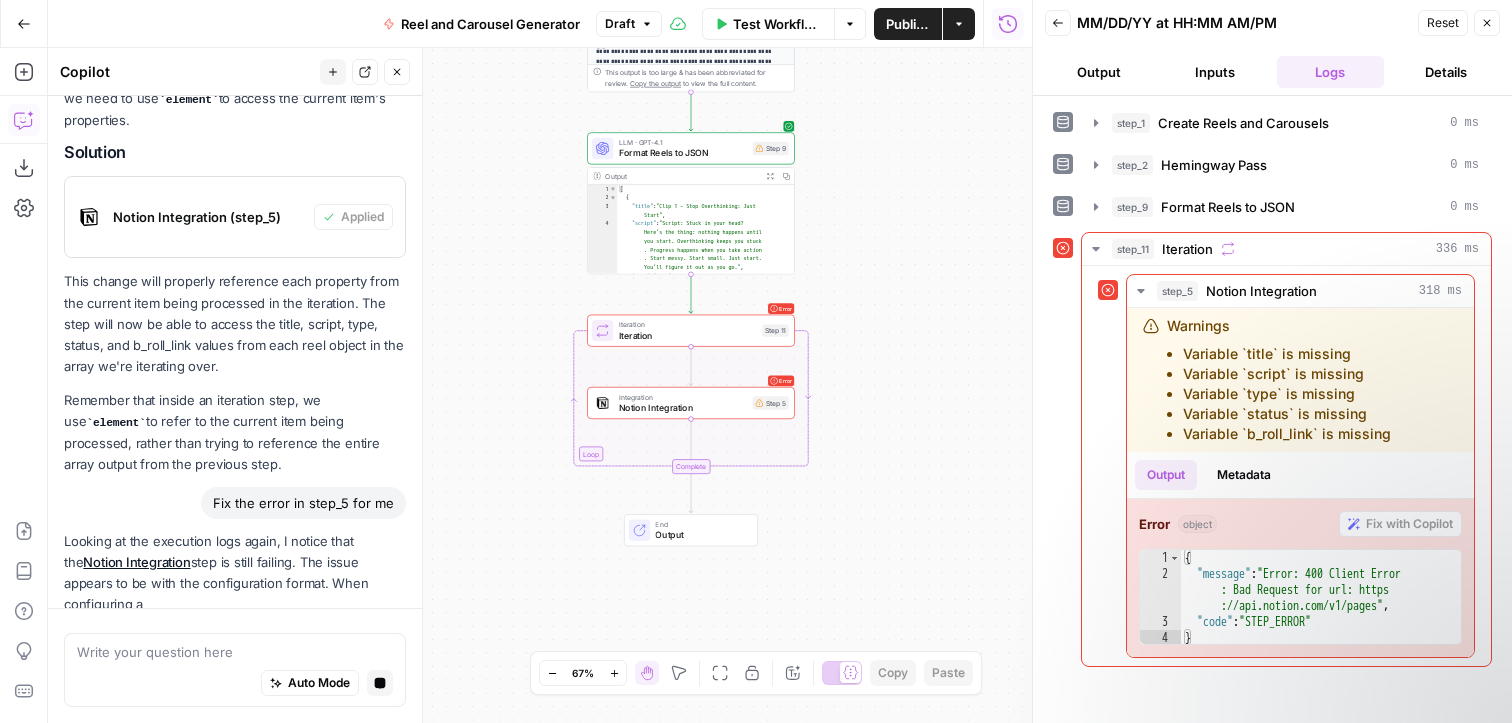 click on "Fix the error in step_5 for me" at bounding box center [235, 503] 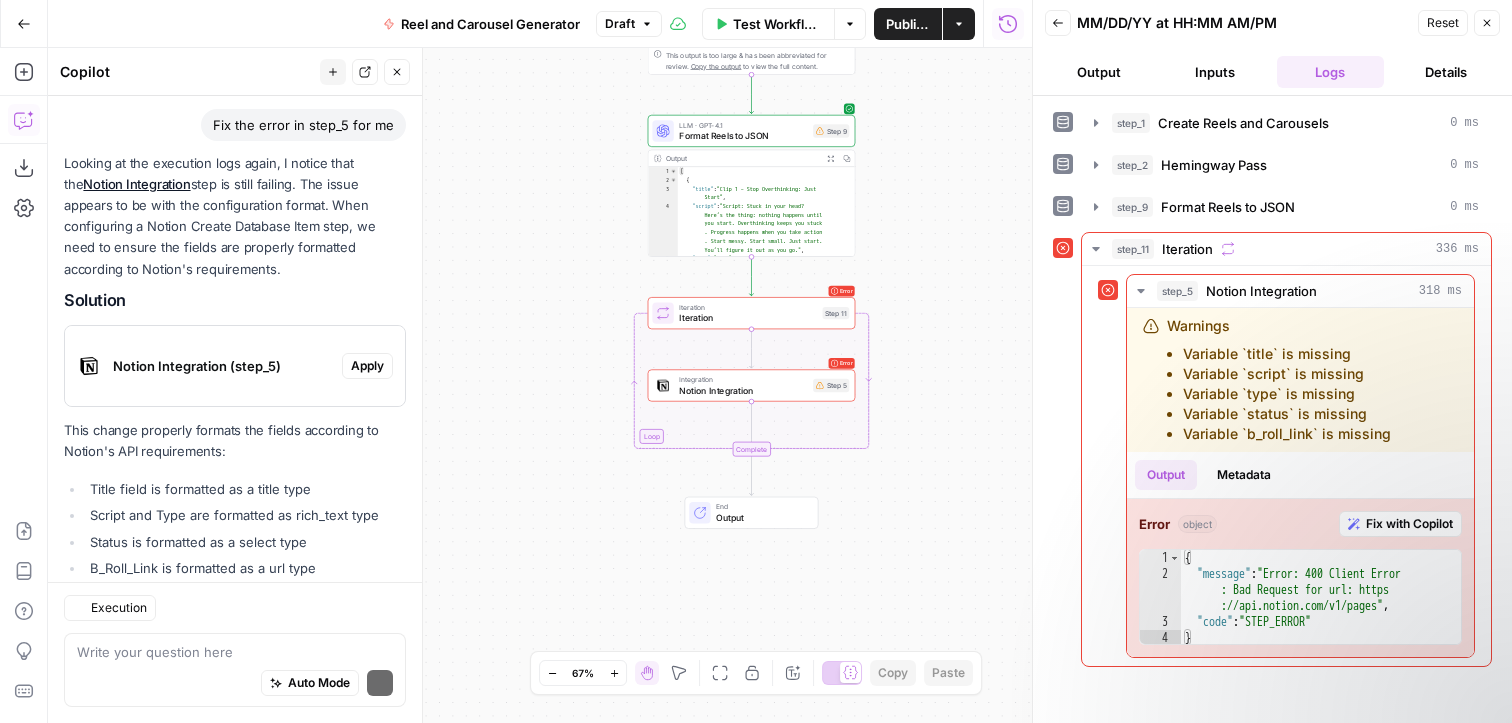 scroll, scrollTop: 1390, scrollLeft: 0, axis: vertical 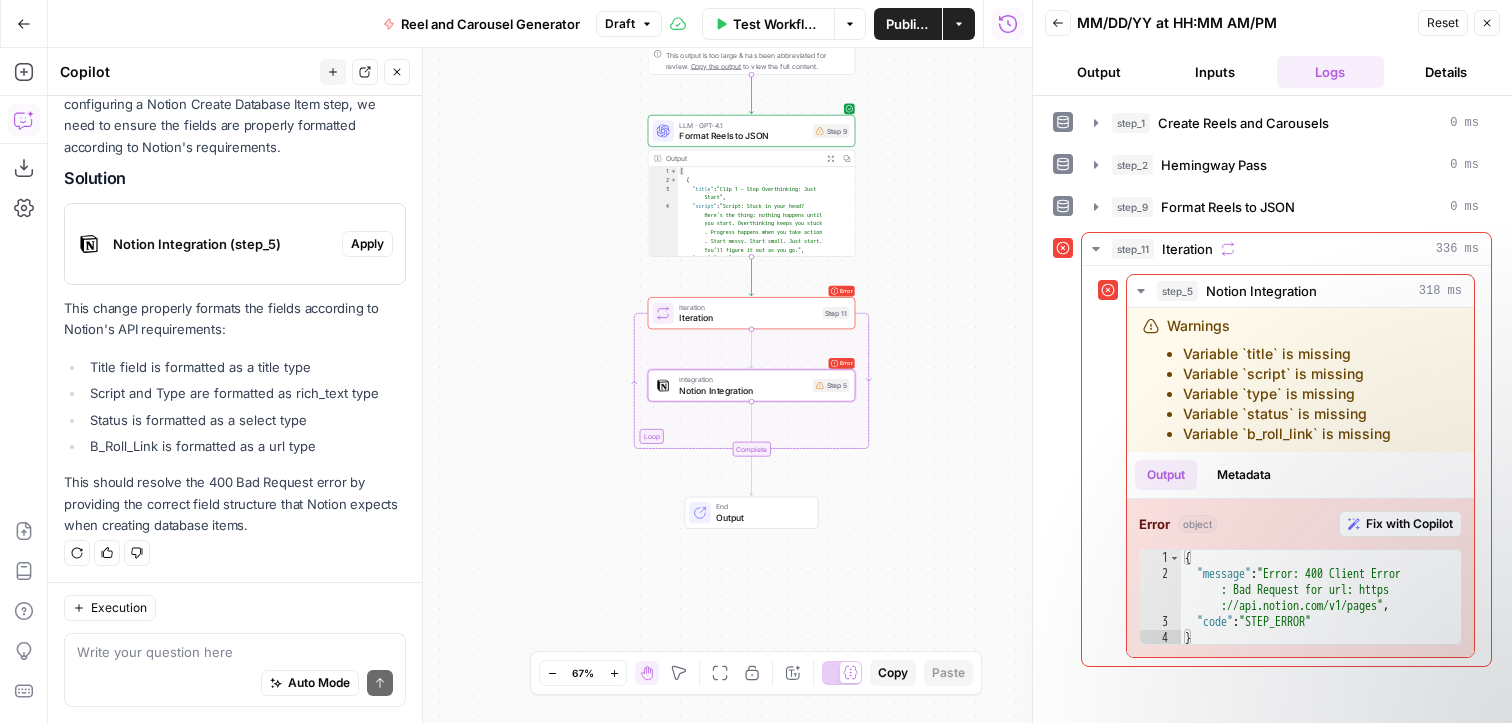 click on "Apply" at bounding box center [367, 244] 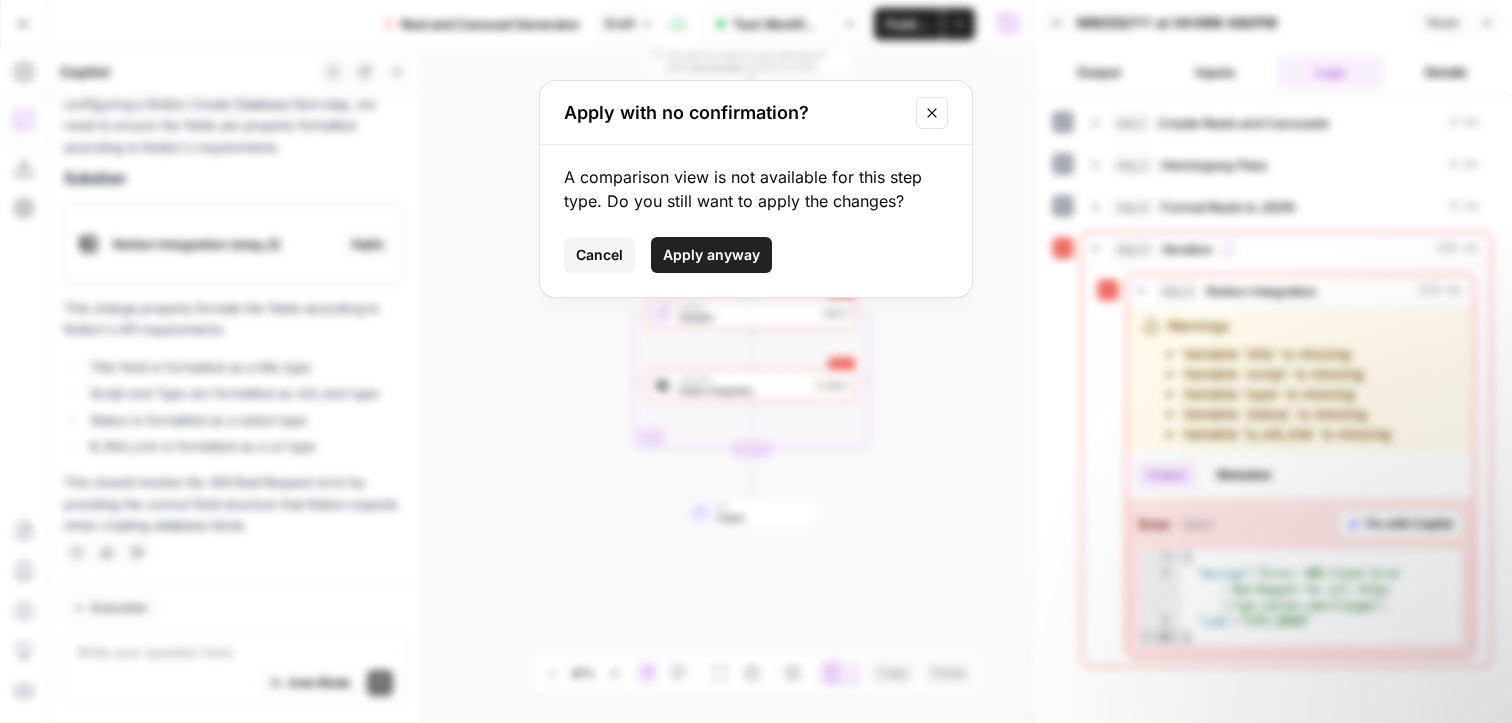 click on "Apply anyway" at bounding box center (711, 255) 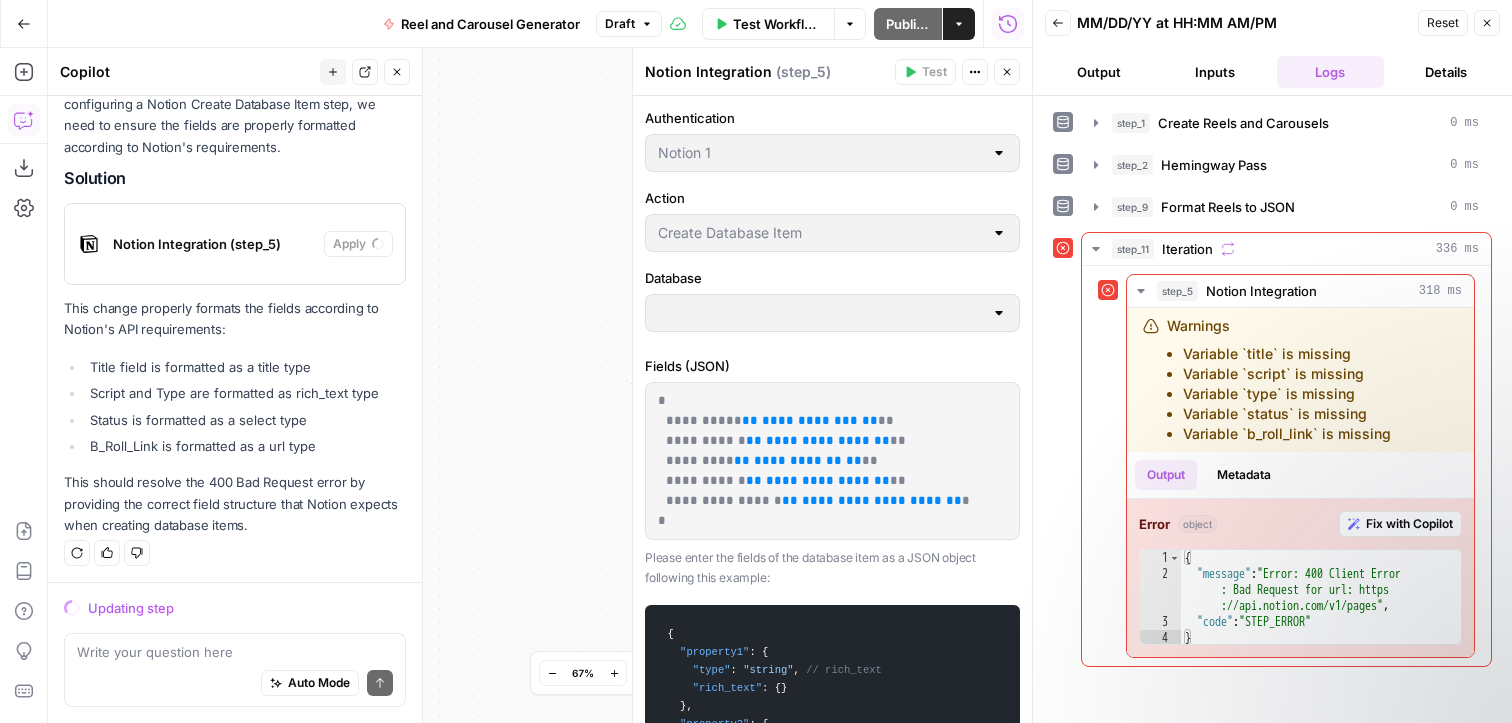 type on "Media Tracker" 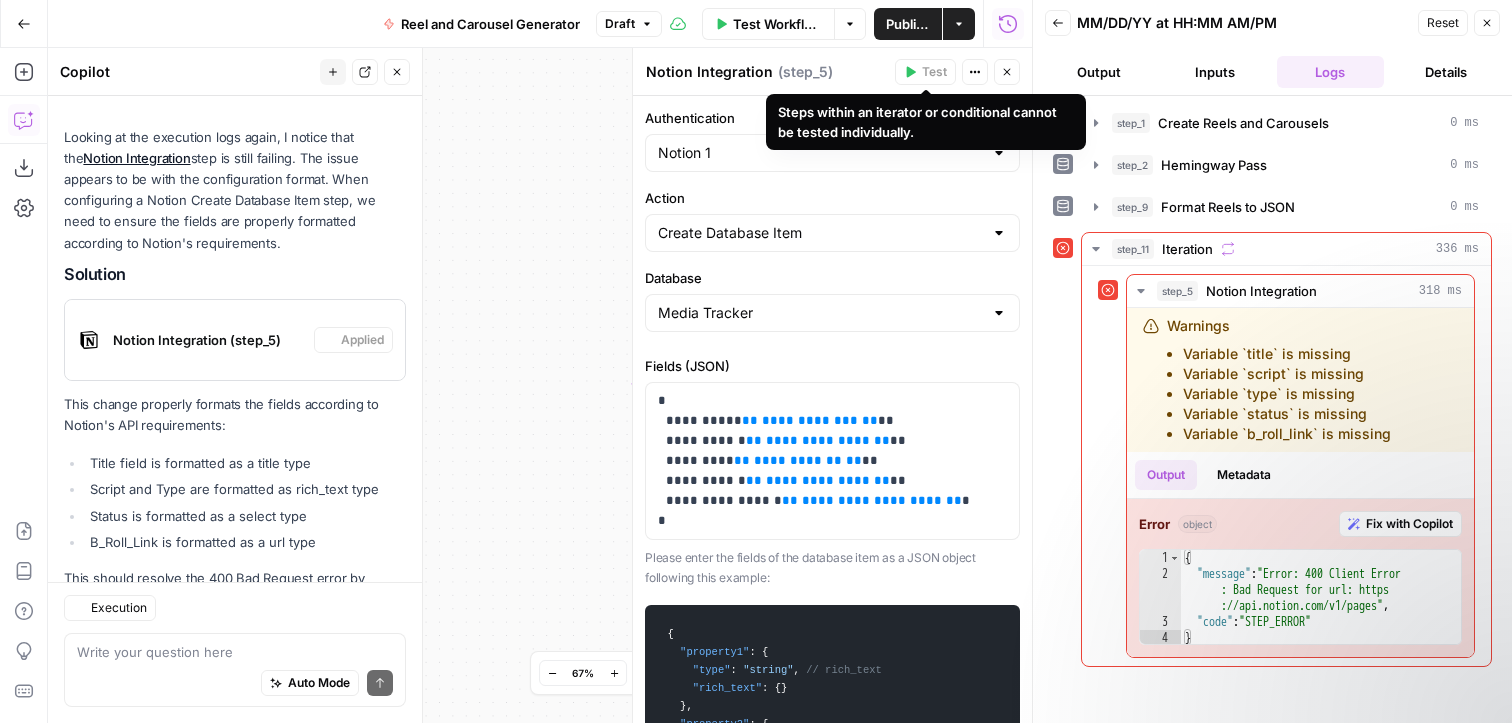 scroll, scrollTop: 1422, scrollLeft: 0, axis: vertical 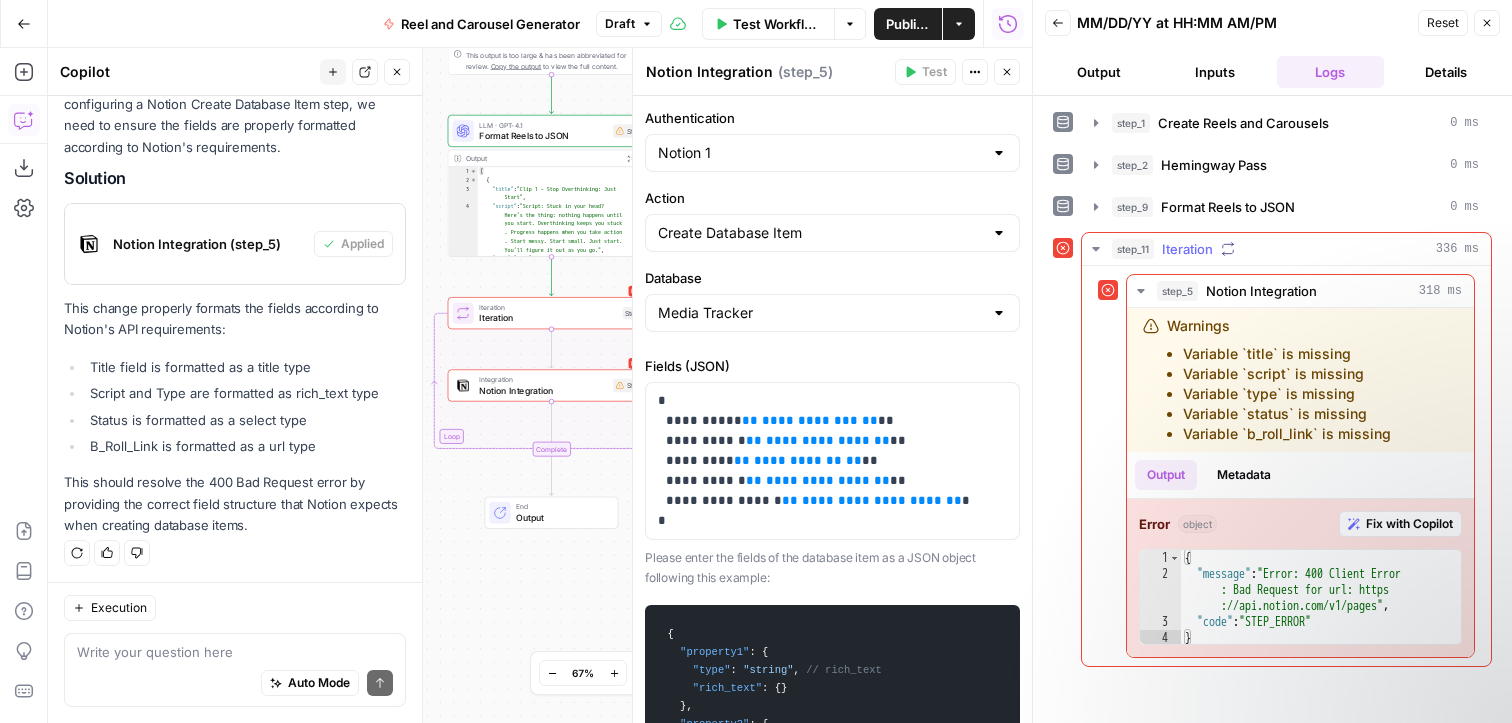 click on "step_11" at bounding box center [1133, 249] 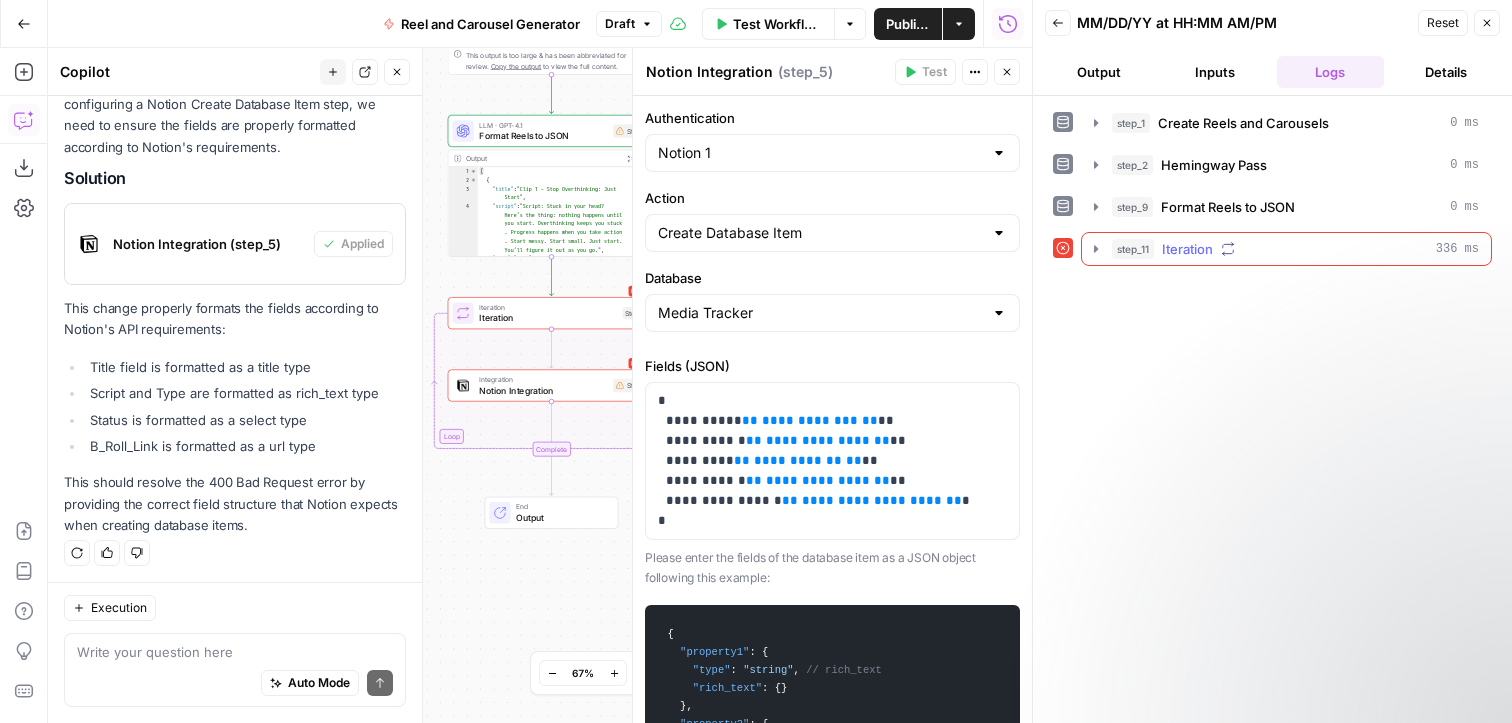 click on "step_11" at bounding box center [1133, 249] 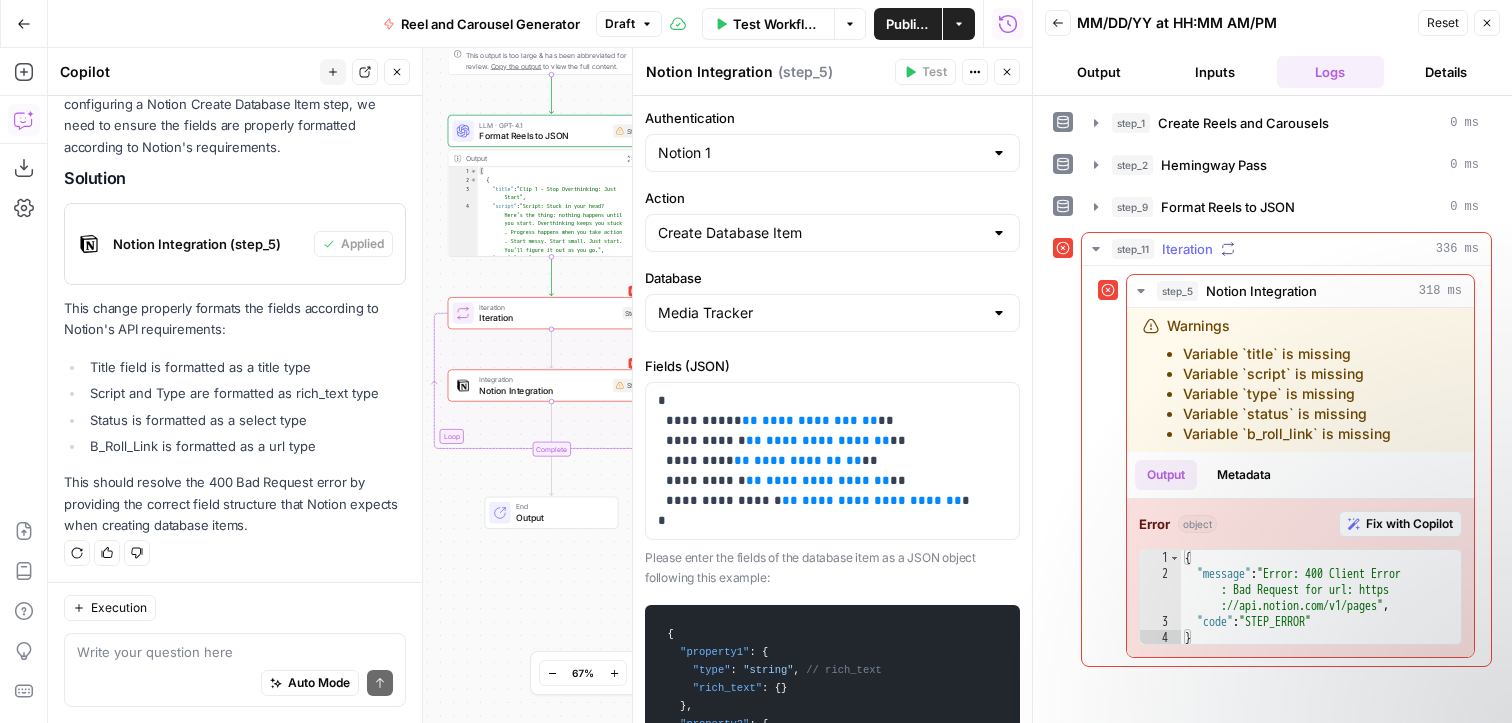 click on "Iteration" at bounding box center [1187, 249] 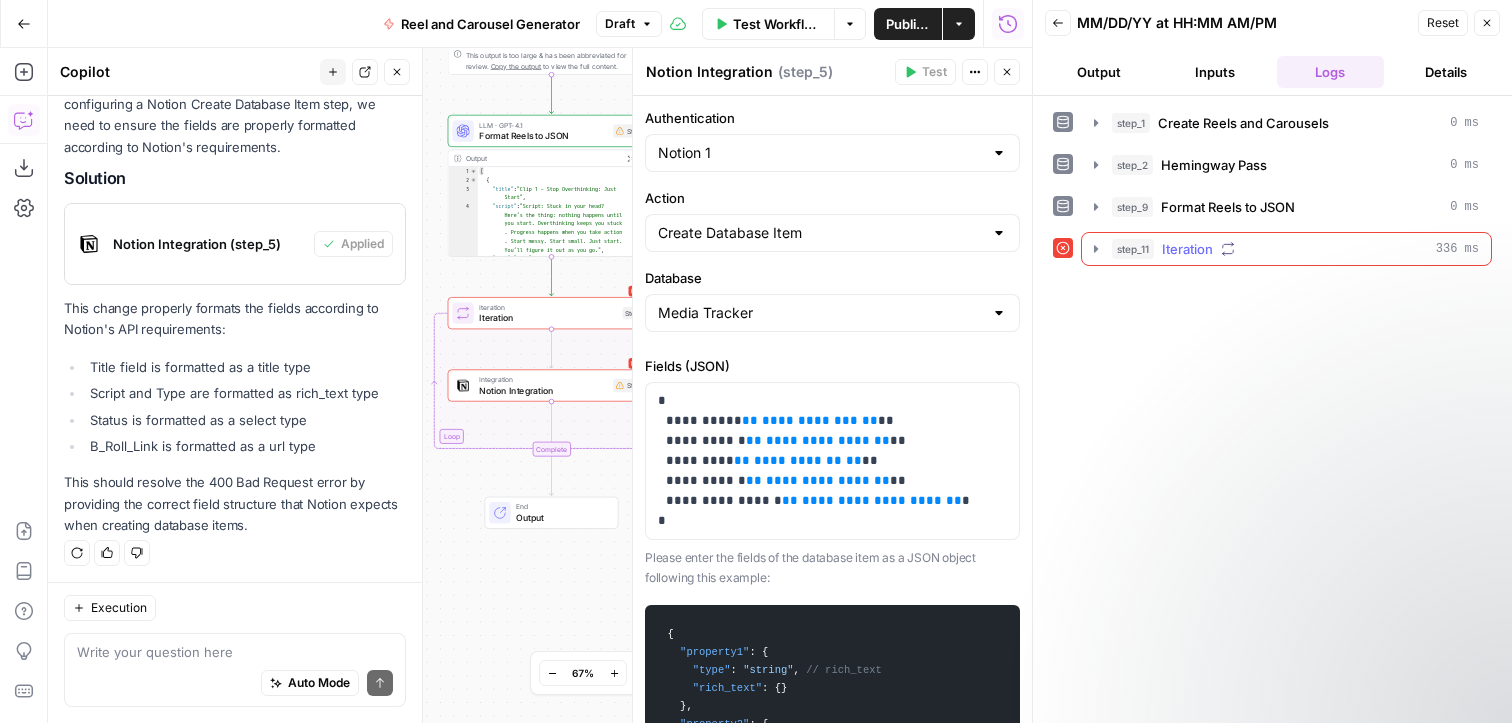 click on "step_11 Iteration 336 ms" at bounding box center [1295, 249] 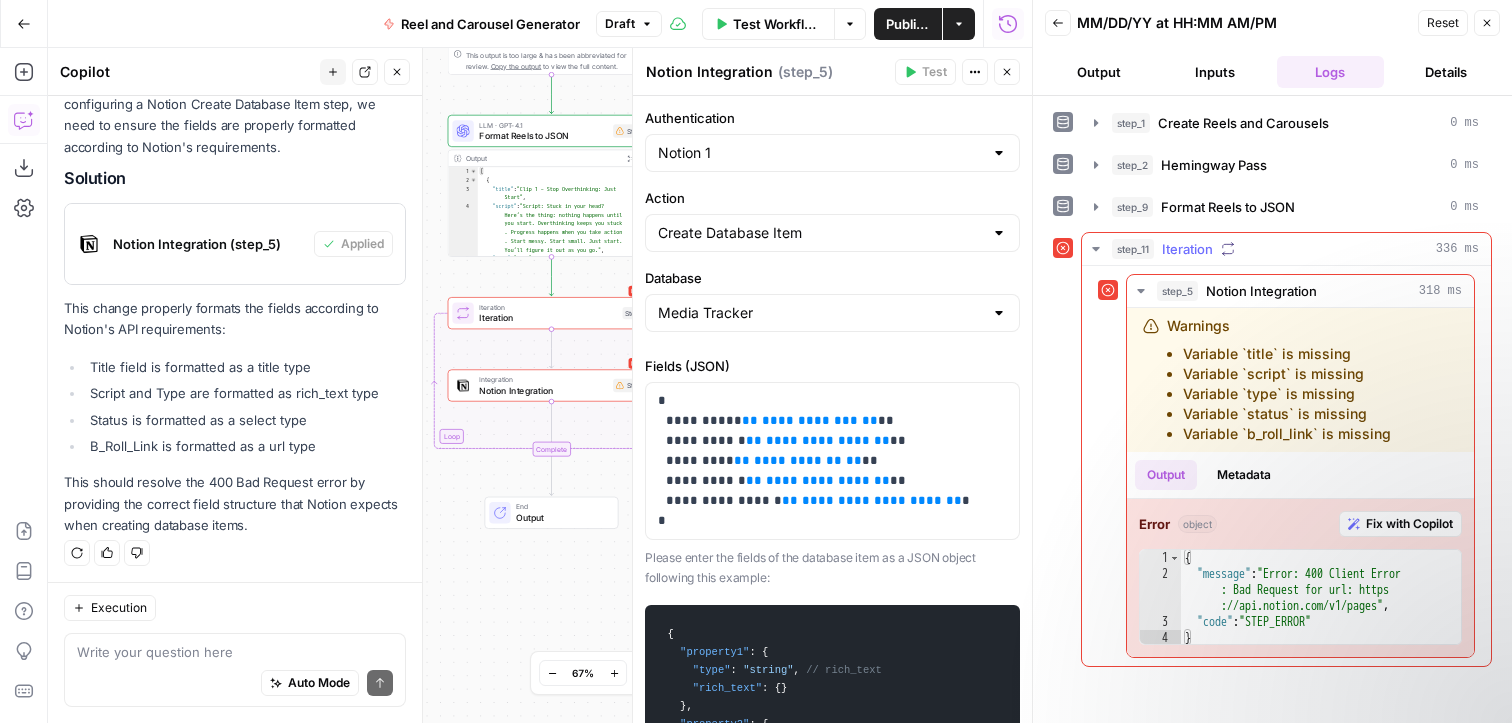 click on "step_11 Iteration 336 ms" at bounding box center [1295, 249] 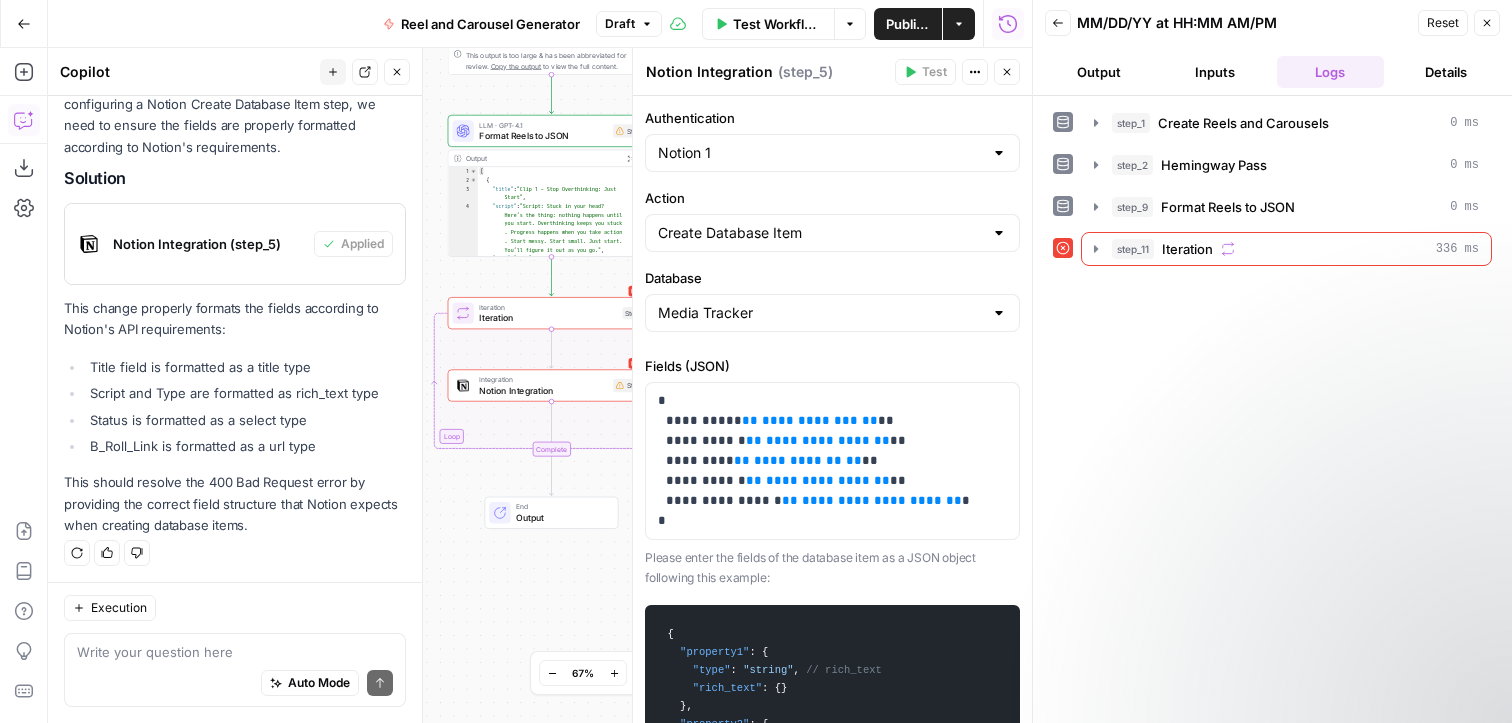 click on "**********" at bounding box center [540, 385] 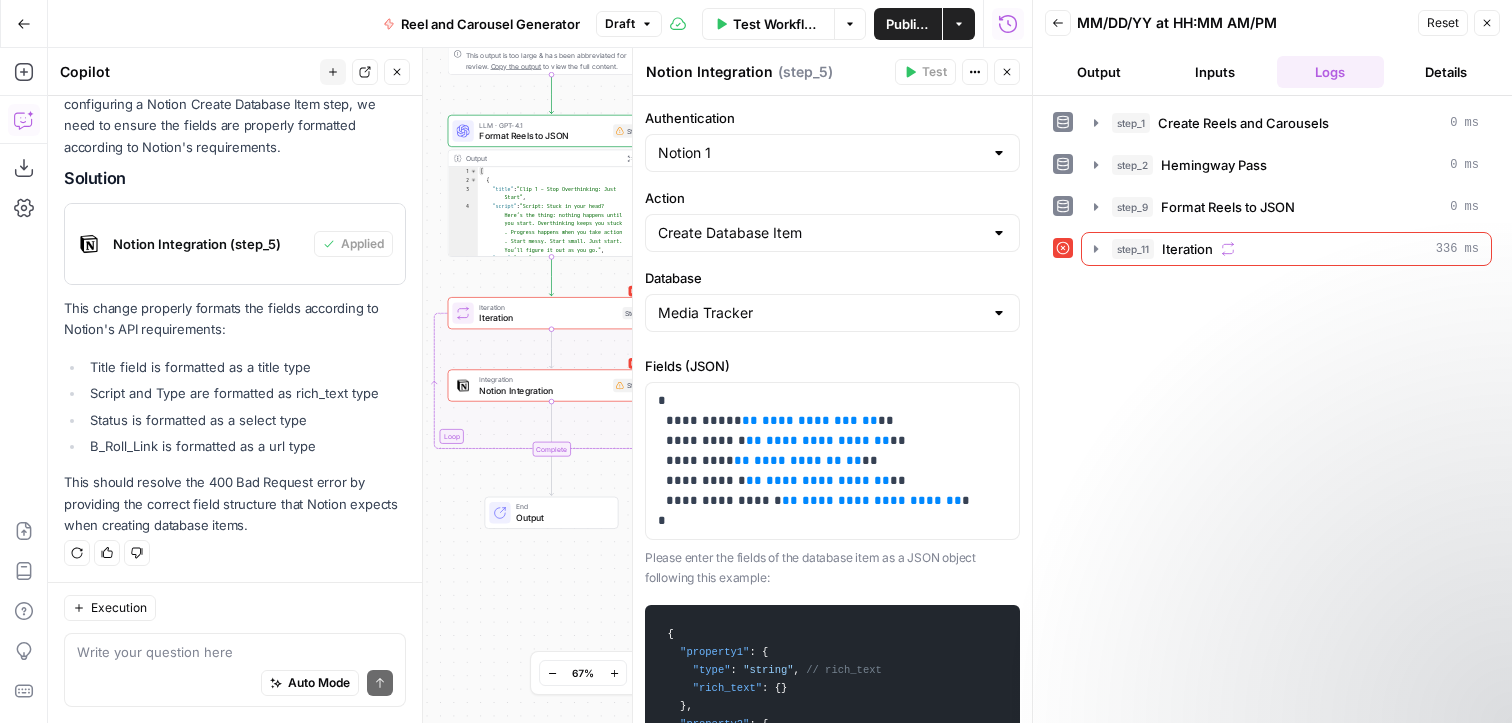 click on "Actions" at bounding box center [975, 72] 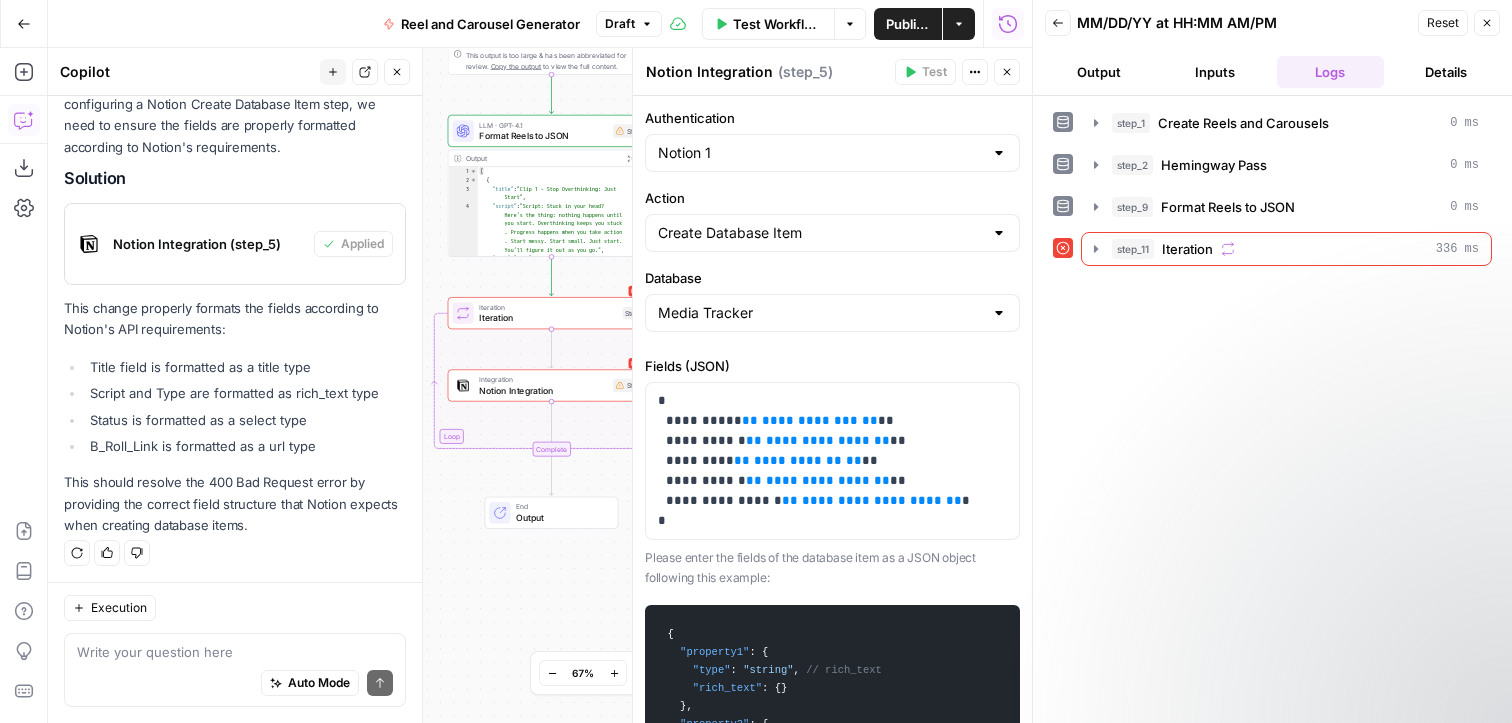 click on "Close" at bounding box center [1007, 72] 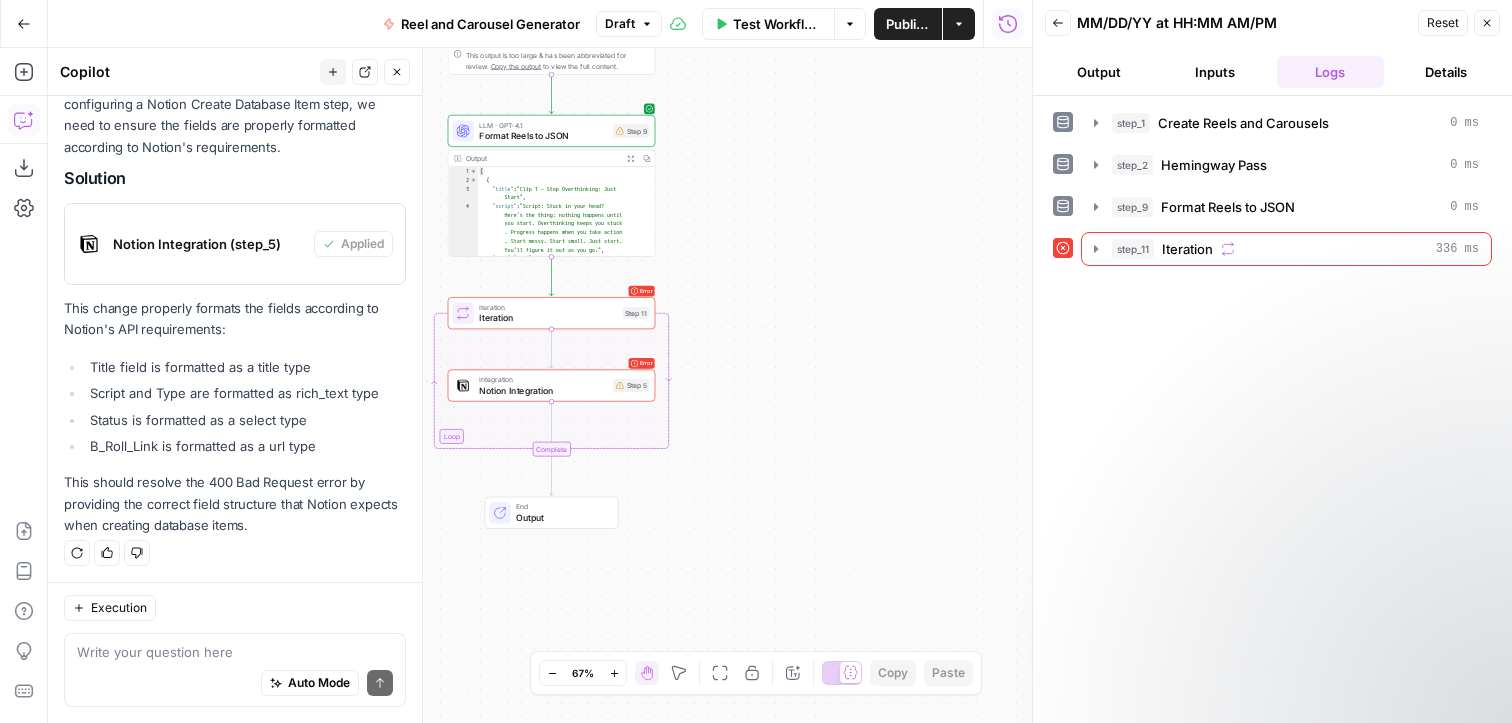 click at bounding box center [1063, 206] 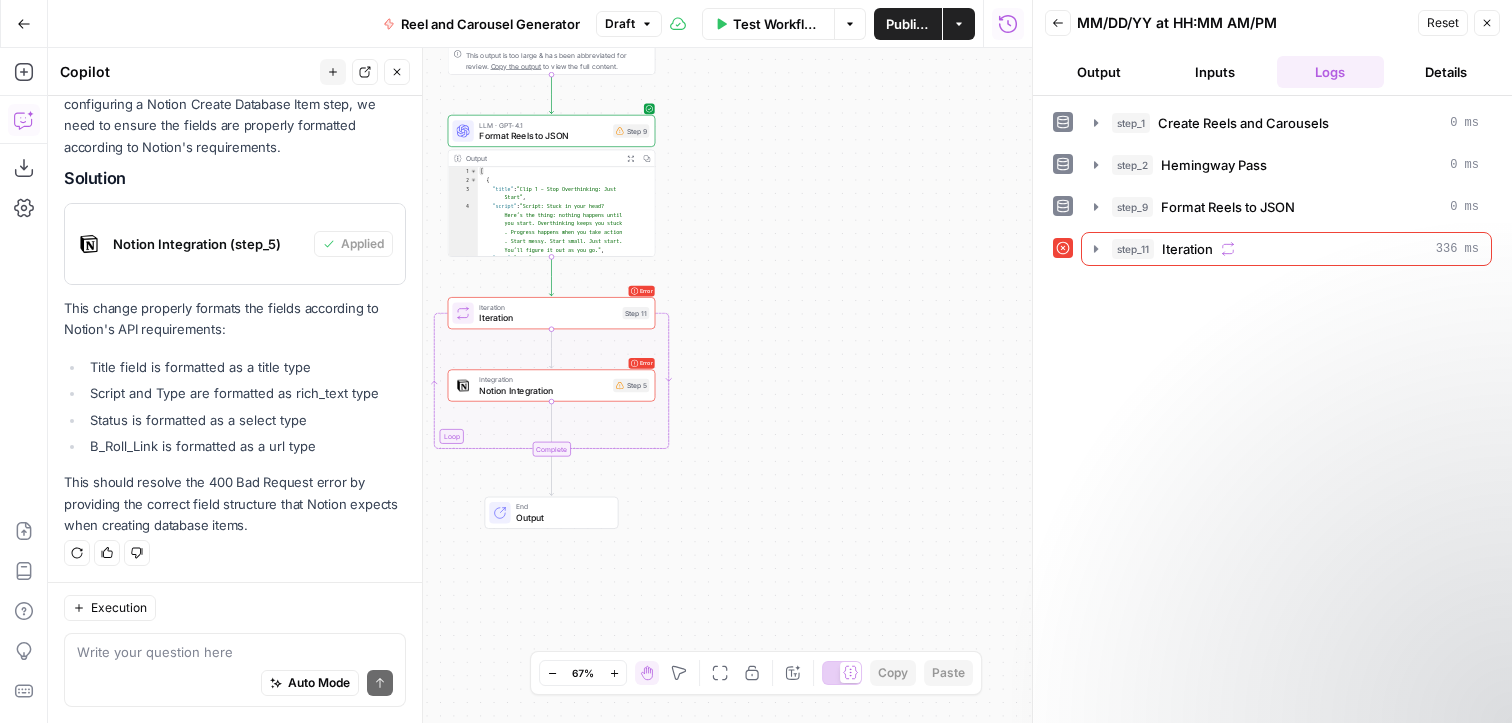 click on "Test Workflow" at bounding box center [768, 24] 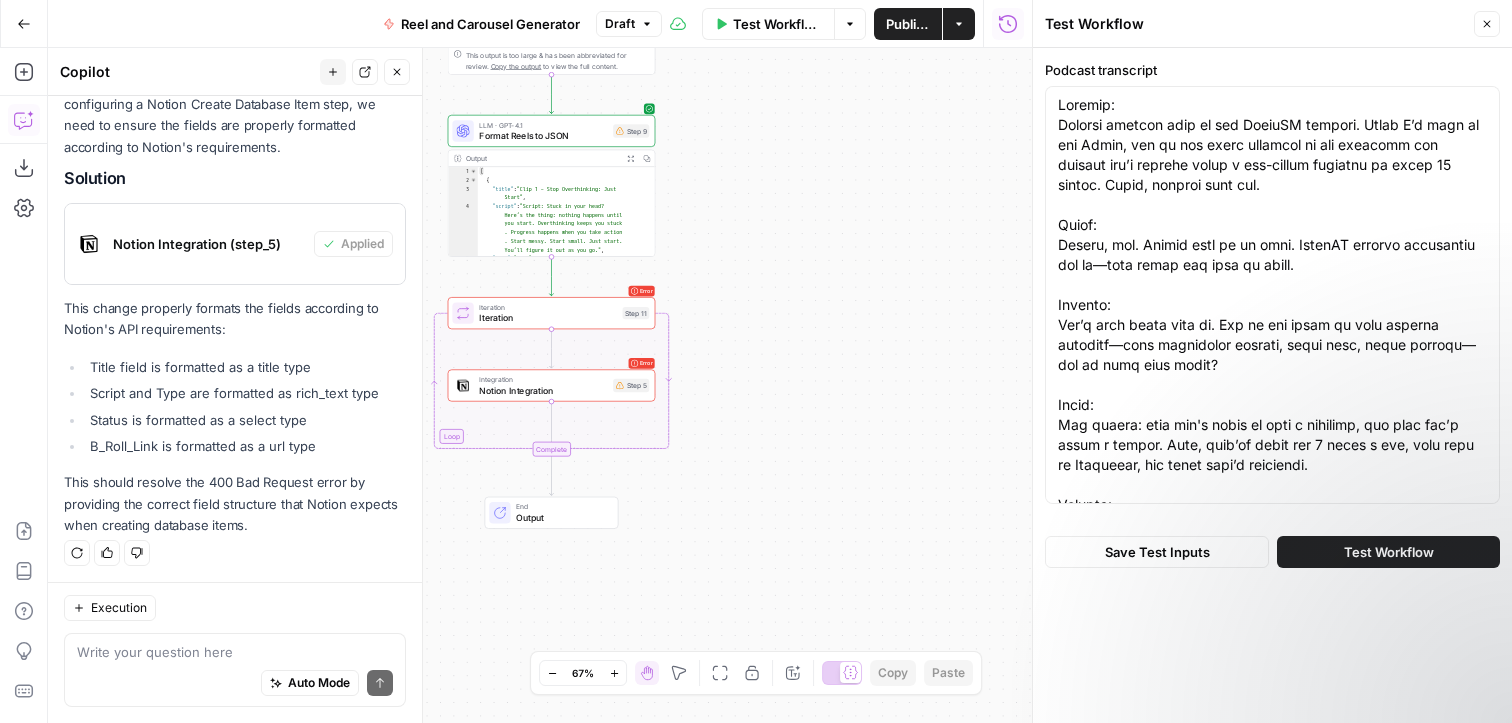 click on "Test Workflow" at bounding box center (1389, 552) 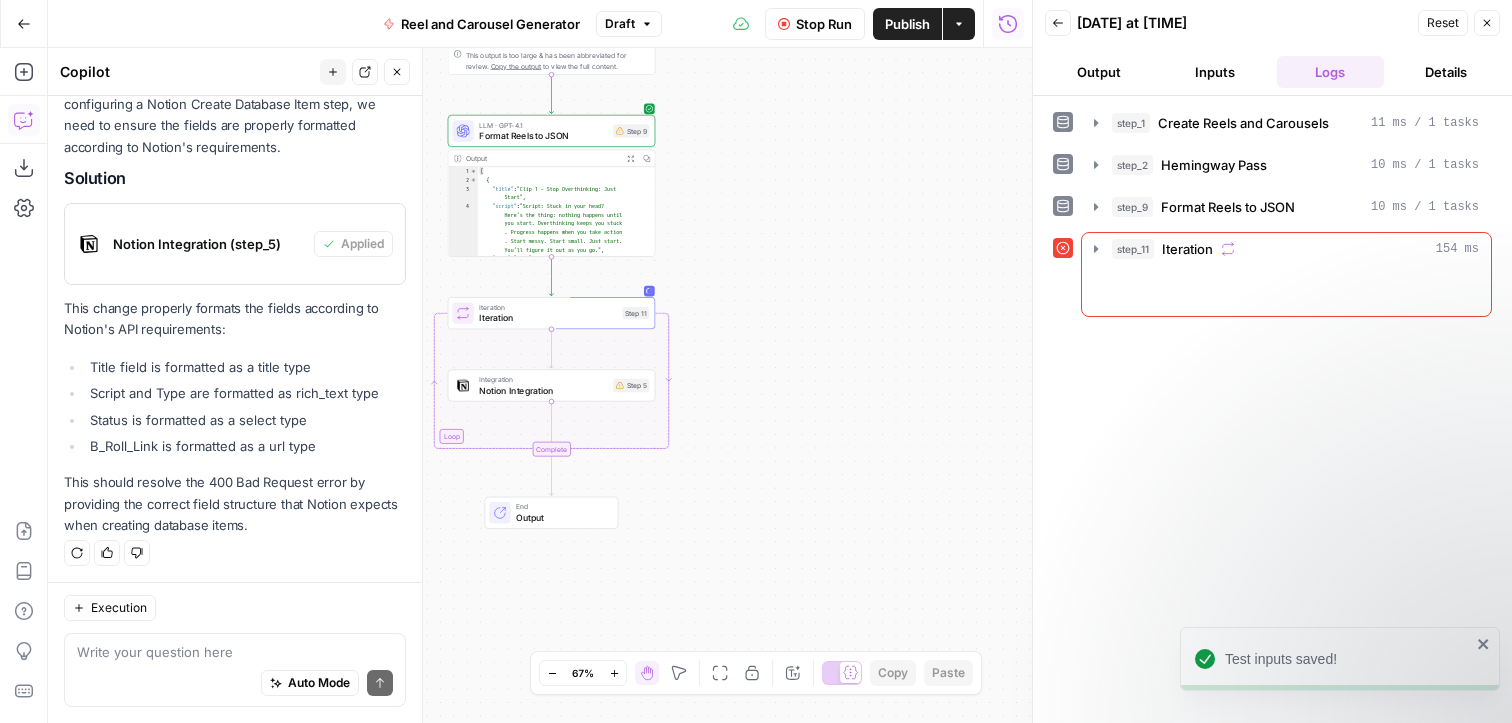 scroll, scrollTop: 1422, scrollLeft: 0, axis: vertical 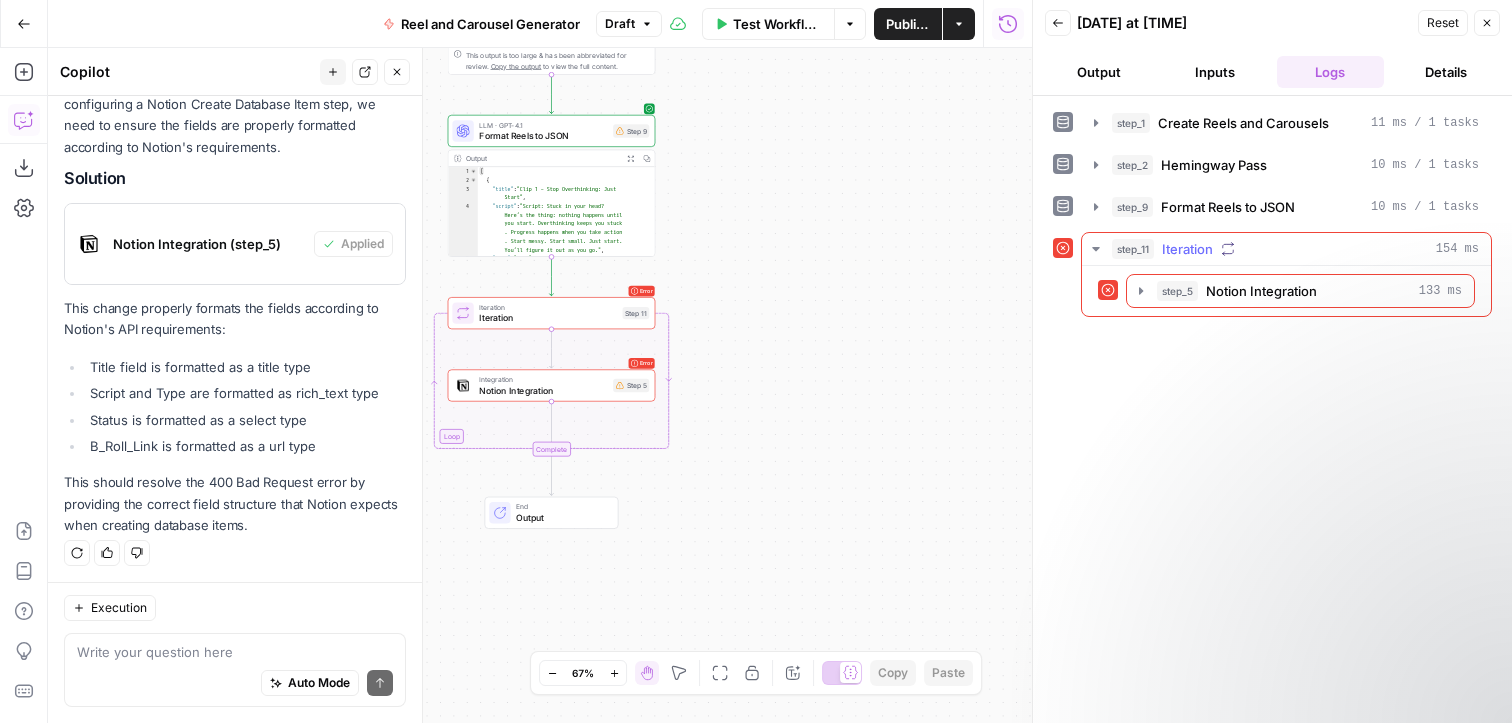 click on "step_11" at bounding box center [1133, 249] 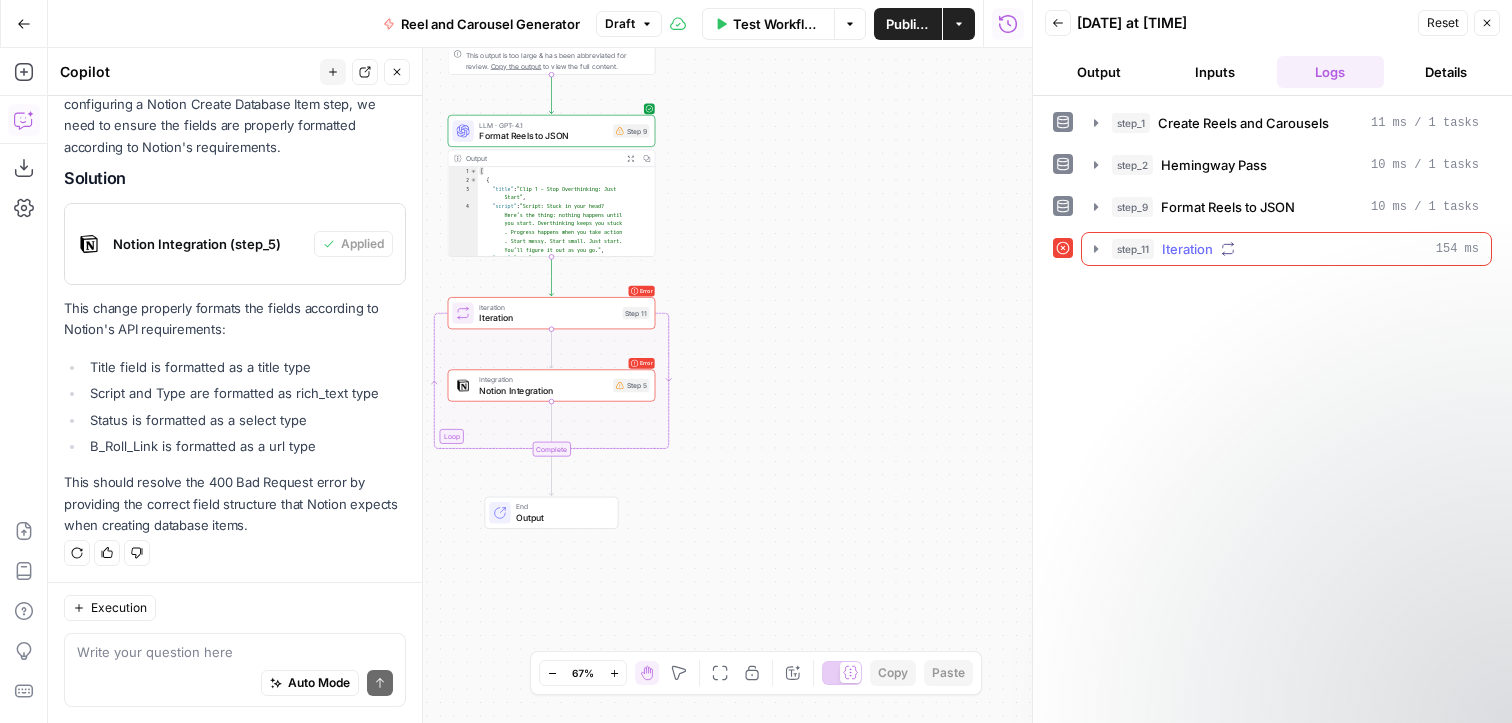 click on "step_11 Iteration 154 ms" at bounding box center (1295, 249) 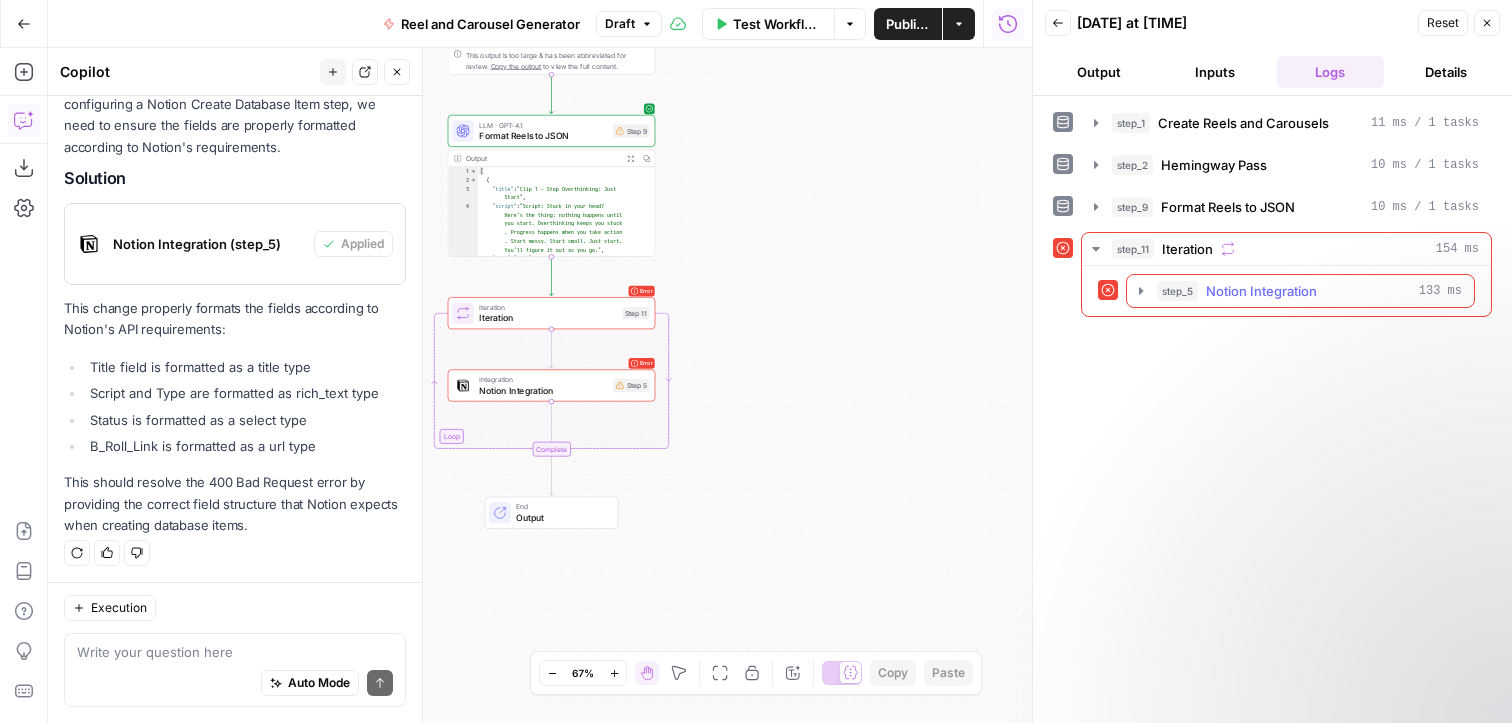 click on "step_5 Notion Integration 133 ms" at bounding box center [1300, 291] 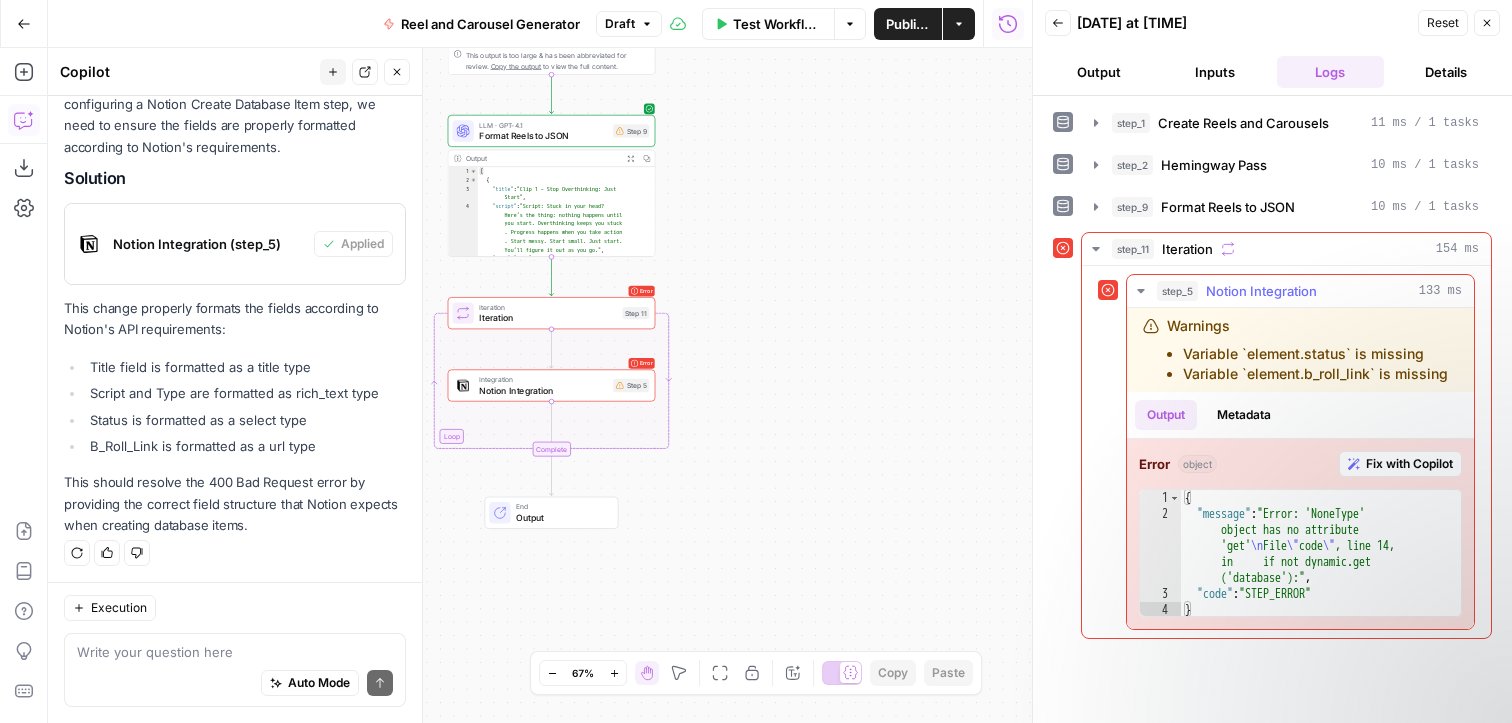drag, startPoint x: 1459, startPoint y: 370, endPoint x: 1140, endPoint y: 316, distance: 323.53824 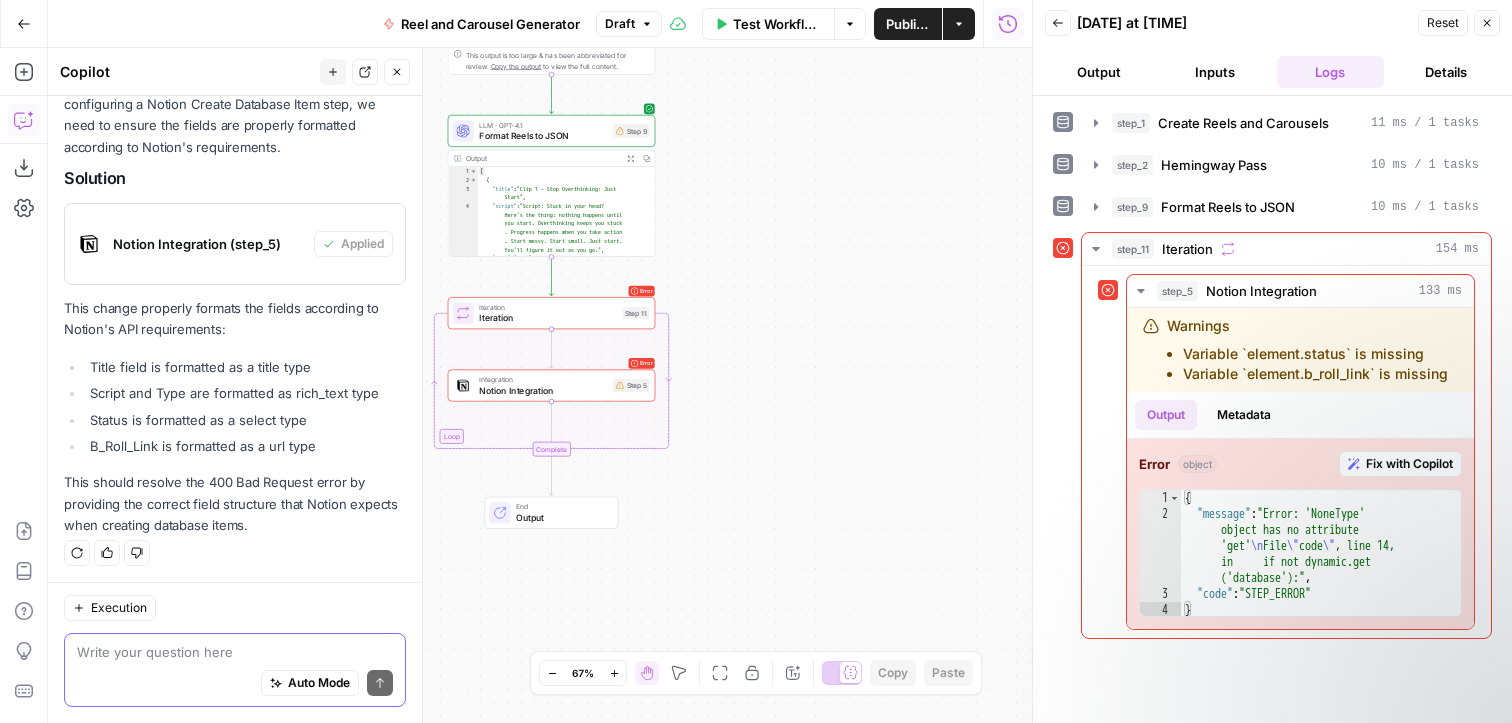 click at bounding box center (235, 652) 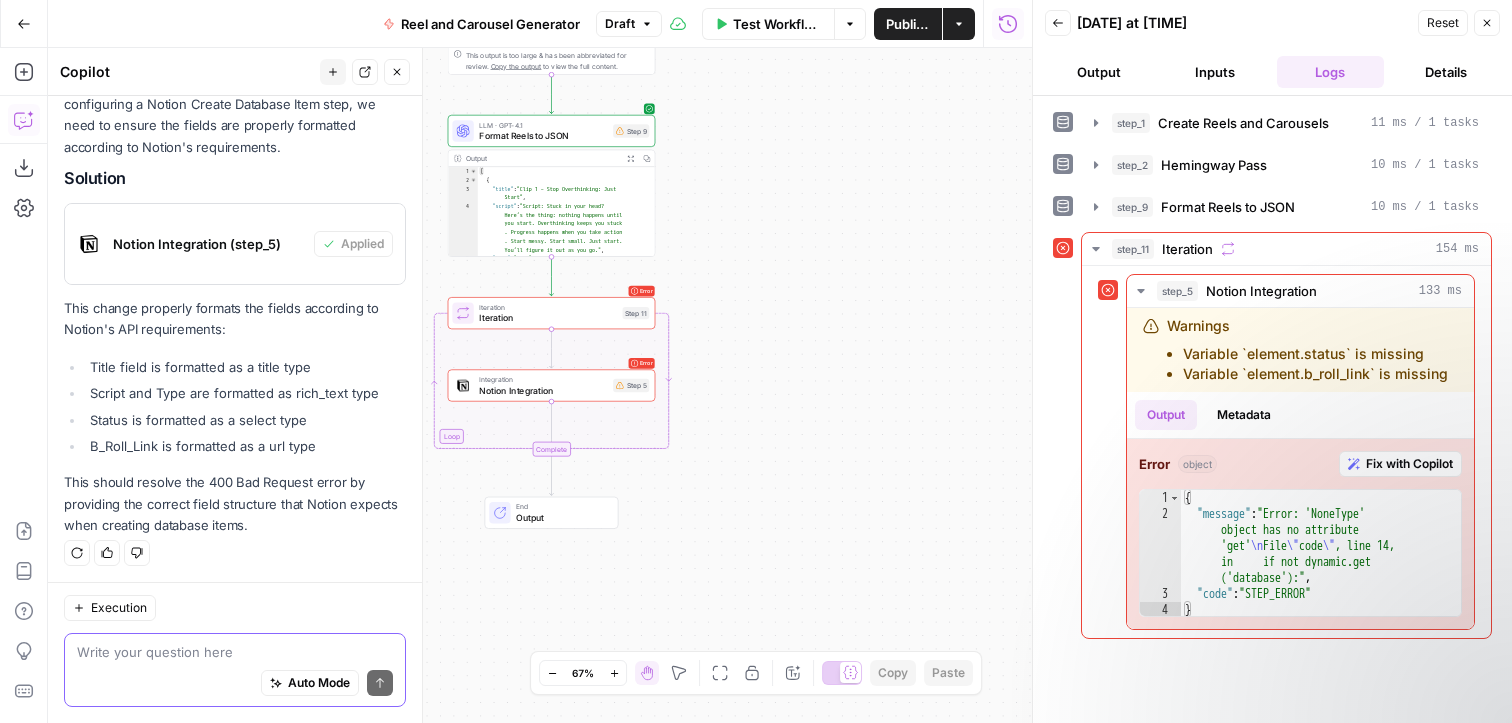 click at bounding box center (235, 652) 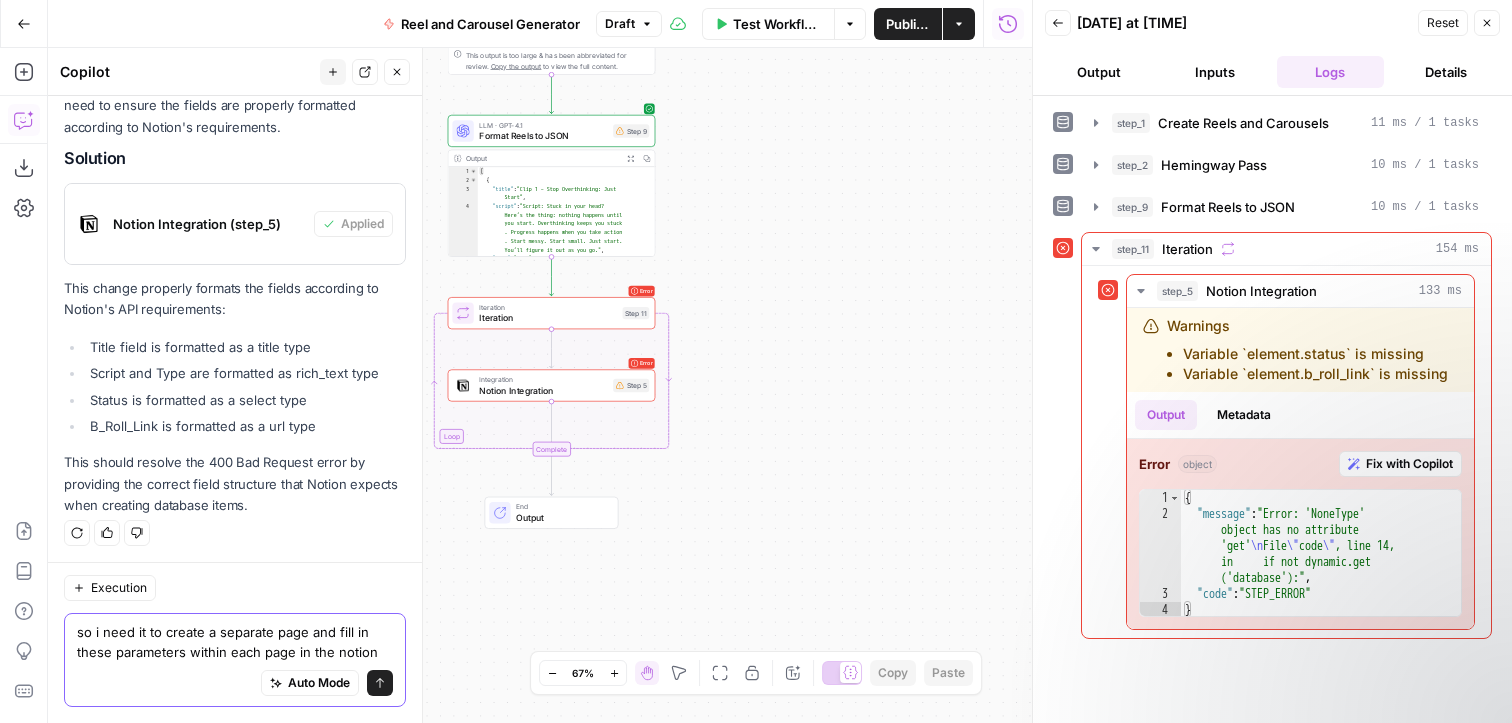 scroll, scrollTop: 1462, scrollLeft: 0, axis: vertical 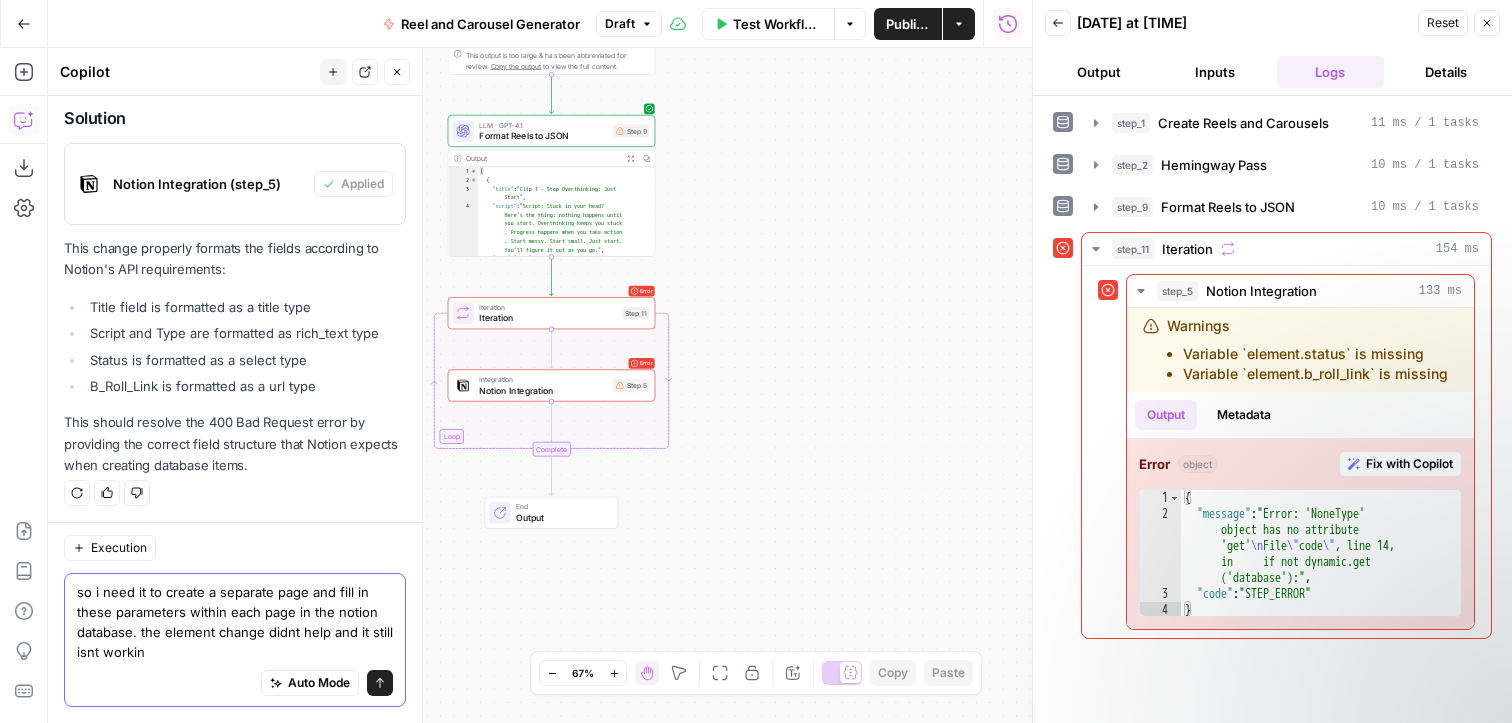 type on "so i need it to create a separate page and fill in these parameters within each page in the notion database. the element change didnt help and it still isnt working" 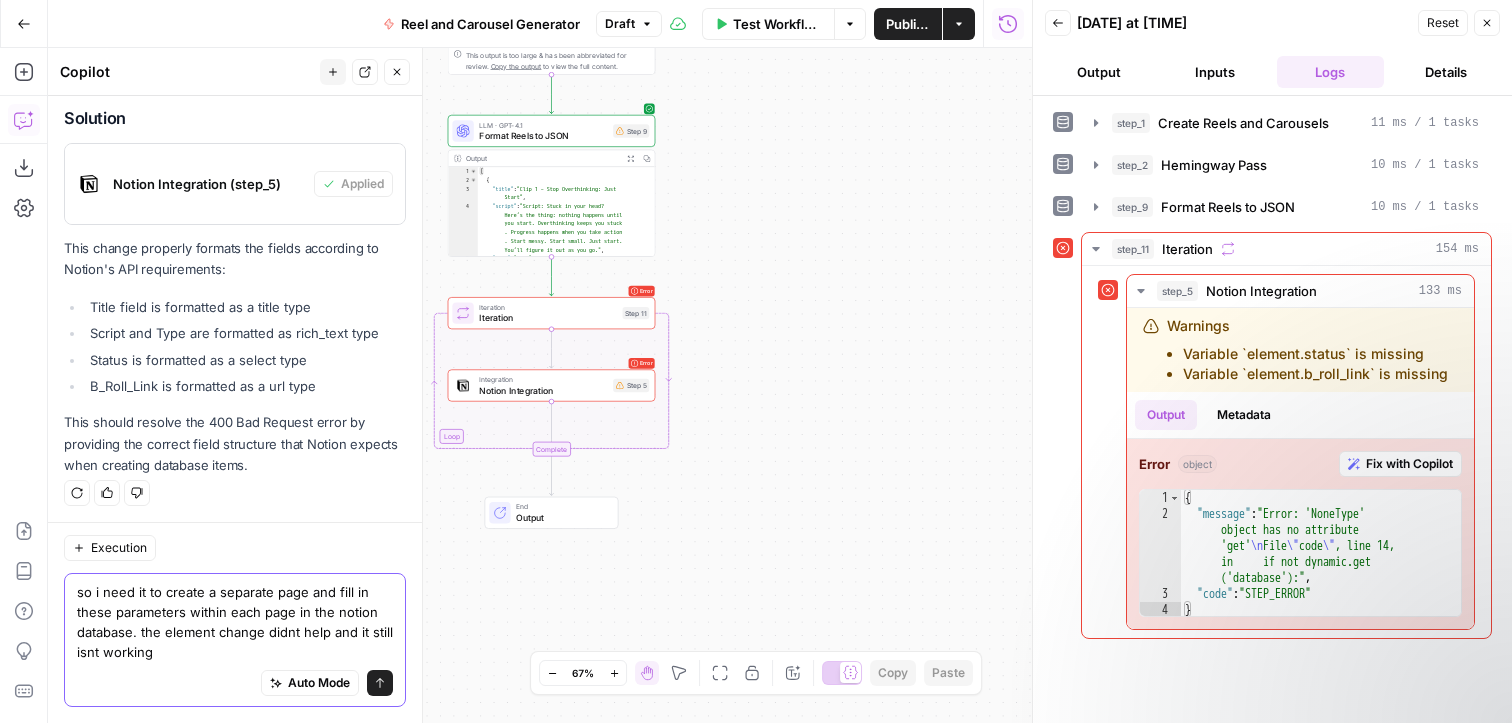 type 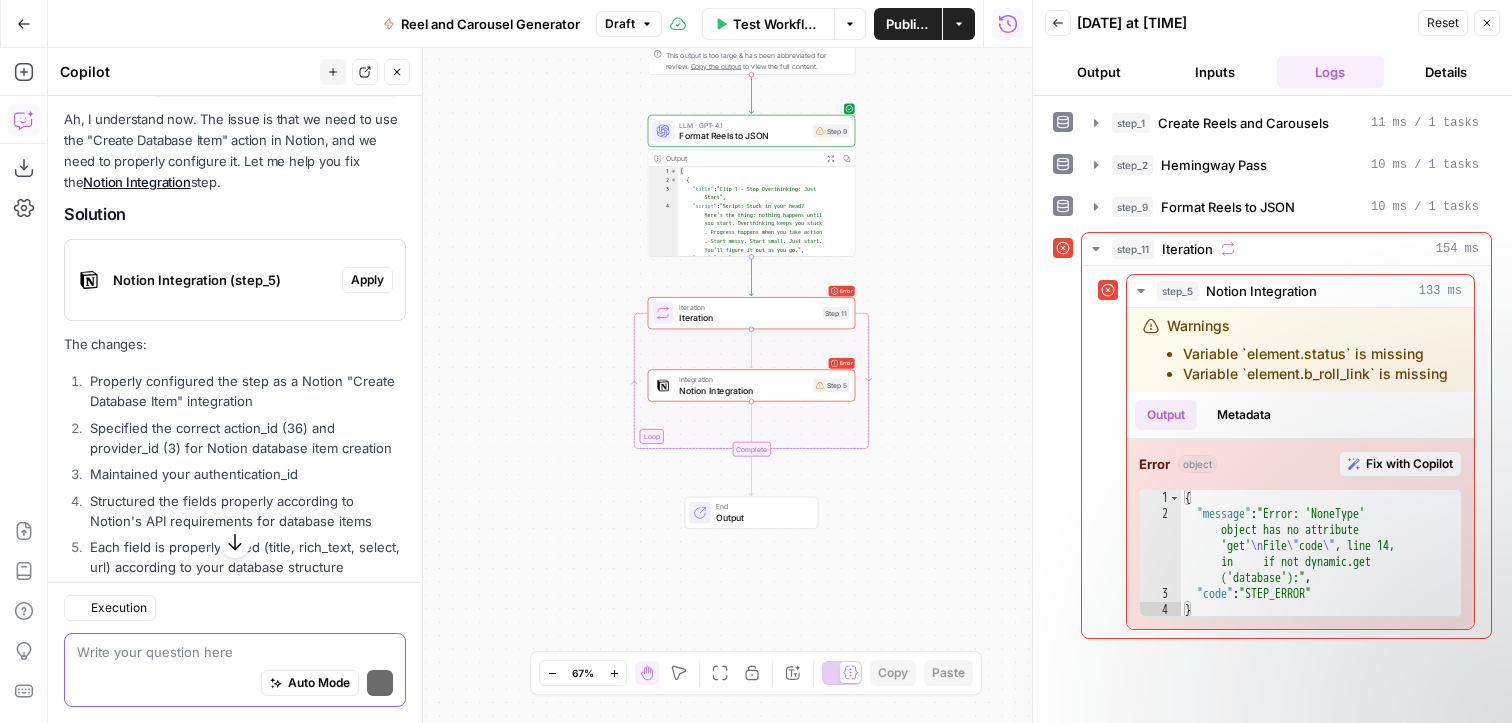 scroll, scrollTop: 1991, scrollLeft: 0, axis: vertical 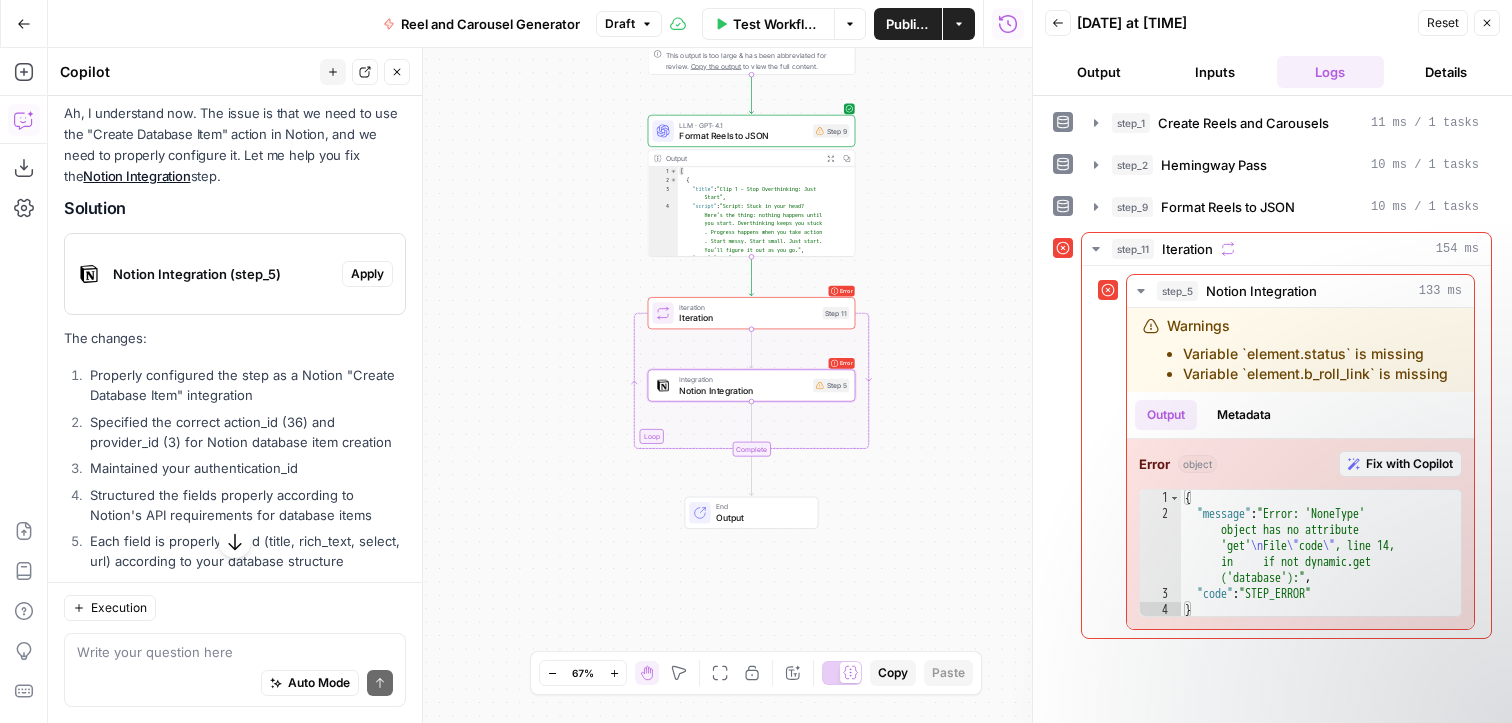 click on "Apply" at bounding box center (367, 274) 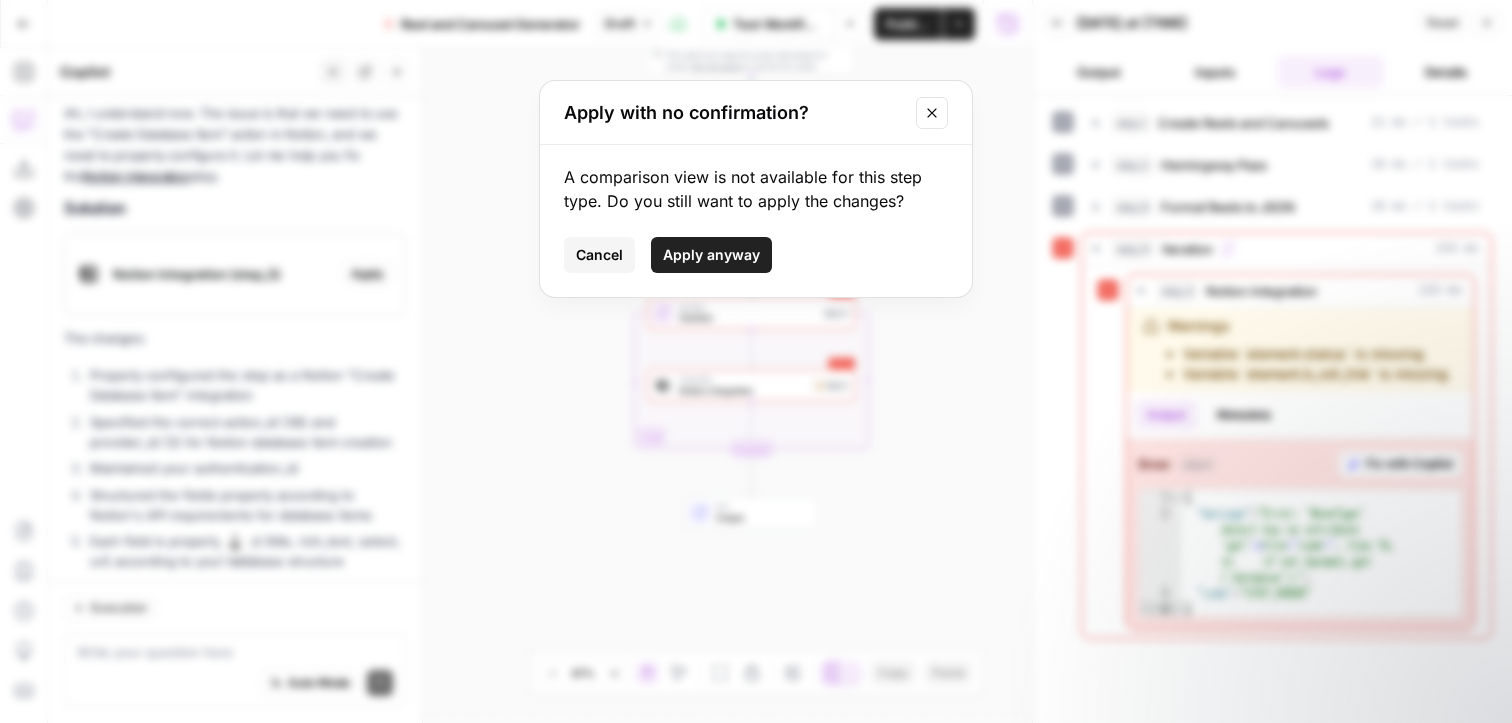 click on "Apply anyway" at bounding box center (711, 255) 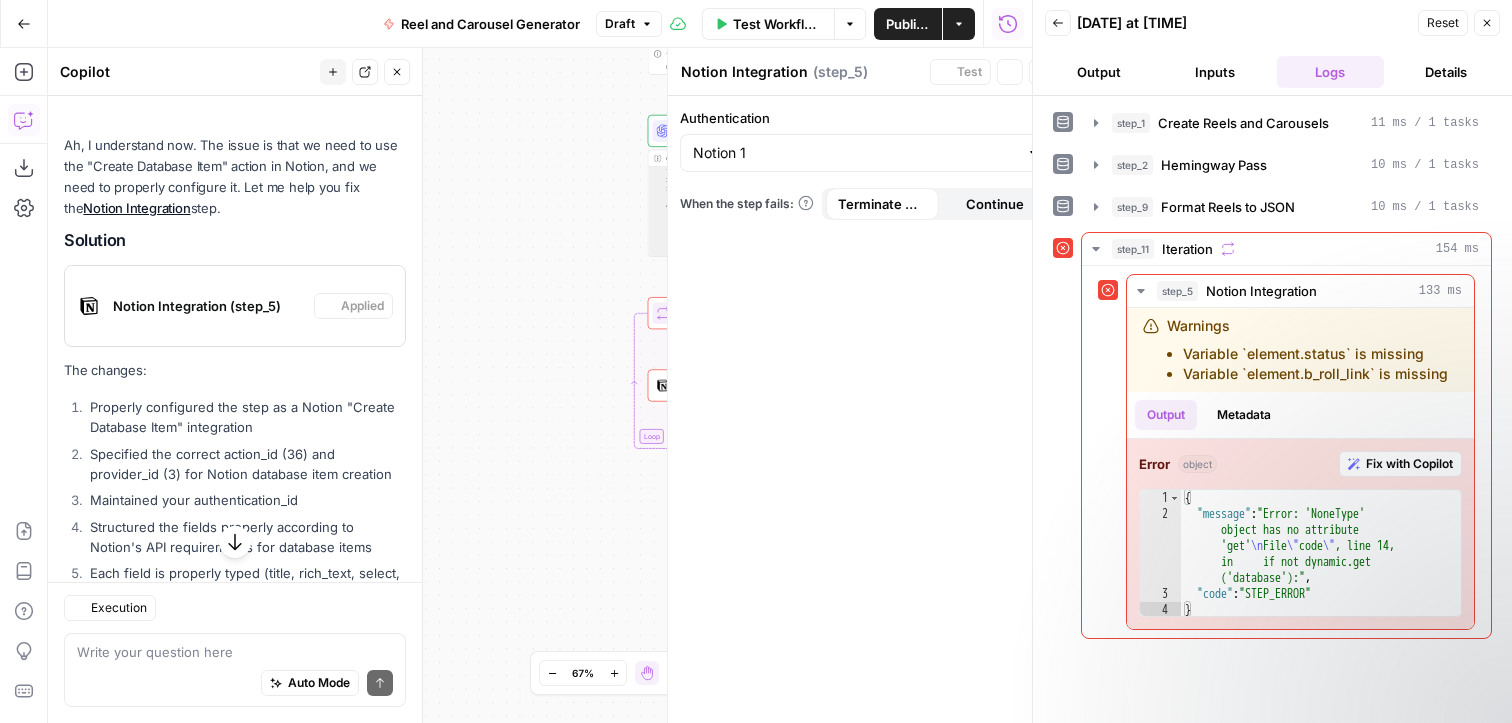 scroll, scrollTop: 2023, scrollLeft: 0, axis: vertical 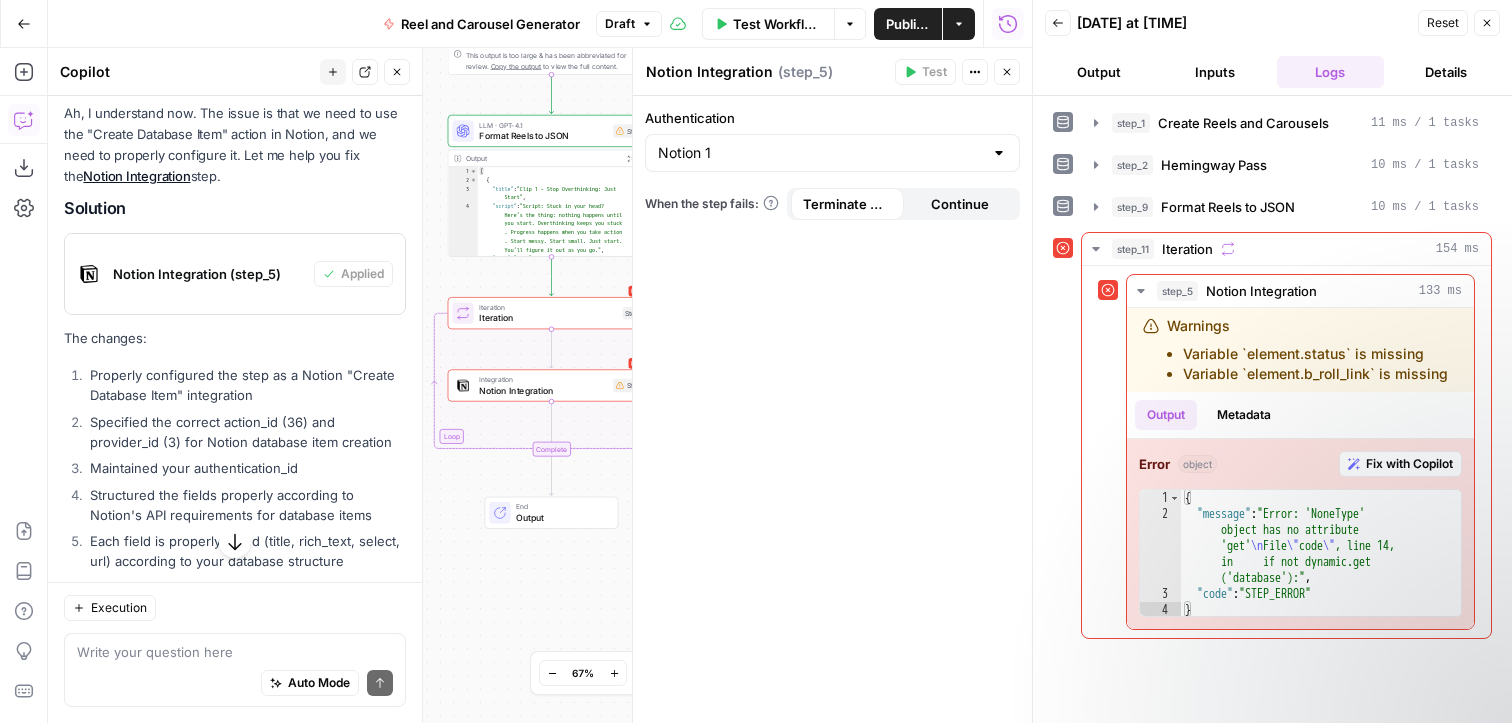 click on "Continue" at bounding box center [960, 204] 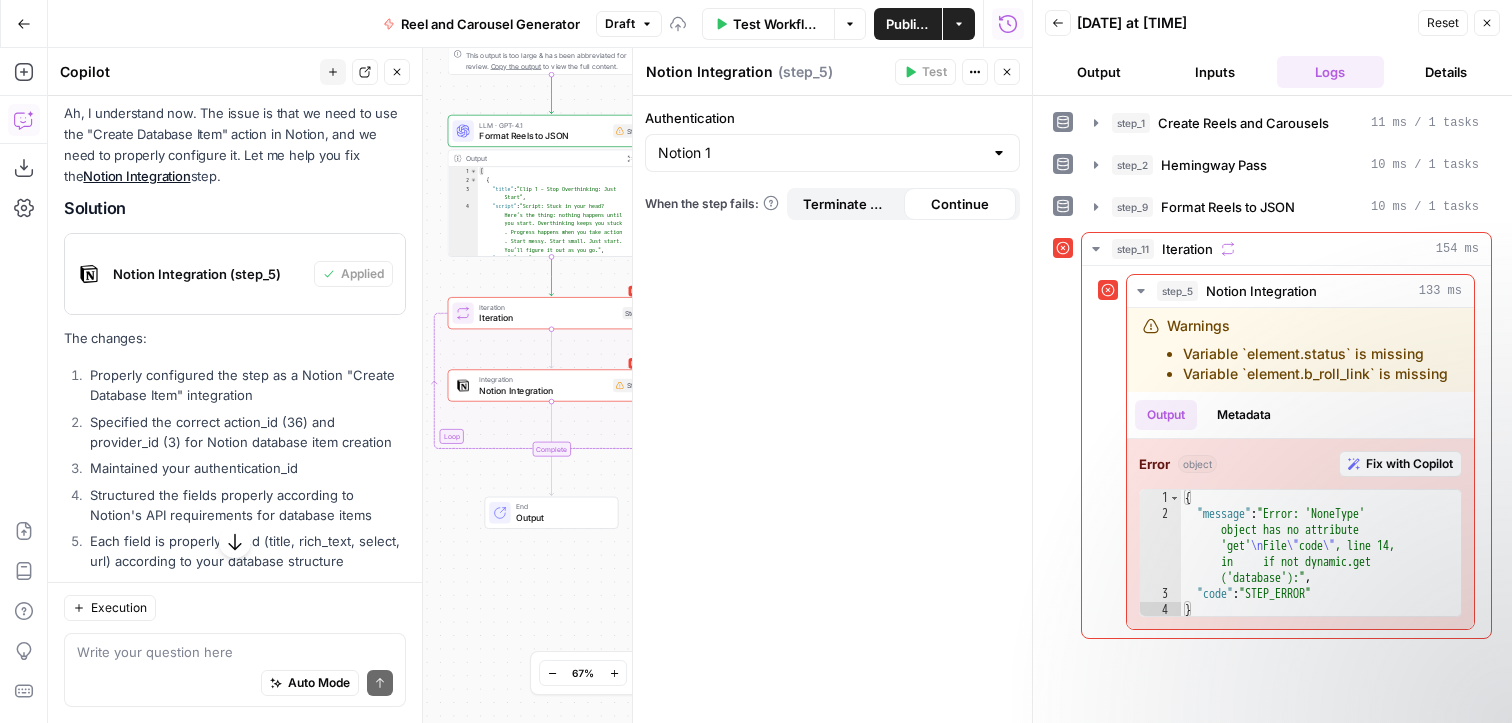 click on "Terminate Workflow" at bounding box center (847, 204) 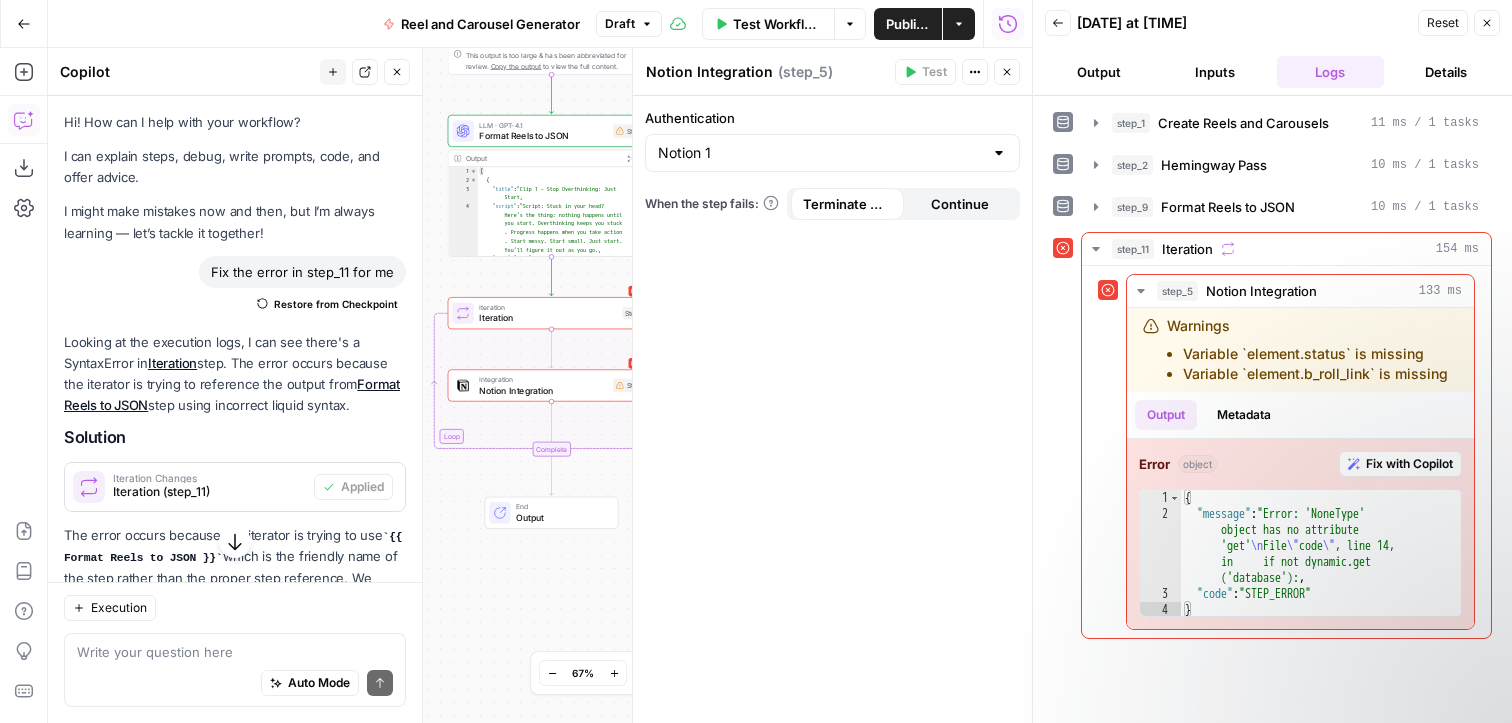 scroll, scrollTop: 0, scrollLeft: 0, axis: both 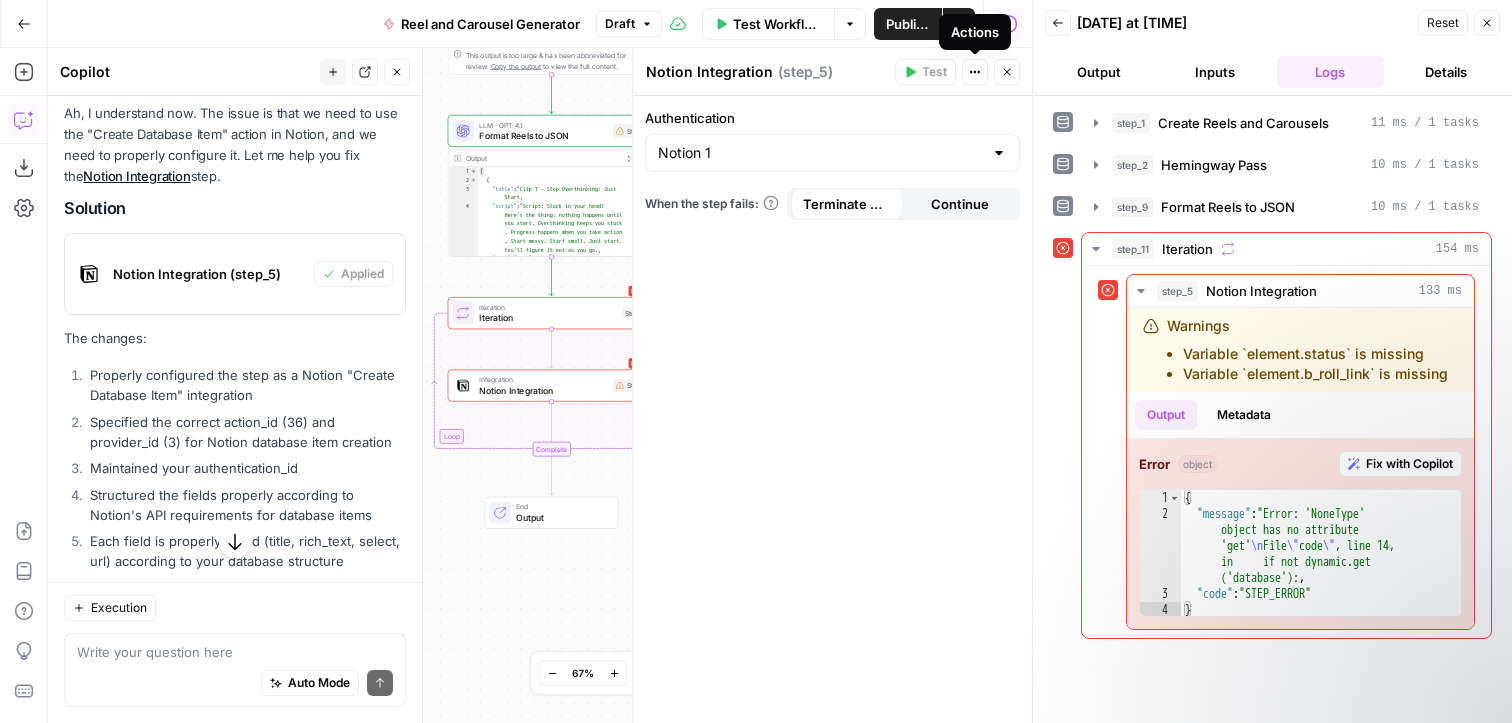 click 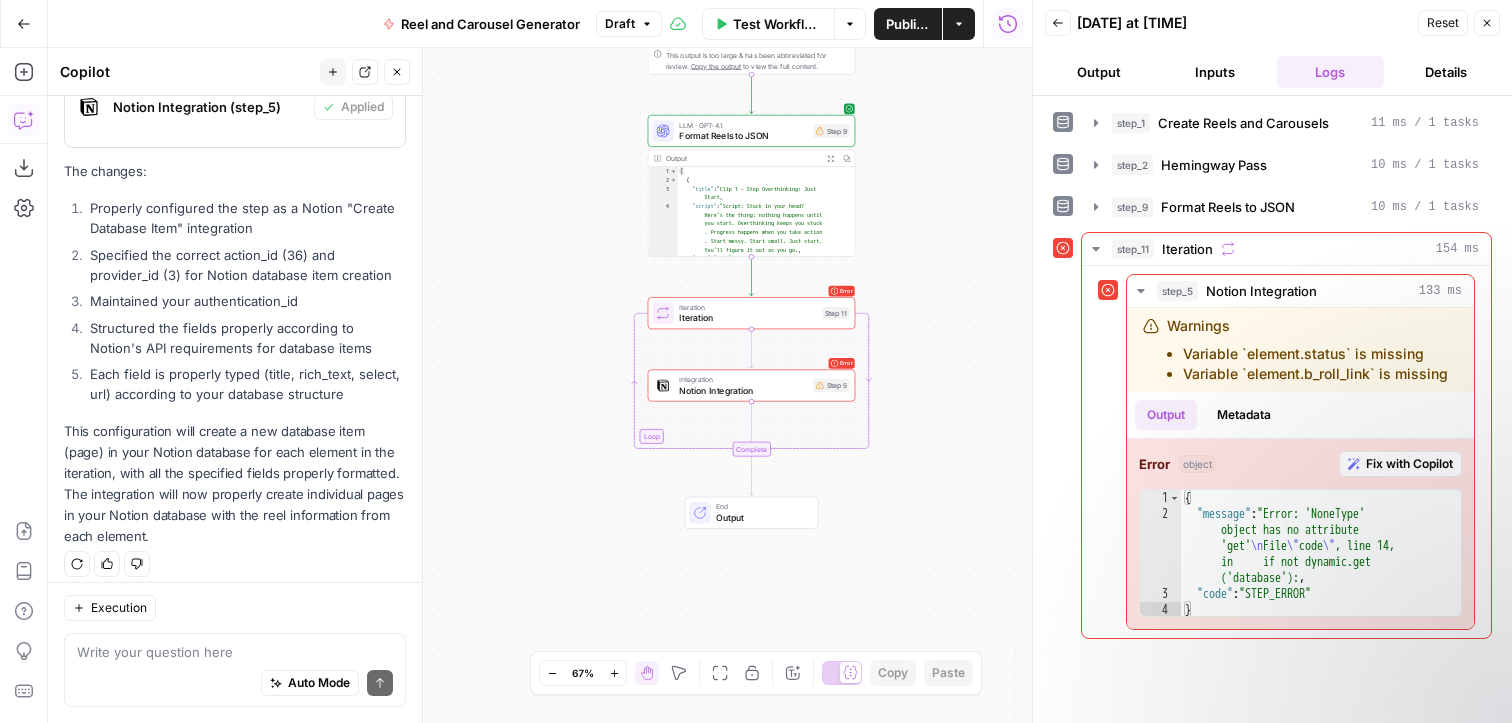 scroll, scrollTop: 2201, scrollLeft: 0, axis: vertical 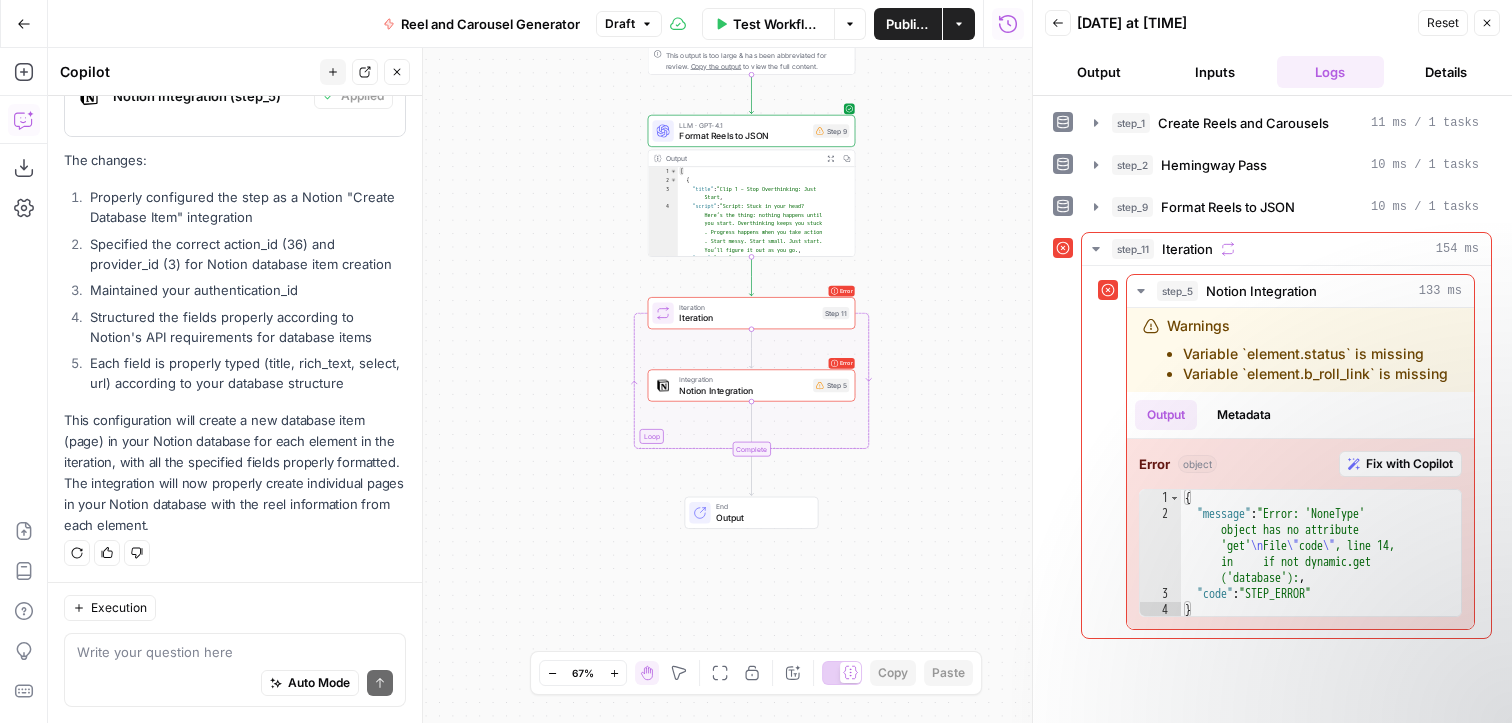 click on "Test Workflow" at bounding box center (777, 24) 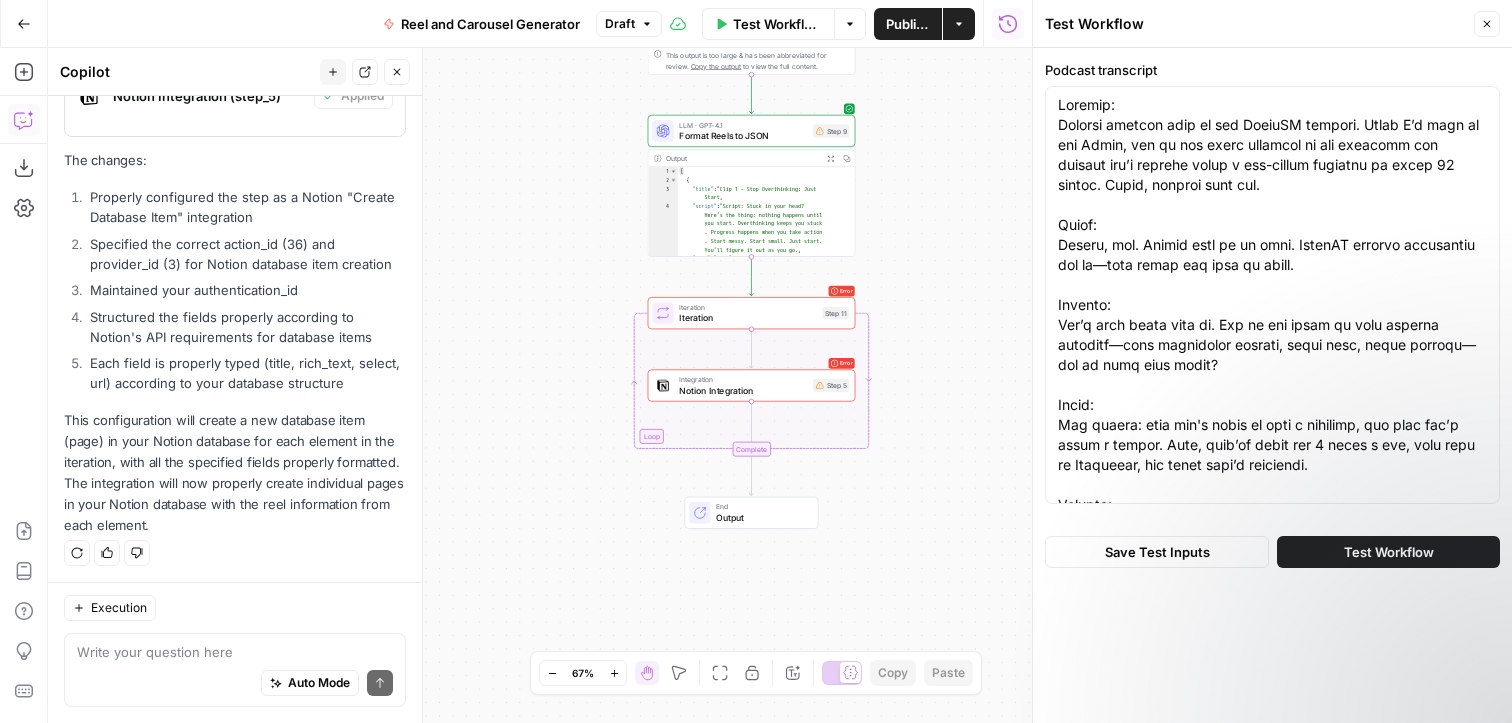 click on "Test Workflow" at bounding box center [1388, 552] 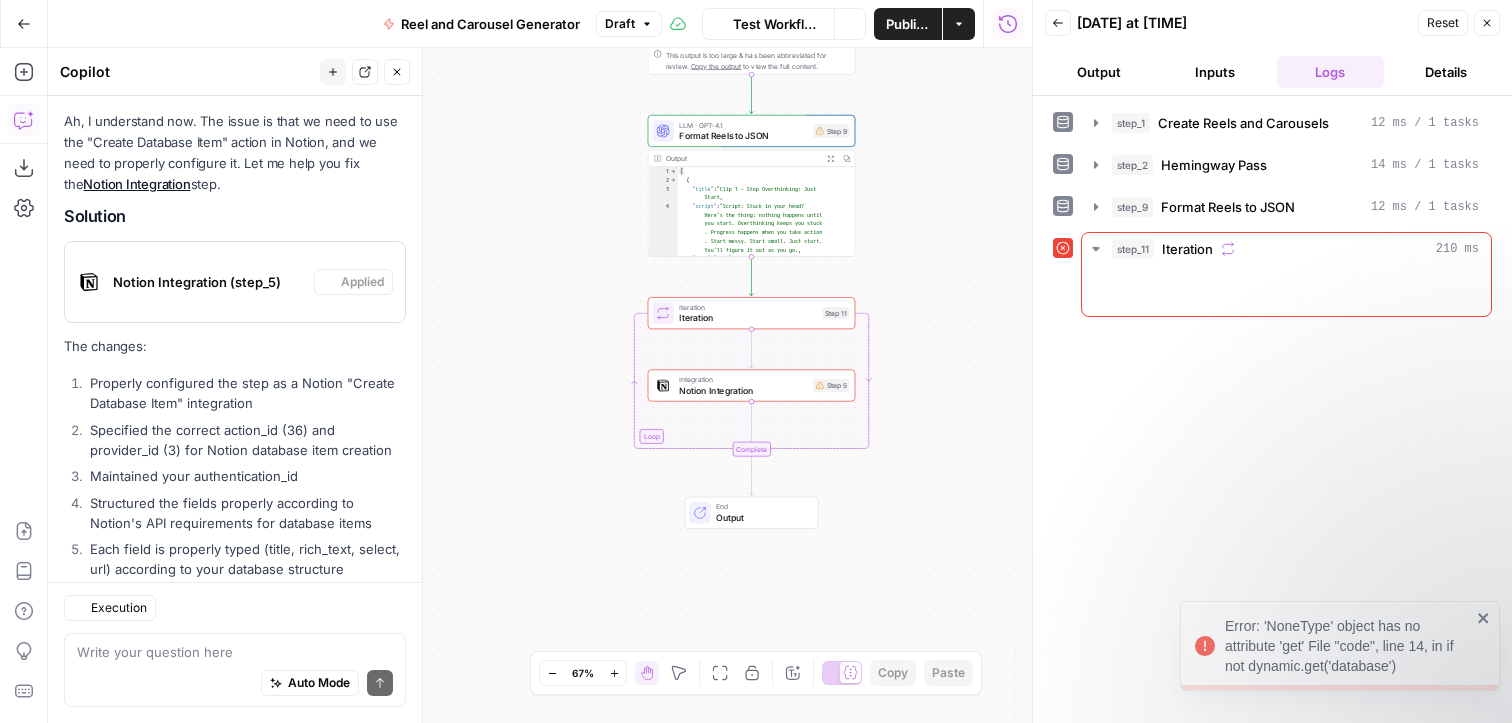 scroll, scrollTop: 2201, scrollLeft: 0, axis: vertical 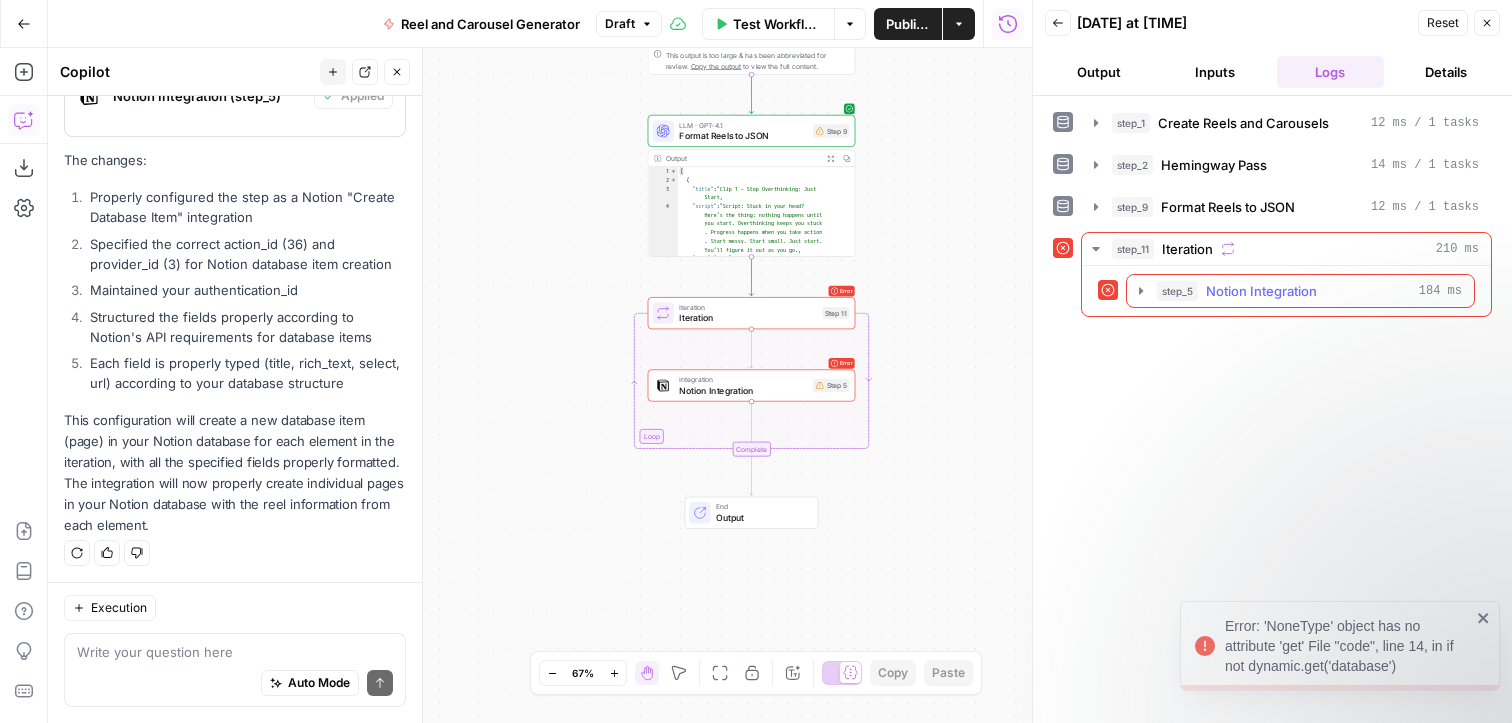click on "Notion Integration" at bounding box center (1261, 291) 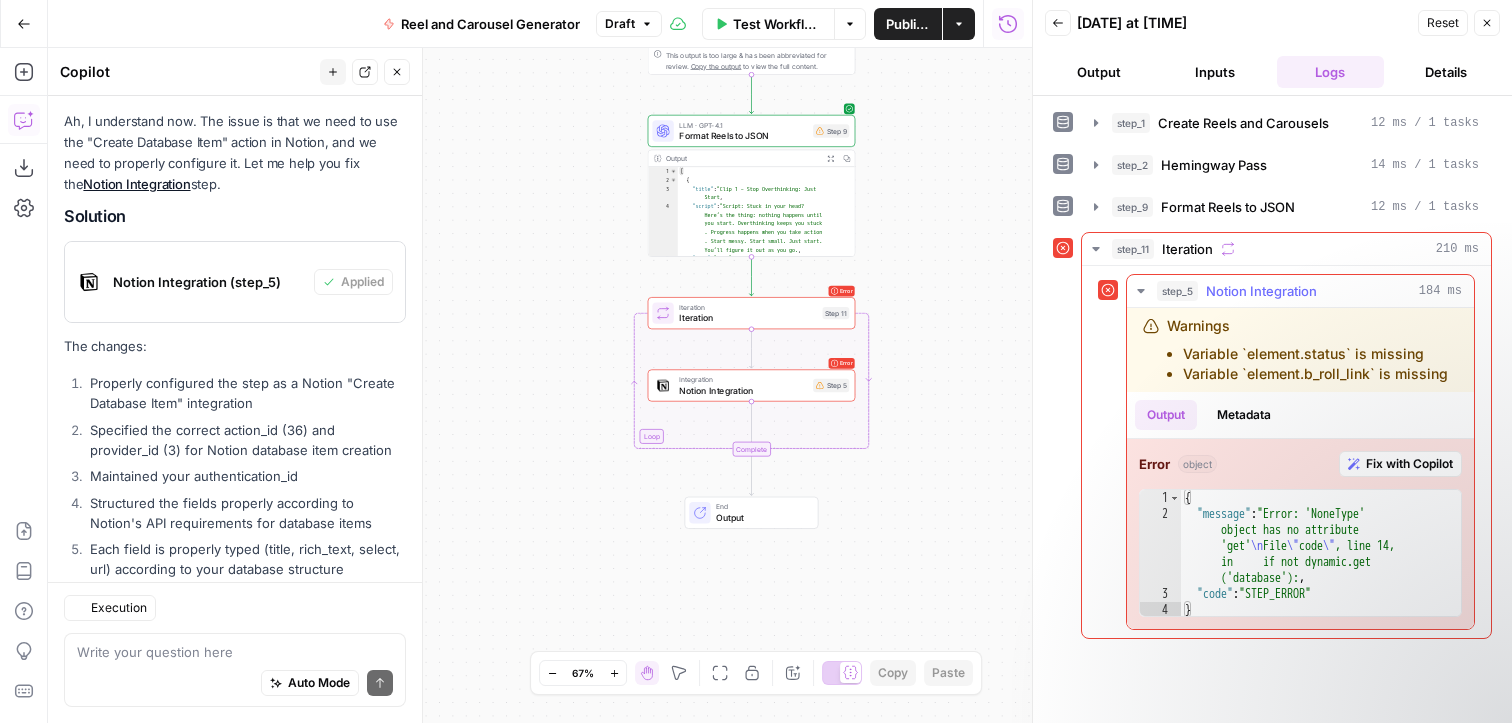 scroll, scrollTop: 2201, scrollLeft: 0, axis: vertical 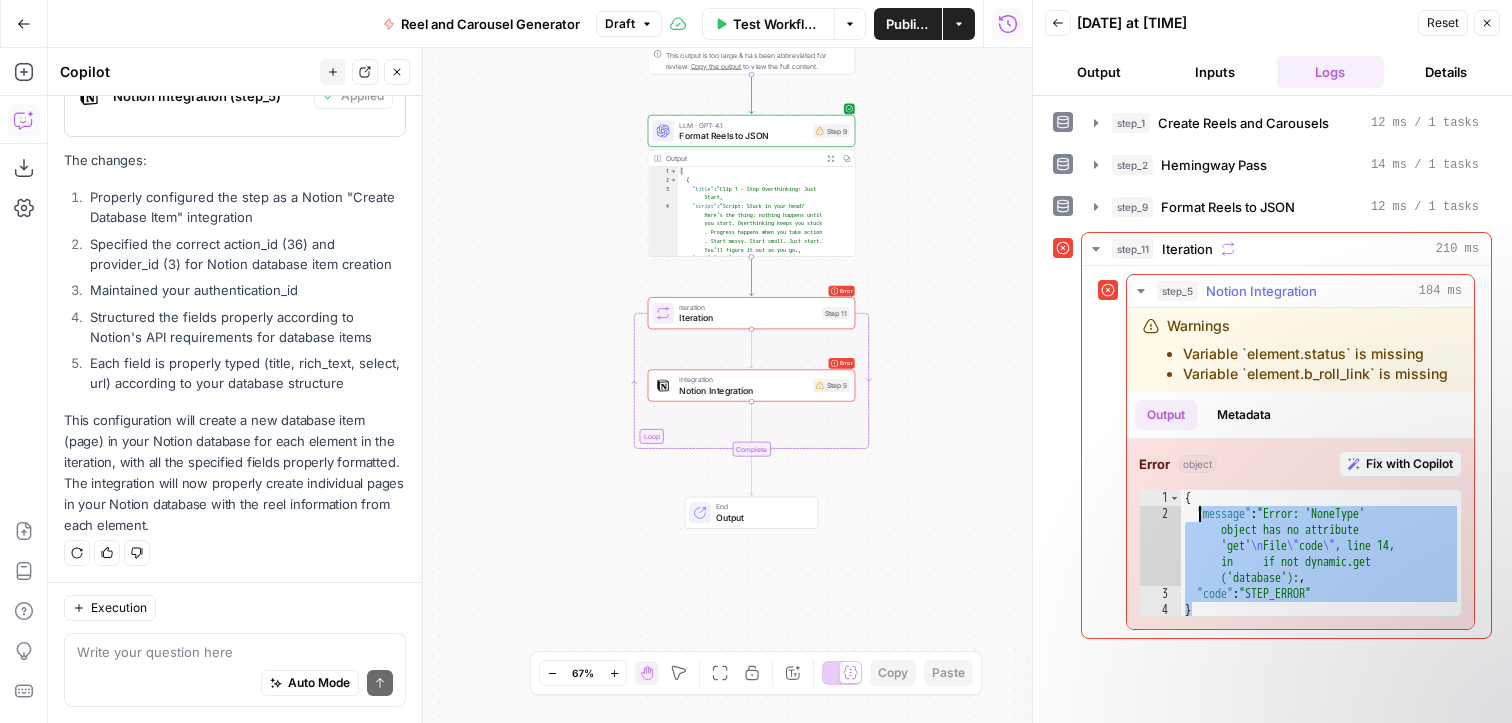 drag, startPoint x: 1417, startPoint y: 602, endPoint x: 1202, endPoint y: 508, distance: 234.6508 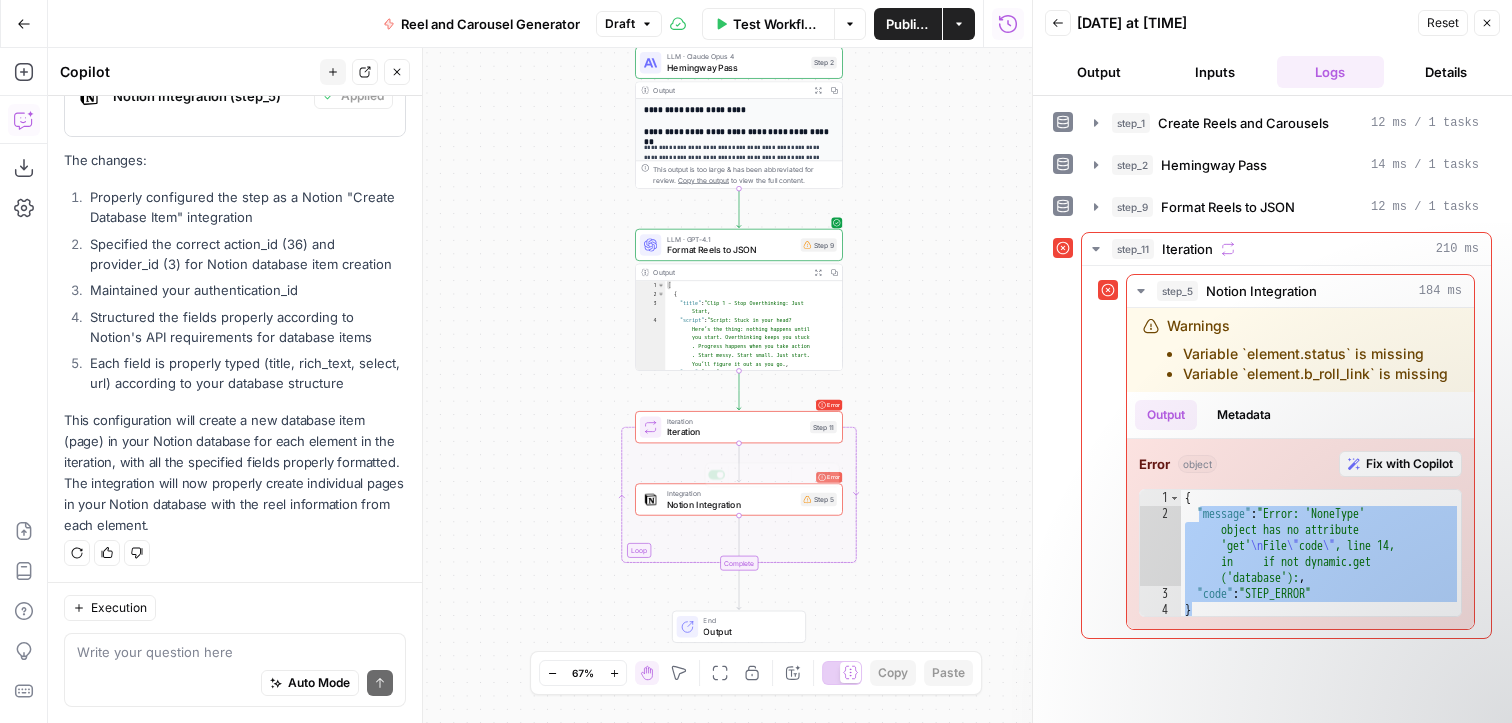 click on "Integration" at bounding box center [731, 493] 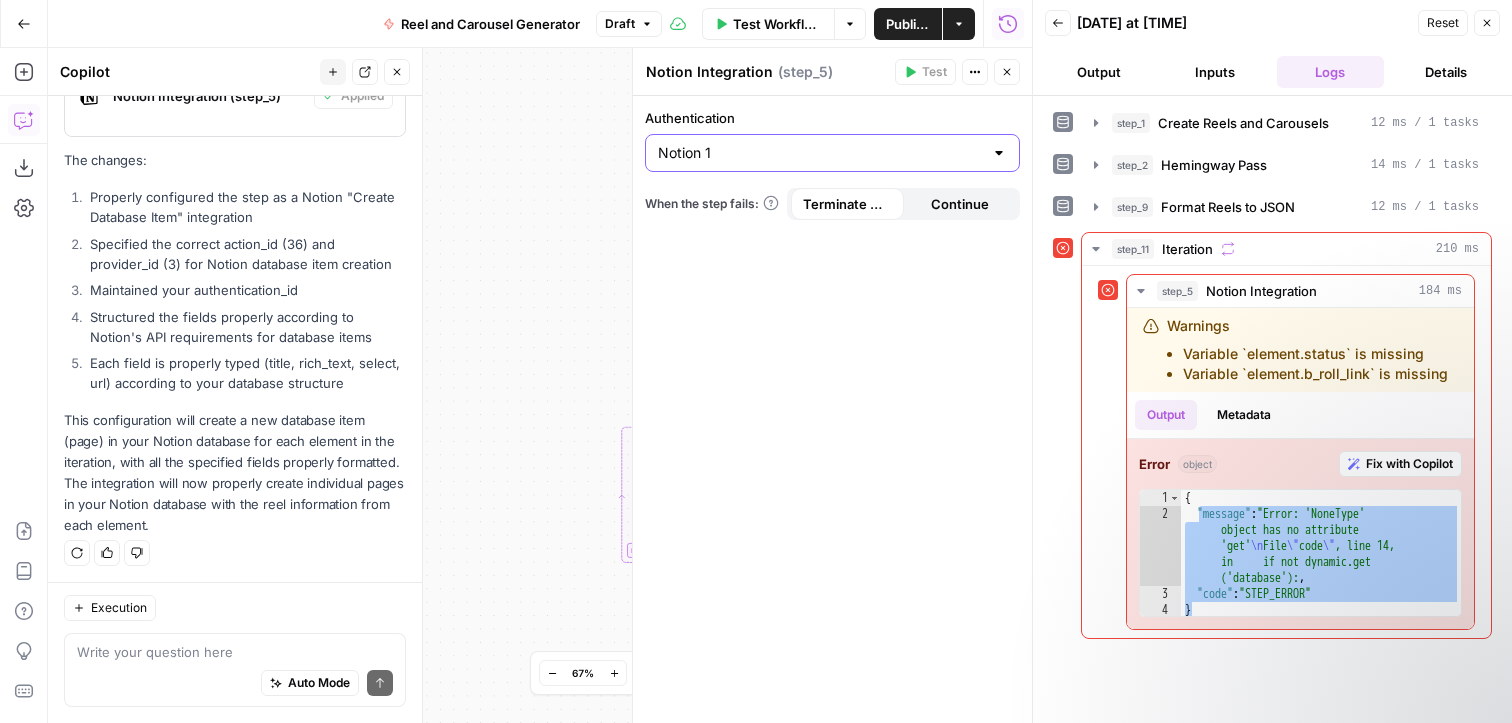 type 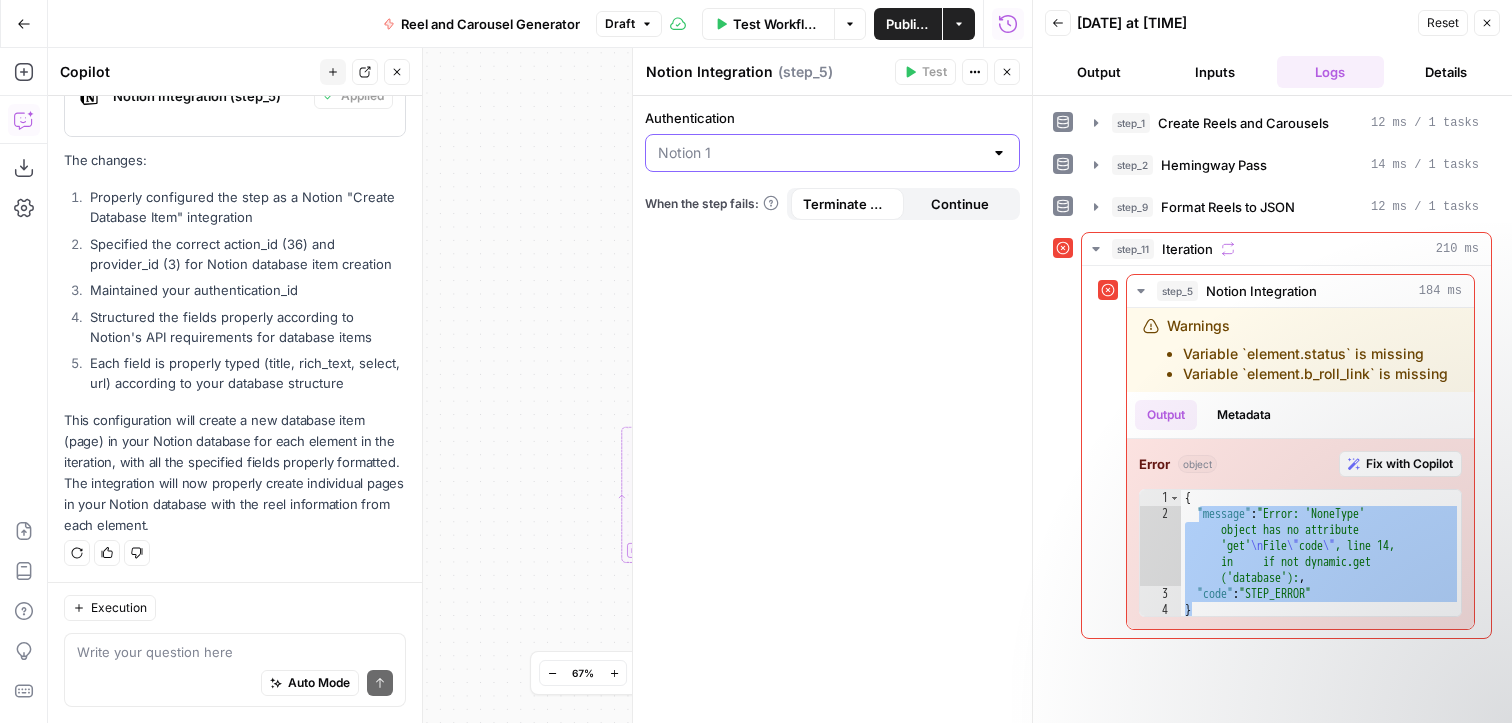 click on "Authentication" at bounding box center [820, 153] 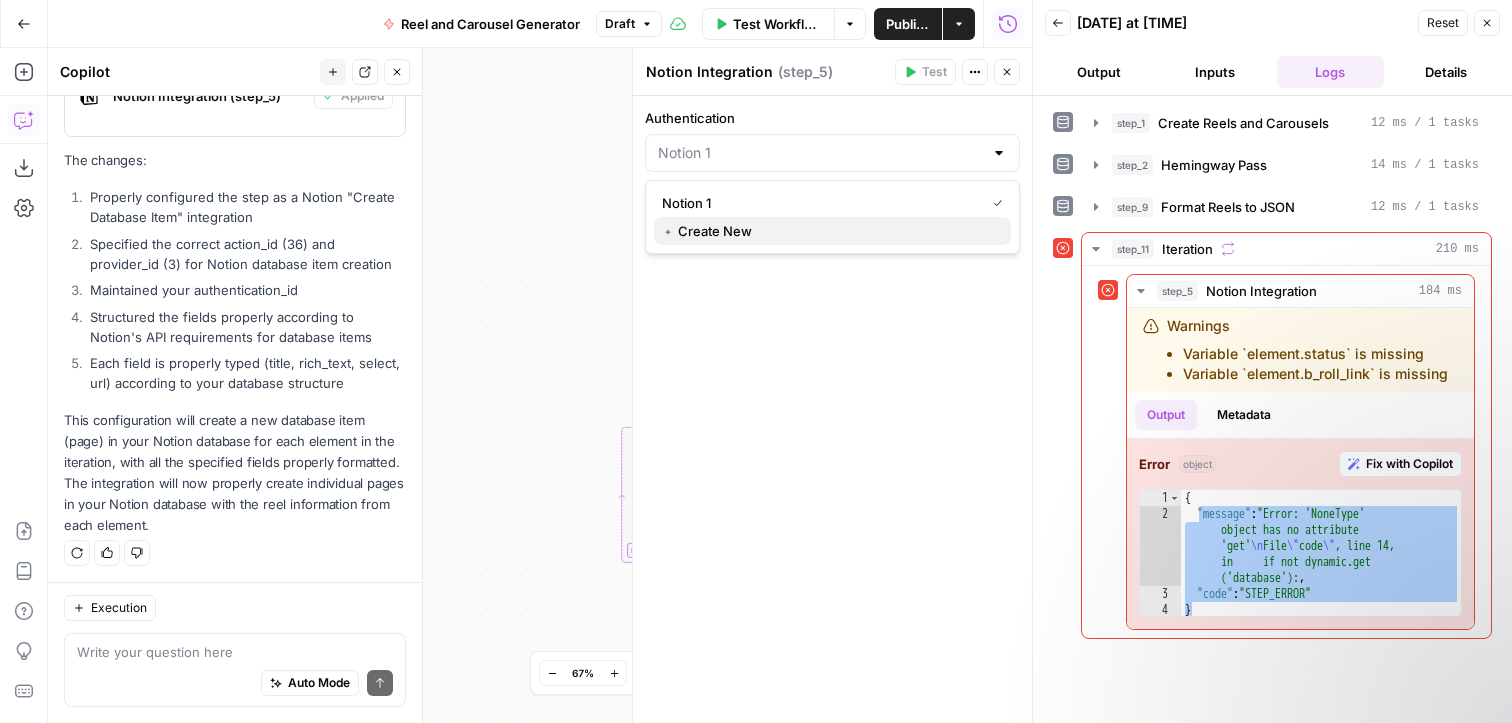 click on "﹢ Create New" at bounding box center [832, 231] 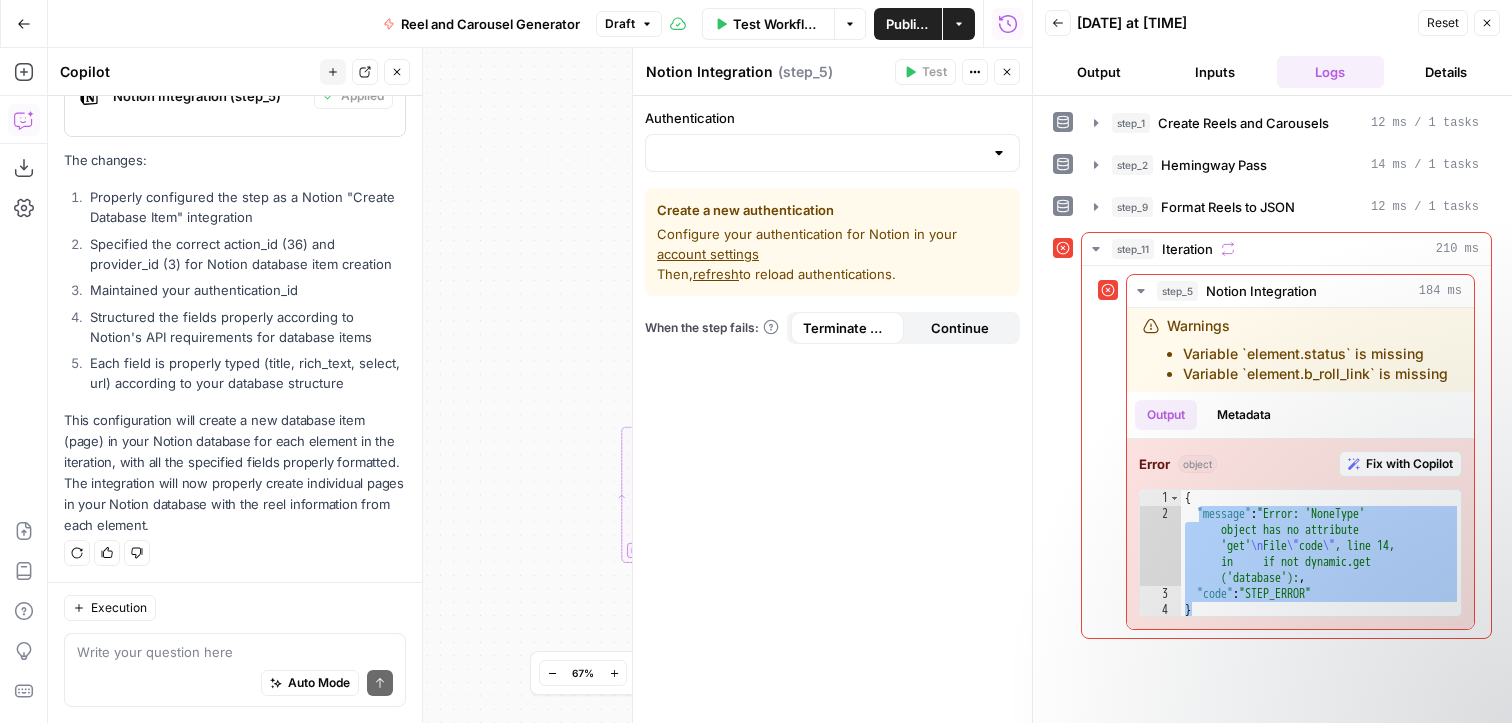 click on "account settings" at bounding box center [708, 254] 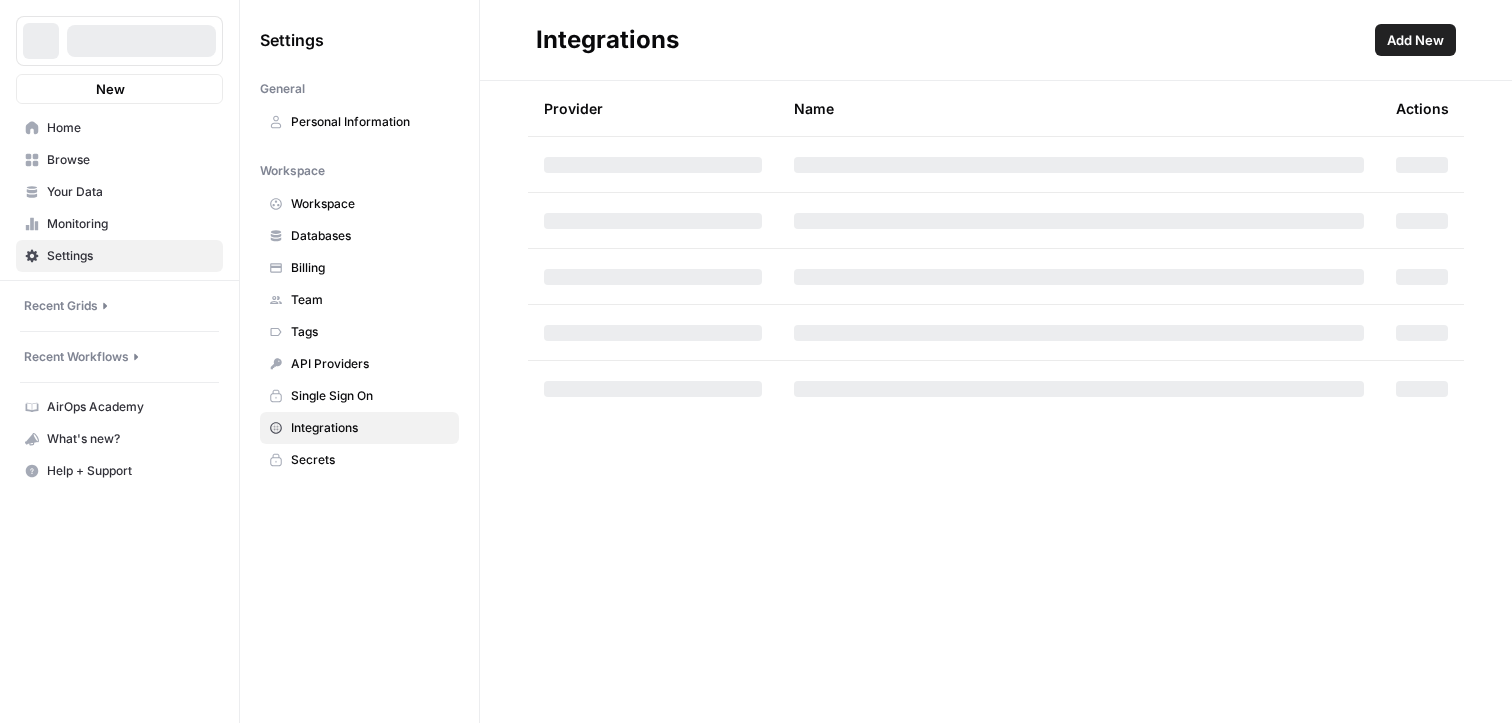 scroll, scrollTop: 0, scrollLeft: 0, axis: both 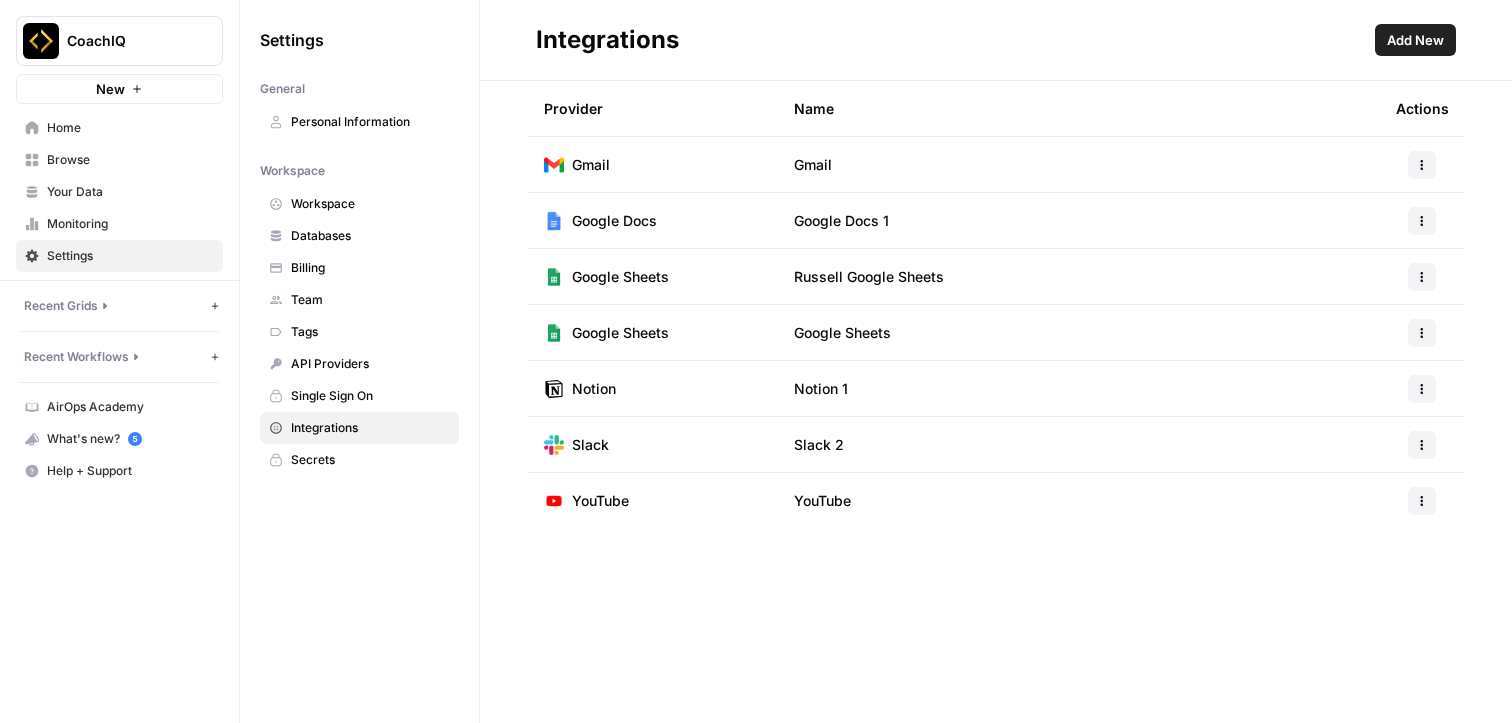 click at bounding box center [1422, 388] 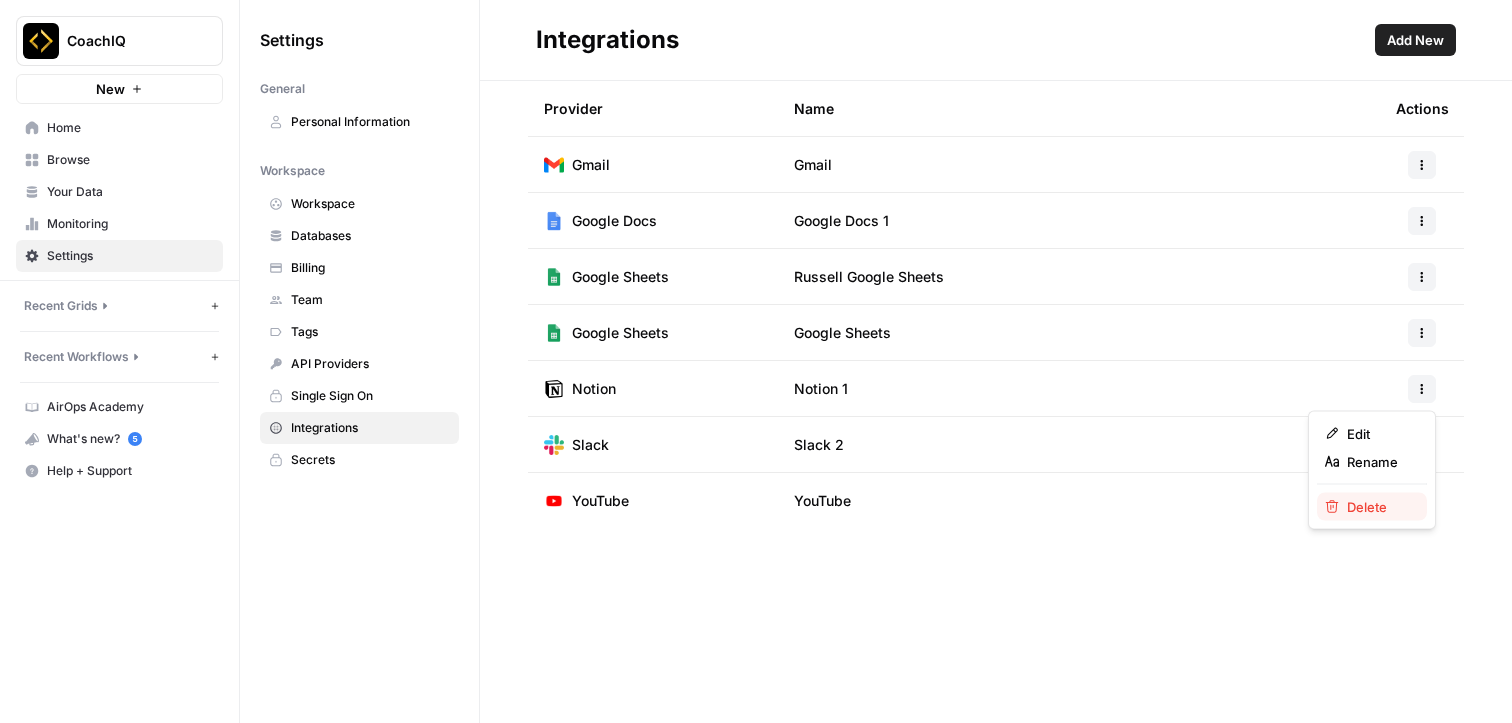 click on "Delete" at bounding box center [1379, 507] 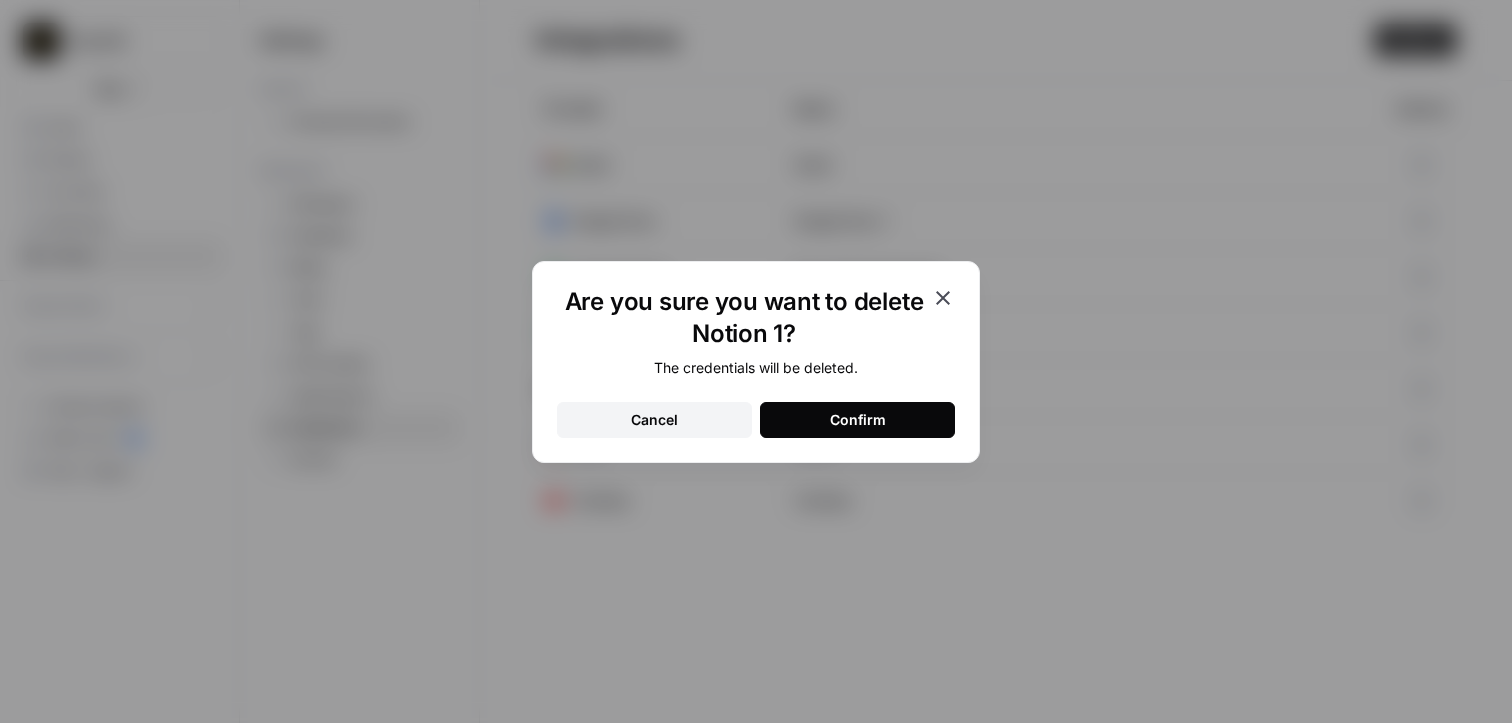 click on "Confirm" at bounding box center [858, 420] 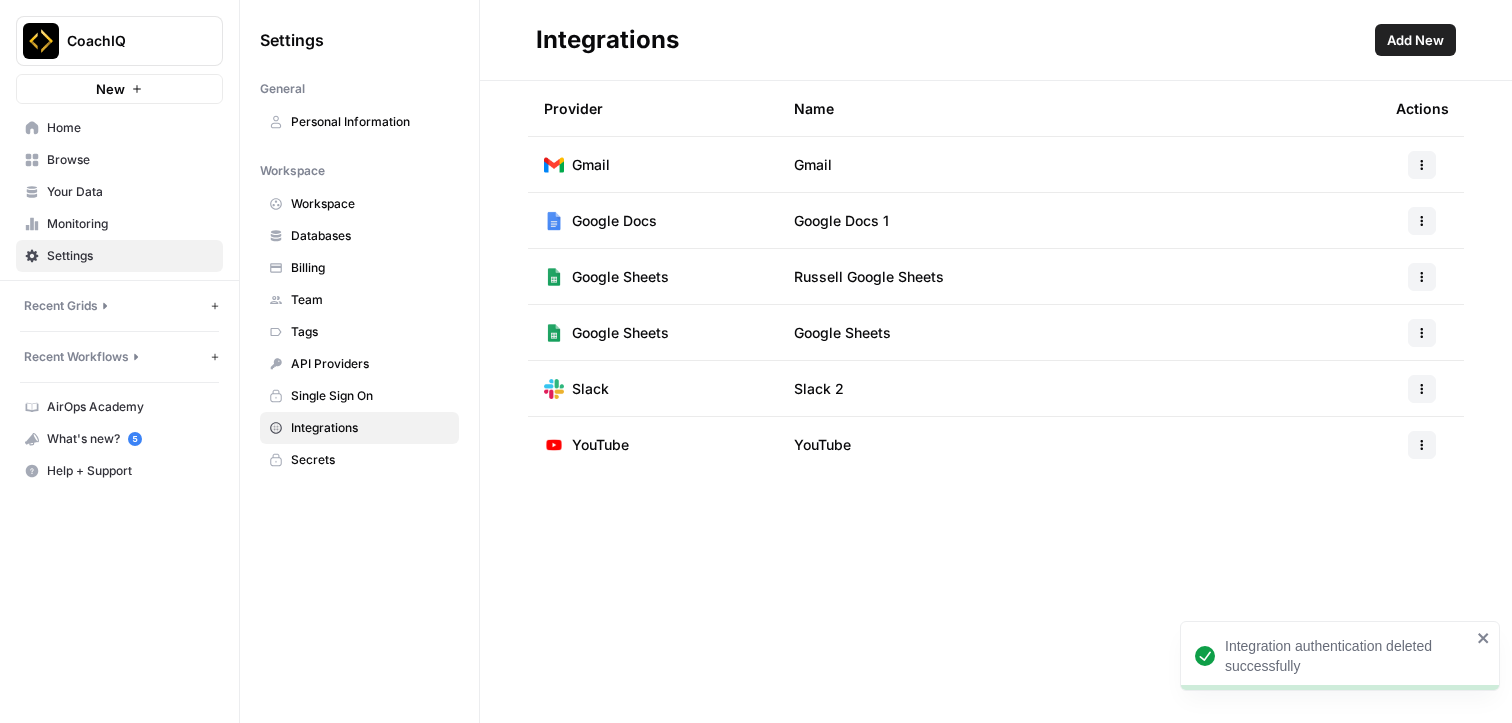 click on "Add New" at bounding box center [1415, 40] 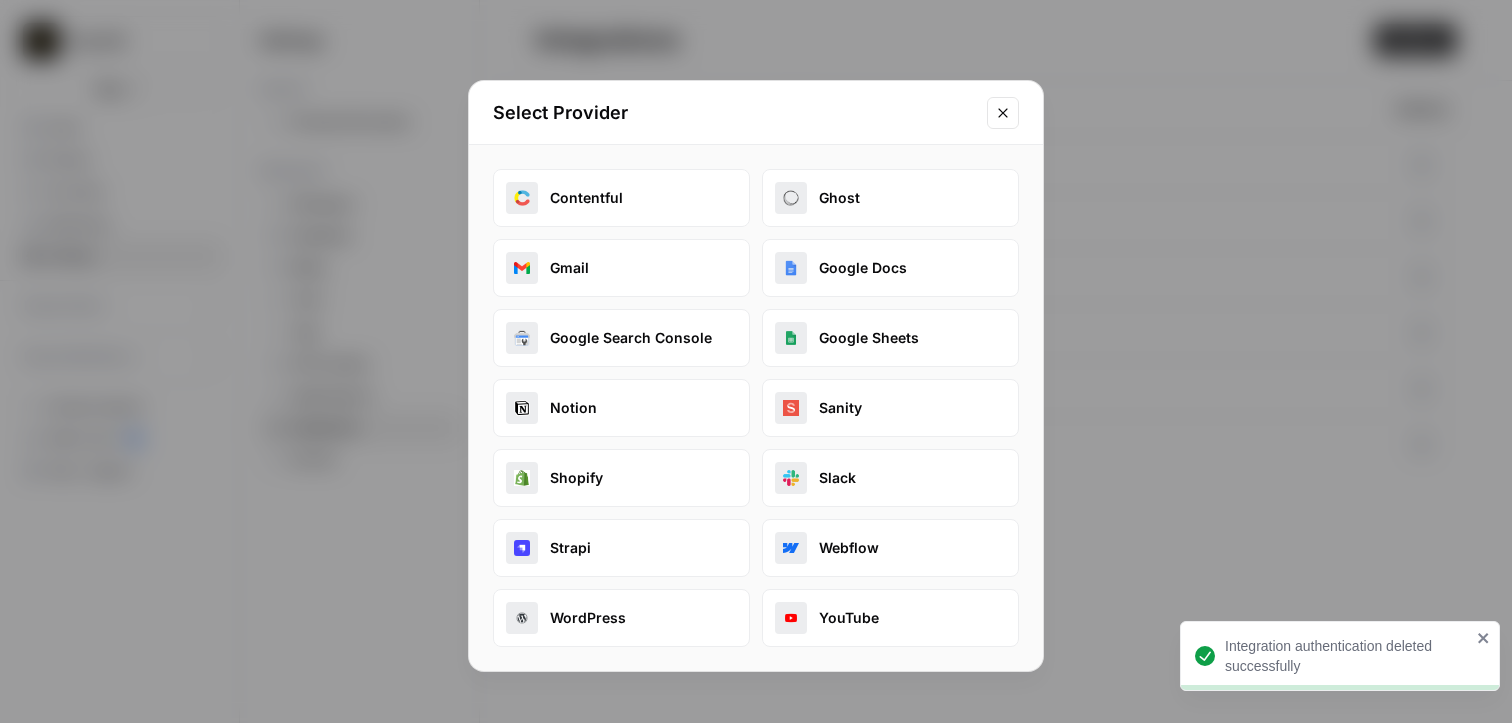 click on "Notion" at bounding box center [621, 408] 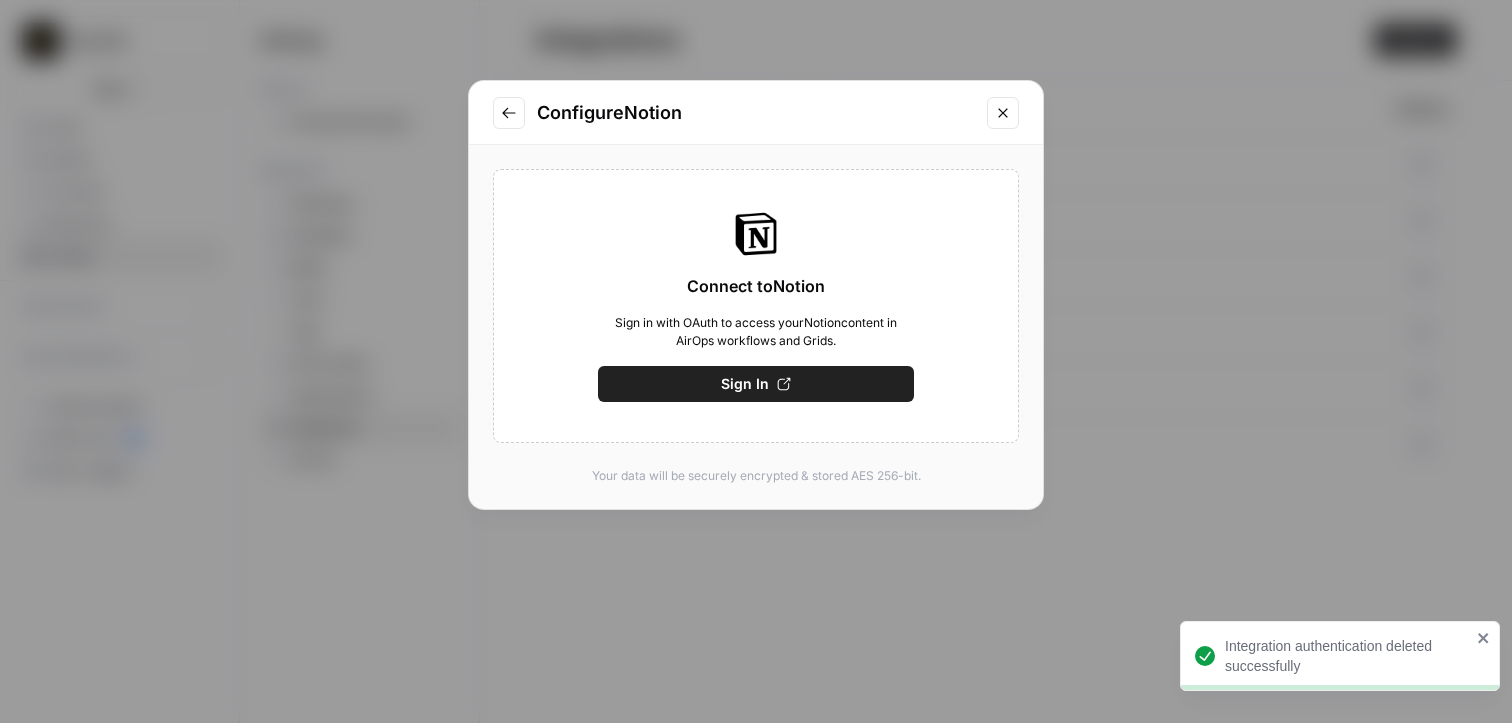 click on "Sign In" at bounding box center [756, 384] 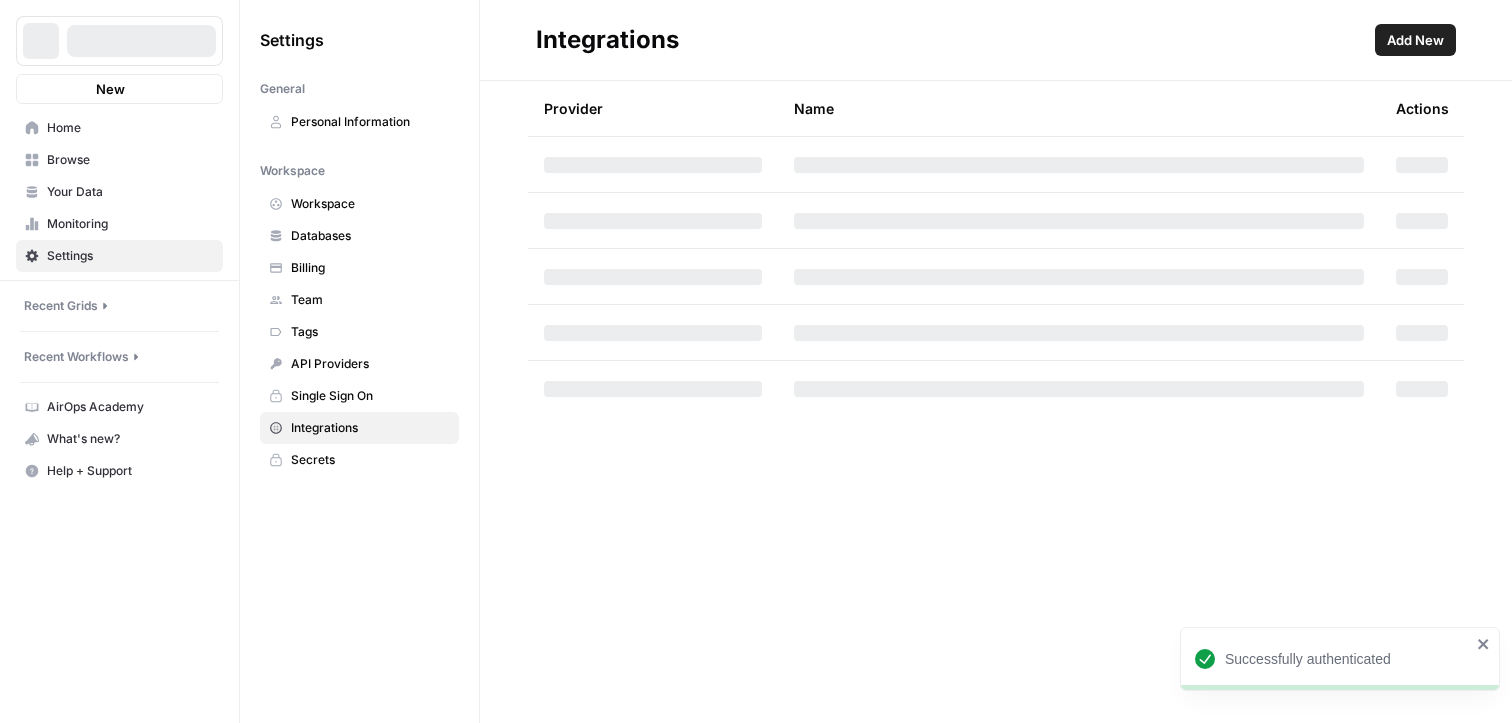 scroll, scrollTop: 0, scrollLeft: 0, axis: both 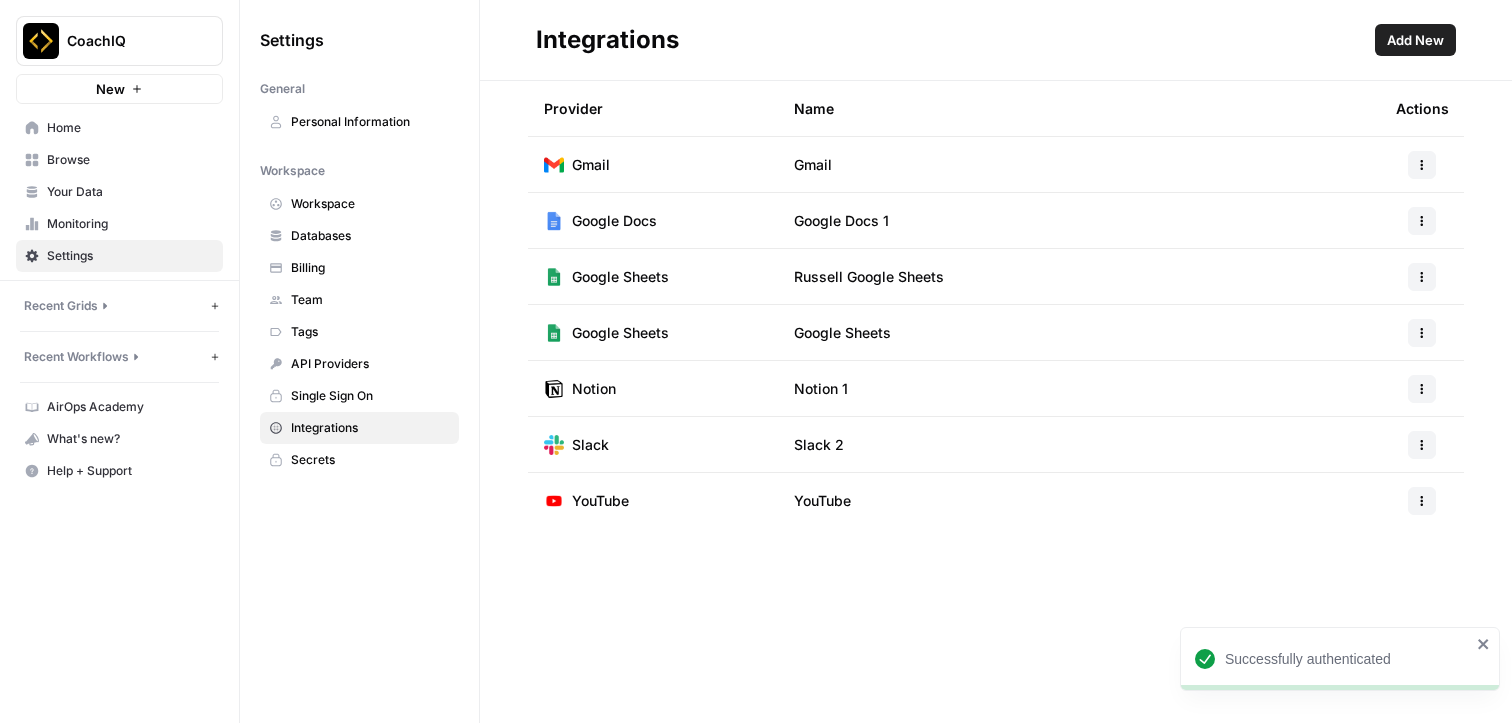 click on "Home" at bounding box center [130, 128] 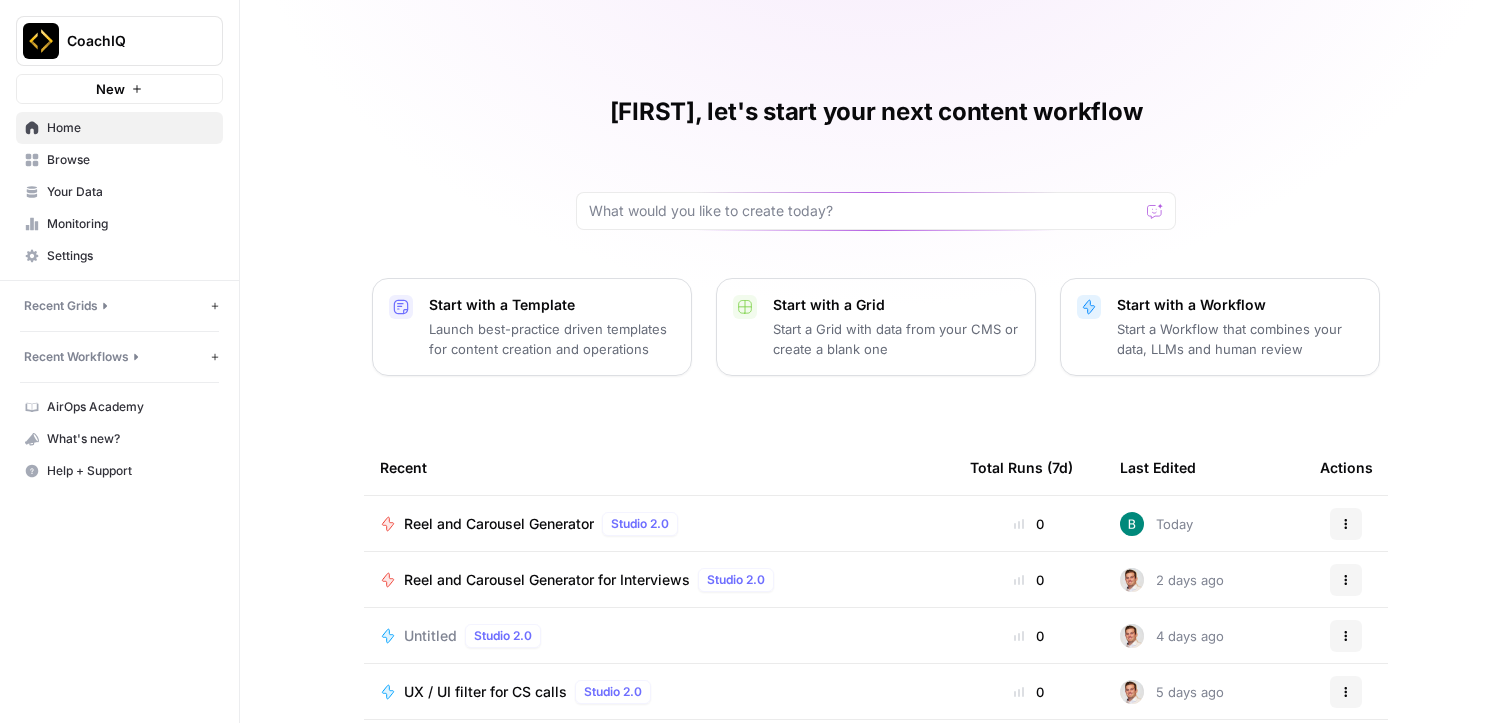 click on "Reel and Carousel Generator" at bounding box center (499, 524) 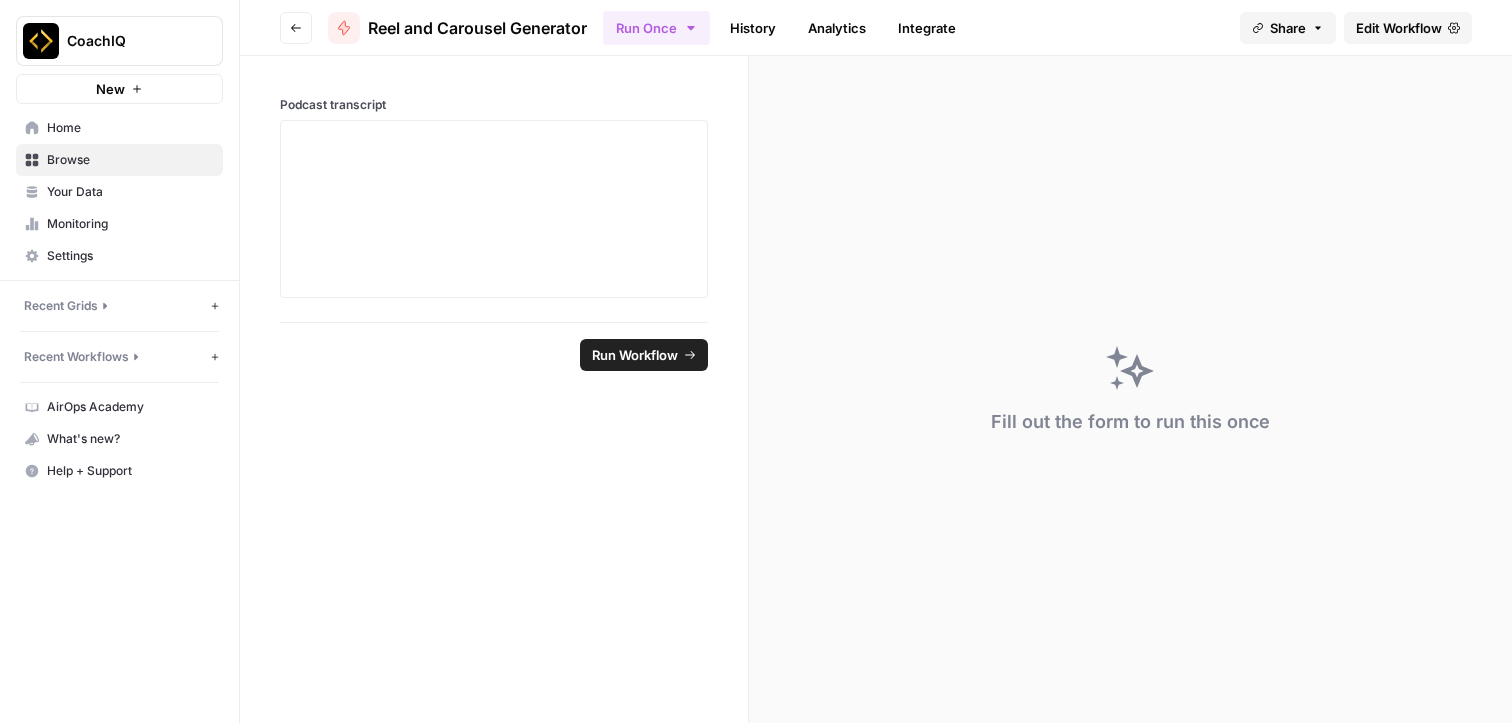 click on "Edit Workflow" at bounding box center [1399, 28] 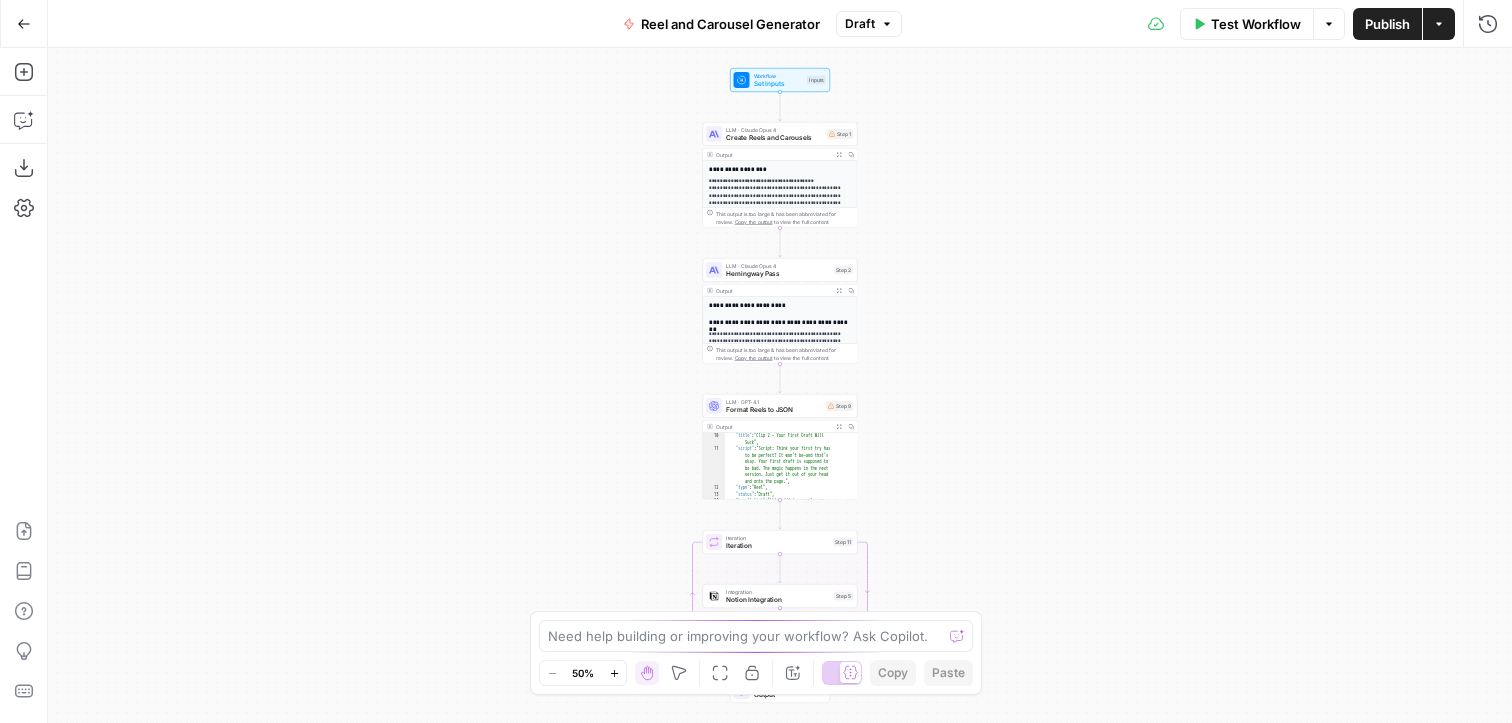 scroll, scrollTop: 261, scrollLeft: 0, axis: vertical 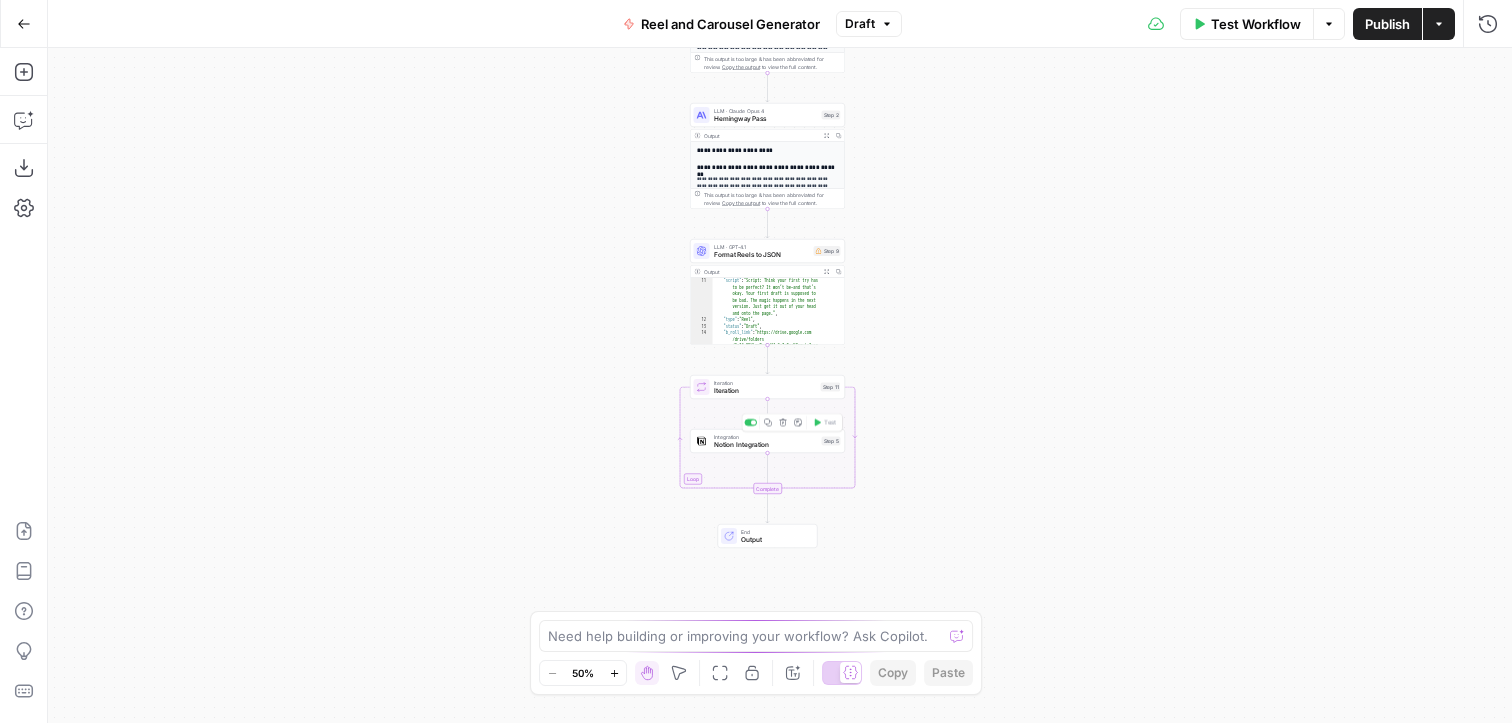click on "Notion Integration" at bounding box center (766, 445) 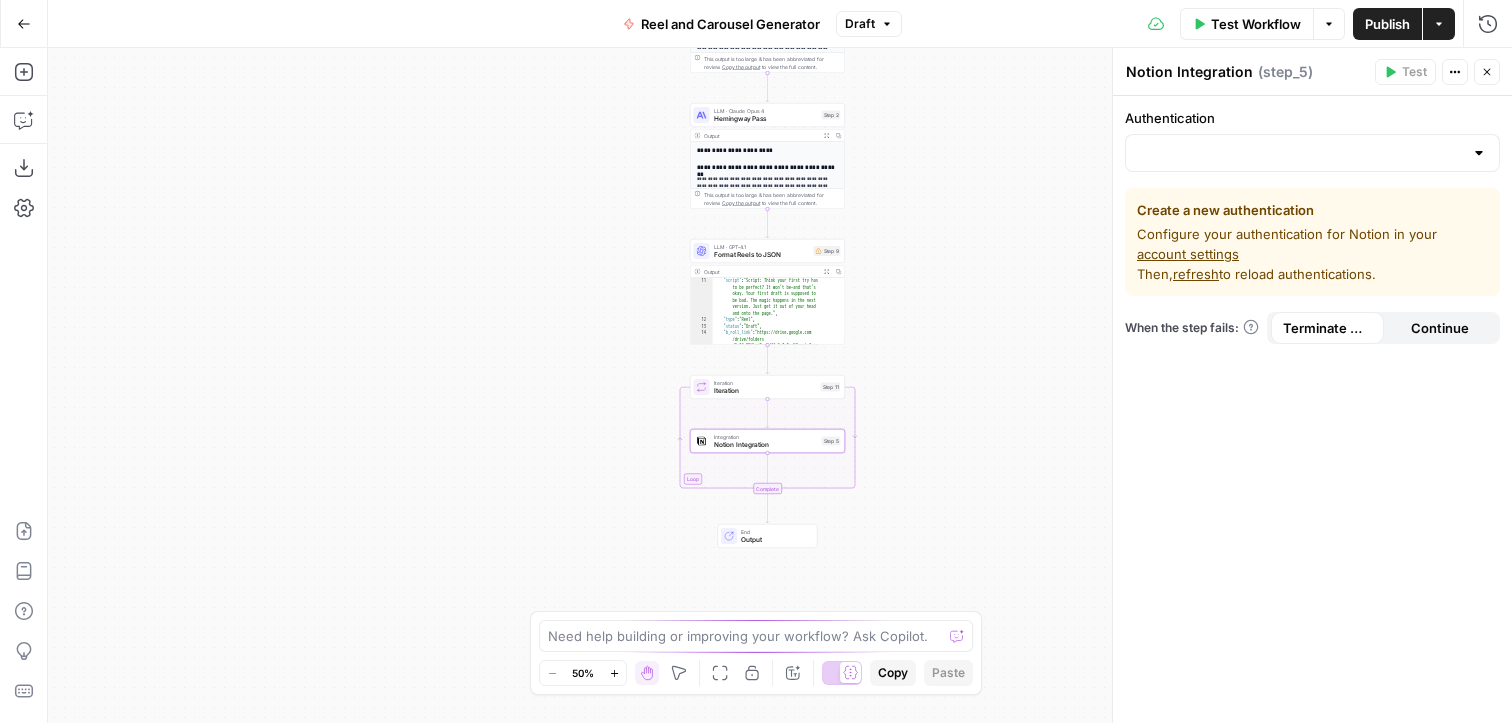 click at bounding box center [1312, 153] 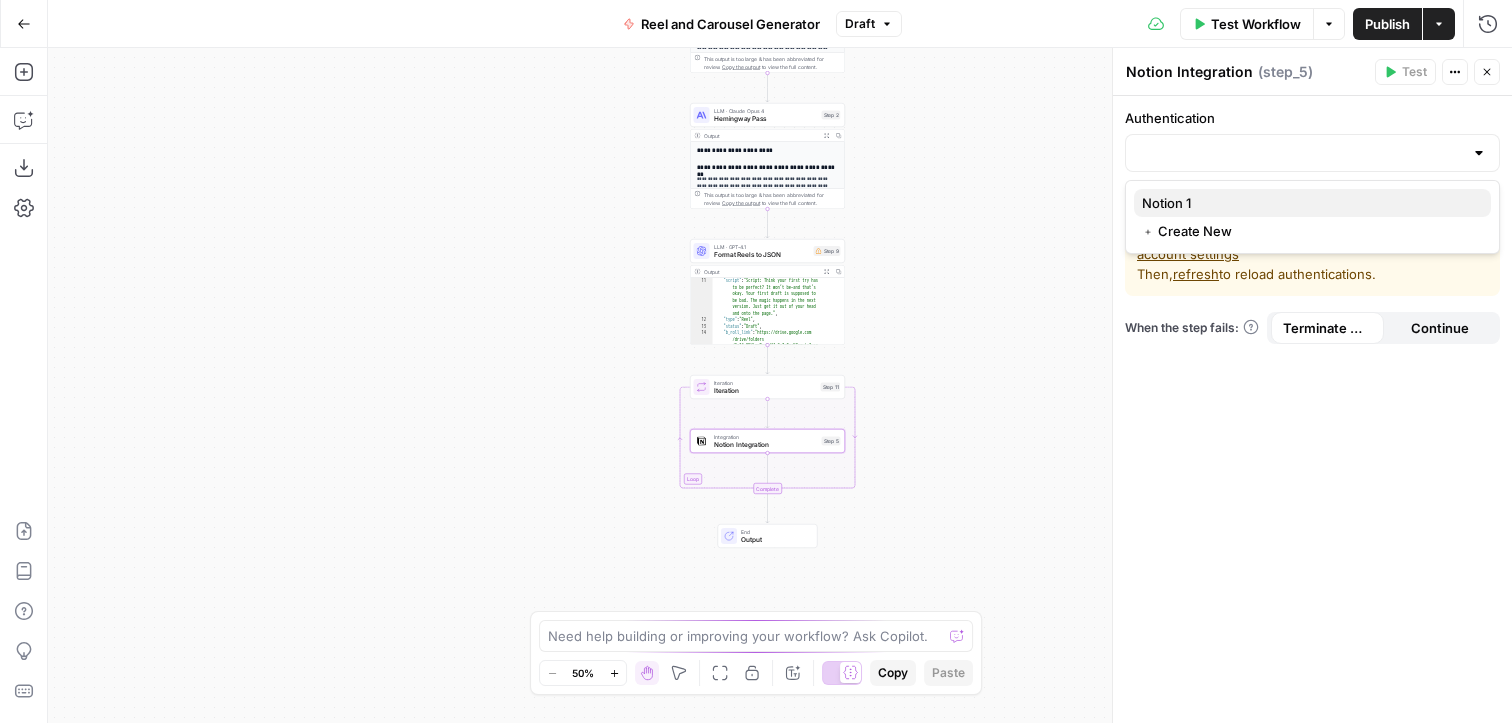 click on "Notion 1" at bounding box center (1308, 203) 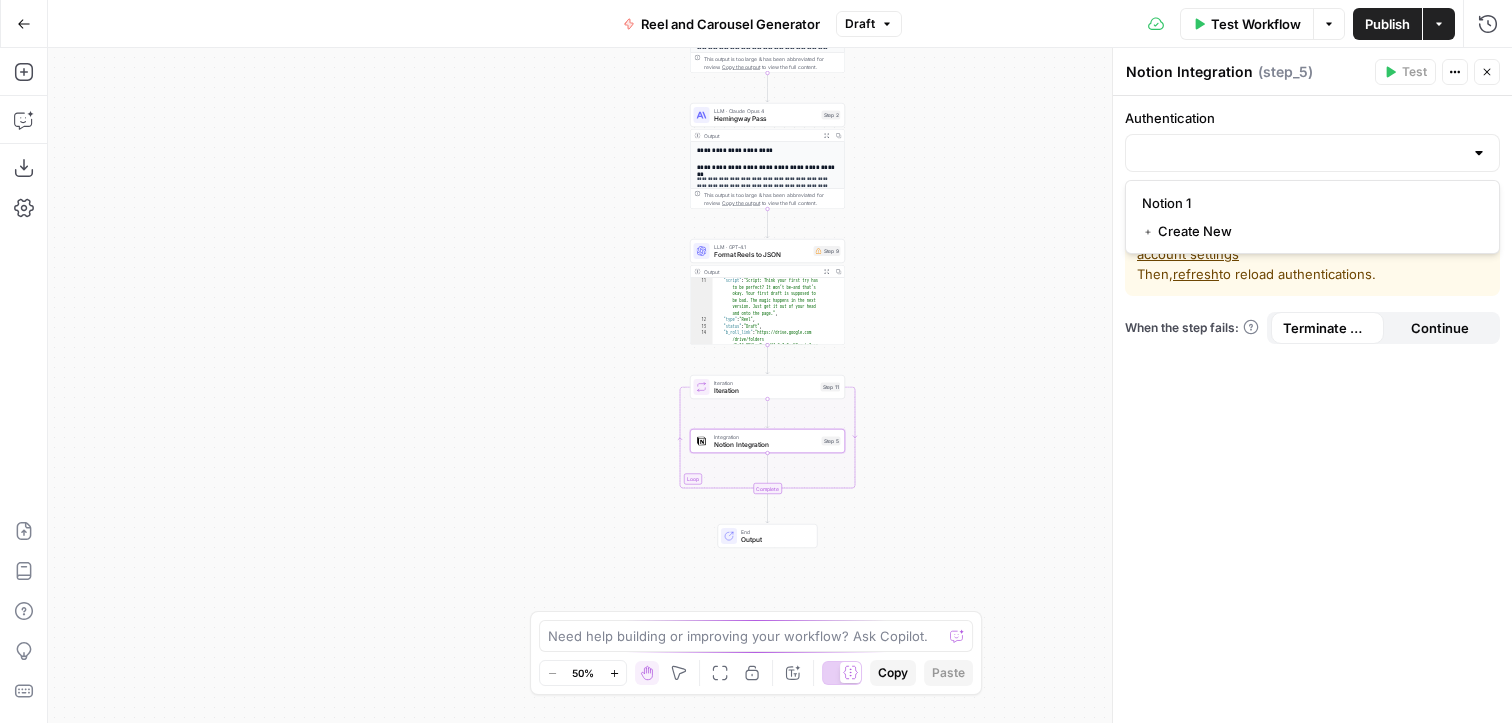 type on "Notion 1" 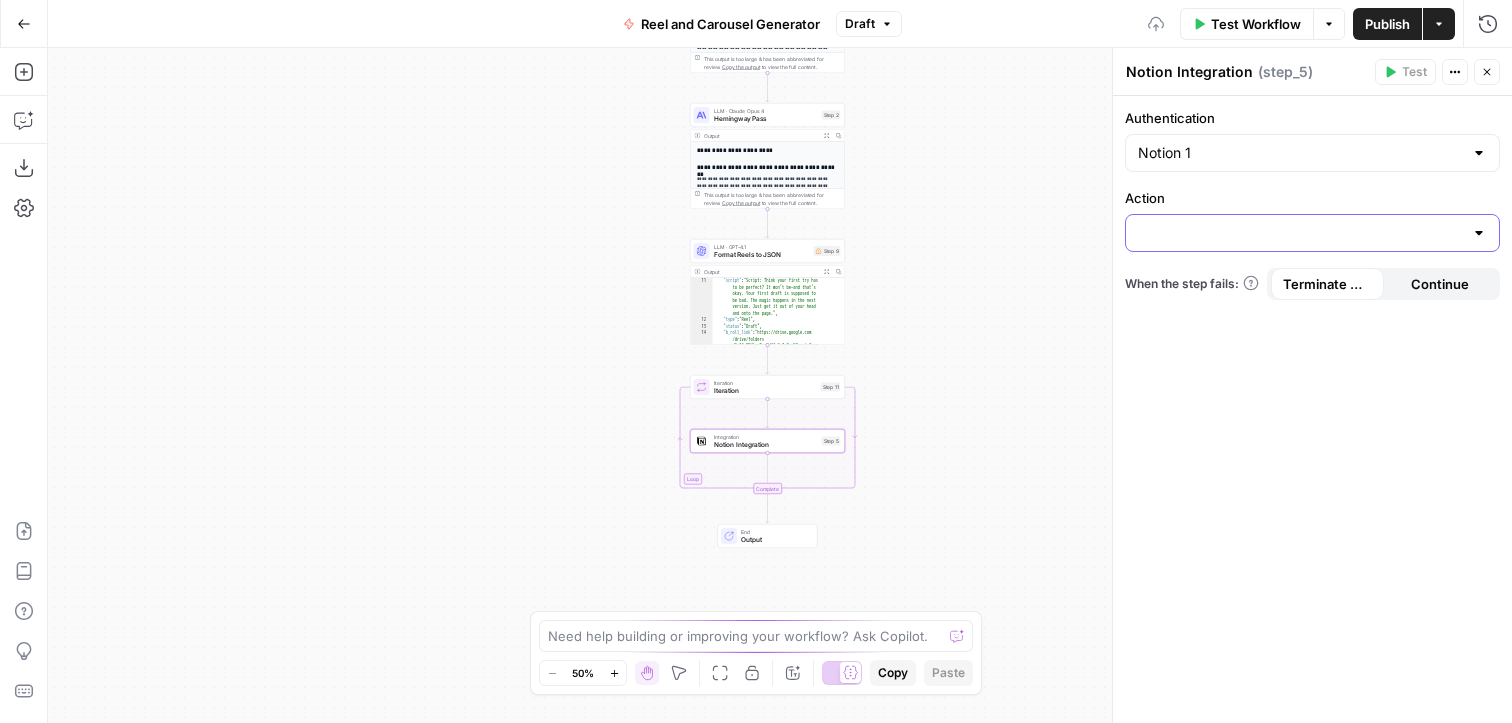 click on "Action" at bounding box center [1300, 233] 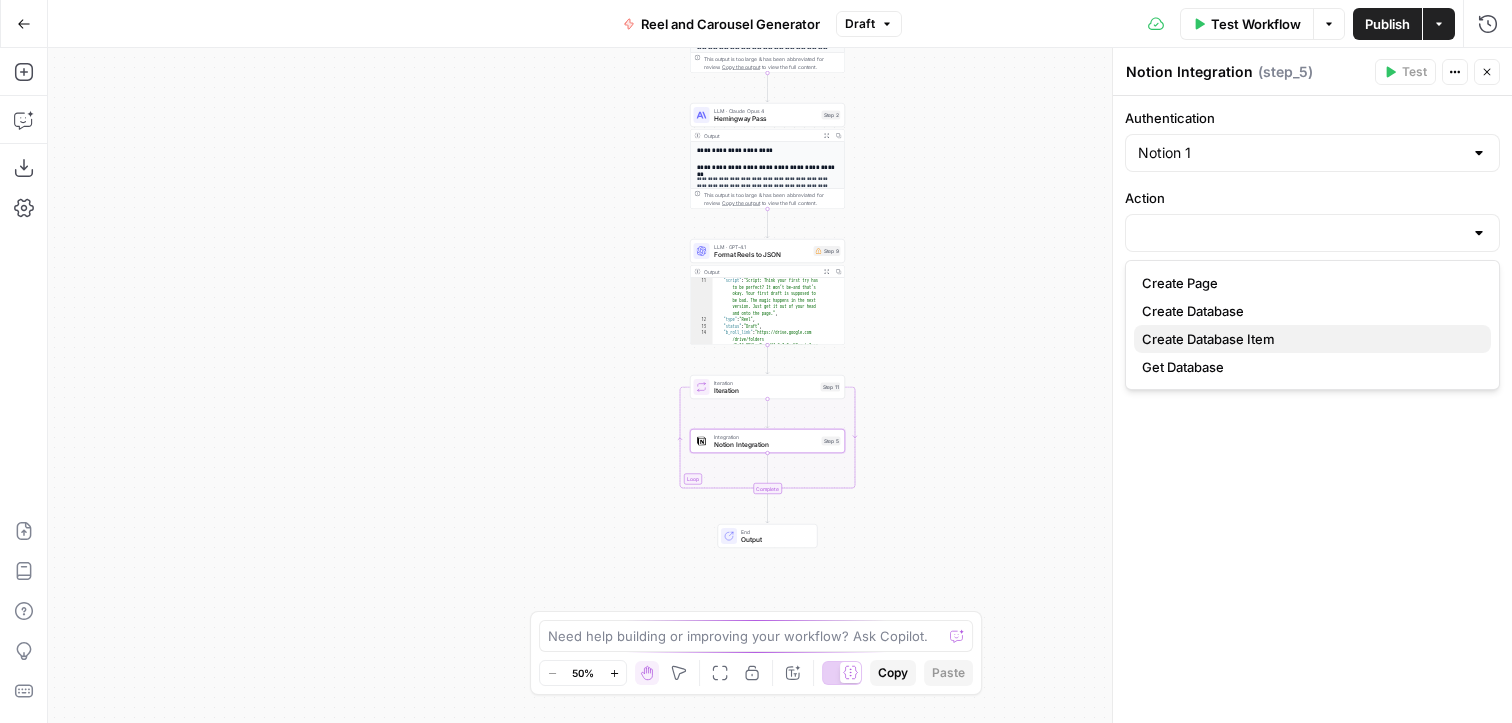click on "Create Database Item" at bounding box center [1308, 339] 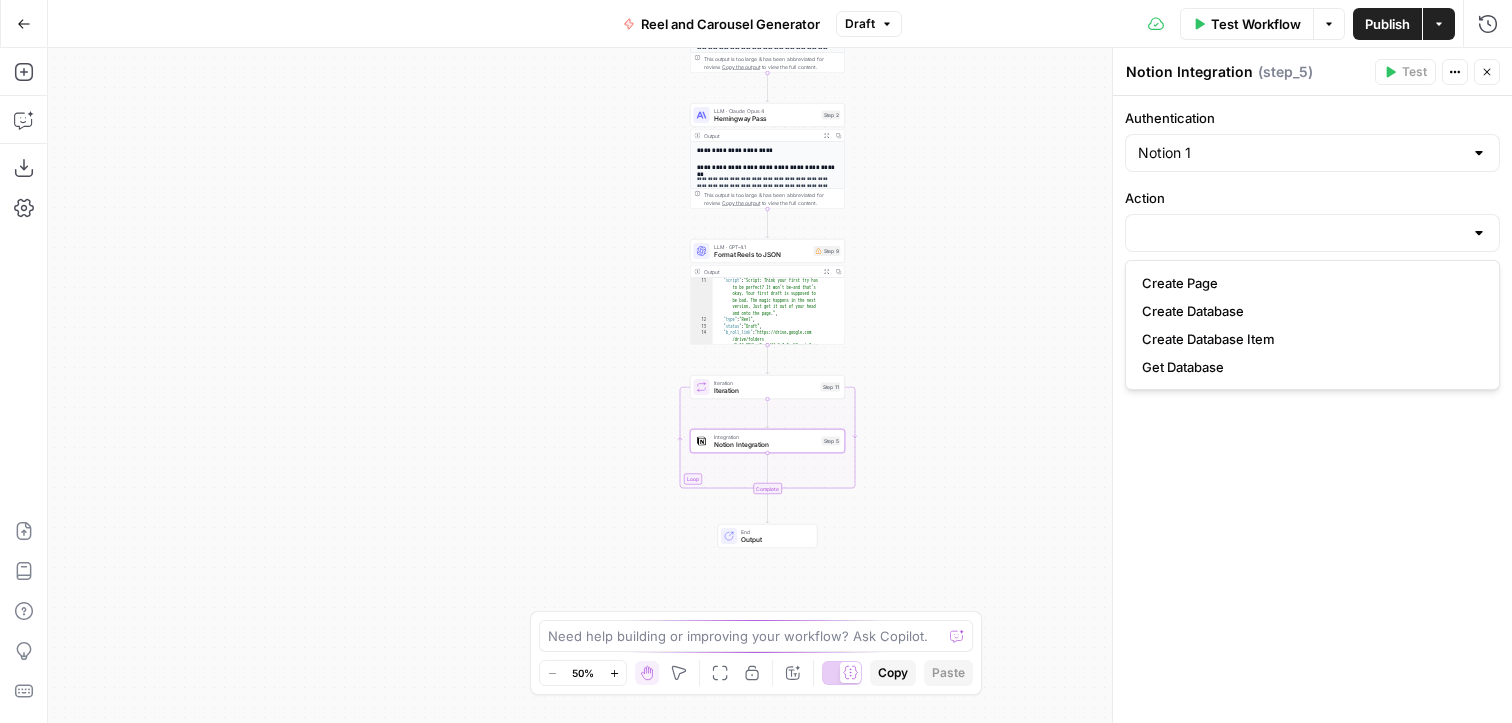 type on "Create Database Item" 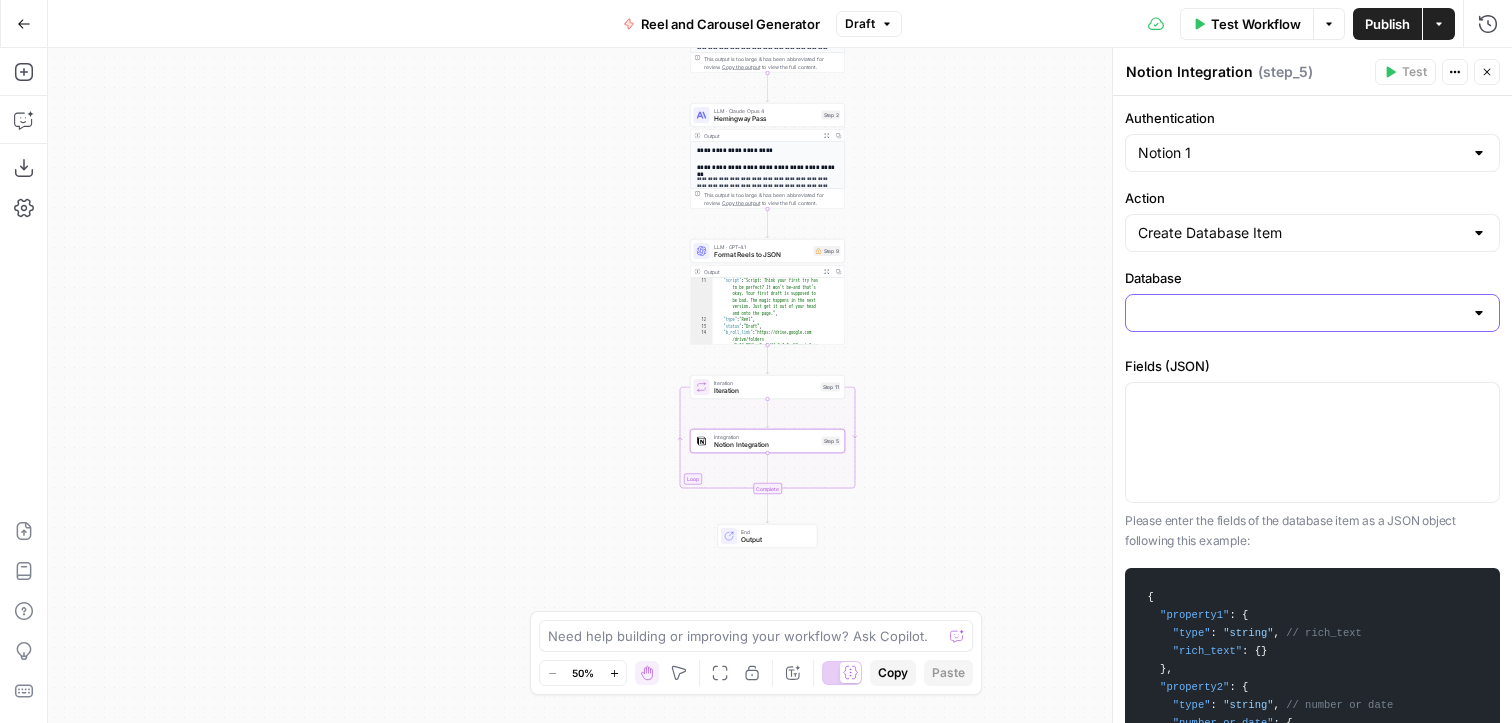 click on "Database" at bounding box center (1300, 313) 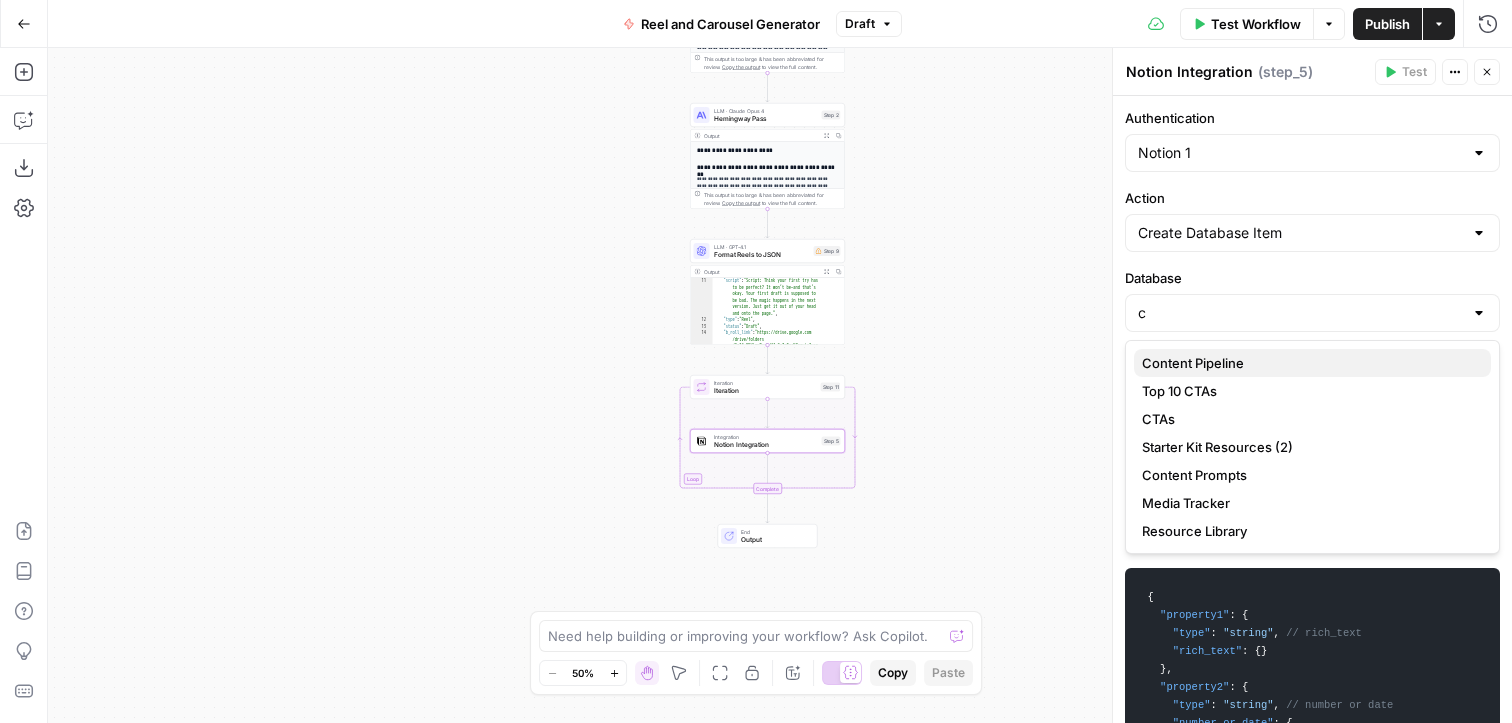 click on "Content Pipeline" at bounding box center [1308, 363] 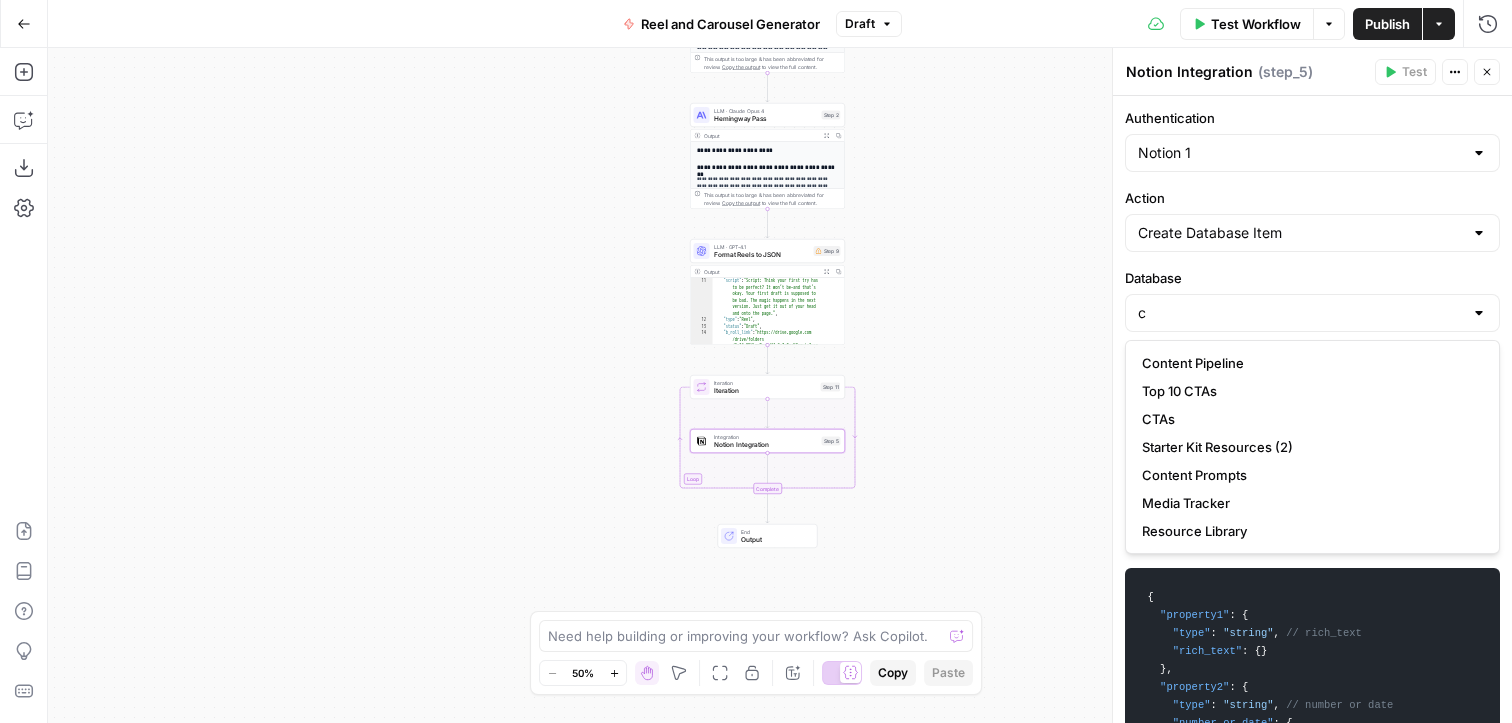 type on "Content Pipeline" 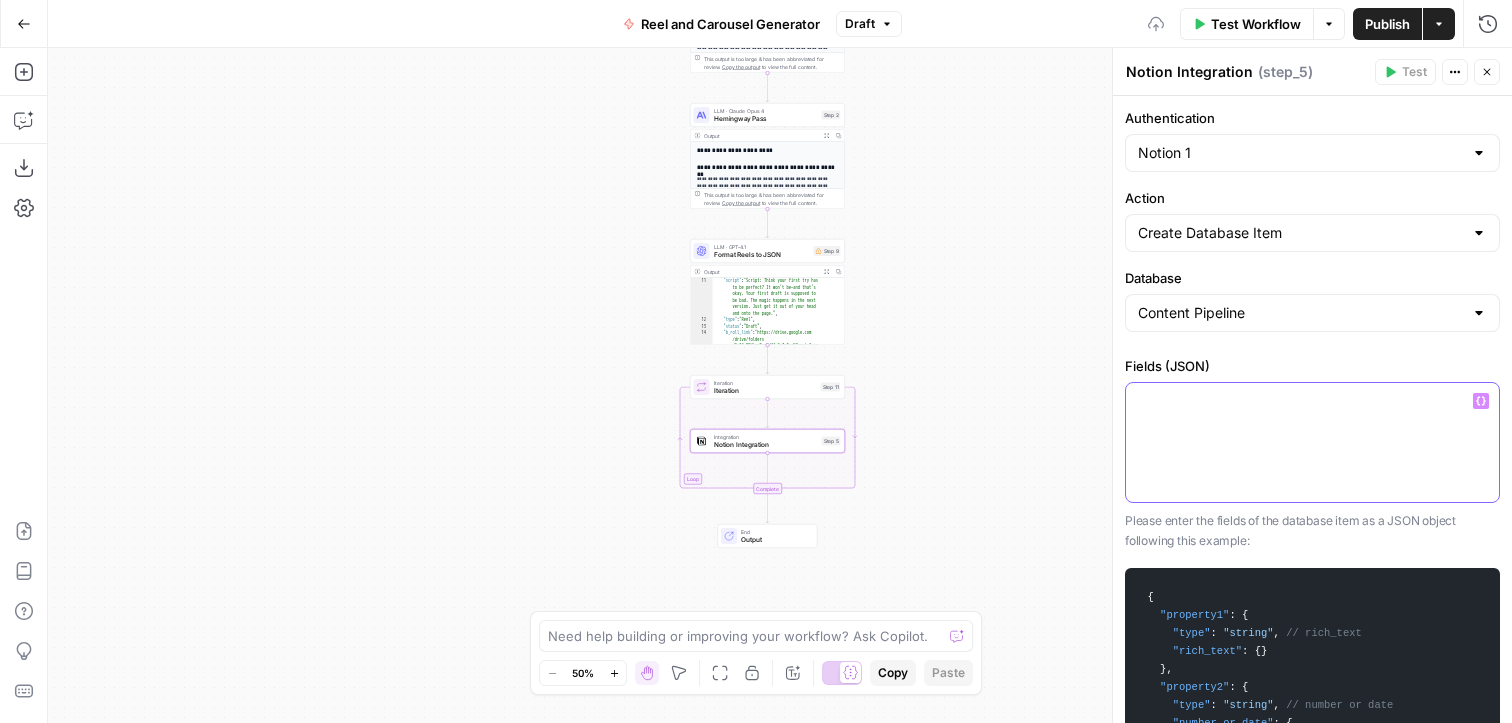 click at bounding box center [1312, 442] 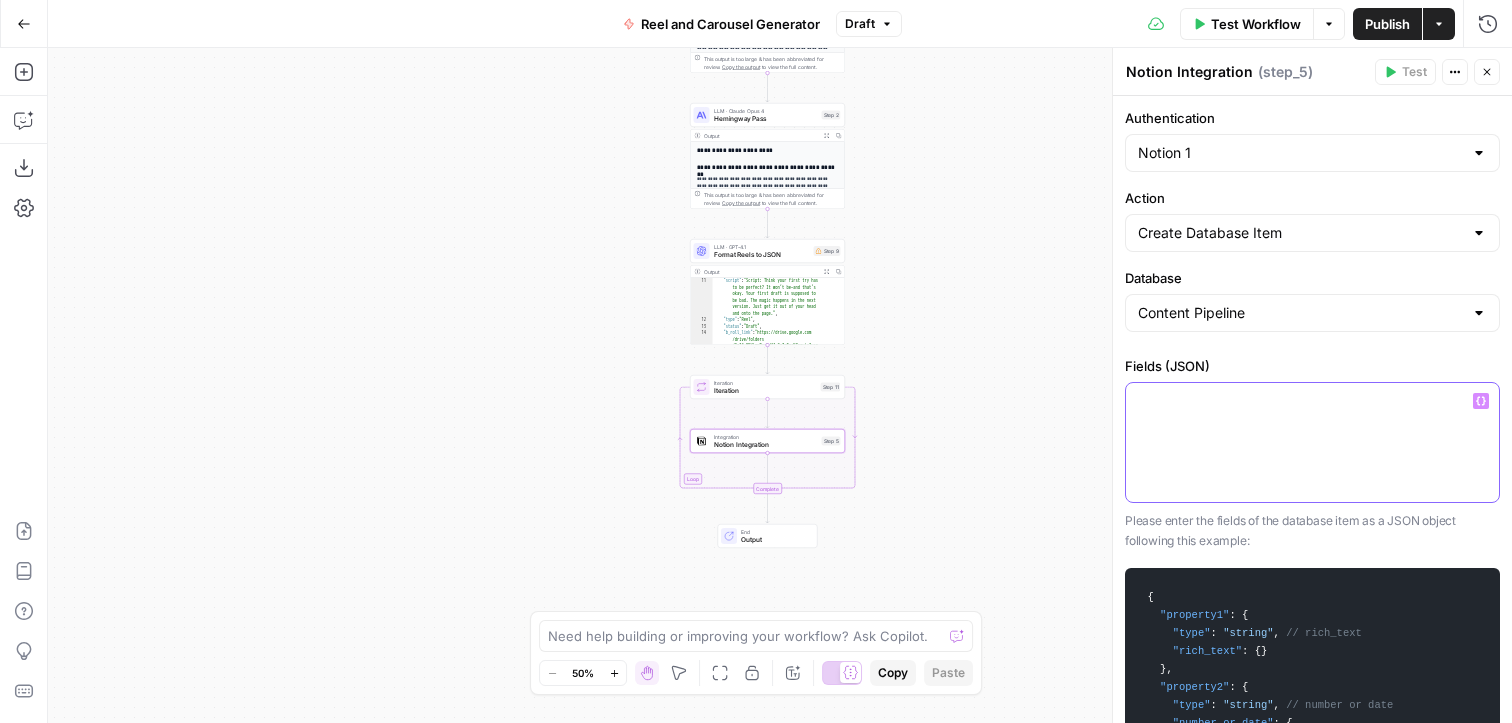 click at bounding box center (1312, 442) 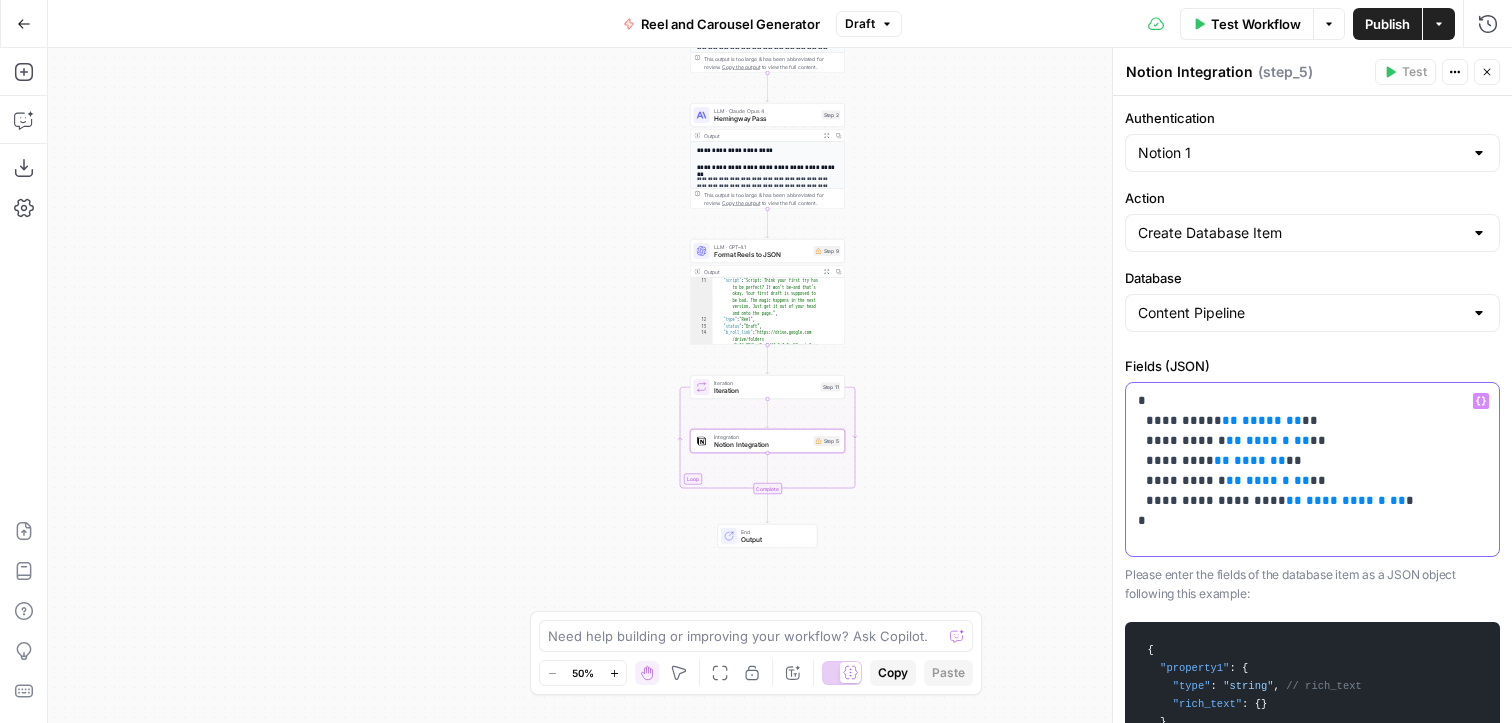 click on "**********" at bounding box center (1312, 471) 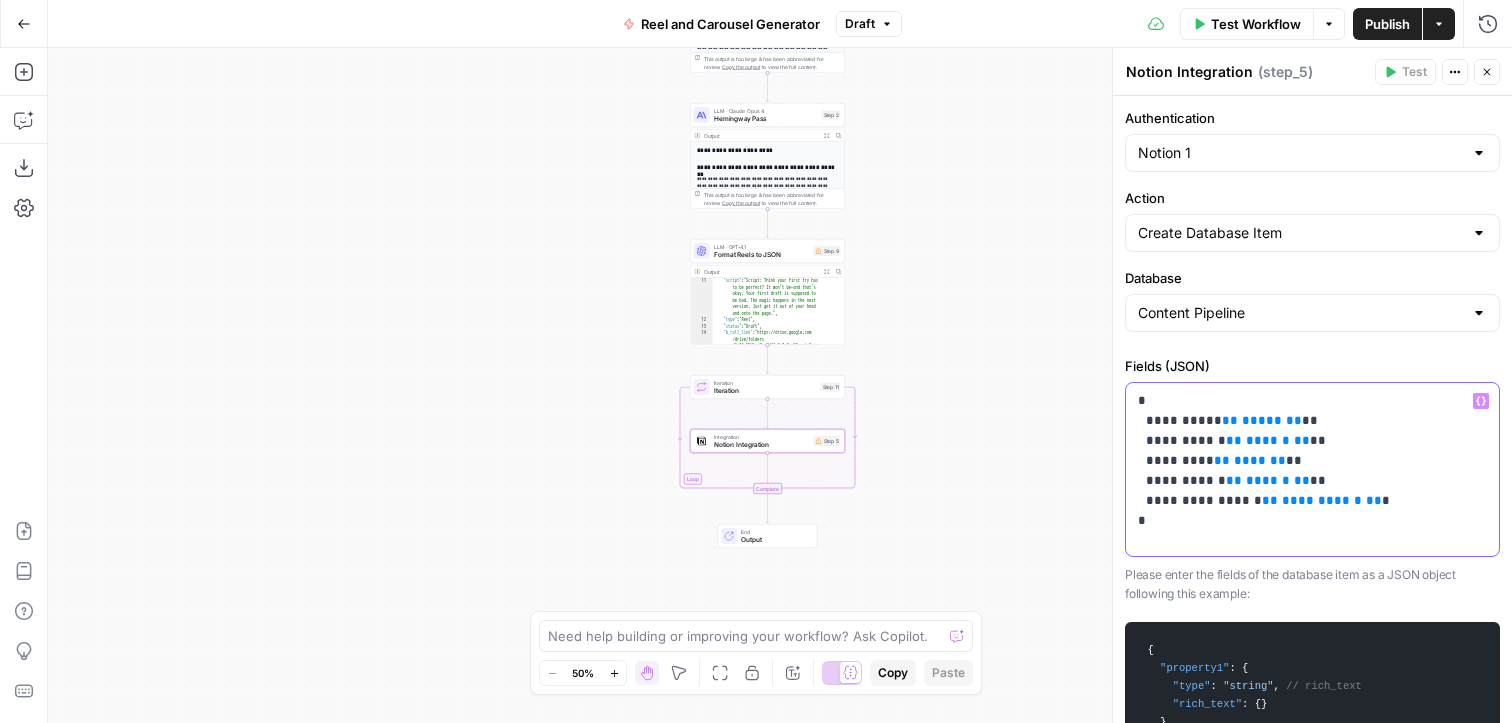 click on "**********" at bounding box center [1312, 471] 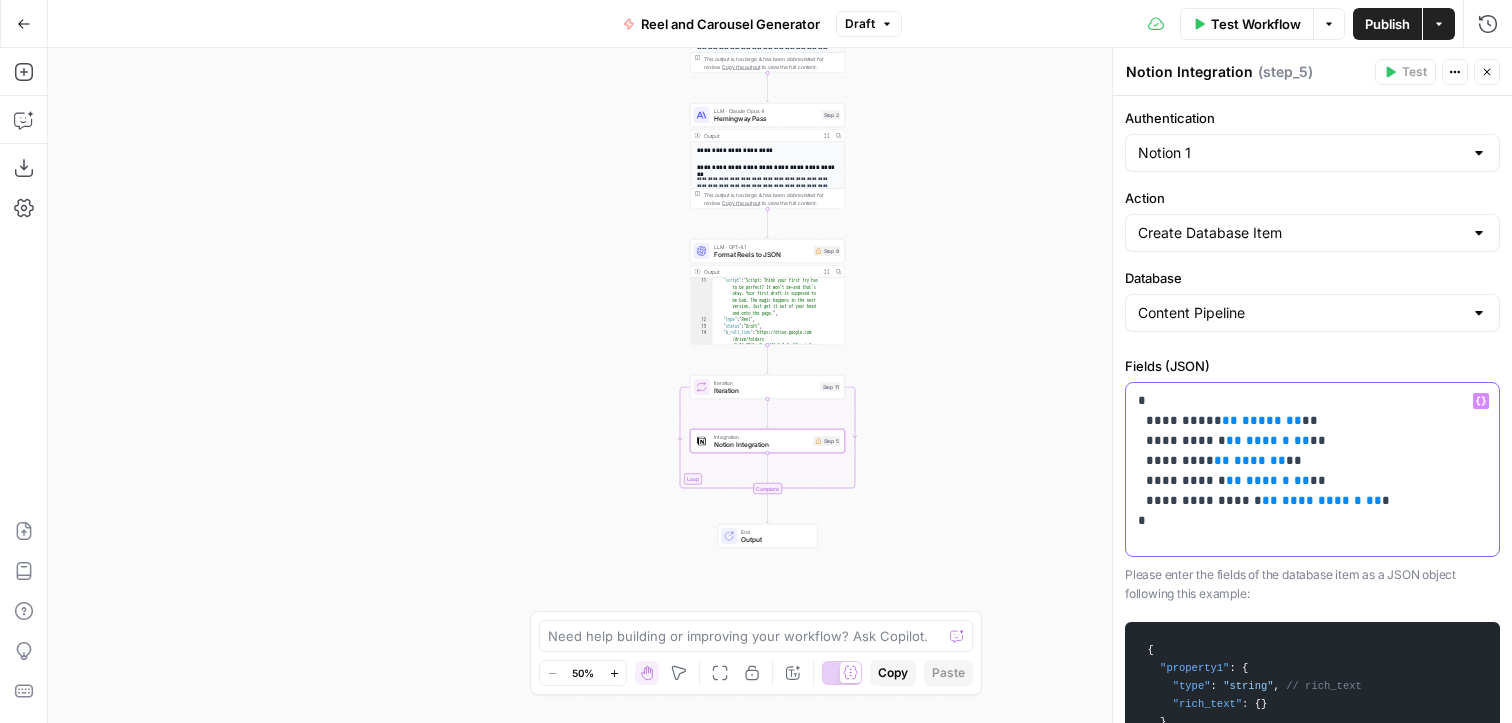 scroll, scrollTop: 3, scrollLeft: 0, axis: vertical 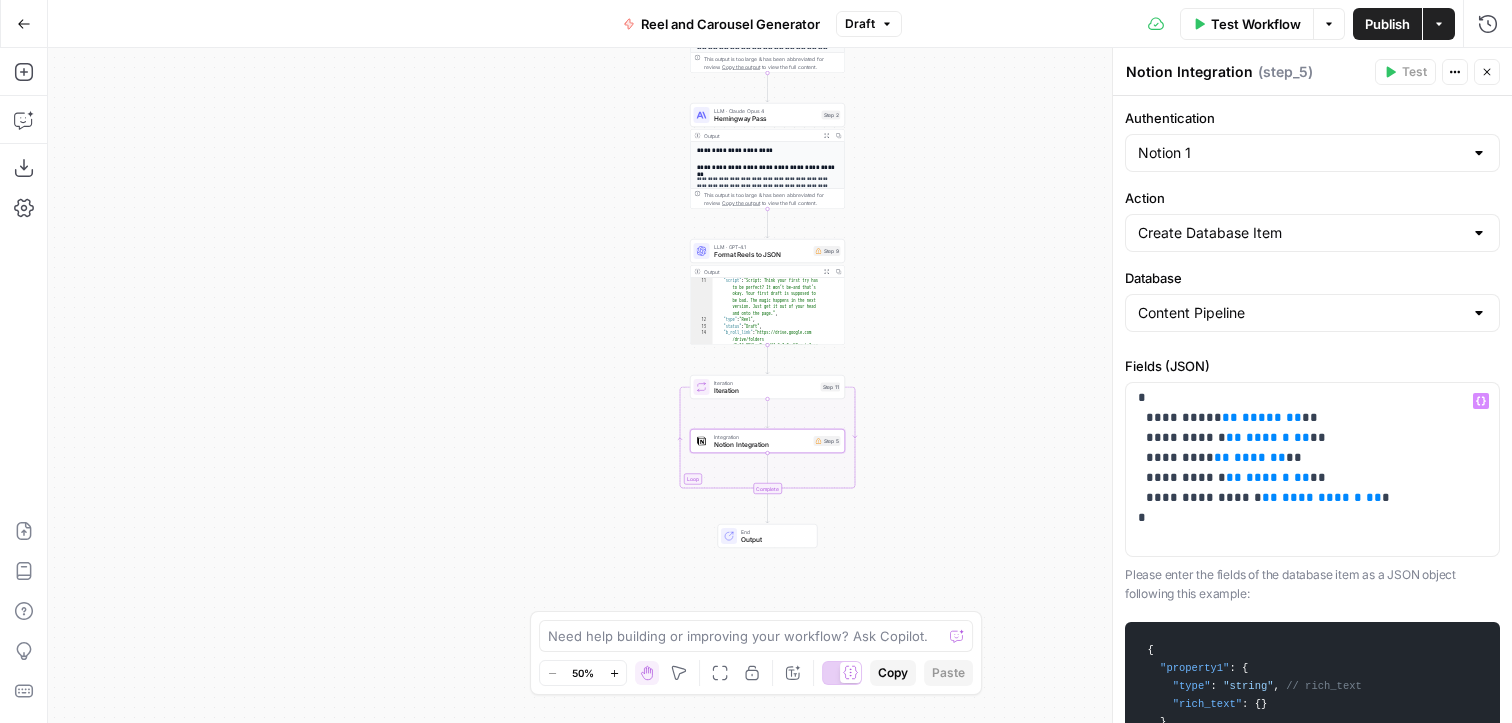 click on "Test Workflow" at bounding box center (1256, 24) 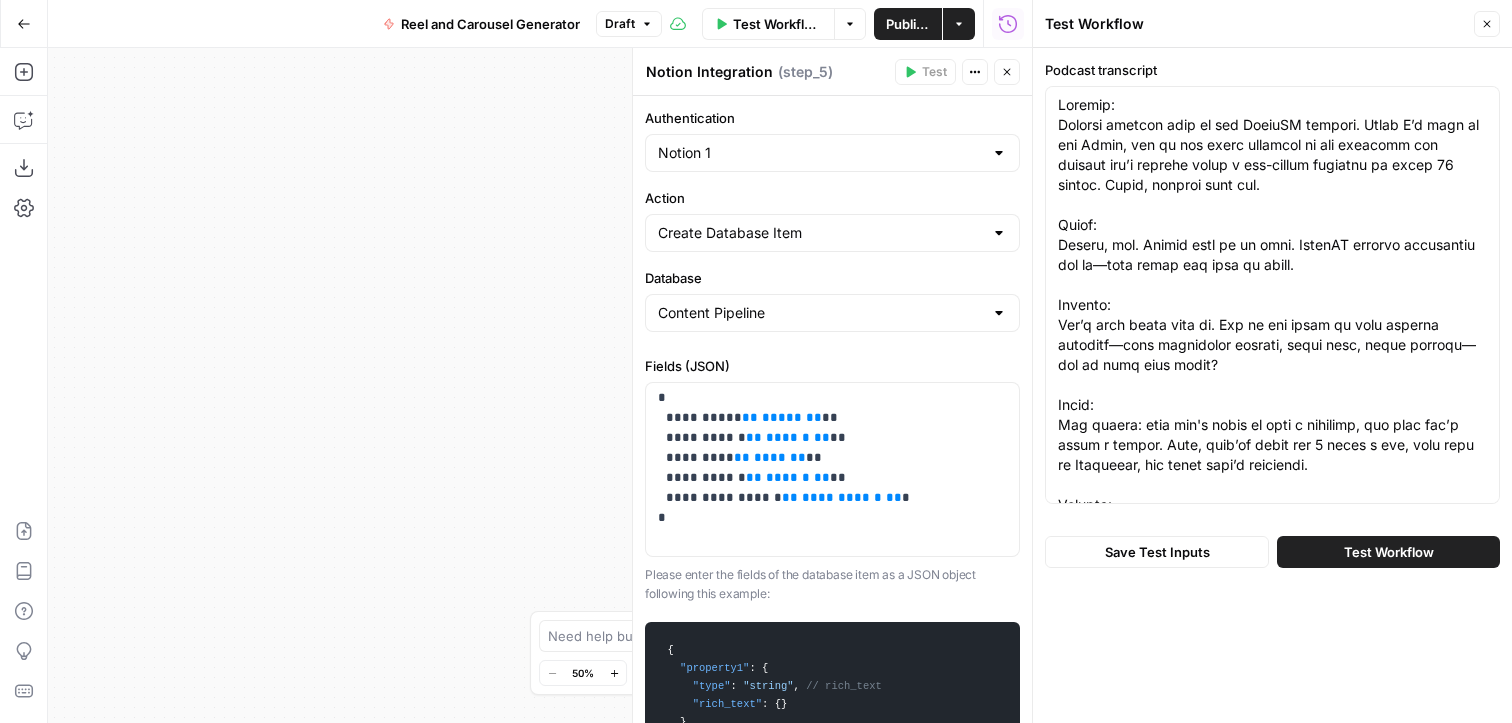 click on "Test Workflow" at bounding box center (1388, 552) 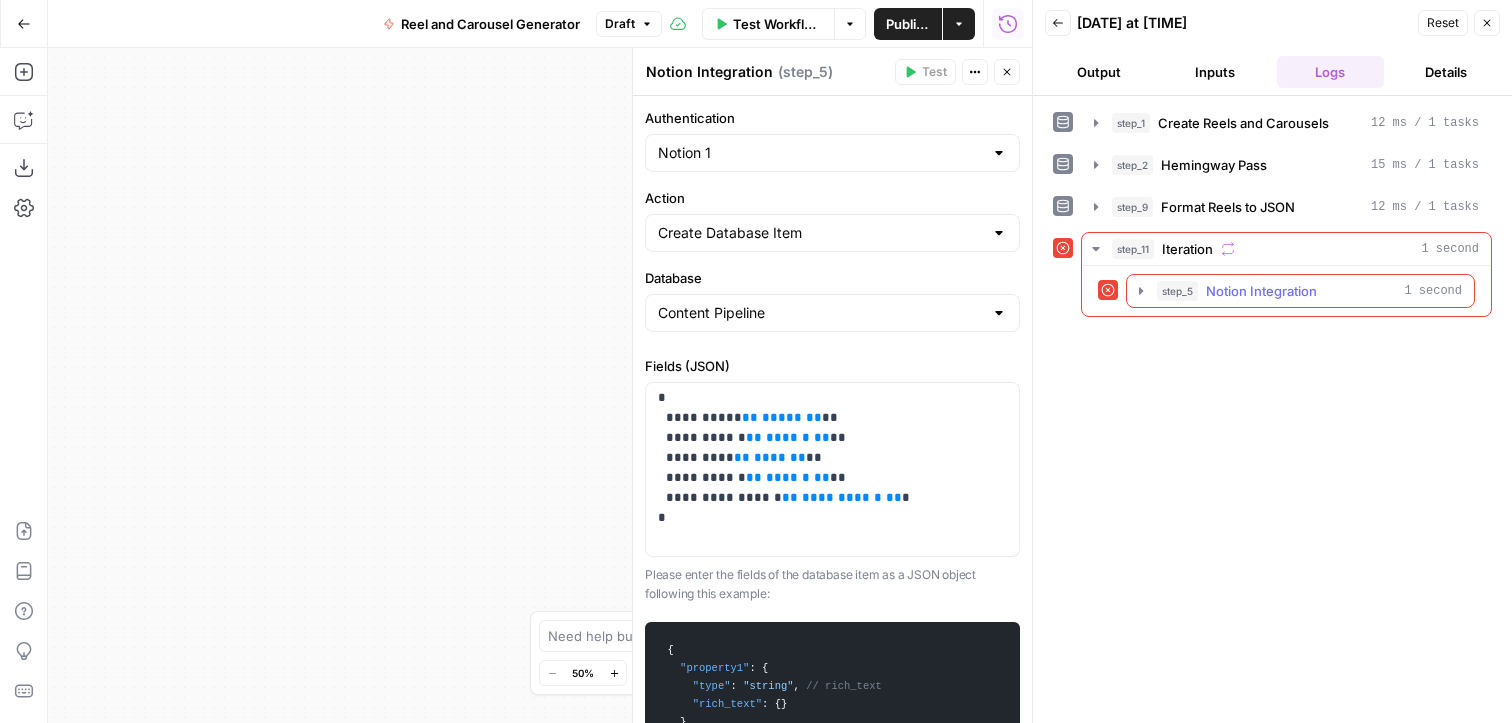 click on "Notion Integration" at bounding box center (1261, 291) 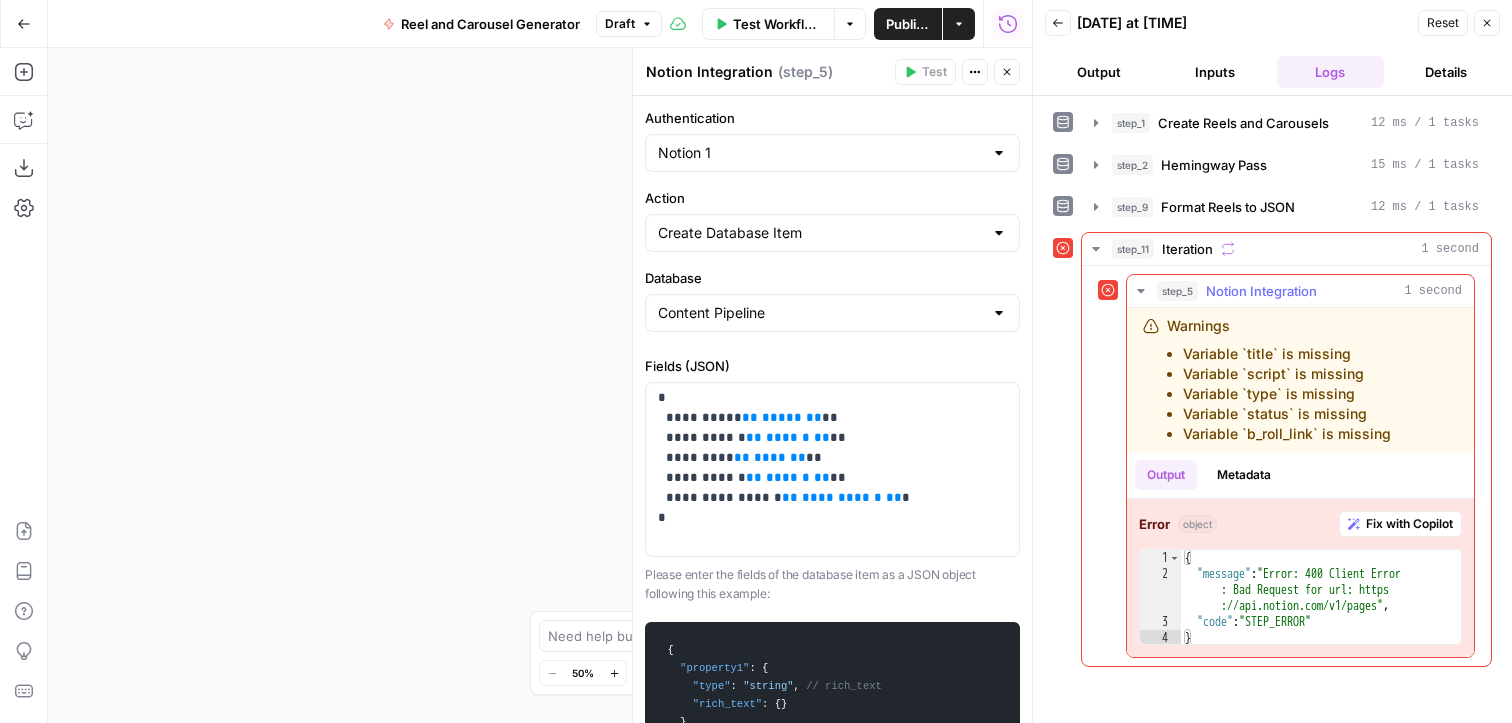 click on "Fix with Copilot" at bounding box center (1409, 524) 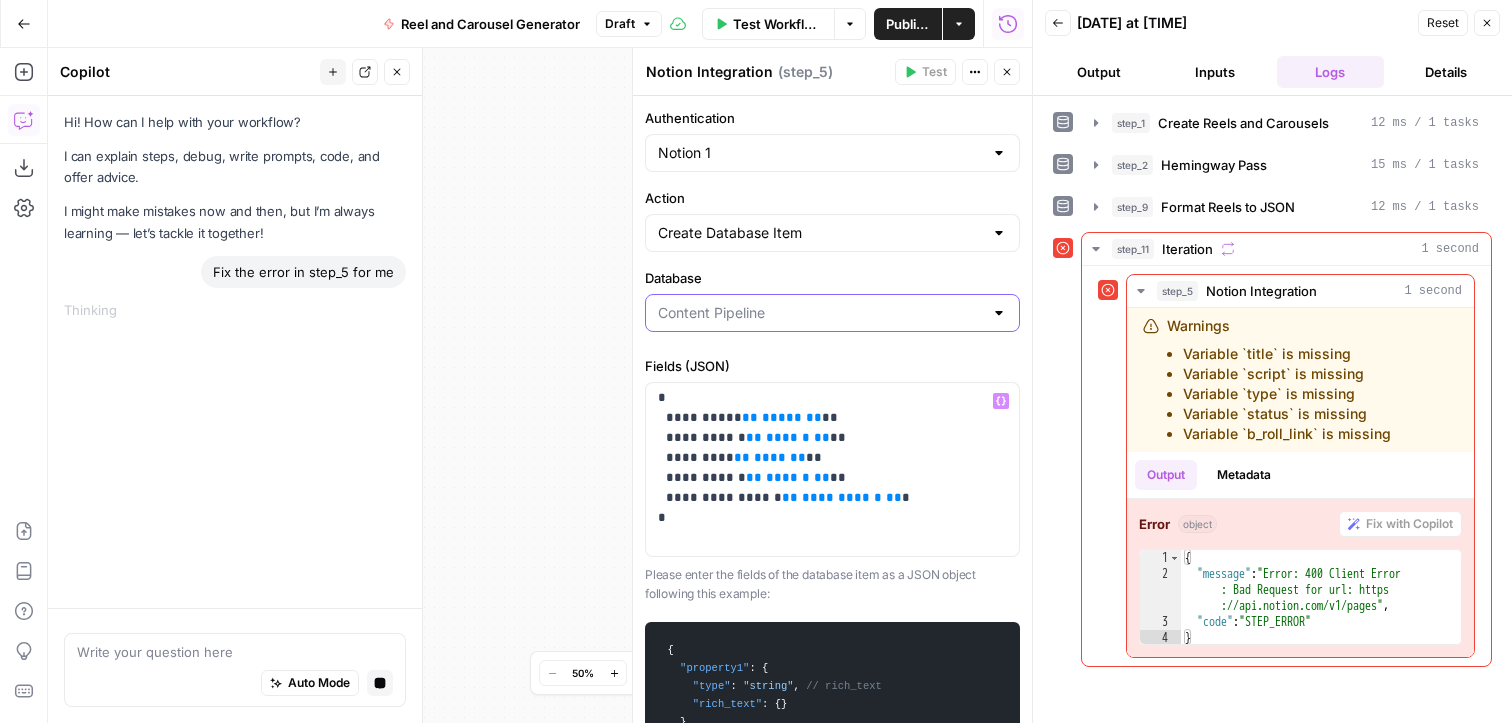 click on "Database" at bounding box center [820, 313] 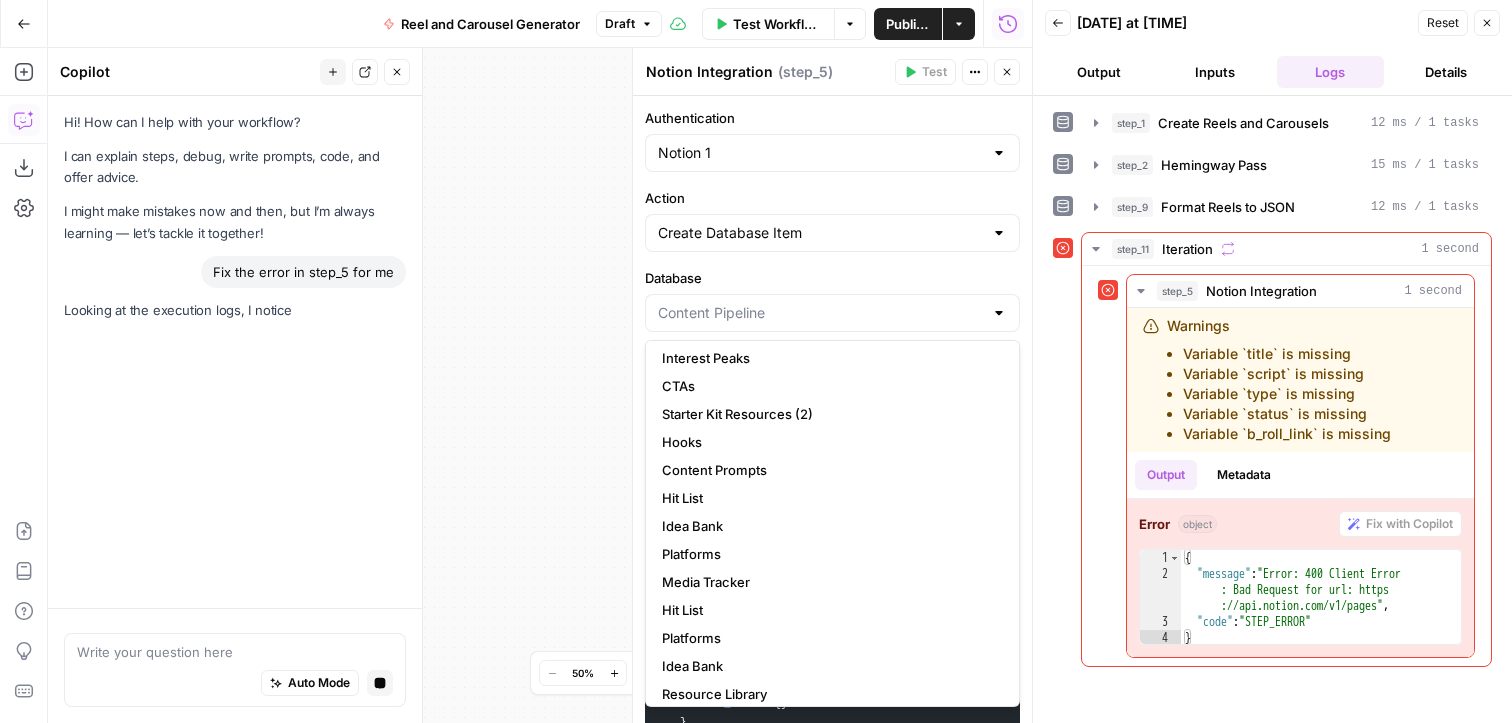 scroll, scrollTop: 71, scrollLeft: 0, axis: vertical 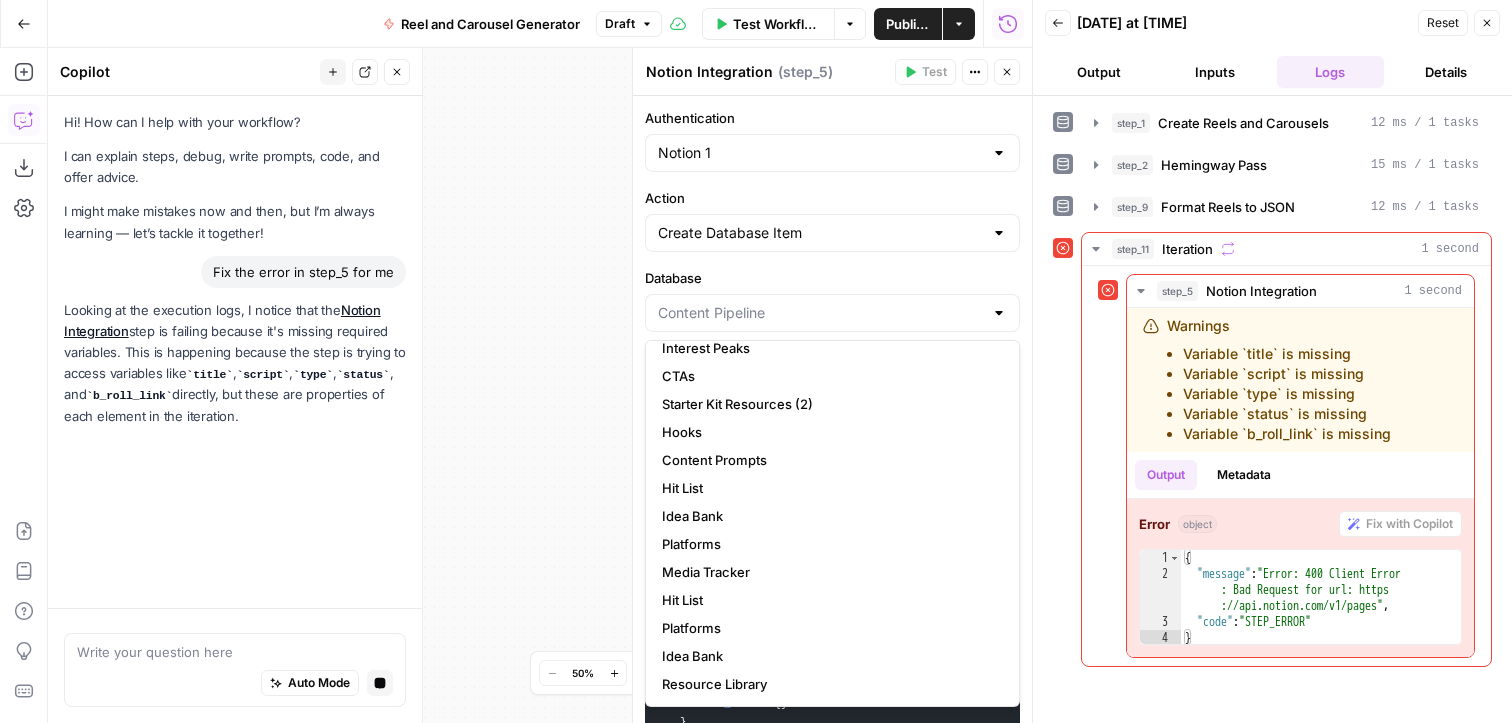 click at bounding box center [832, 313] 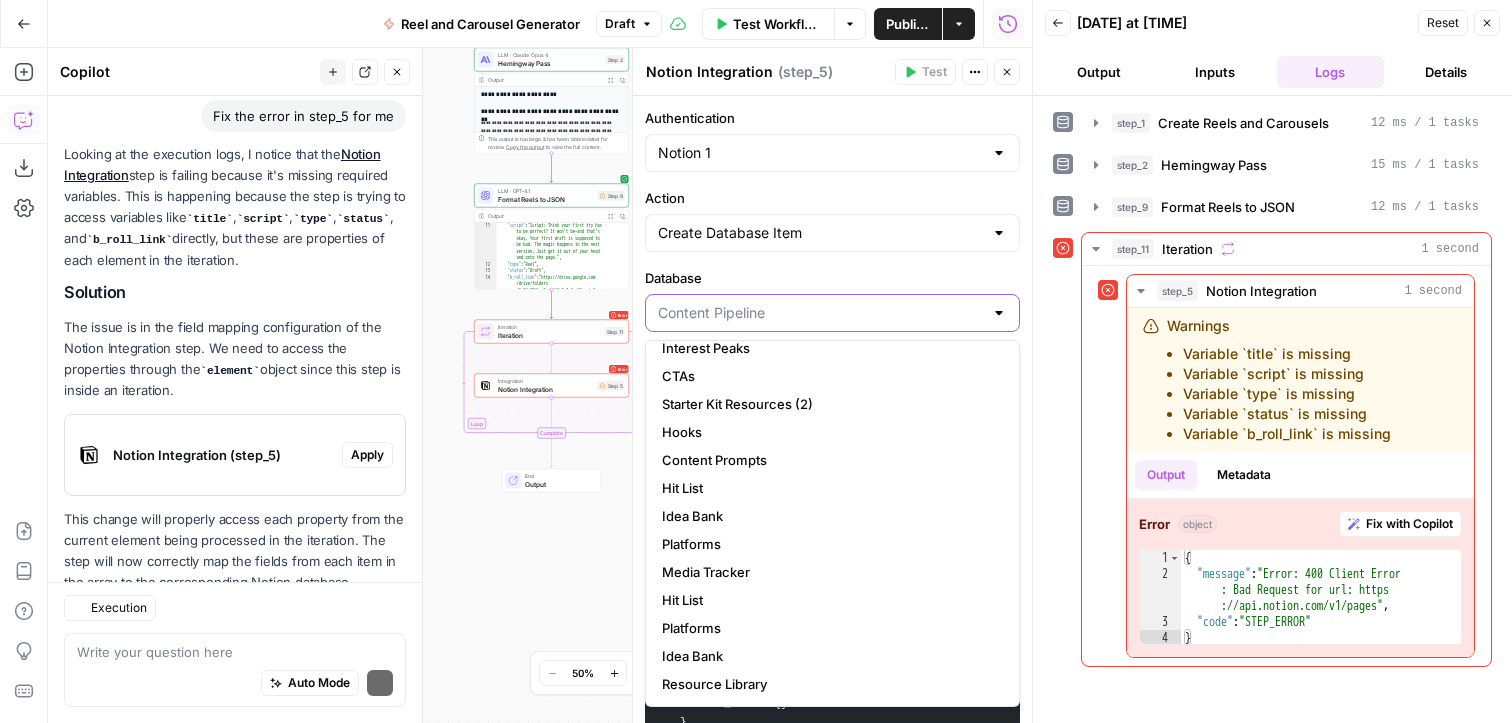 scroll, scrollTop: 214, scrollLeft: 0, axis: vertical 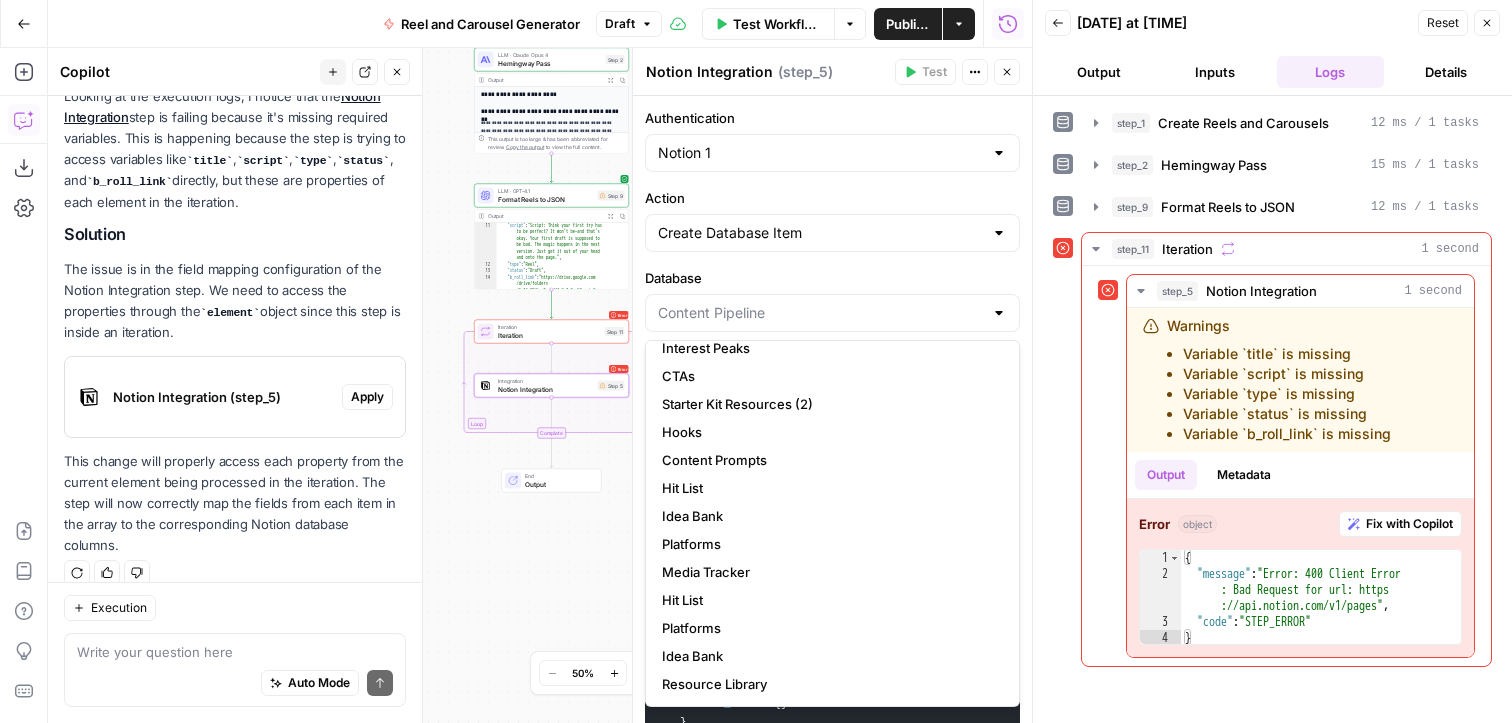 type on "Content Pipeline" 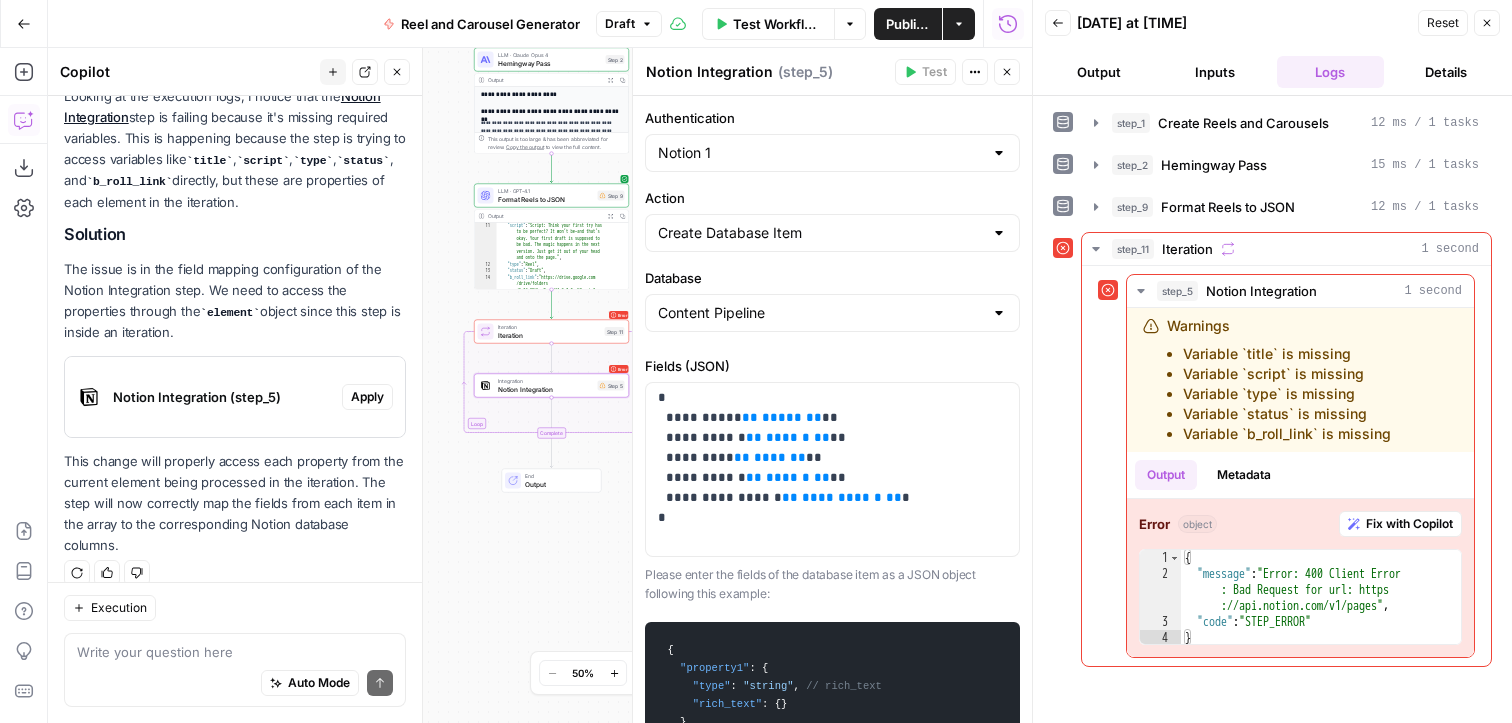 click on "Apply" at bounding box center (367, 397) 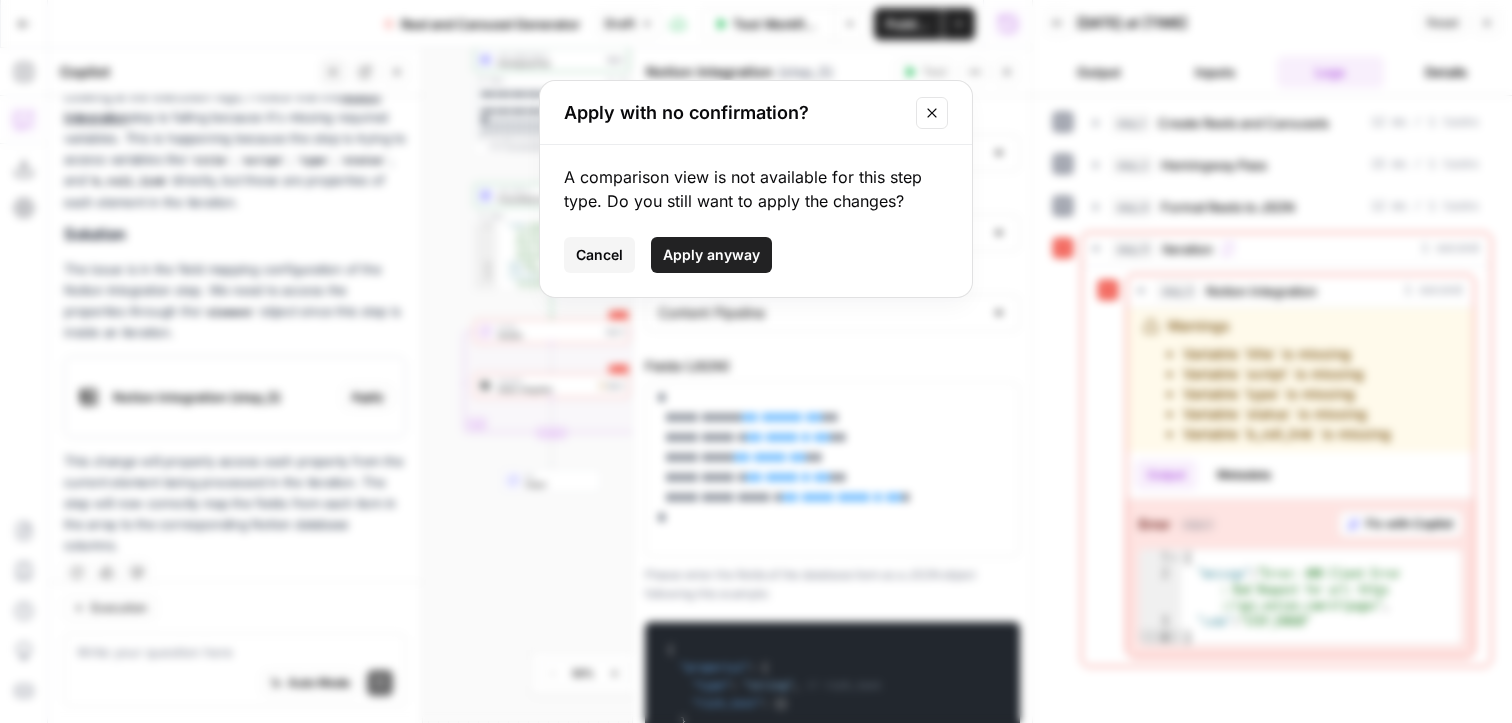 click on "Apply anyway" at bounding box center [711, 255] 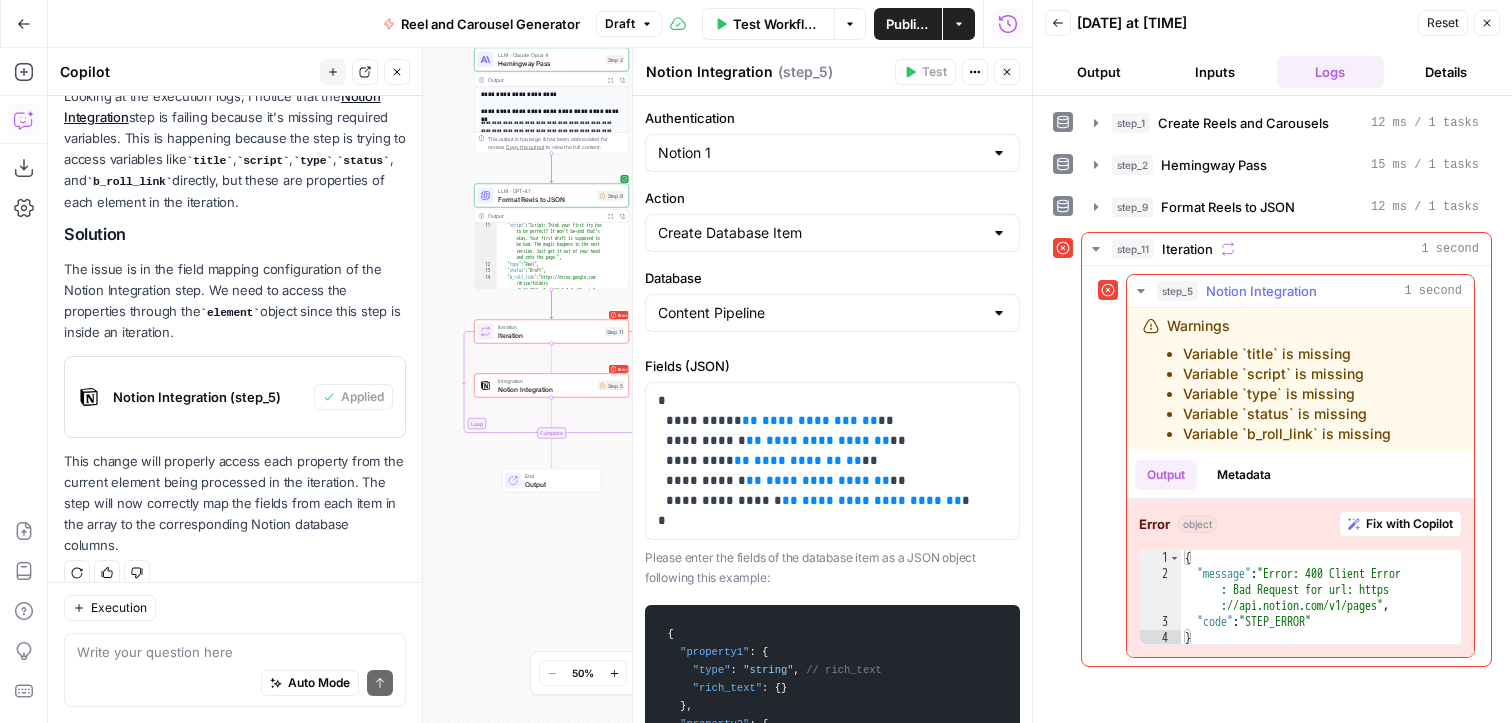click on "Error object Fix with Copilot 1 2 3 4 {    "message" :  "Error: 400 Client Error        : Bad Request for url: https        ://api.notion.com/v1/pages" ,    "code" :  "STEP_ERROR" }     XXXXXXXXXXXXXXXXXXXXXXXXXXXXXXXXXXXXXXXXXXXXXXXXXXXXXXXXXXXXXXXXXXXXXXXXXXXXXXXXXXXXXXXXXXXXXXXXXXXXXXXXXXXXXXXXXXXXXXXXXXXXXXXXXXXXXXXXXXXXXXXXXXXXXXXXXXXXXXXXXXXXXXXXXXXXXXXXXXXXXXXXXXXXXXXXXXXXXXXXXXXXXXXXXXXXXXXXXXXXXXXXXXXXXXXXXXXXXXXXXXXXXXXXXXXXXXXXXXXXXXXXXXXXXXXXXXXXXXXXXXXXXXXXXXXXXXXXXXXXXXXXXXXXXXXXXXXXXXXXXXXXXXXXXXXXXXXXXXXXXXXXXXXXXXXXXXXXXXXXXXXXXXXXXXXXXXXXXXXXXXXXXXXXXXXXXXXXXXXXXXXXXXXXXXXXXXXXXXXXXXXXXXXXXXXXXXXXXXXXXXXXXXXXXXXXXXXXXXXXXXXXXXXXXXXXXXXXXXXXXXXXXXXXXXXXXXXXXXXXXXXXXXXXXXXX" at bounding box center (1300, 578) 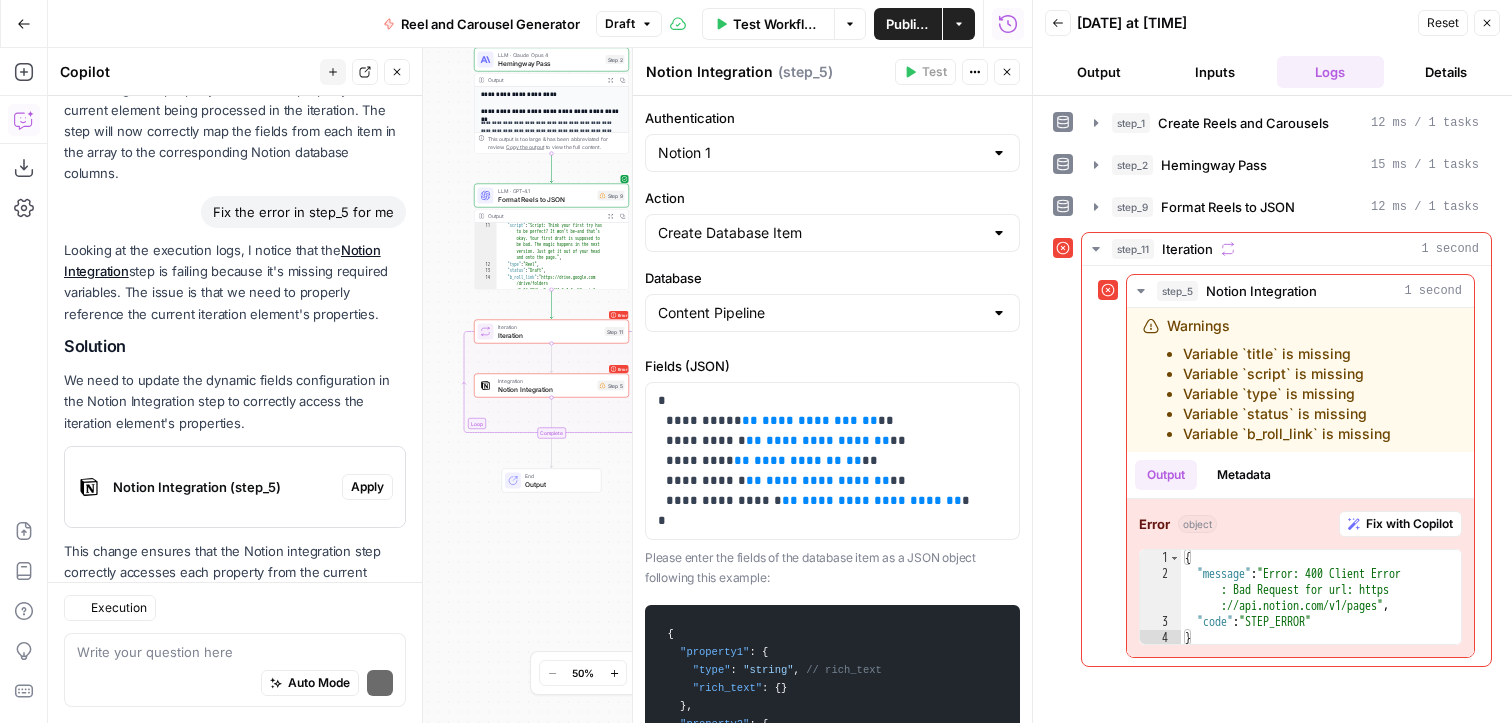 scroll, scrollTop: 708, scrollLeft: 0, axis: vertical 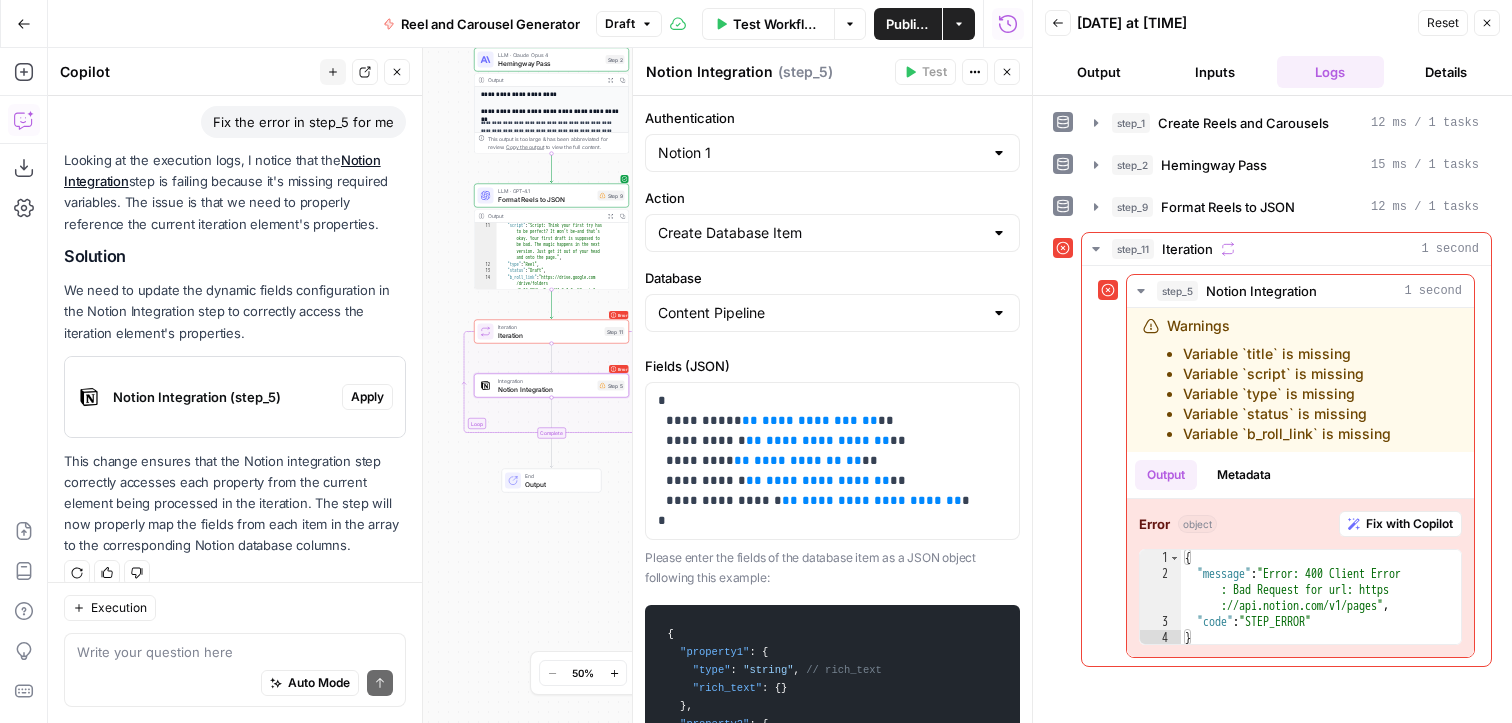 click on "Apply" at bounding box center [367, 397] 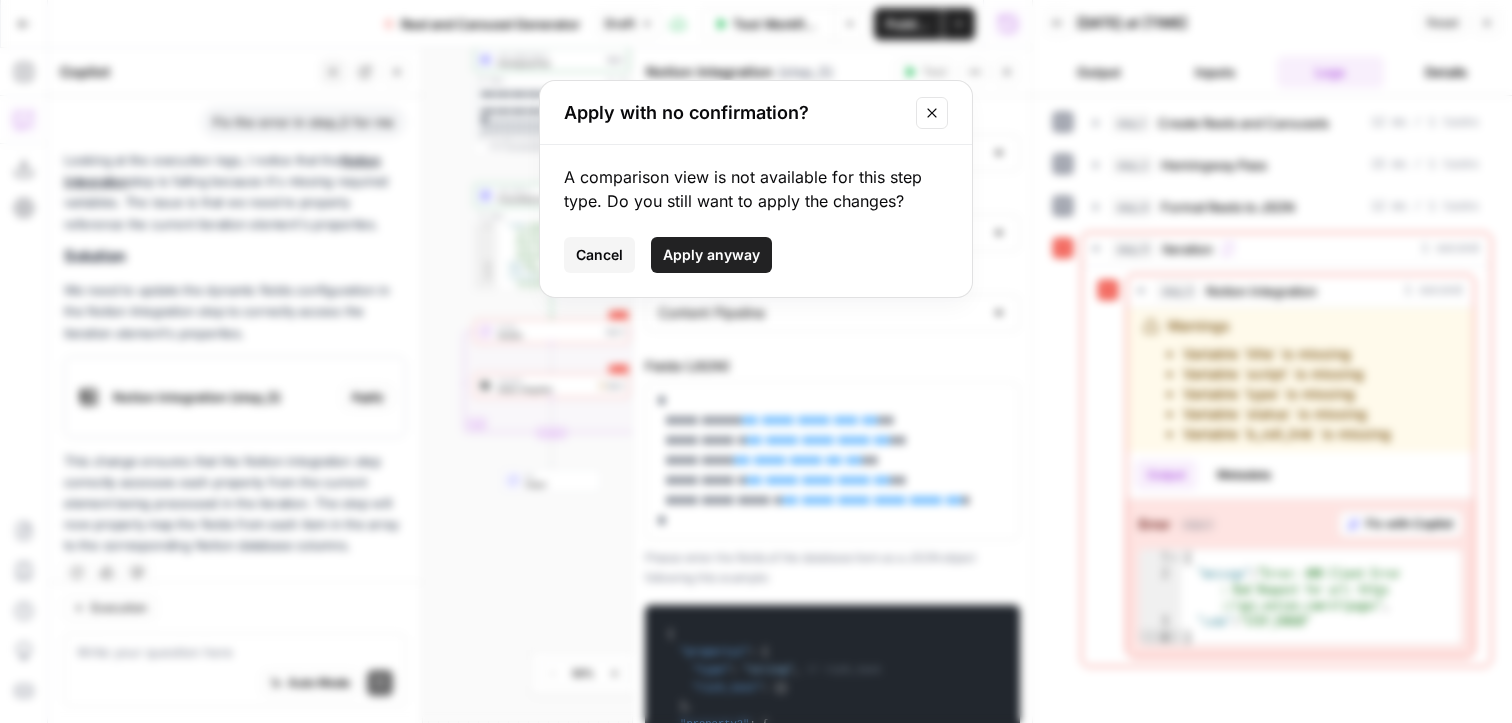 click on "Apply anyway" at bounding box center (711, 255) 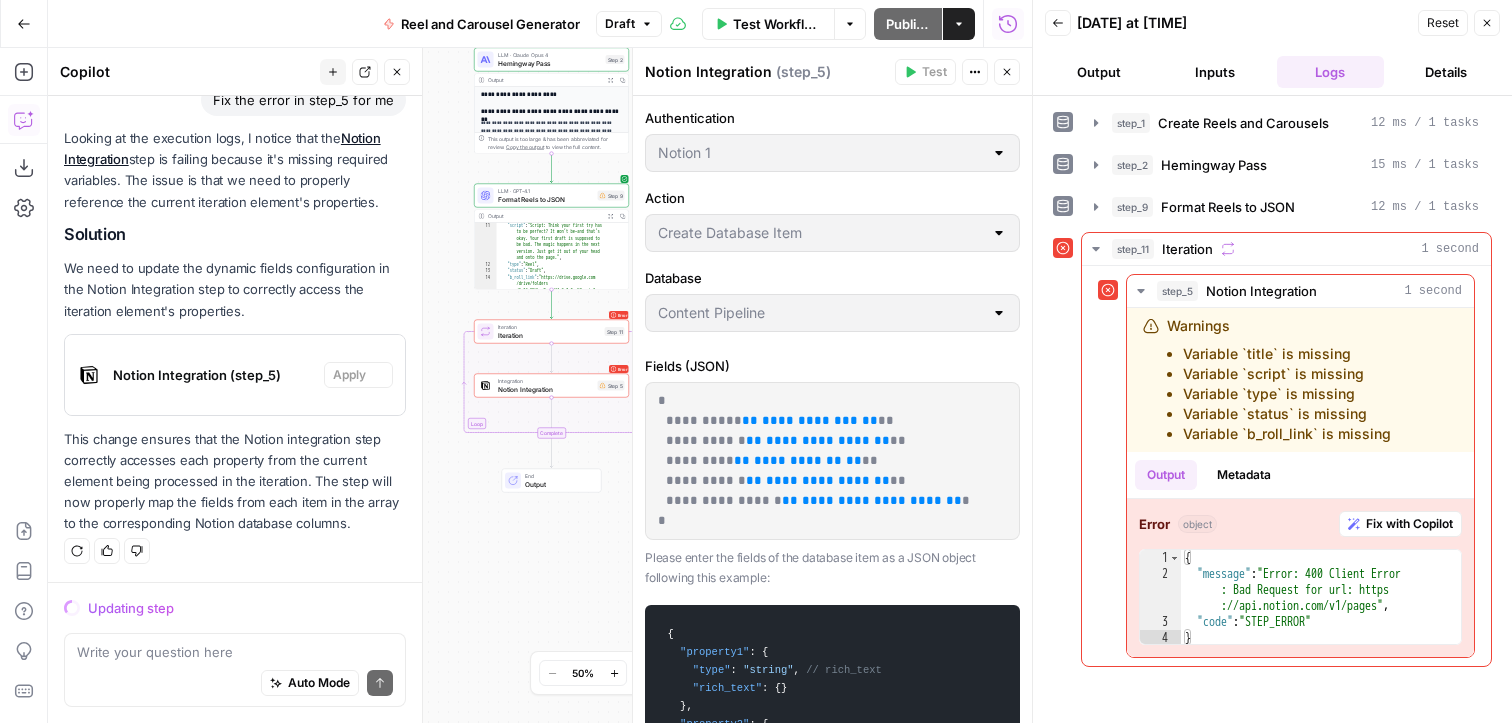 scroll, scrollTop: 676, scrollLeft: 0, axis: vertical 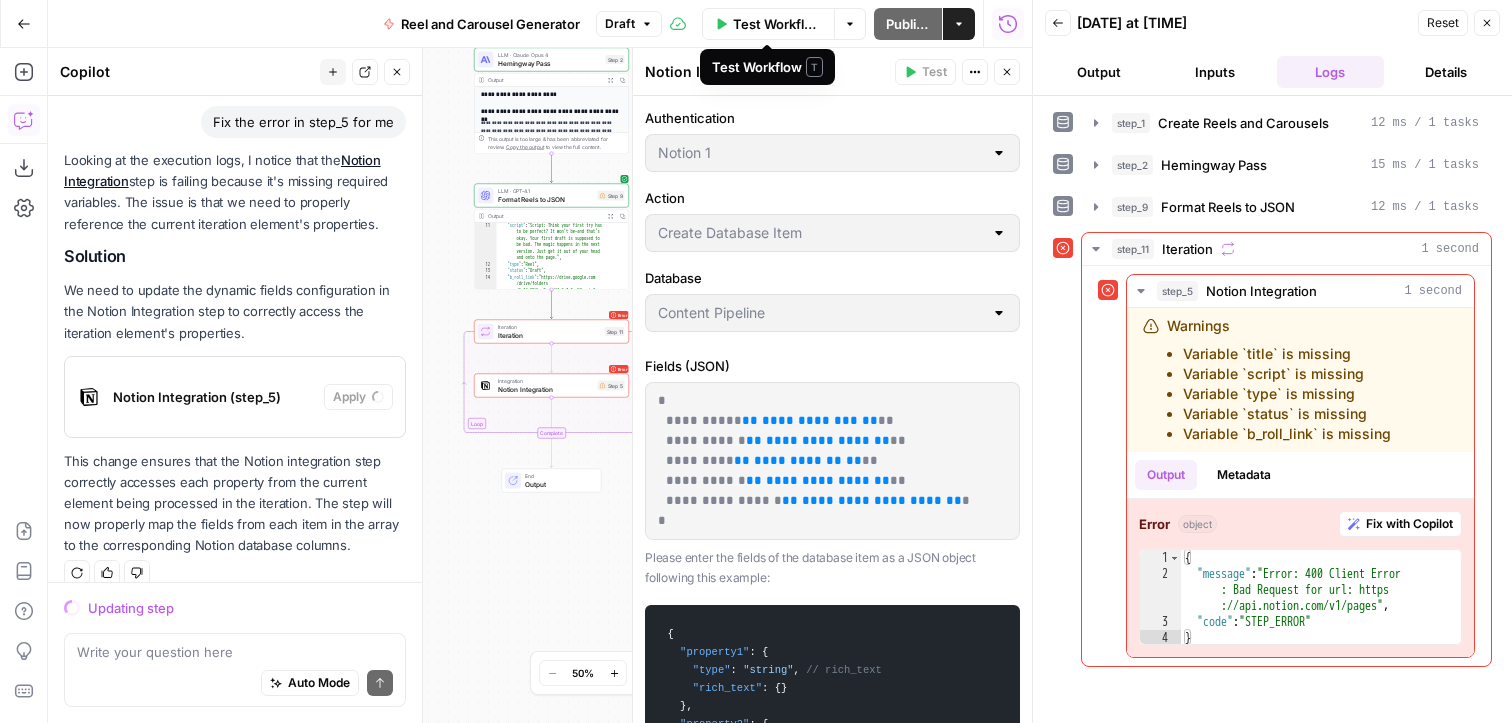click on "Test Workflow" at bounding box center (777, 24) 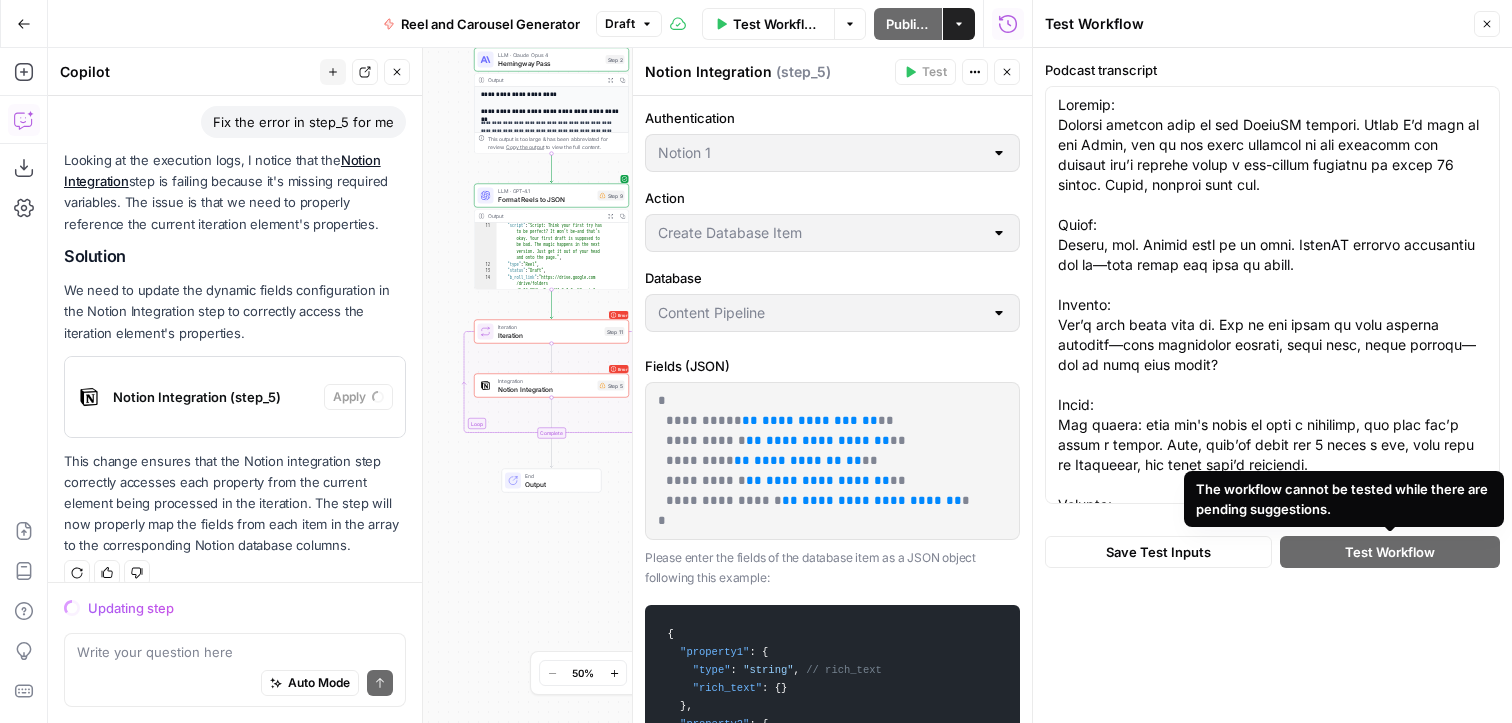 scroll, scrollTop: 740, scrollLeft: 0, axis: vertical 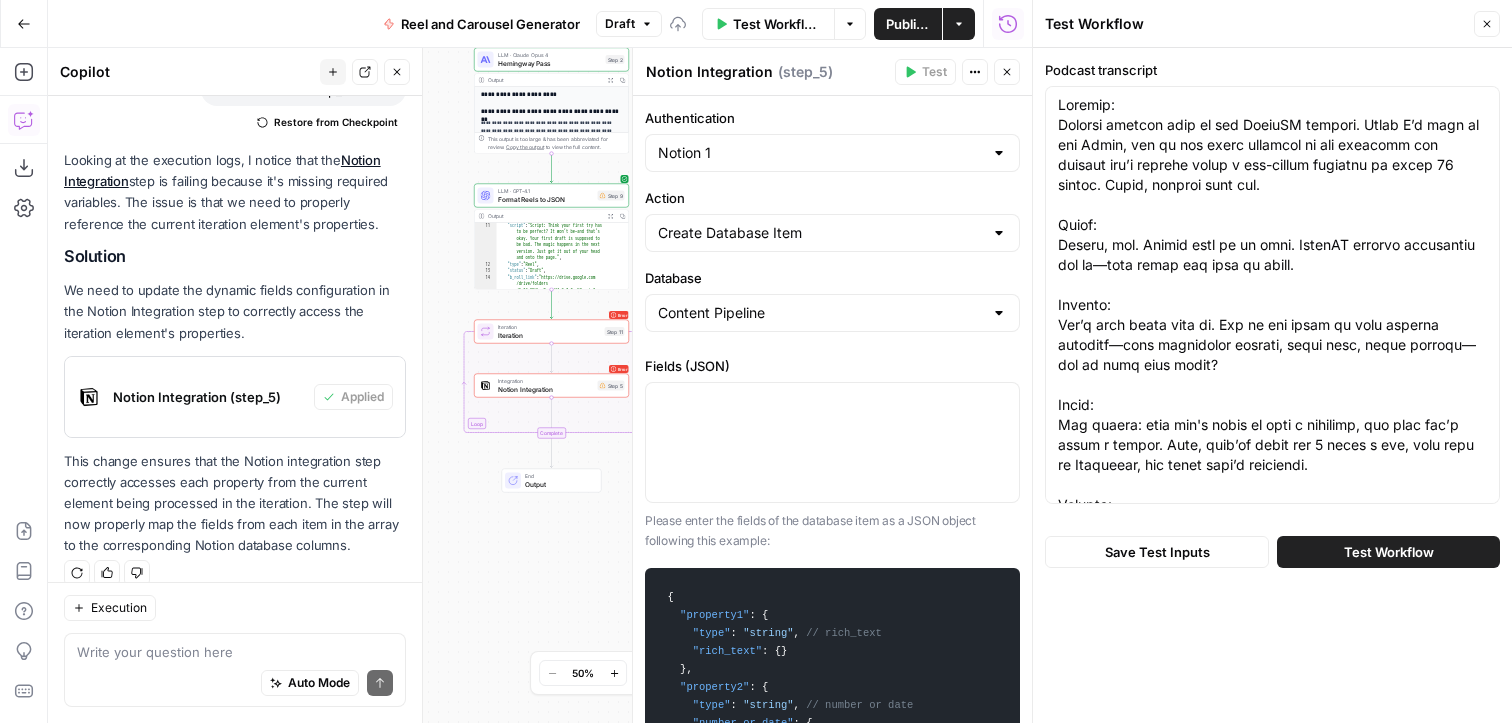 click on "Test Workflow" at bounding box center (1389, 552) 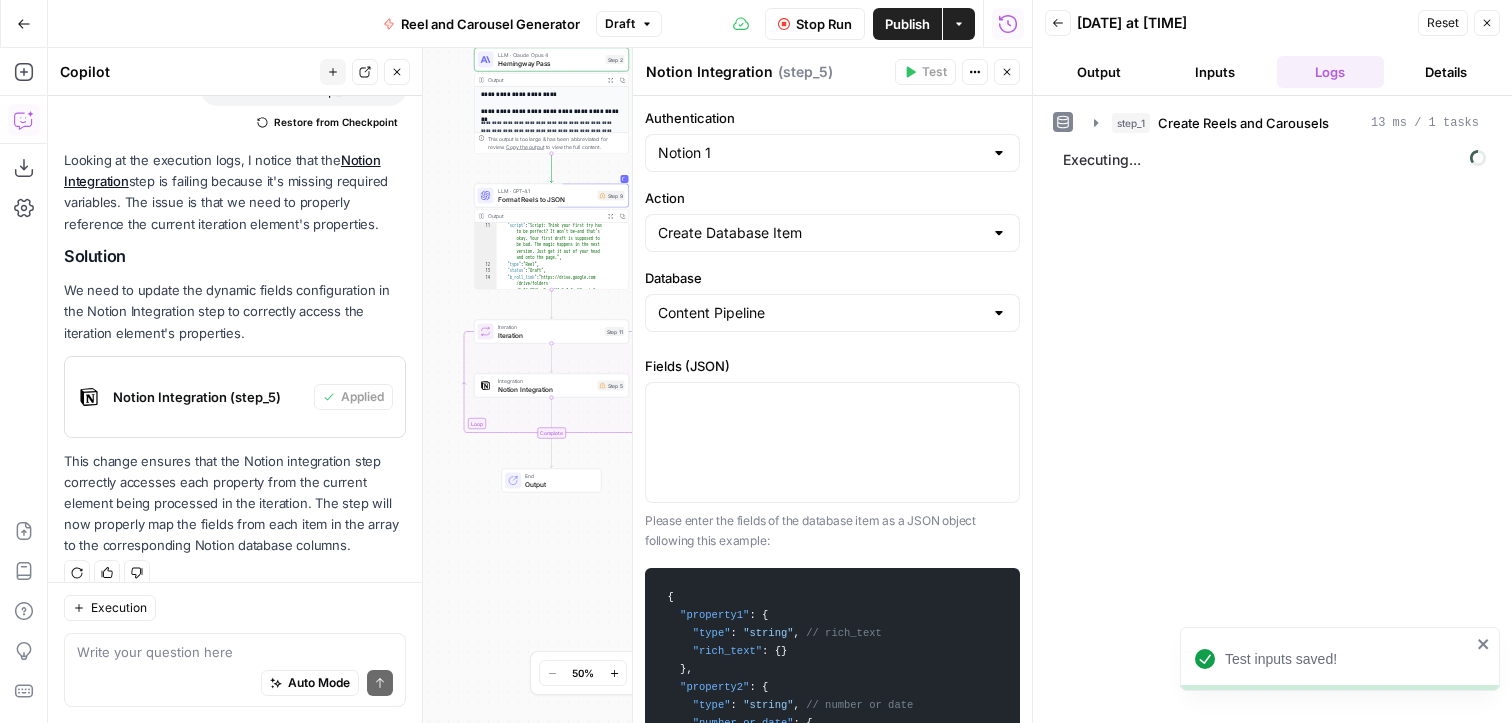 scroll, scrollTop: 740, scrollLeft: 0, axis: vertical 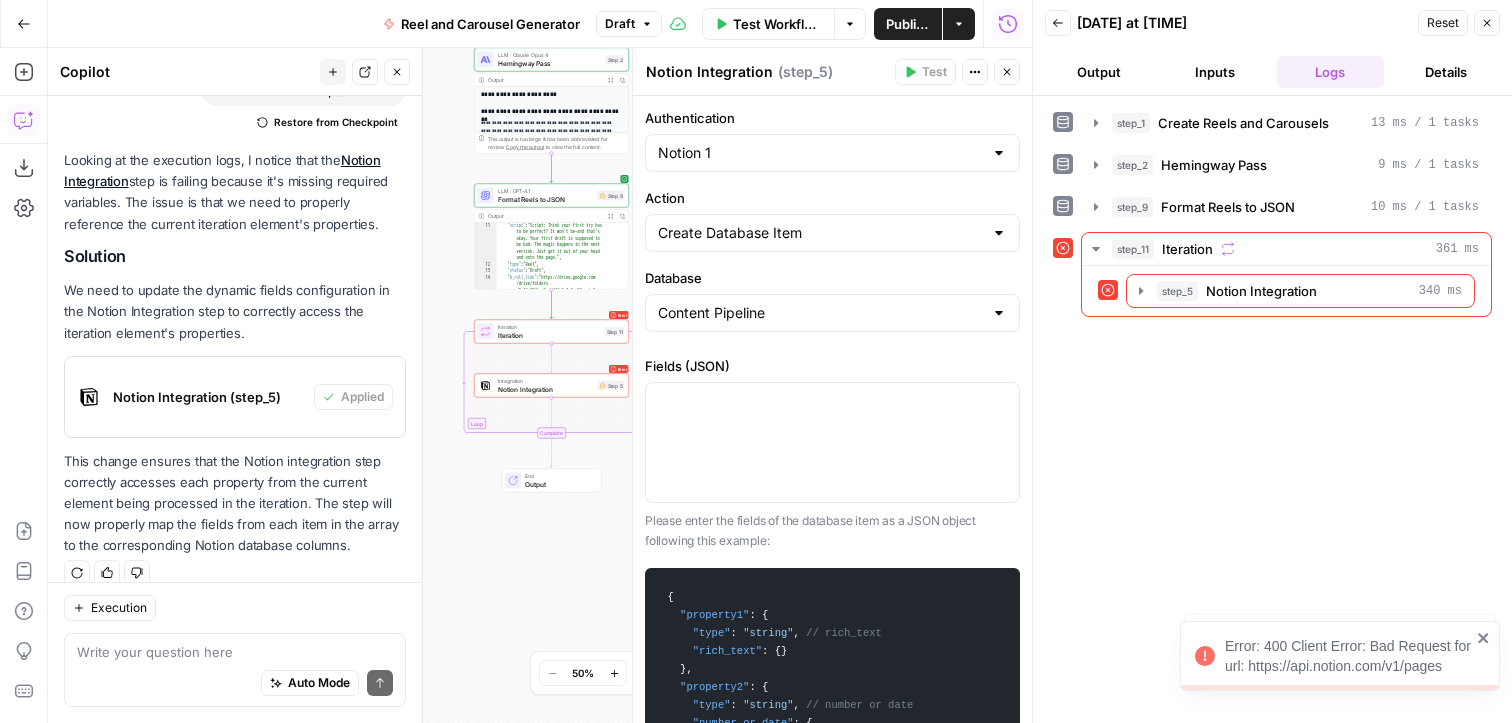 click on "Error Iteration Iteration Step 11 Copy step Delete step Add Note Test" at bounding box center (551, 332) 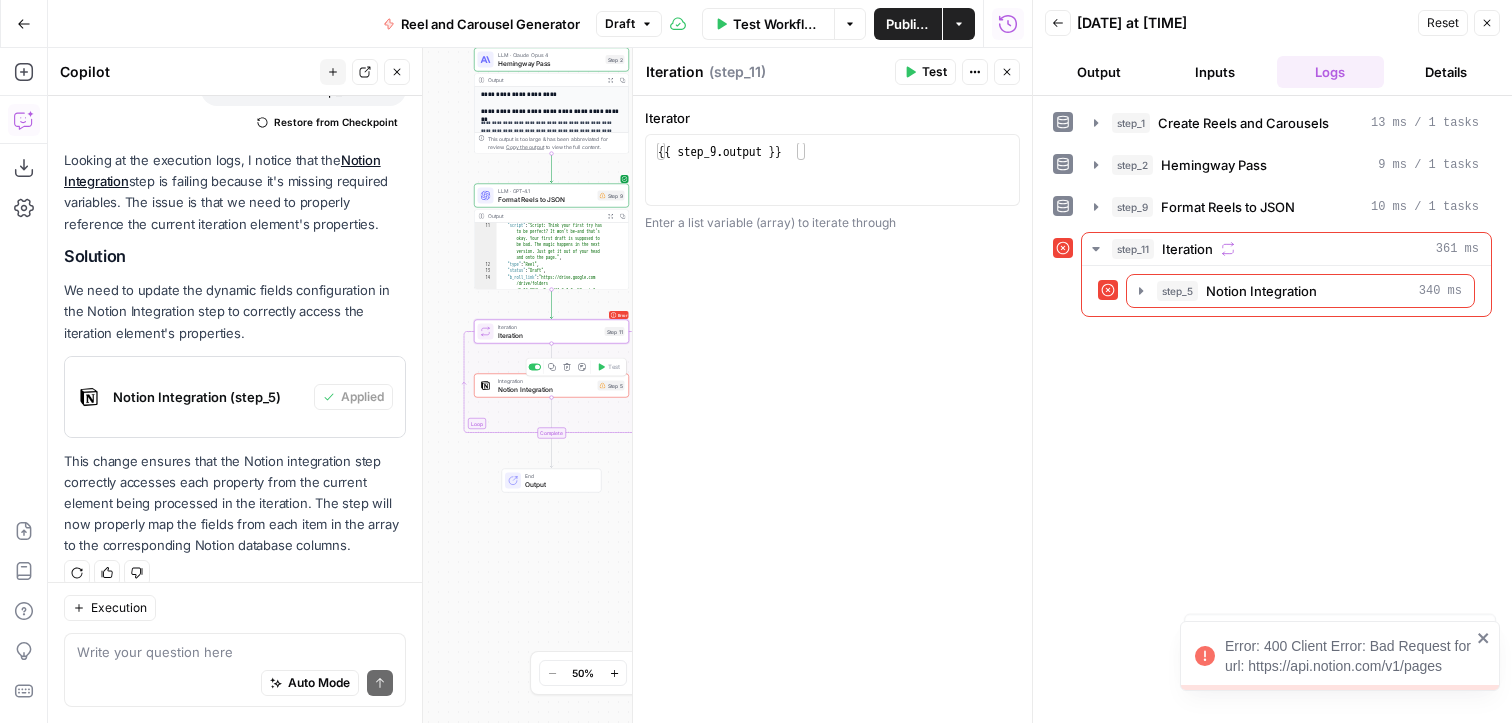 click on "Integration" at bounding box center (546, 381) 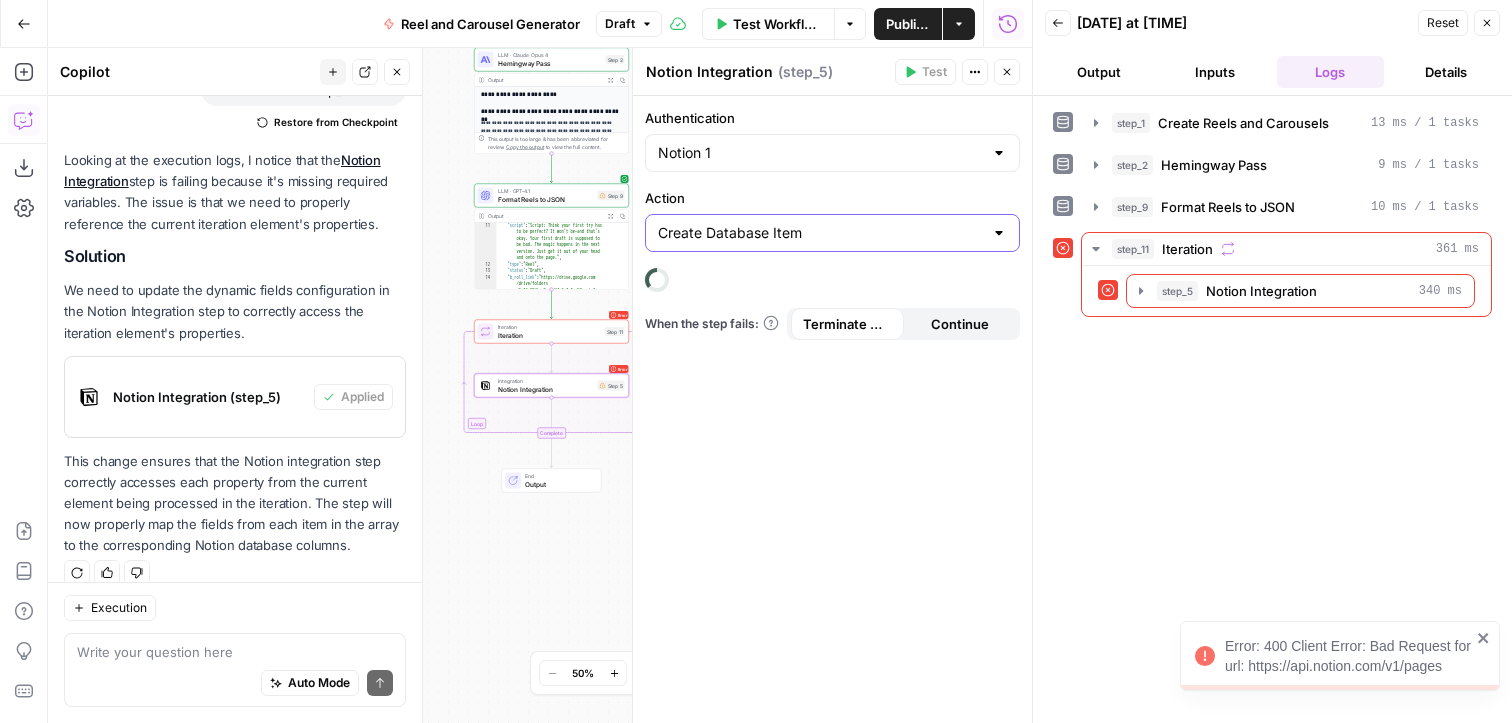 type 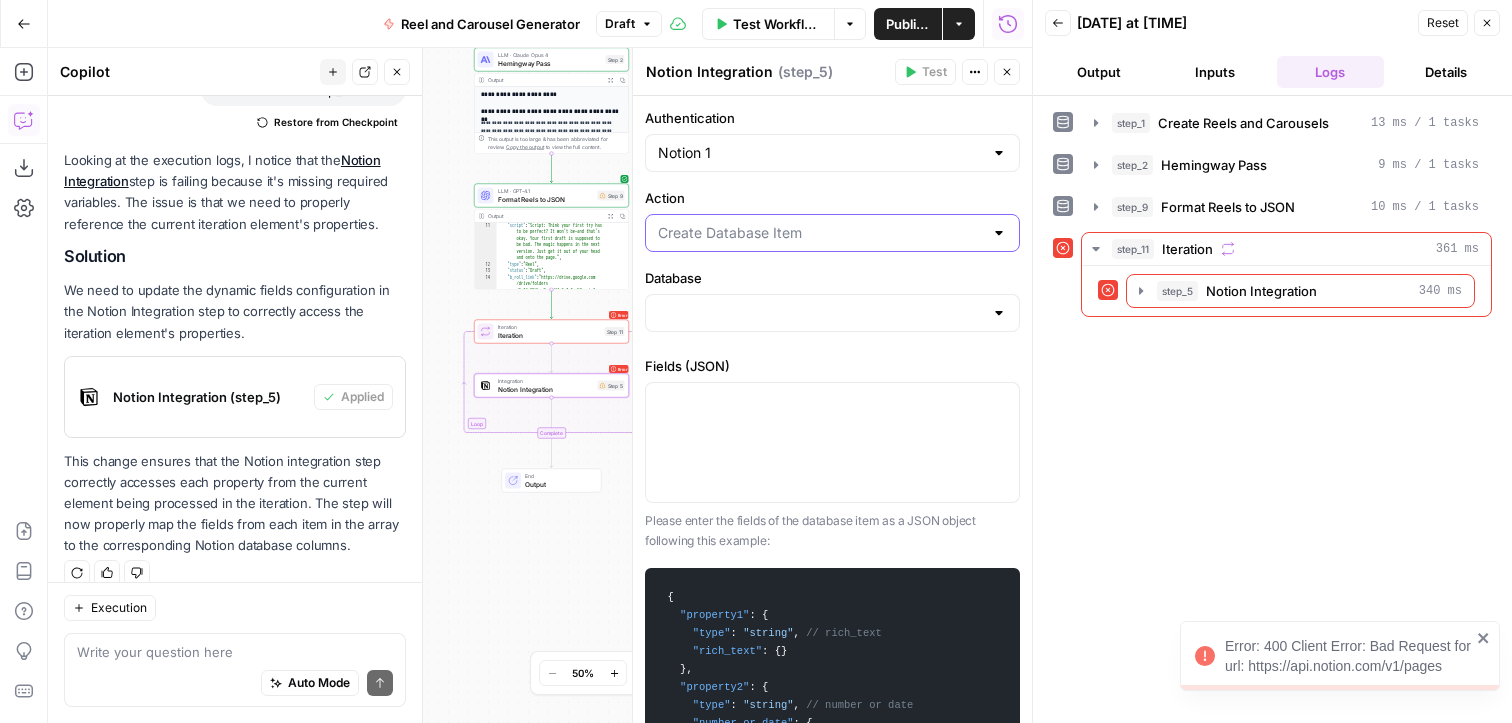 click on "Action" at bounding box center [820, 233] 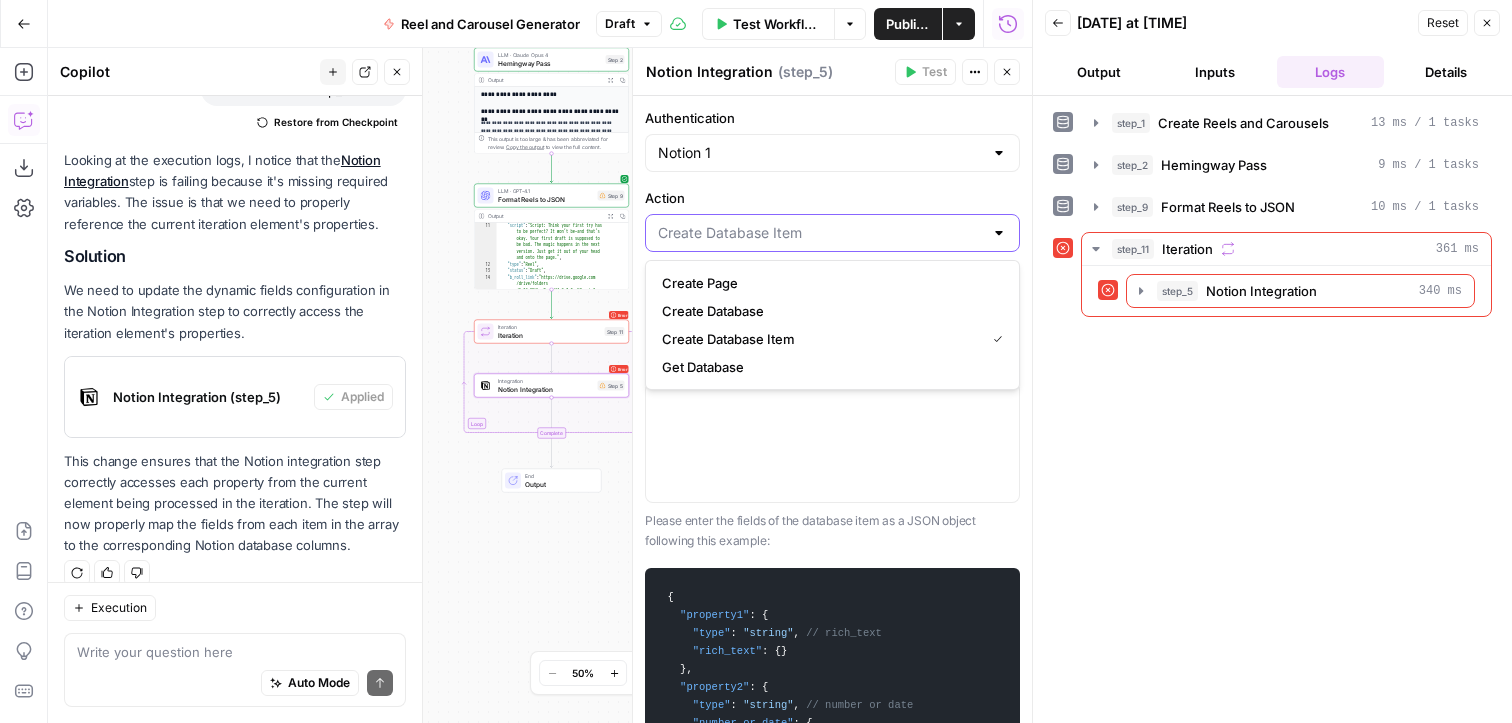 type on "Content Pipeline" 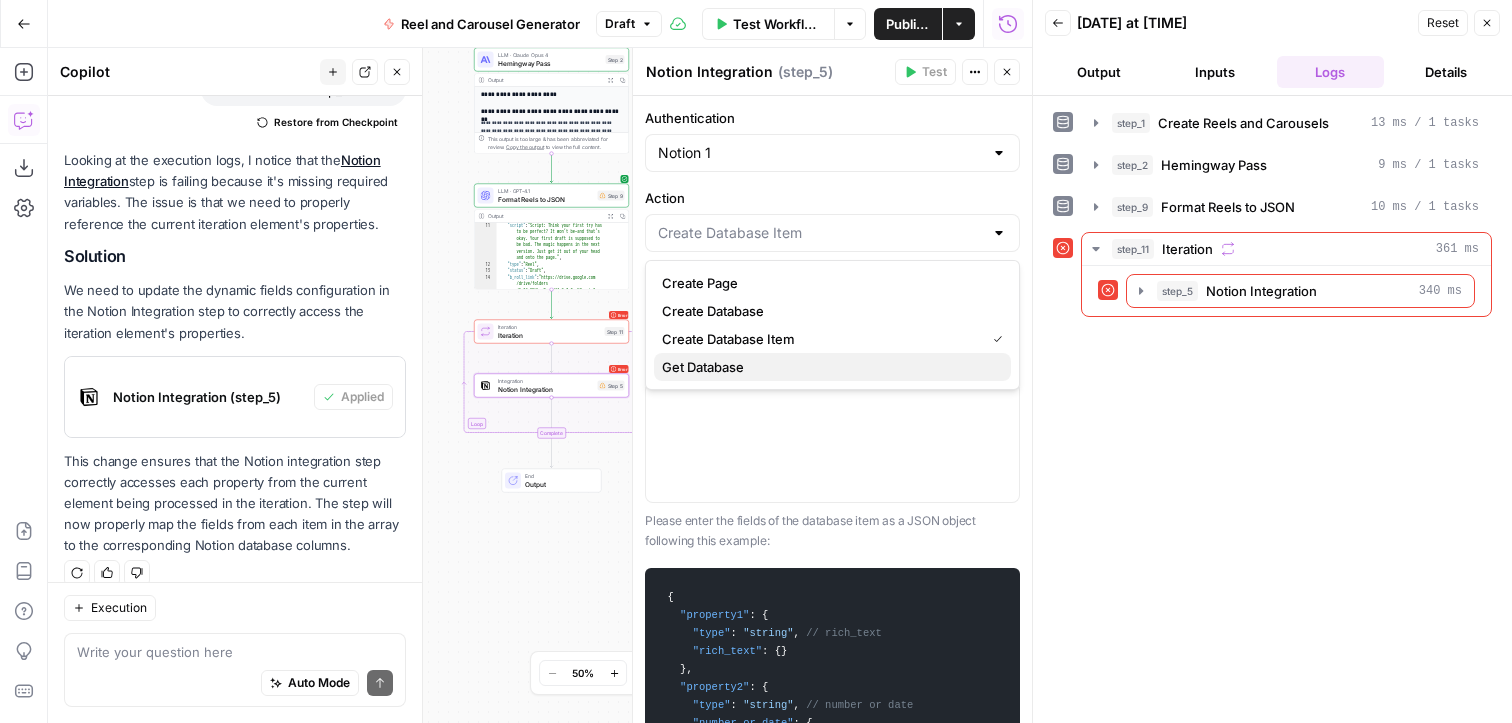click on "Get Database" at bounding box center (828, 367) 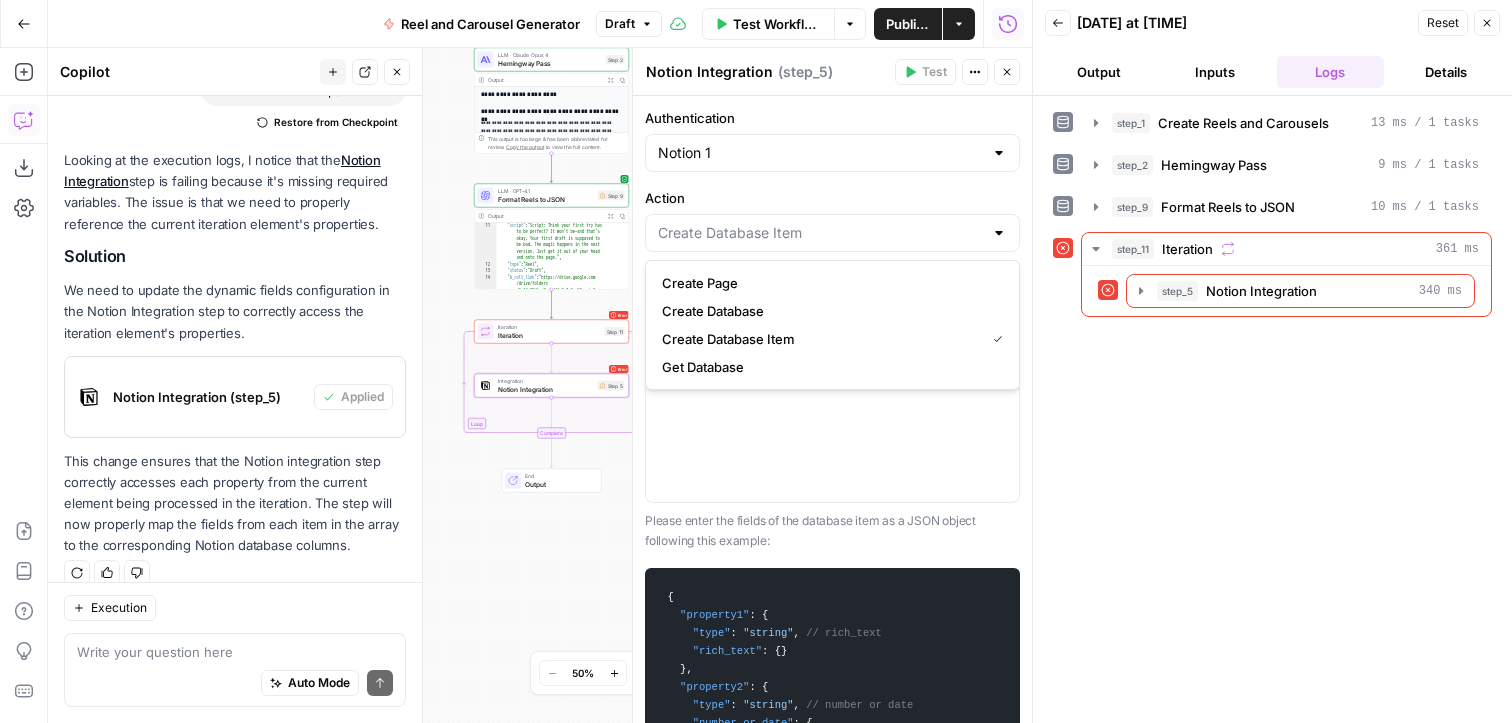 type on "Get Database" 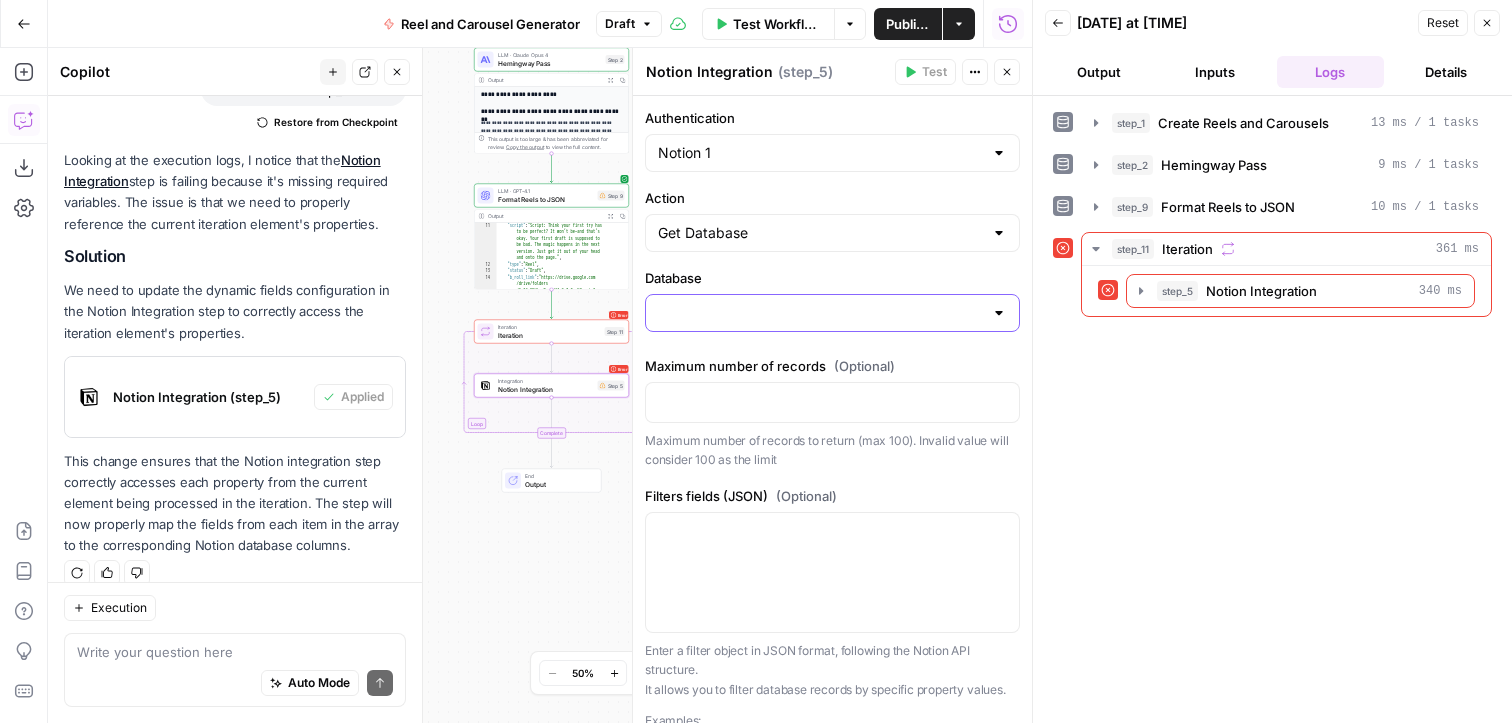 click on "Database" at bounding box center [820, 313] 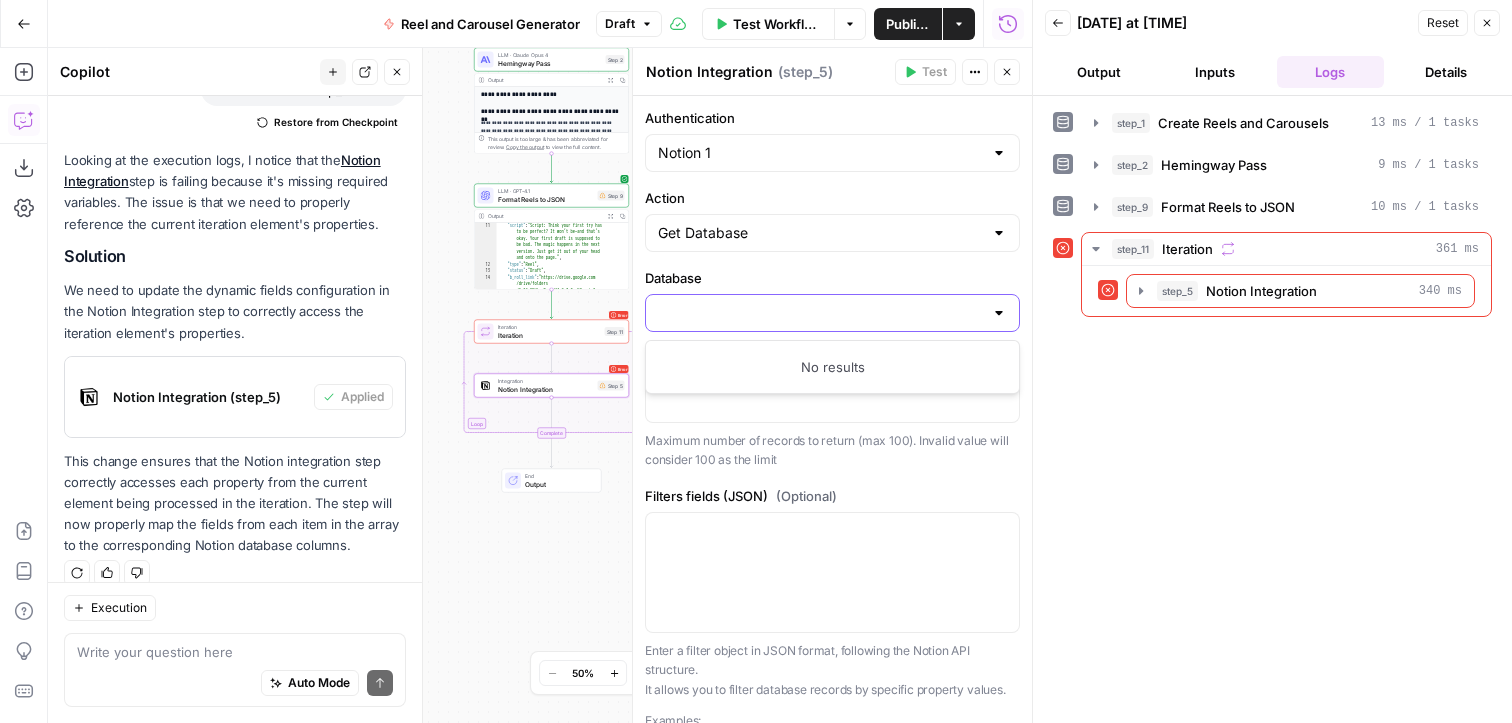 click on "Database" at bounding box center [820, 313] 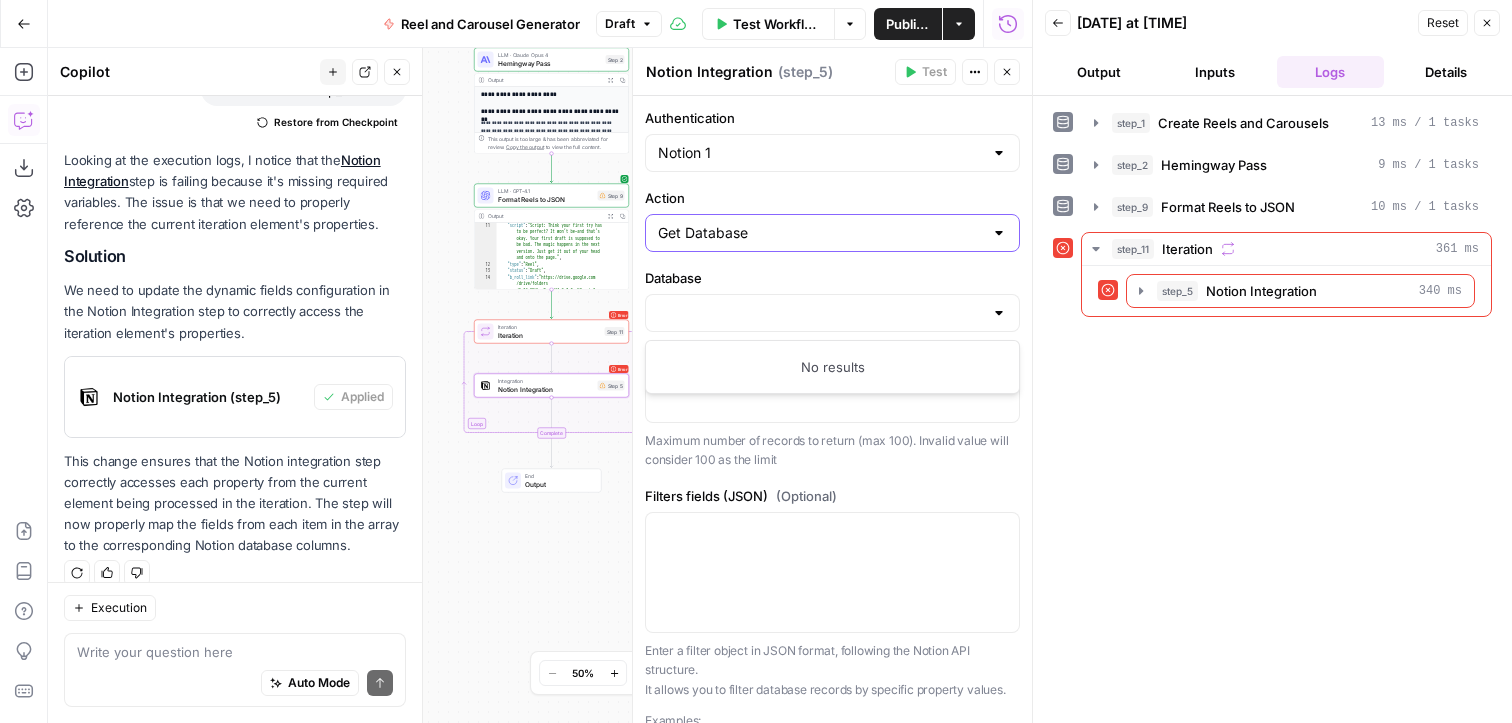 type 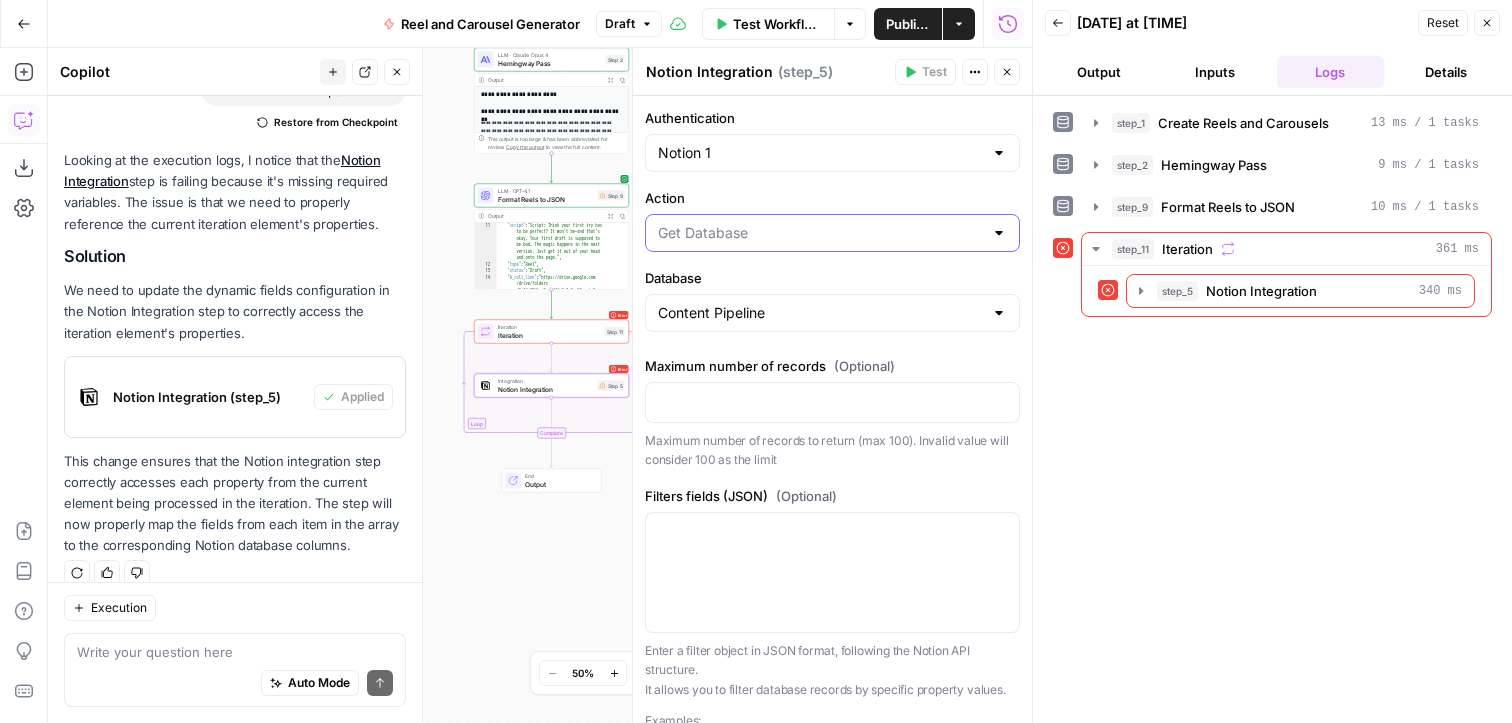 type on "Content Pipeline" 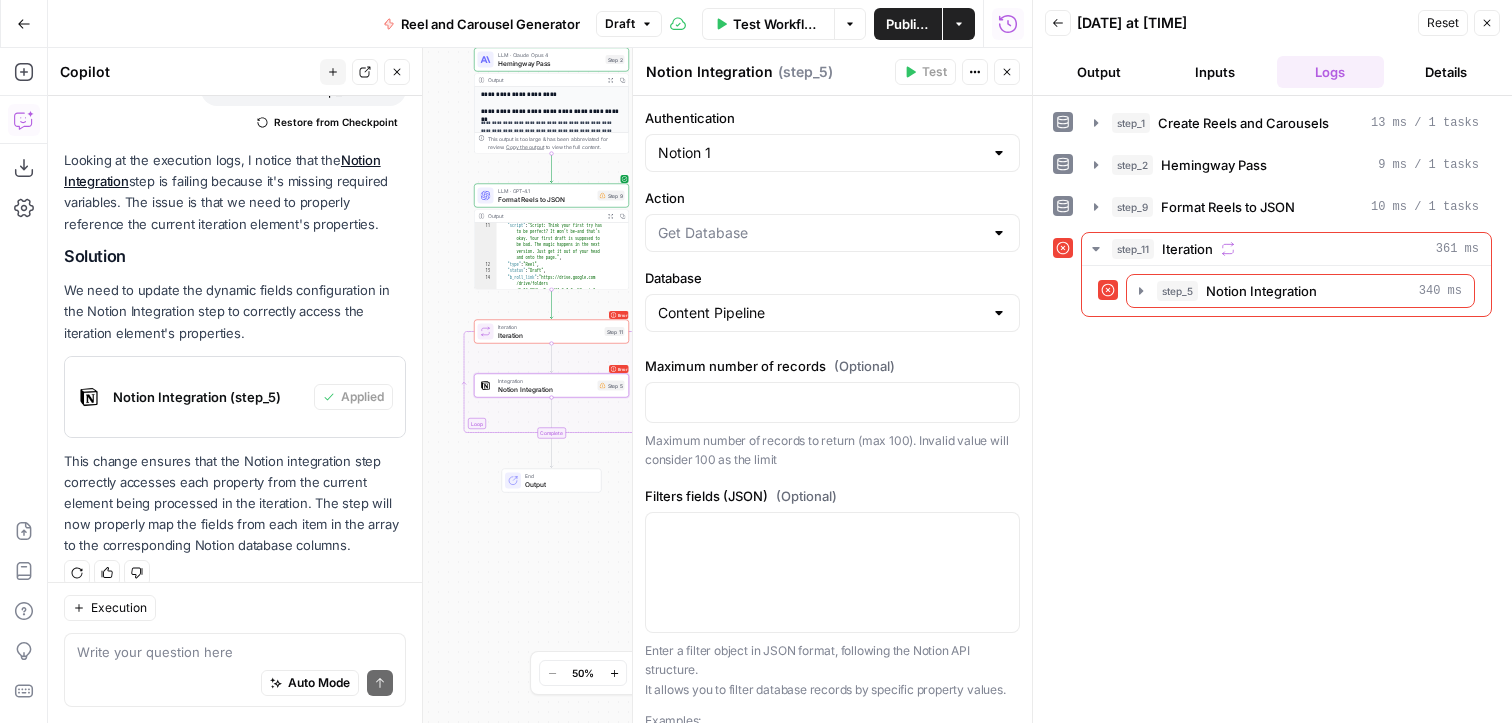 type on "Get Database" 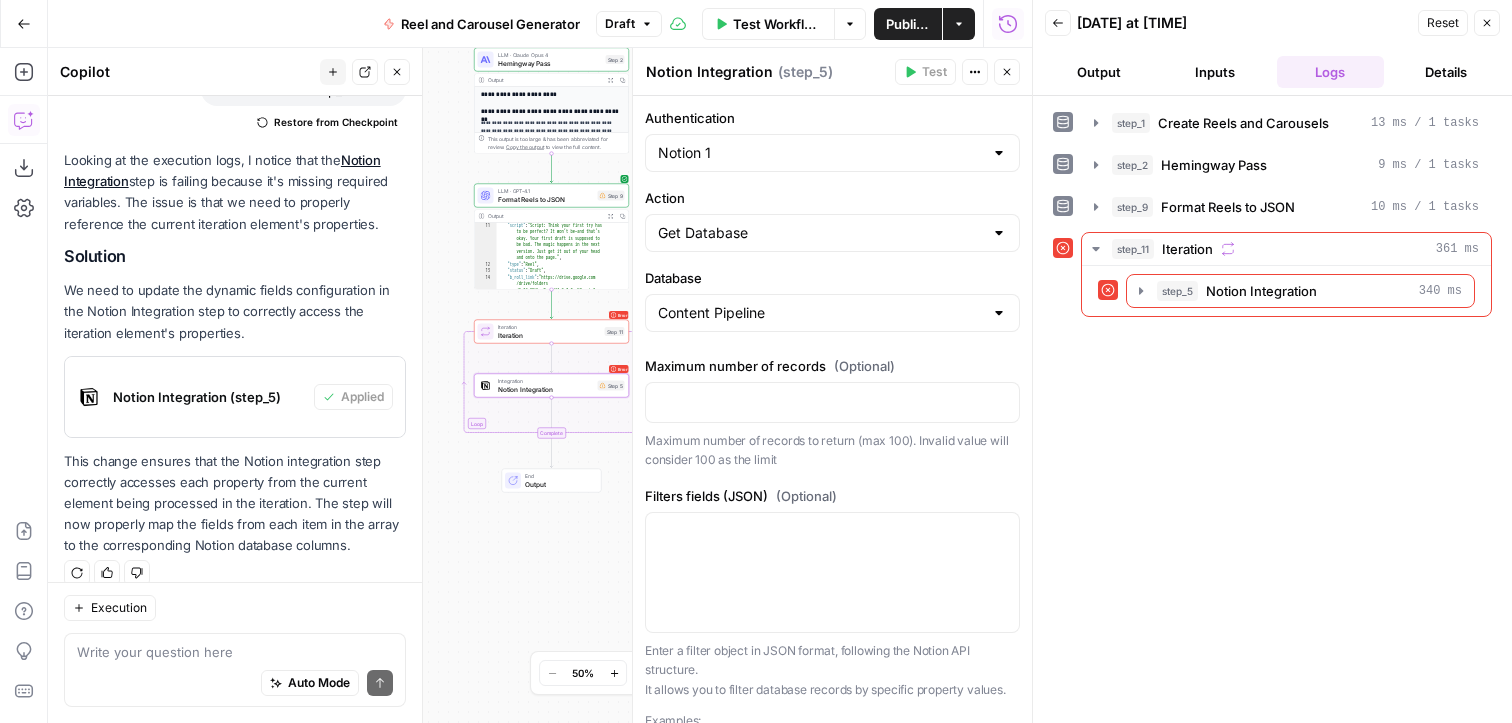 click on "Go Back" at bounding box center (24, 24) 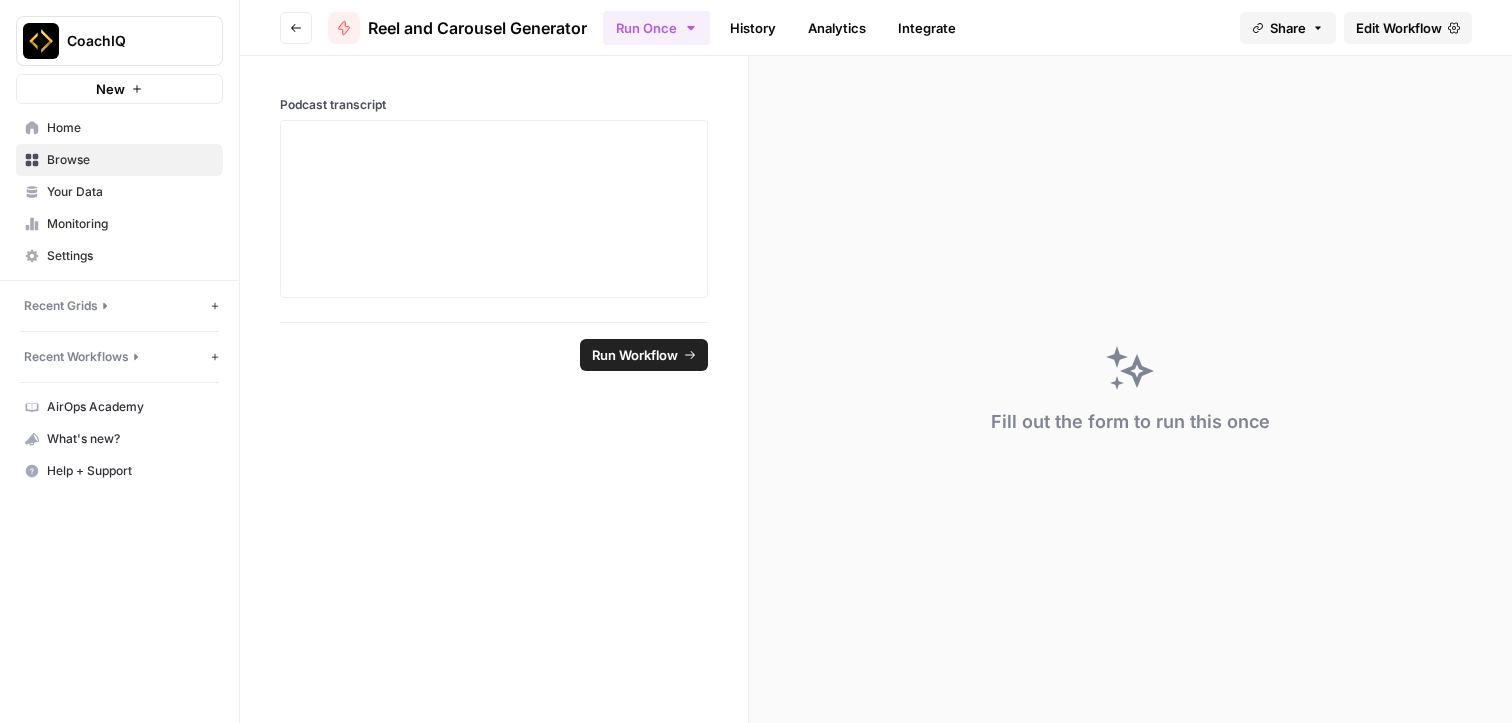 click on "Go back Reel and Carousel Generator Run Once History Analytics Integrate Share Edit Workflow" at bounding box center [876, 28] 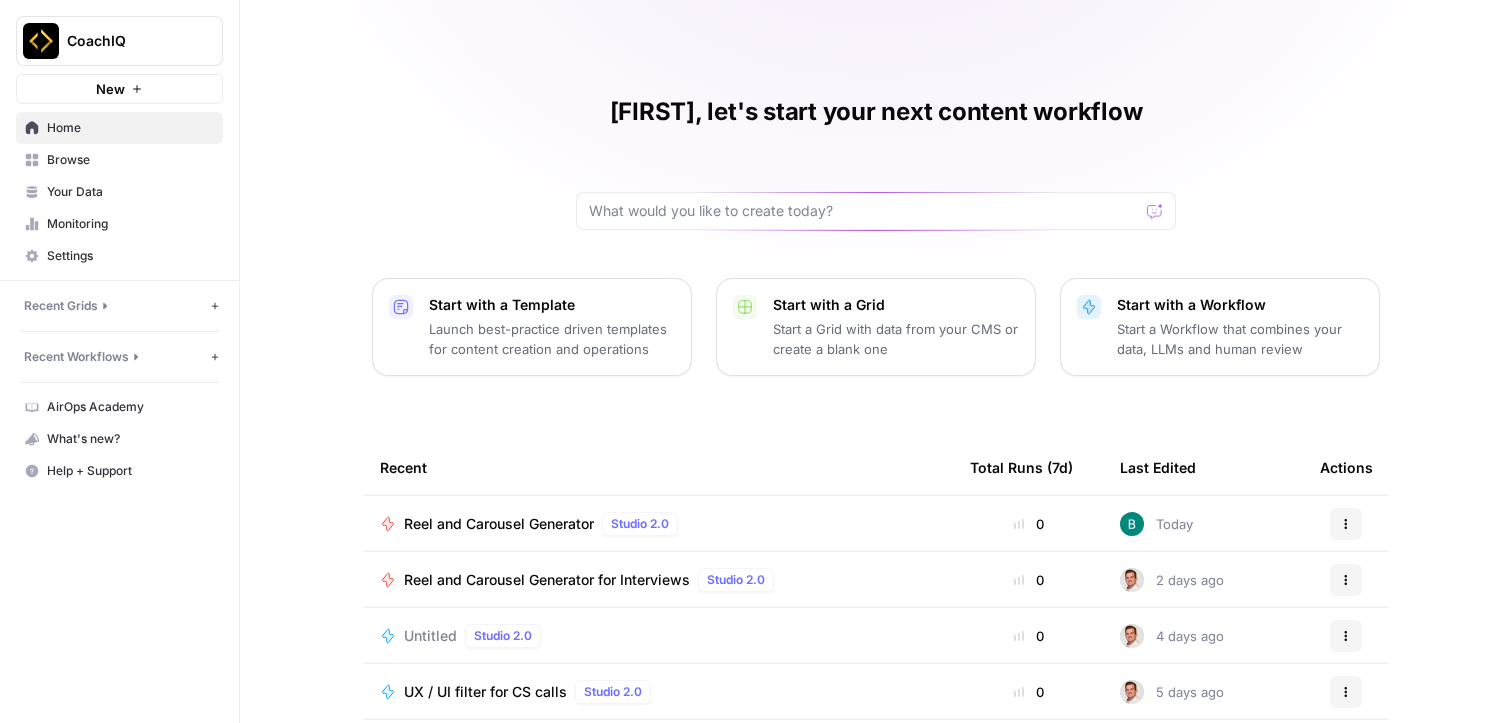 click on "New" at bounding box center (110, 89) 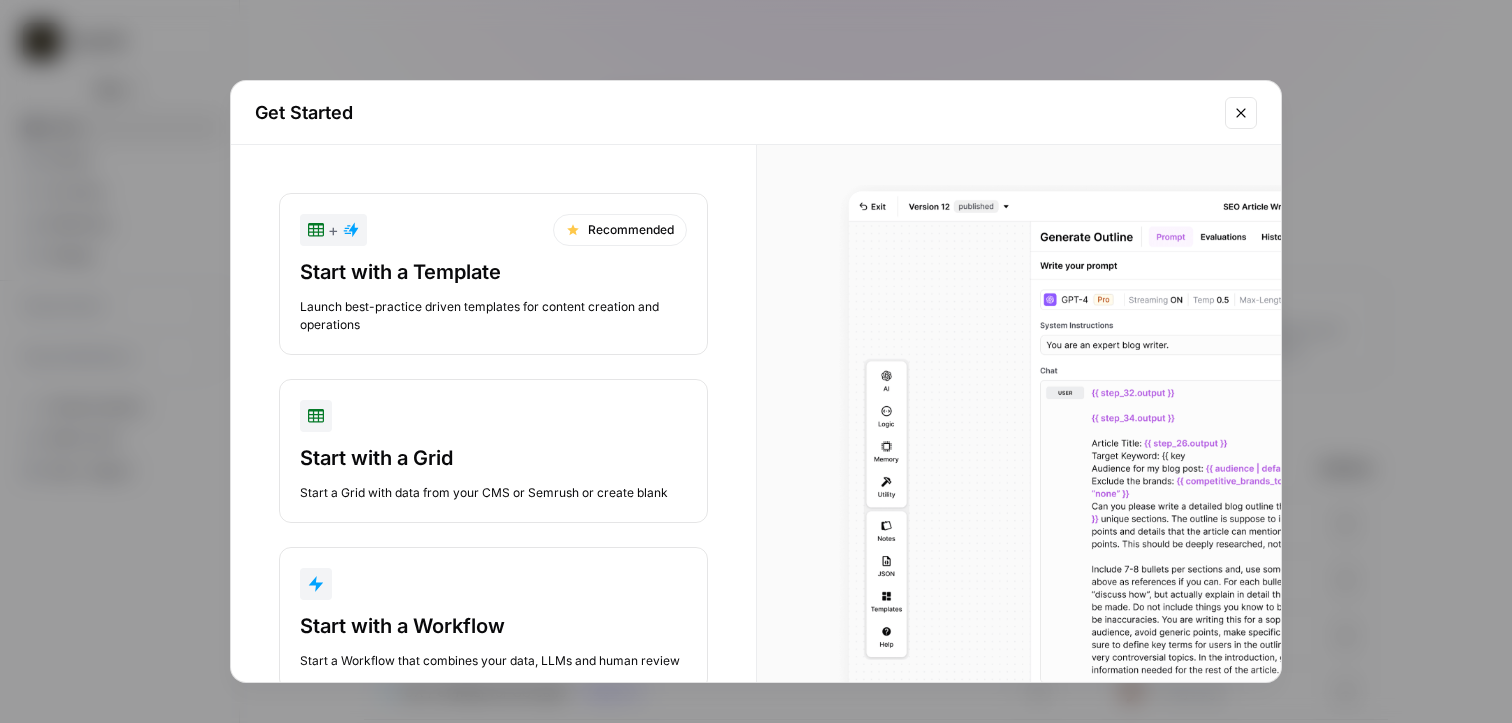click on "Start with a Workflow" at bounding box center [493, 626] 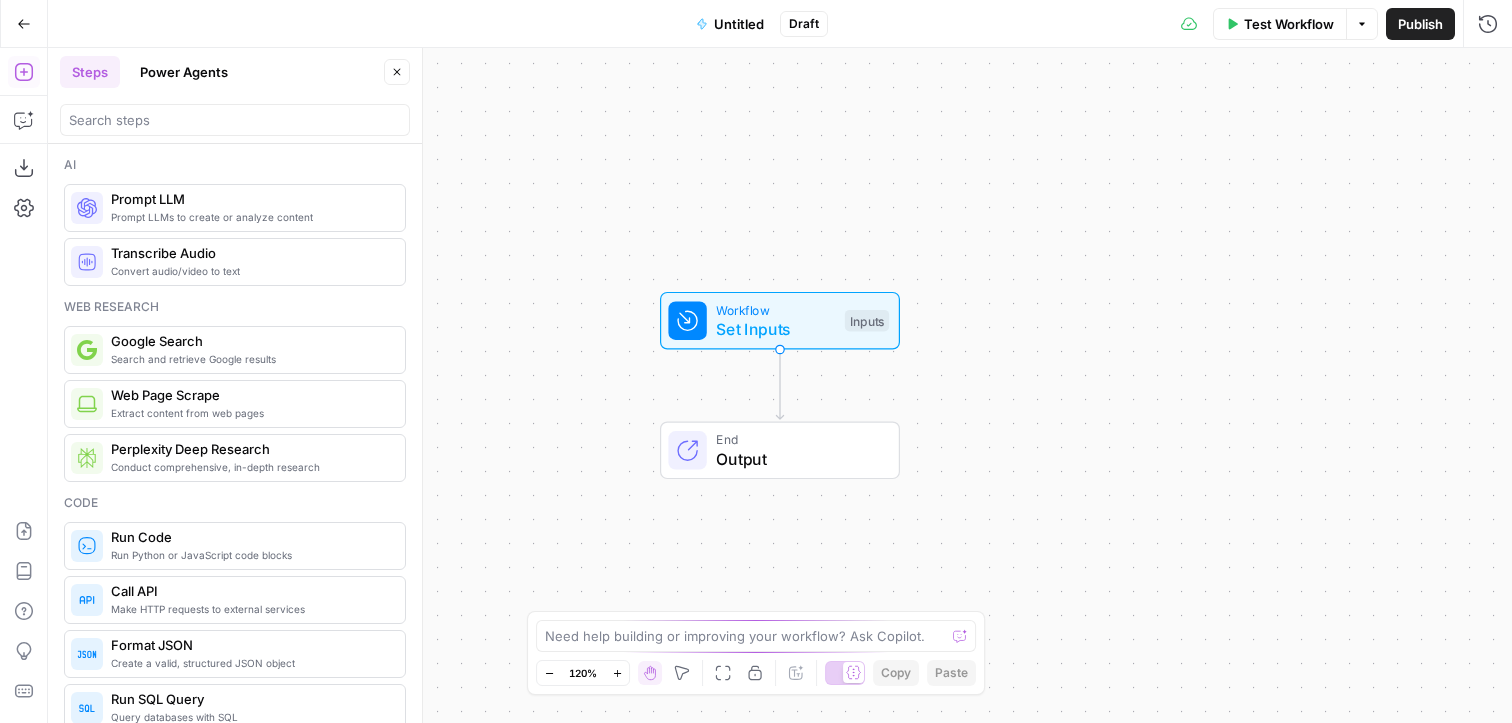 click at bounding box center (235, 120) 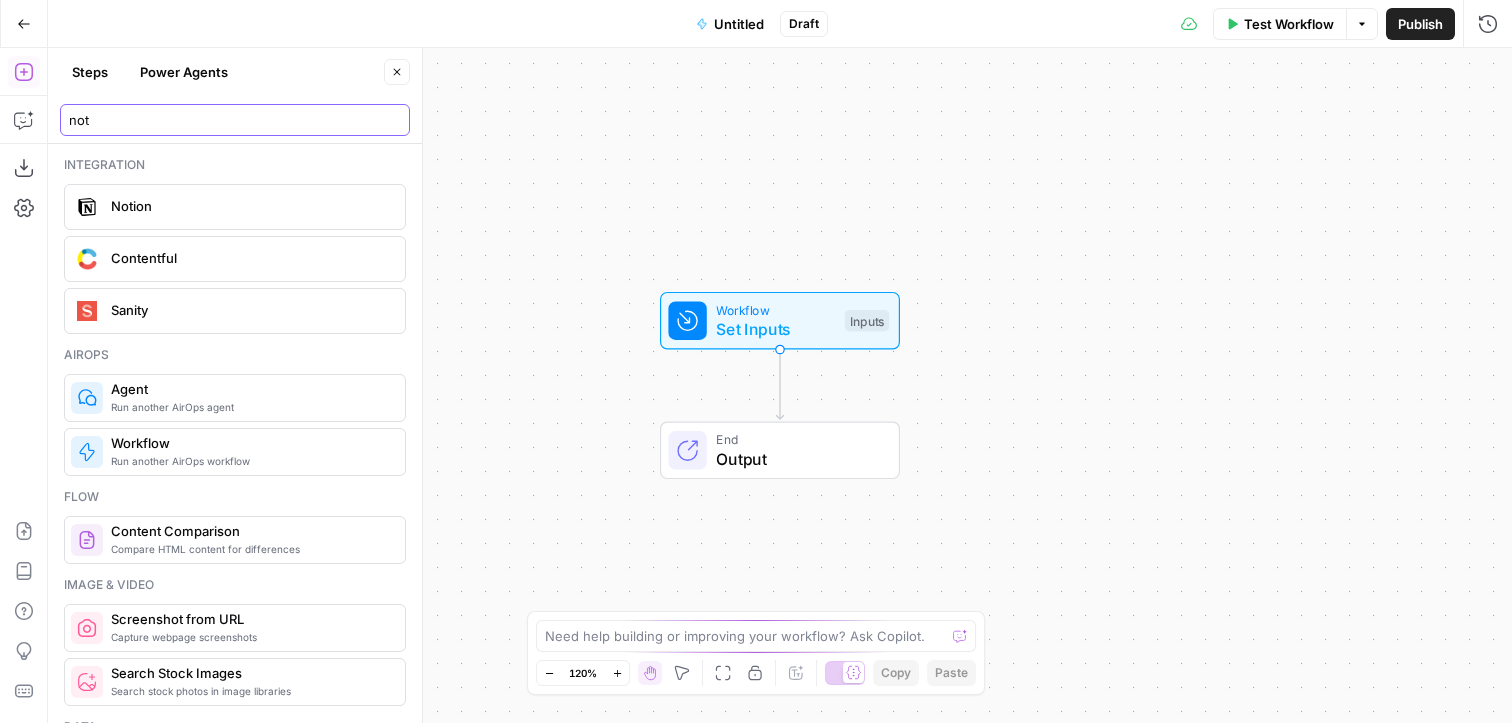 type on "not" 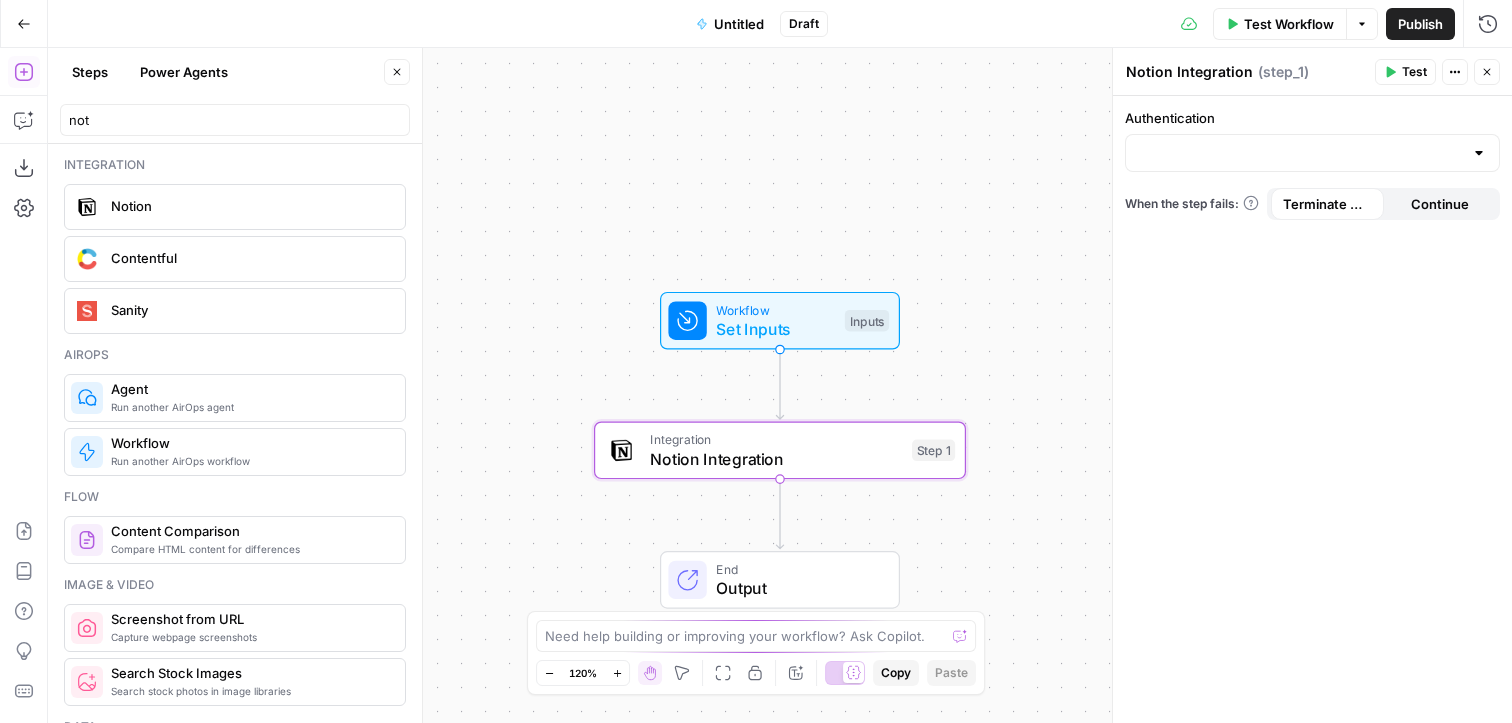 click at bounding box center (1312, 153) 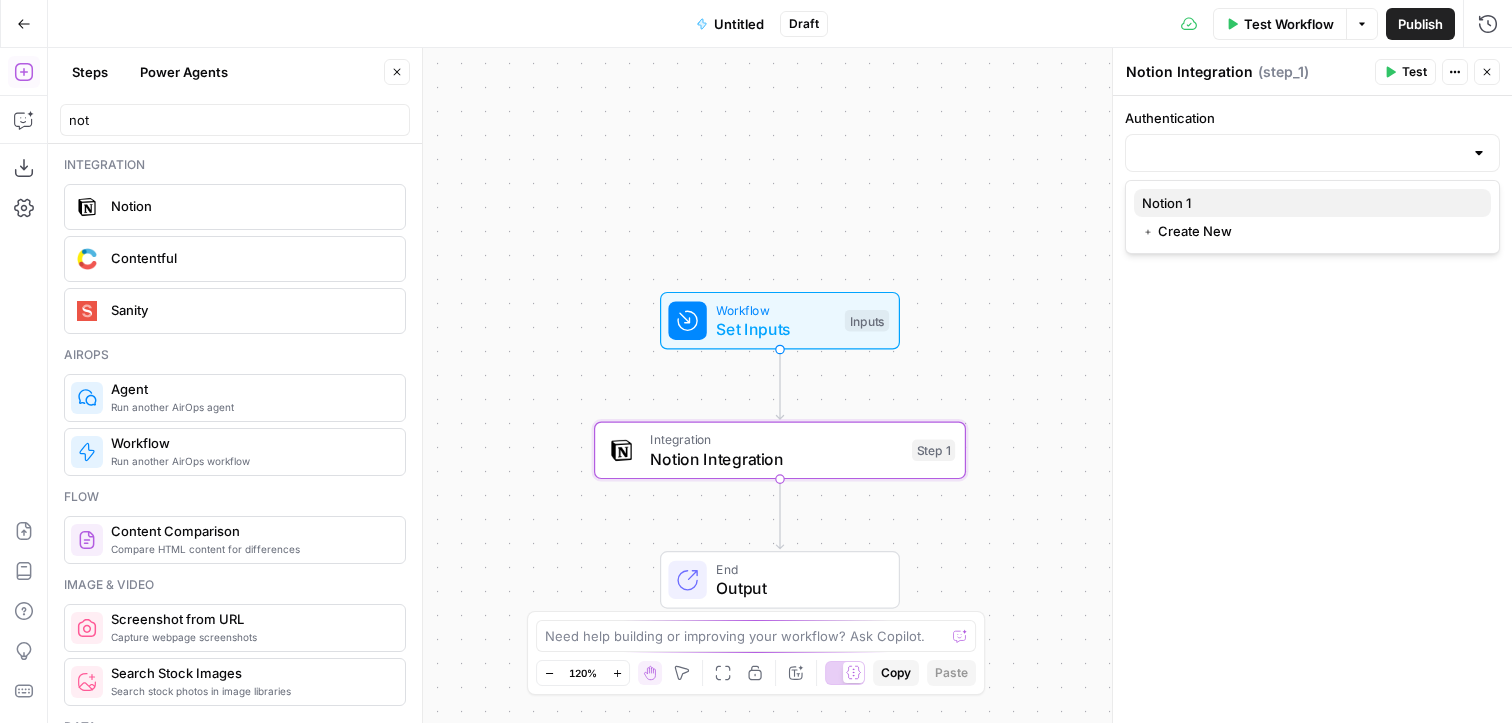 click on "Notion 1" at bounding box center [1308, 203] 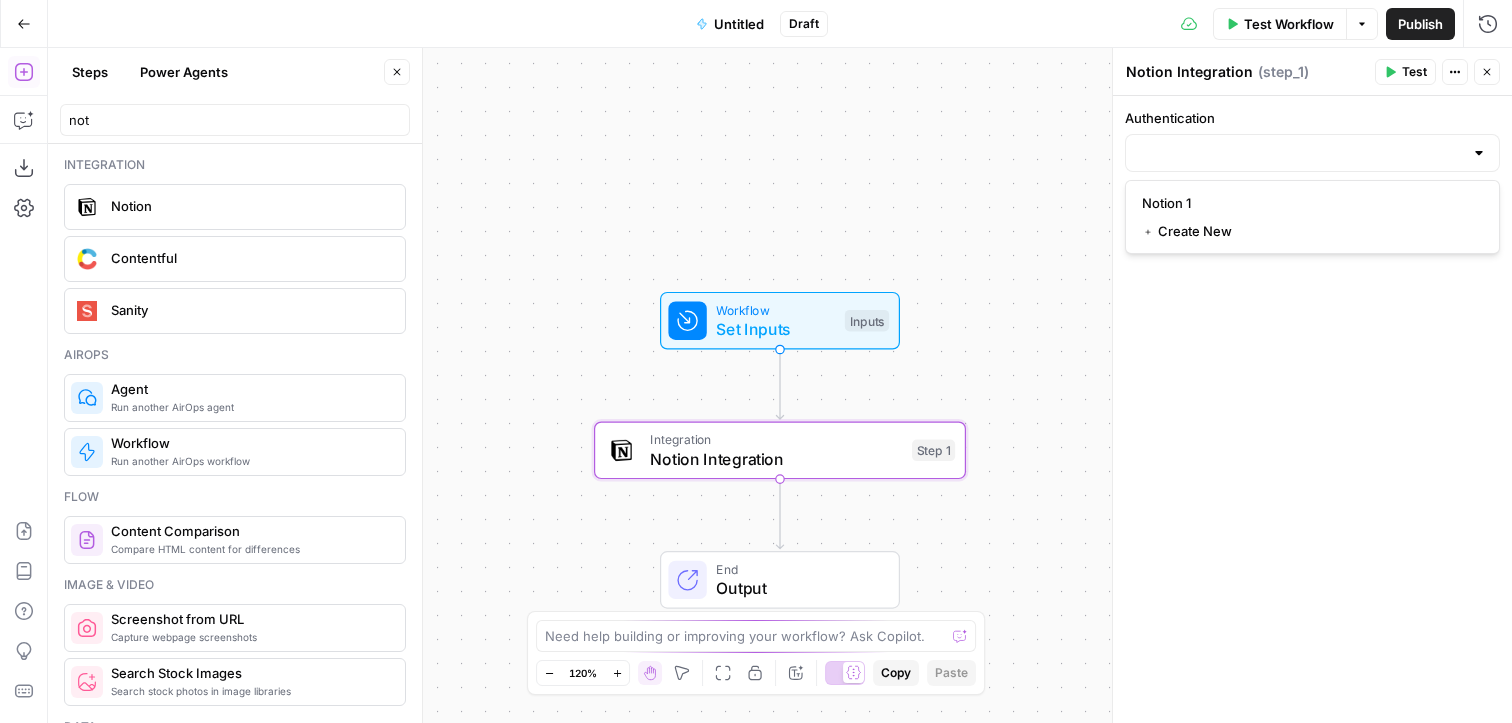 type on "Notion 1" 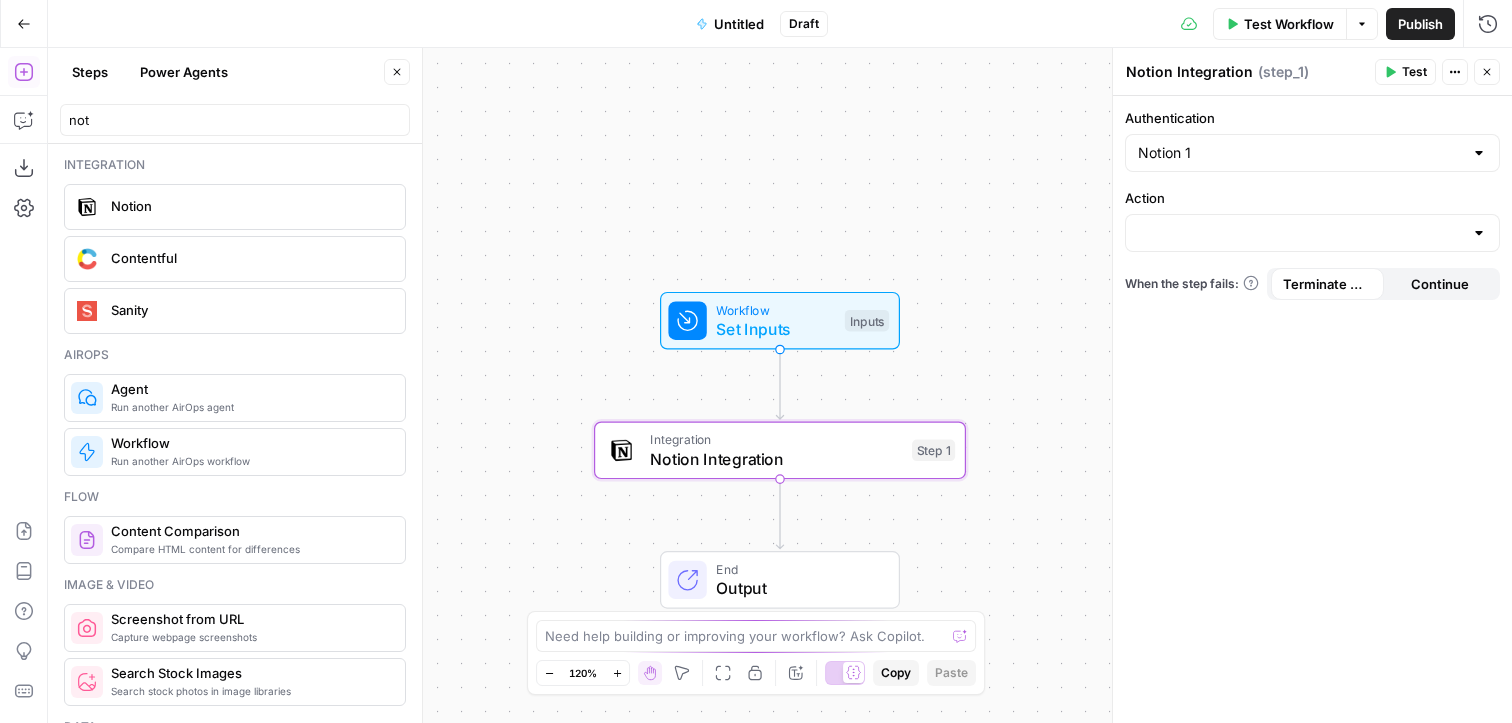click at bounding box center [1312, 233] 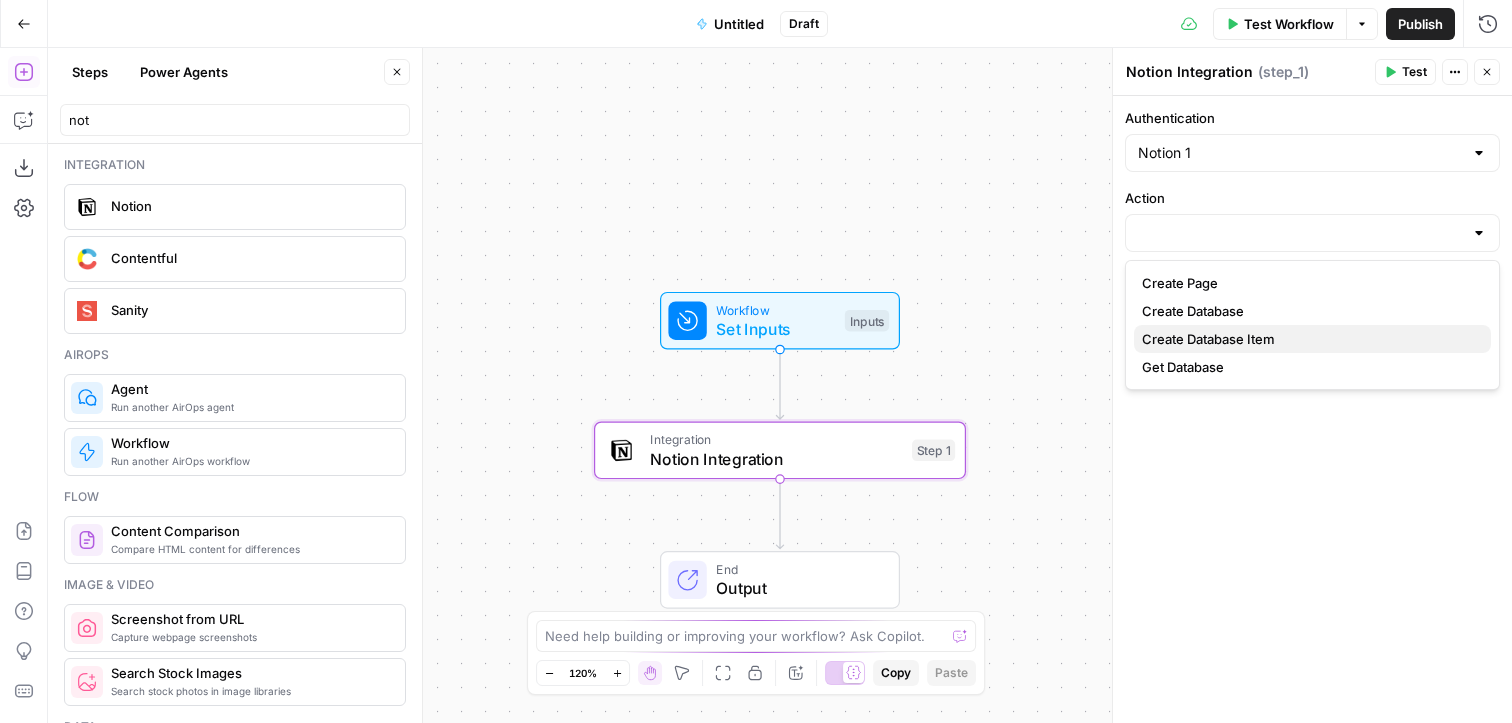 drag, startPoint x: 1213, startPoint y: 322, endPoint x: 1213, endPoint y: 337, distance: 15 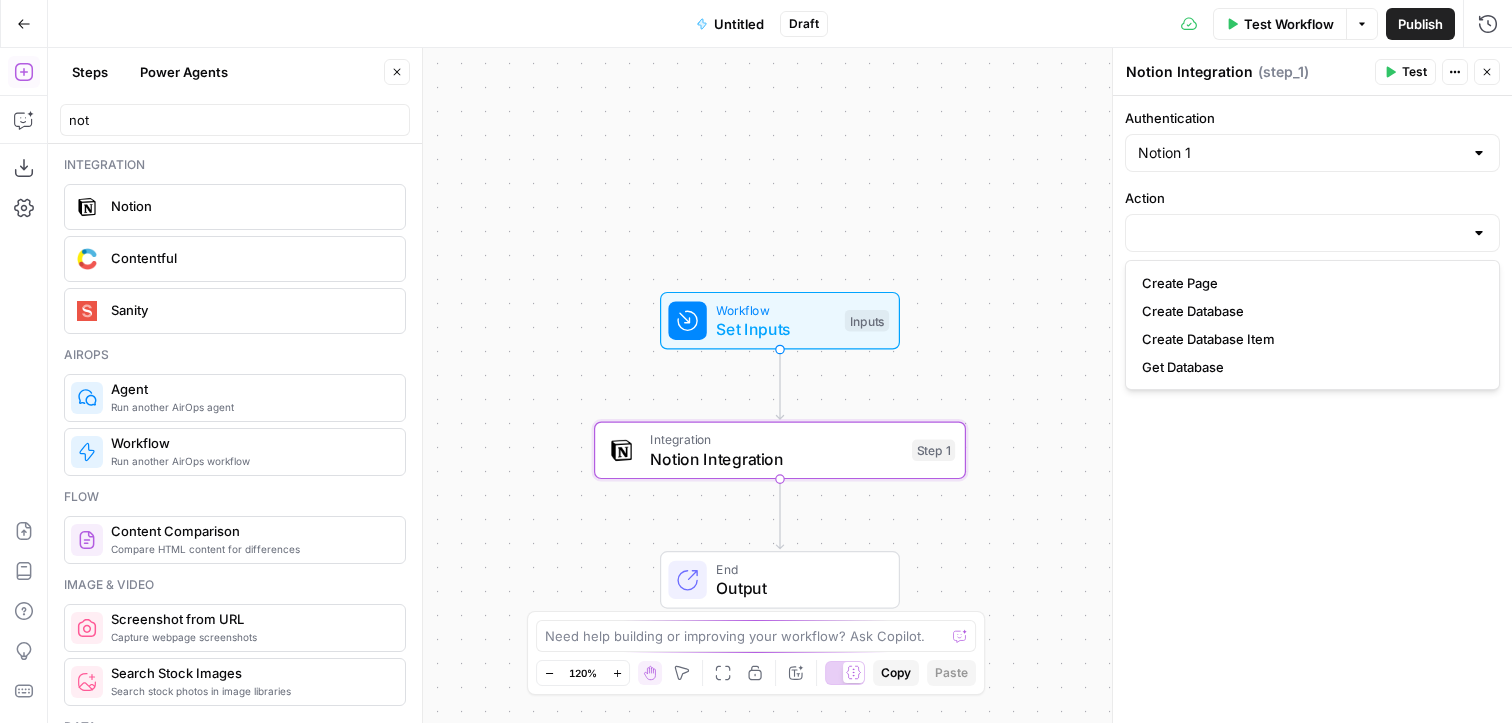 type on "Create Database Item" 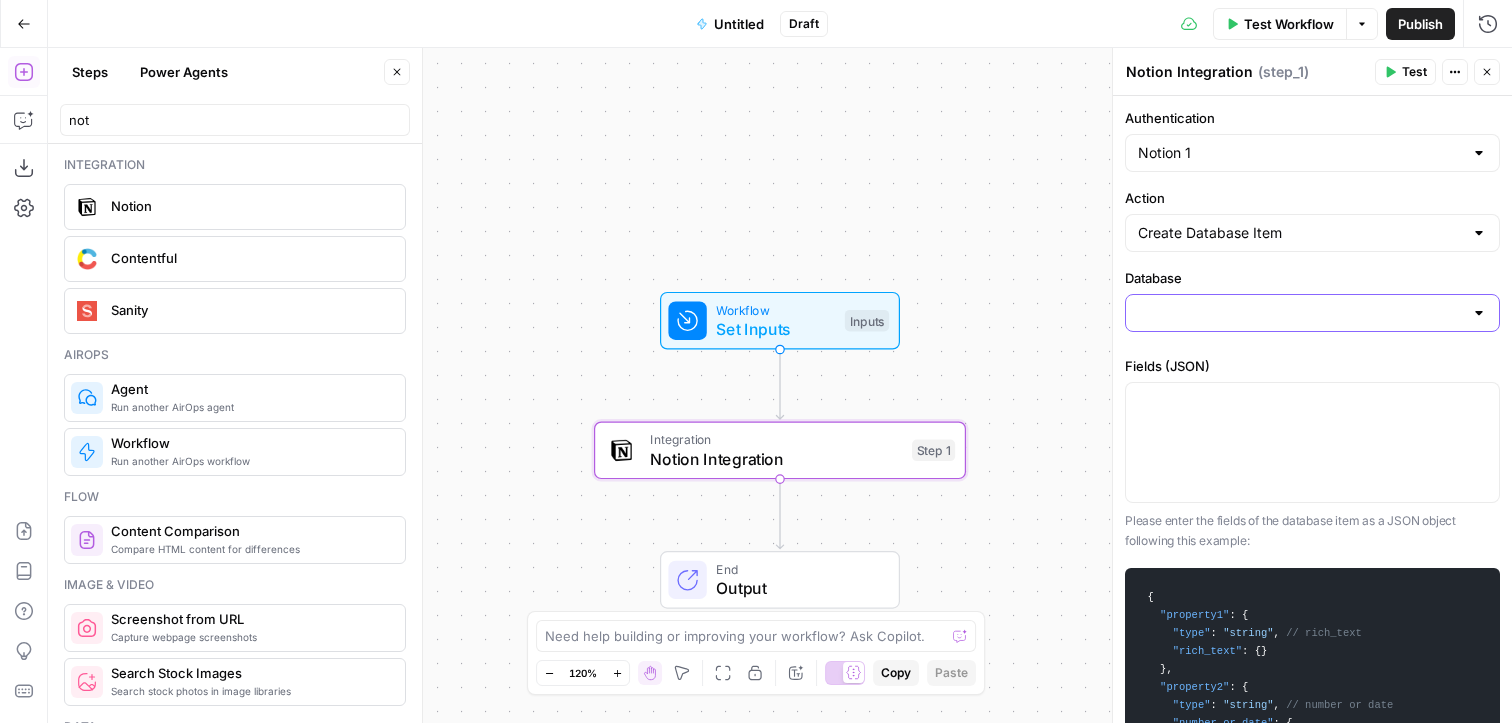click on "Database" at bounding box center (1300, 313) 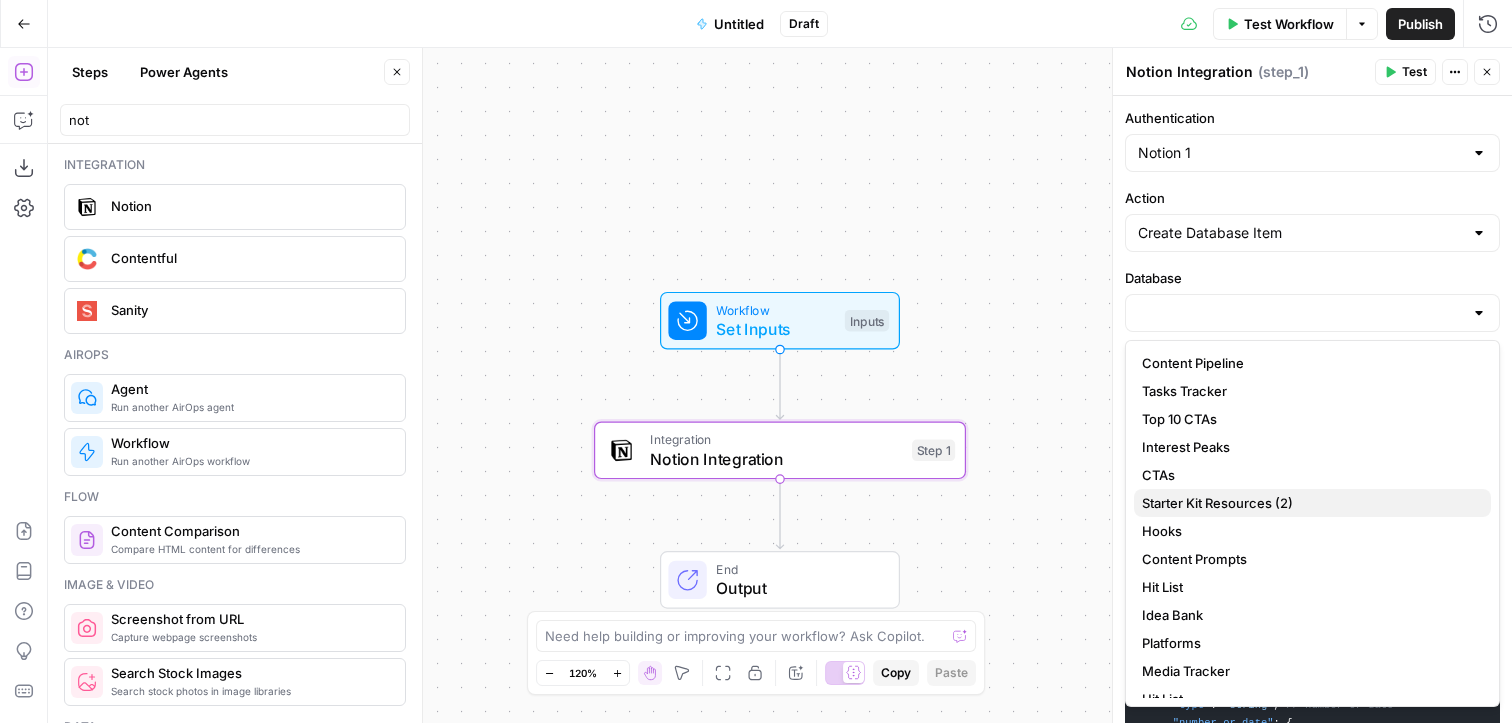 scroll, scrollTop: 99, scrollLeft: 0, axis: vertical 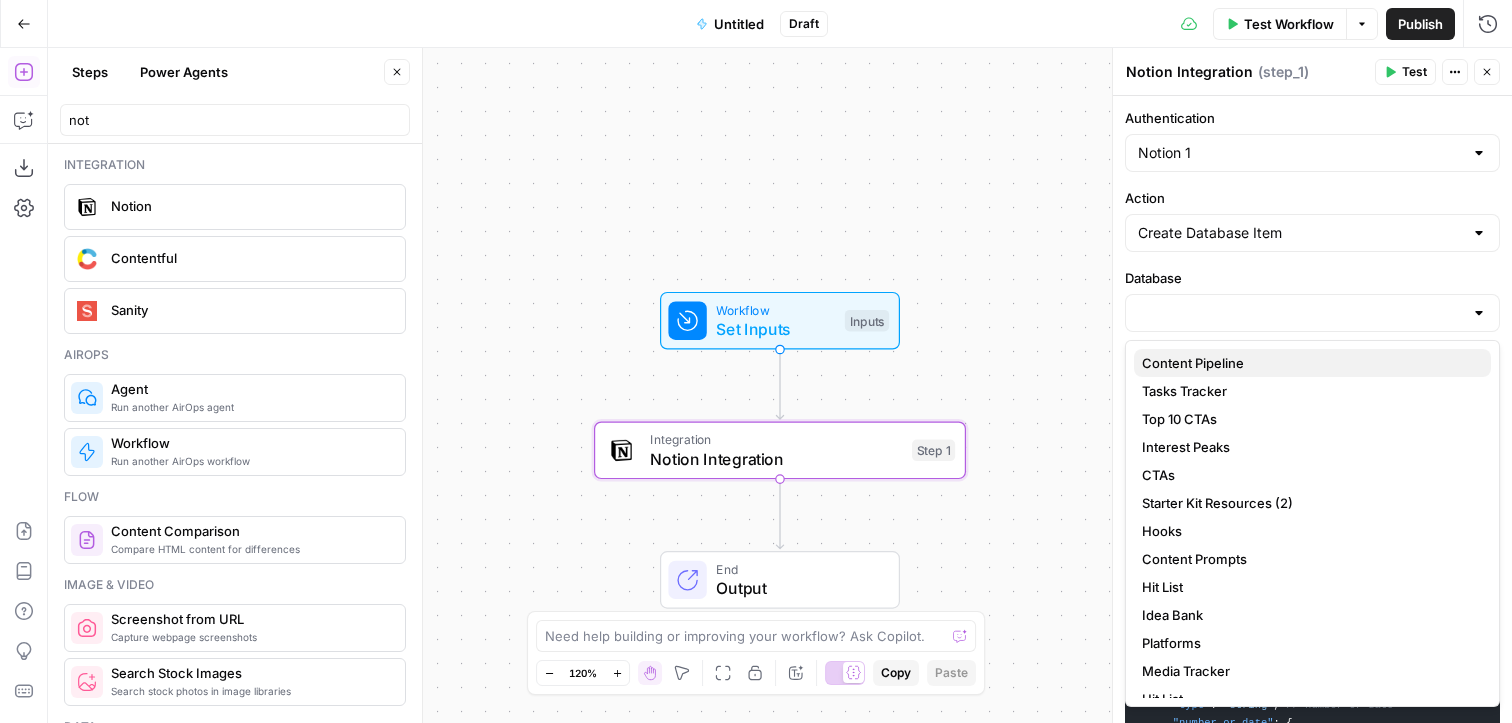 click on "Content Pipeline" at bounding box center (1308, 363) 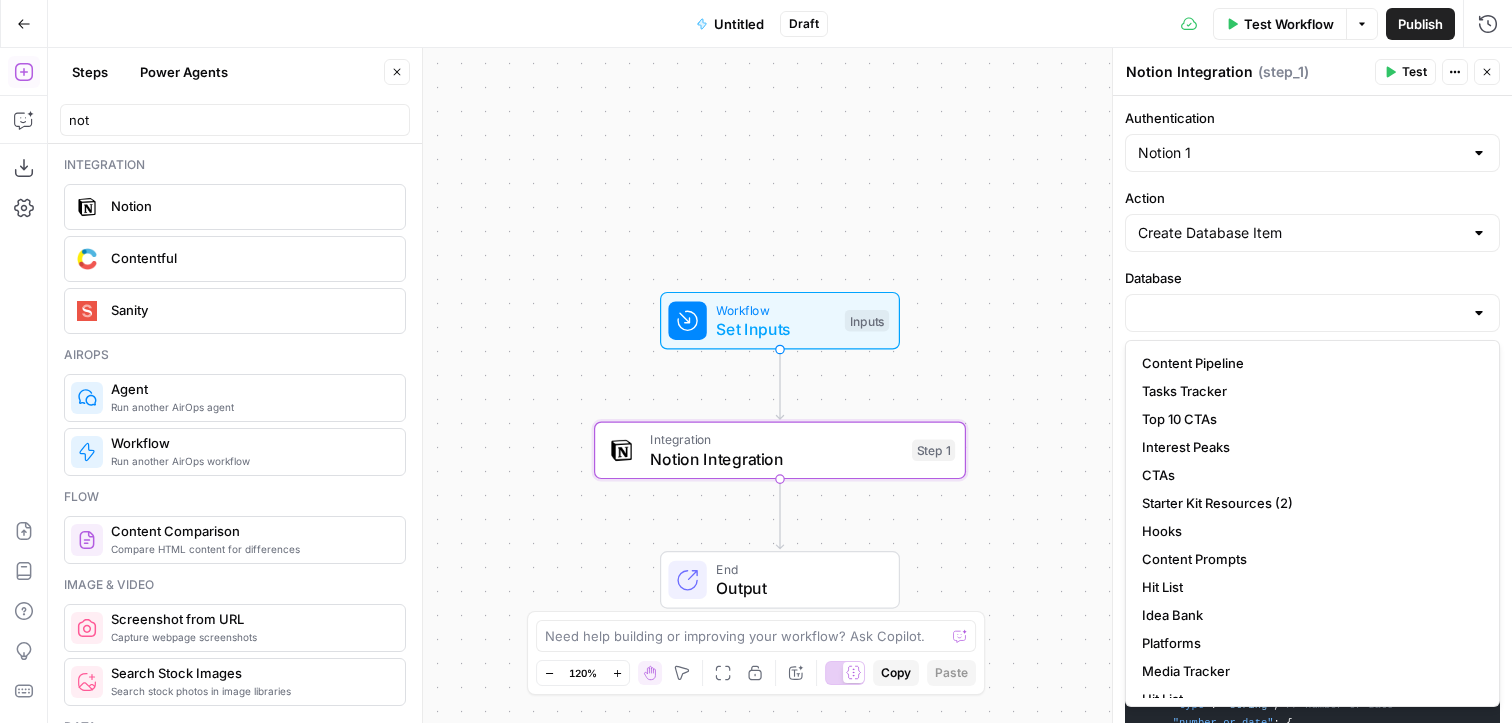 type on "Content Pipeline" 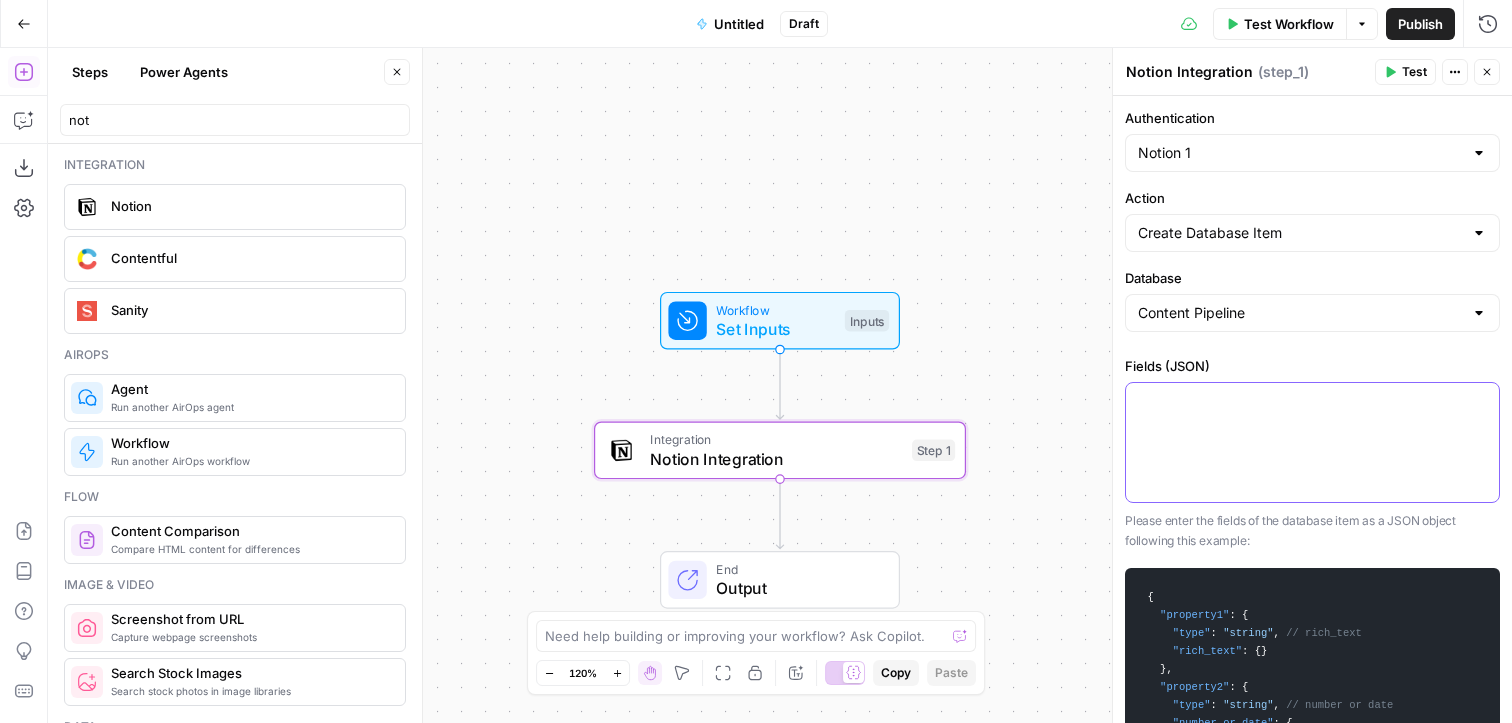 click at bounding box center (1312, 442) 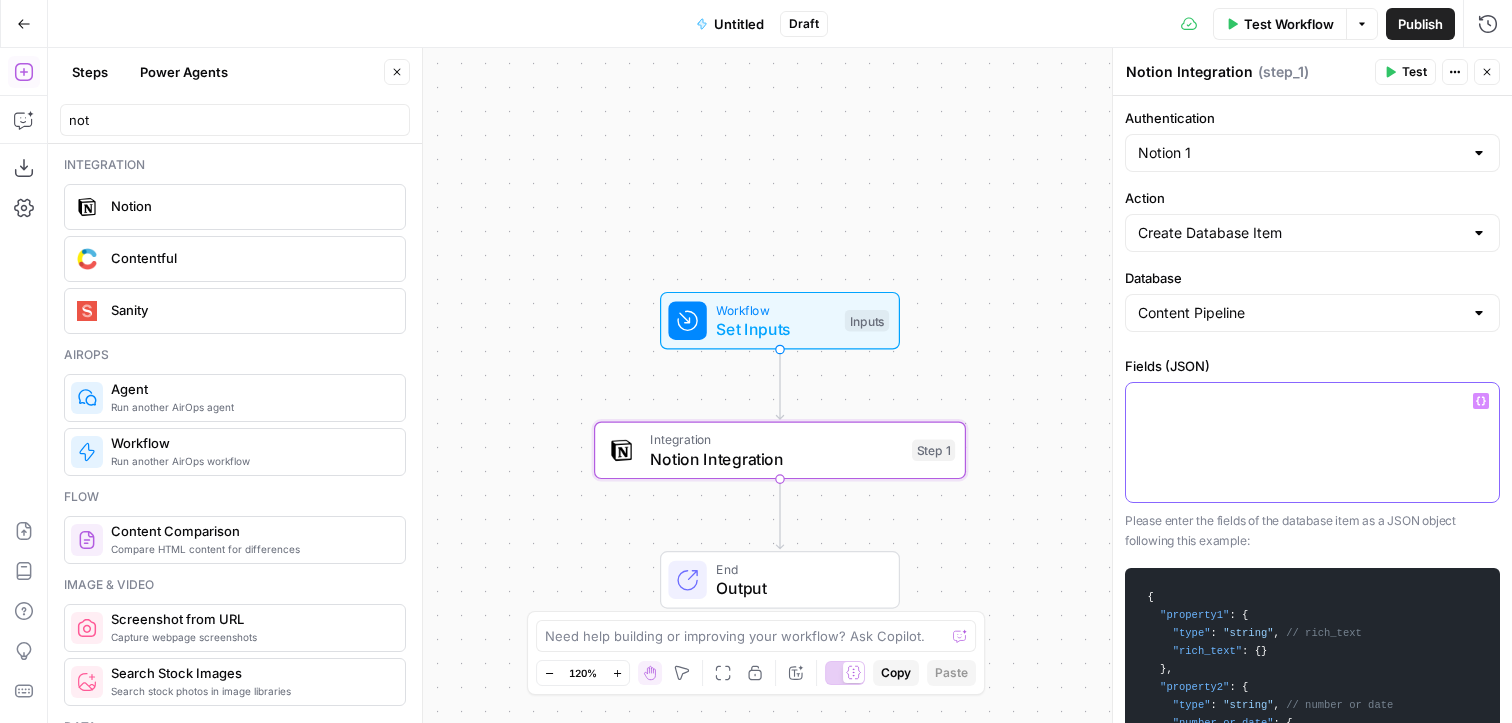 click at bounding box center [1312, 442] 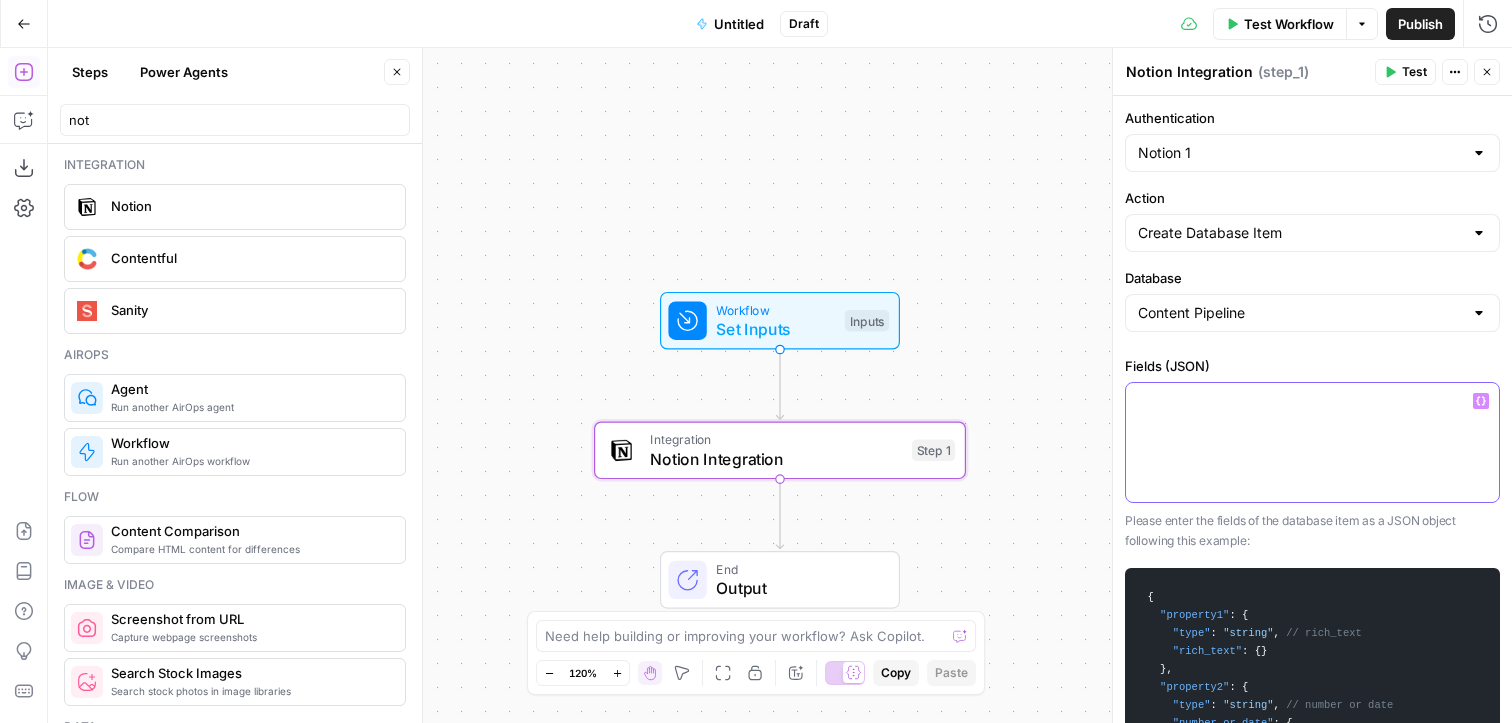 paste 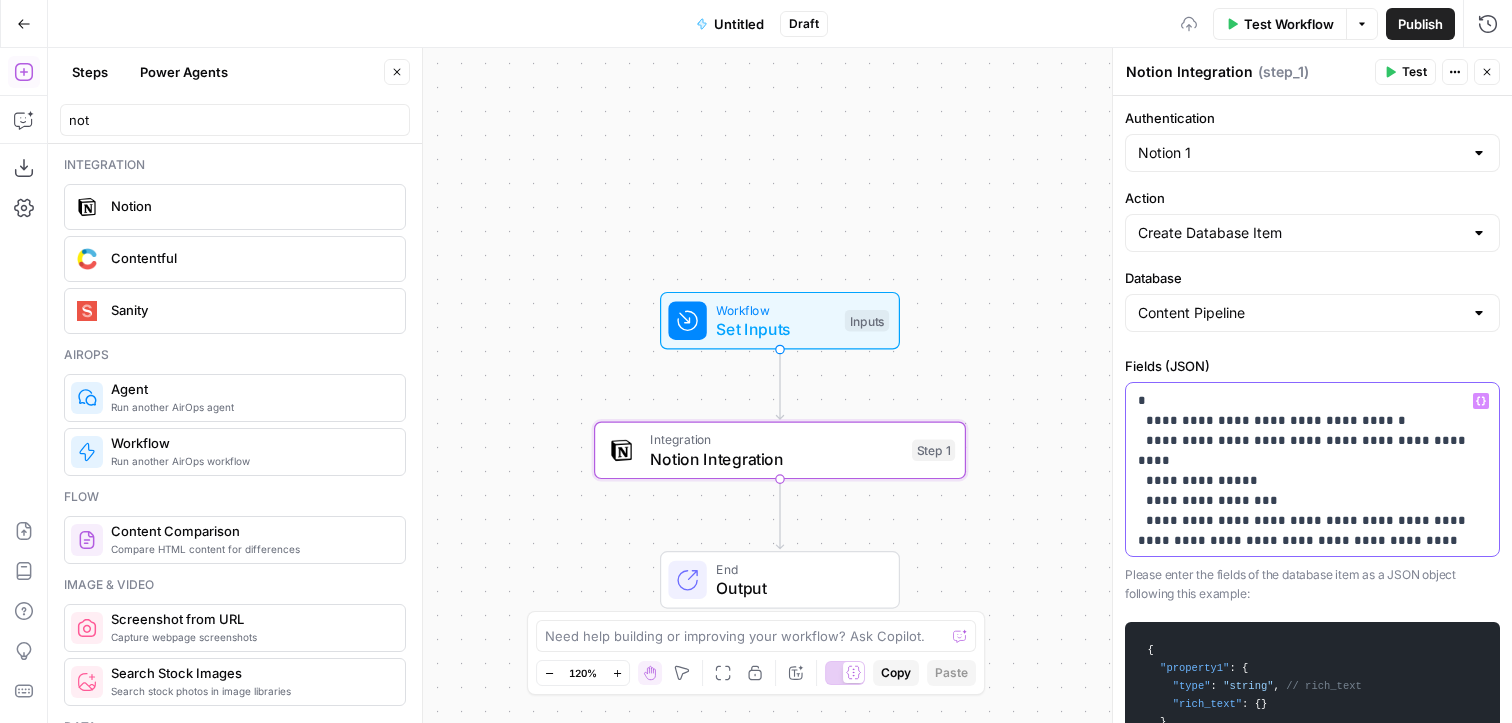 click on "**********" at bounding box center [1312, 491] 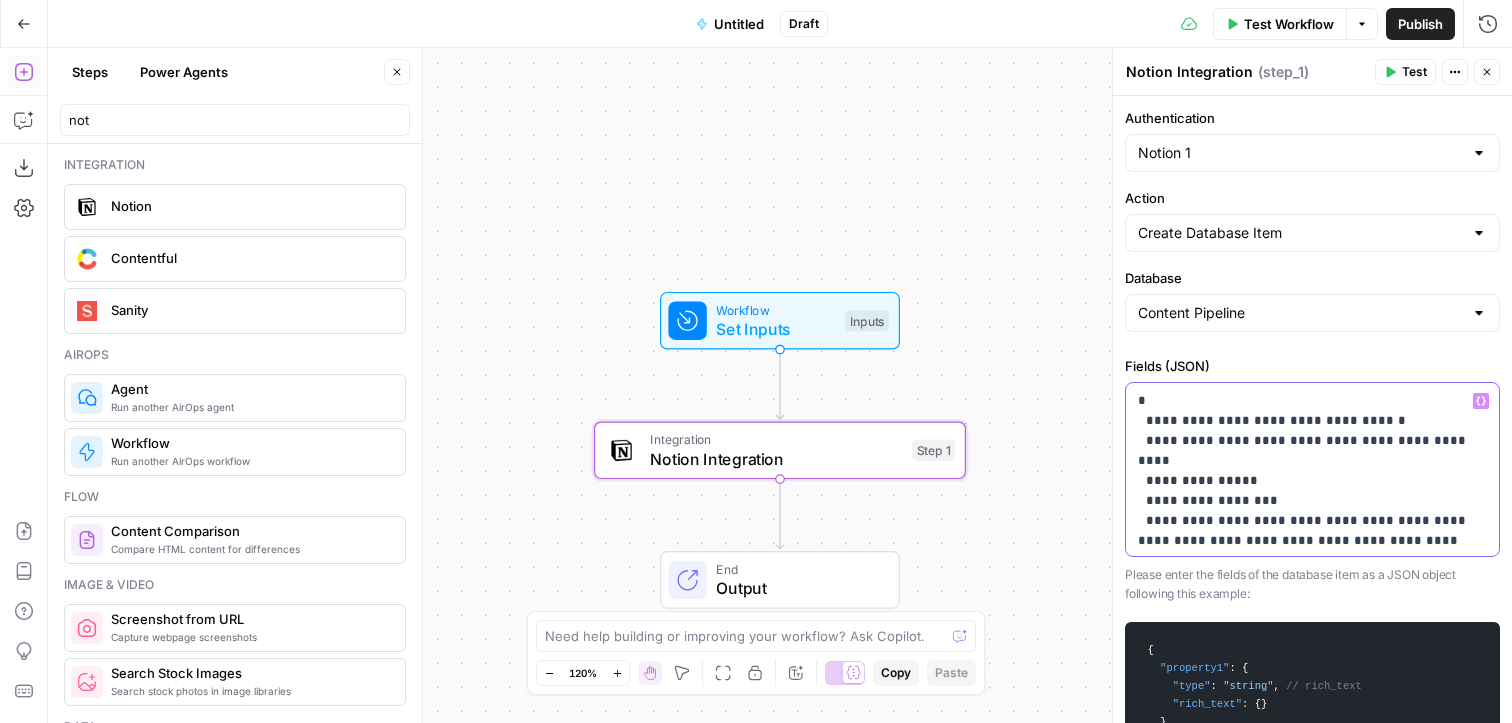 type 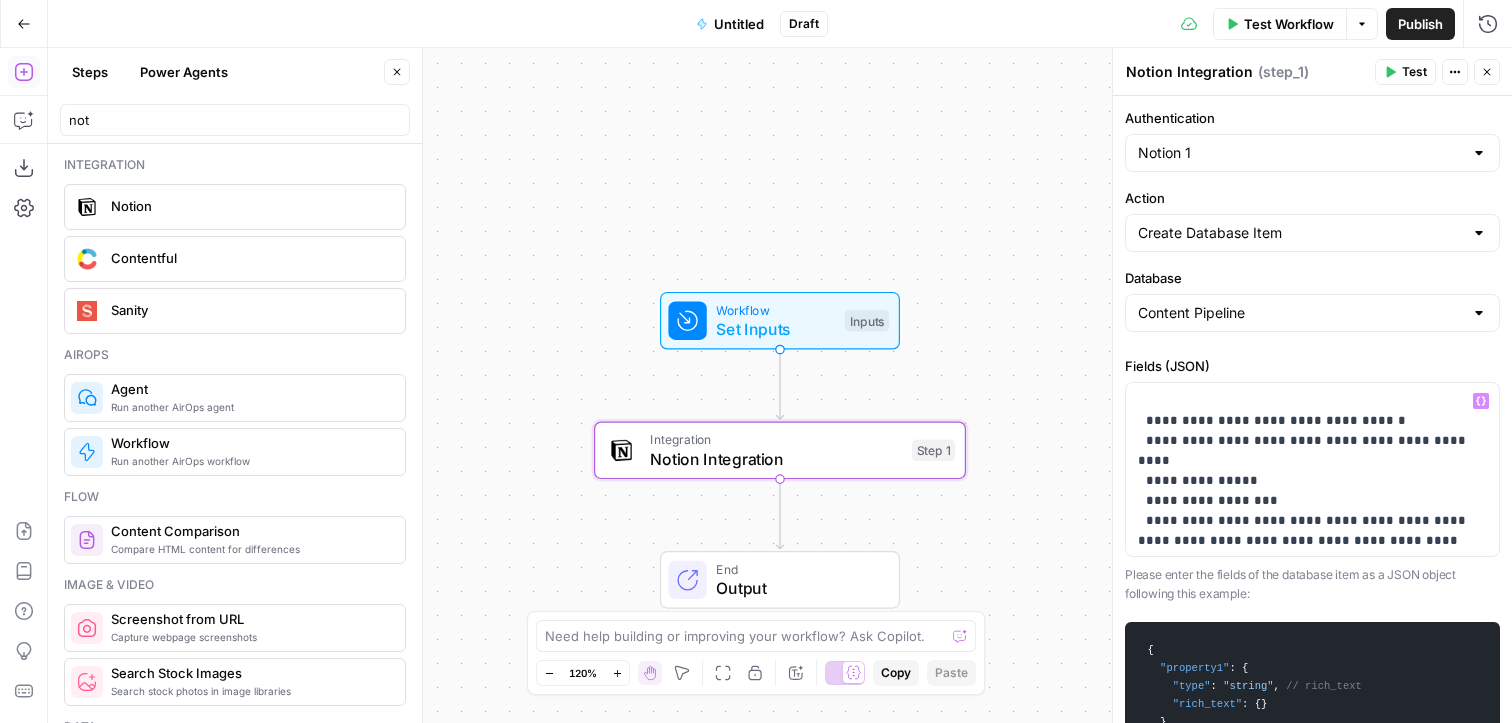 click on "Test Workflow" at bounding box center [1289, 24] 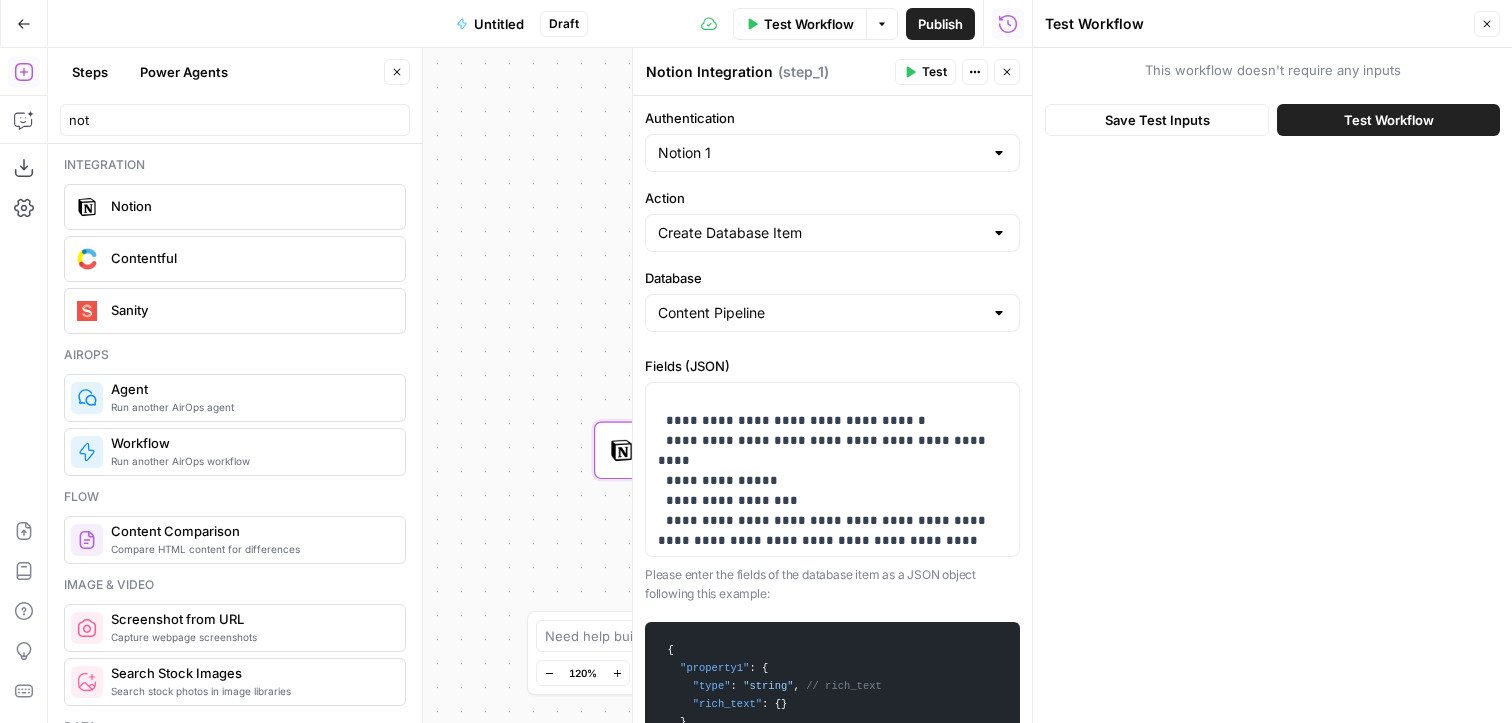 click on "Save Test Inputs Test Workflow" at bounding box center [1272, 120] 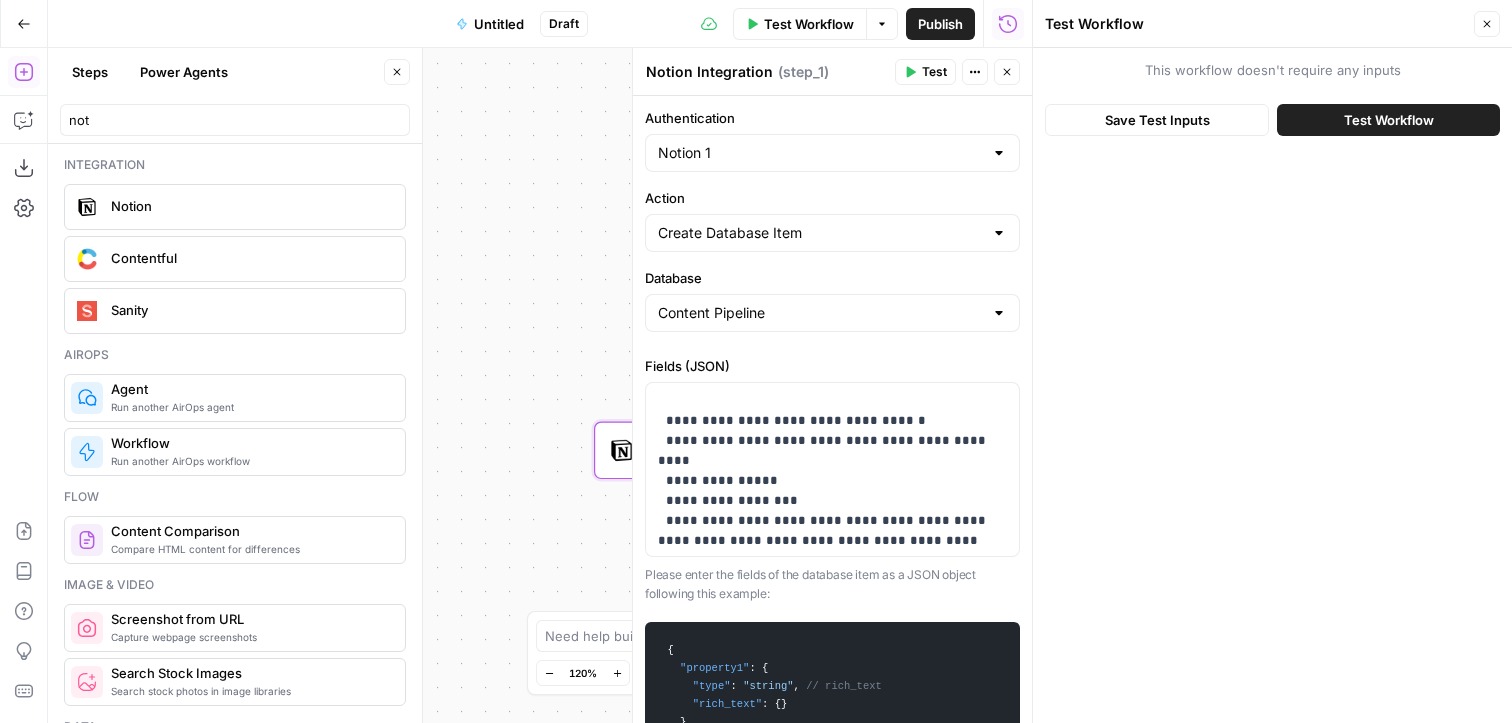 click on "Test Workflow" at bounding box center (1388, 120) 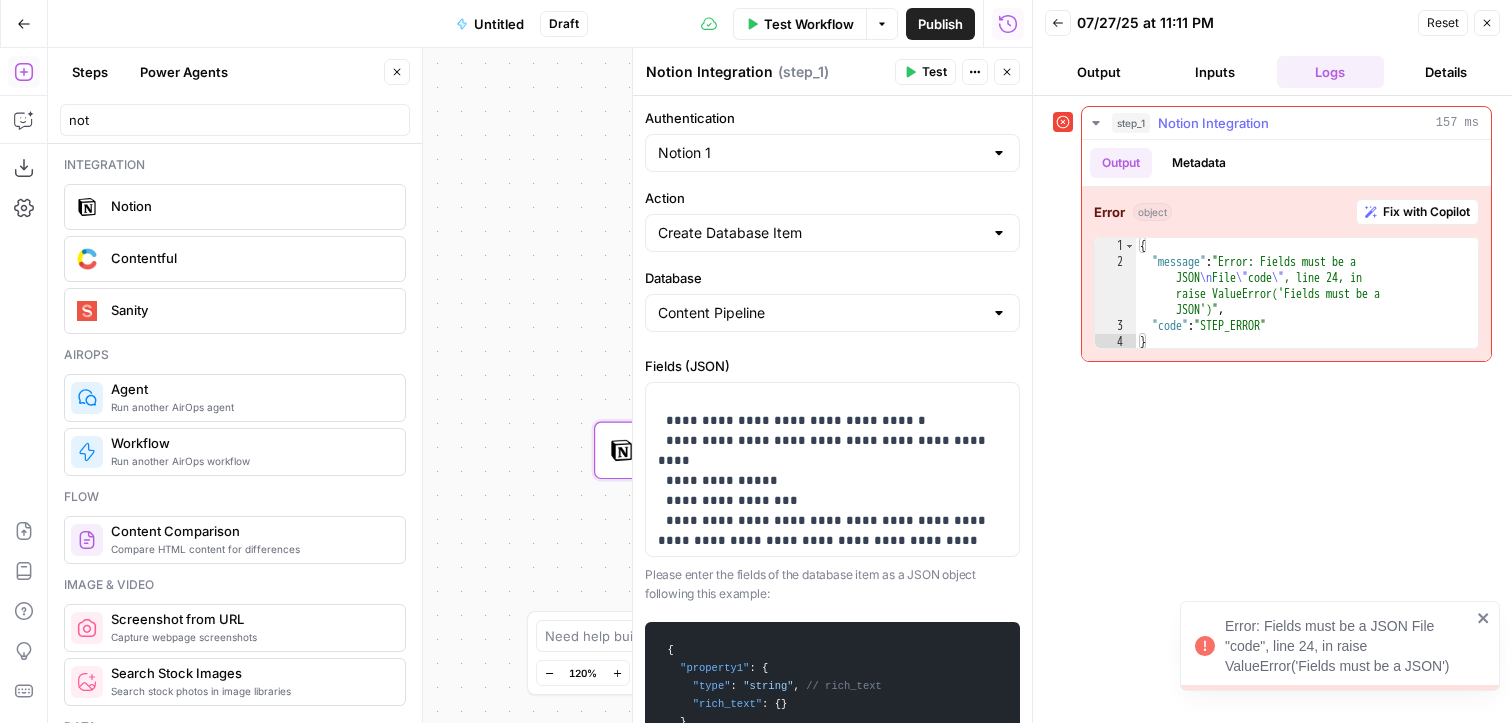 click on "Fix with Copilot" at bounding box center [1426, 212] 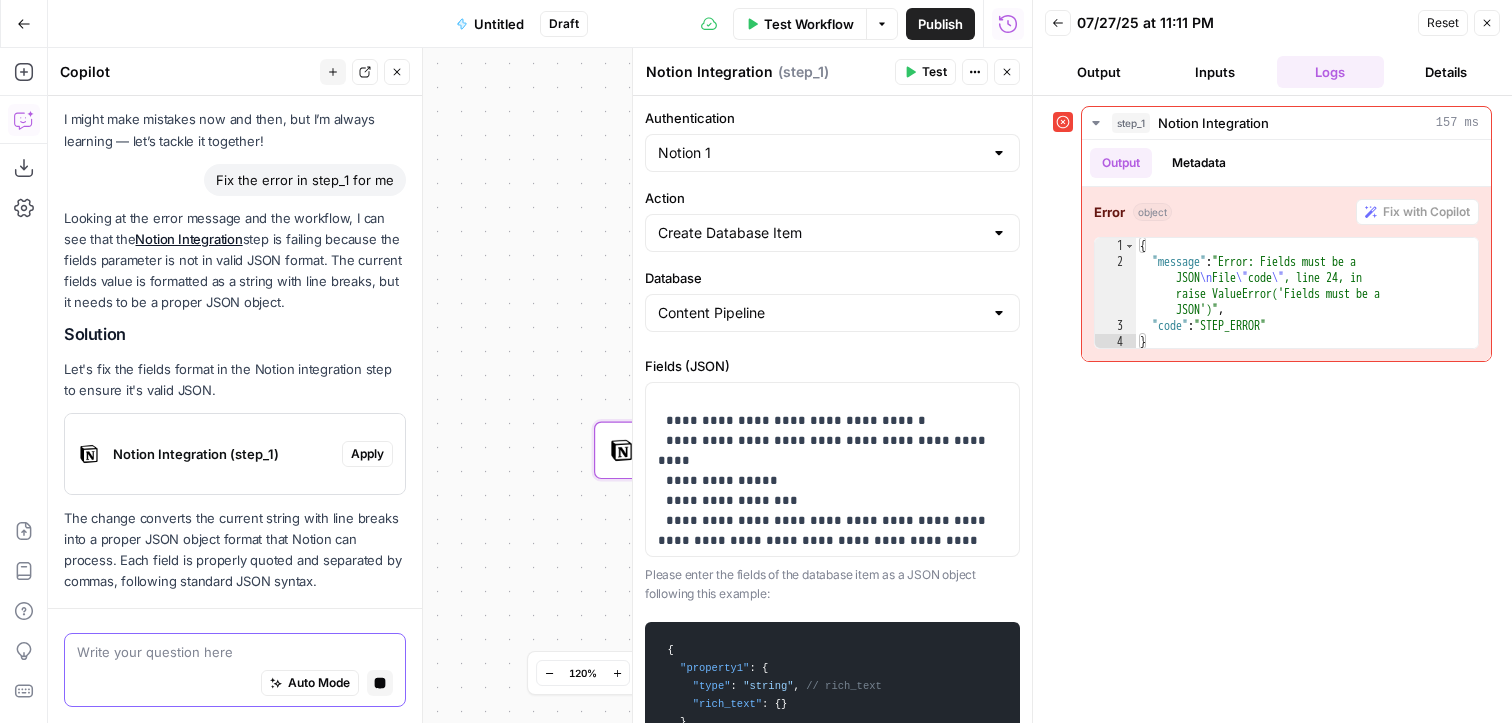 scroll, scrollTop: 150, scrollLeft: 0, axis: vertical 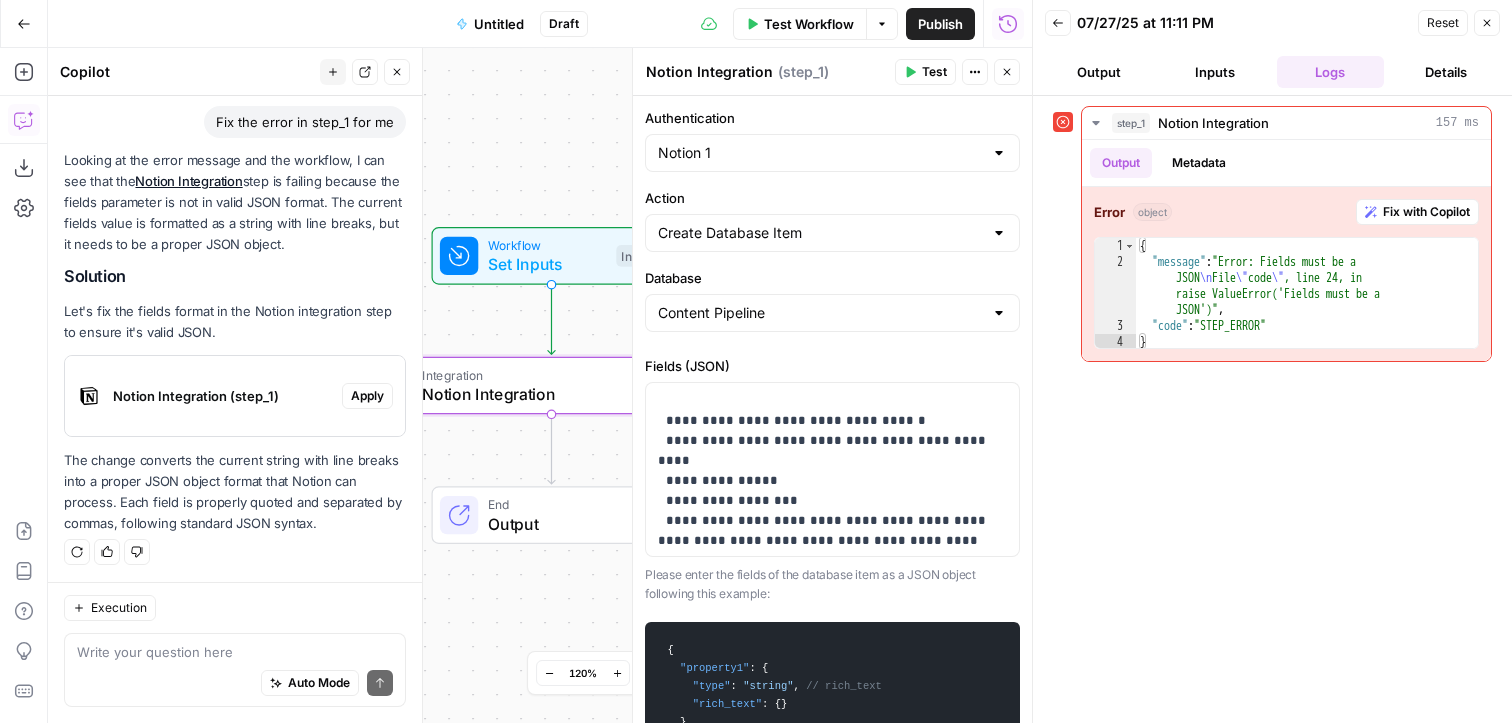 click on "Apply" at bounding box center [367, 396] 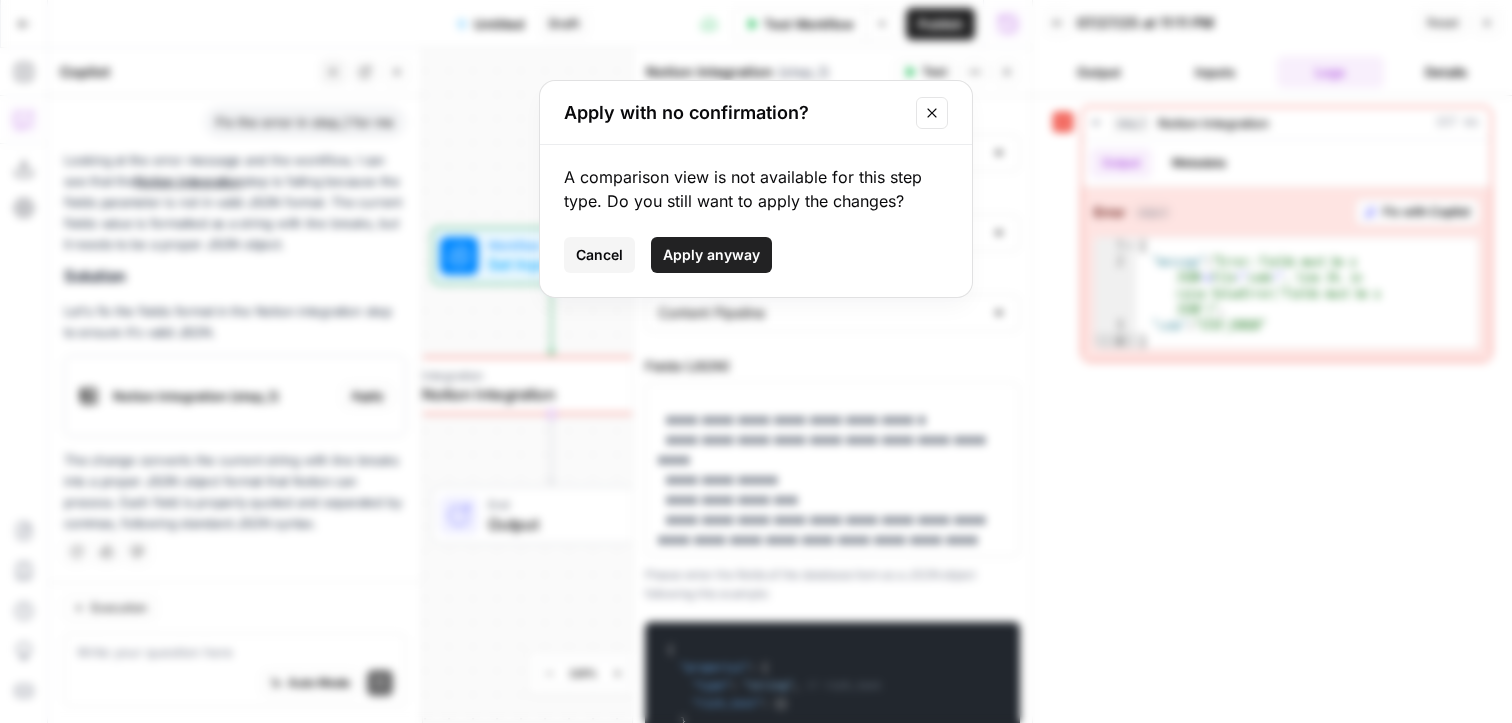 click on "Apply anyway" at bounding box center (711, 255) 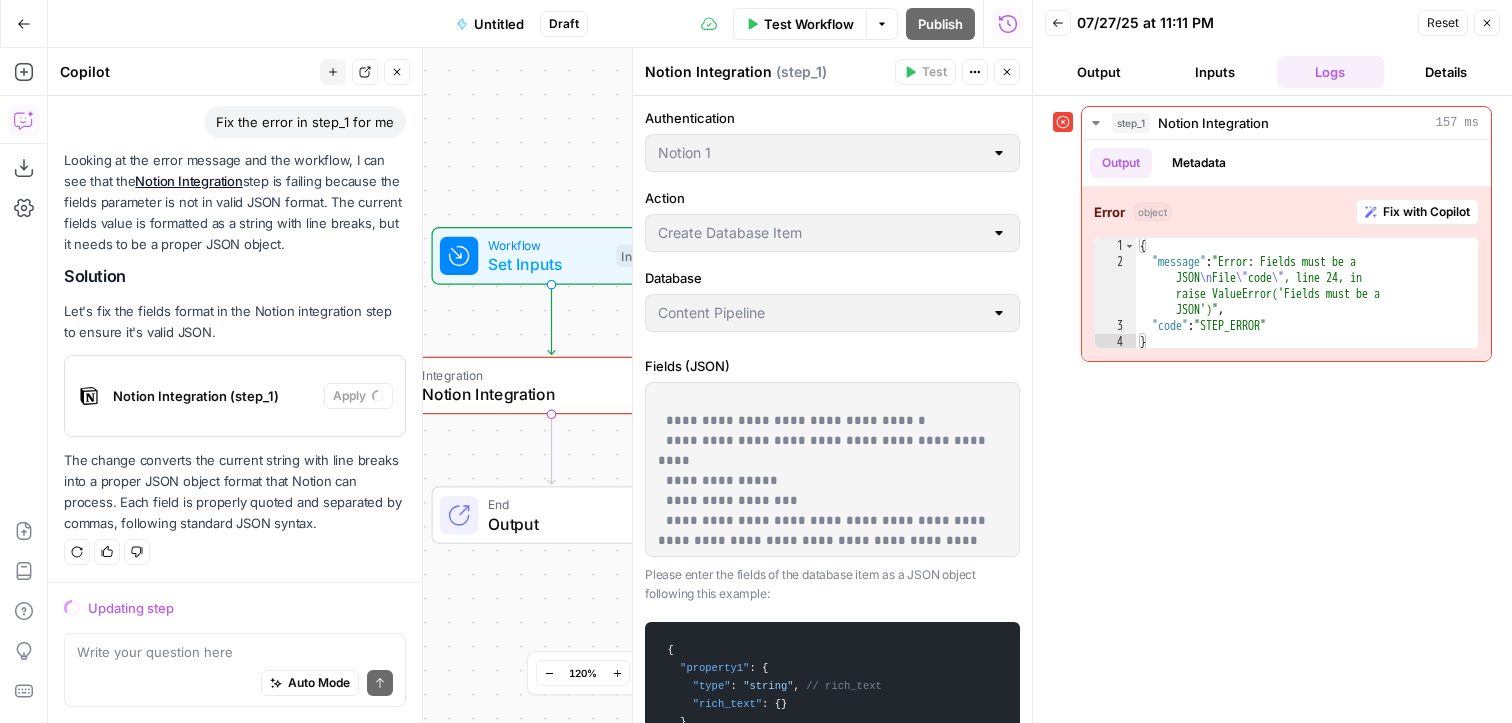 click on "Notion Integration  ( step_1 )" at bounding box center (767, 72) 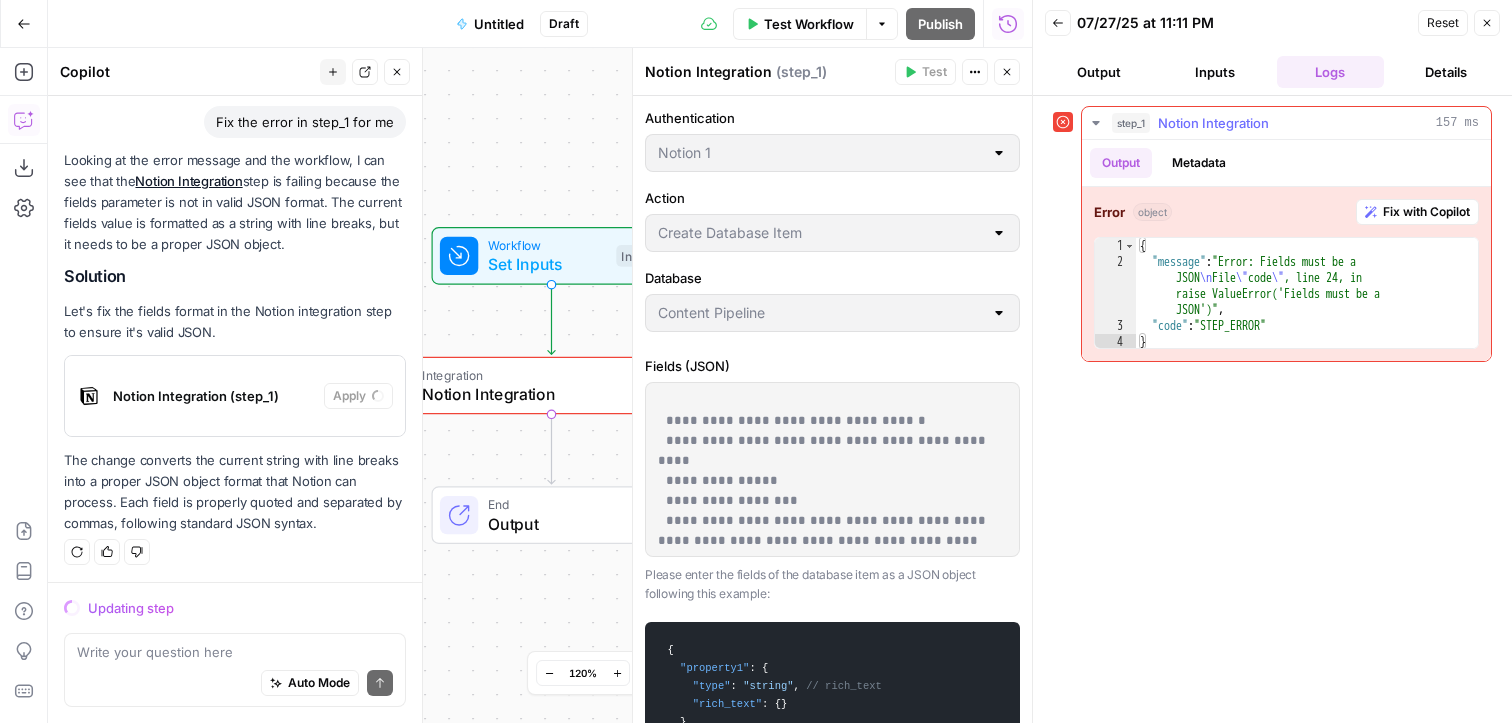 click on "step_1" at bounding box center (1131, 123) 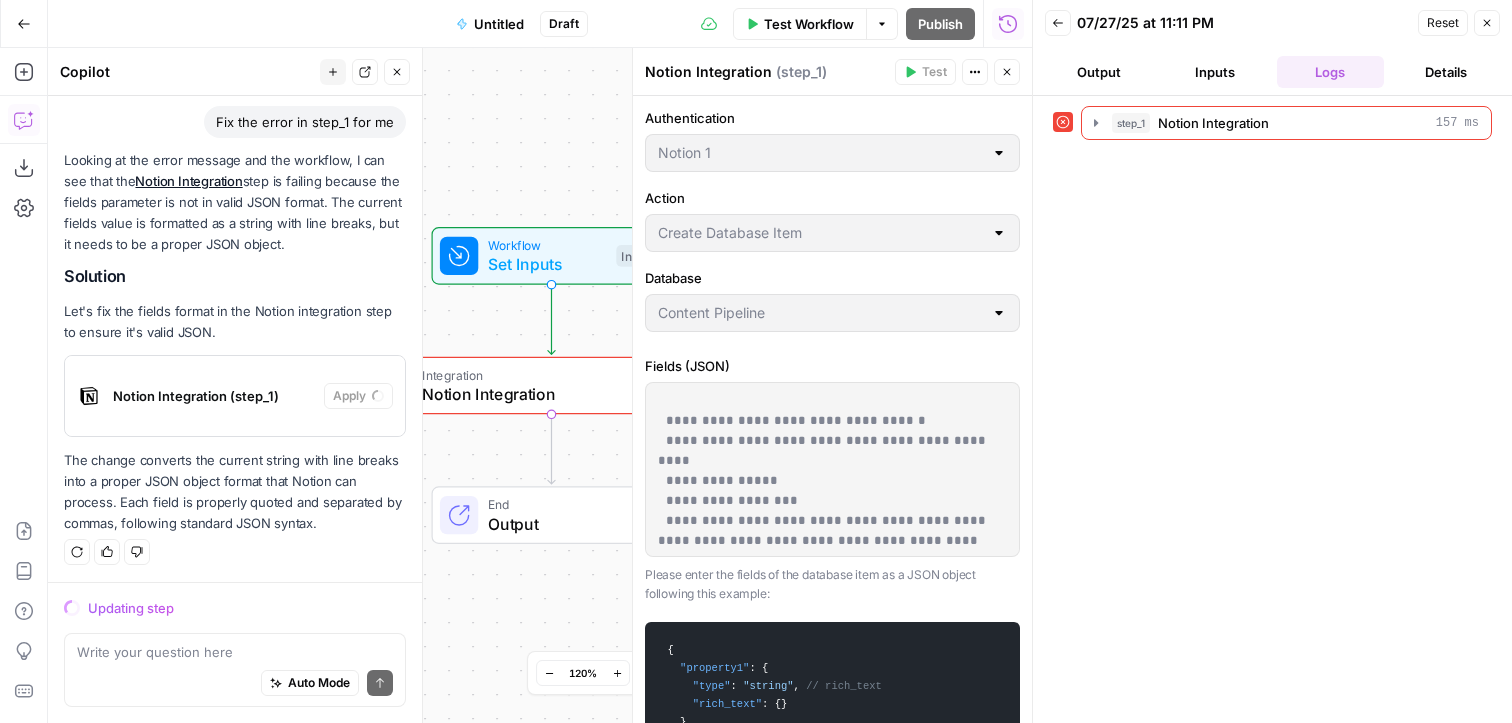 click on "Test Workflow" at bounding box center [809, 24] 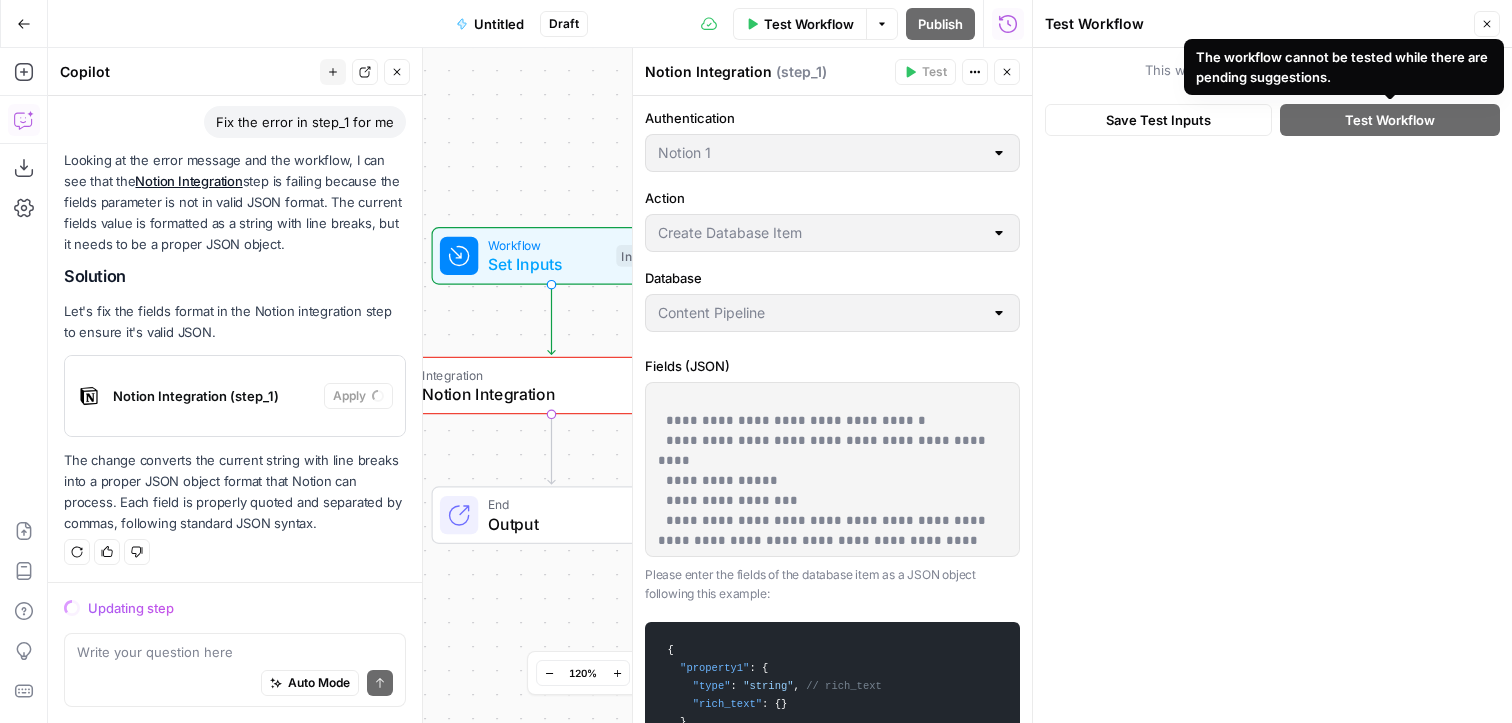 click on "This workflow doesn't require any inputs Save Test Inputs Test Workflow" at bounding box center (1272, 385) 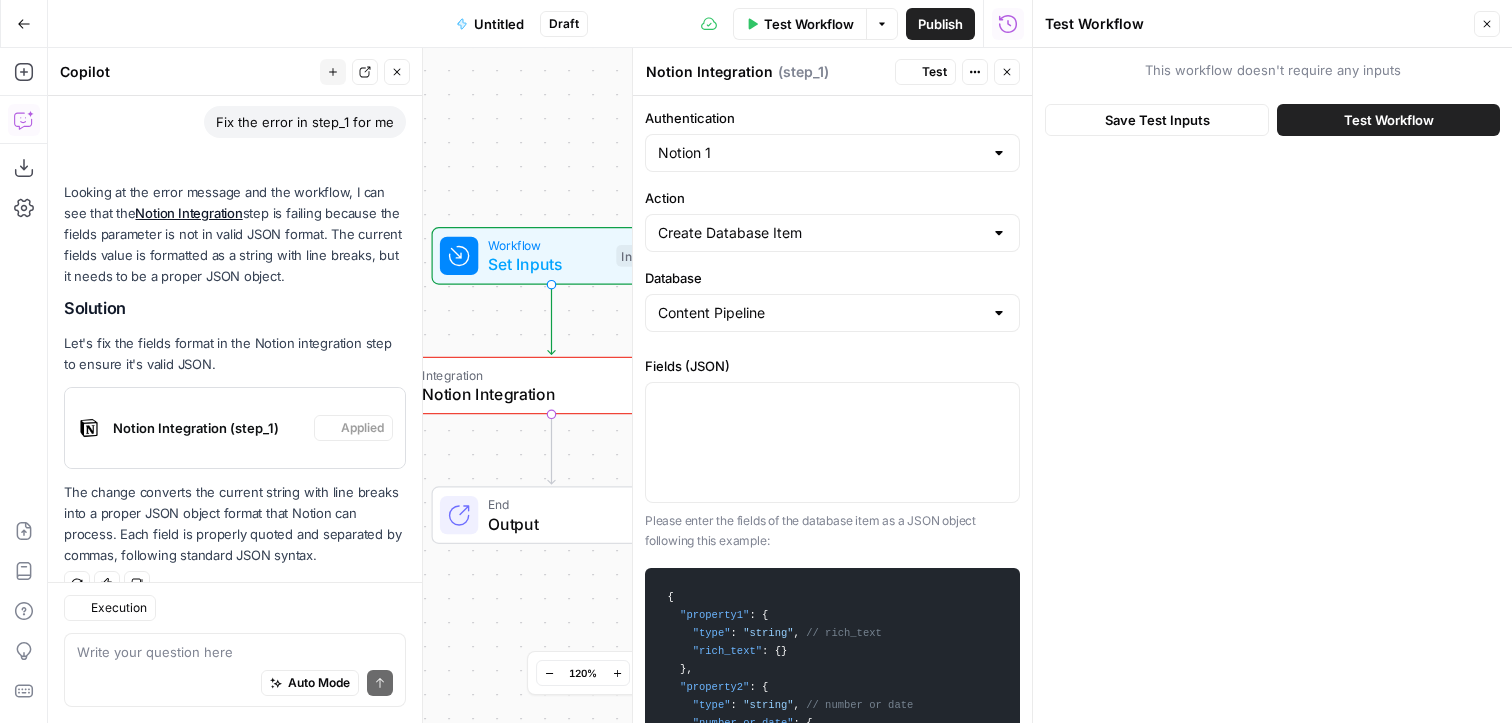 scroll, scrollTop: 182, scrollLeft: 0, axis: vertical 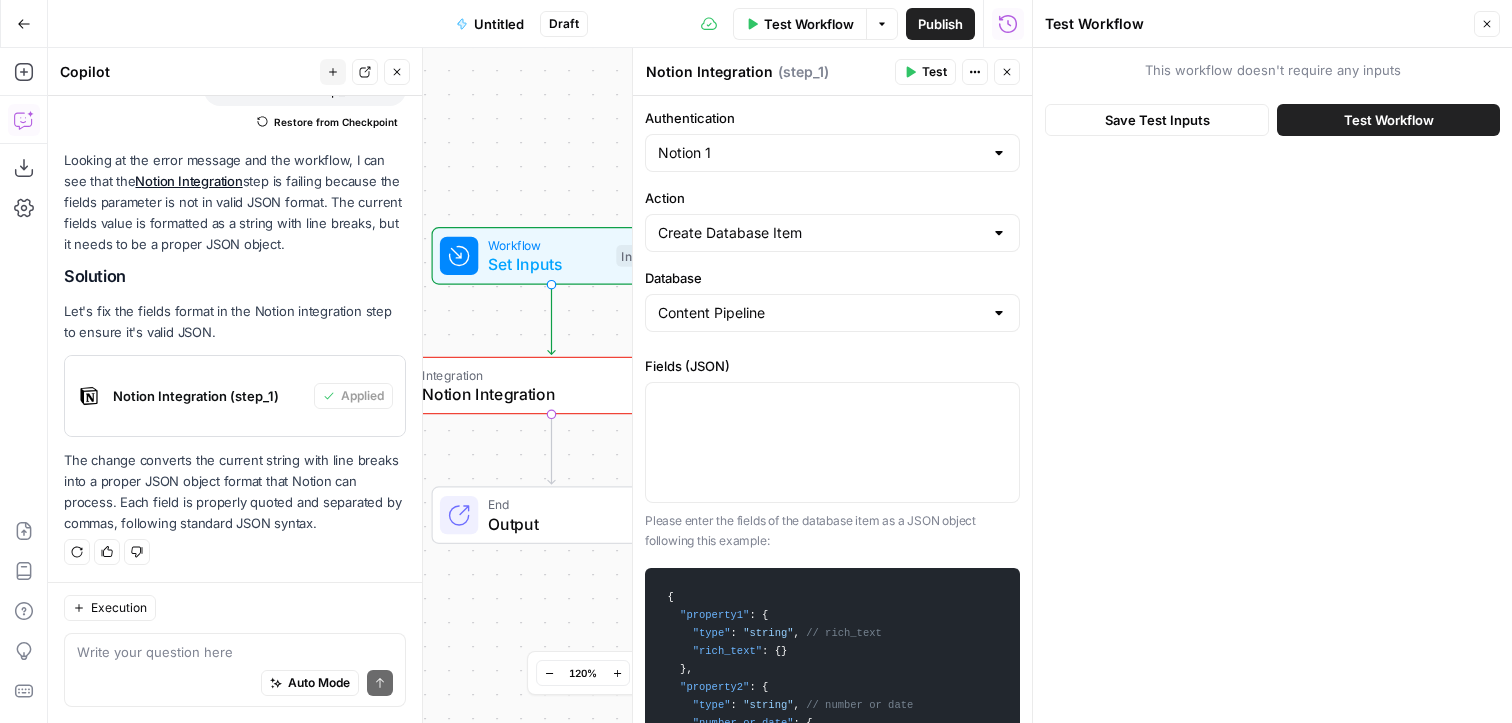 click on "Test Workflow" at bounding box center (1388, 120) 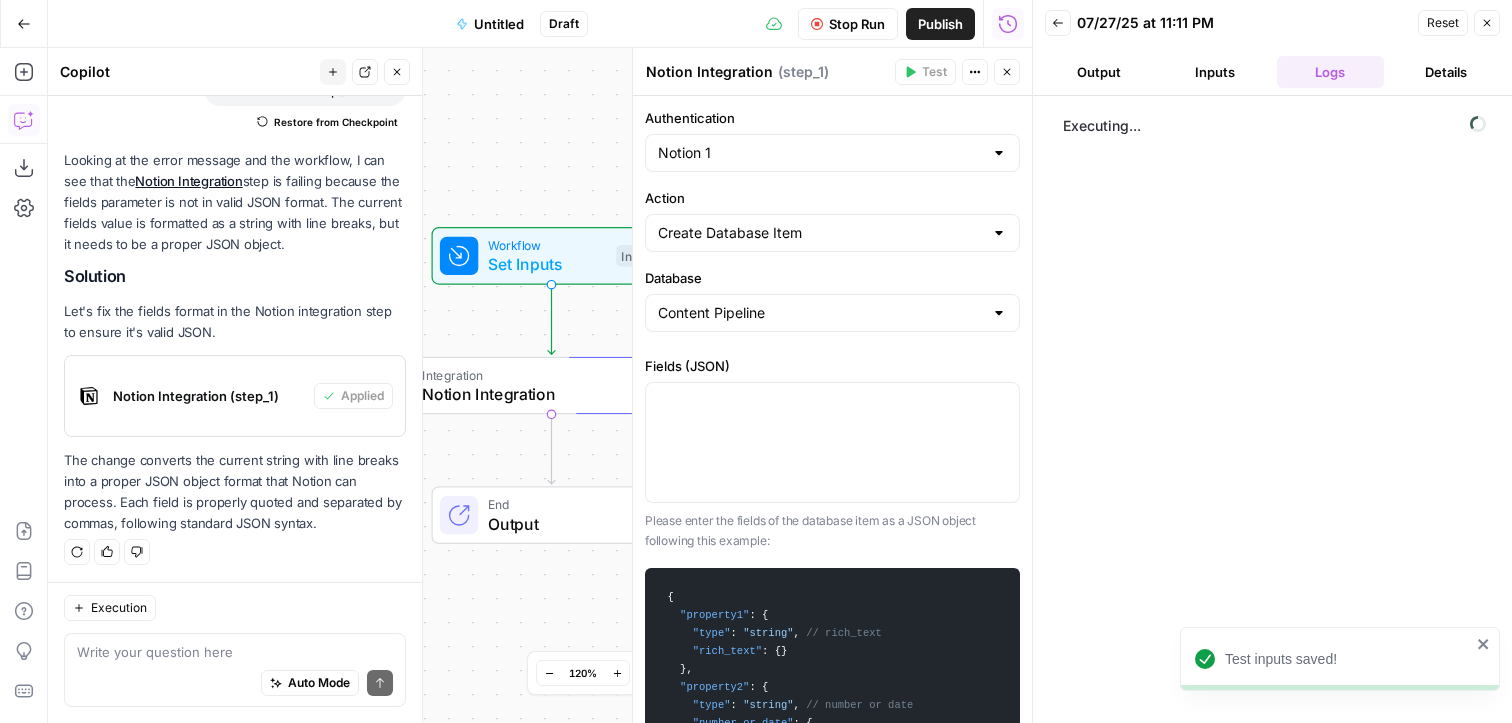 scroll, scrollTop: 182, scrollLeft: 0, axis: vertical 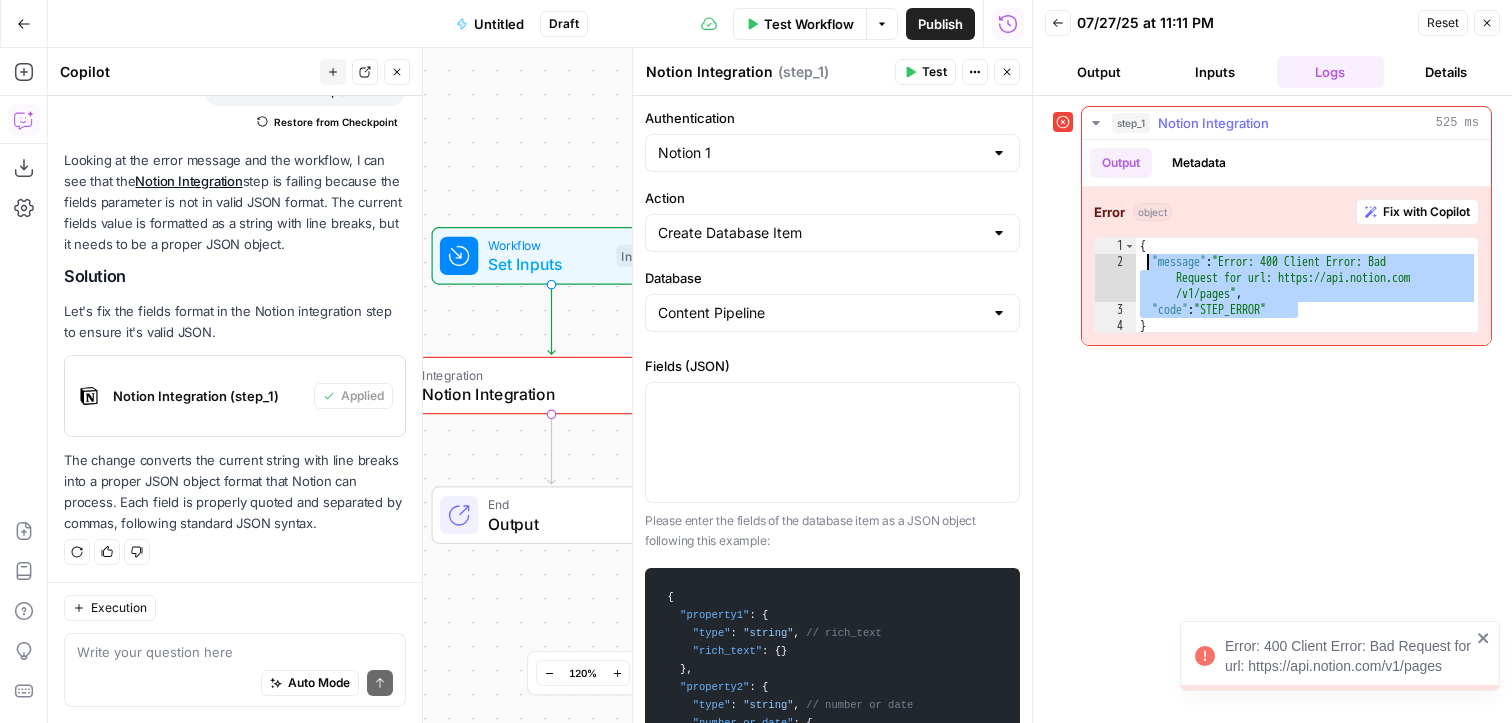 drag, startPoint x: 1302, startPoint y: 310, endPoint x: 1148, endPoint y: 259, distance: 162.22516 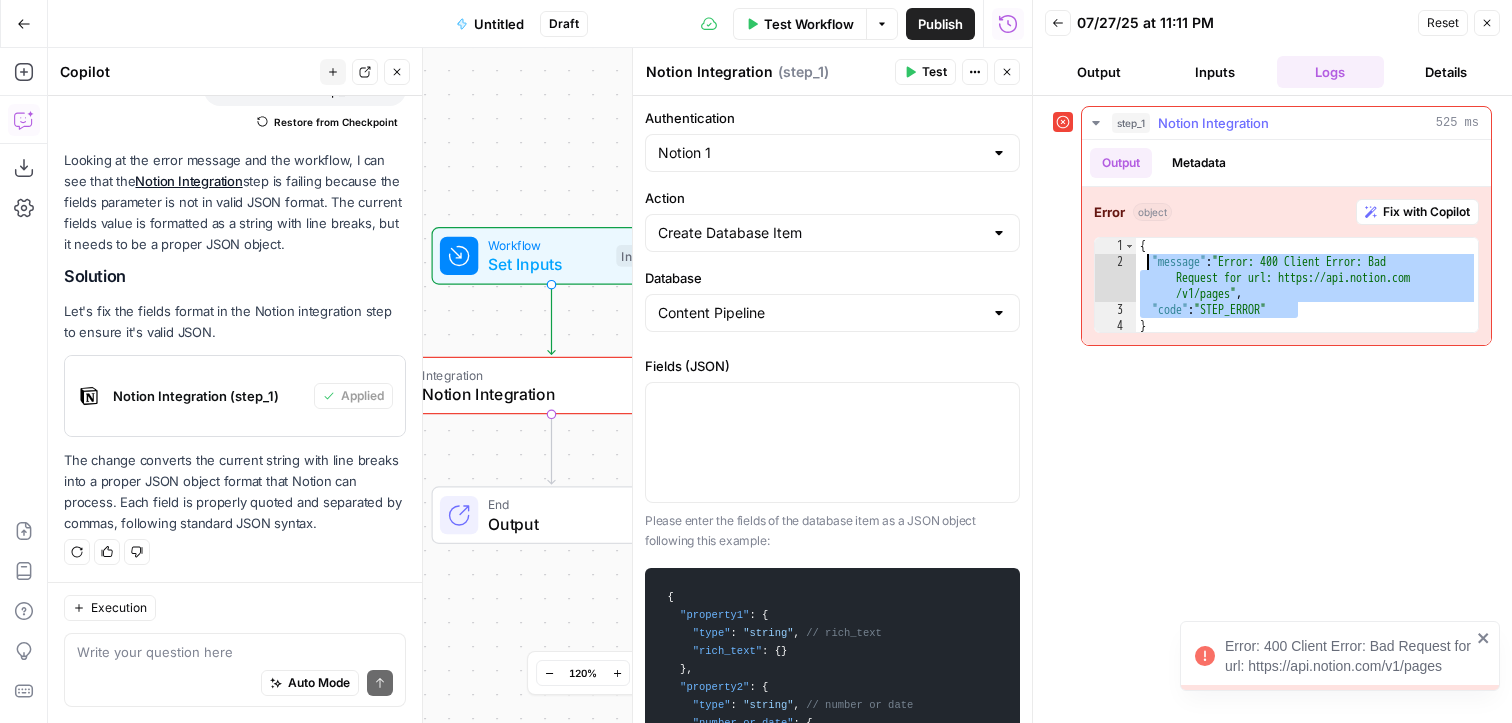click on "{    "message" :  "Error: 400 Client Error: Bad         Request for url: https://api.notion.com        /v1/pages" ,    "code" :  "STEP_ERROR" }" at bounding box center (1307, 302) 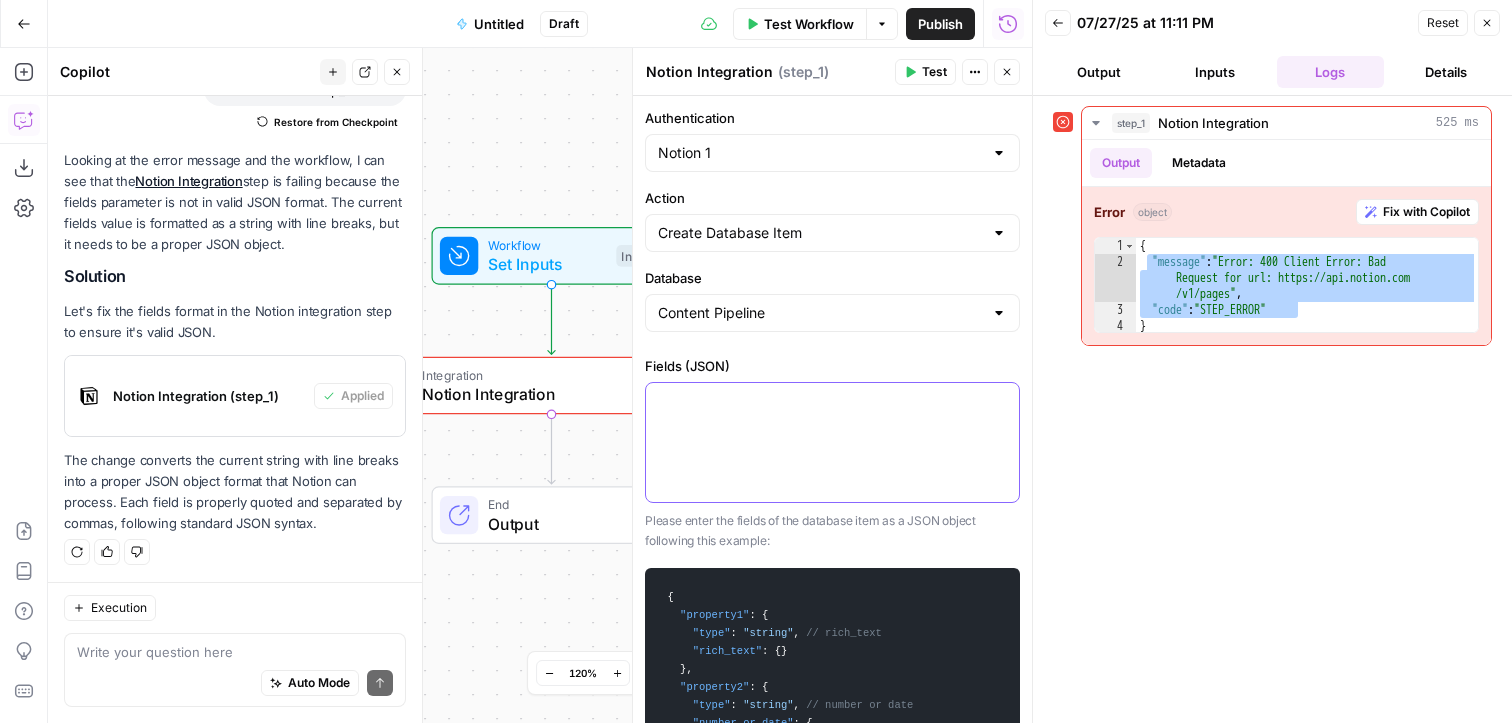 click at bounding box center (832, 401) 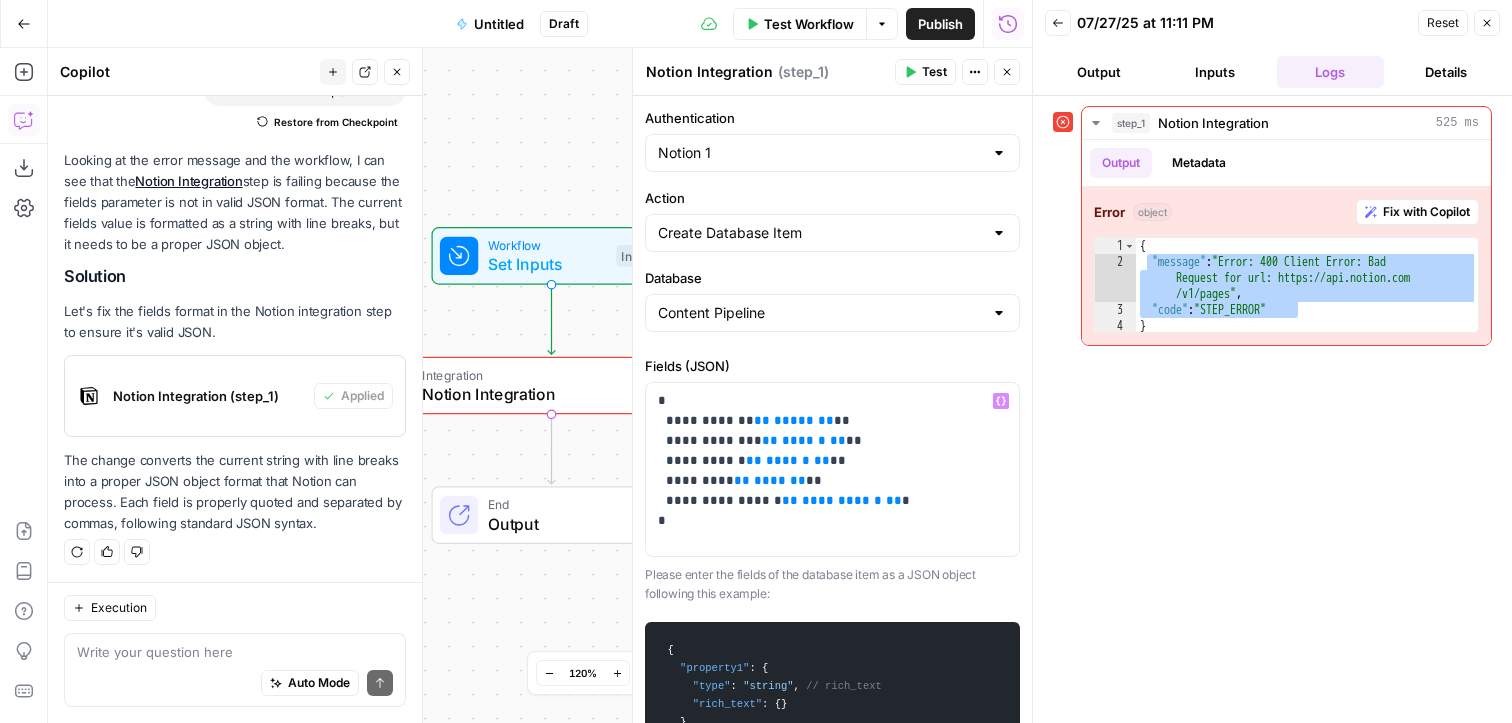 click on "Fields (JSON)" at bounding box center (832, 366) 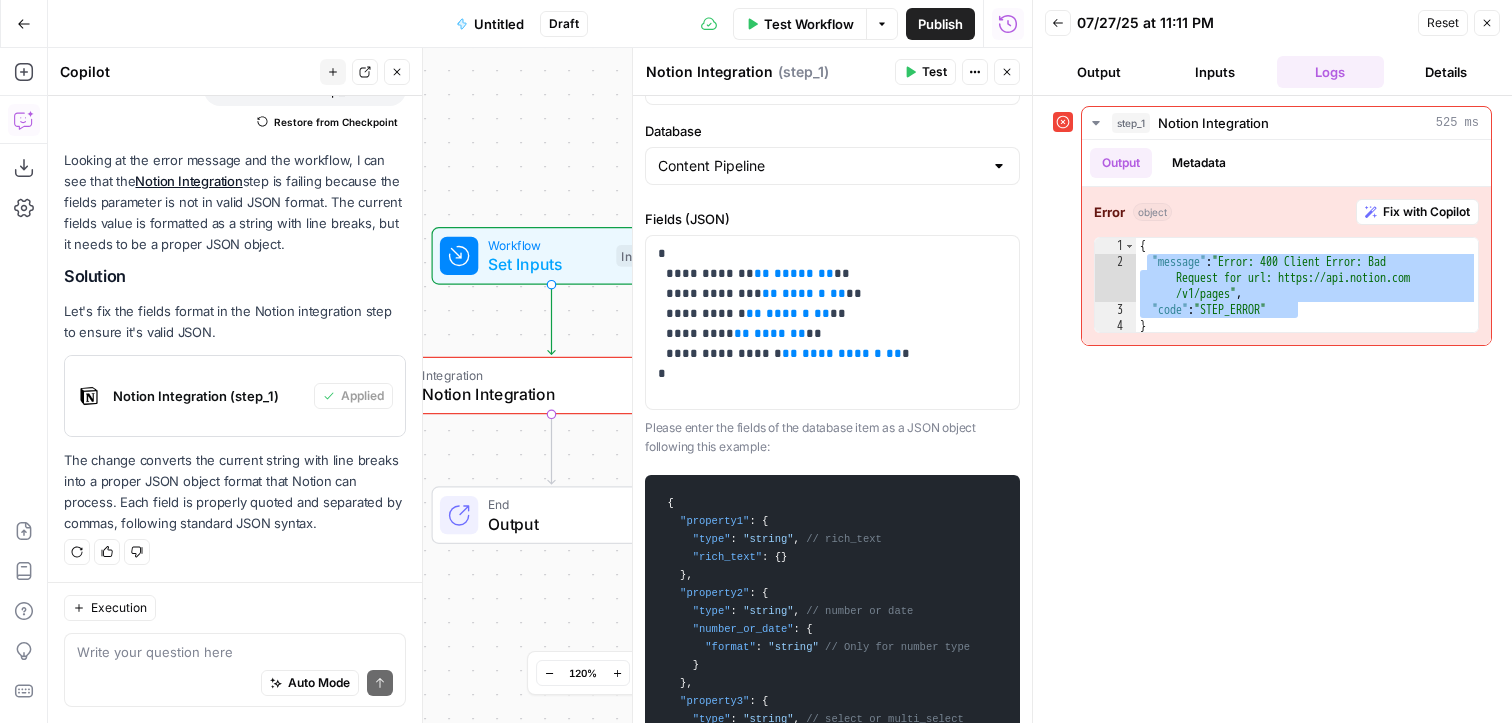 scroll, scrollTop: 0, scrollLeft: 0, axis: both 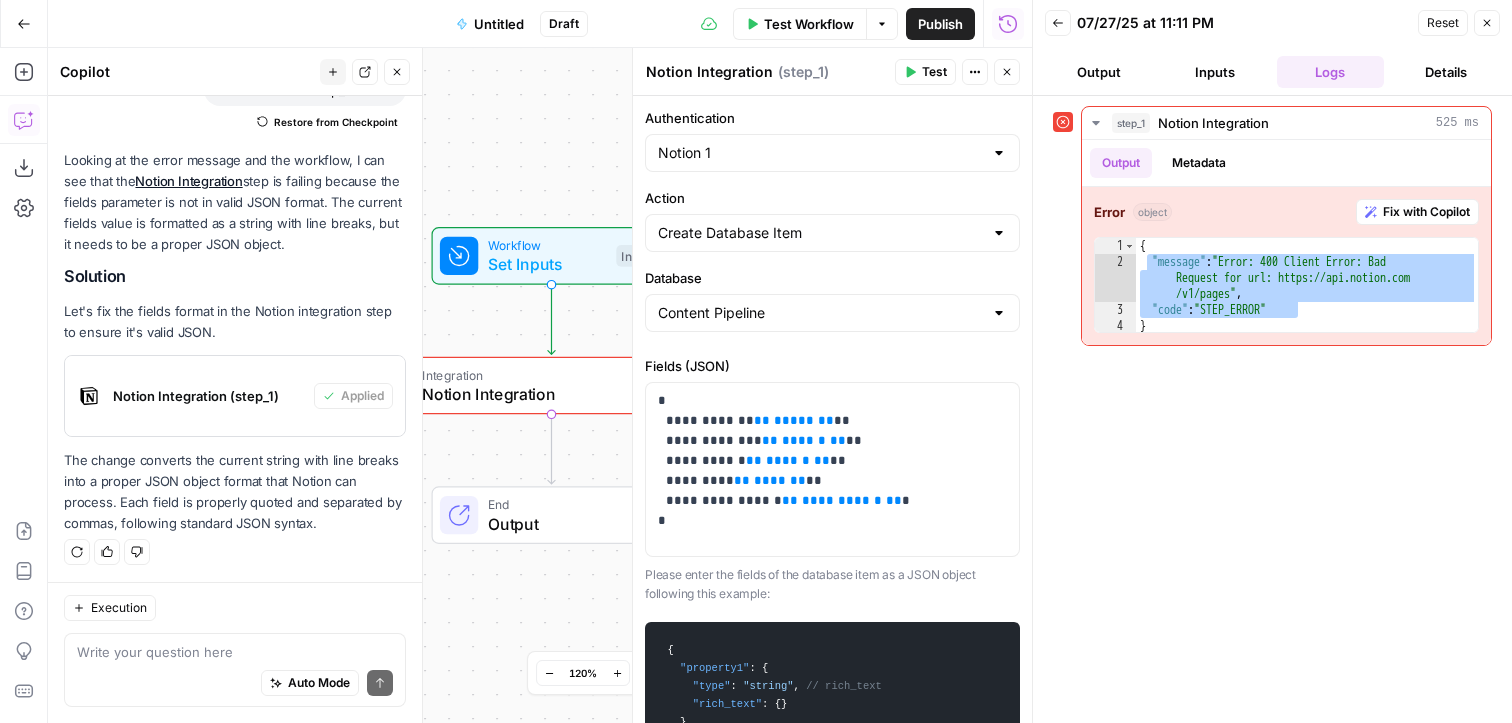 click on "Test" at bounding box center [934, 72] 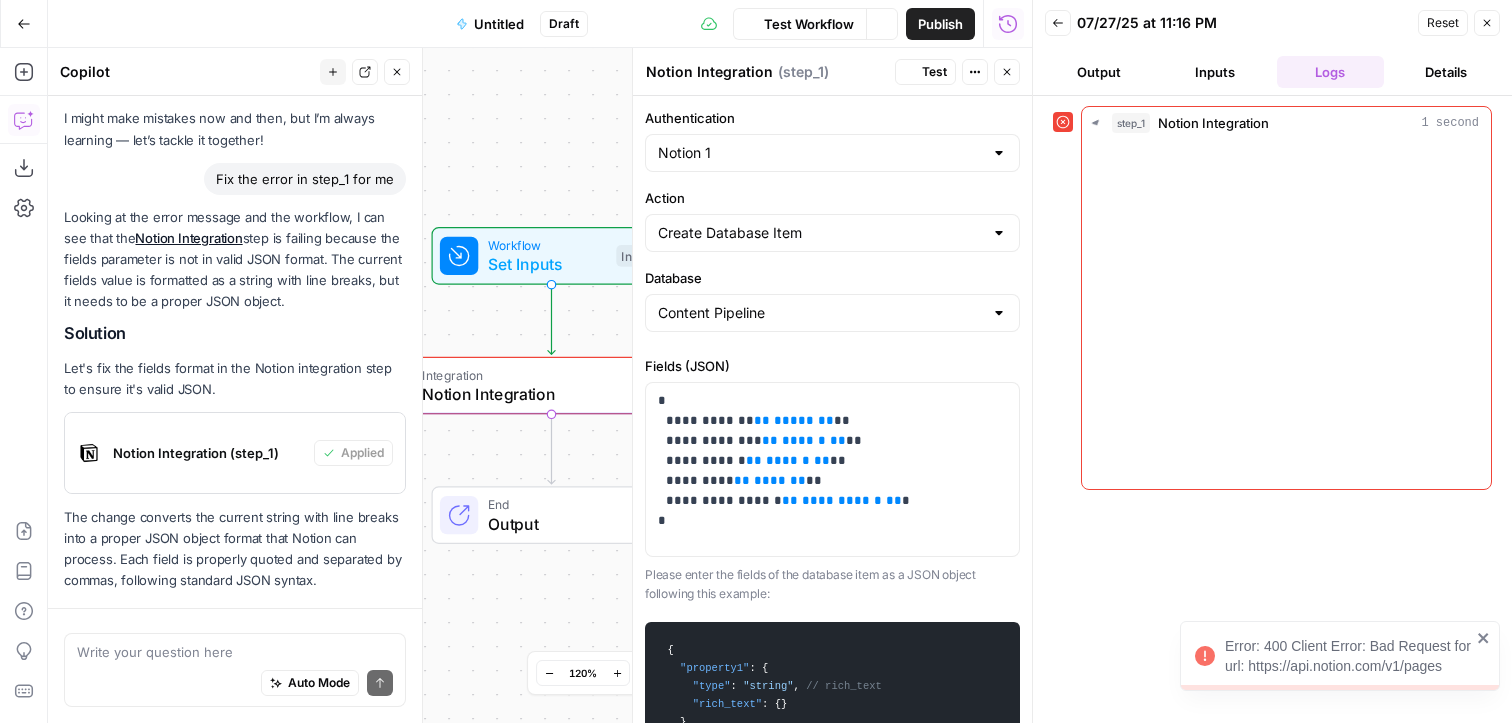 scroll, scrollTop: 182, scrollLeft: 0, axis: vertical 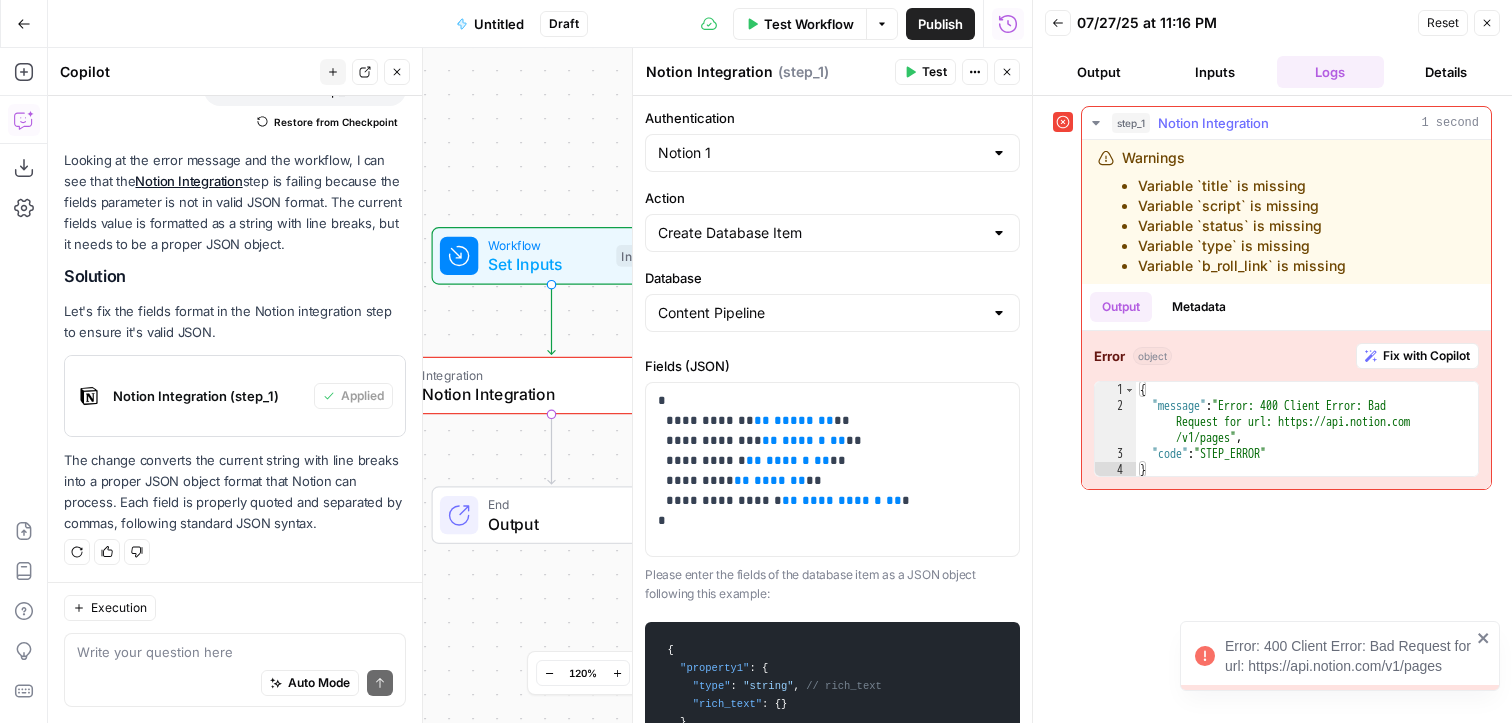 click on "Metadata" at bounding box center (1199, 307) 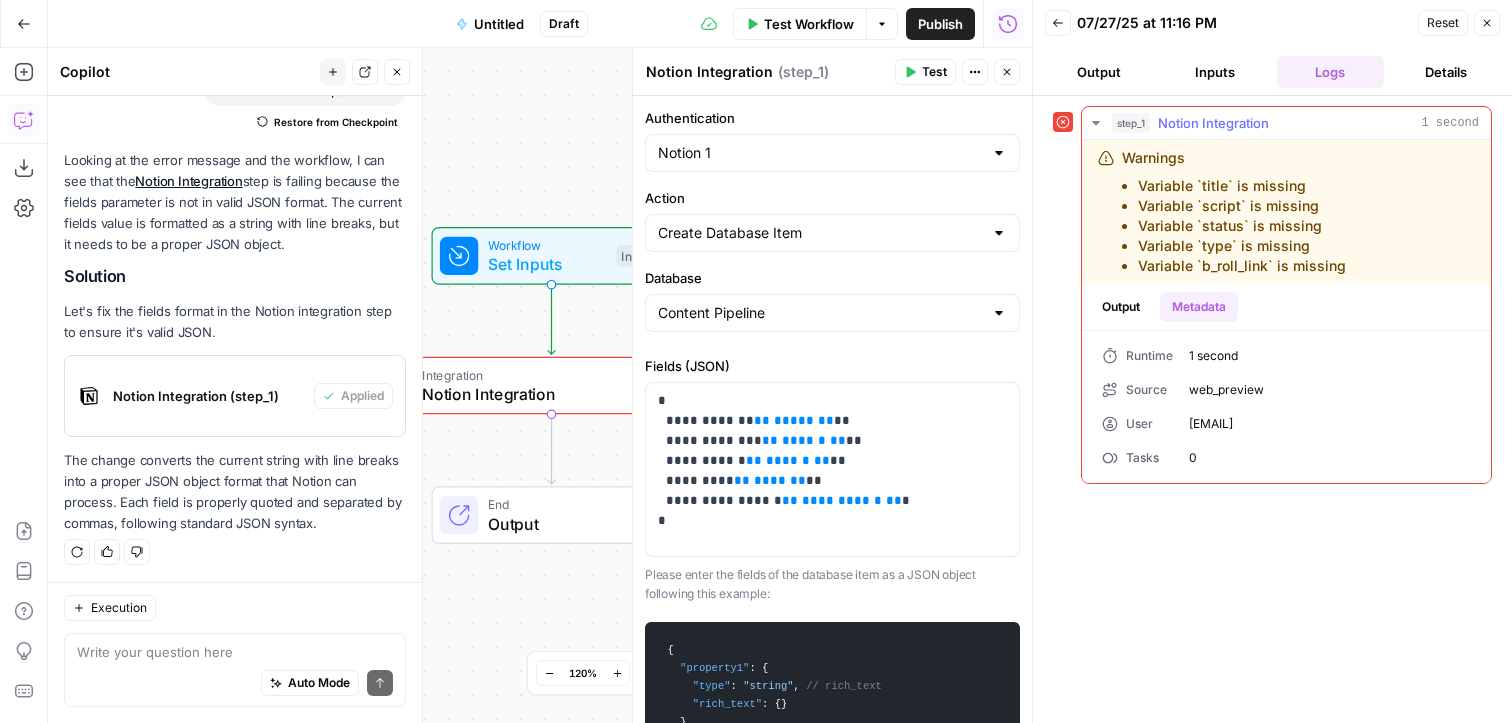 click on "Output" at bounding box center (1121, 307) 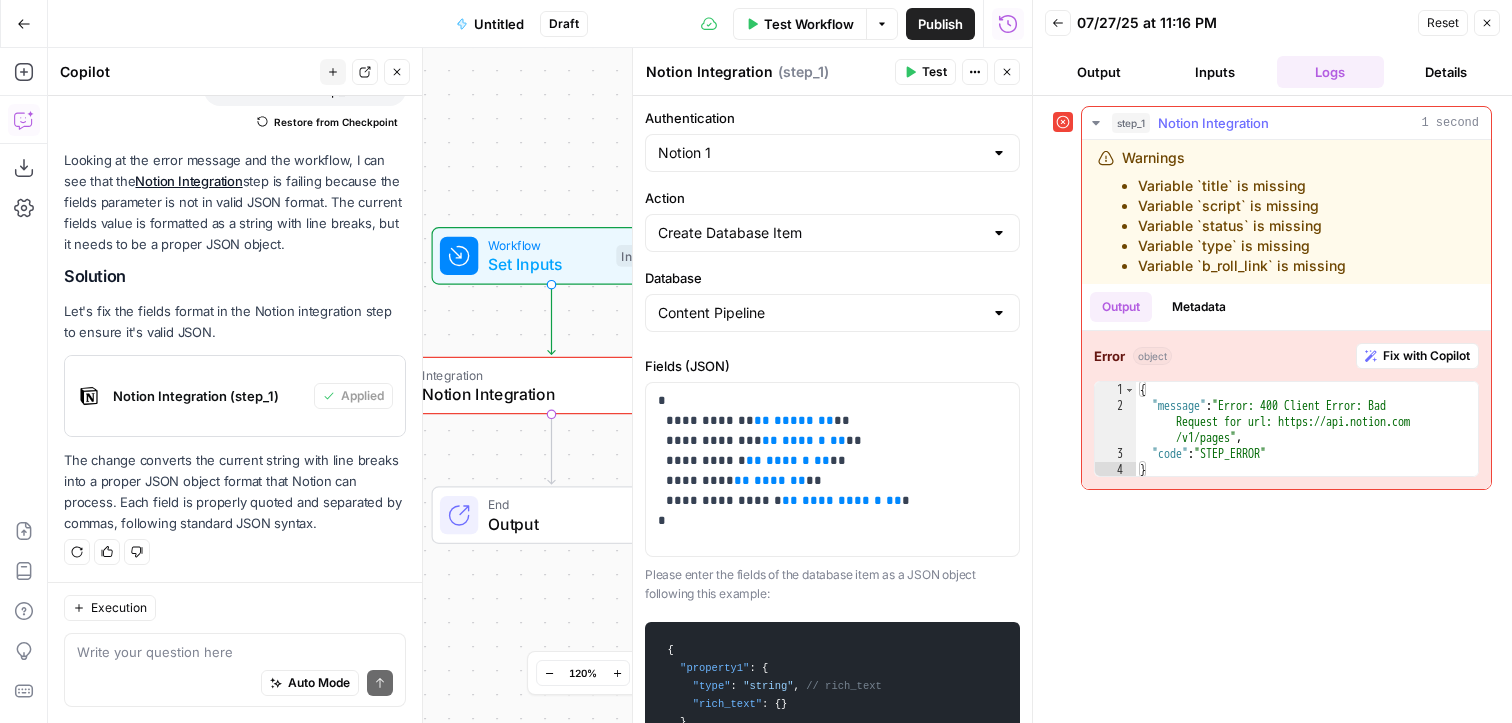 click on "{    "message" :  "Error: 400 Client Error: Bad         Request for url: https://api.notion.com        /v1/pages" ,    "code" :  "STEP_ERROR" }" at bounding box center (1307, 446) 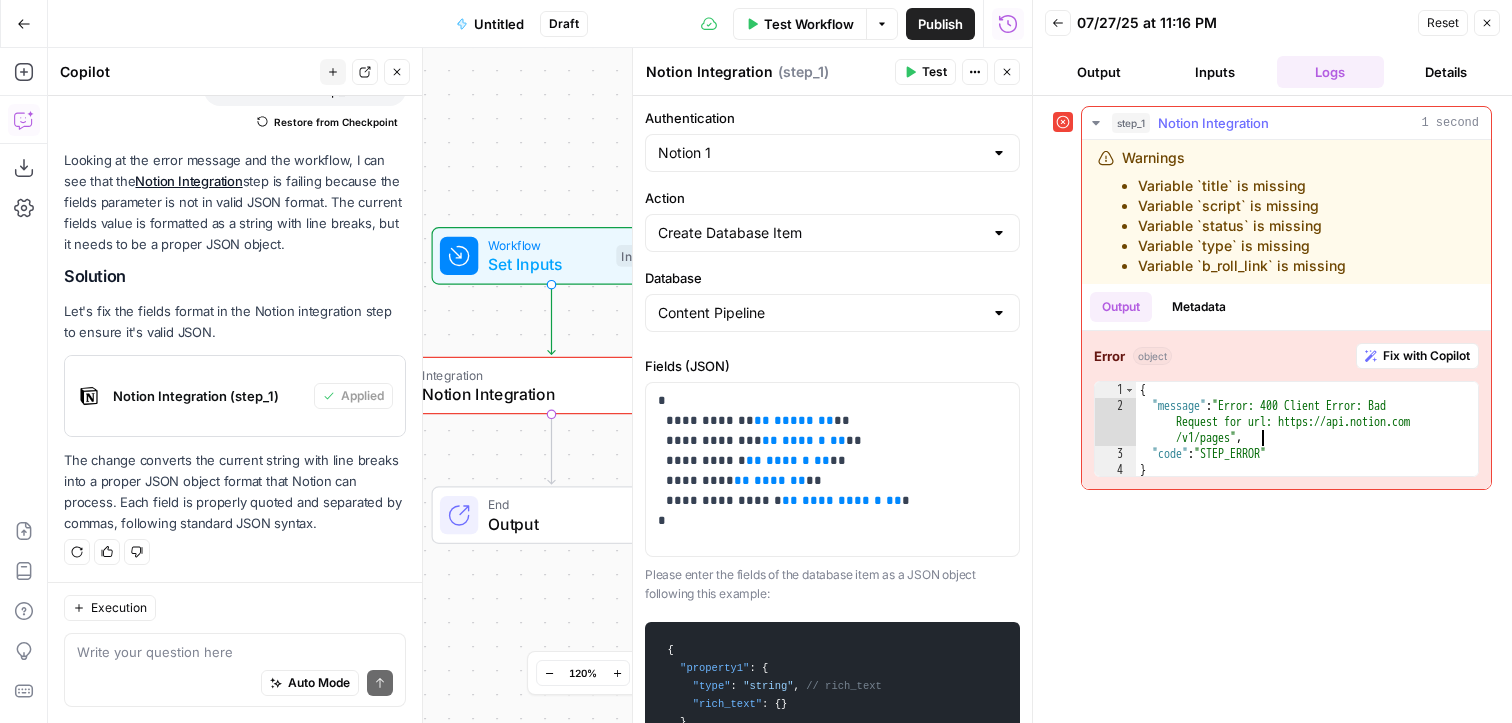 click on "{    "message" :  "Error: 400 Client Error: Bad         Request for url: https://api.notion.com        /v1/pages" ,    "code" :  "STEP_ERROR" }" at bounding box center (1307, 446) 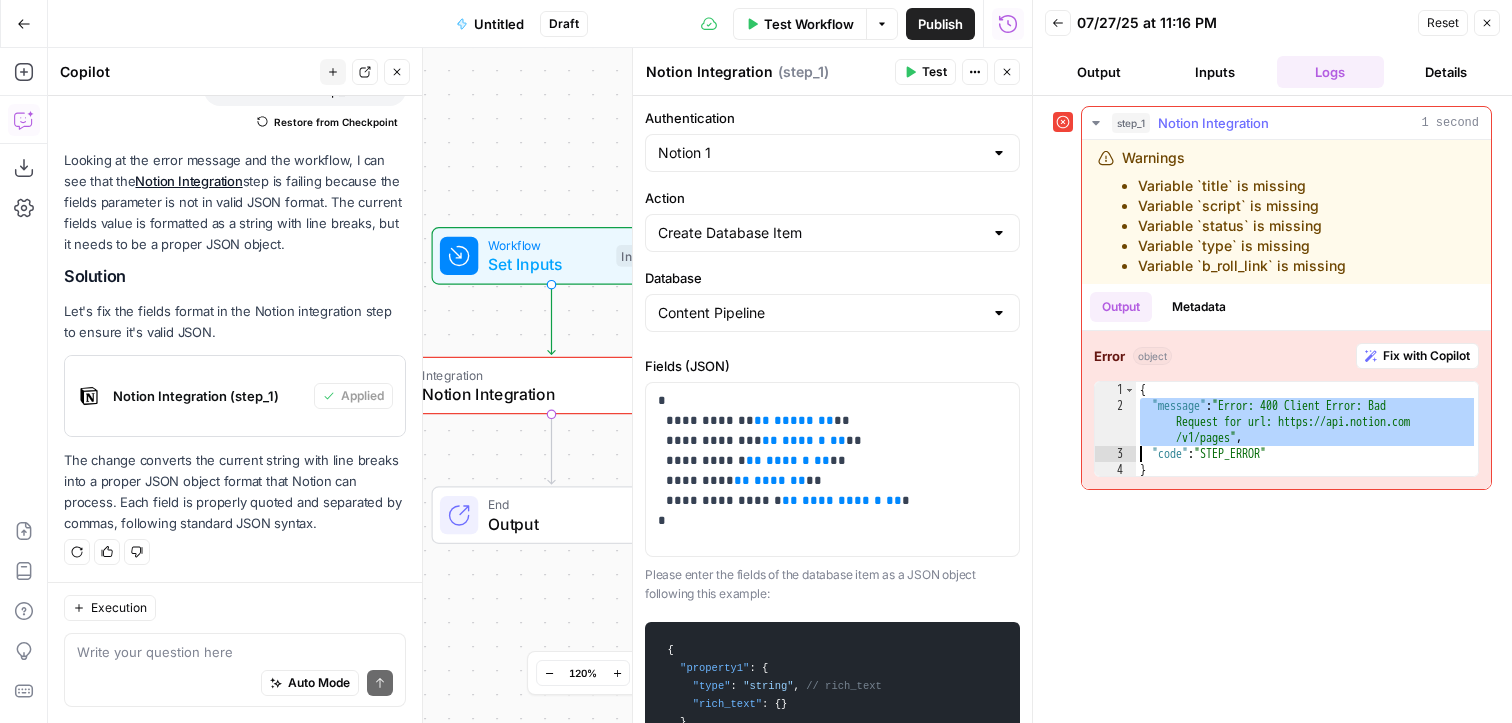 click on "{    "message" :  "Error: 400 Client Error: Bad         Request for url: https://api.notion.com        /v1/pages" ,    "code" :  "STEP_ERROR" }" at bounding box center (1307, 446) 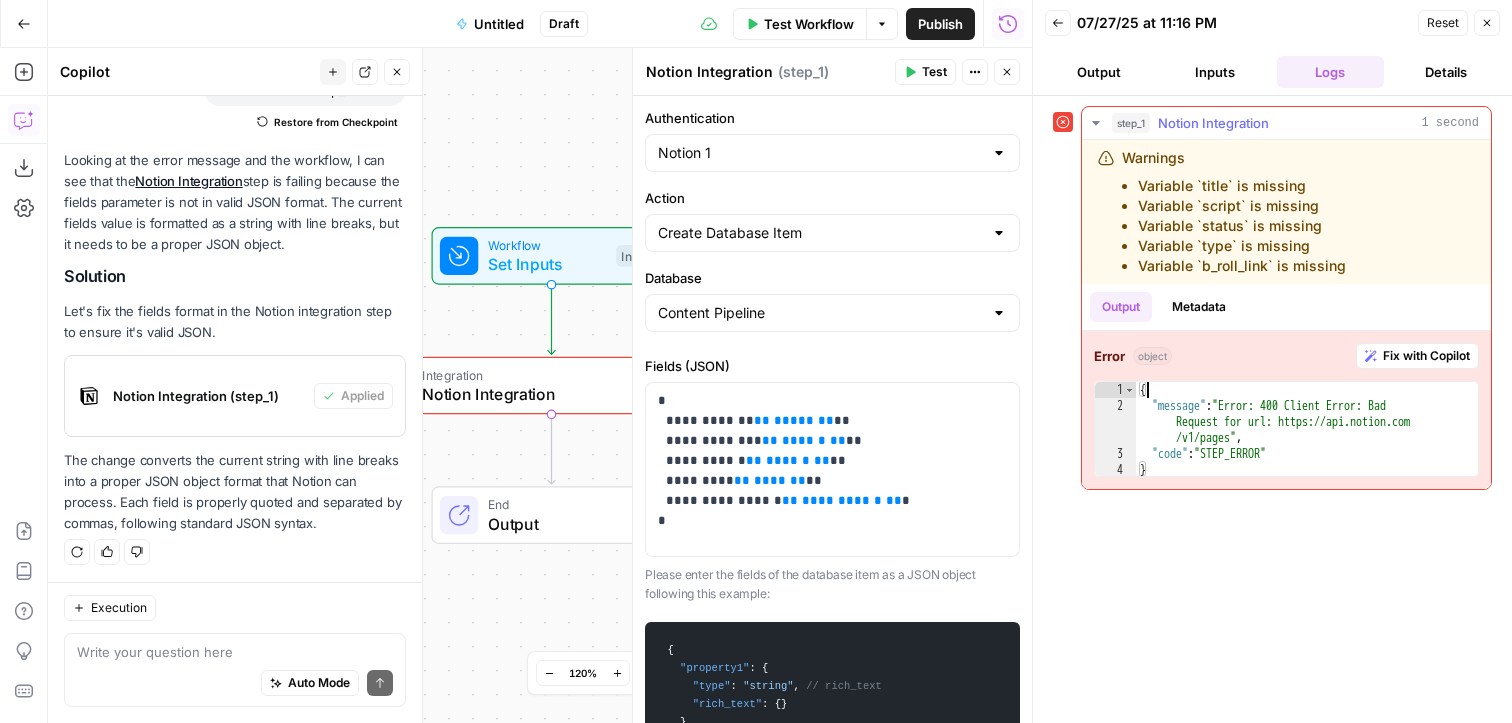 type on "**********" 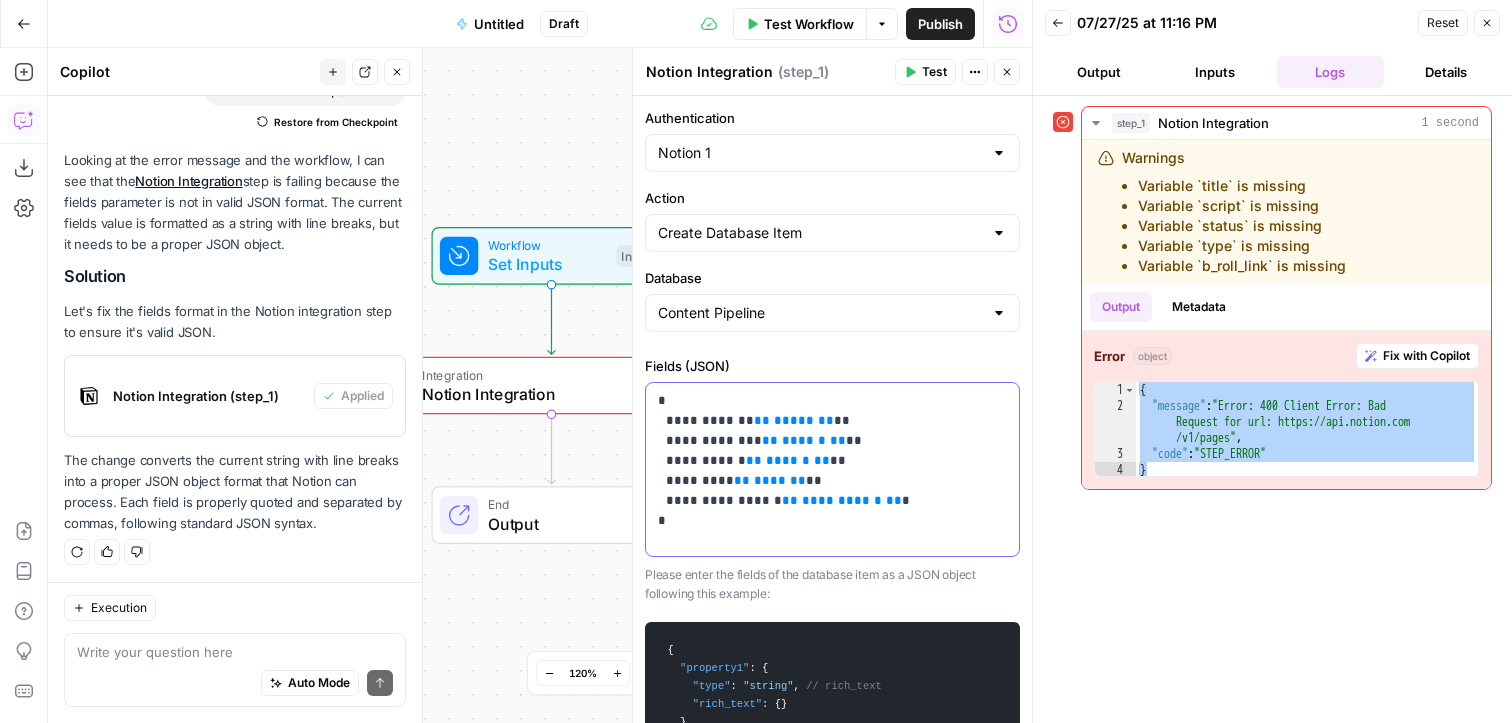 click on "**********" at bounding box center (832, 471) 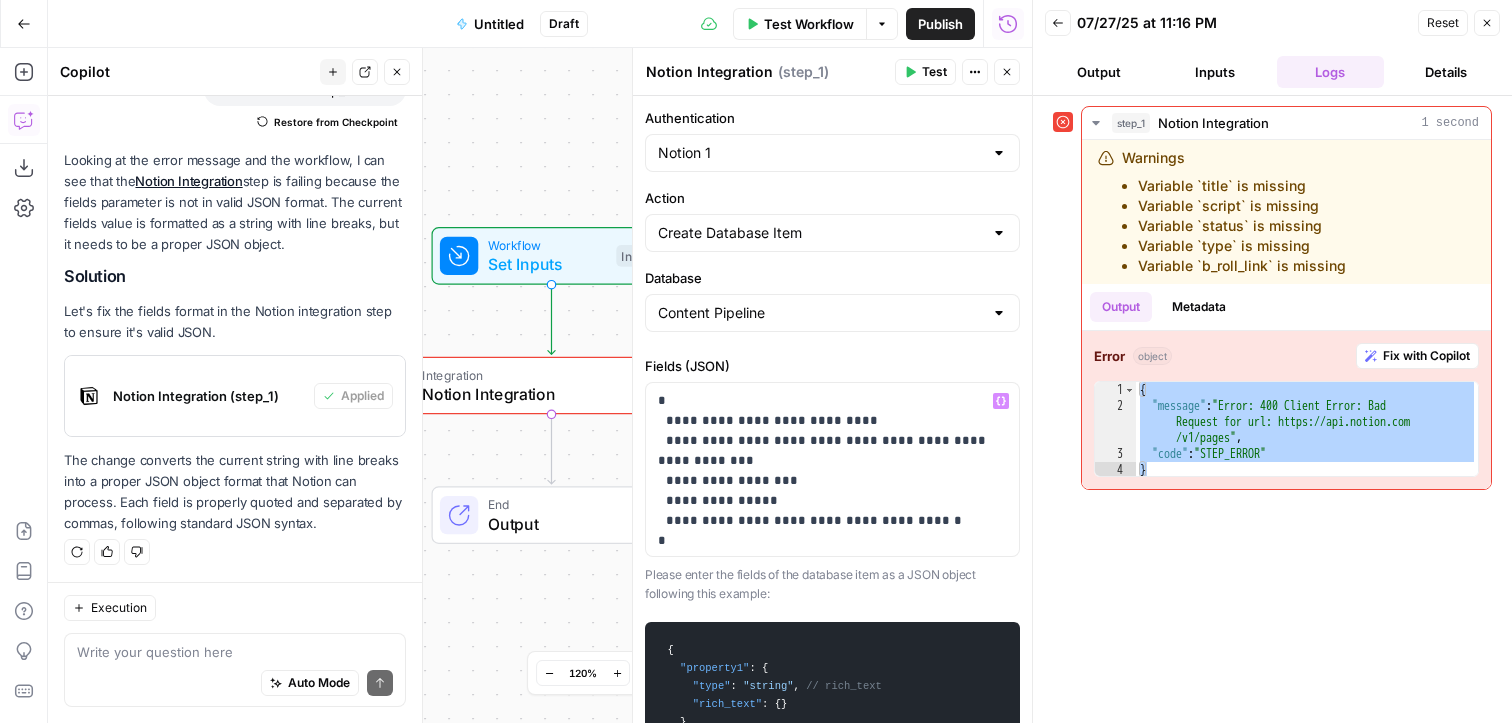 click 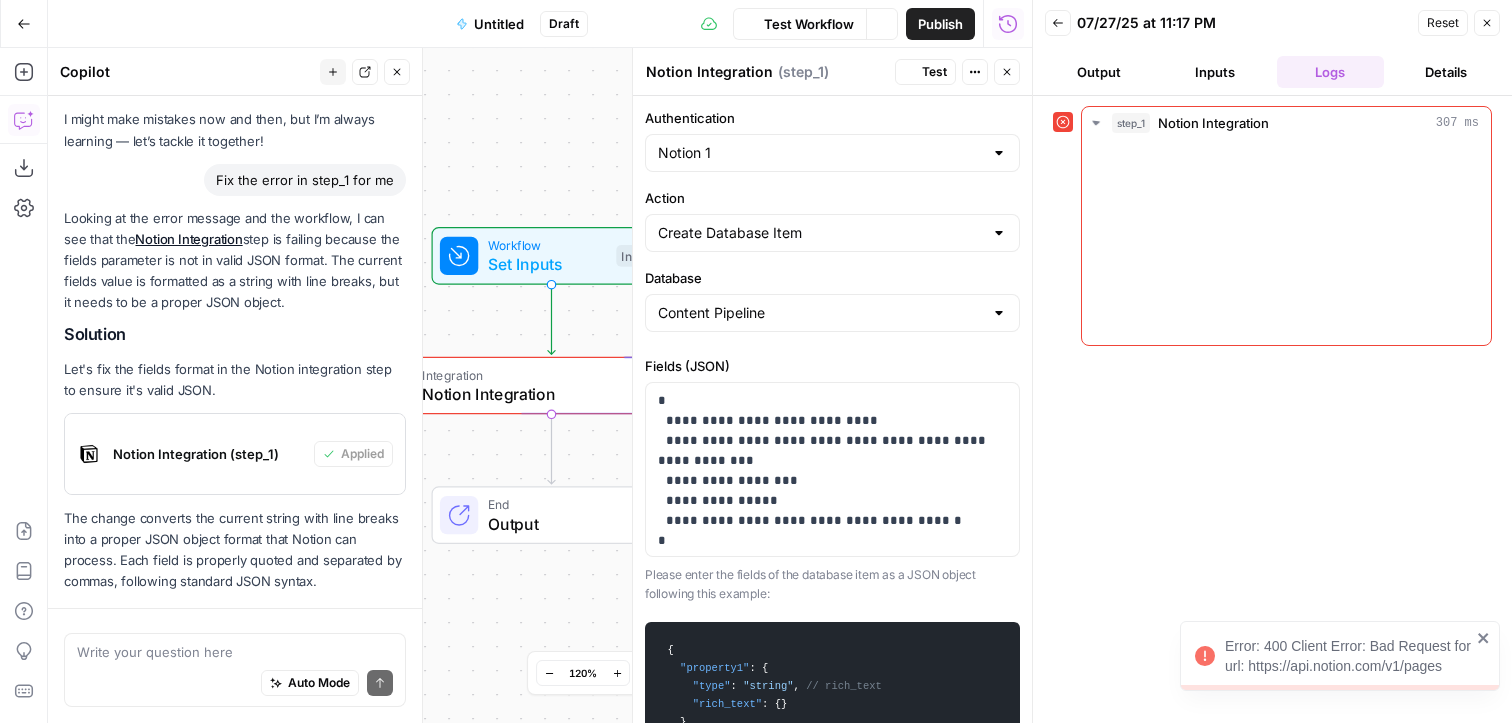 scroll, scrollTop: 182, scrollLeft: 0, axis: vertical 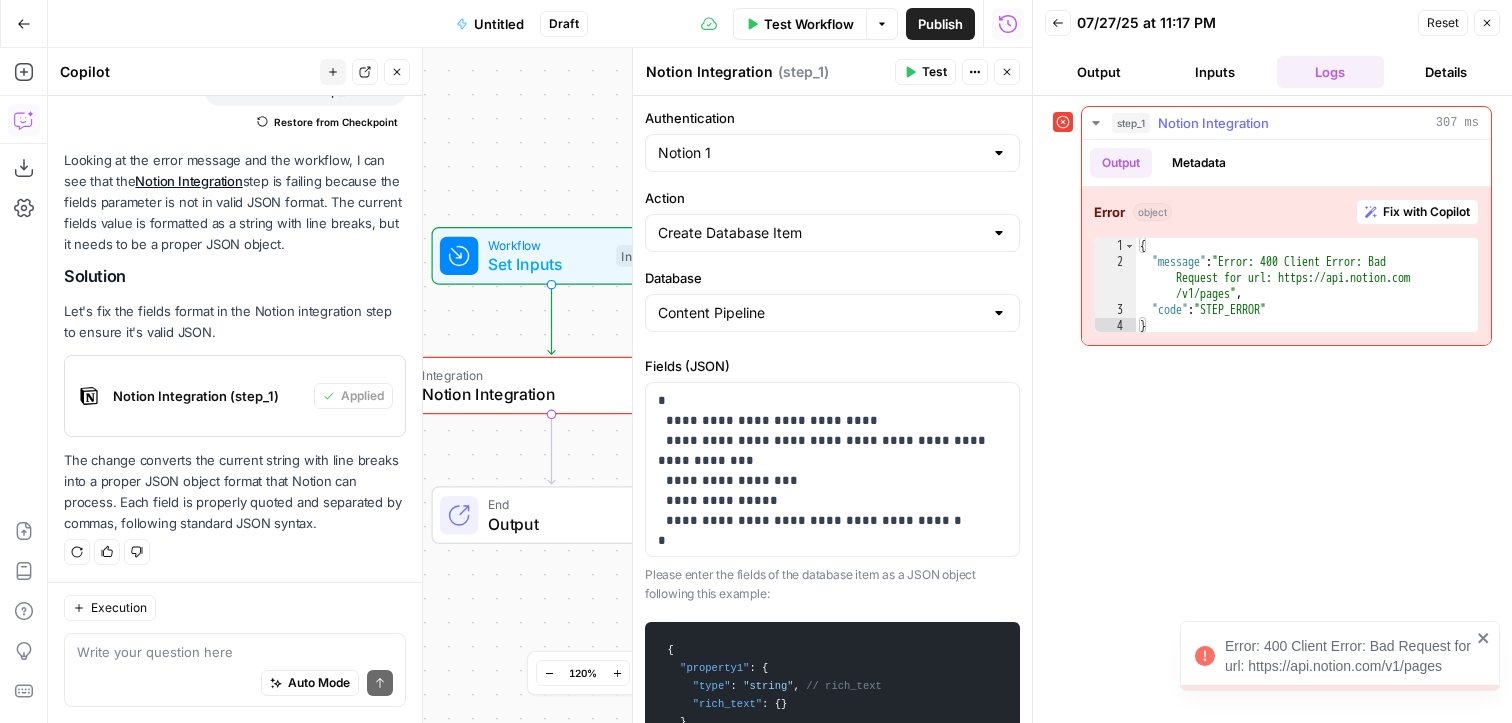 click on "Fix with Copilot" at bounding box center [1426, 212] 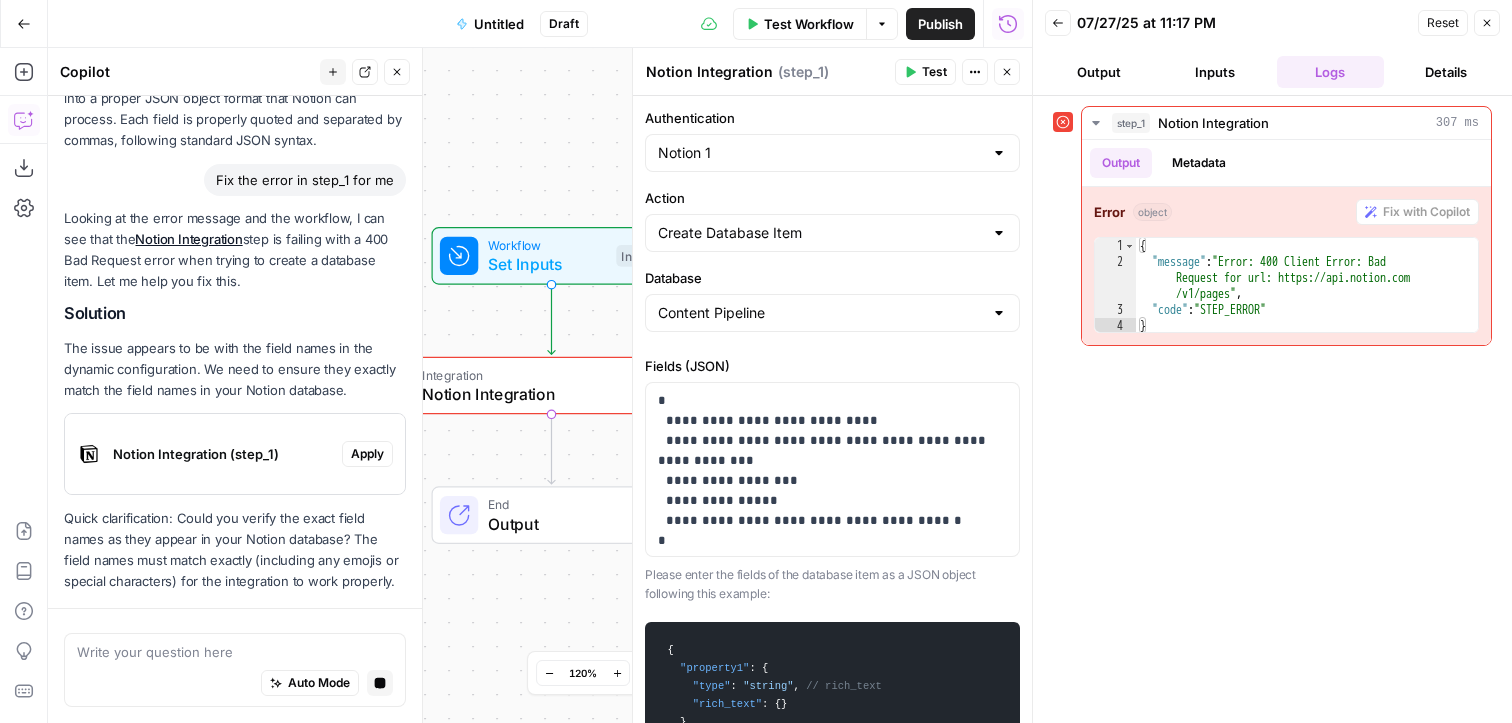 scroll, scrollTop: 623, scrollLeft: 0, axis: vertical 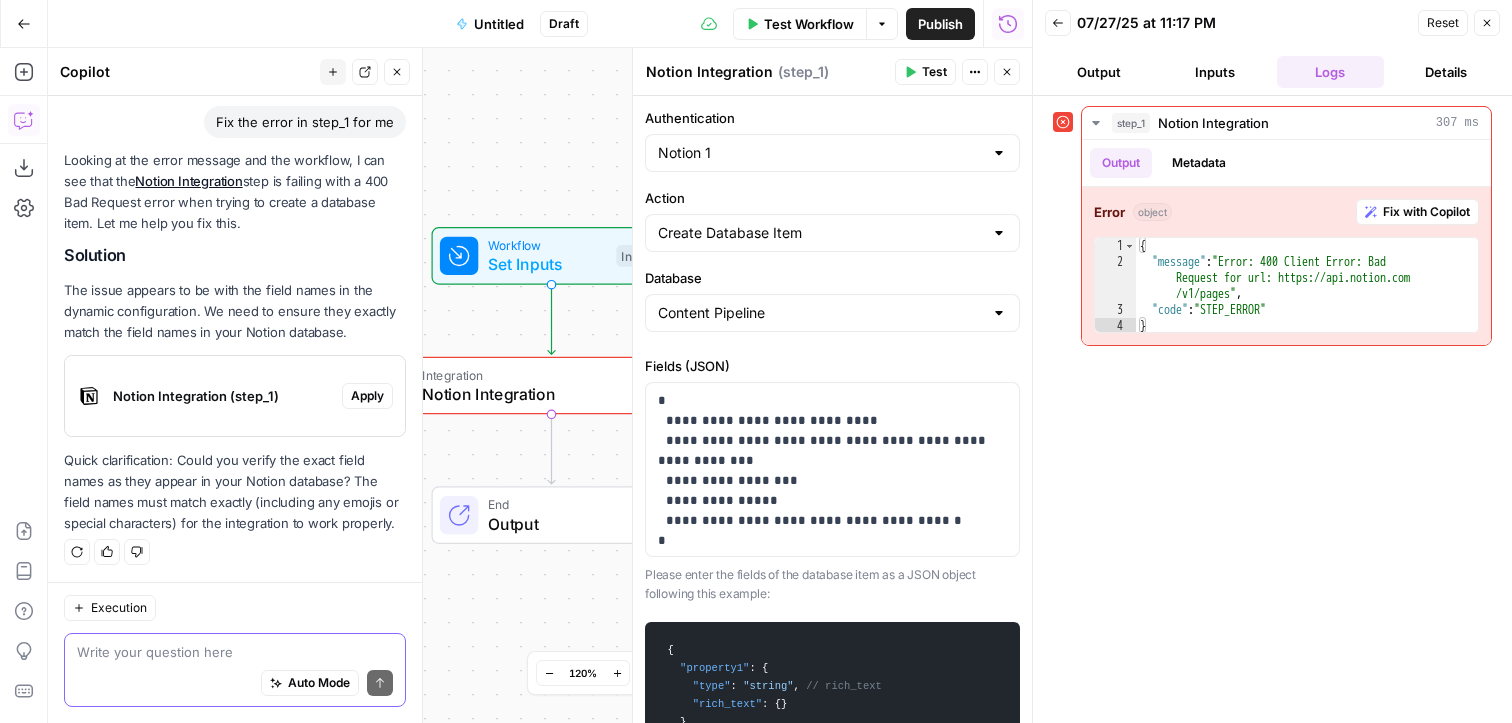 click at bounding box center [235, 652] 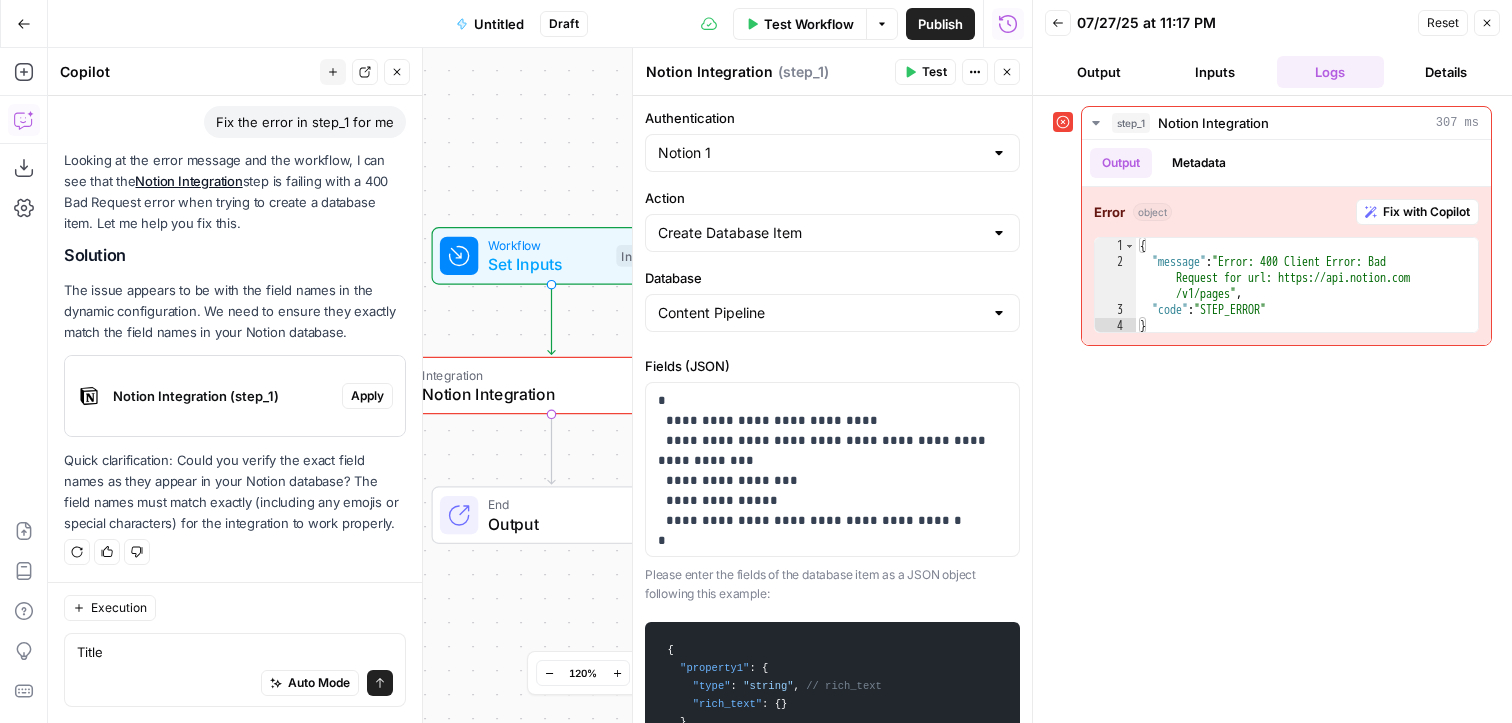 click on "Auto Mode Send" at bounding box center (235, 684) 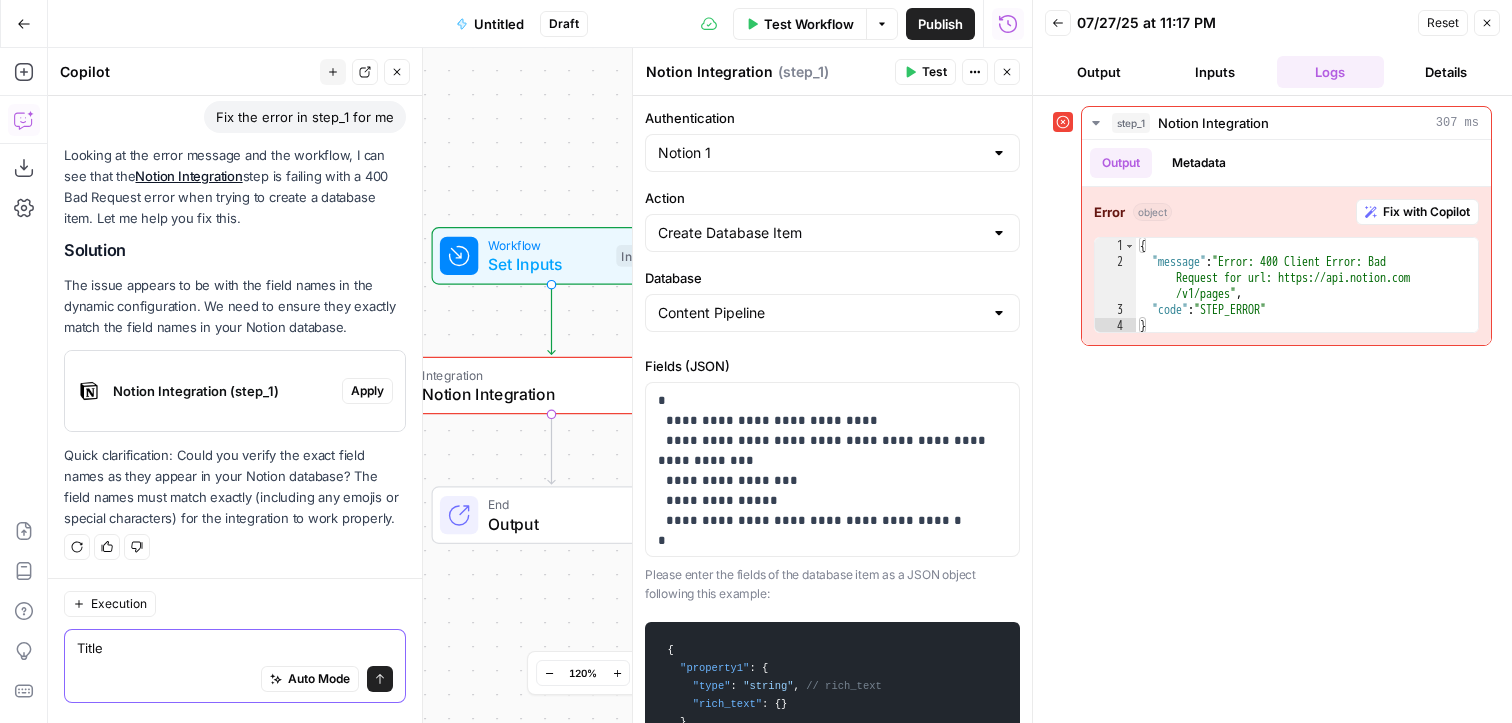 scroll, scrollTop: 623, scrollLeft: 0, axis: vertical 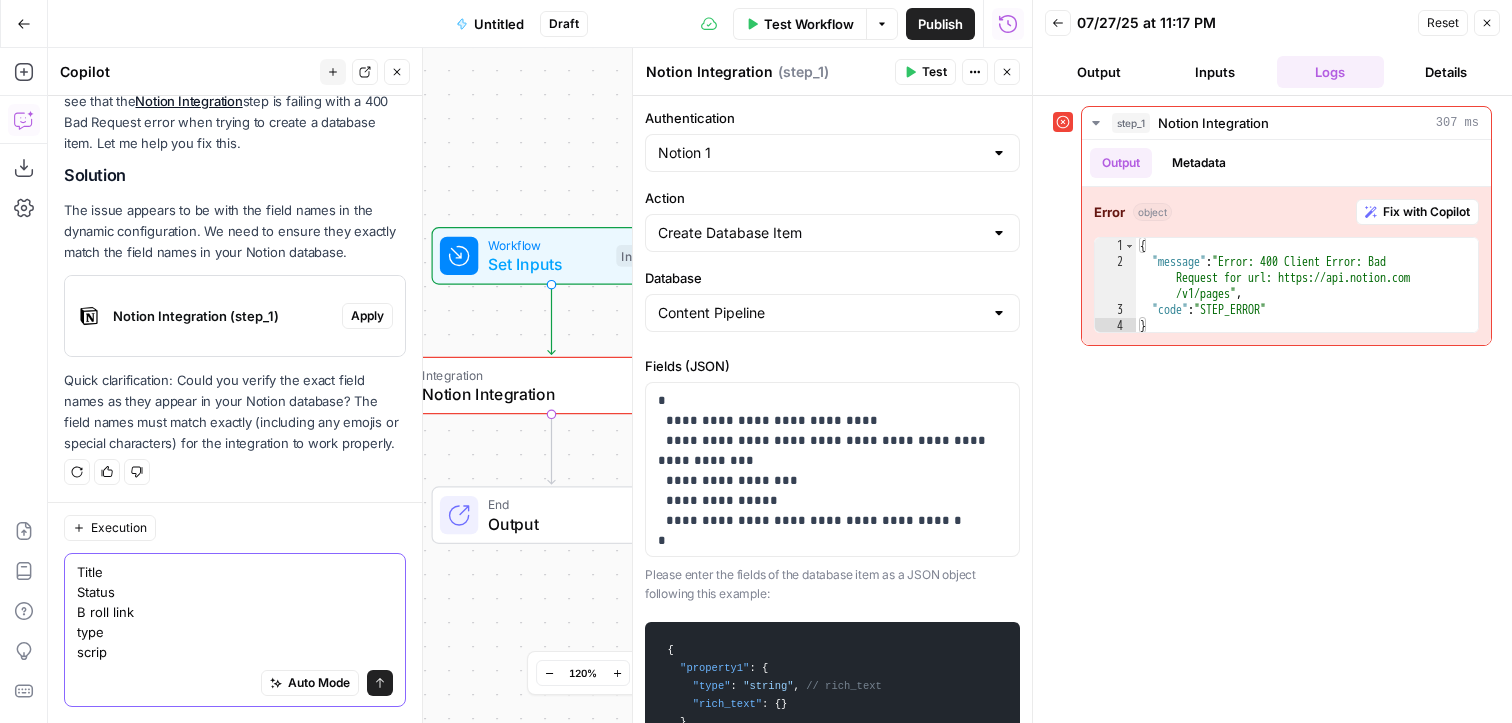 type on "Title
Status
B roll link
type
script" 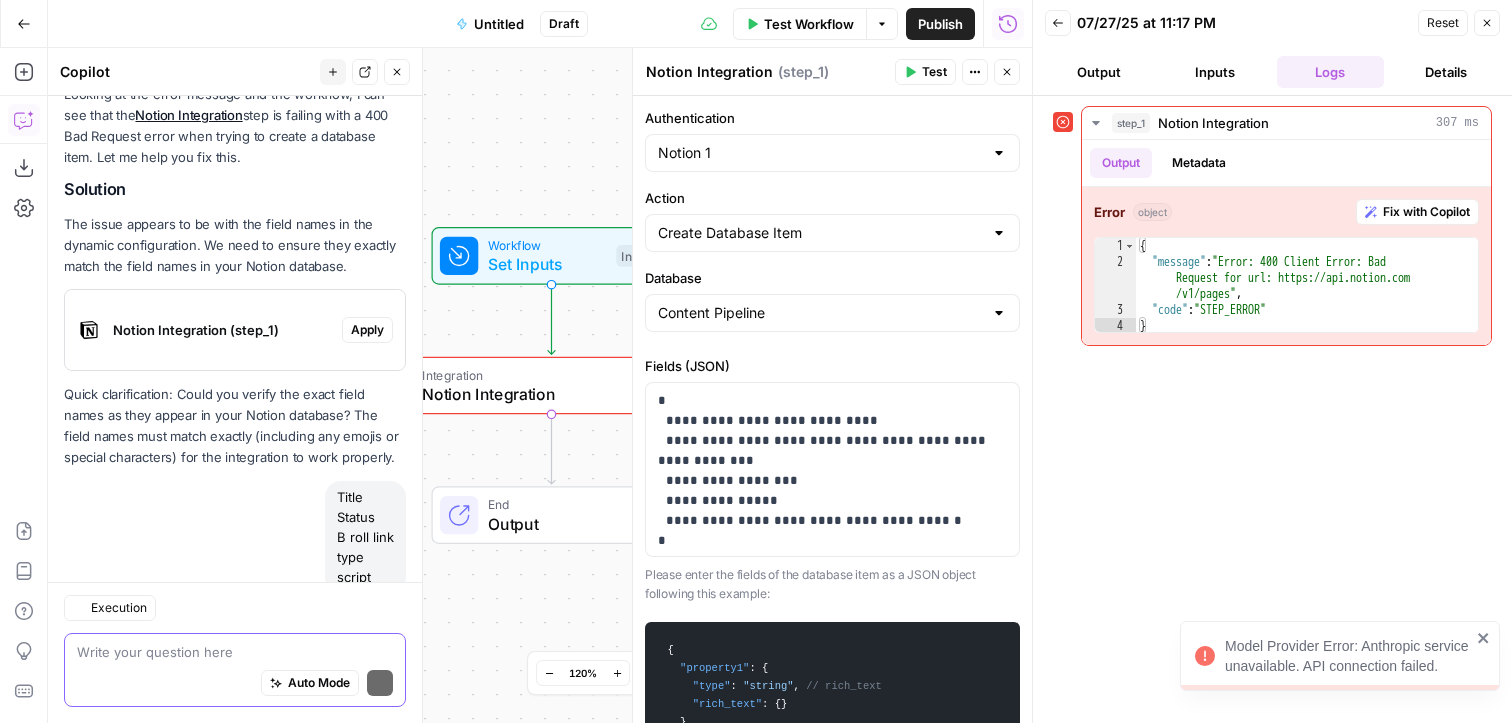 scroll, scrollTop: 747, scrollLeft: 0, axis: vertical 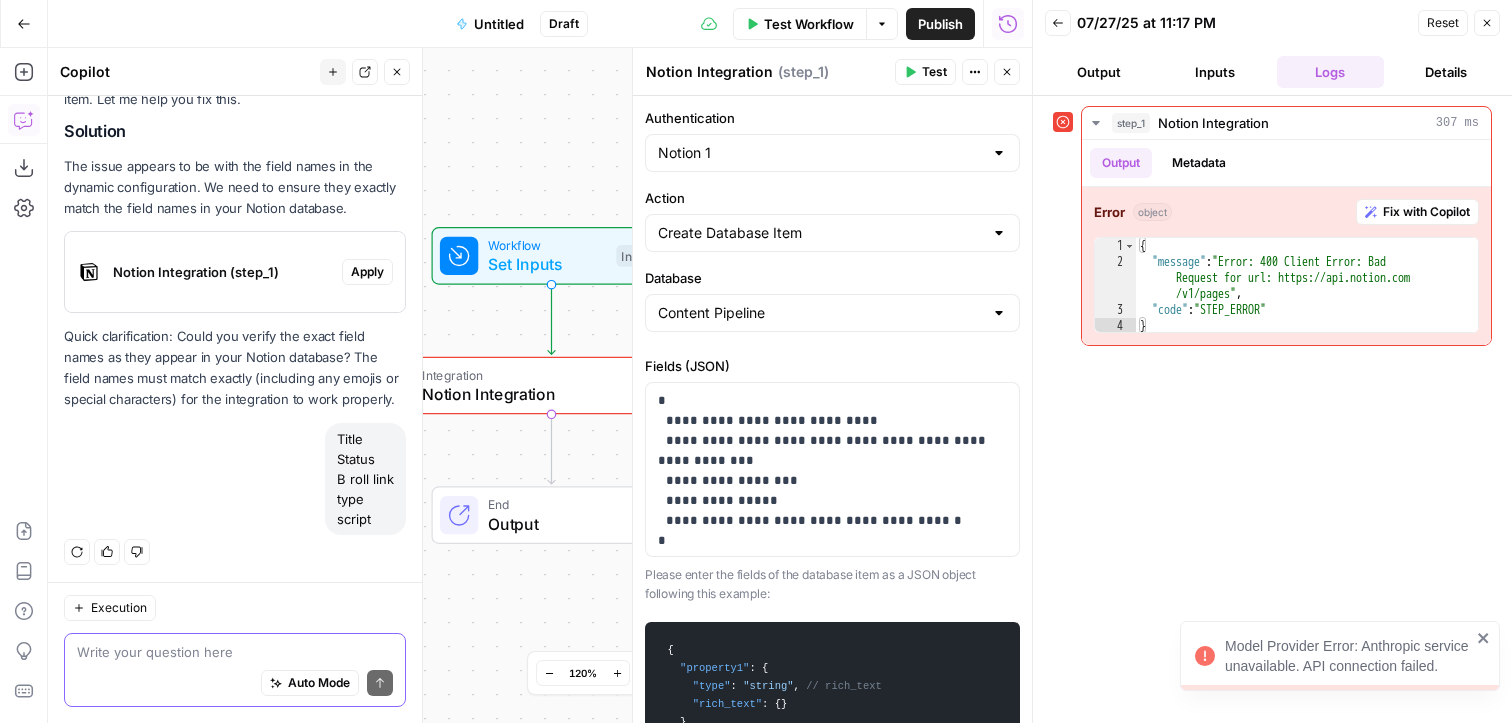 type 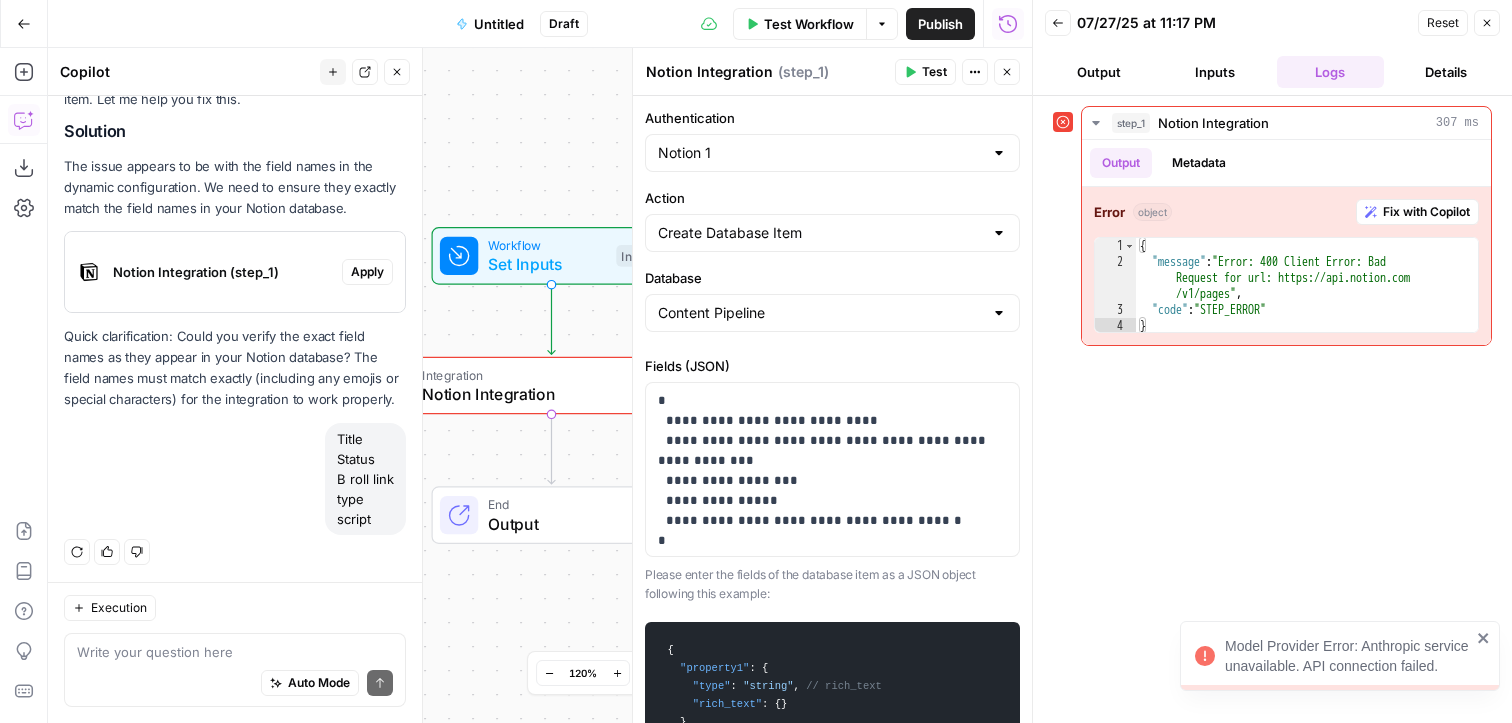 click on "Title
Status
B roll link
type
script" at bounding box center [365, 479] 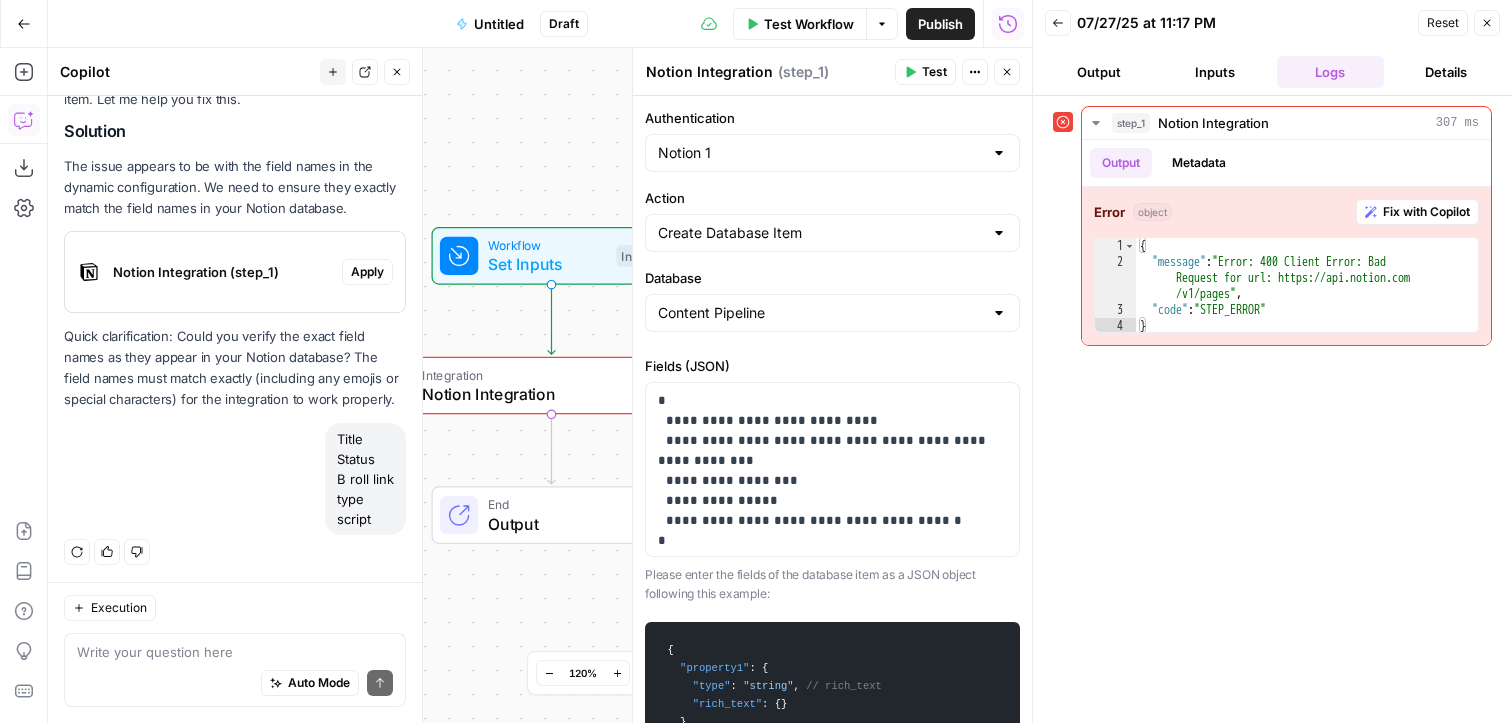 drag, startPoint x: 337, startPoint y: 438, endPoint x: 403, endPoint y: 519, distance: 104.48445 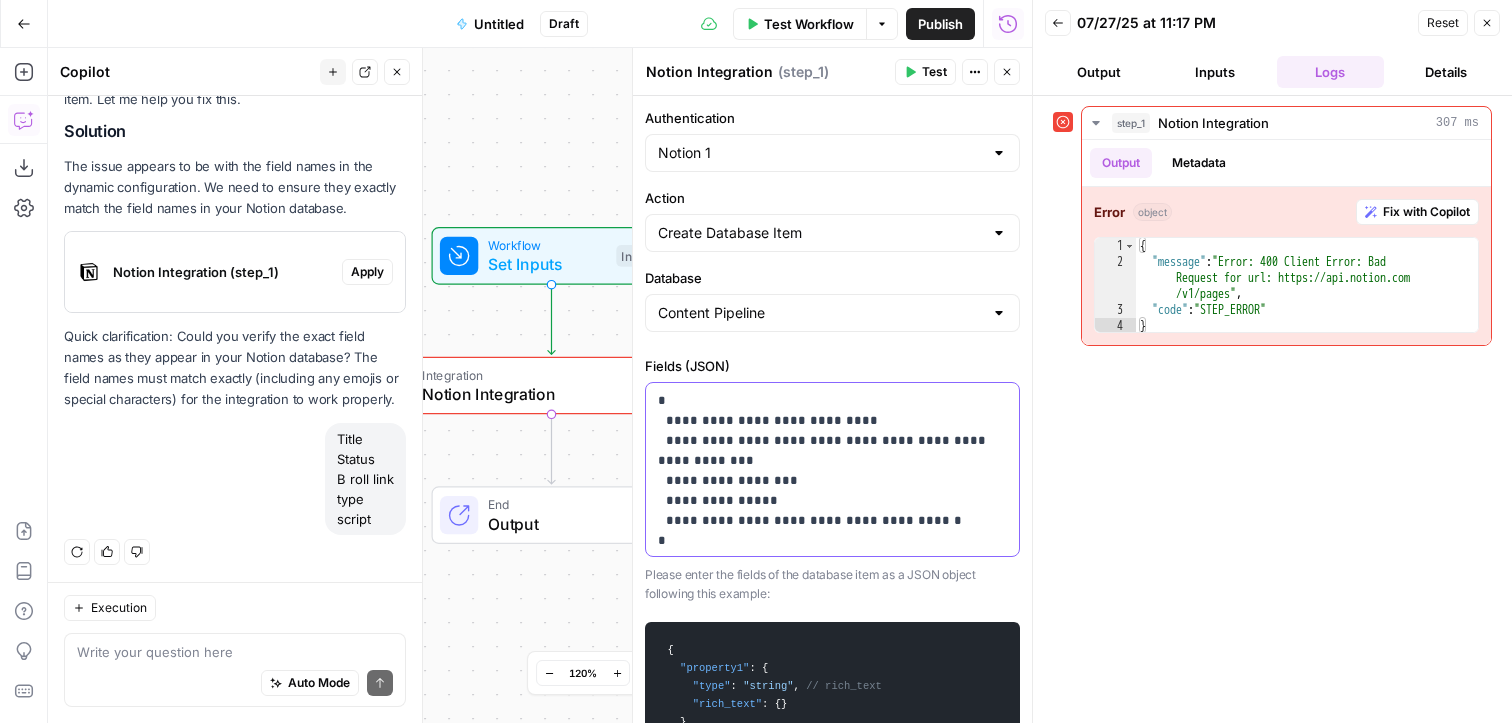 click on "**********" at bounding box center (832, 471) 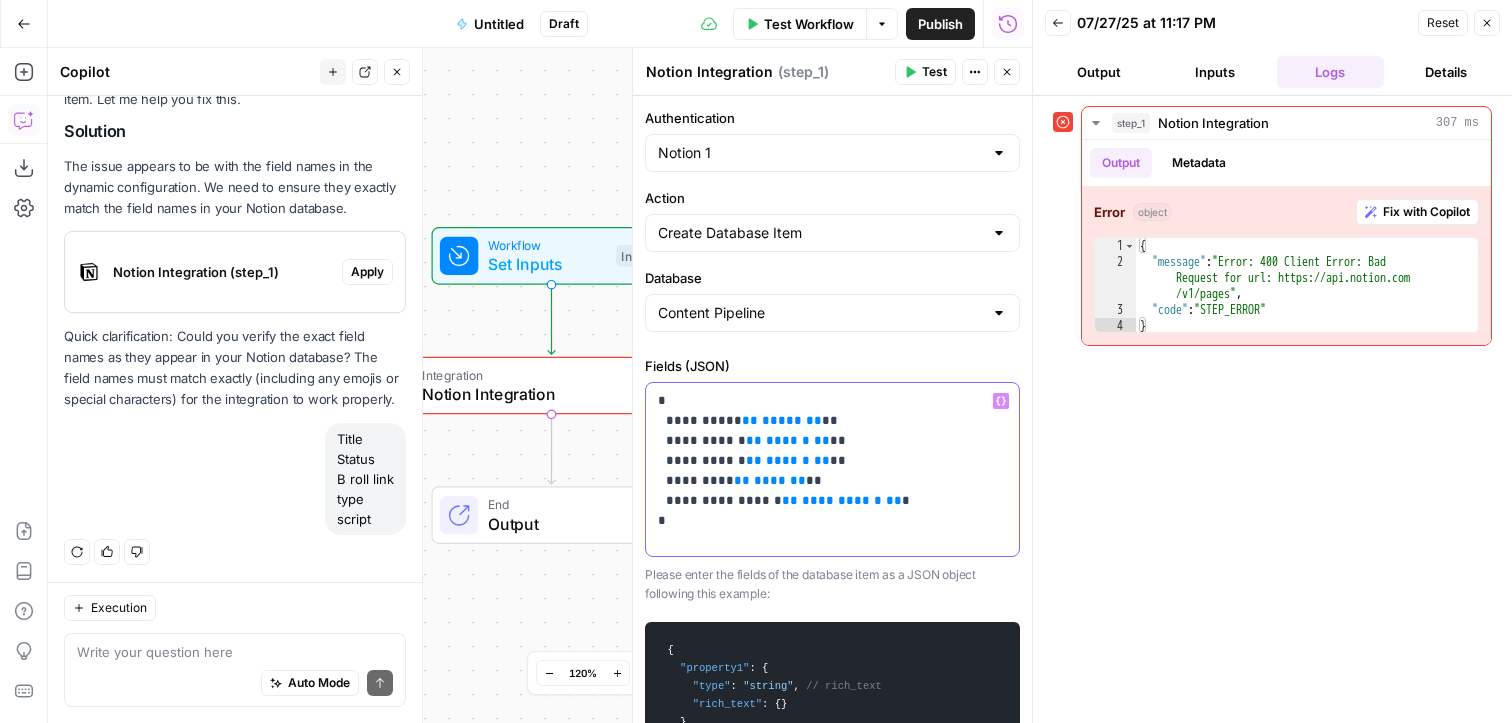 scroll, scrollTop: 779, scrollLeft: 0, axis: vertical 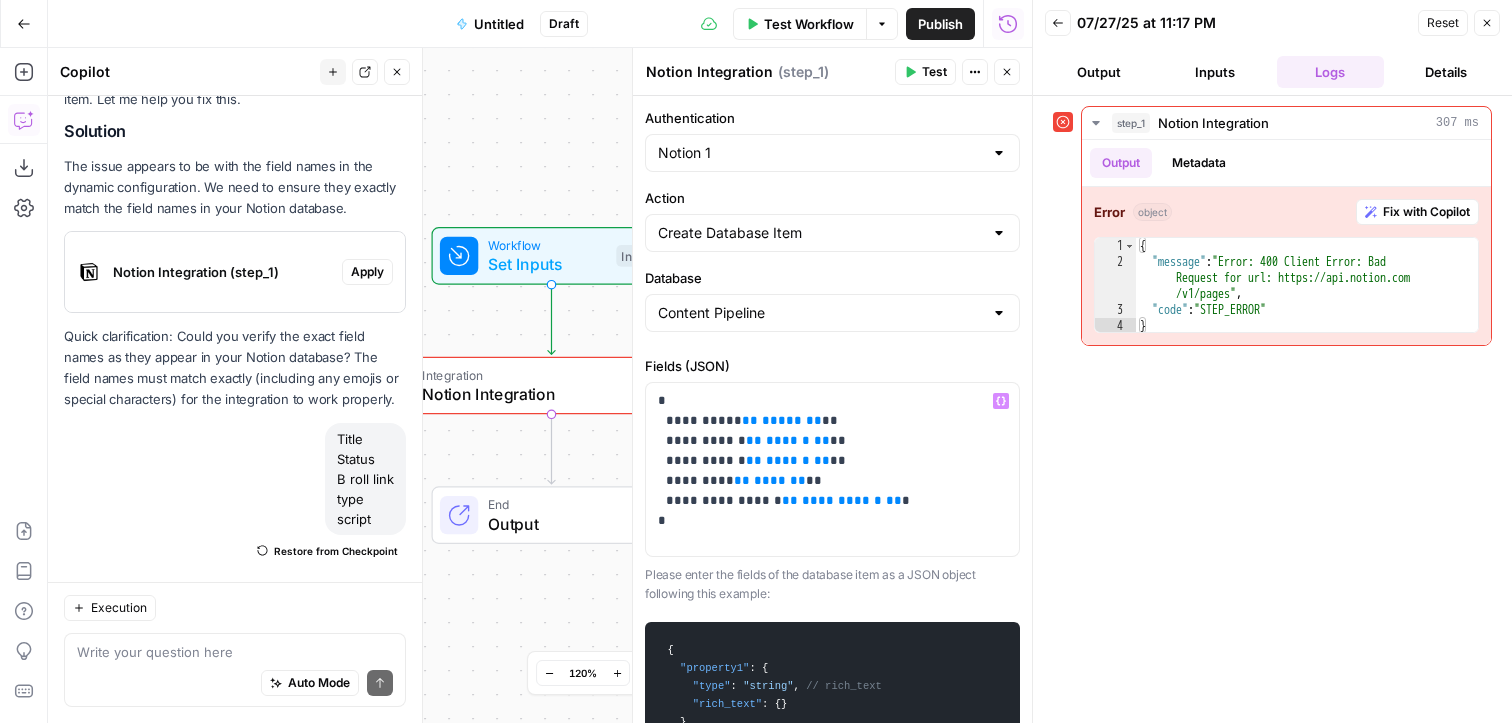 click on "Test" at bounding box center (934, 72) 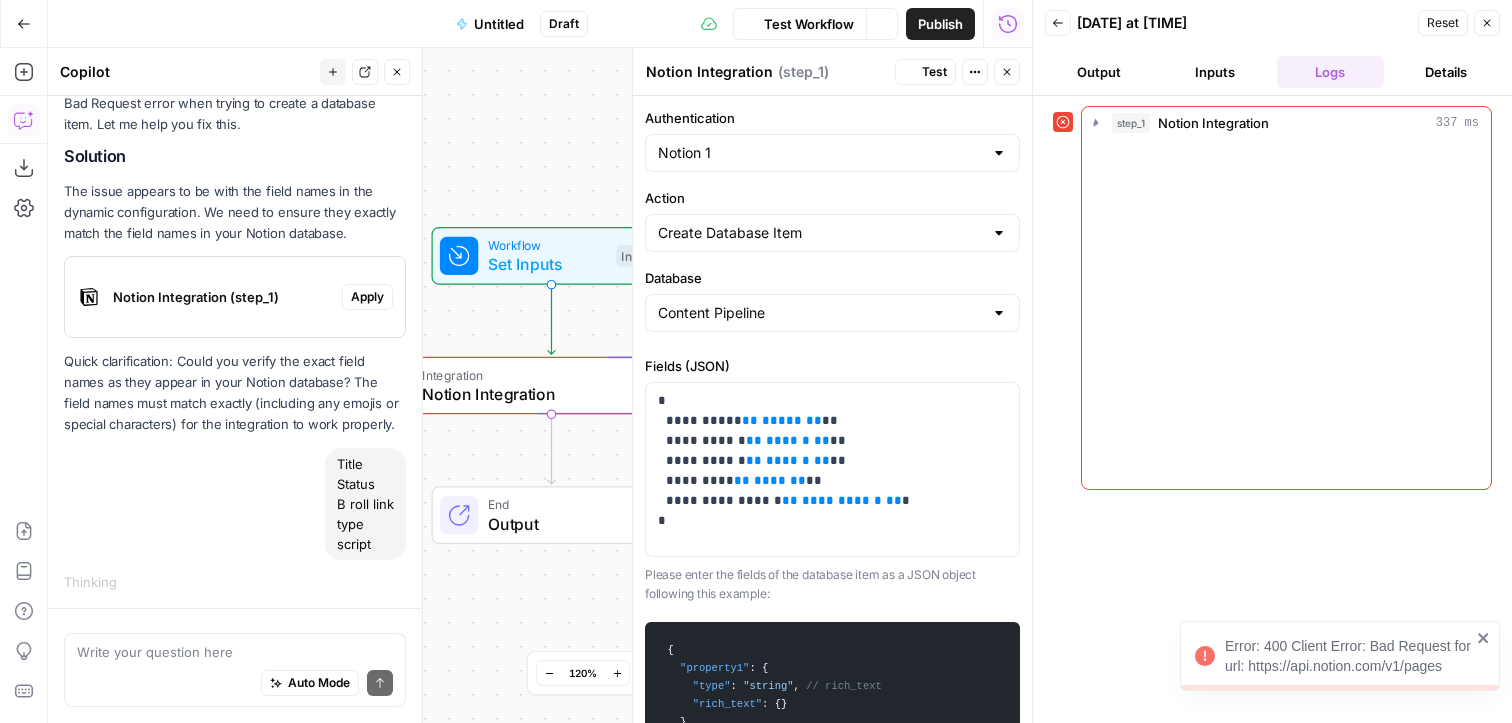 scroll, scrollTop: 779, scrollLeft: 0, axis: vertical 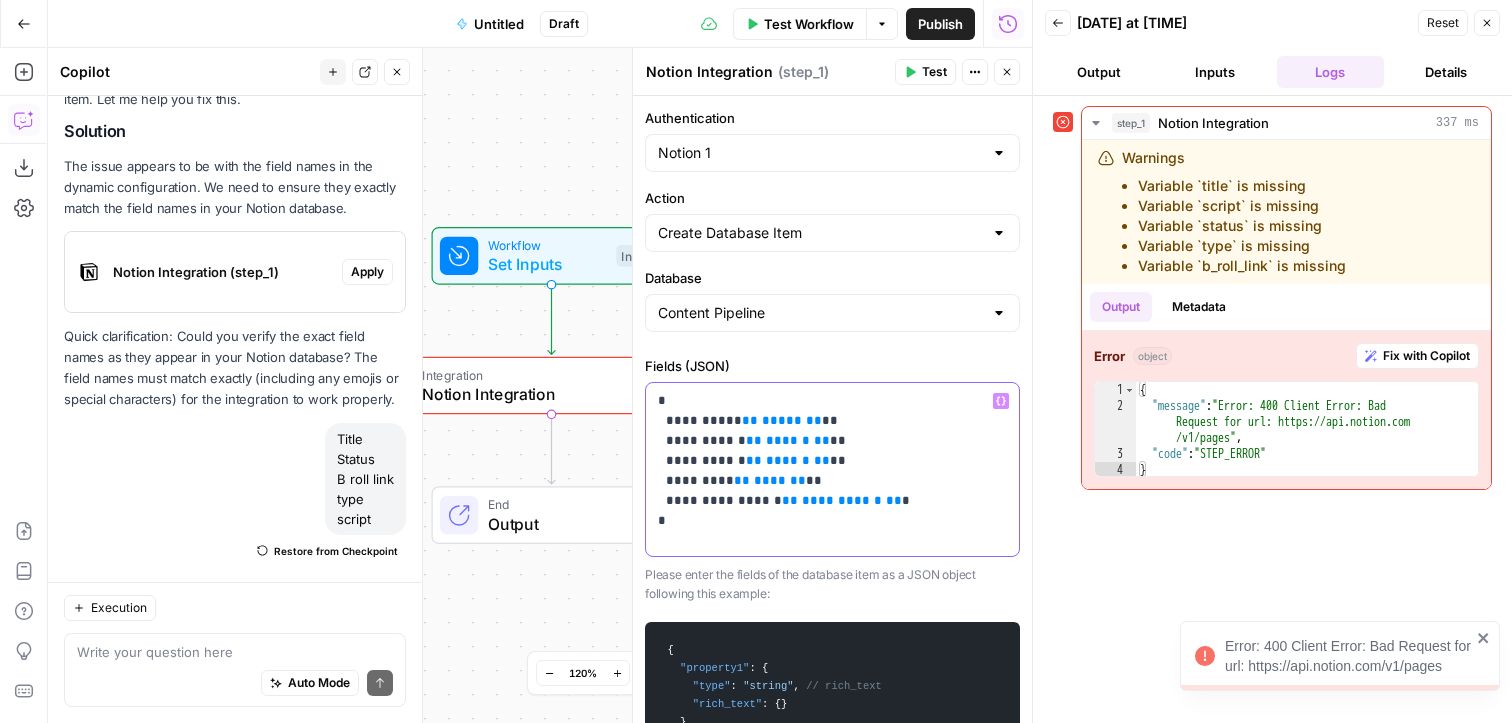 drag, startPoint x: 871, startPoint y: 505, endPoint x: 661, endPoint y: 456, distance: 215.6409 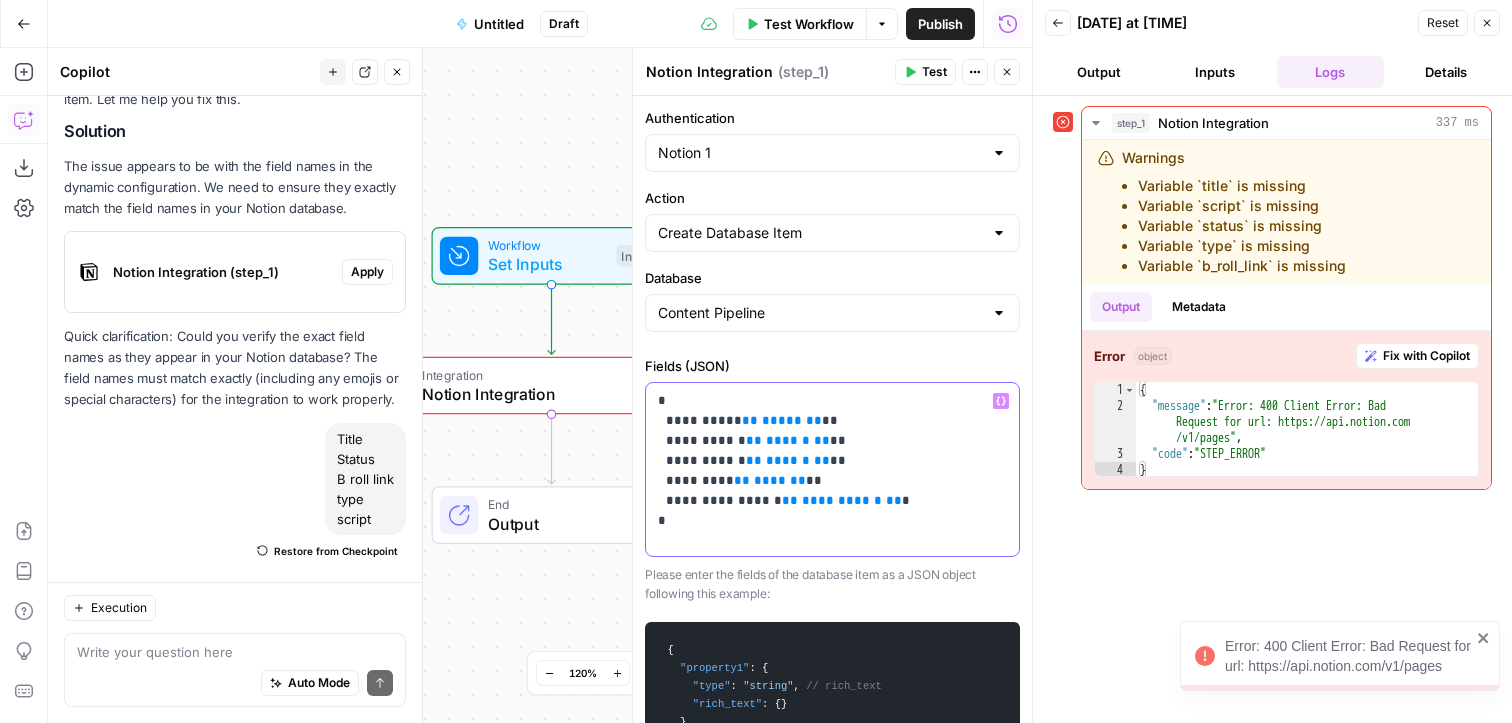 click on "**********" at bounding box center (832, 471) 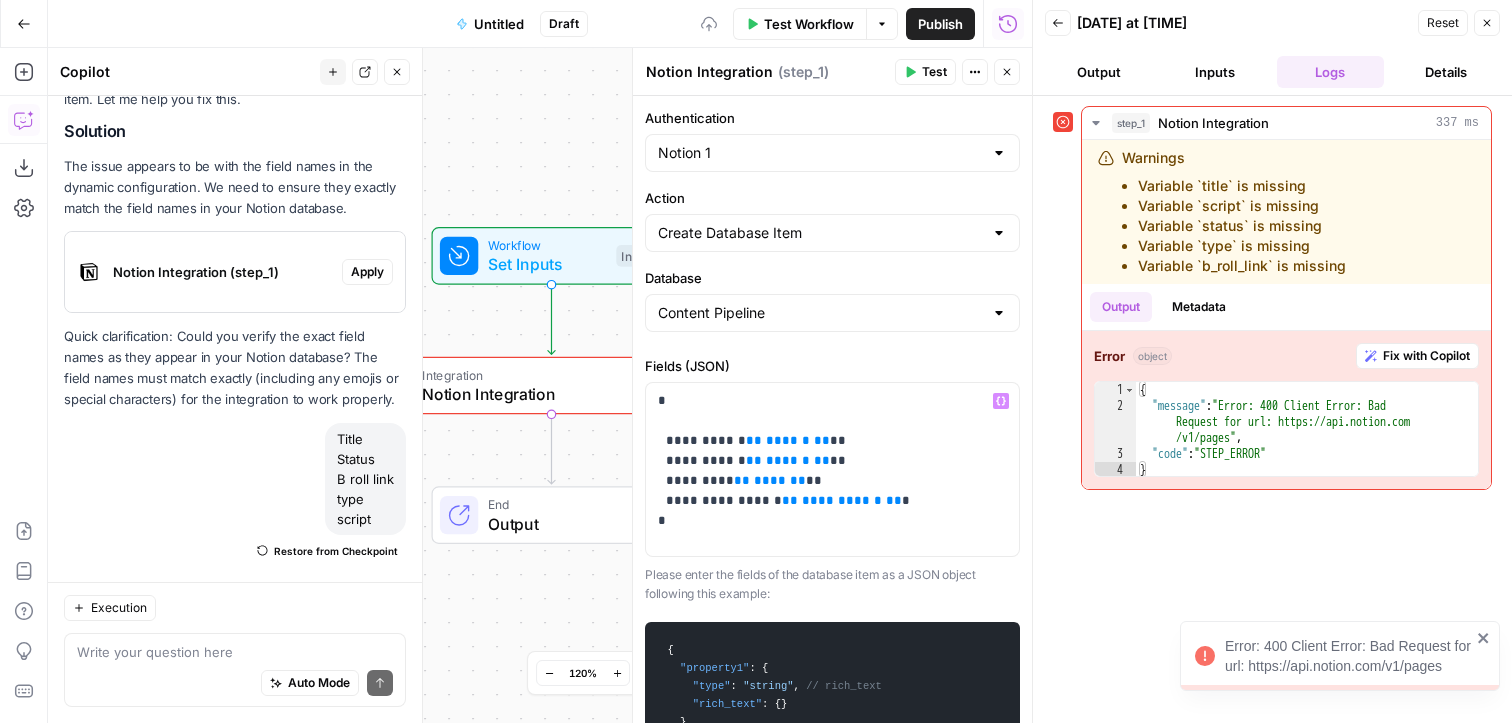 click on "Test" at bounding box center [925, 72] 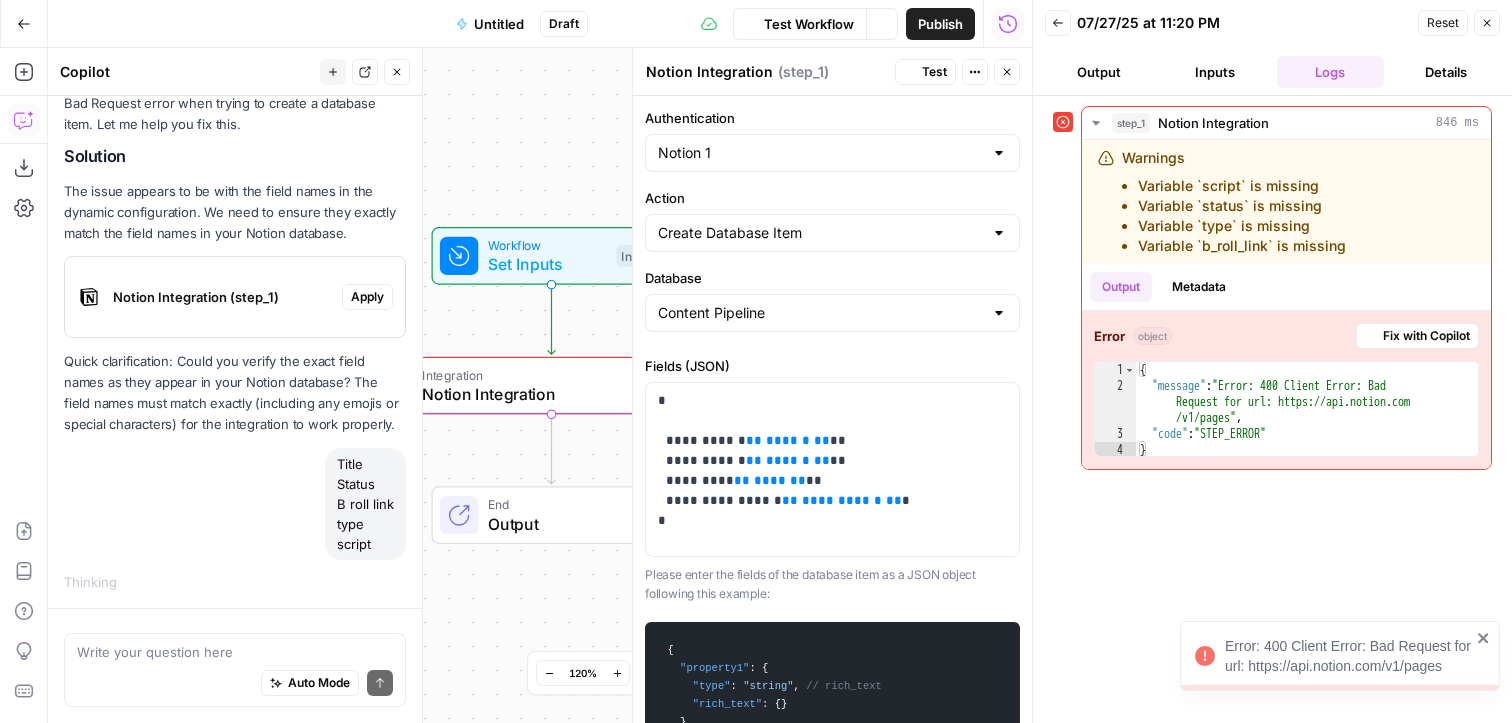 scroll, scrollTop: 779, scrollLeft: 0, axis: vertical 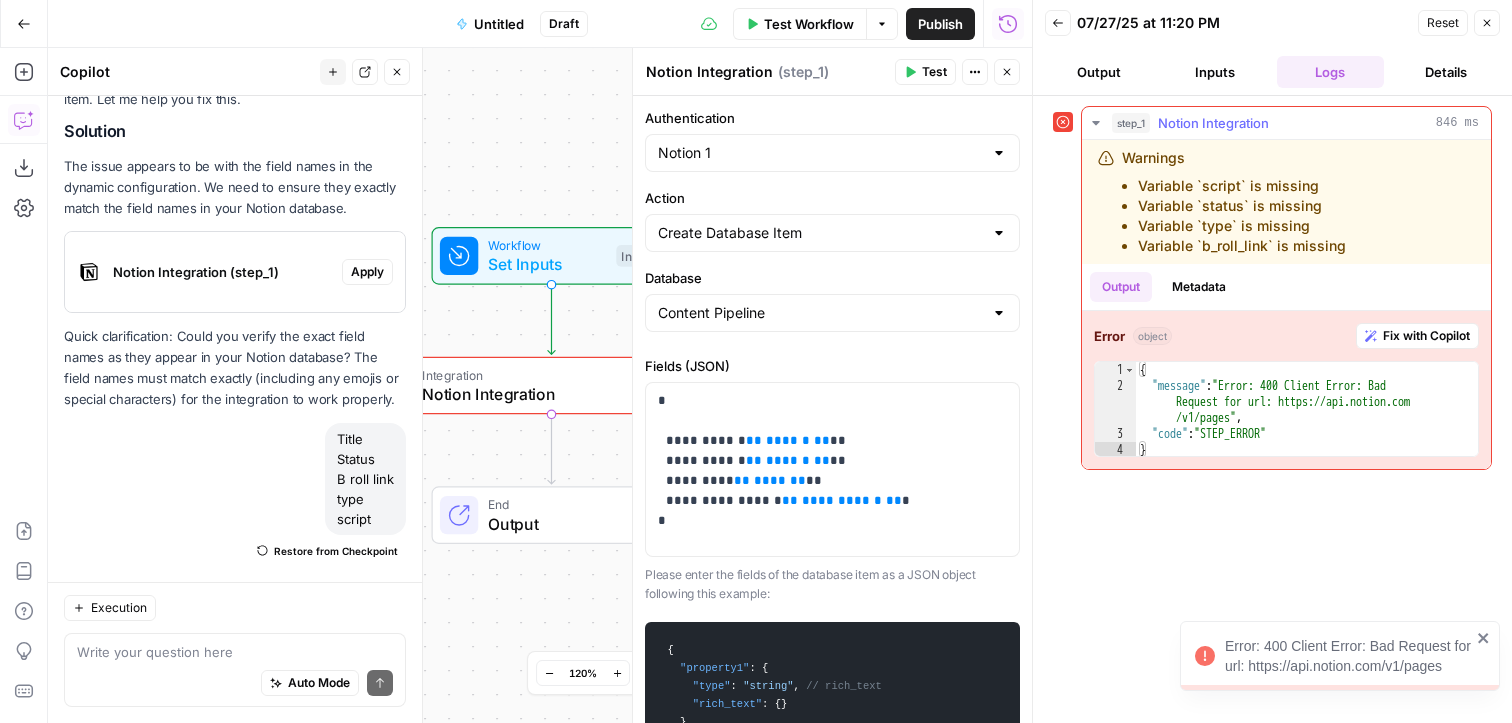 drag, startPoint x: 1379, startPoint y: 247, endPoint x: 1125, endPoint y: 166, distance: 266.6027 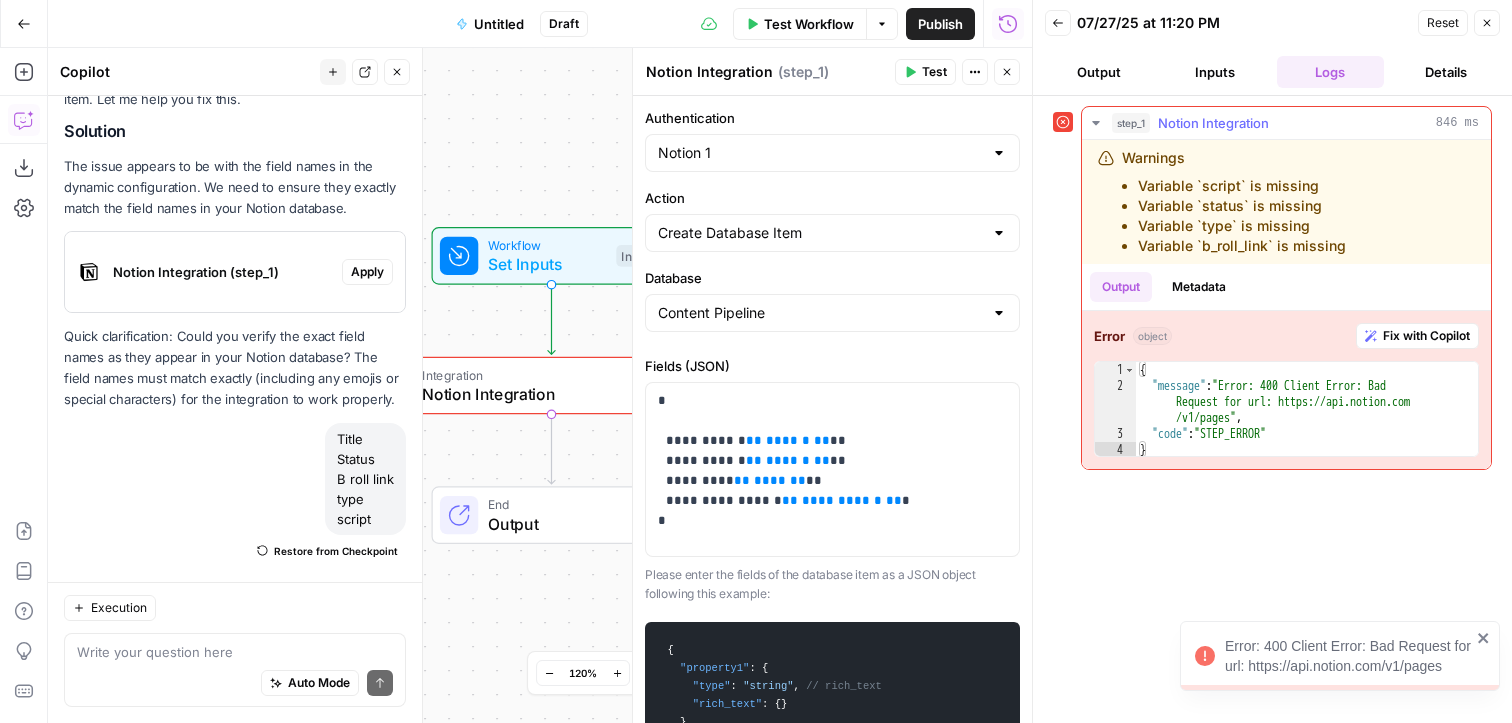 click on "Warnings Variable `script` is missing Variable `status` is missing Variable `type` is missing Variable `b_roll_link` is missing" at bounding box center (1254, 202) 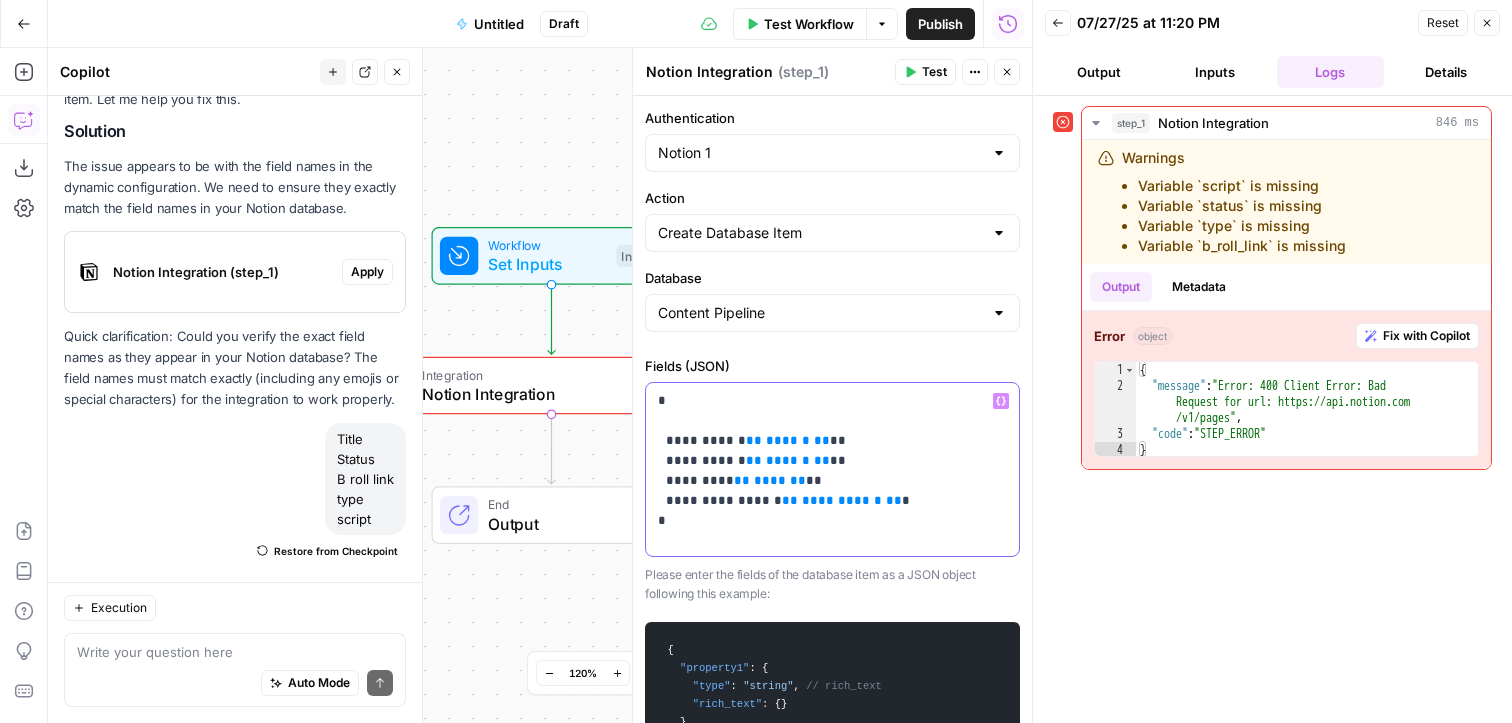 drag, startPoint x: 817, startPoint y: 431, endPoint x: 646, endPoint y: 422, distance: 171.23668 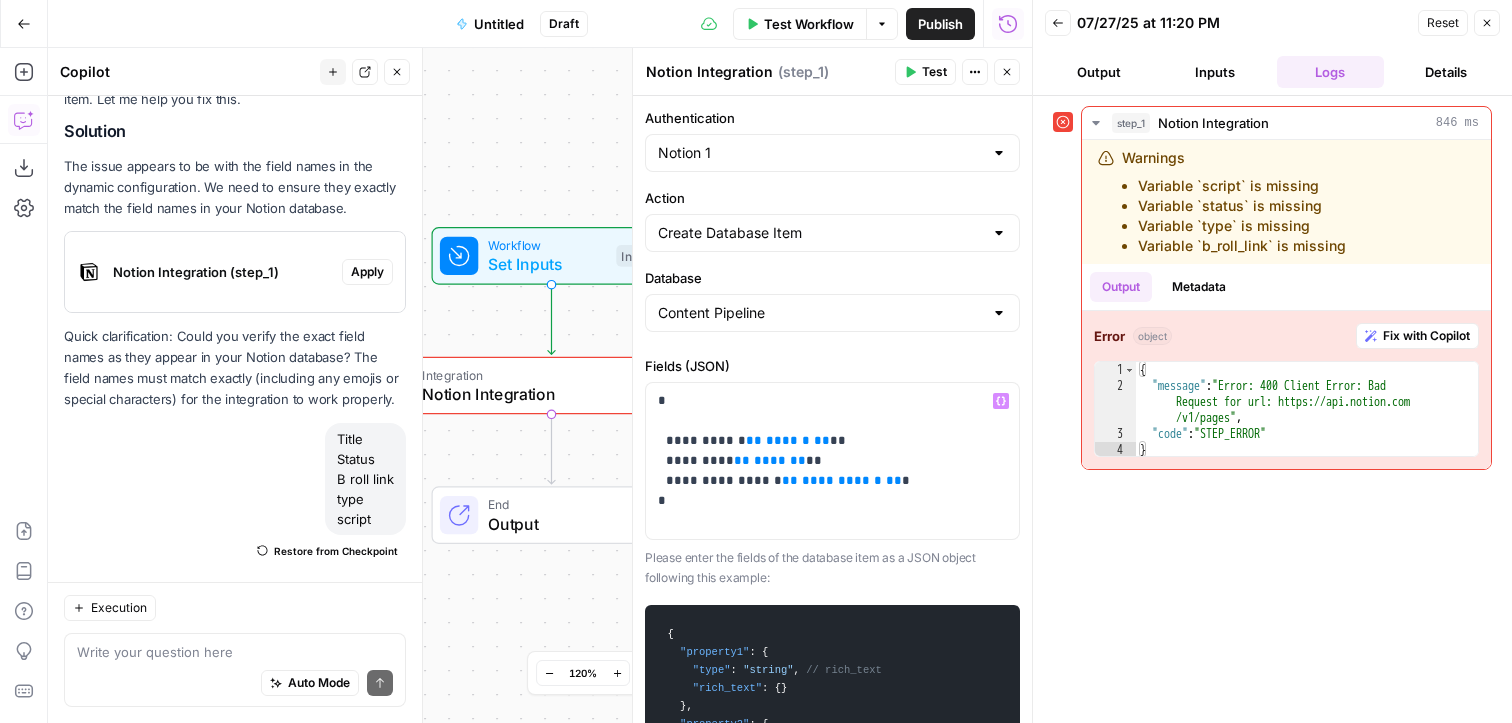 click on "Publish P" at bounding box center [939, 67] 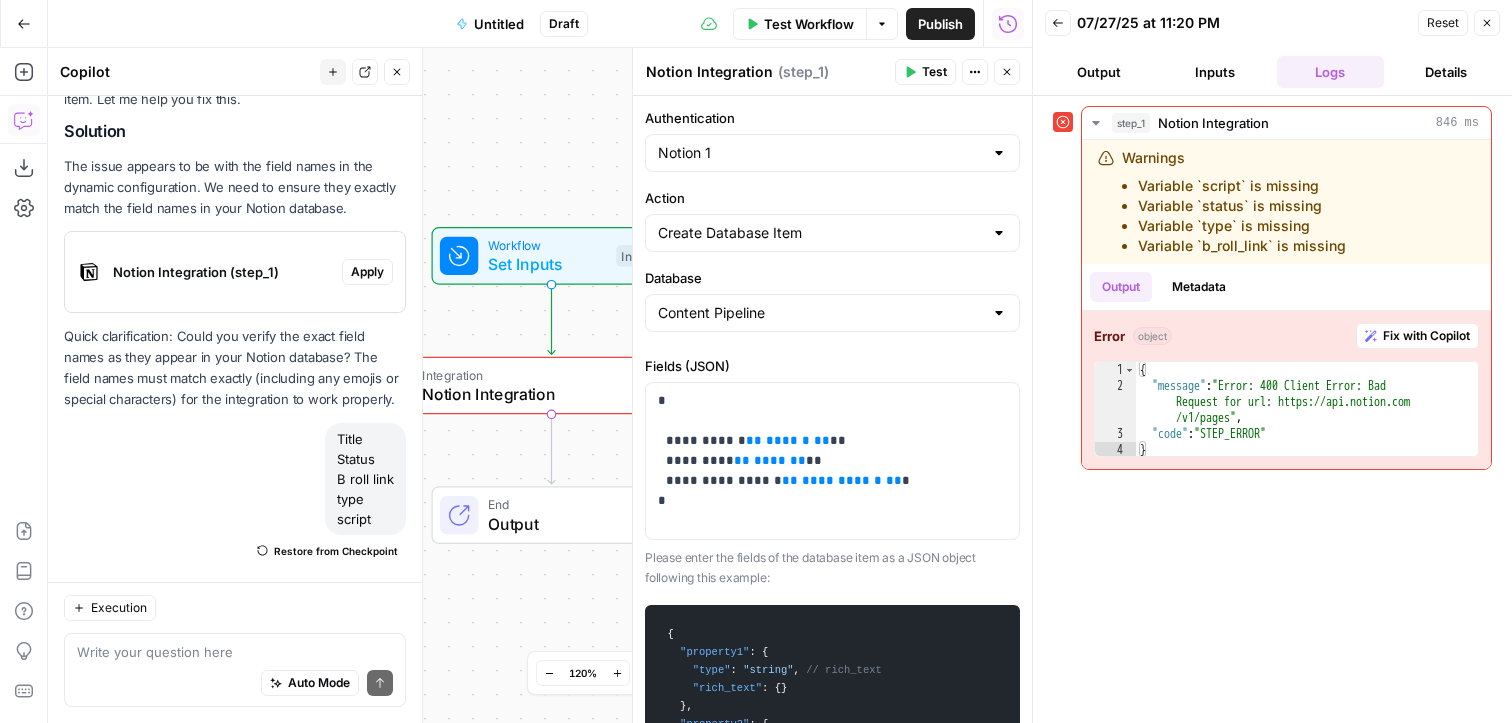 click 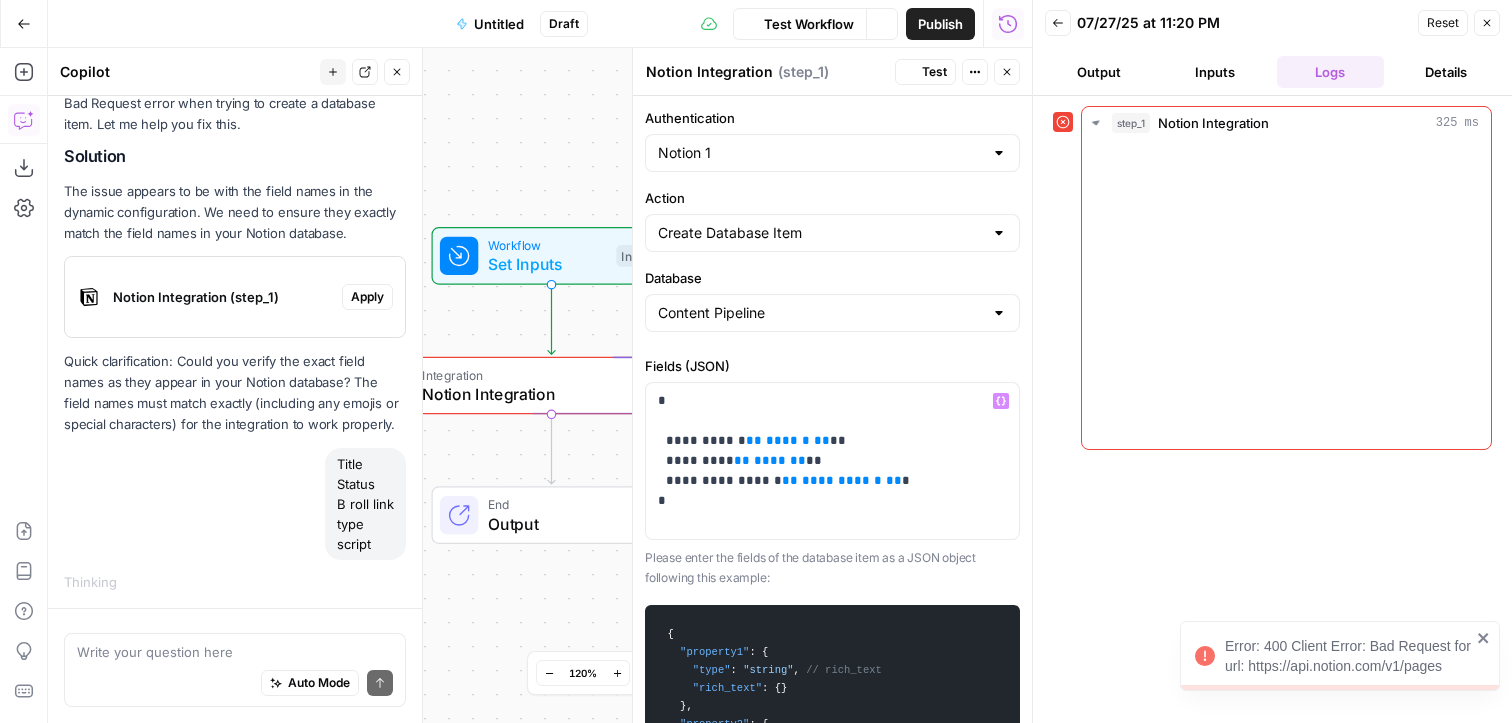 scroll, scrollTop: 779, scrollLeft: 0, axis: vertical 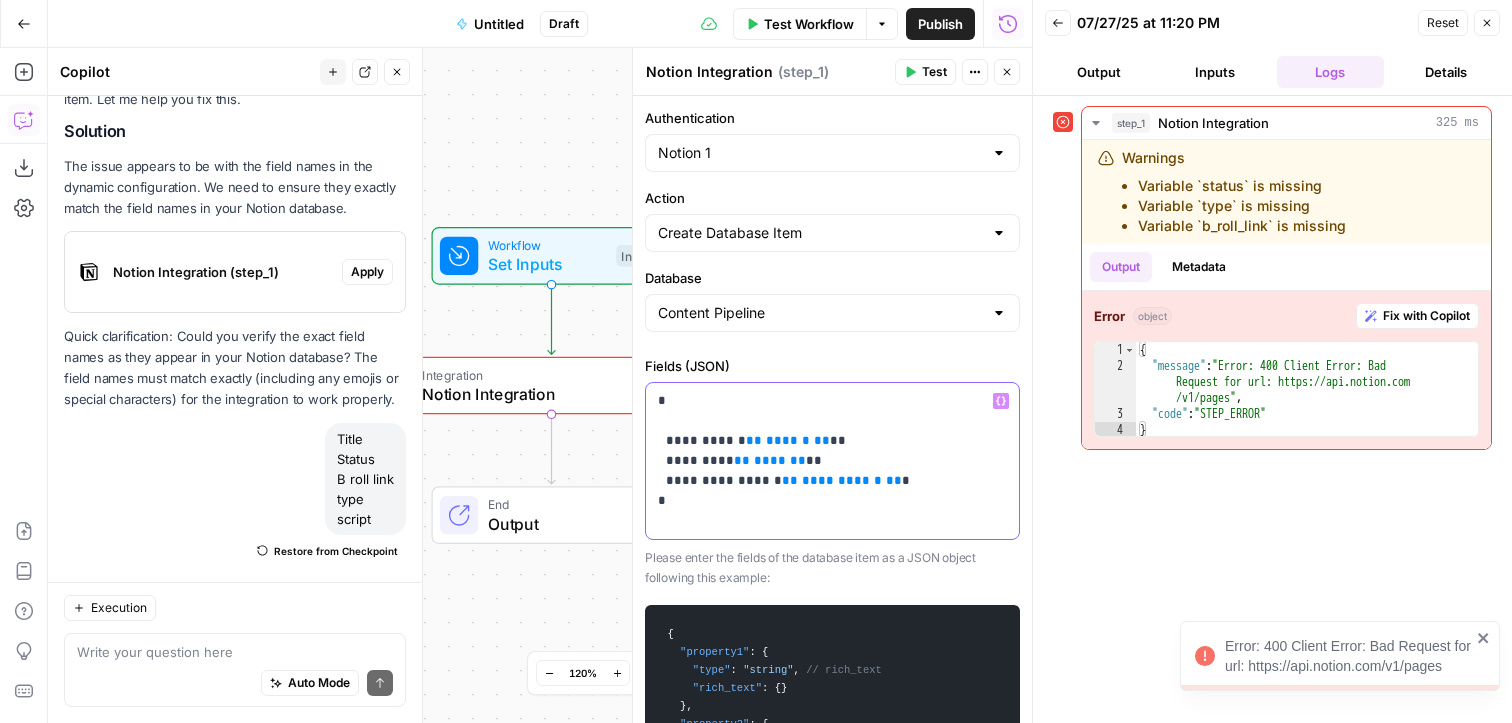 drag, startPoint x: 821, startPoint y: 441, endPoint x: 611, endPoint y: 441, distance: 210 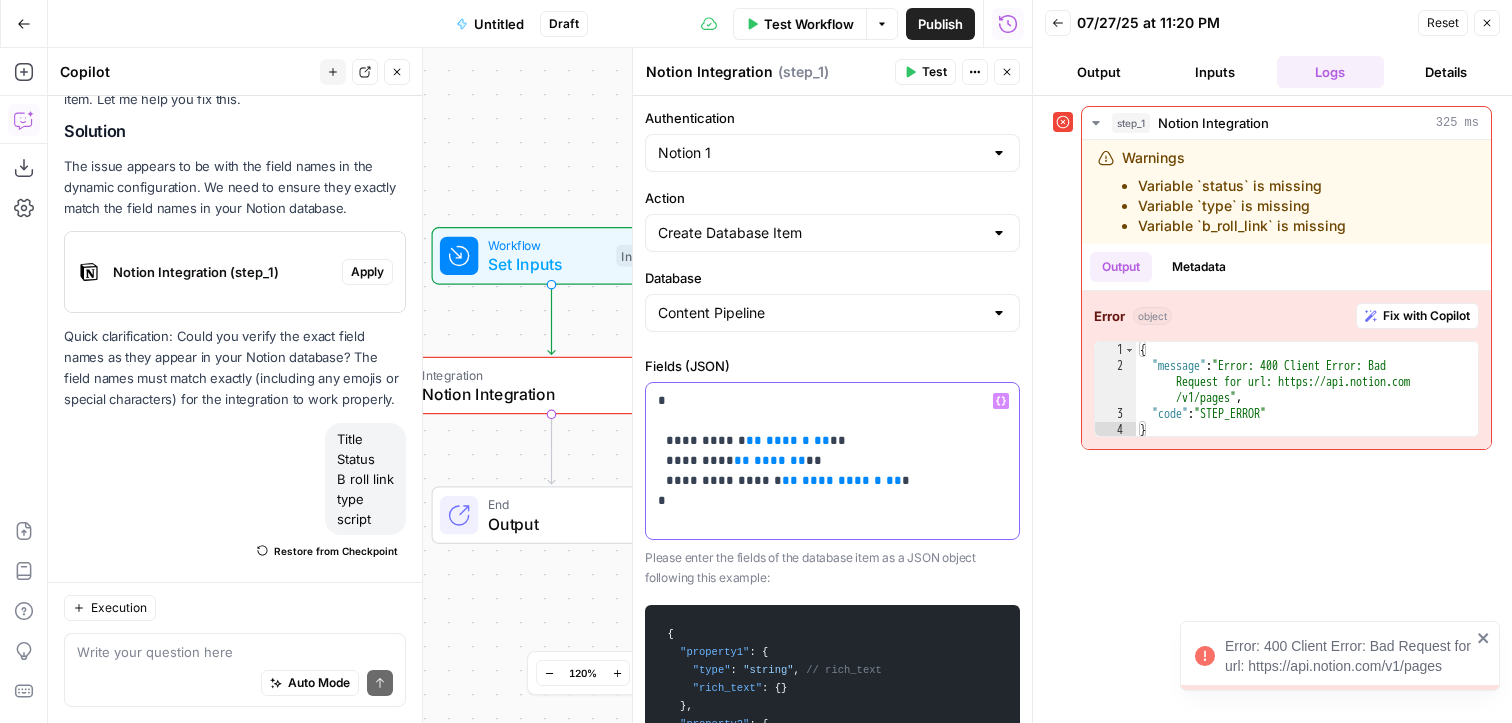 click on "Error: 400 Client Error: Bad Request for url: https://api.notion.com/v1/pages CoachIQ New Home Browse Your Data Monitoring Settings Recent Grids New grid Web Form to Web Content Grid Podcast Grid Scrape website Grid Recent Workflows New Workflow Untitled Reel and Carousel Generator Reel and Carousel Generator for Interviews AirOps Academy What's new? Help + Support Go Back Untitled Draft Test Workflow Options Publish Run History Add Steps Copilot Download as JSON Settings Import JSON AirOps Academy Help Give Feedback Shortcuts Workflow Set Inputs Inputs Error Integration Notion Integration Step 1 End Output Press enter or space to select a node. You can then use the arrow keys to move the node around.  Press delete to remove it and escape to cancel.   Press enter or space to select an edge. You can then press delete to remove it or escape to cancel. Oops! Your window is too small AirOps is currently only supported on desktop devices. Please switch to access. Go Back" at bounding box center [756, 361] 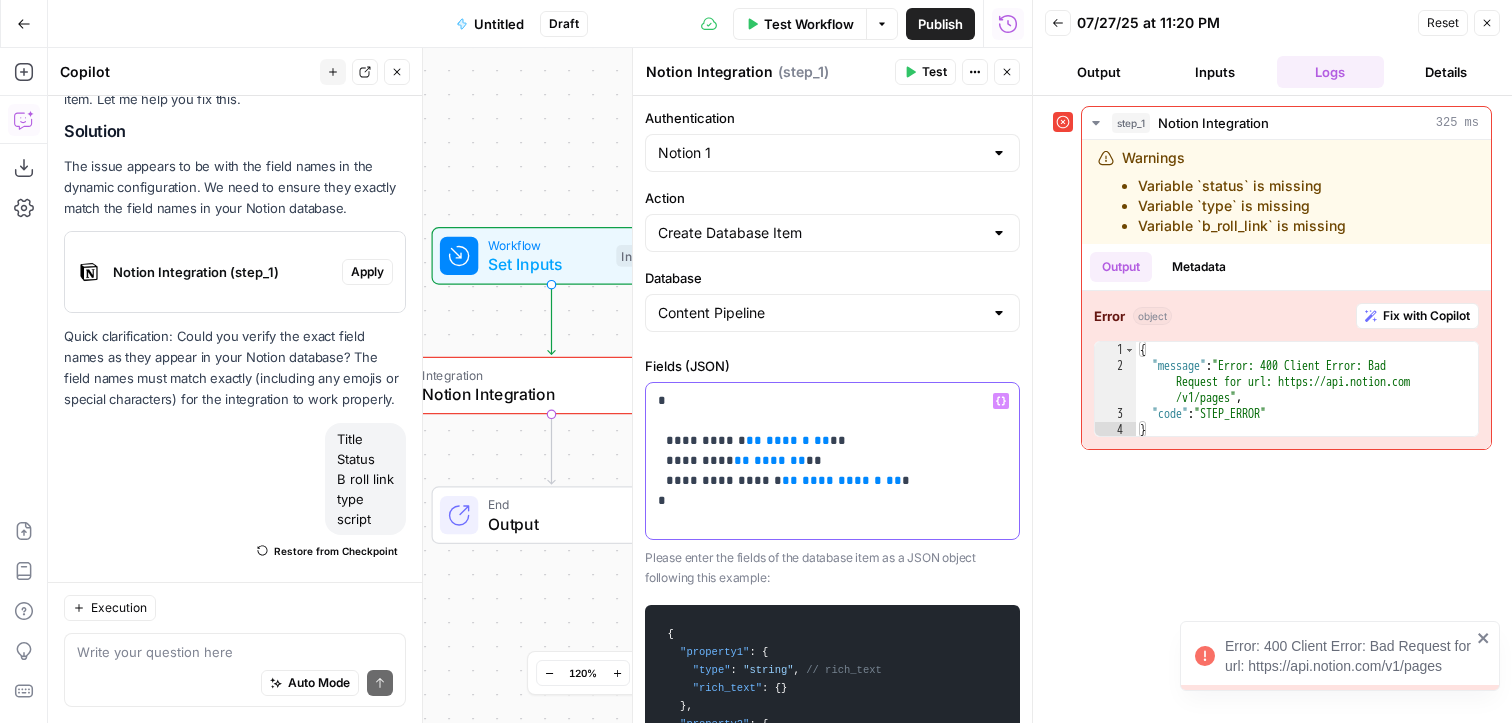 click on "**********" at bounding box center [832, 461] 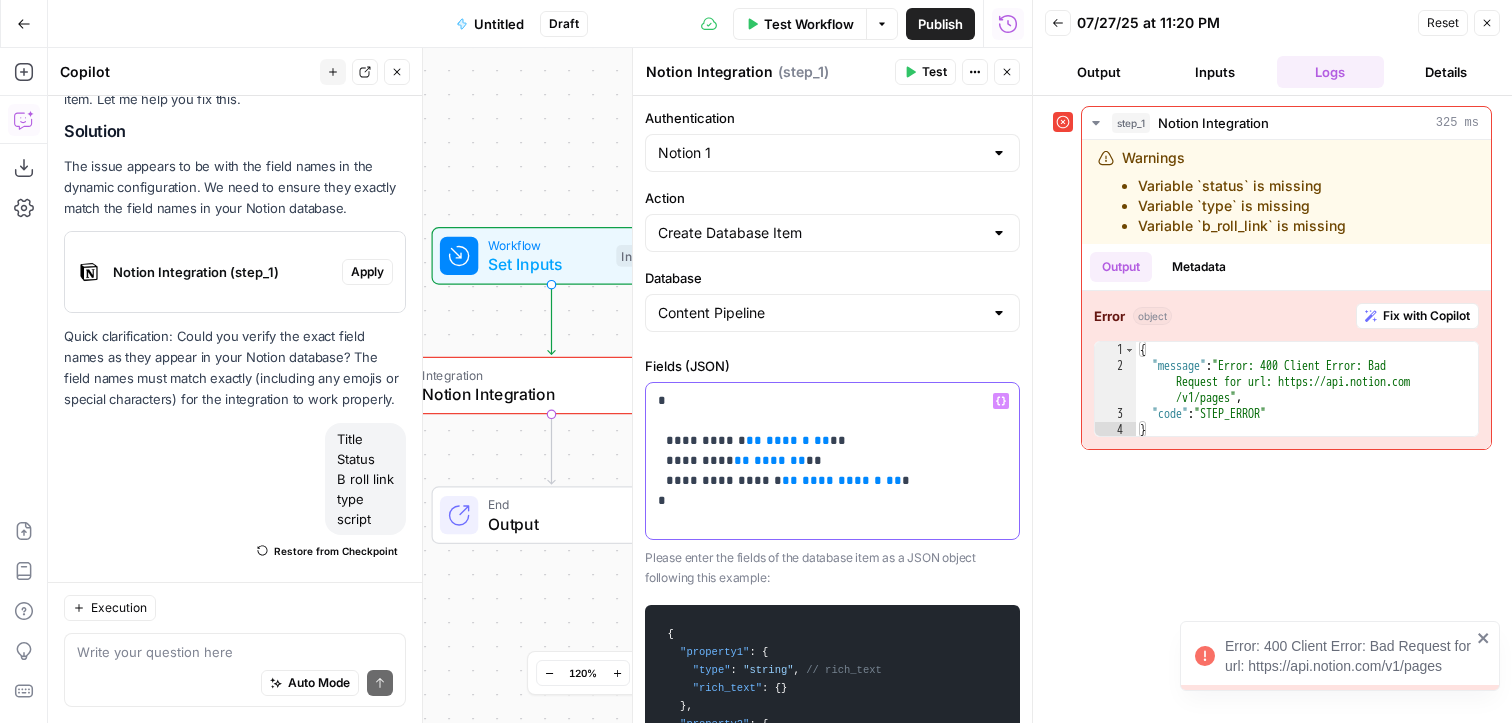 click on "**********" at bounding box center (832, 461) 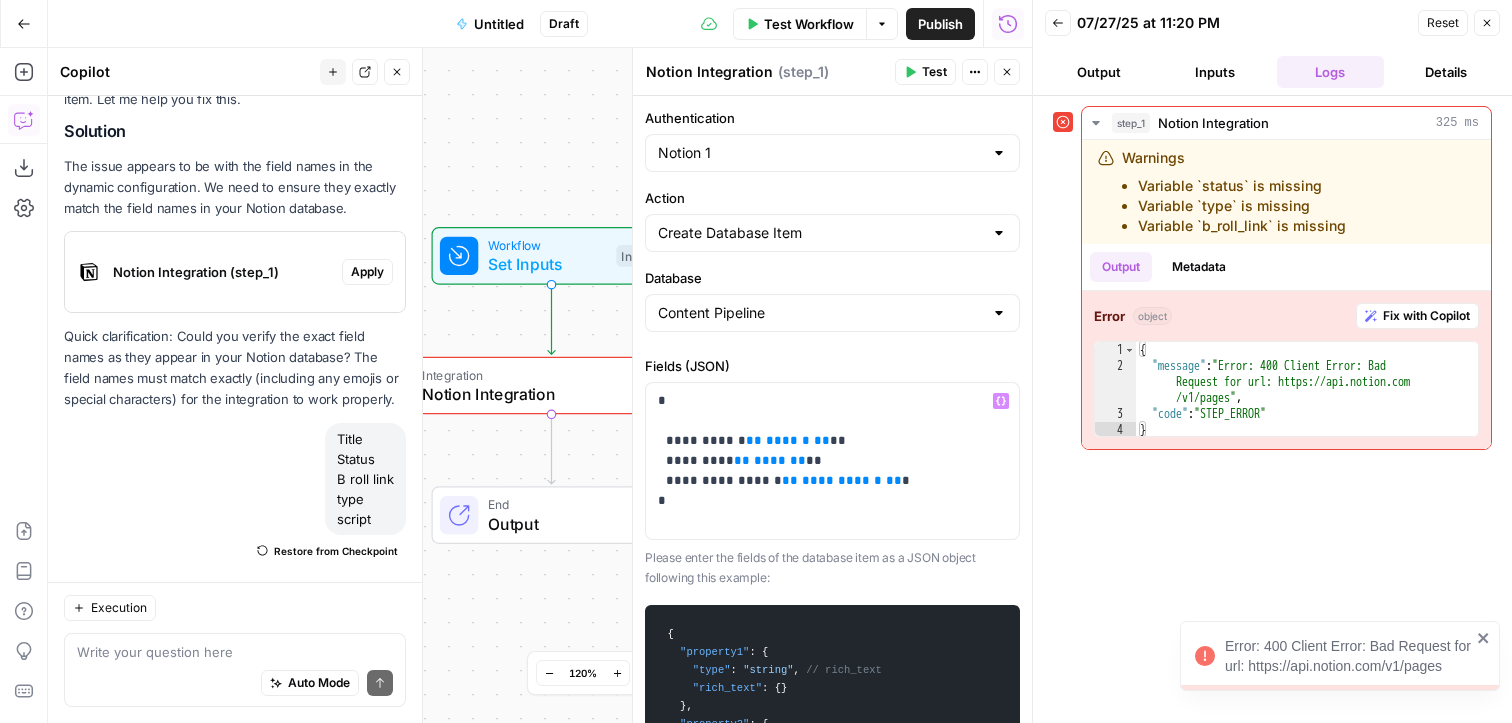 click on "Test" at bounding box center [934, 72] 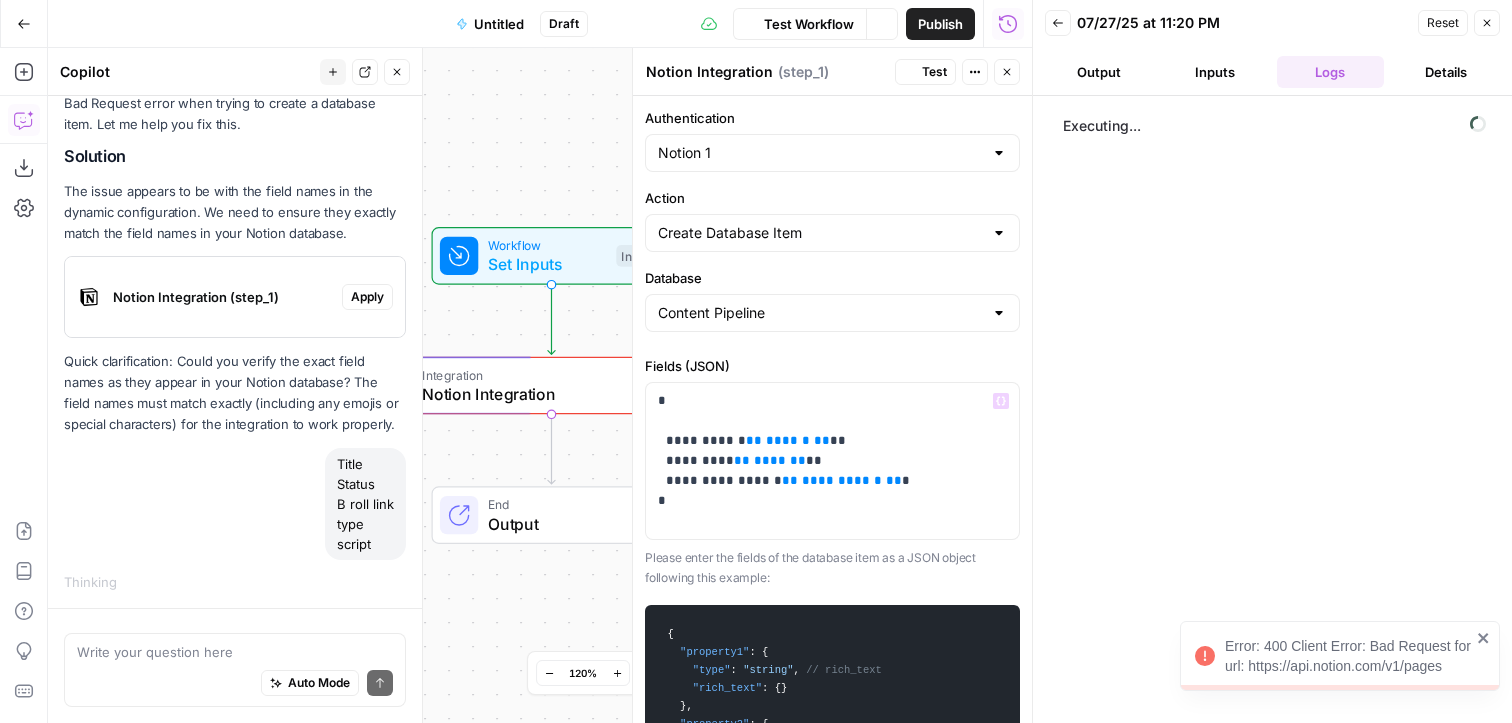 scroll, scrollTop: 779, scrollLeft: 0, axis: vertical 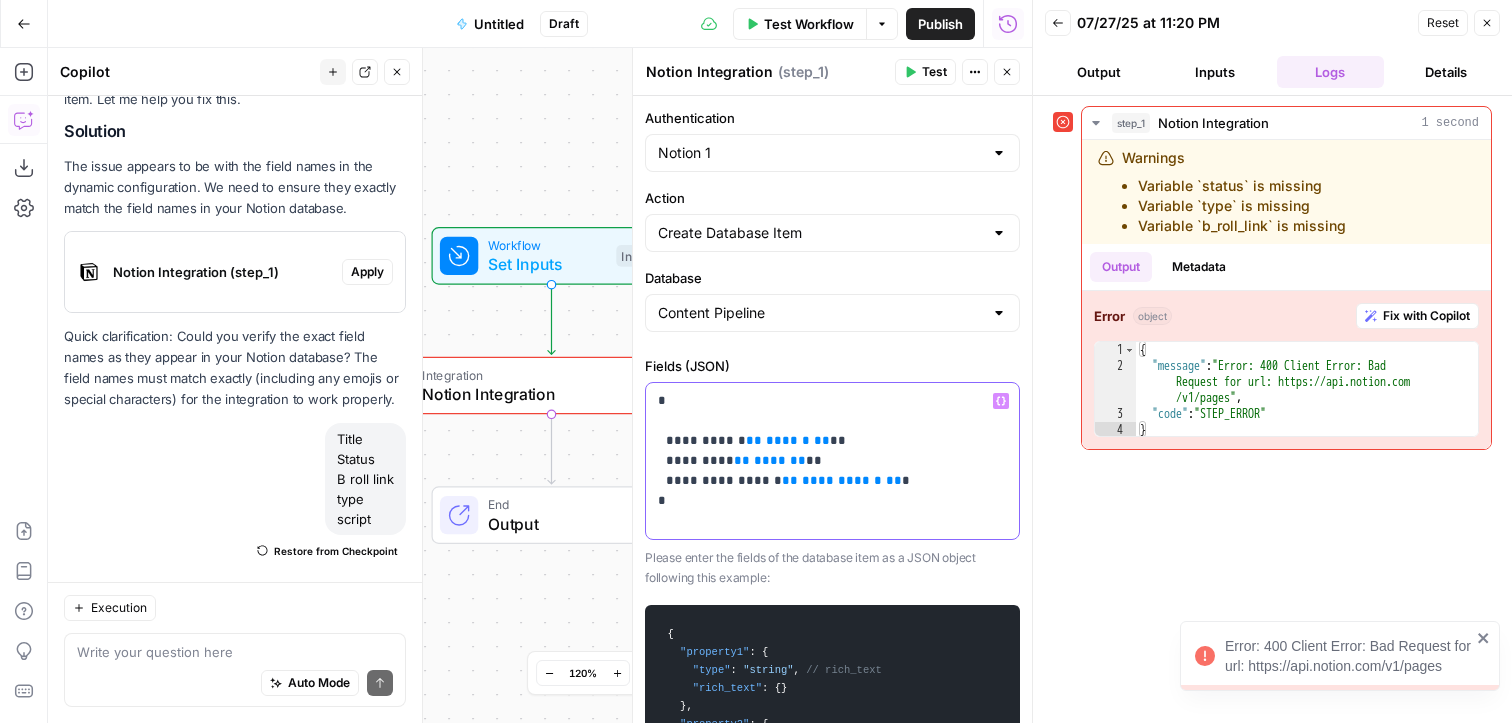 click on "**********" at bounding box center [832, 461] 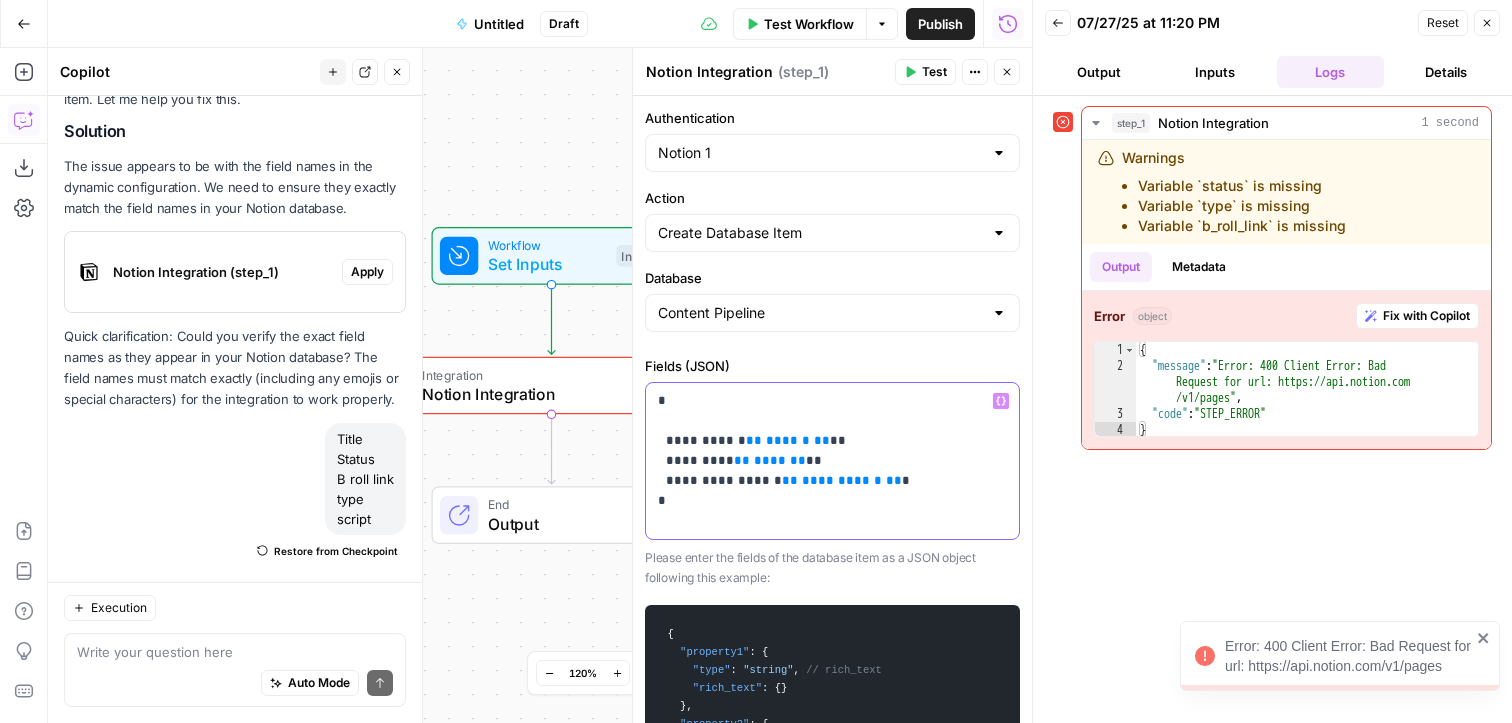 drag, startPoint x: 830, startPoint y: 438, endPoint x: 667, endPoint y: 437, distance: 163.00307 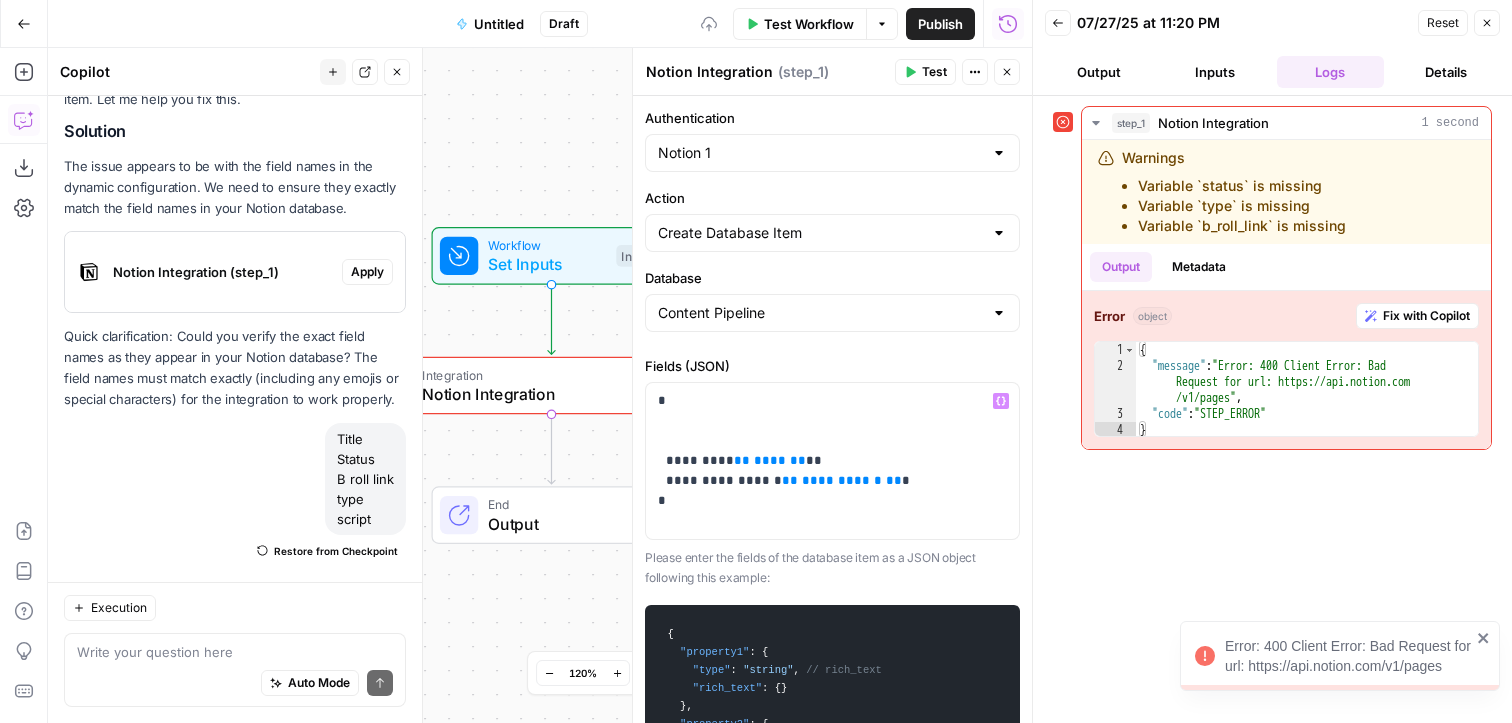 click on "Publish P" at bounding box center (939, 67) 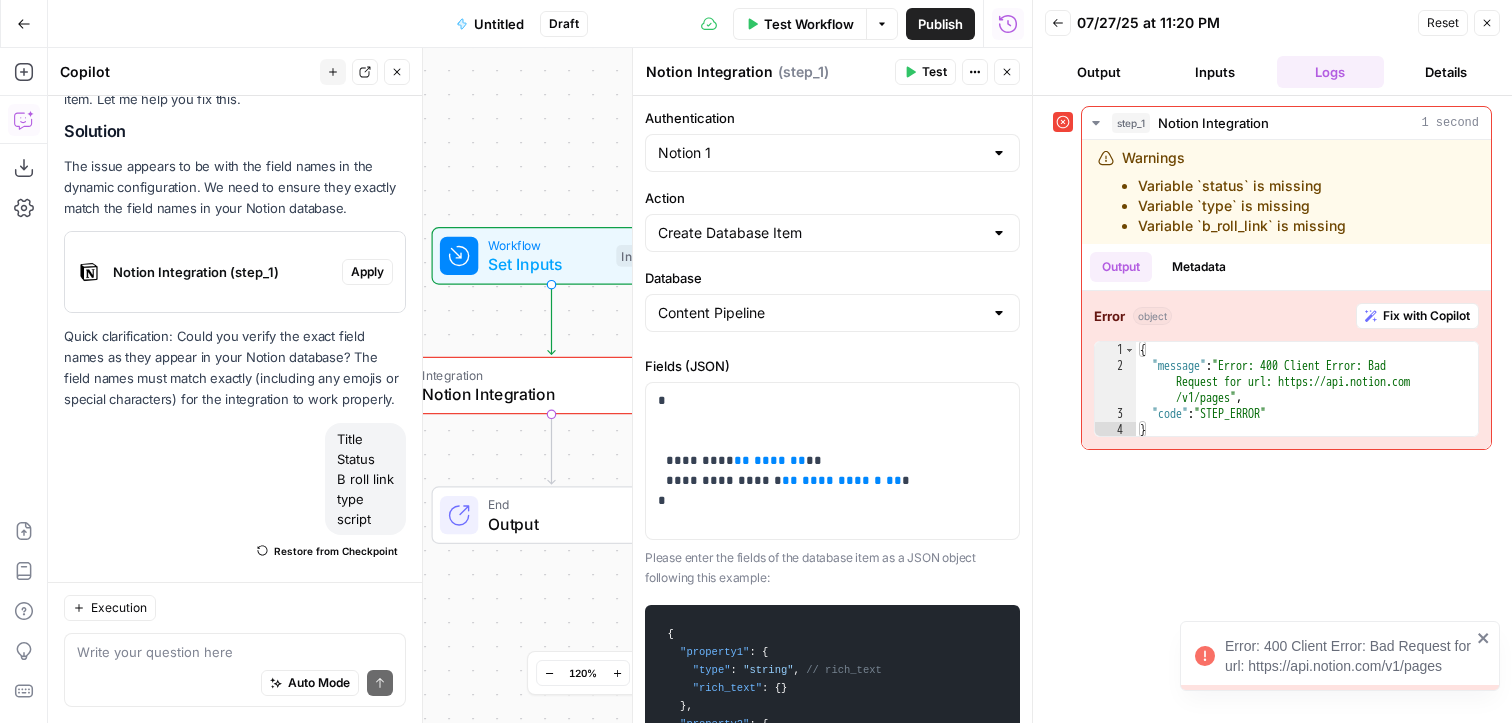 click on "Test" at bounding box center (934, 72) 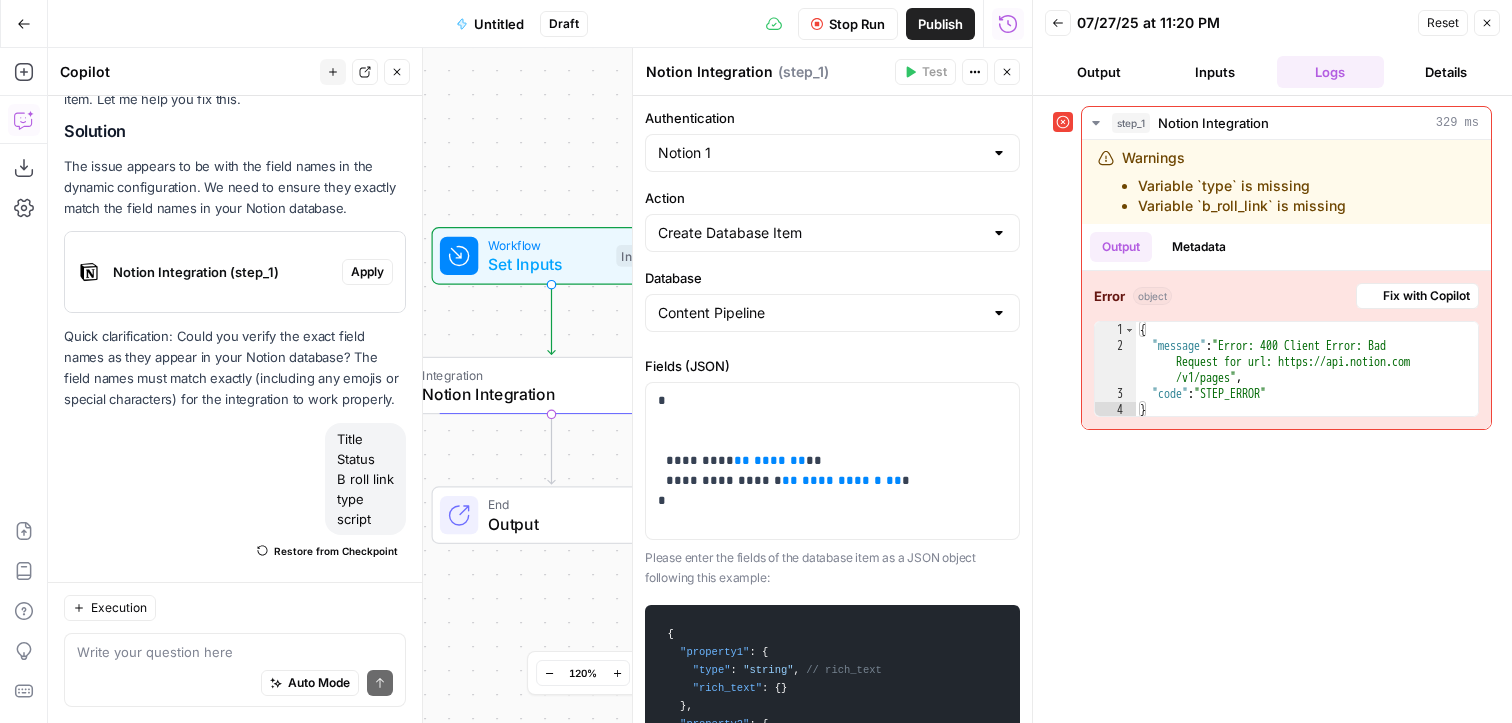 scroll, scrollTop: 779, scrollLeft: 0, axis: vertical 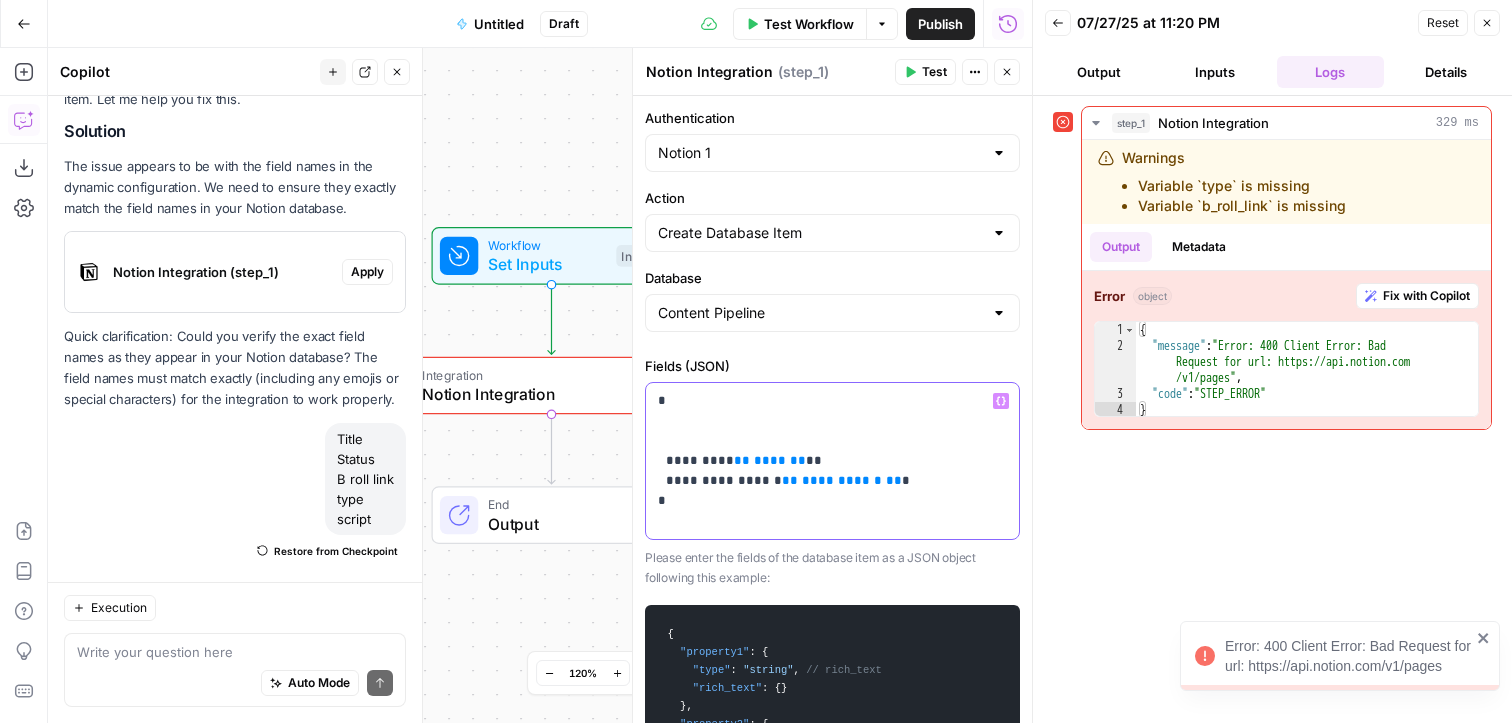 drag, startPoint x: 802, startPoint y: 463, endPoint x: 619, endPoint y: 457, distance: 183.09833 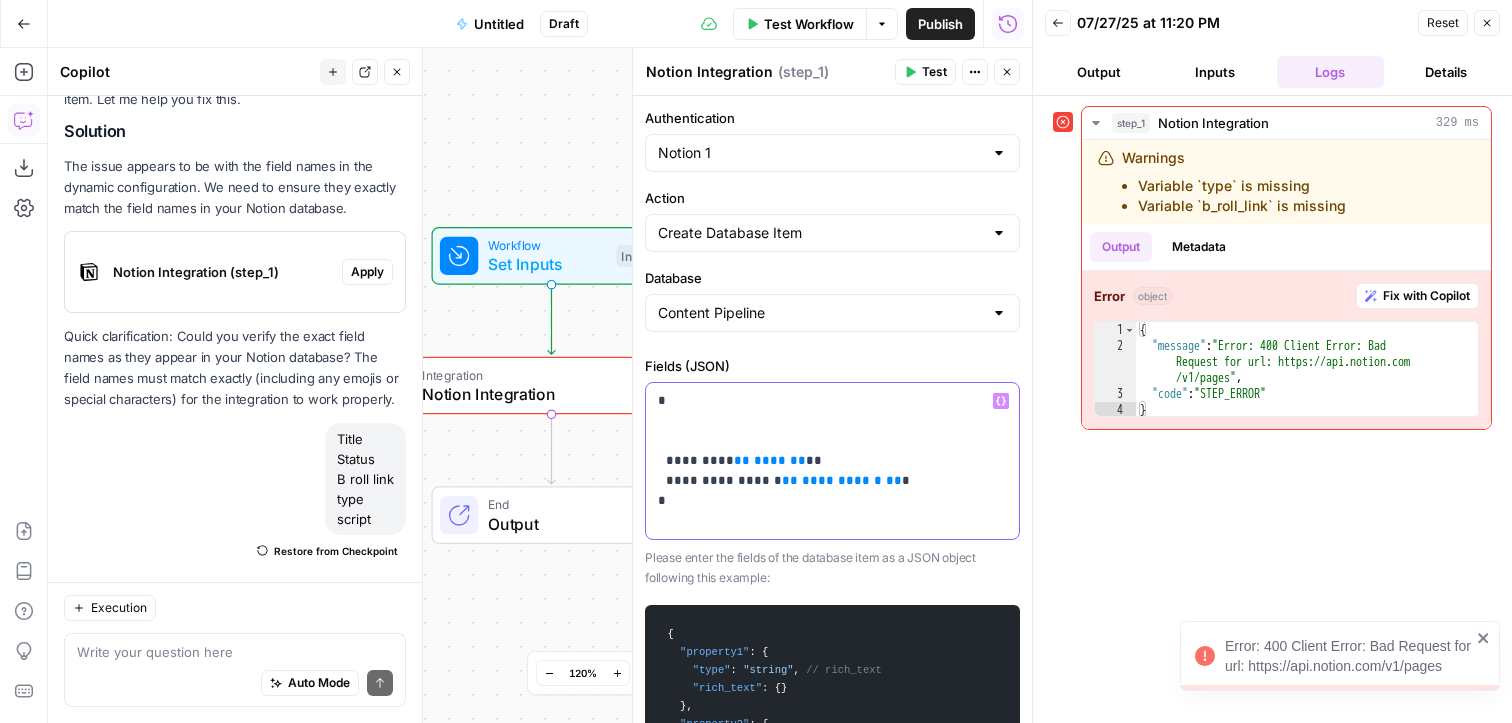 click on "Error: 400 Client Error: Bad Request for url: https://api.notion.com/v1/pages CoachIQ New Home Browse Your Data Monitoring Settings Recent Grids New grid Web Form to Web Content Grid Podcast Grid Scrape website Grid Recent Workflows New Workflow Untitled Reel and Carousel Generator Reel and Carousel Generator for Interviews AirOps Academy What's new? Help + Support Go Back Untitled Draft Test Workflow Options Publish Run History Add Steps Copilot Download as JSON Settings Import JSON AirOps Academy Help Give Feedback Shortcuts Workflow Set Inputs Inputs Error Integration Notion Integration Step 1 End Output Press enter or space to select a node. You can then use the arrow keys to move the node around.  Press delete to remove it and escape to cancel.   Press enter or space to select an edge. You can then press delete to remove it or escape to cancel. Oops! Your window is too small AirOps is currently only supported on desktop devices. Please switch to access. Go Back" at bounding box center [756, 361] 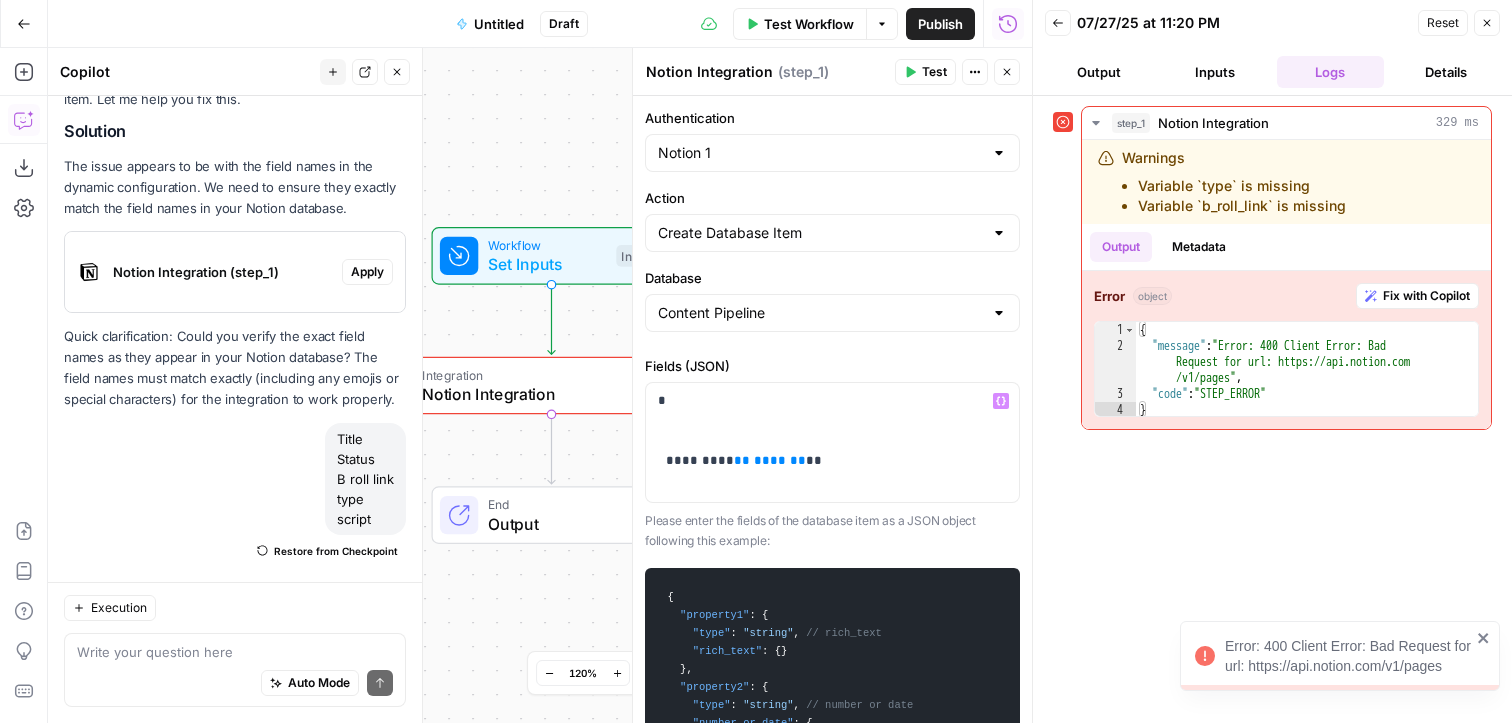click on "Test" at bounding box center [925, 72] 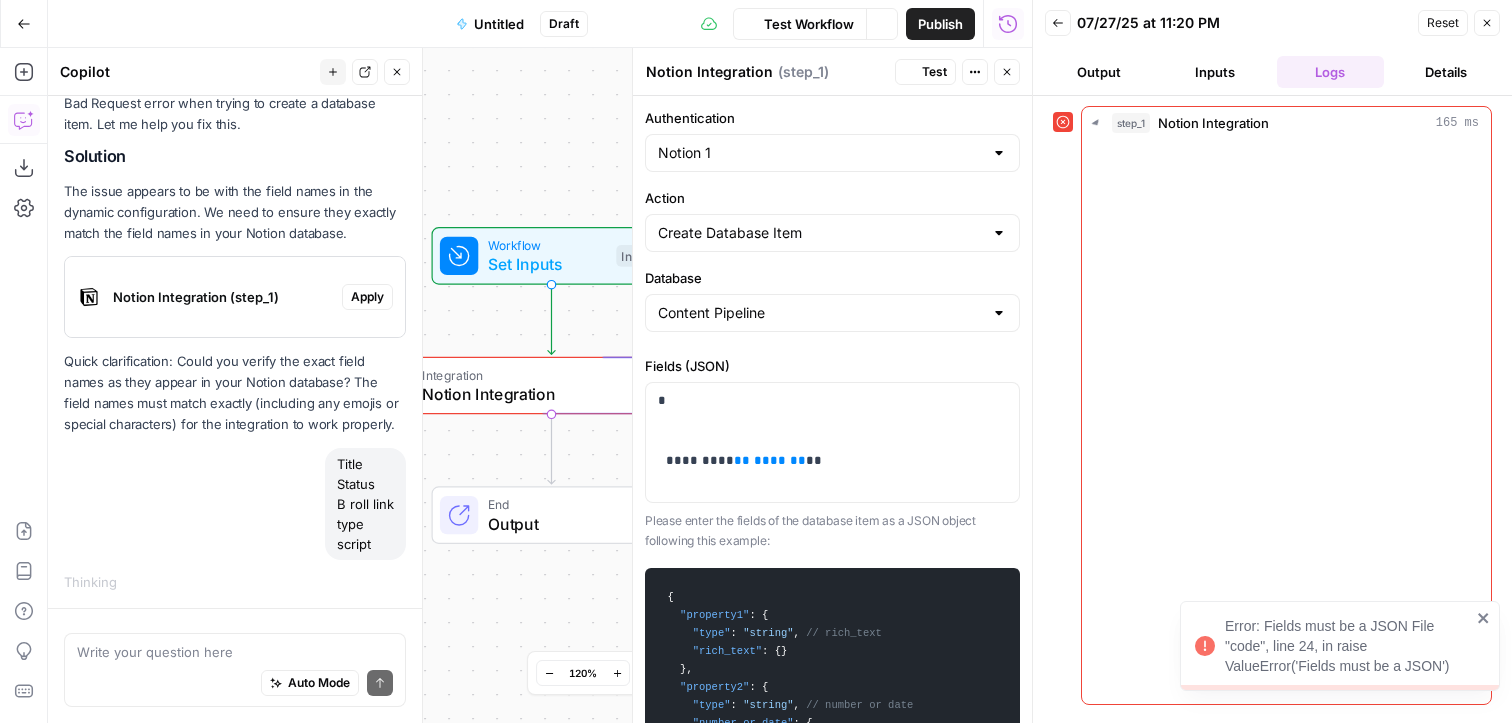 scroll, scrollTop: 779, scrollLeft: 0, axis: vertical 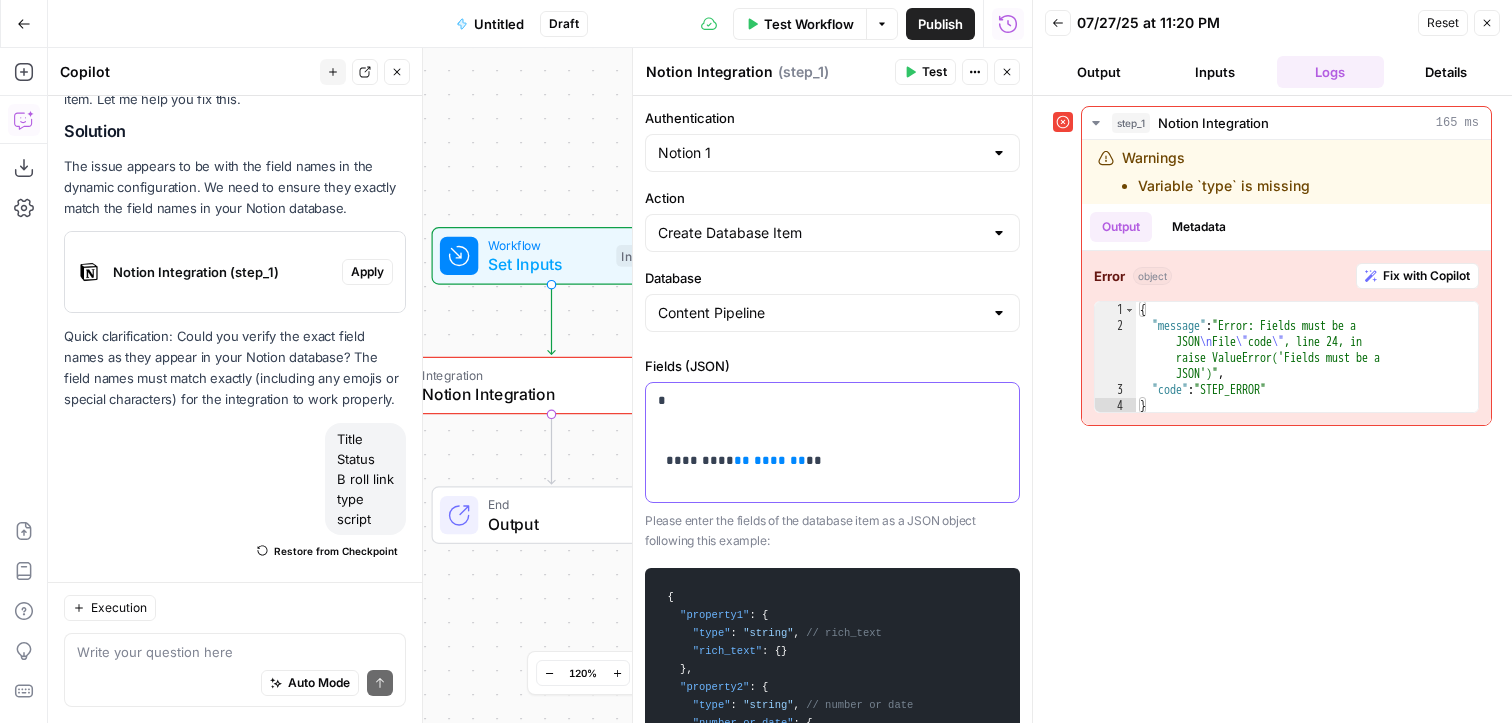 click on "*    ********* **   ****   ** **" at bounding box center [832, 441] 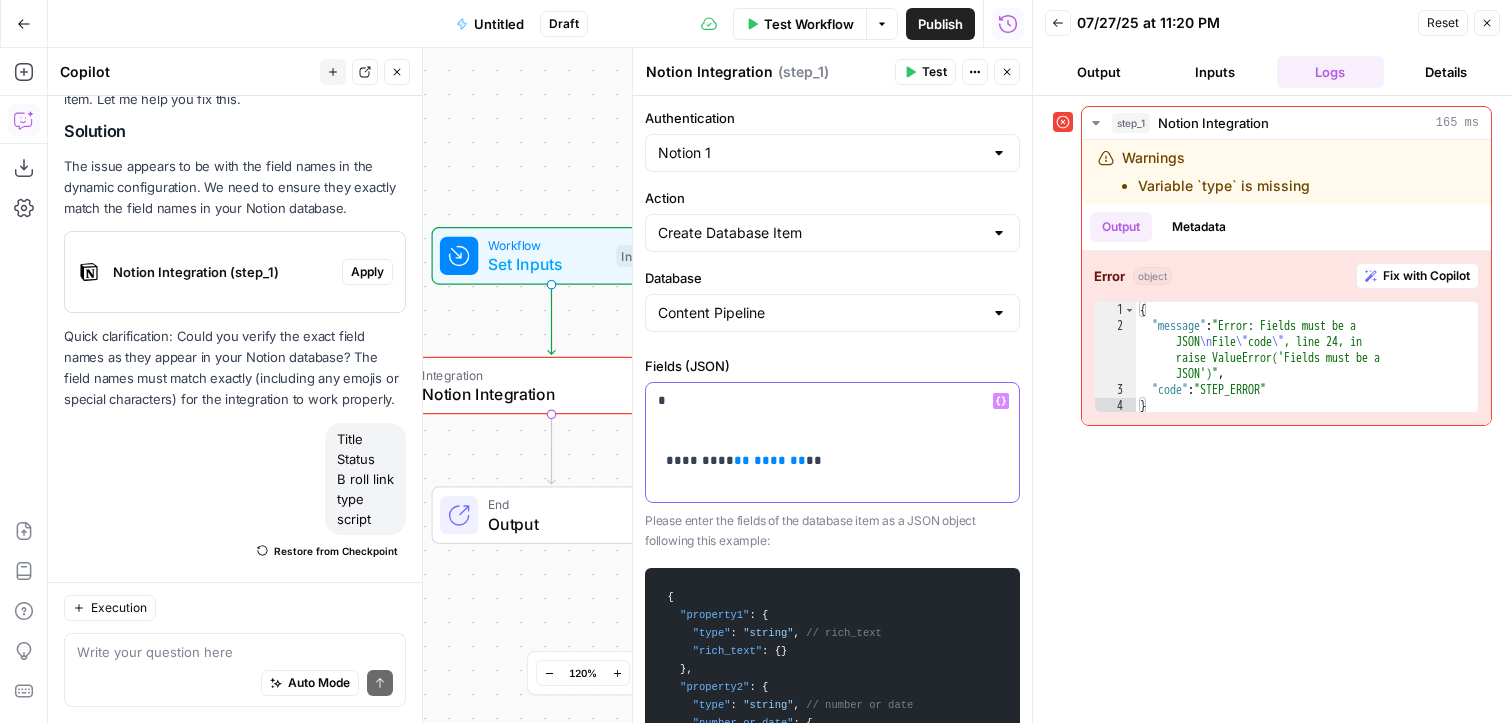 paste 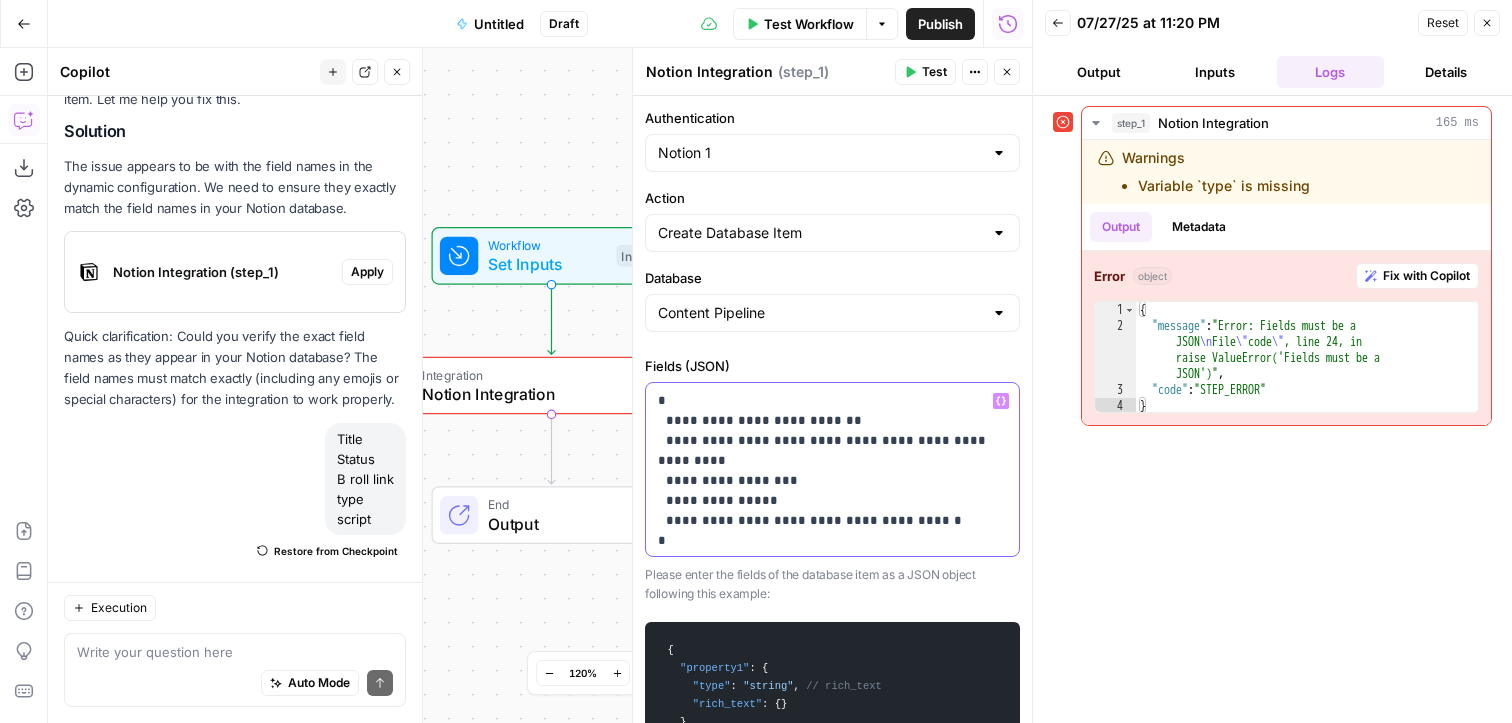 type 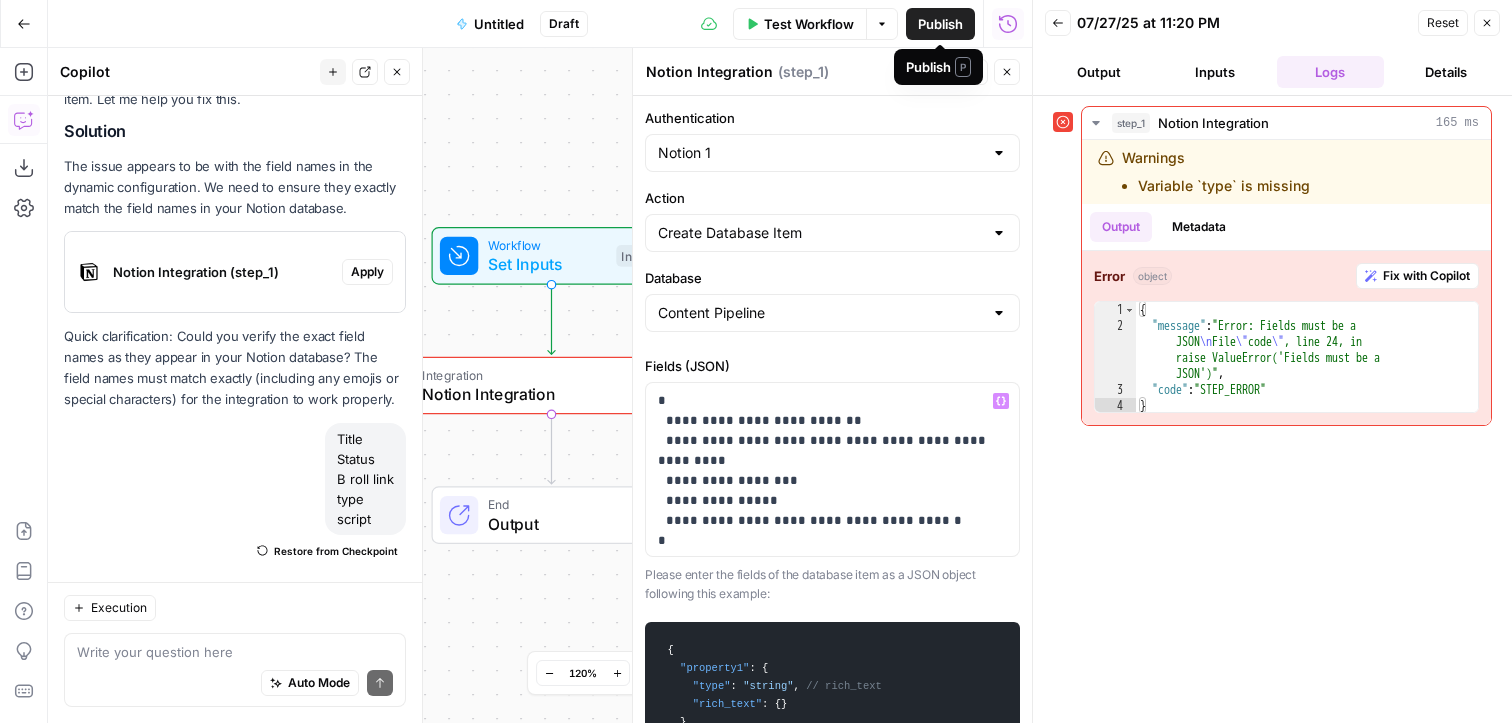 click on "Publish P" at bounding box center [938, 67] 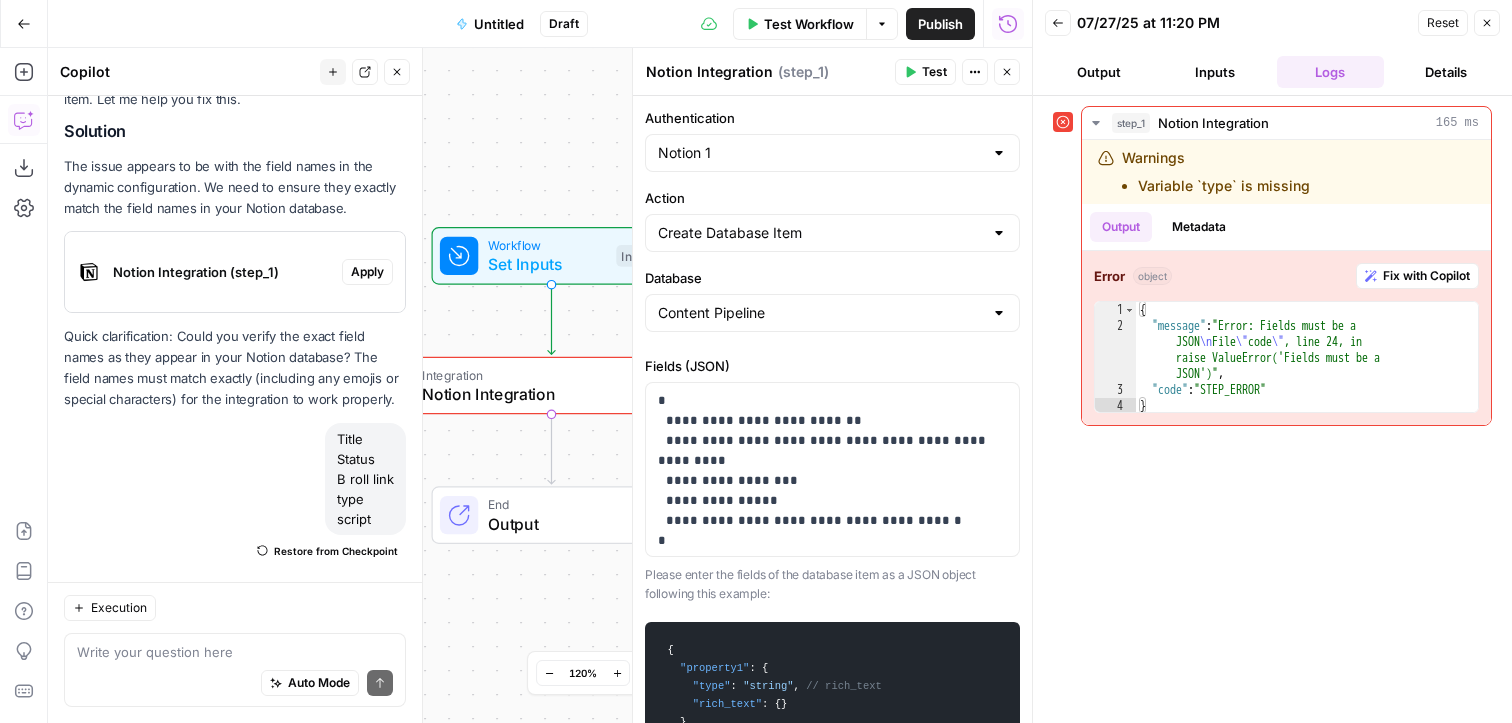 click on "Test" at bounding box center (925, 72) 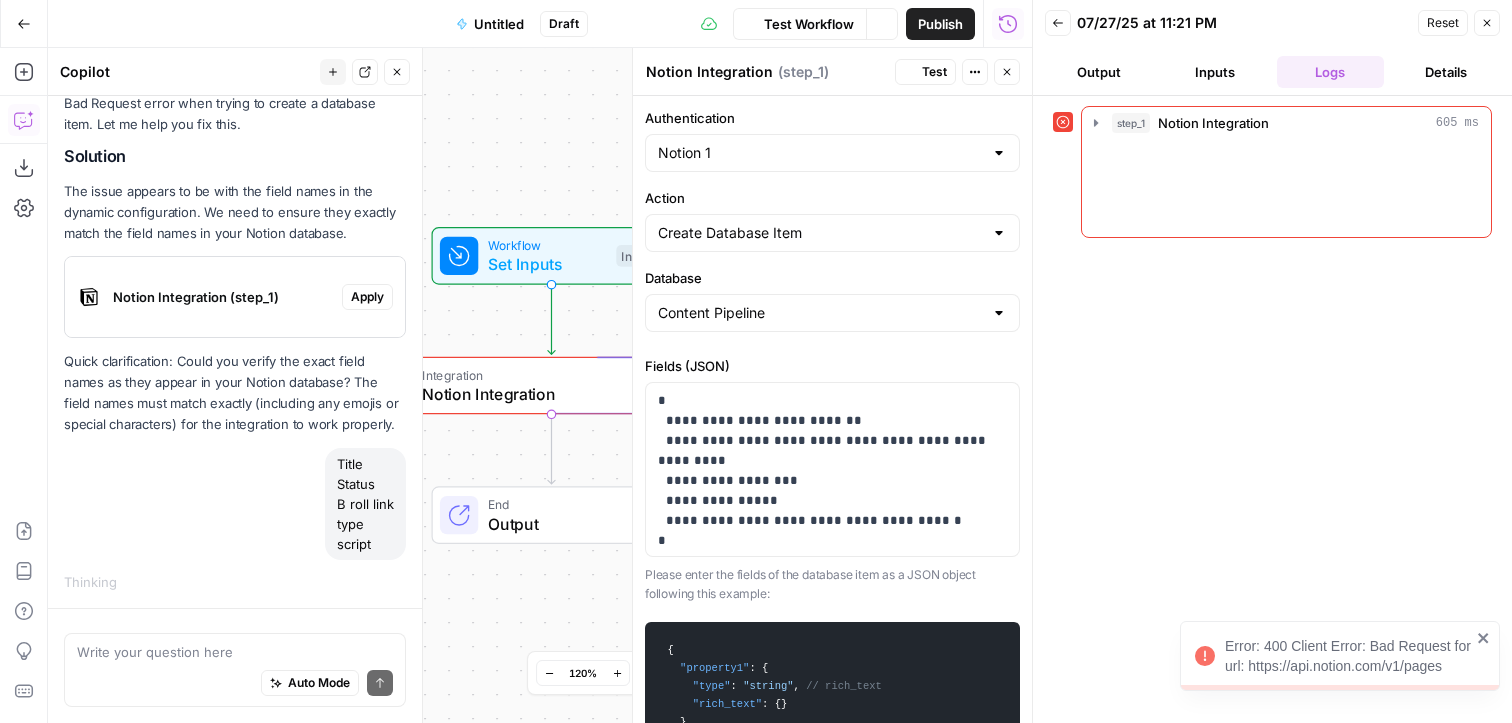 scroll, scrollTop: 779, scrollLeft: 0, axis: vertical 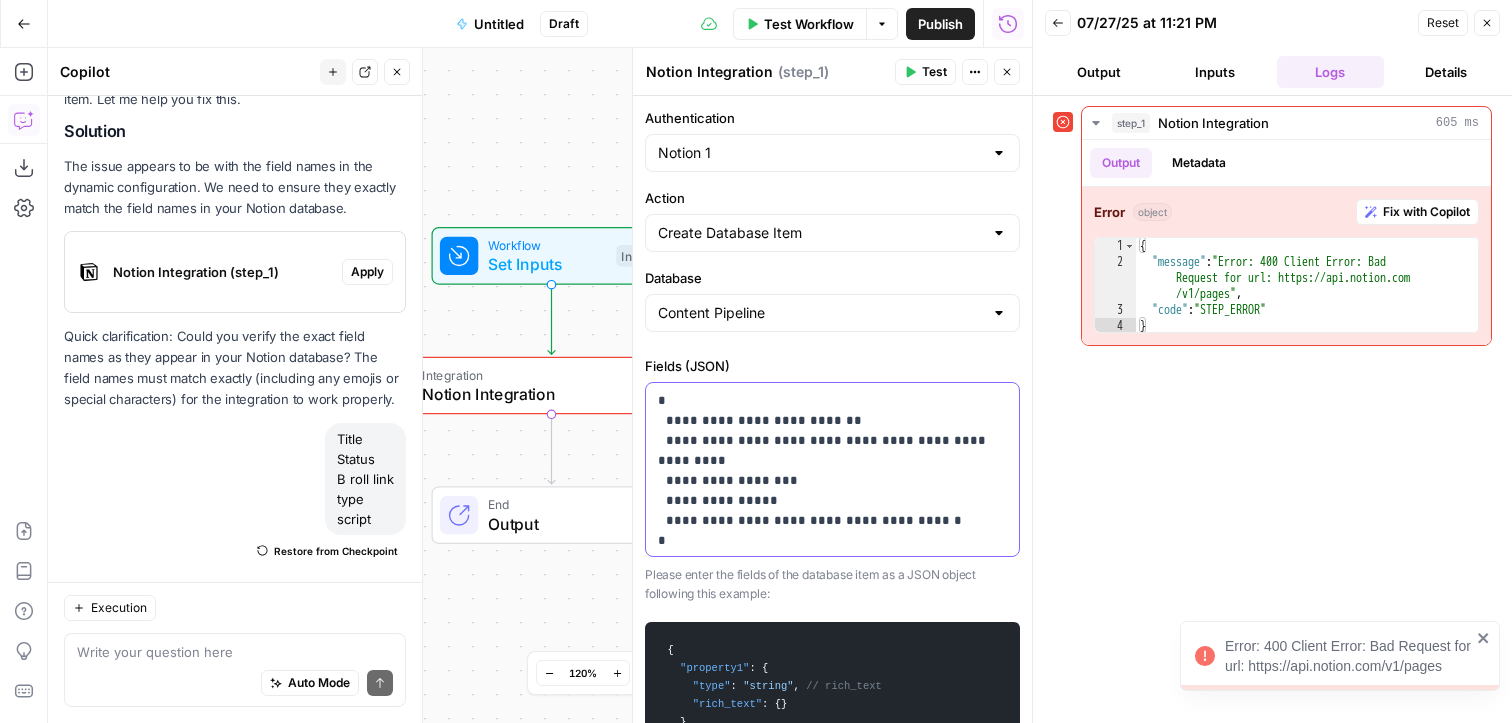 click on "**********" at bounding box center [832, 471] 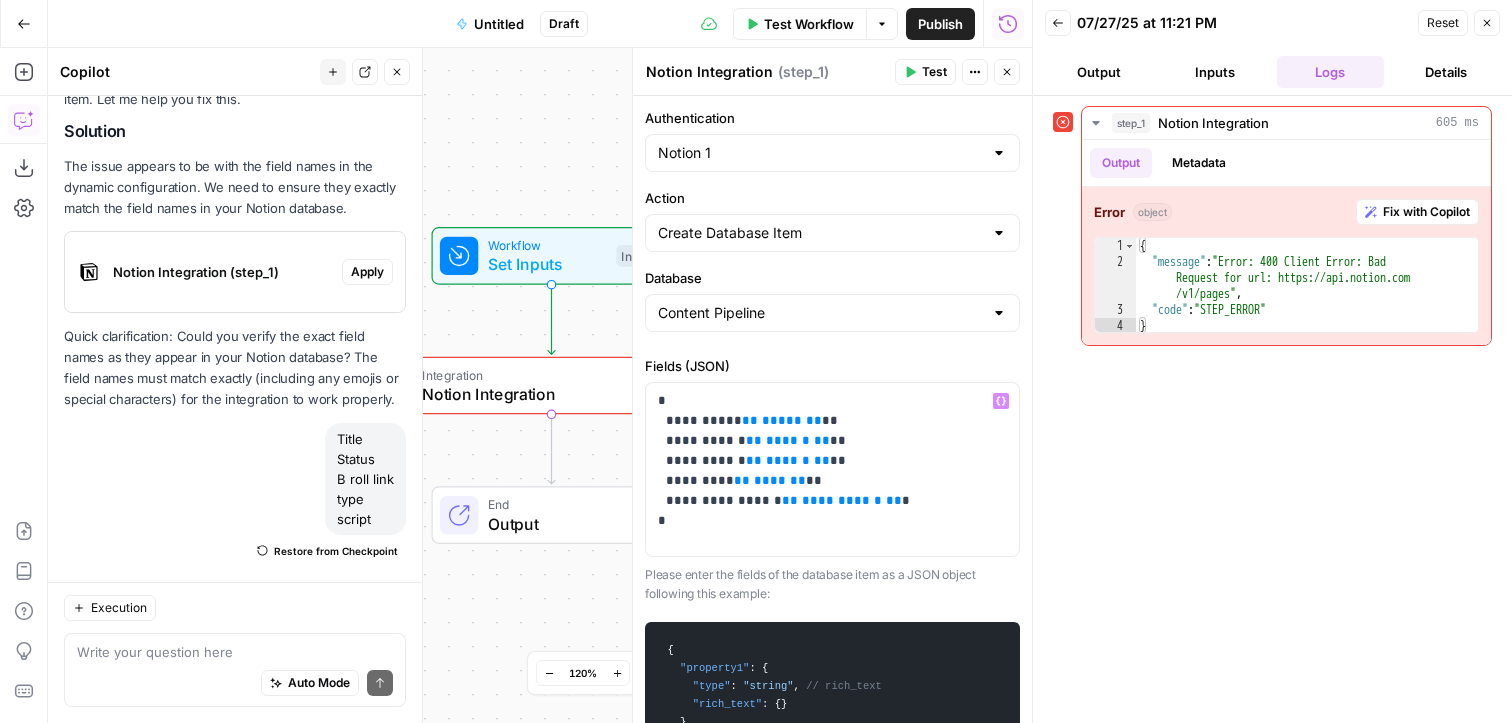 click on "Test" at bounding box center [925, 72] 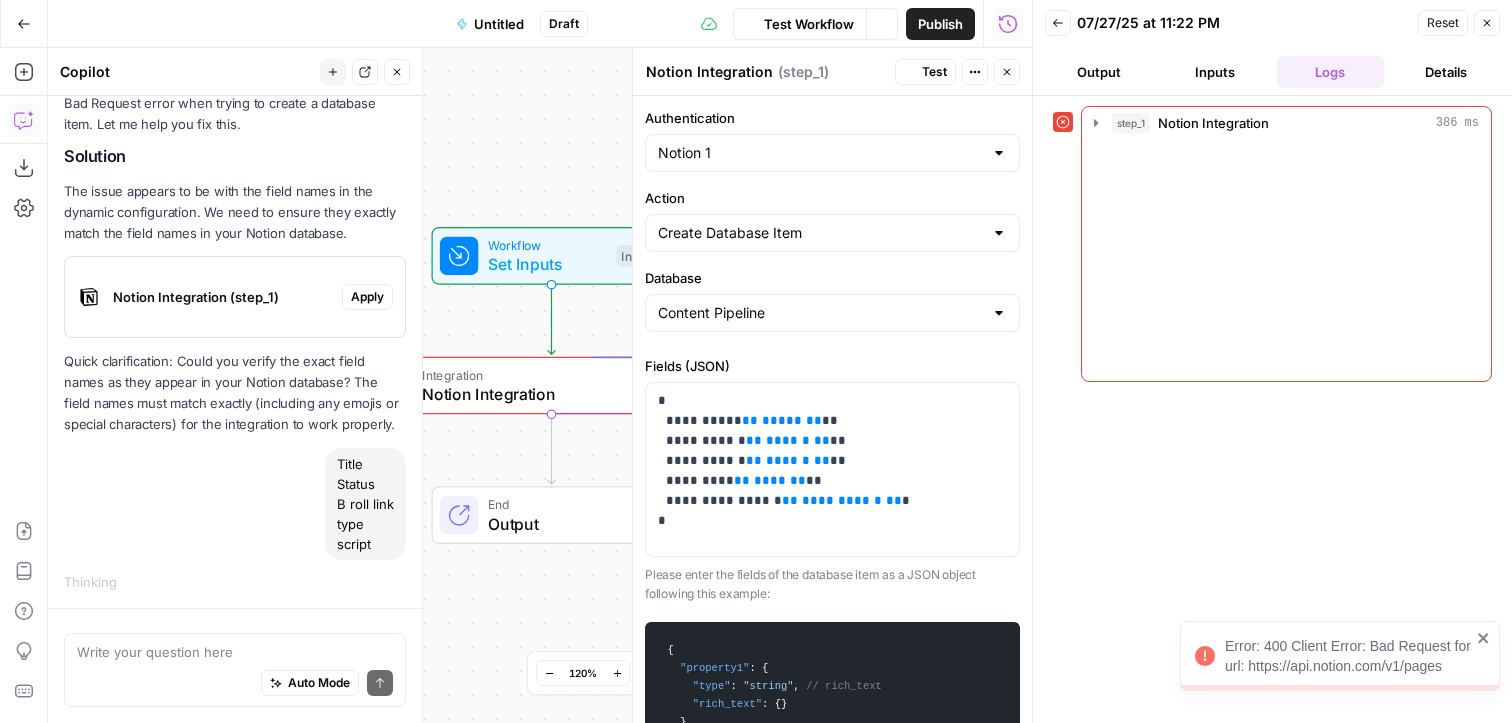 scroll, scrollTop: 779, scrollLeft: 0, axis: vertical 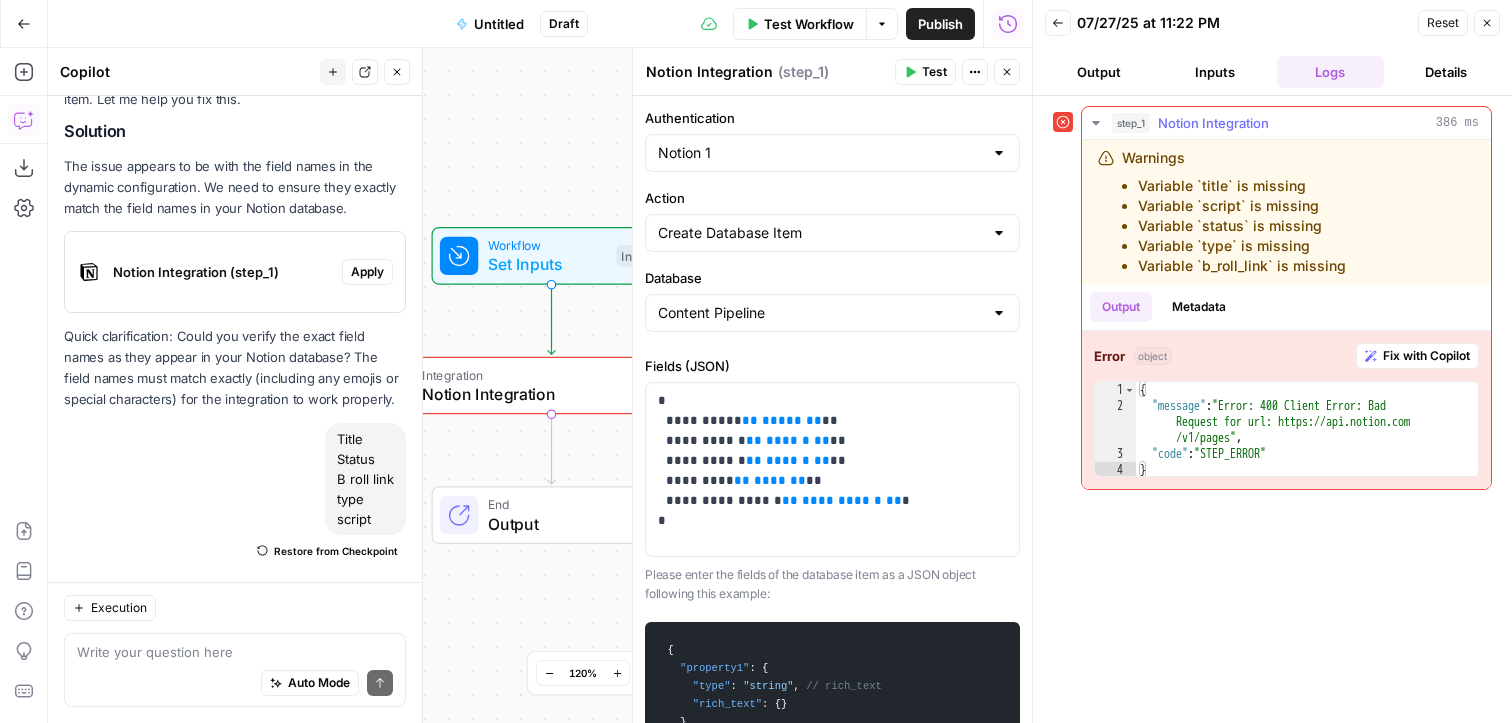 click on "Fix with Copilot" at bounding box center [1426, 356] 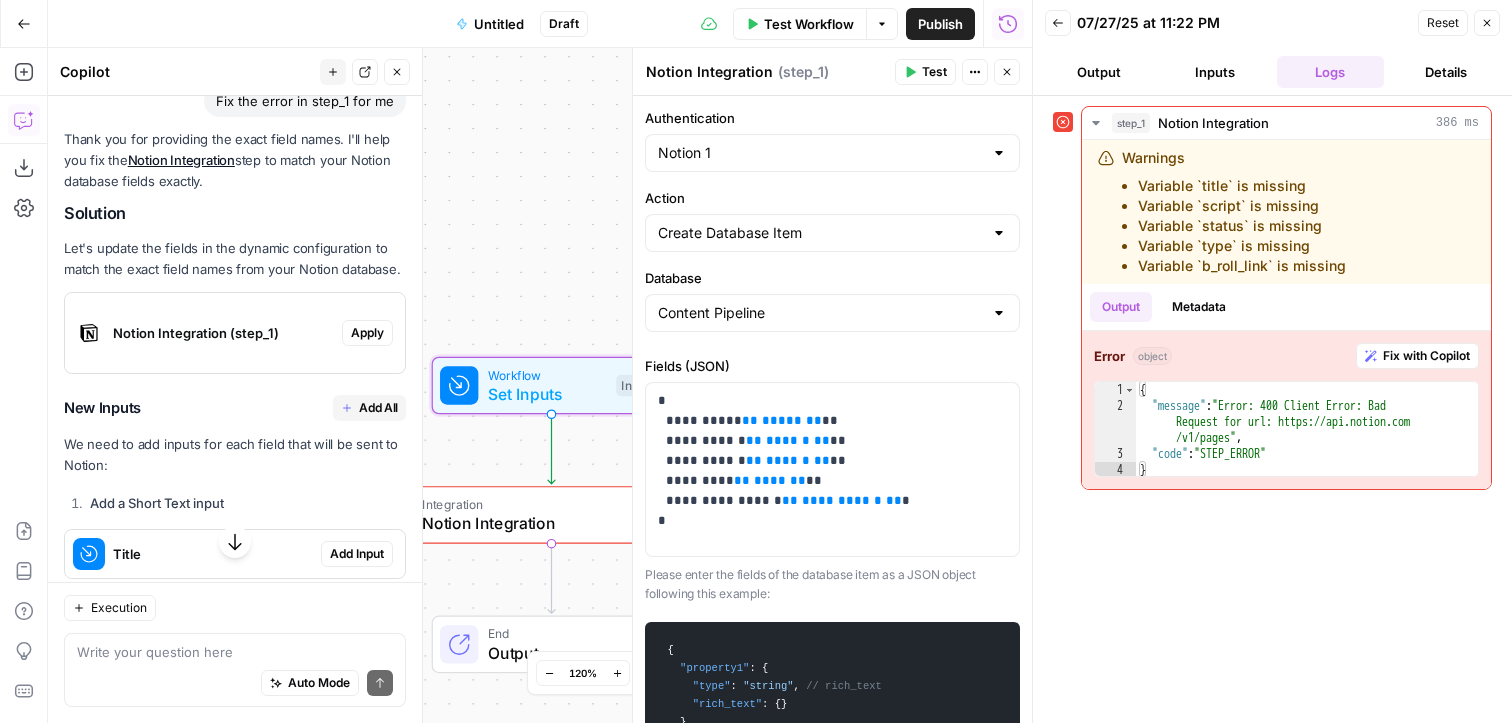 scroll, scrollTop: 1265, scrollLeft: 0, axis: vertical 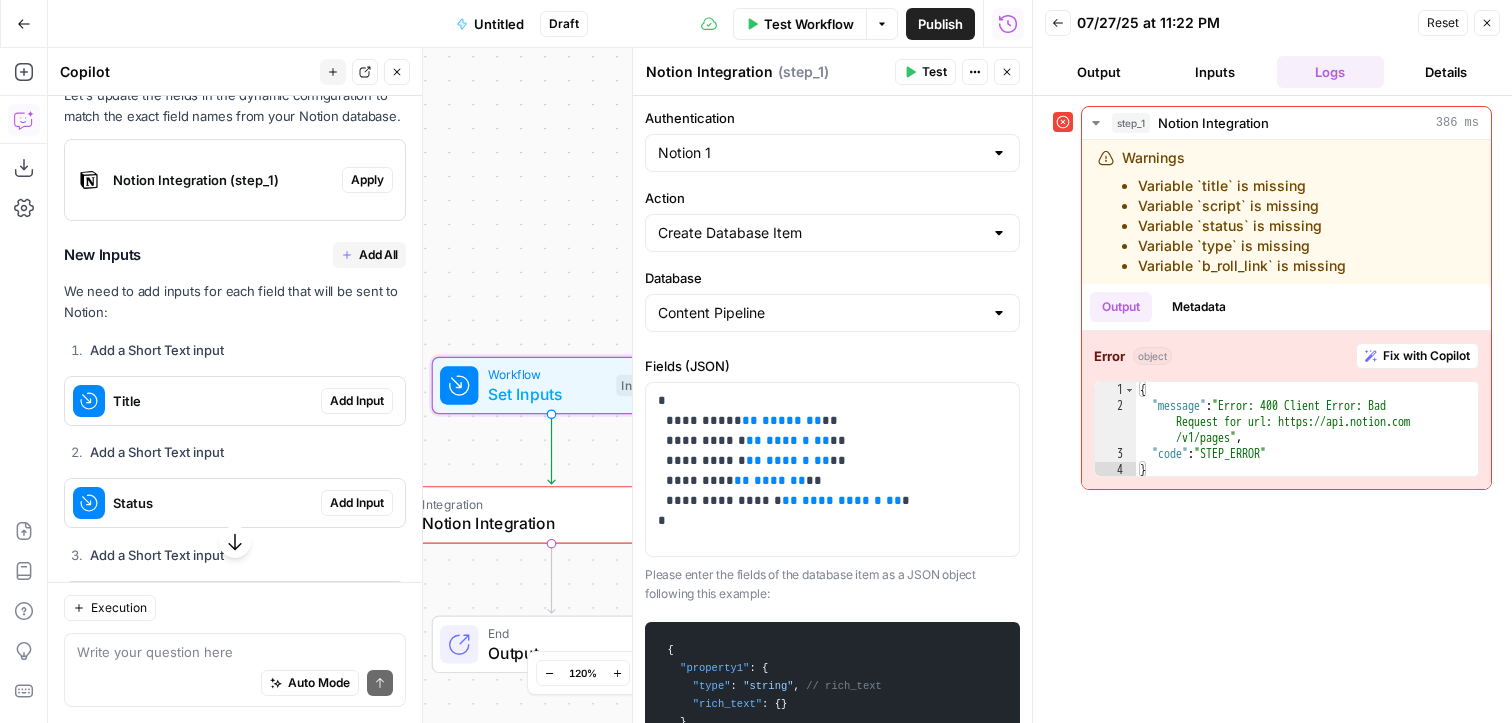 click on "Add Input" at bounding box center (357, 401) 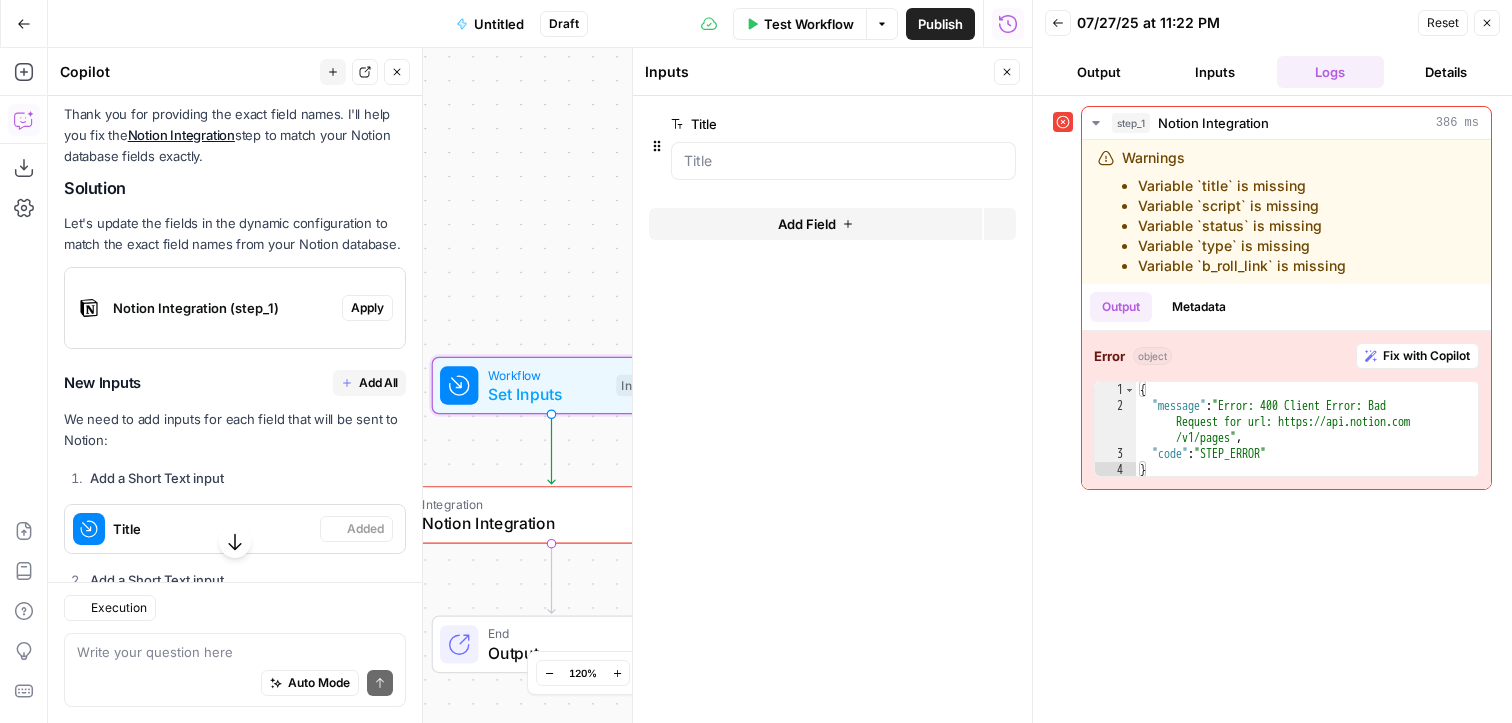 scroll, scrollTop: 1458, scrollLeft: 0, axis: vertical 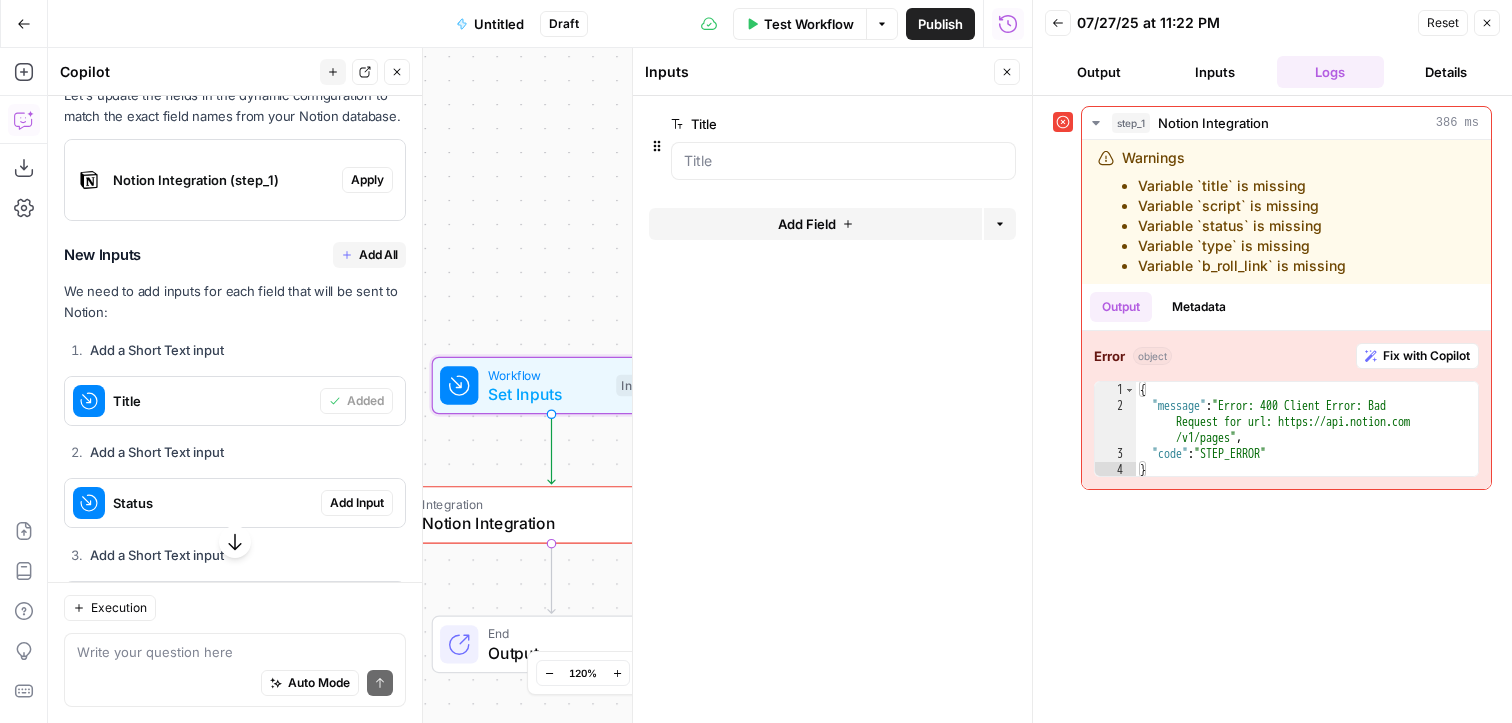 click on "Add Input" at bounding box center [357, 503] 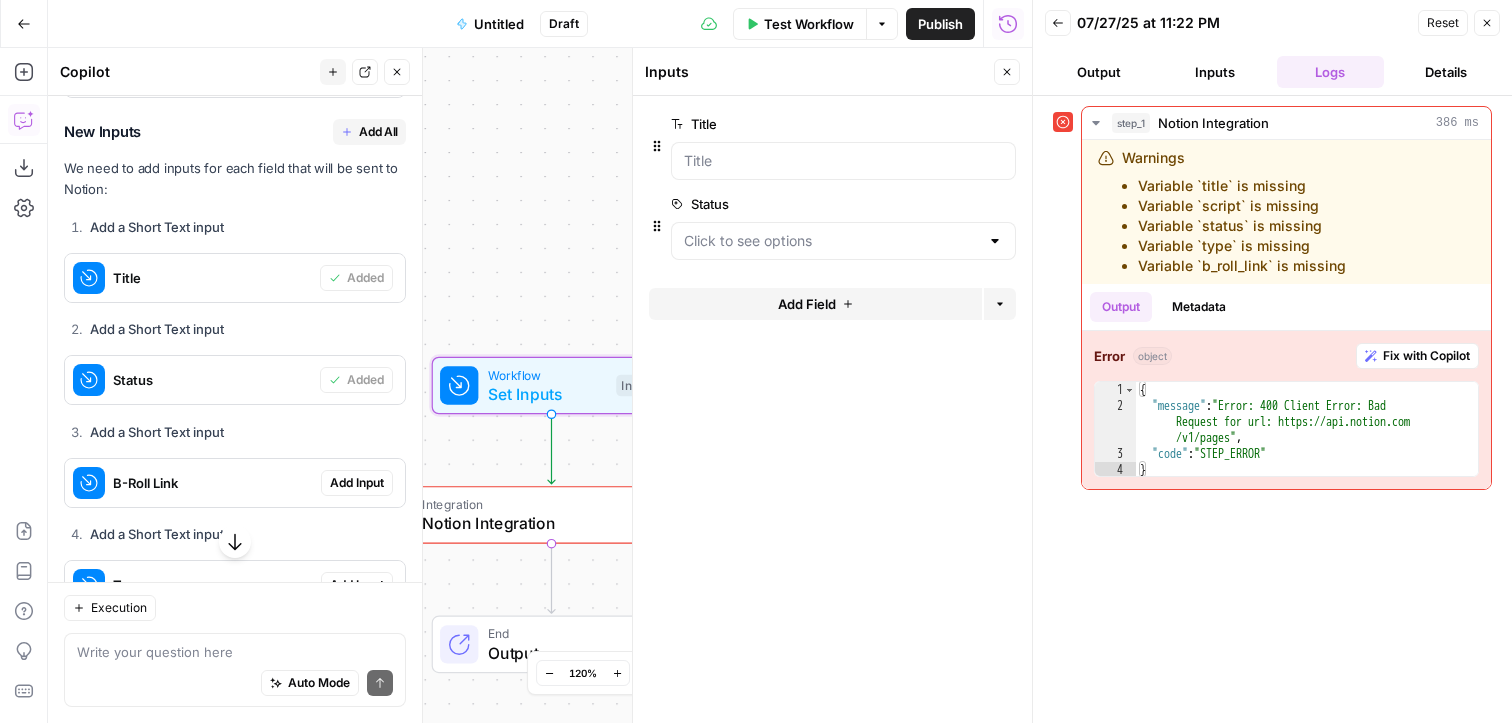 click on "Add Input" at bounding box center [357, 483] 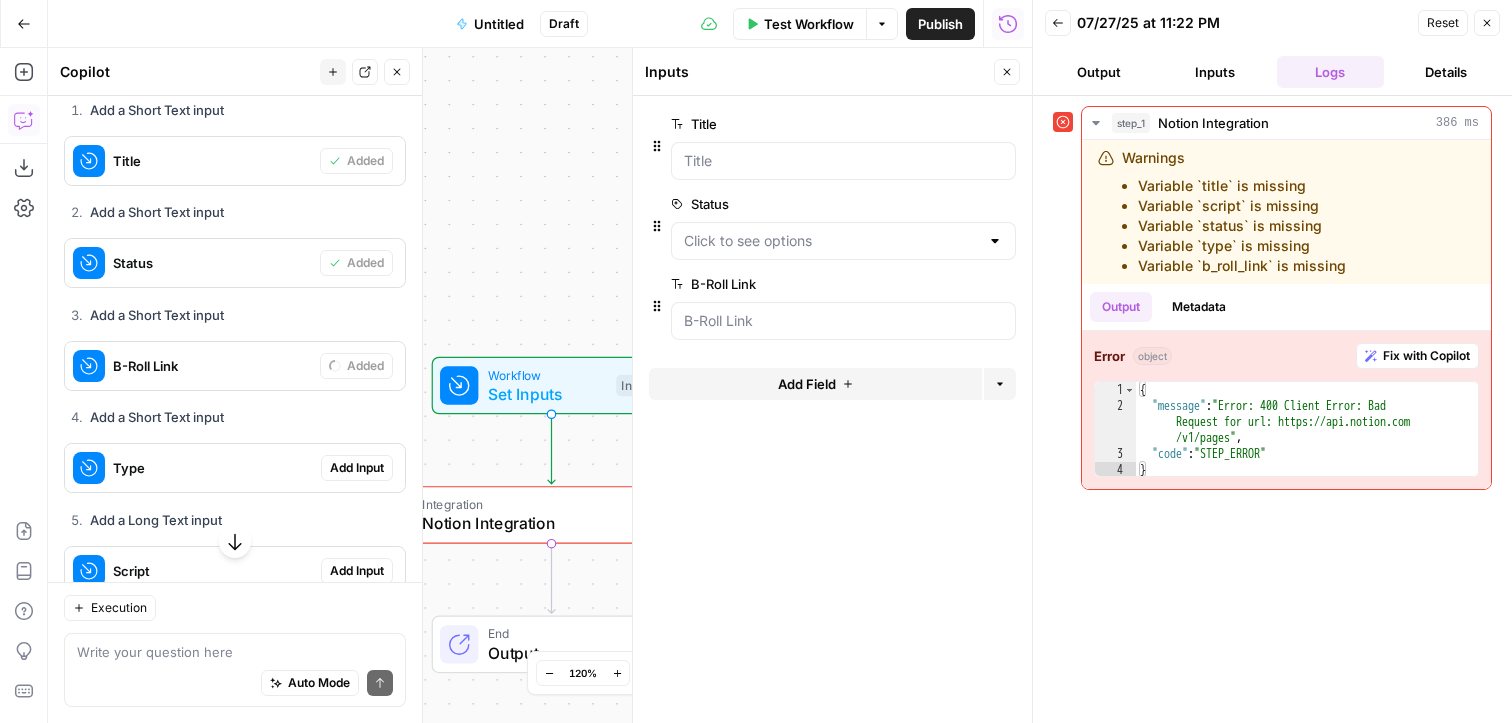 scroll, scrollTop: 1746, scrollLeft: 0, axis: vertical 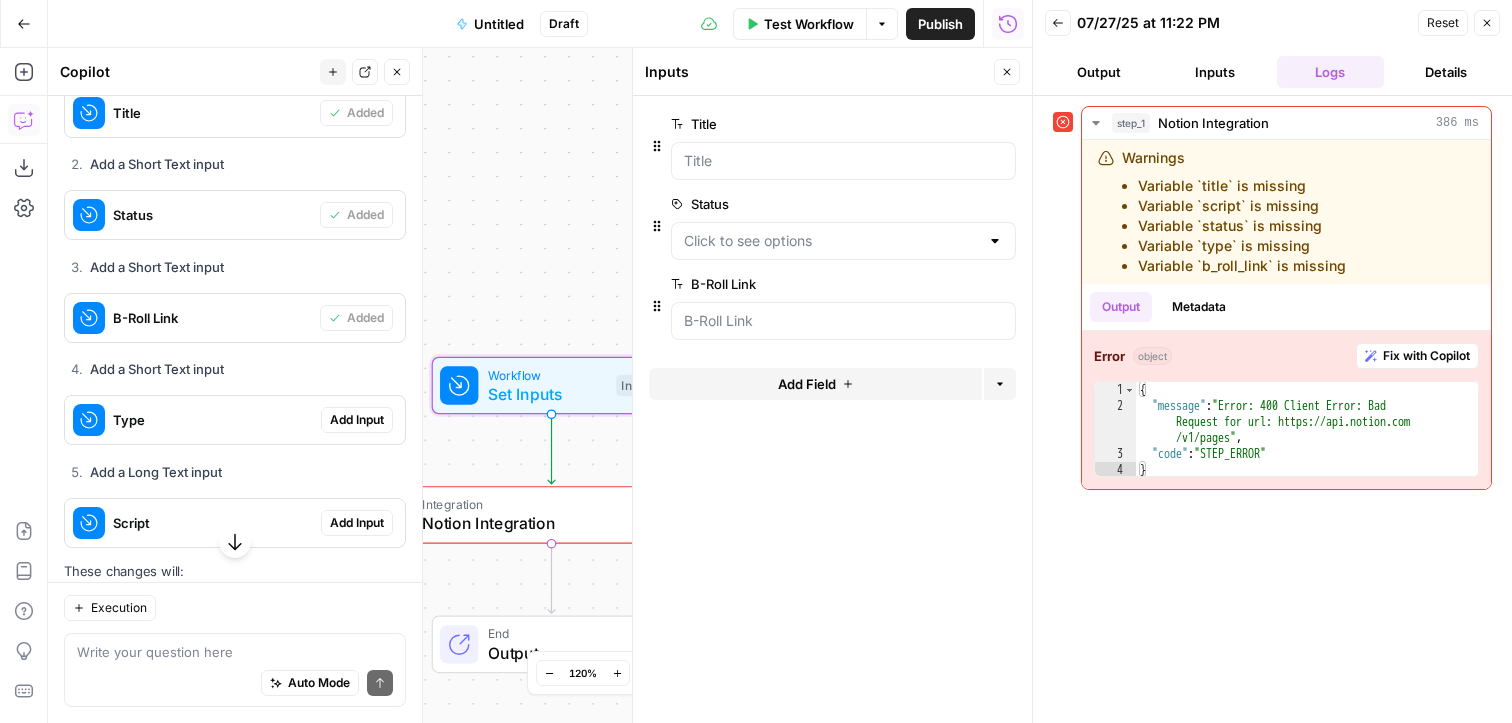 click on "Add Input" at bounding box center [357, 420] 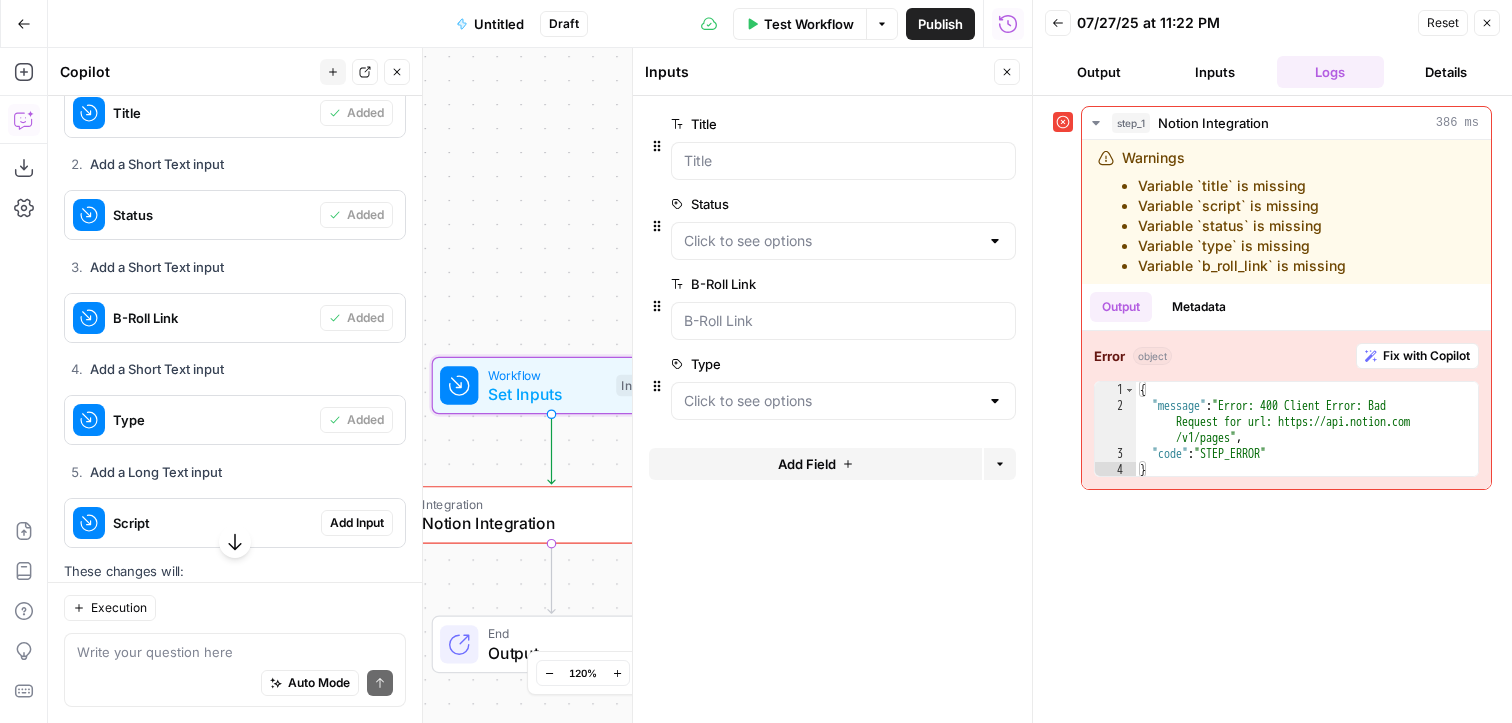 click on "Add Input" at bounding box center [357, 523] 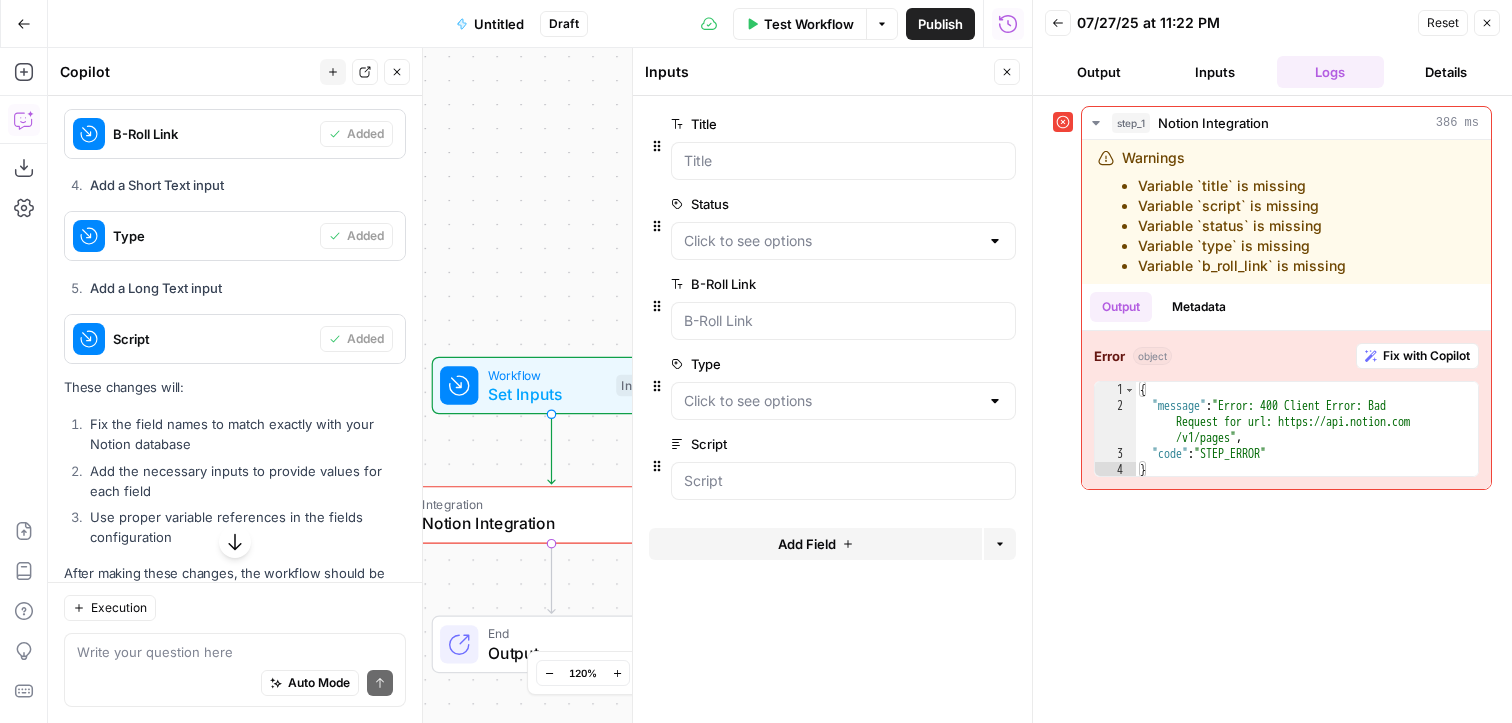 scroll, scrollTop: 2001, scrollLeft: 0, axis: vertical 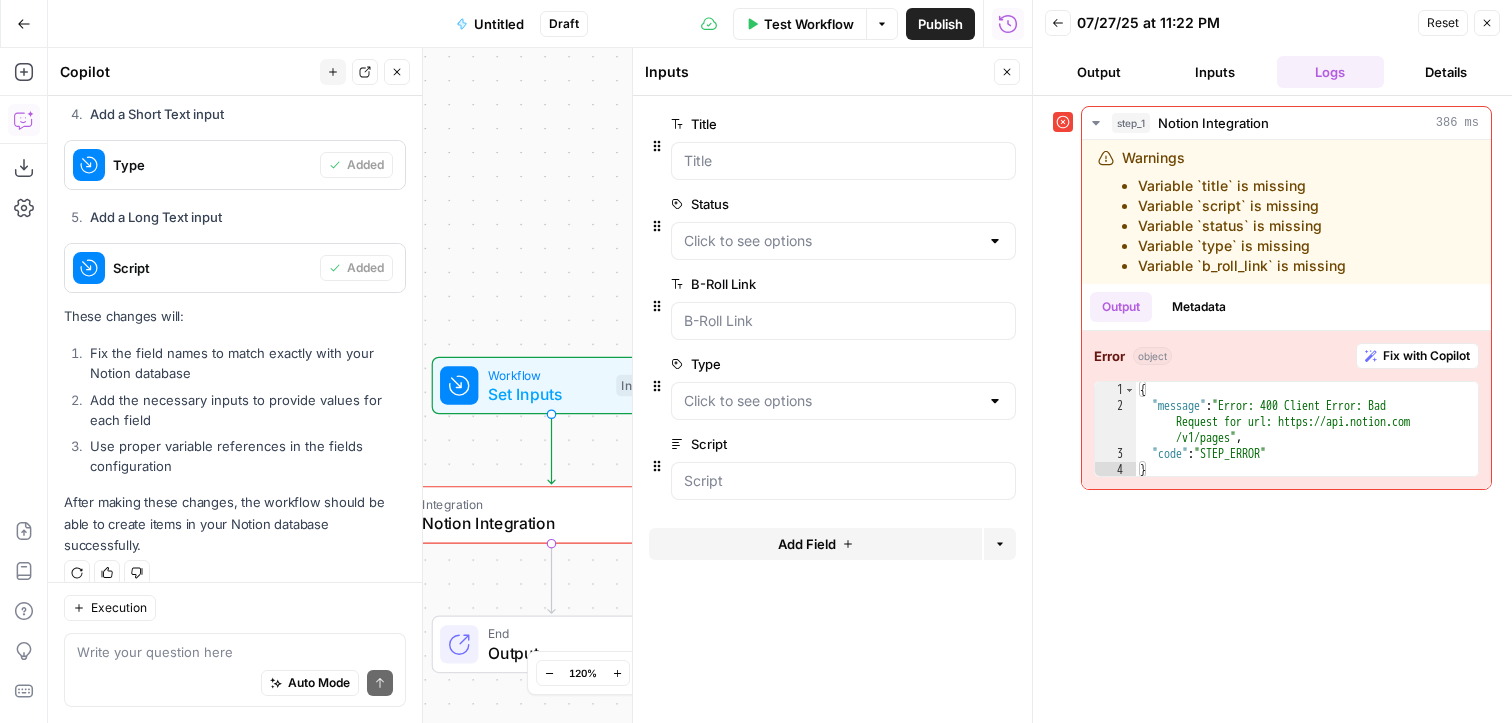 click at bounding box center (843, 401) 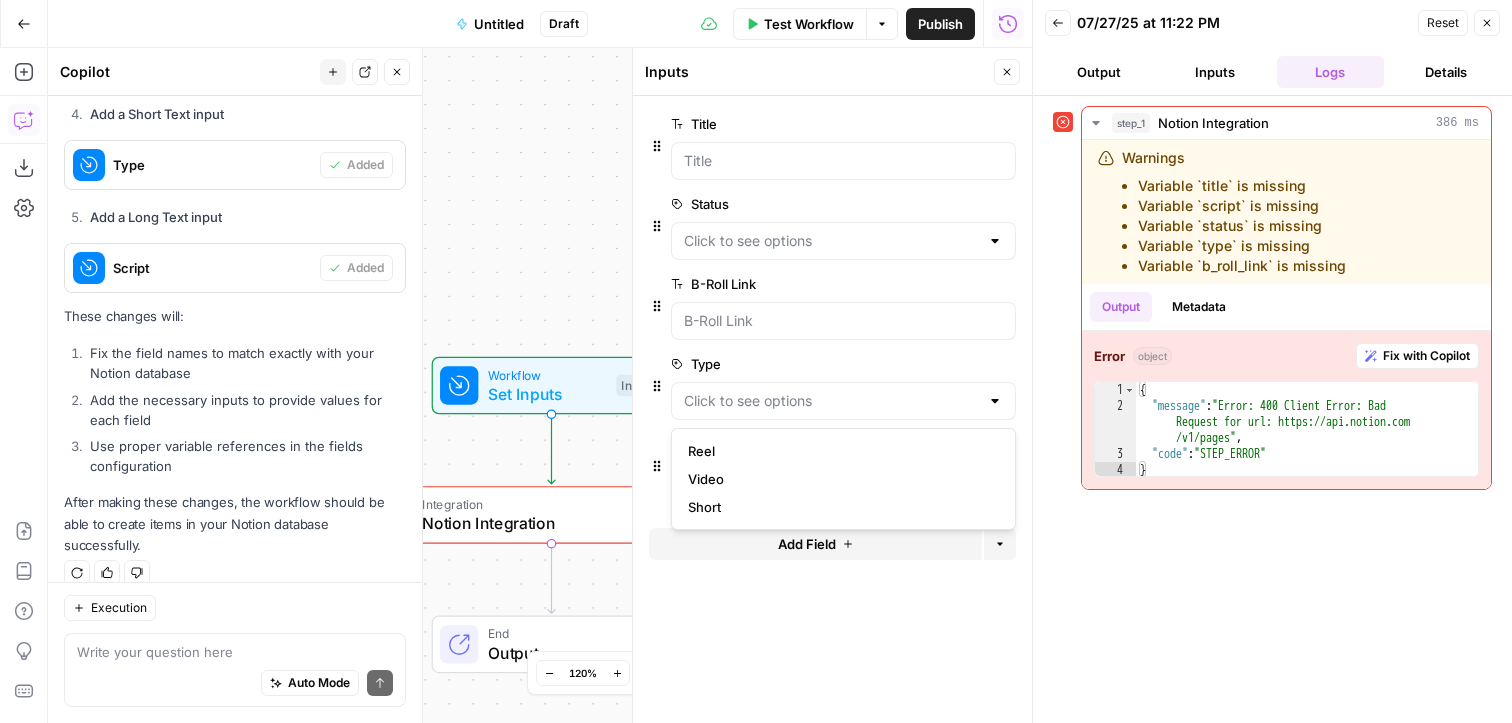 click on "Type" at bounding box center [787, 364] 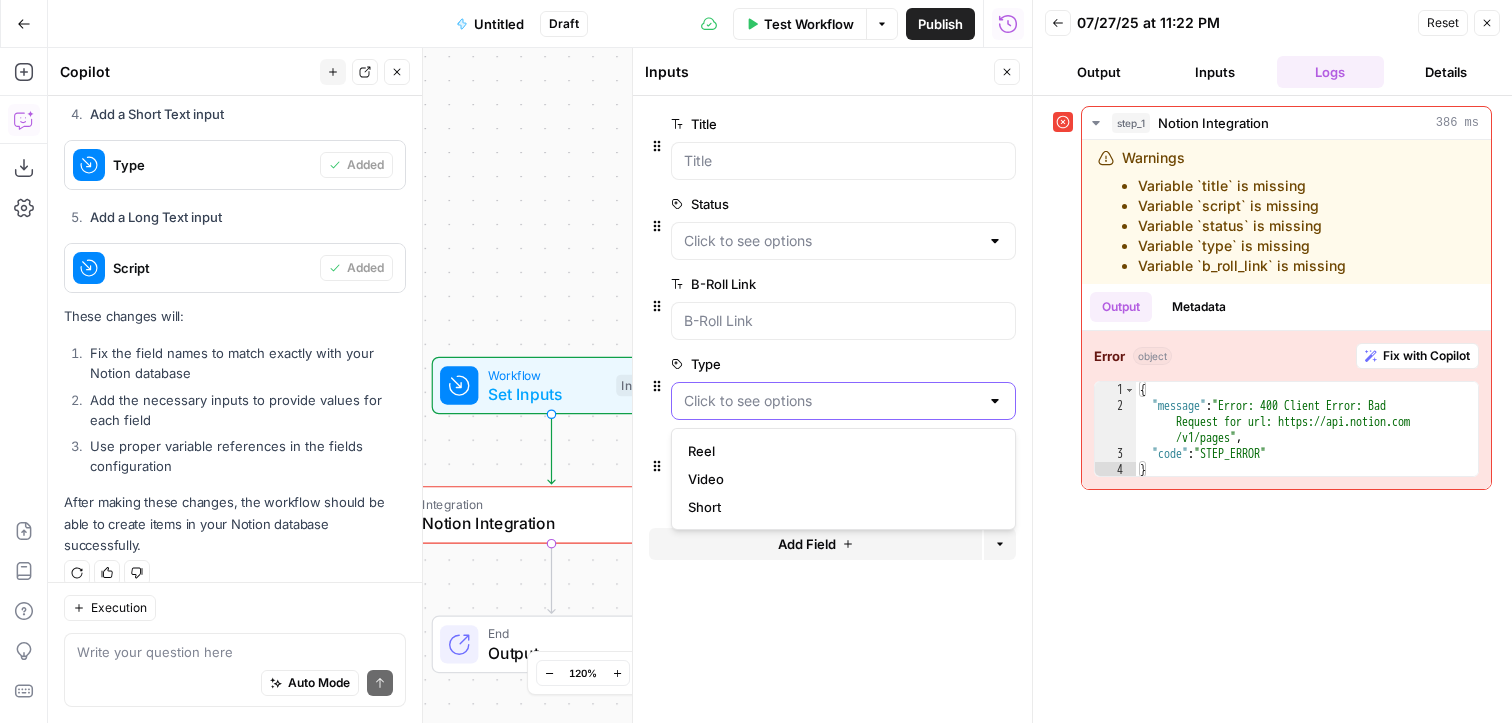 click on "Type" at bounding box center [831, 401] 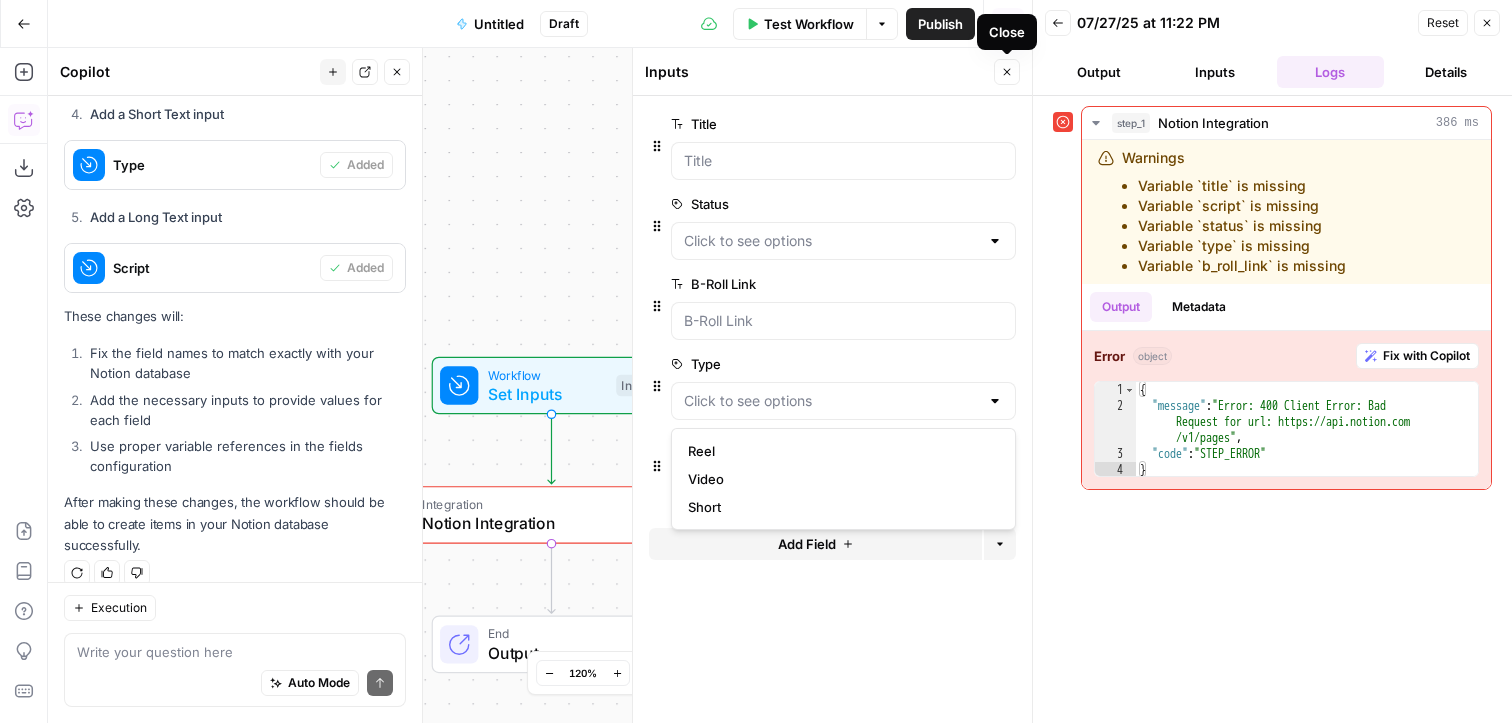 click on "Close" at bounding box center (1007, 72) 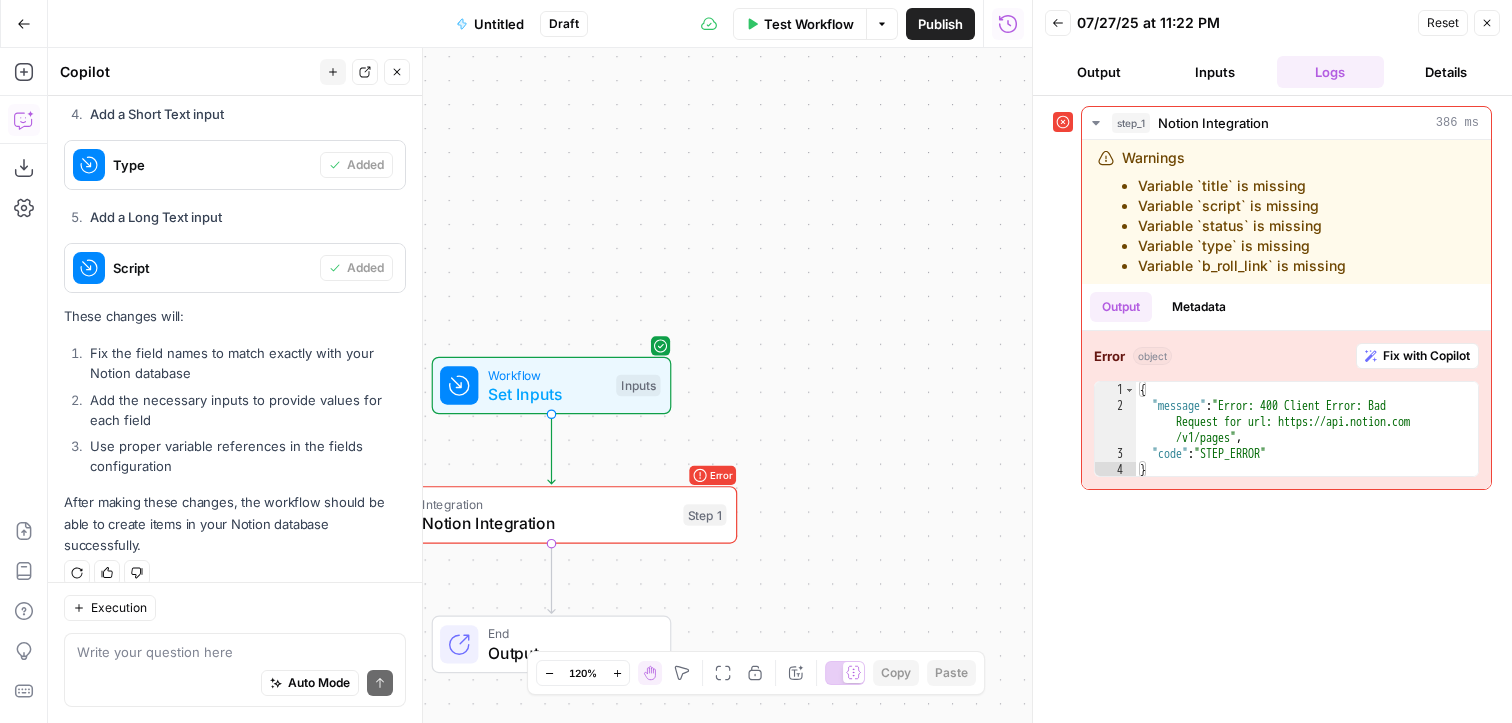 click on "Test Workflow" at bounding box center [809, 24] 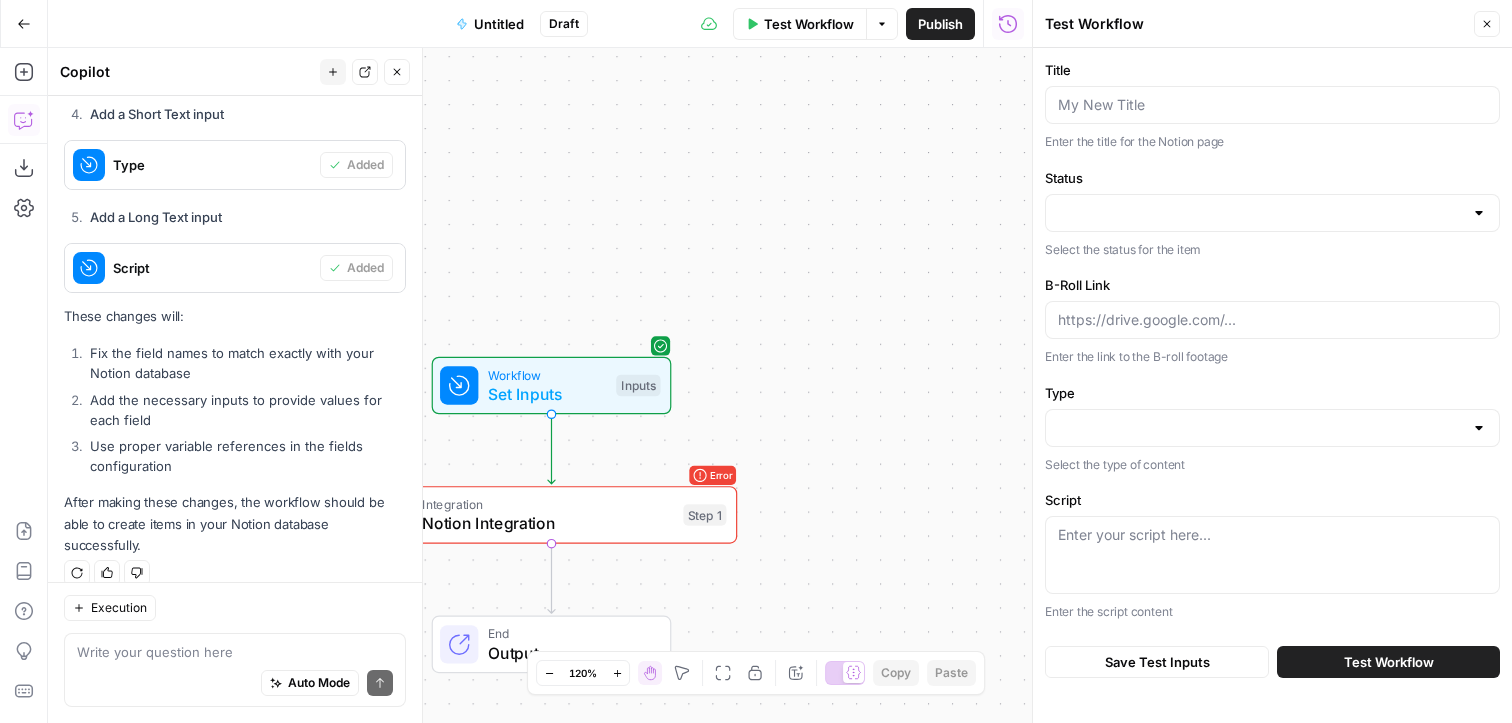 click on "Test Workflow" at bounding box center (1389, 662) 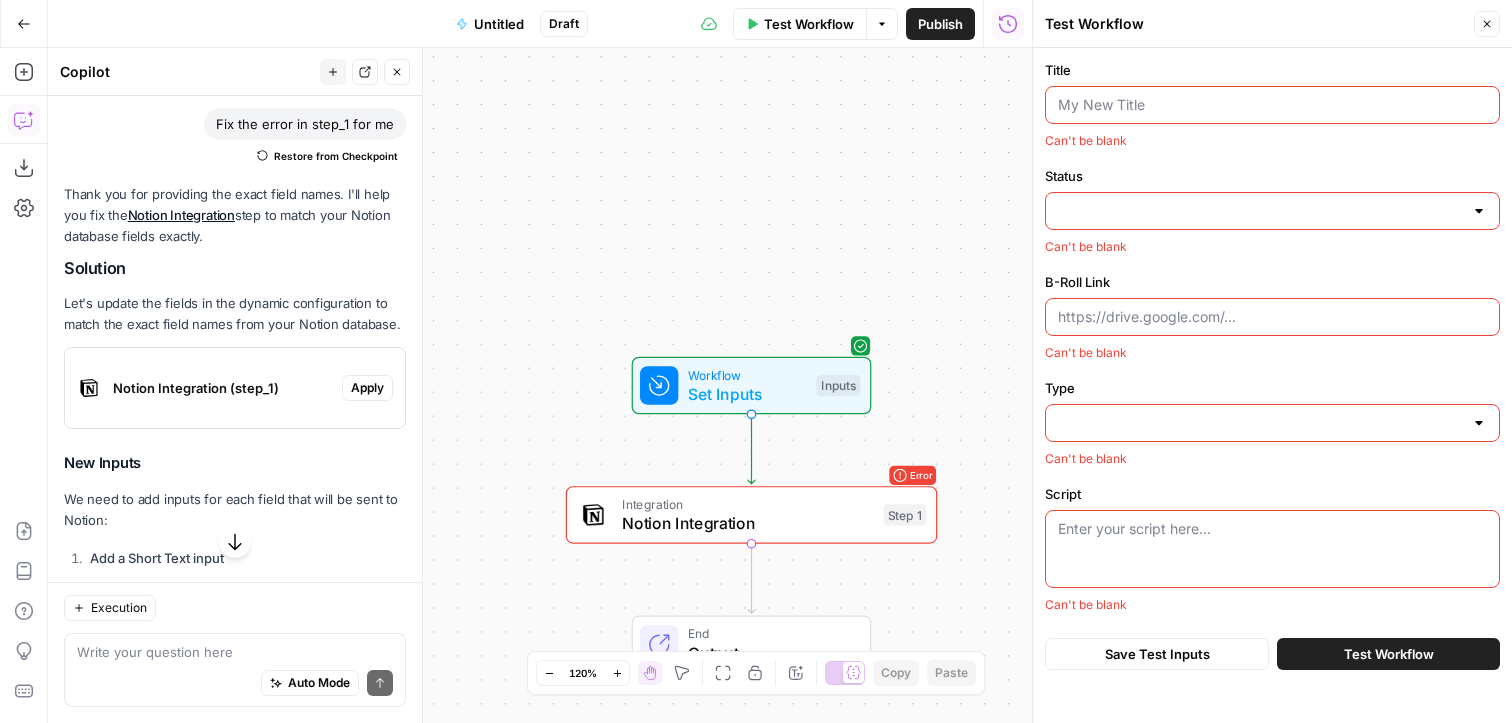 scroll, scrollTop: 1214, scrollLeft: 0, axis: vertical 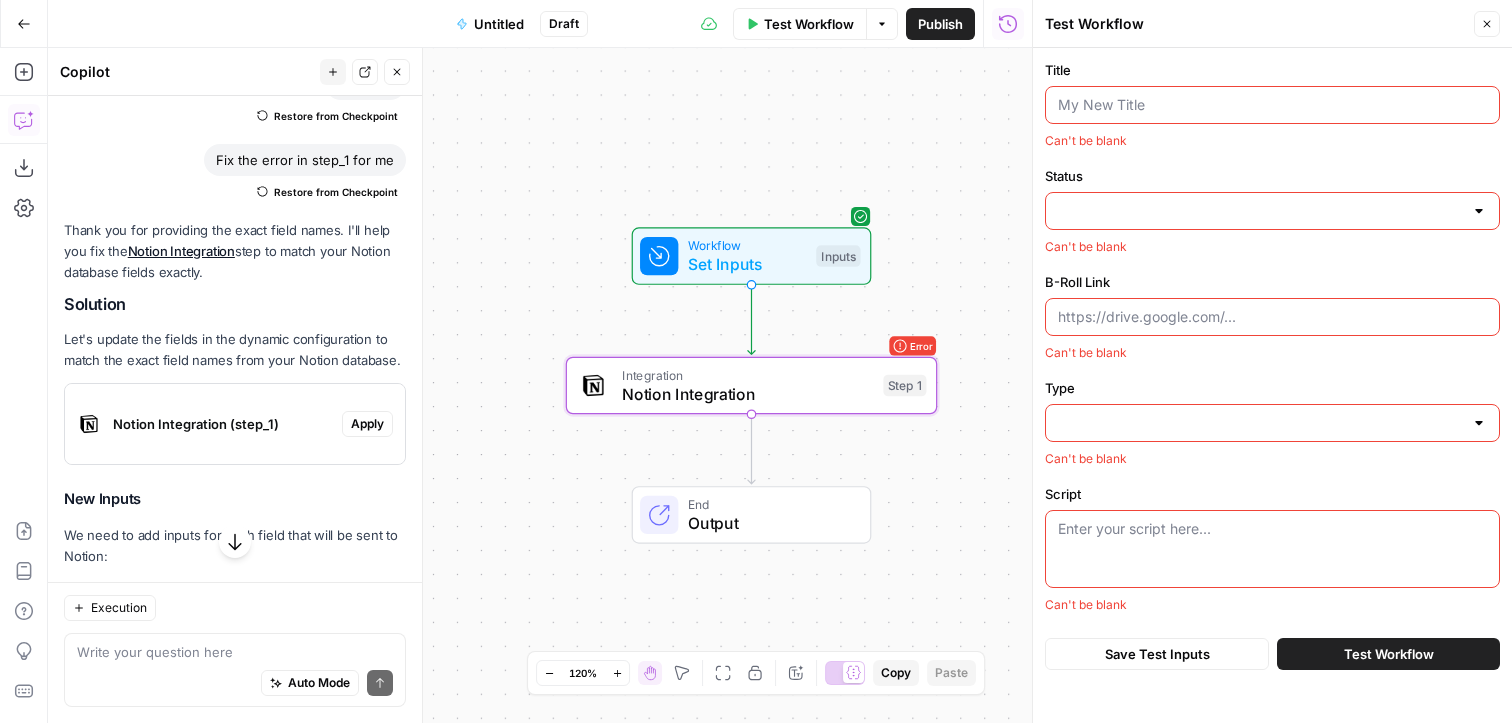 click on "Apply" at bounding box center (367, 424) 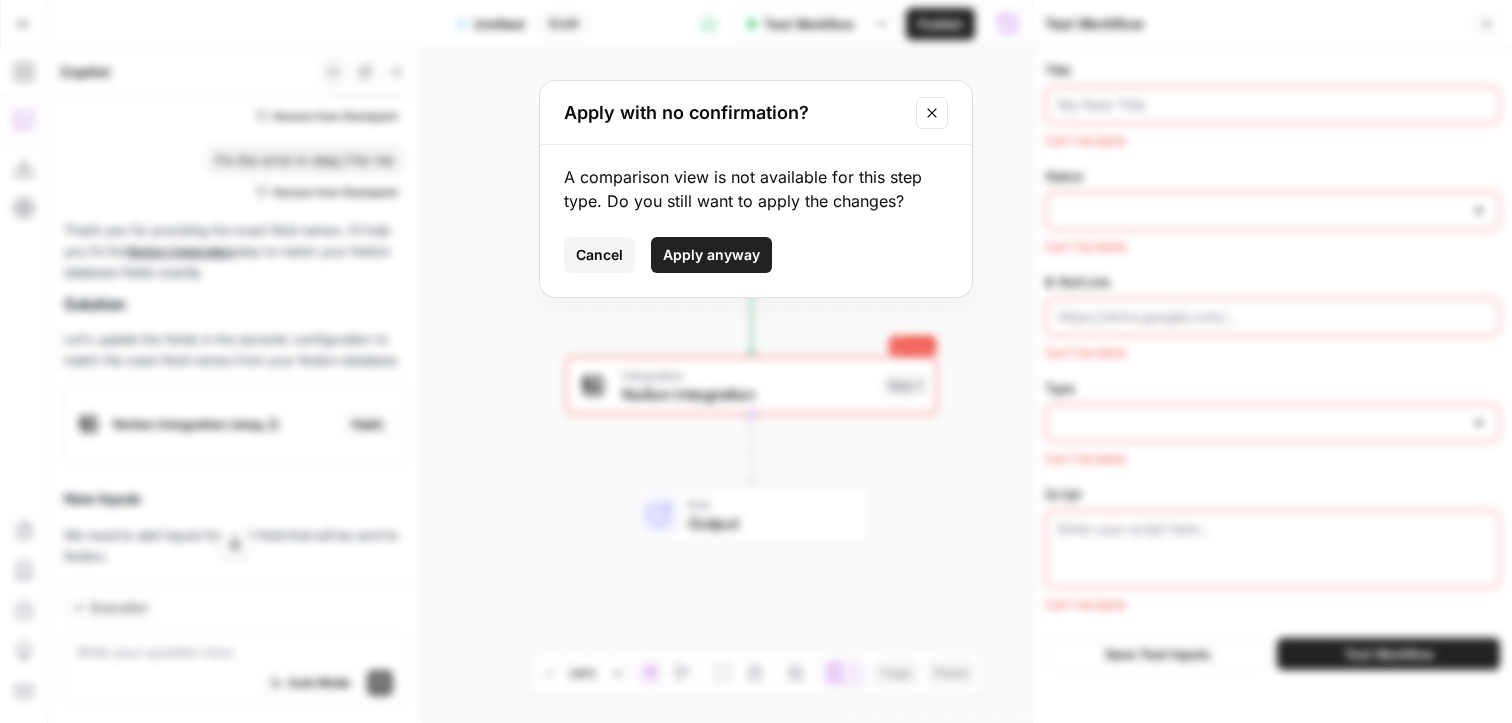 click on "Apply anyway" at bounding box center (711, 255) 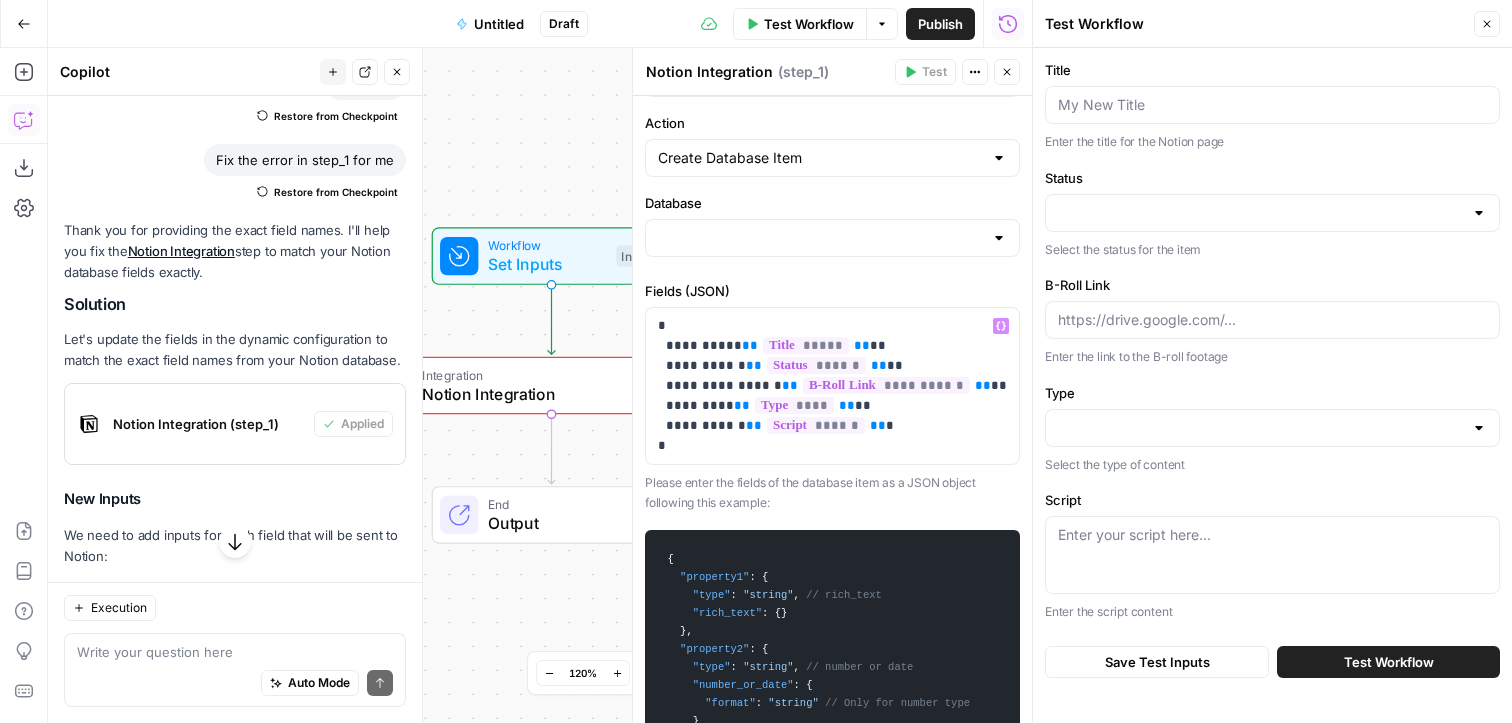 scroll, scrollTop: 79, scrollLeft: 0, axis: vertical 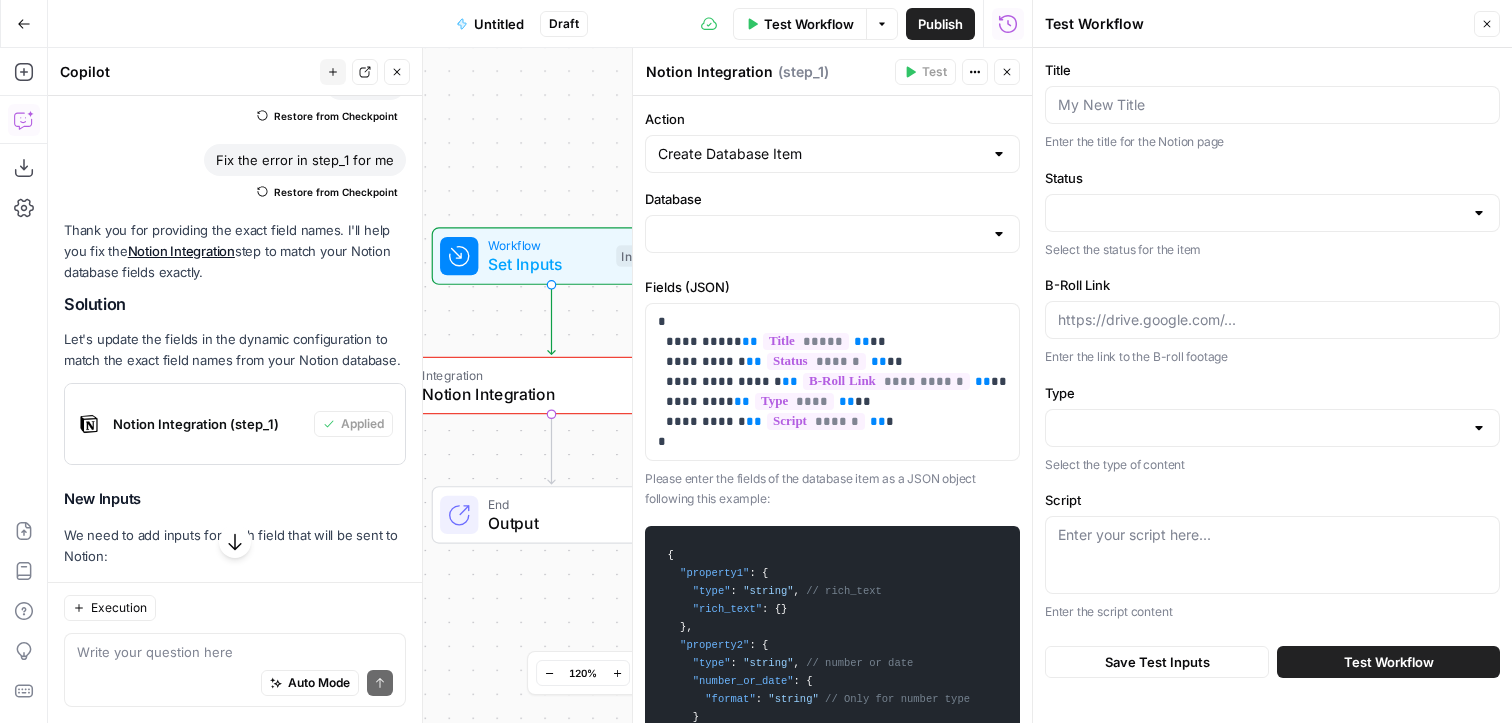 type on "Content Pipeline" 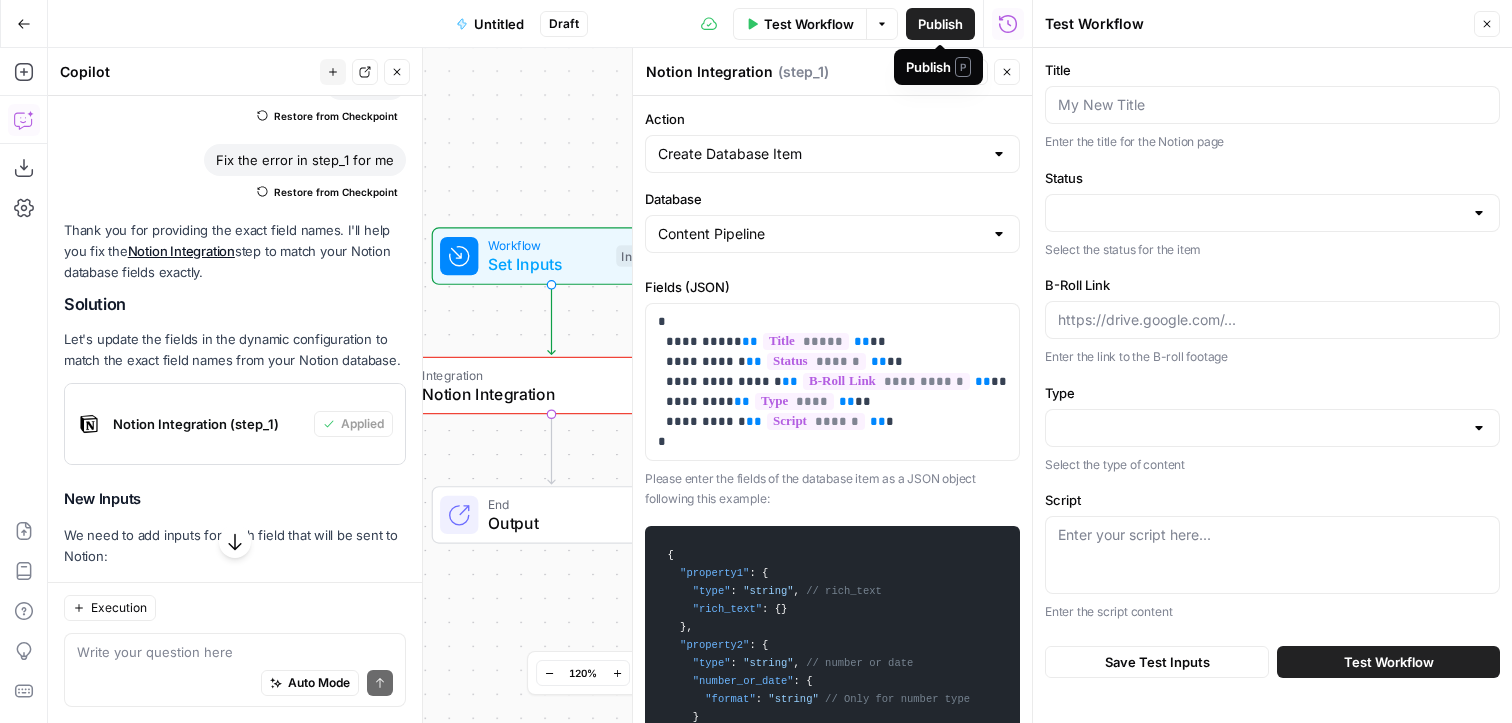 click on "Publish P" at bounding box center [938, 67] 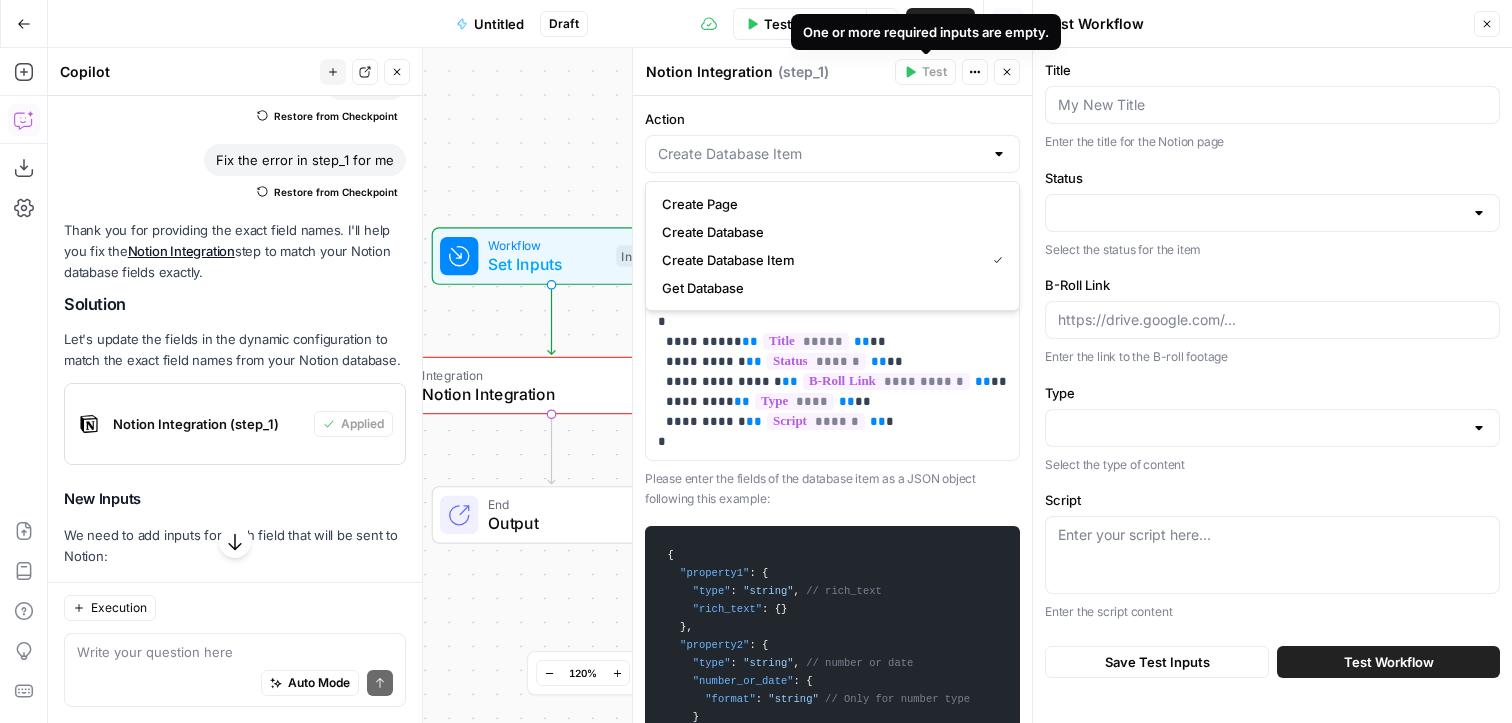 type on "Create Database Item" 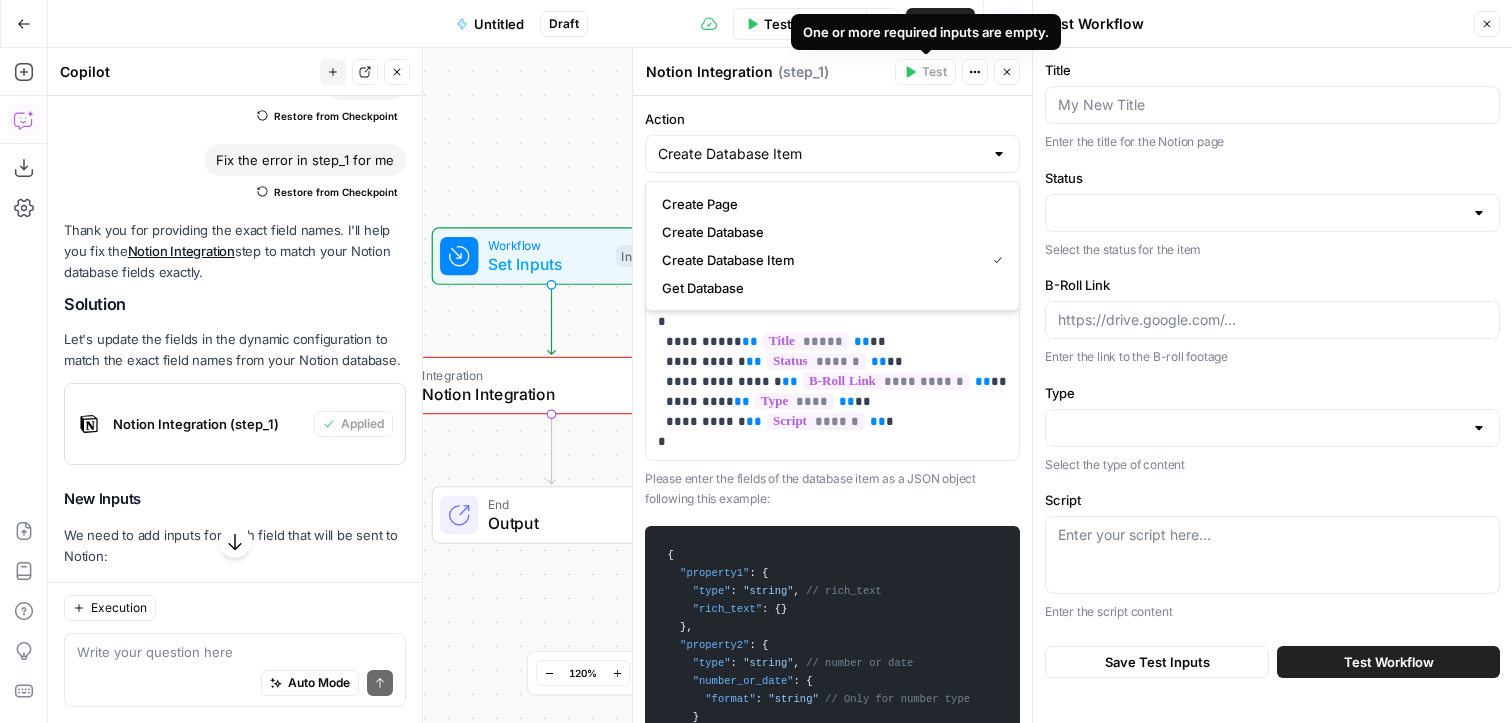 click on "Notion Integration Notion Integration  ( step_1 )" at bounding box center [767, 72] 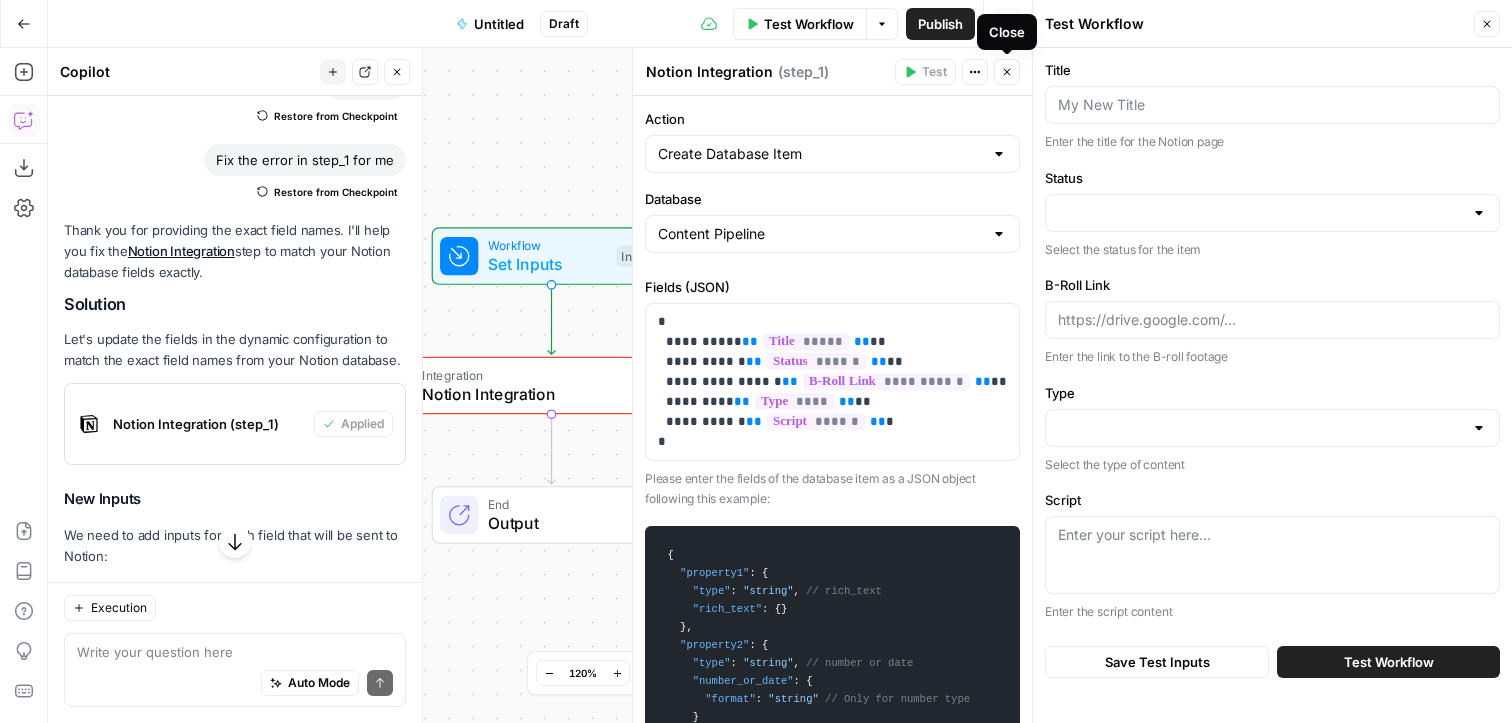 click 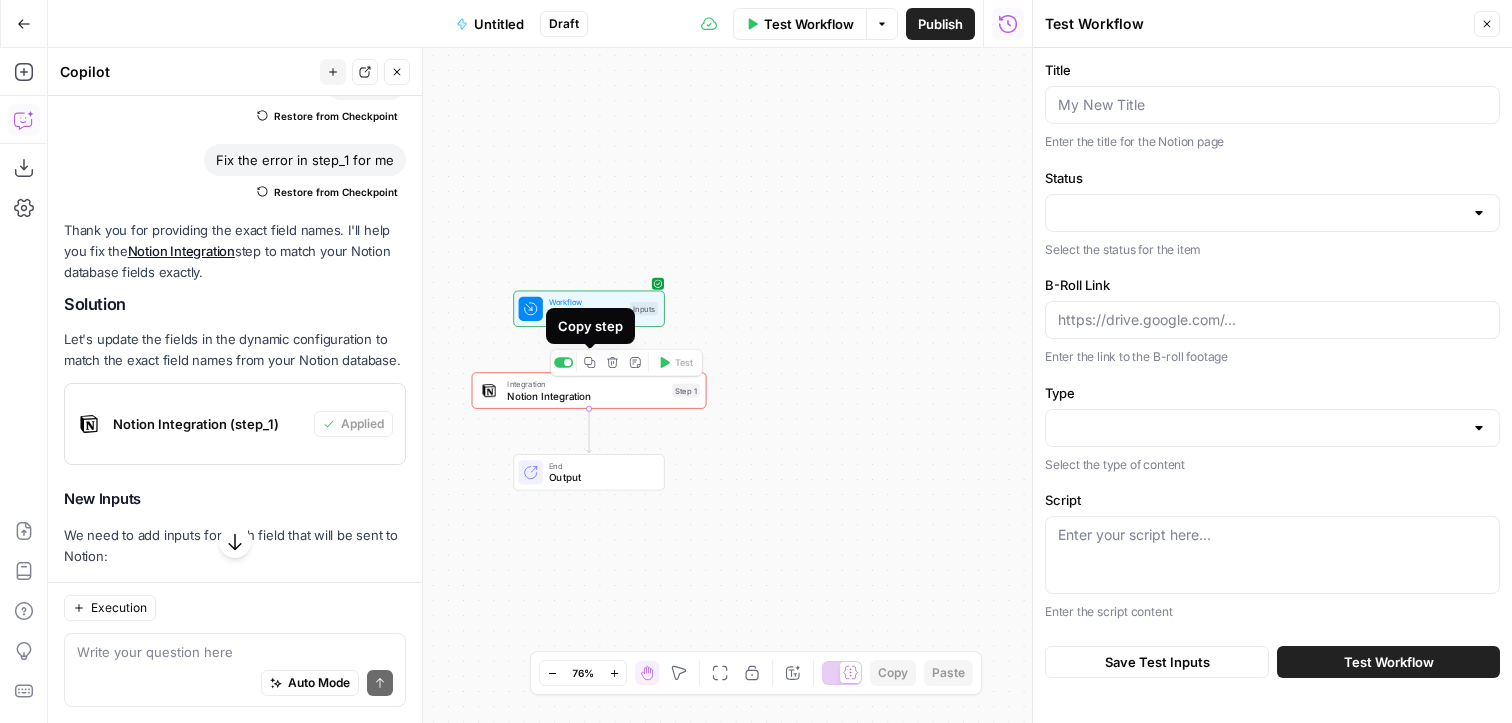 click on "Copy step" at bounding box center (590, 363) 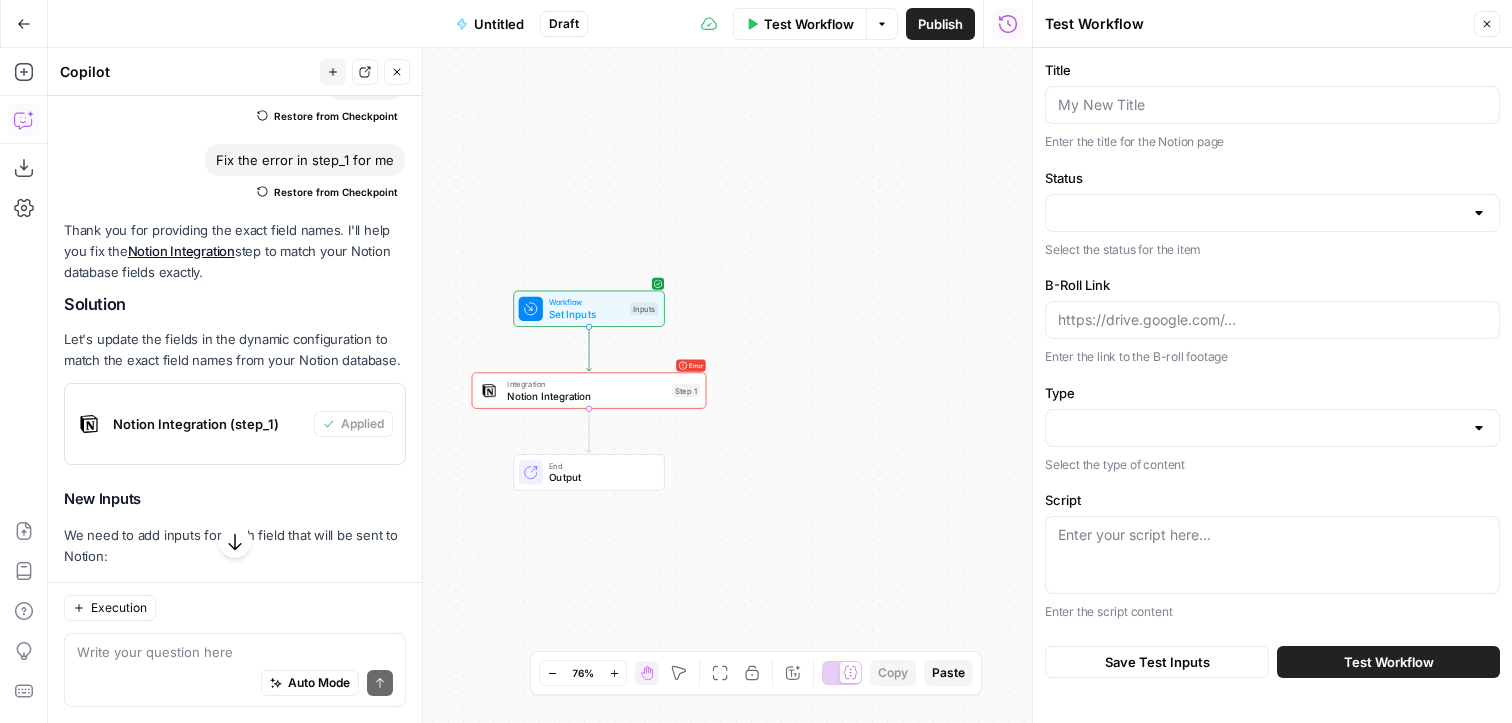 click on "Go Back" at bounding box center (24, 24) 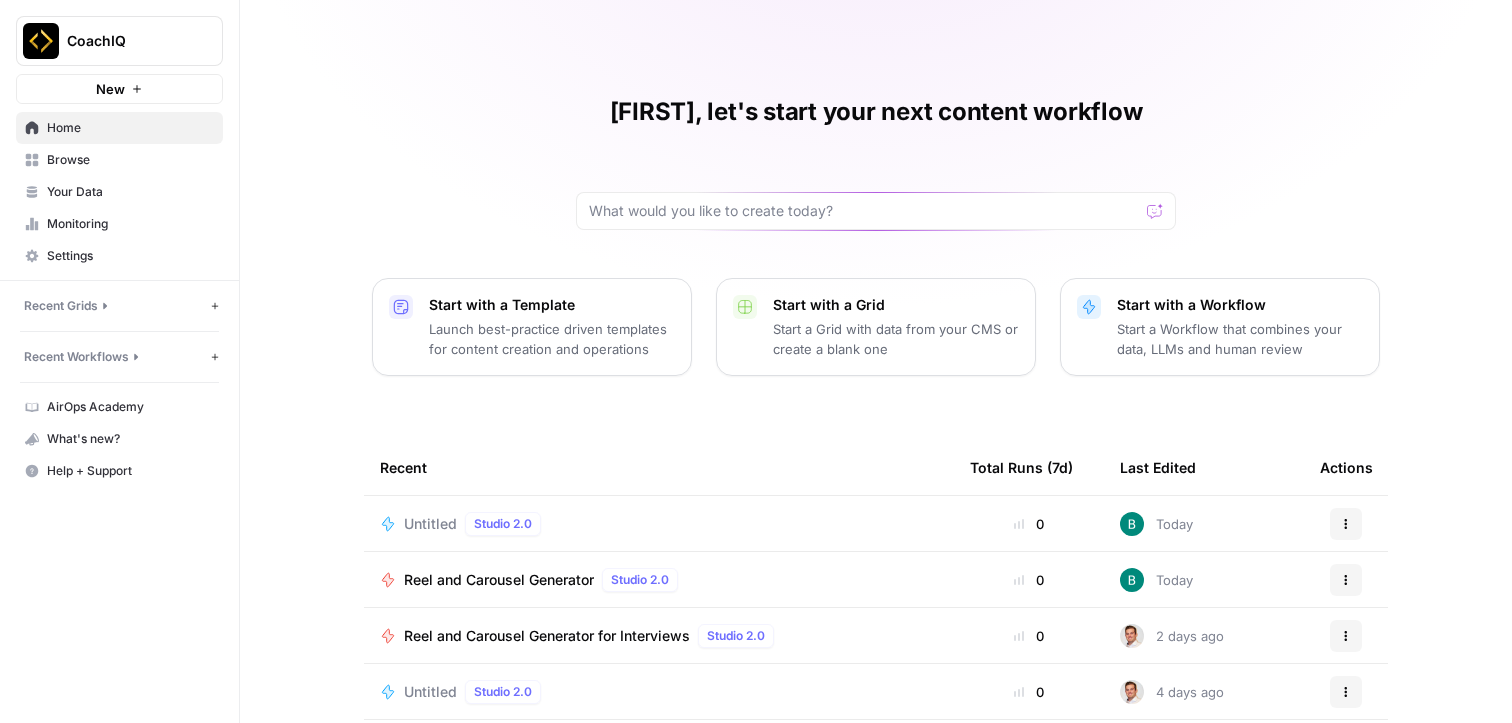 click on "Reel and Carousel Generator for Interviews Studio 2.0" at bounding box center [593, 636] 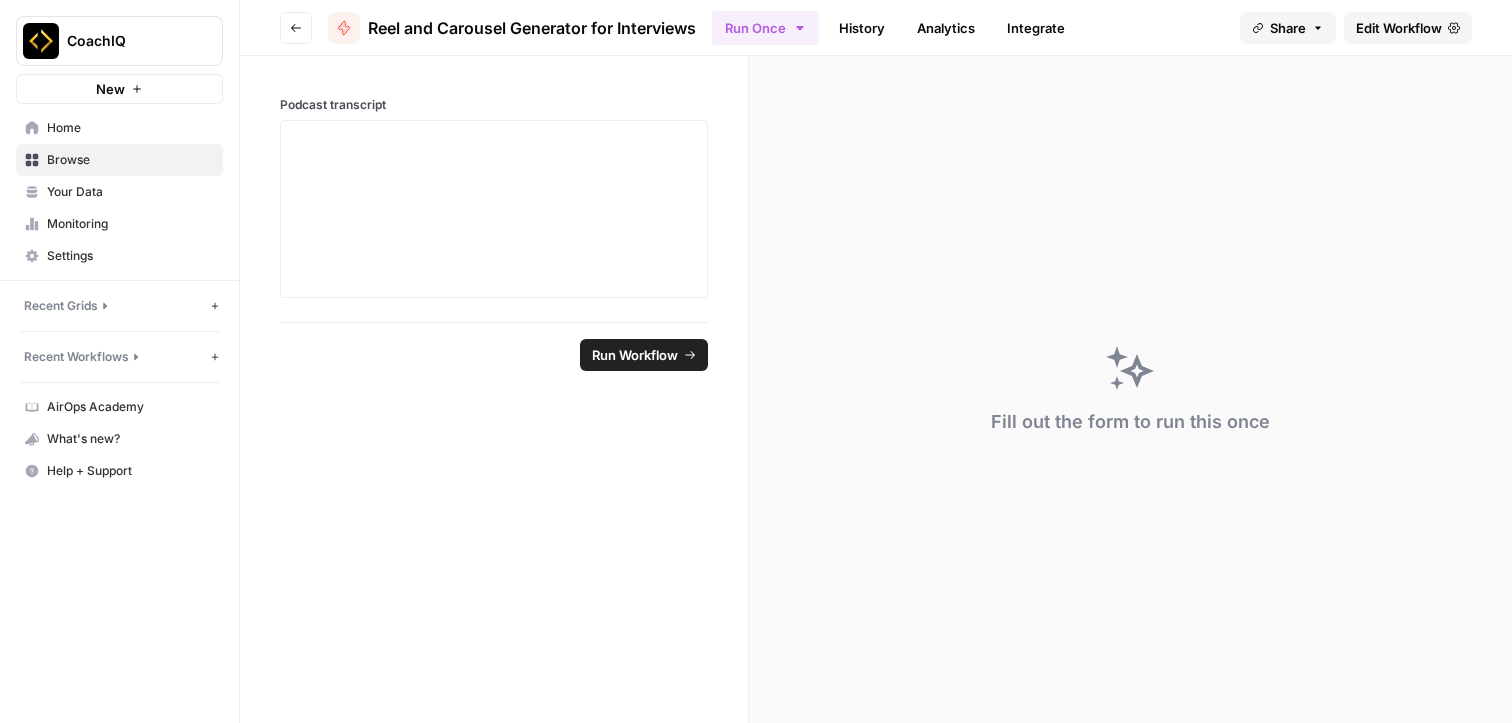 click on "Go back" at bounding box center (296, 28) 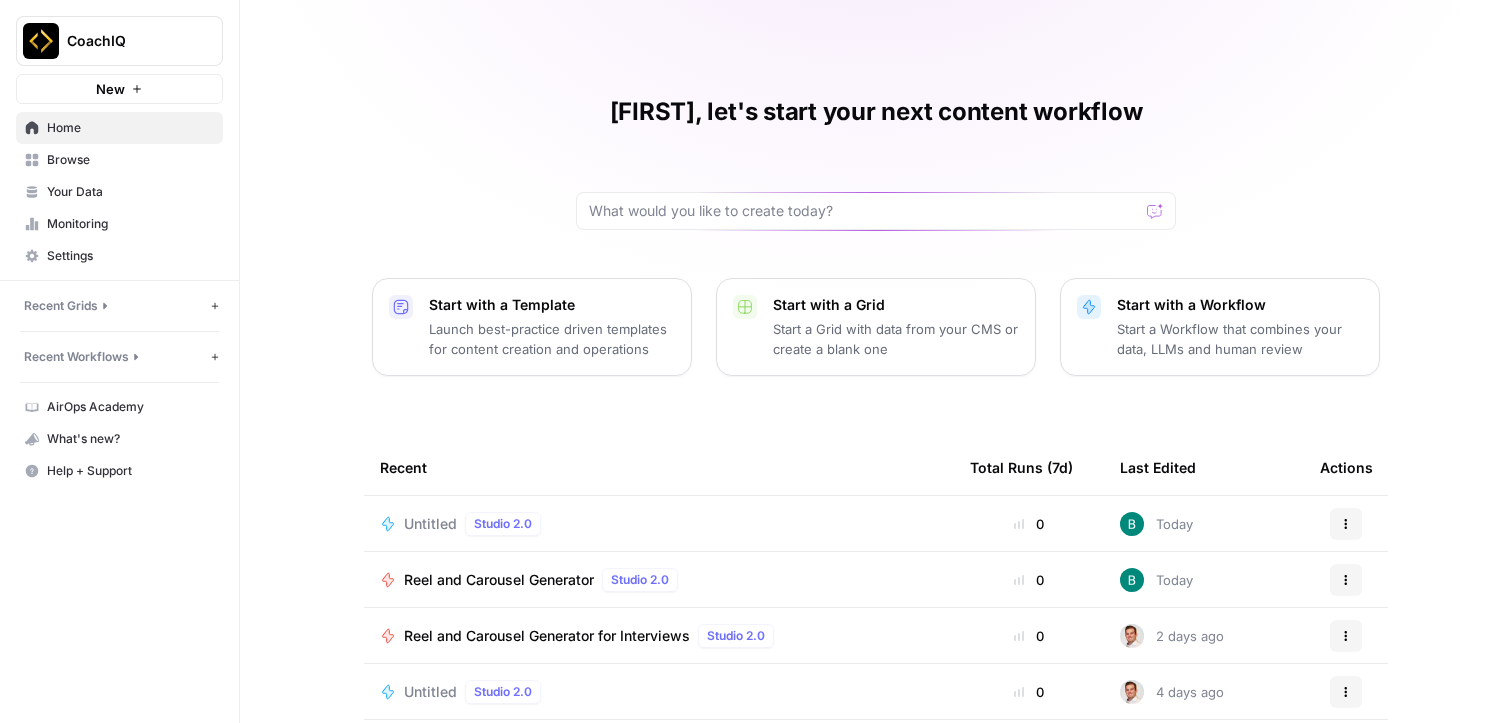 click on "Reel and Carousel Generator" at bounding box center (499, 580) 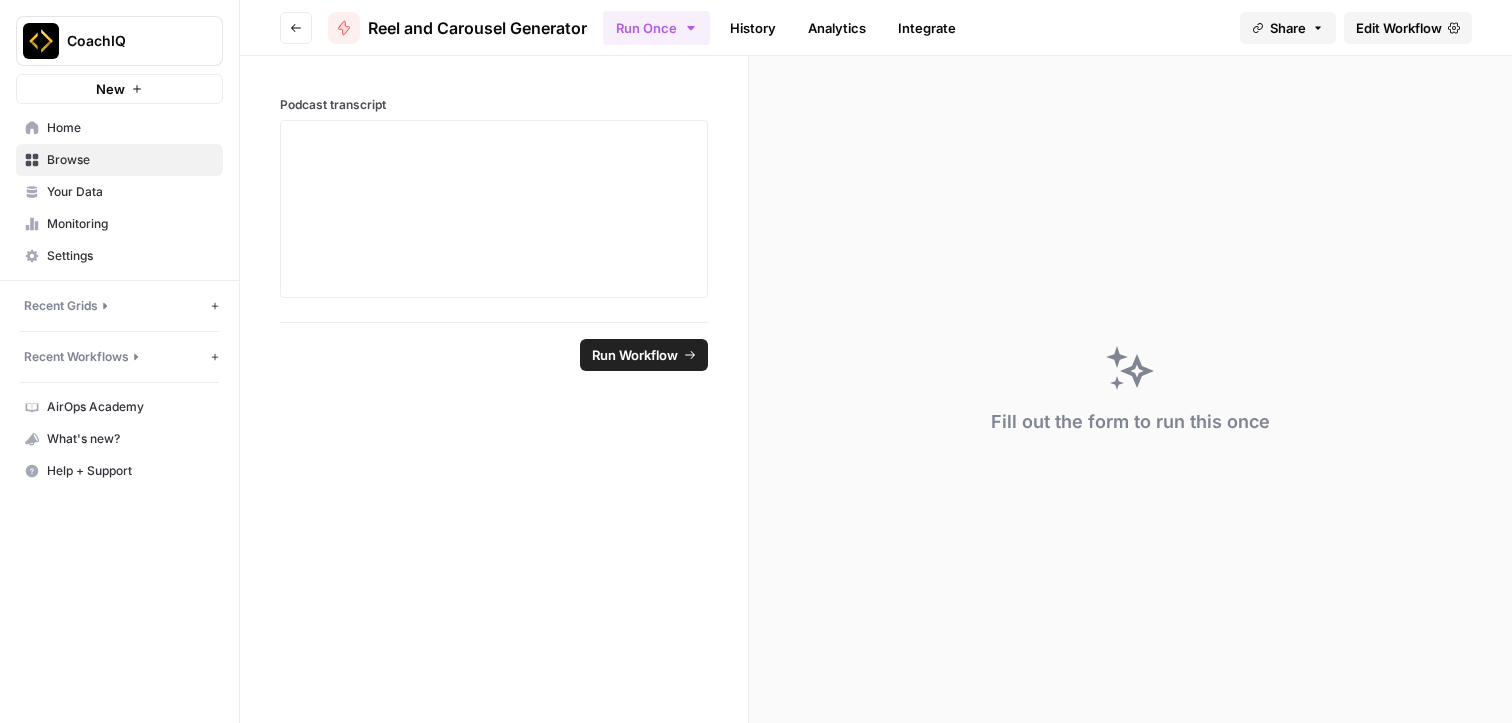 click on "Reel and Carousel Generator" at bounding box center (477, 28) 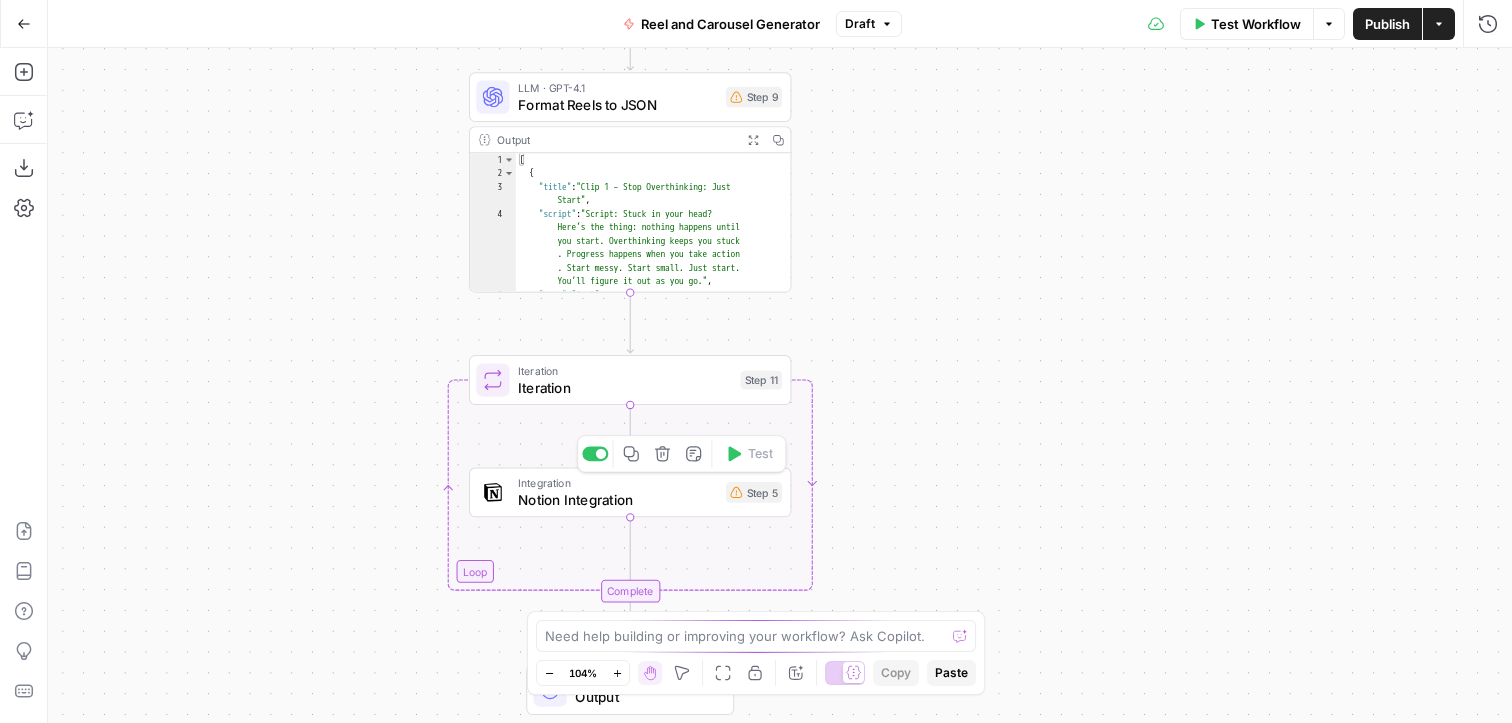 click 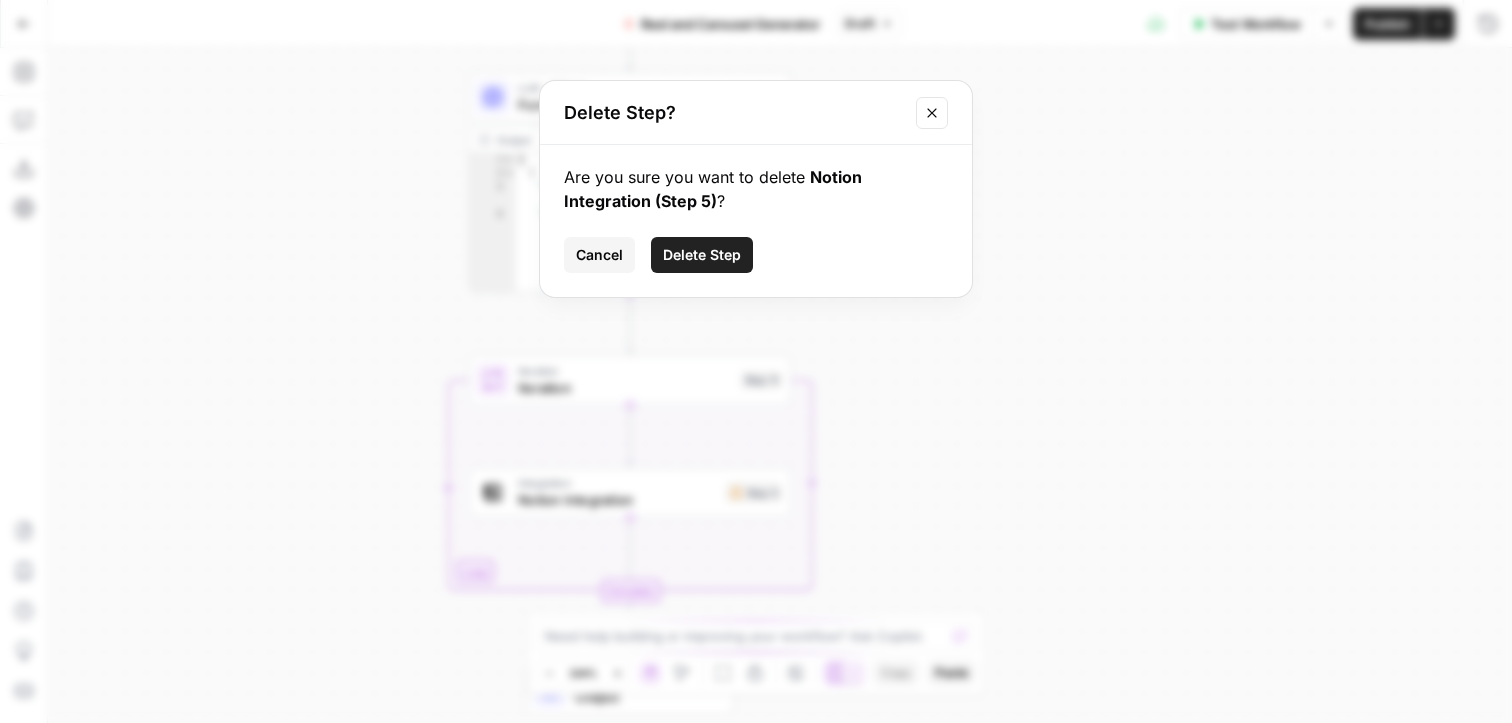 click on "Delete Step" at bounding box center [702, 255] 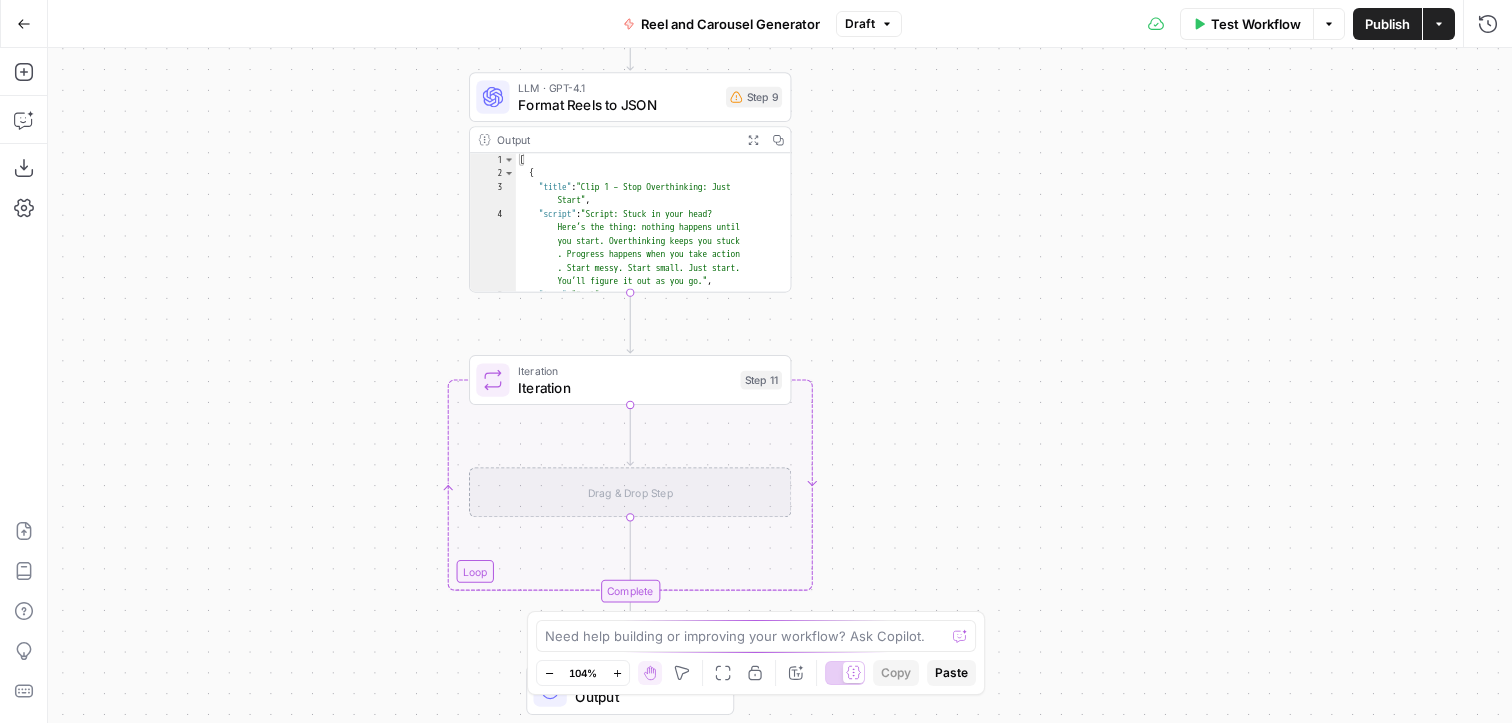 click on "Paste" at bounding box center (951, 673) 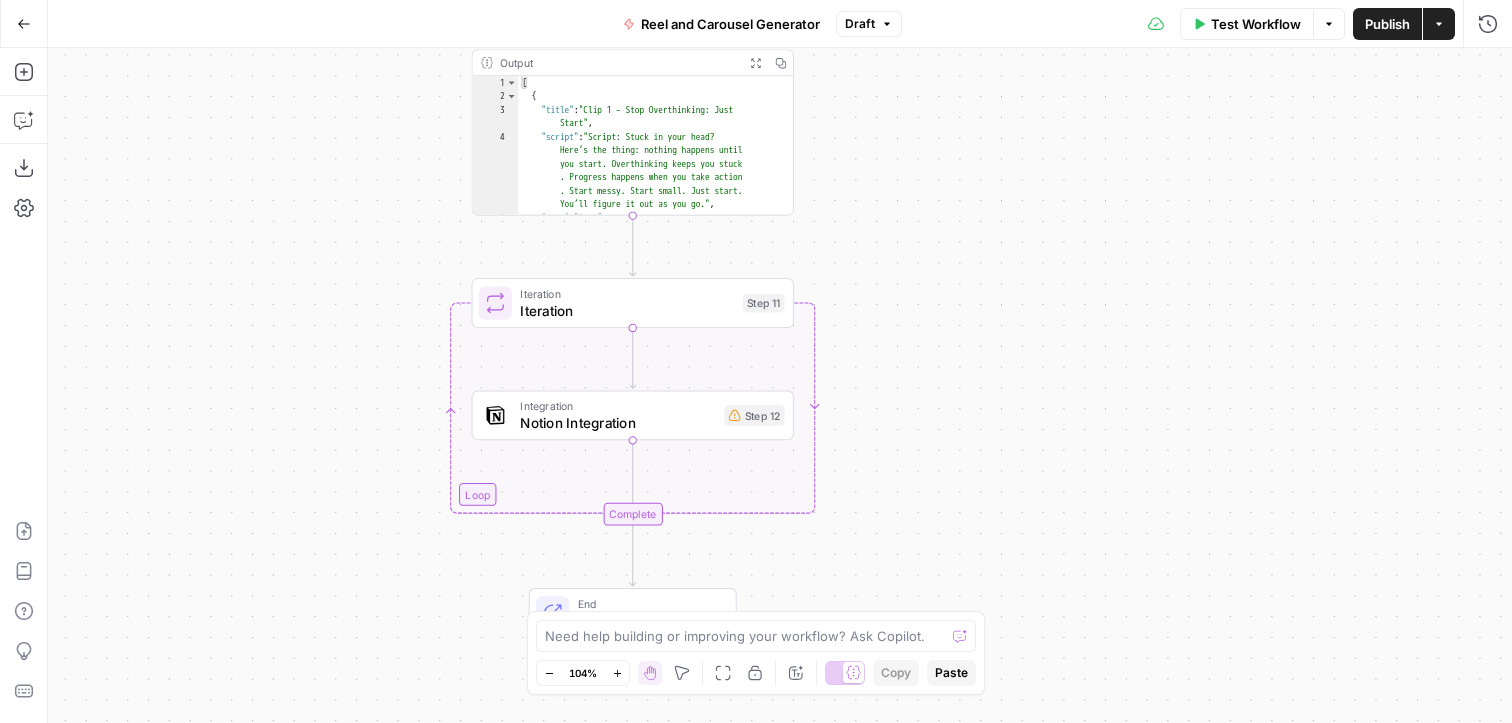 click on "Test Workflow" at bounding box center [1256, 24] 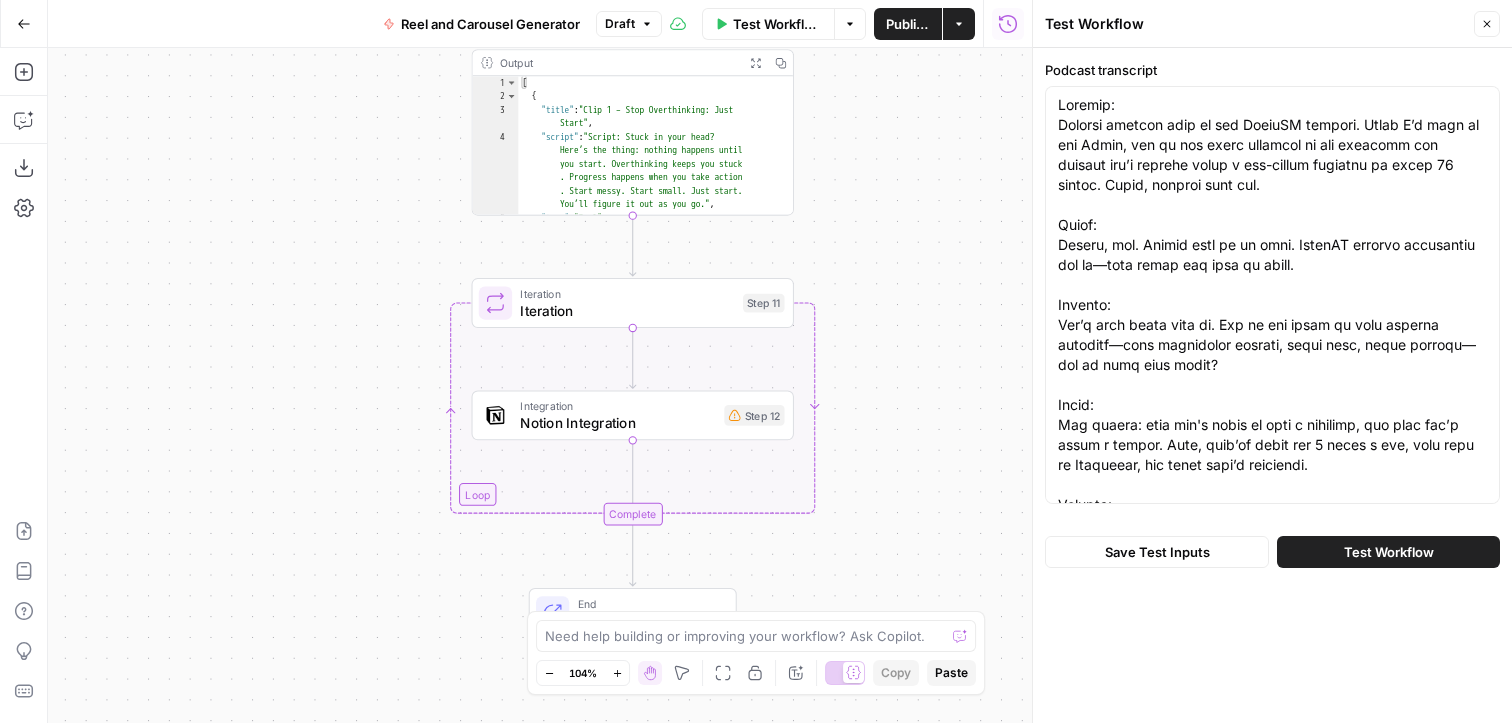 click on "Save Test Inputs Test Workflow" at bounding box center (1272, 552) 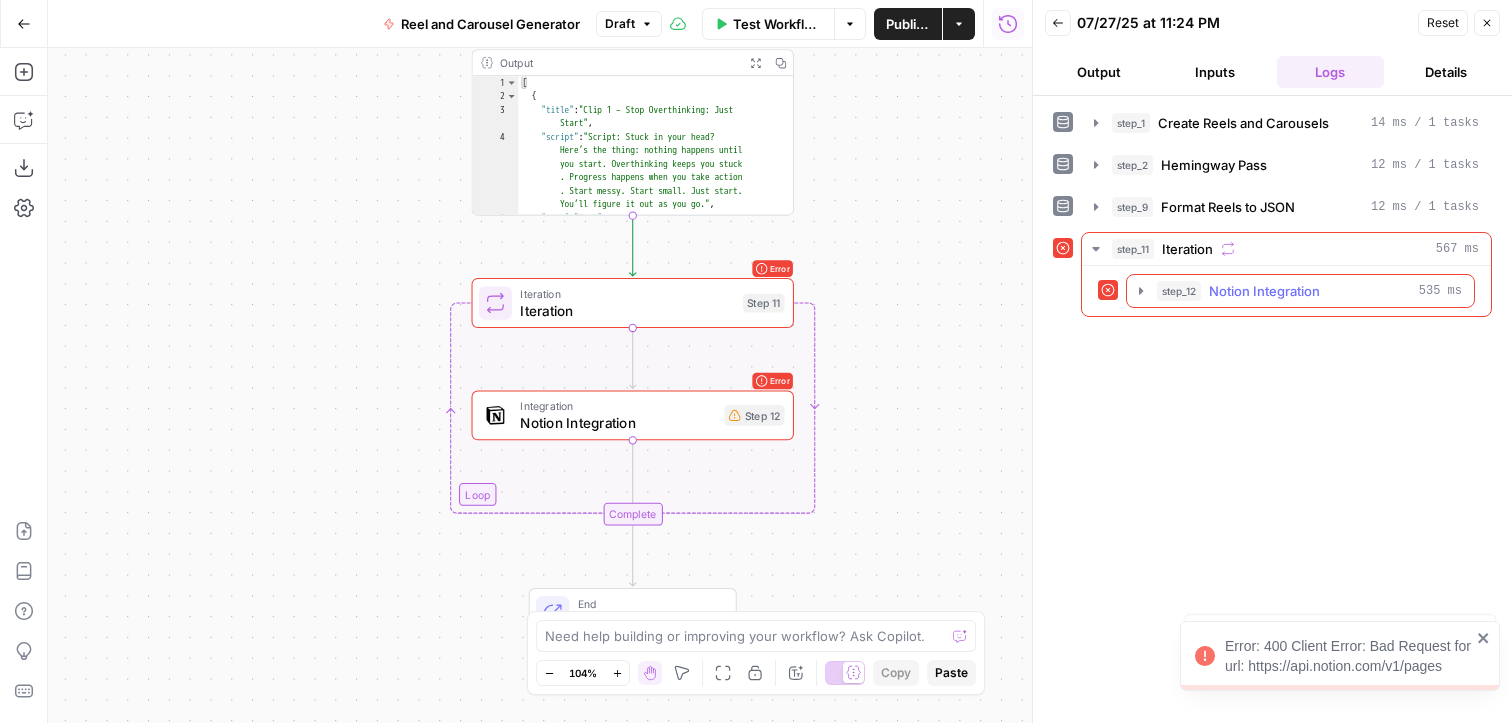 click on "Notion Integration" at bounding box center [1264, 291] 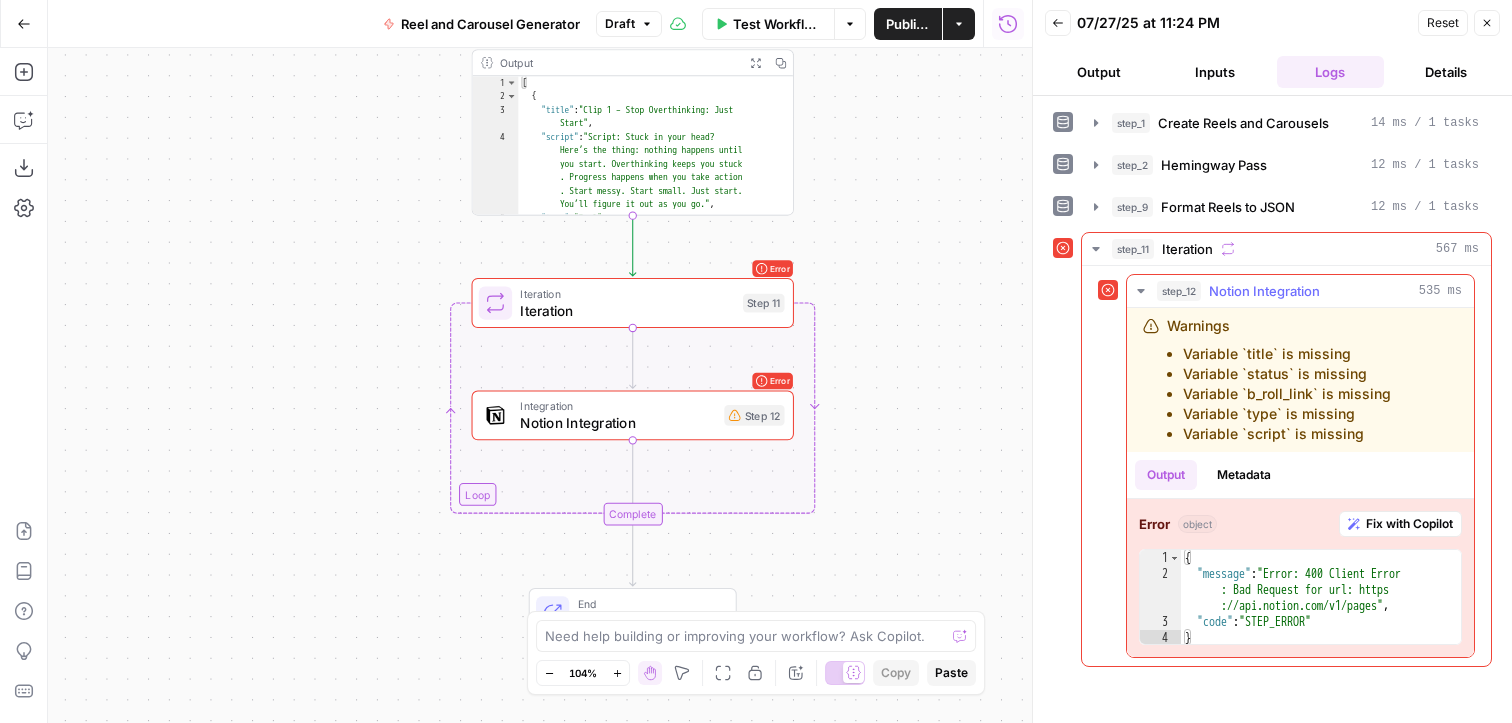 click on "Fix with Copilot" at bounding box center (1409, 524) 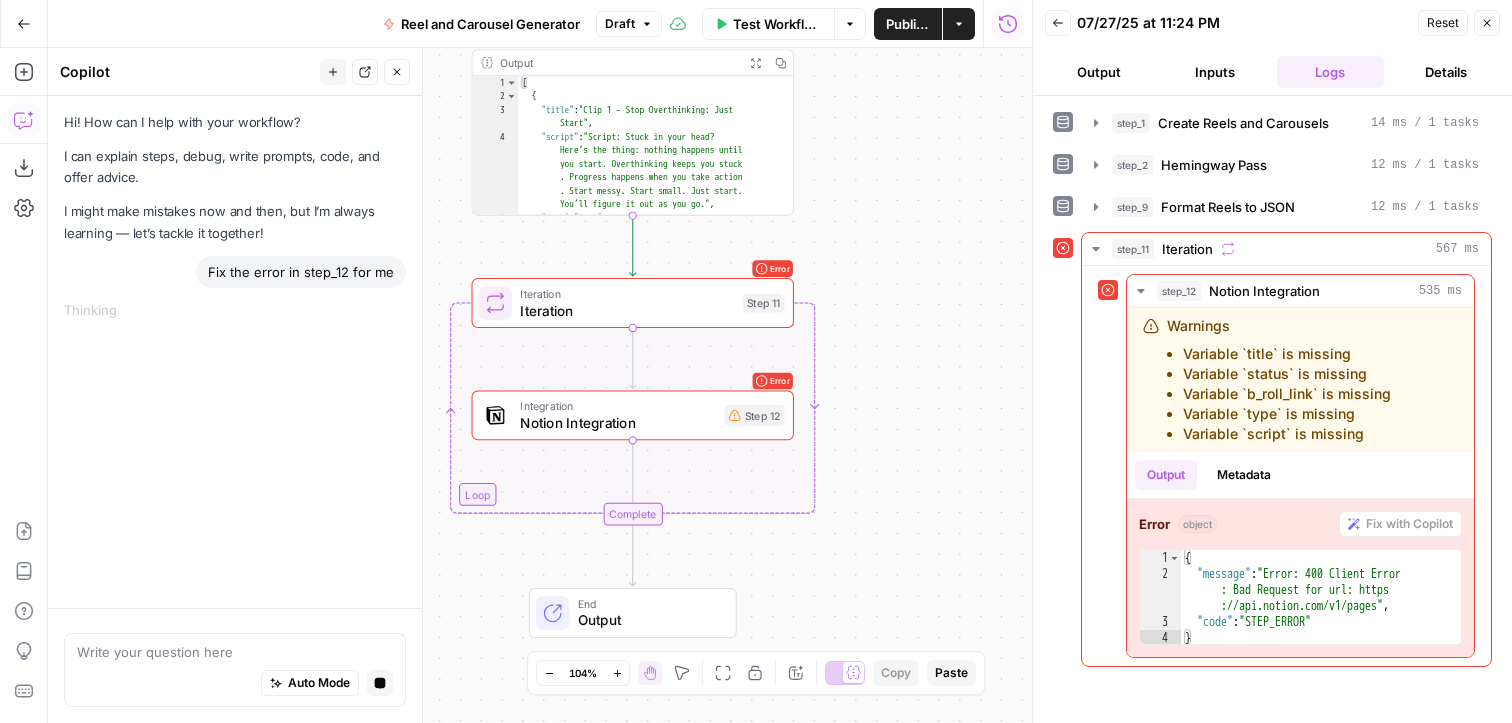 click on "Integration" at bounding box center (618, 406) 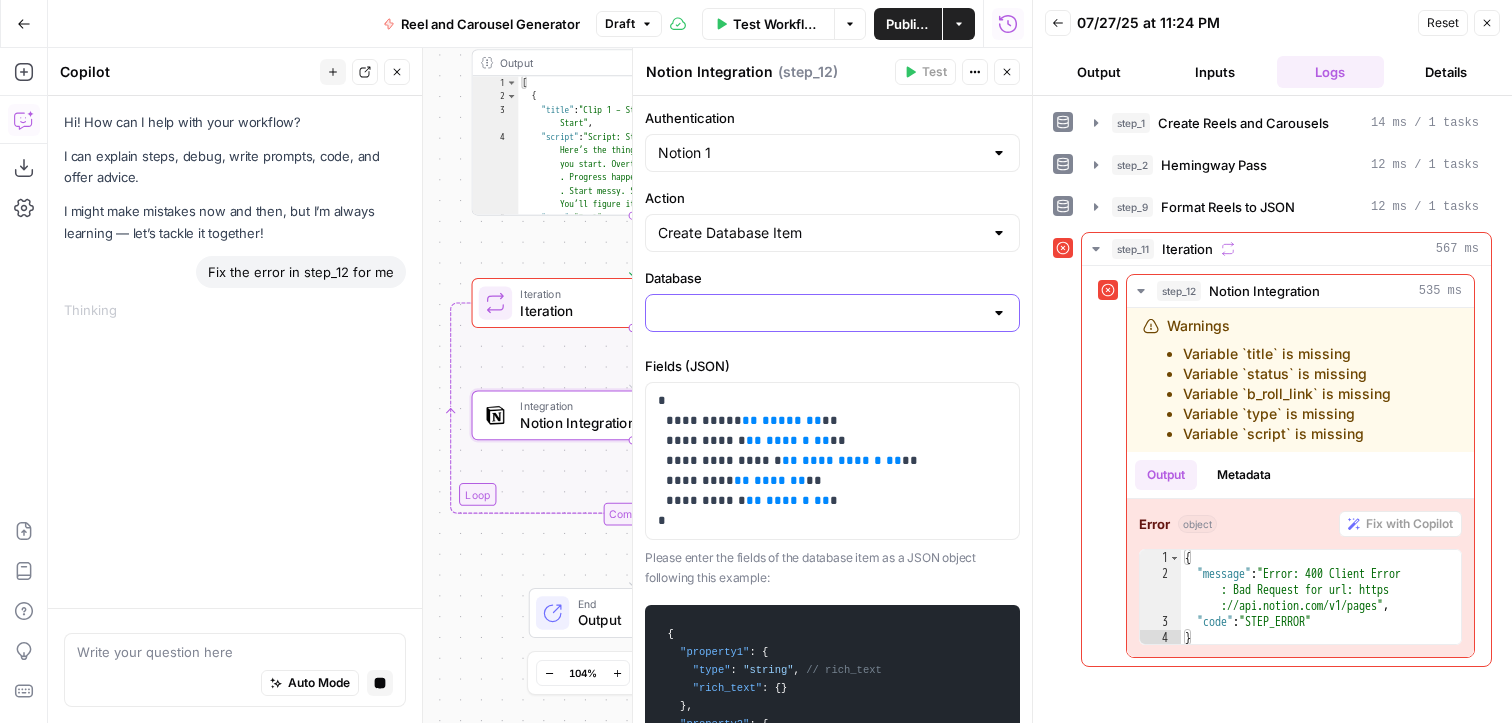 click on "Database" at bounding box center [820, 313] 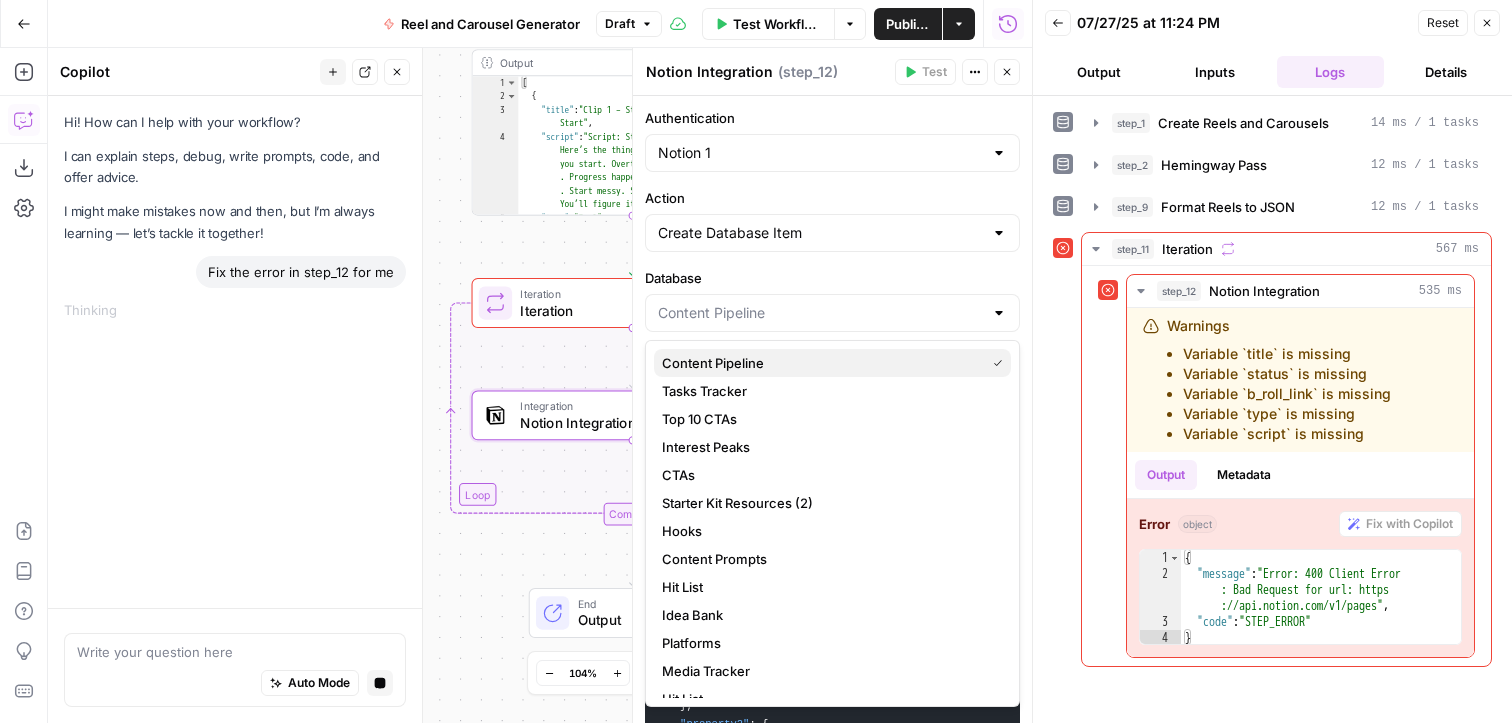 click on "Content Pipeline" at bounding box center [819, 363] 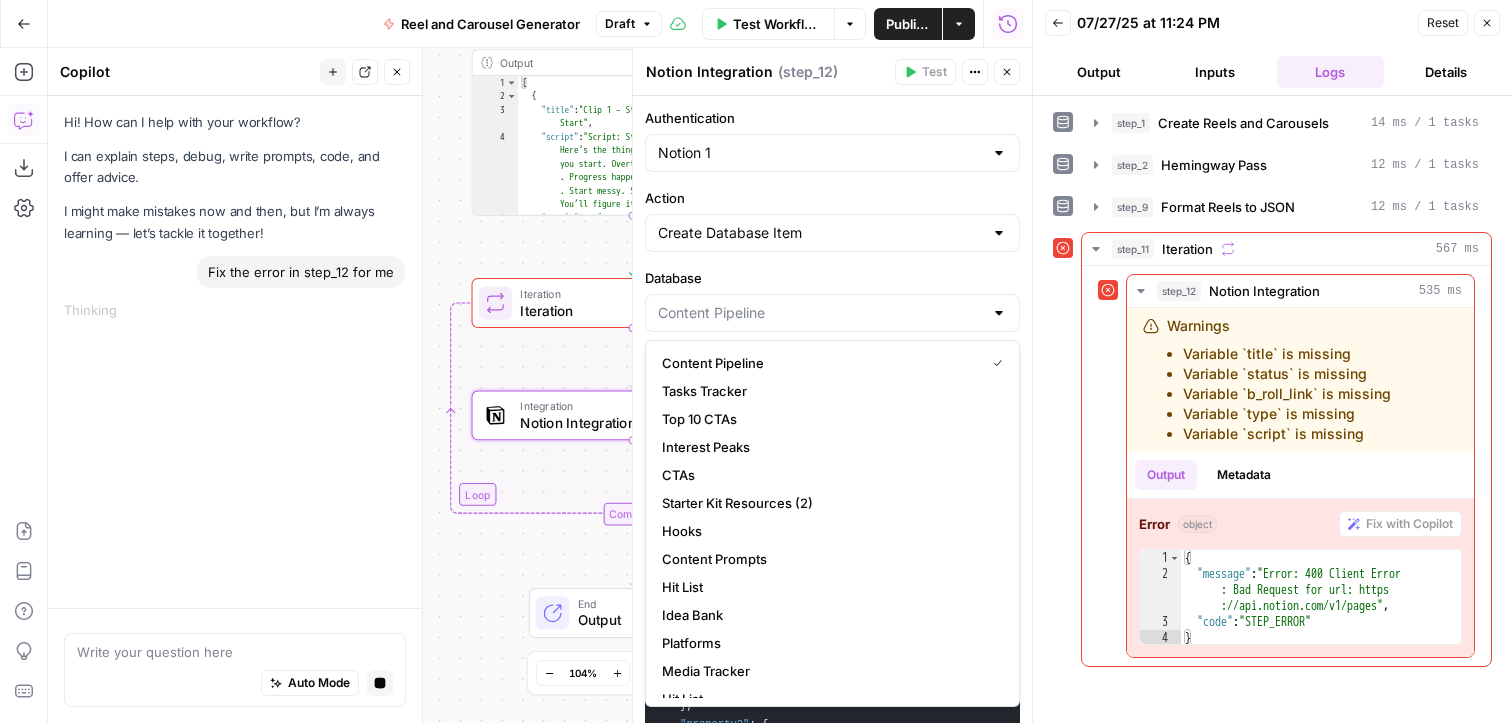 type on "Content Pipeline" 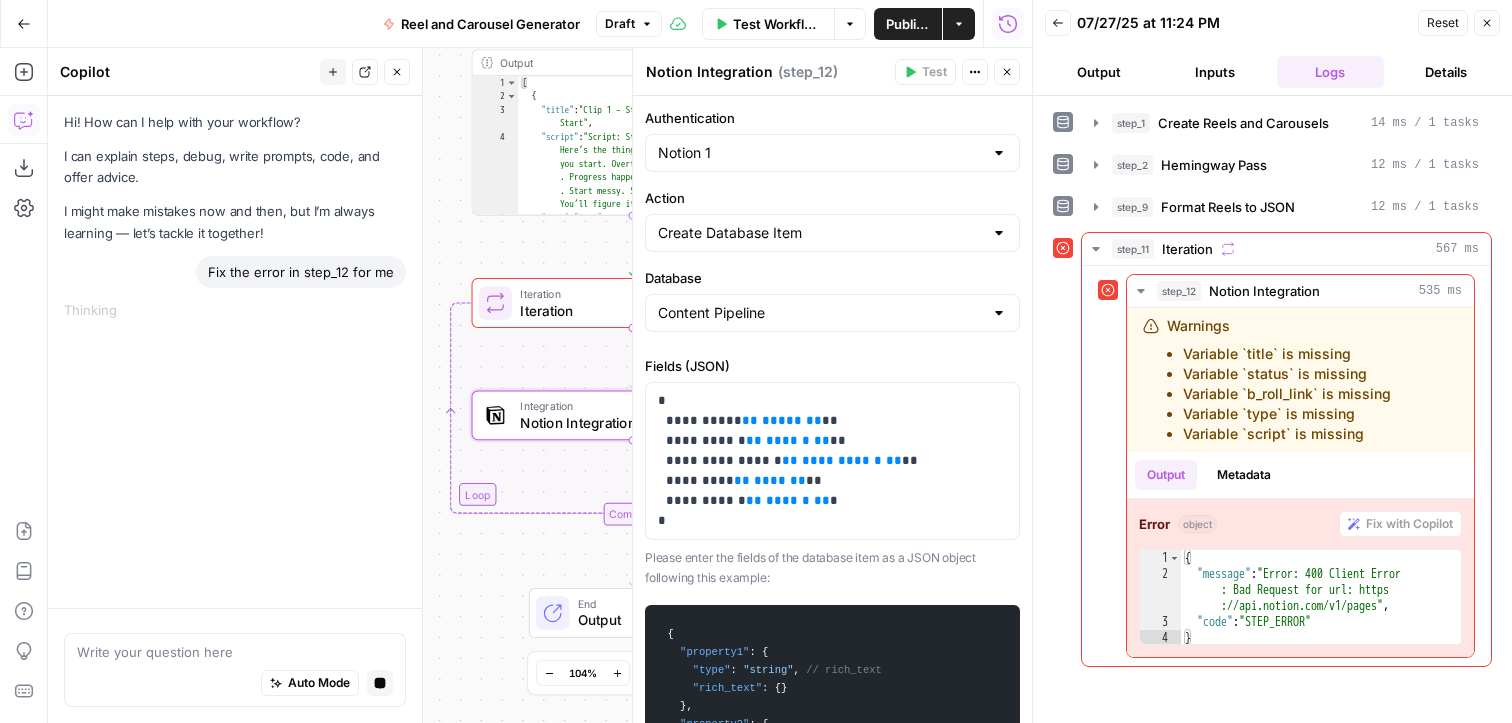 click on "Database" at bounding box center [832, 278] 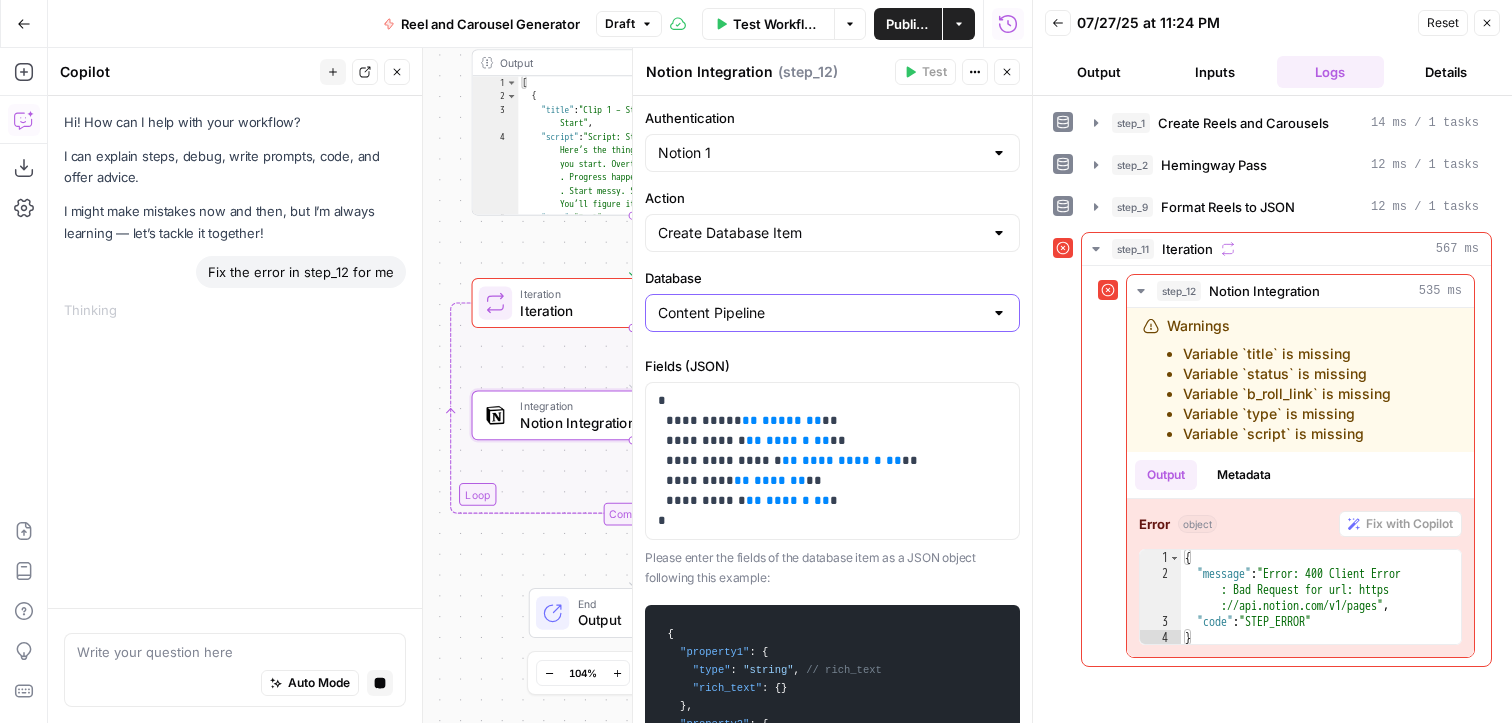 click on "Content Pipeline" at bounding box center (820, 313) 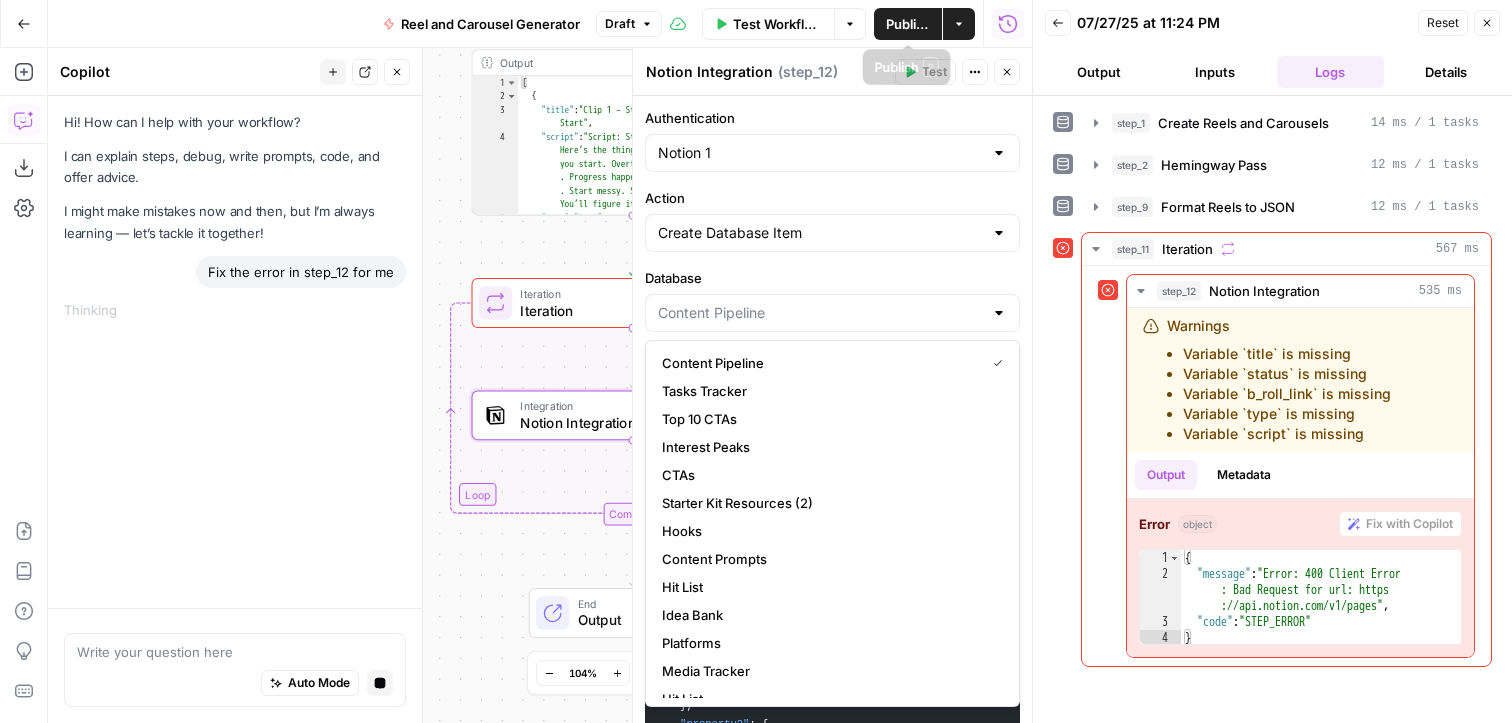 type on "Content Pipeline" 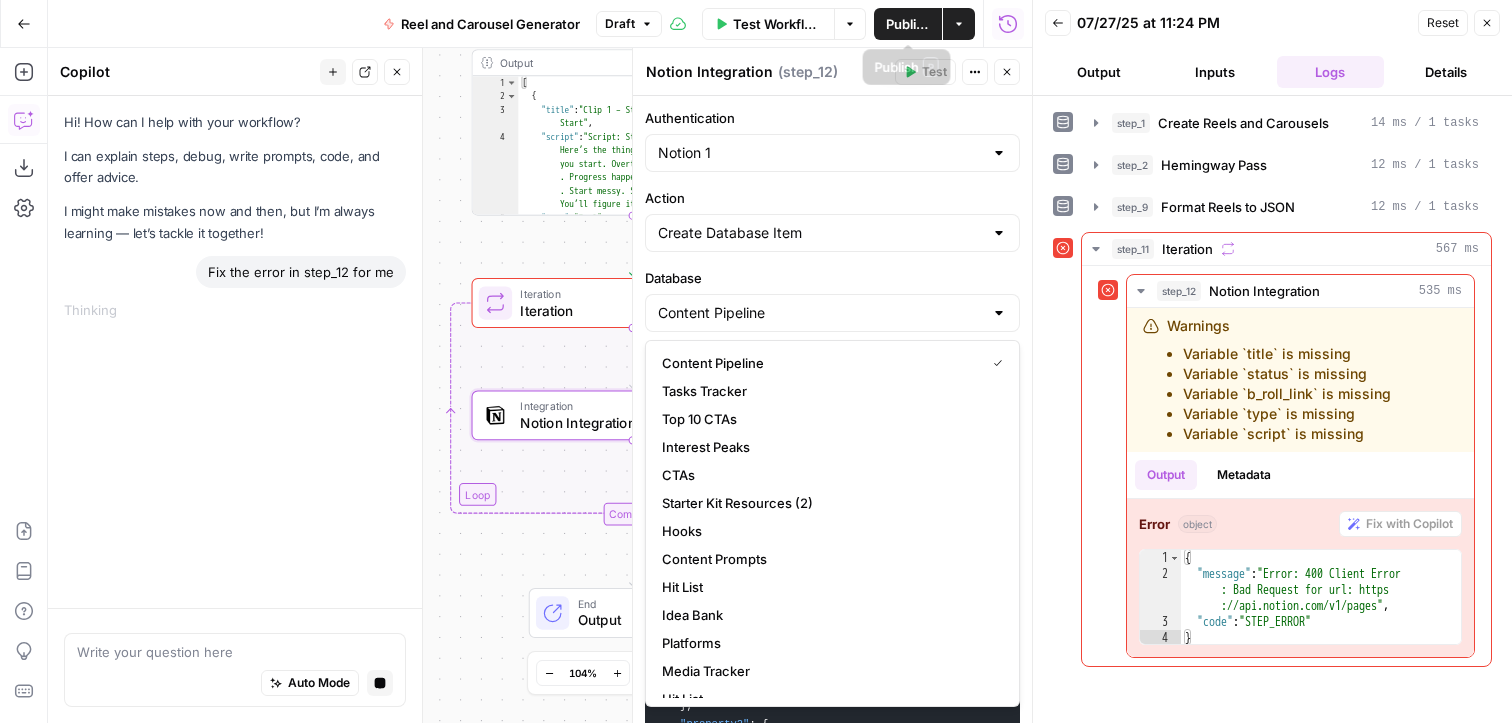 click on "Test Workflow" at bounding box center [777, 24] 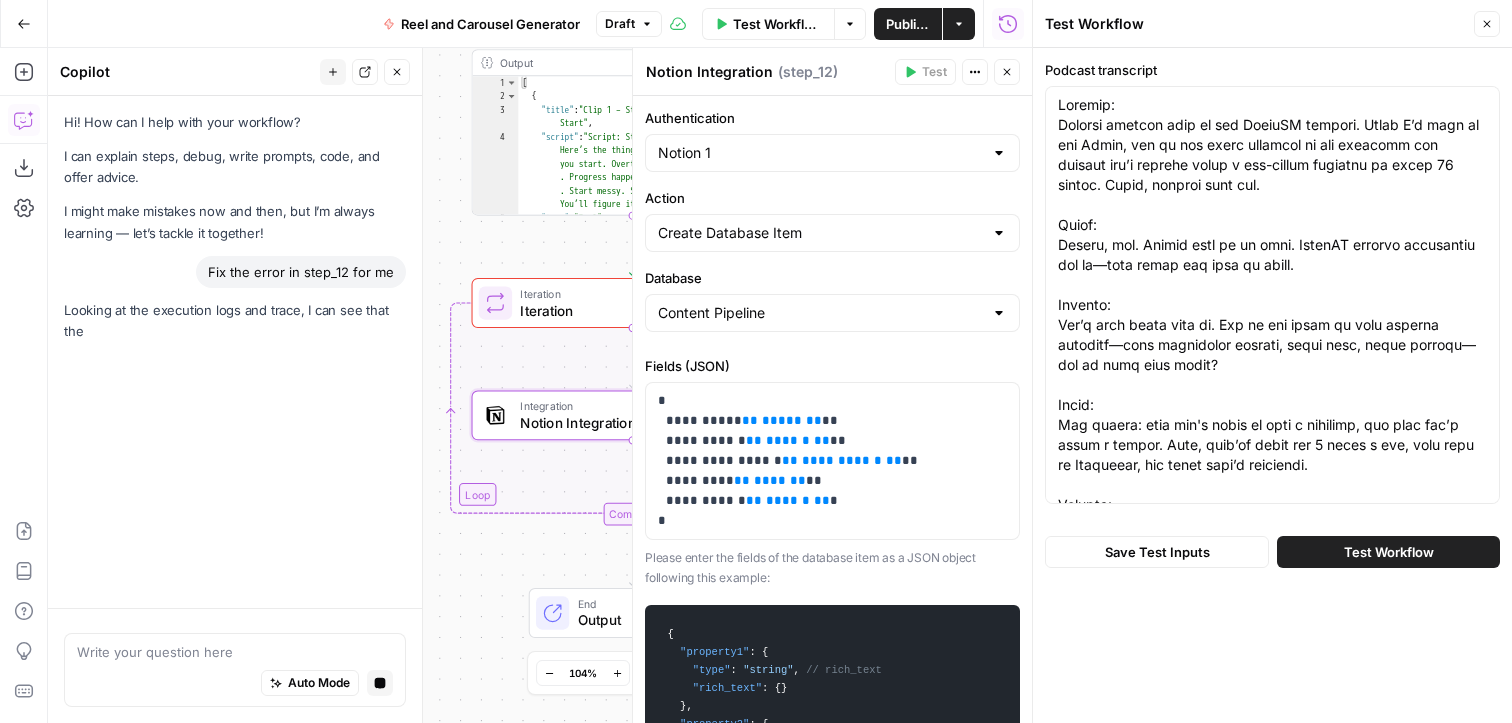 click on "Test Workflow" at bounding box center [1388, 552] 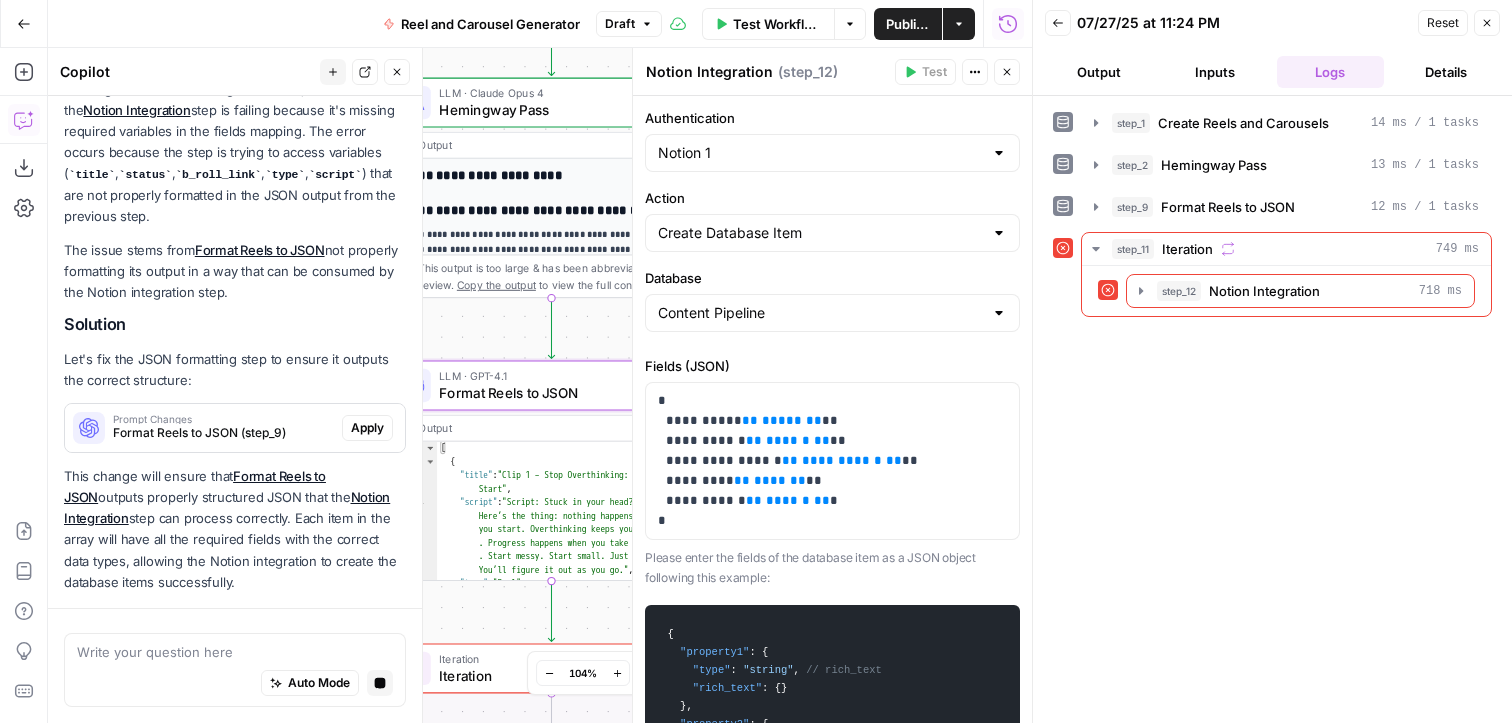 scroll, scrollTop: 279, scrollLeft: 0, axis: vertical 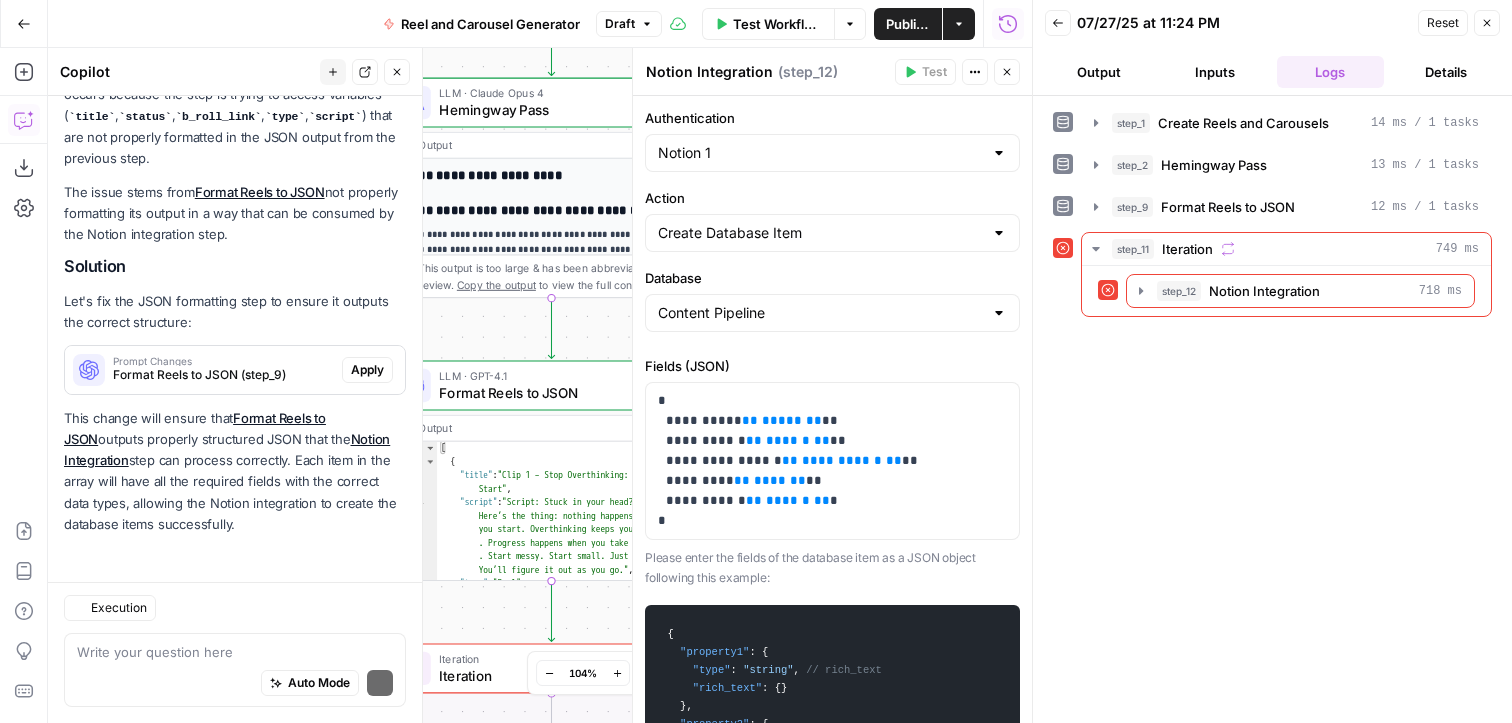 click on "This change will ensure that  Format Reels to JSON  outputs properly structured JSON that the  Notion Integration  step can process correctly. Each item in the array will have all the required fields with the correct data types, allowing the Notion integration to create the database items successfully." at bounding box center [235, 471] 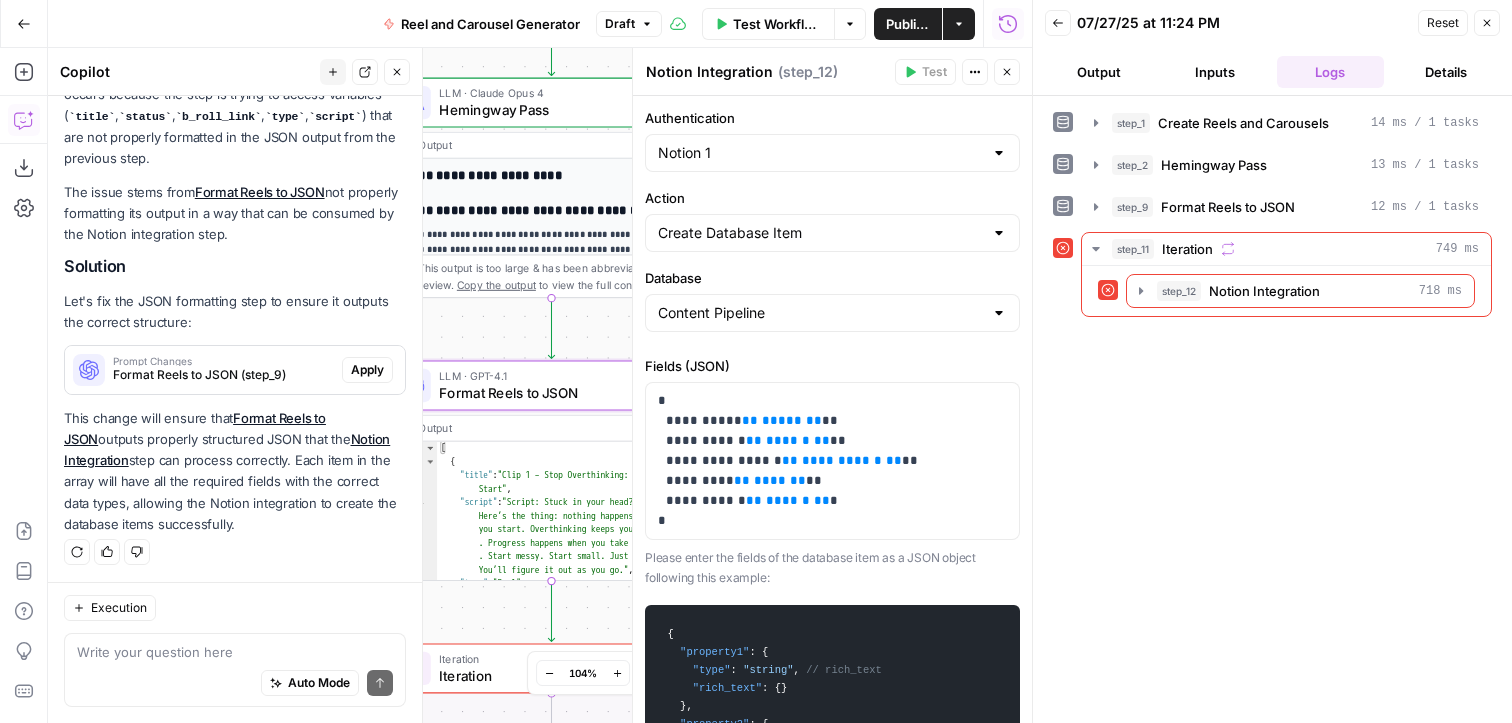 click on "Apply" at bounding box center (367, 370) 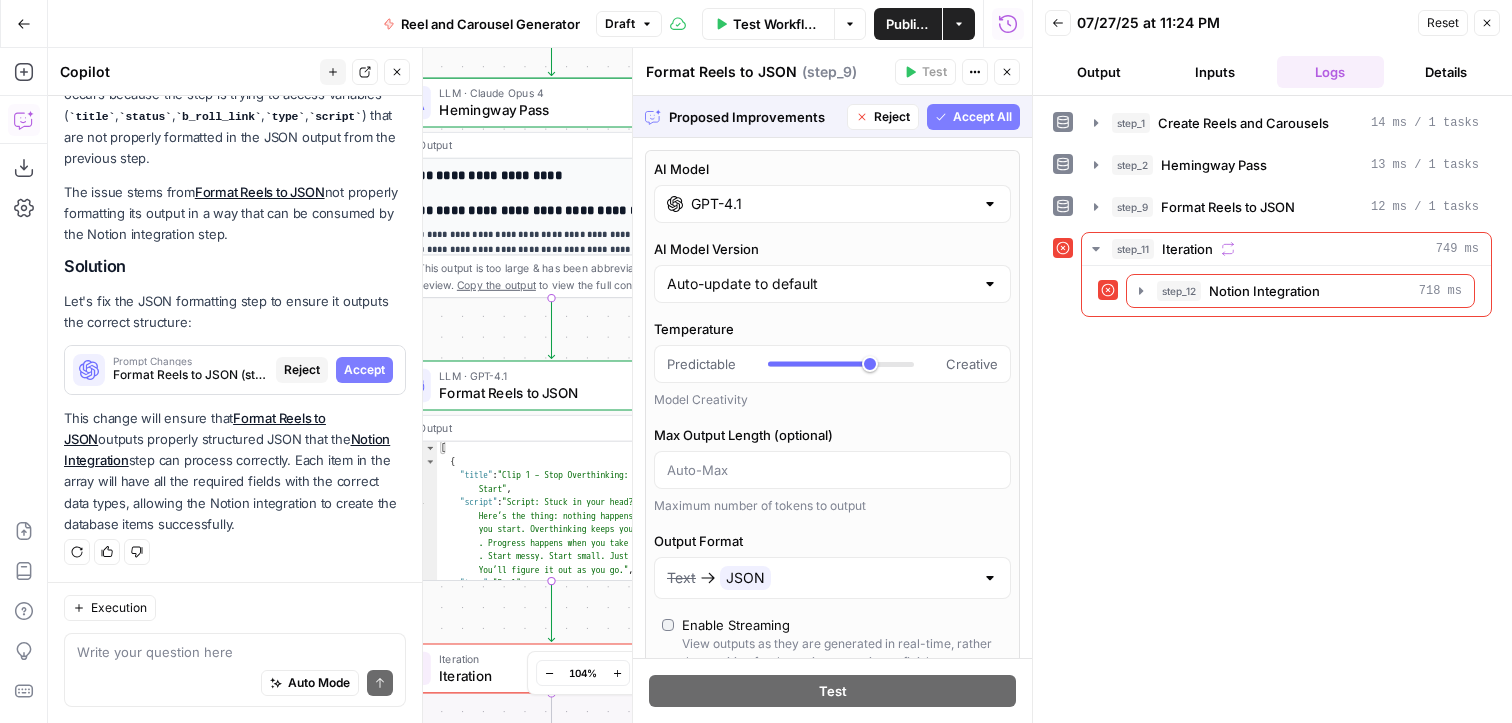 click on "Accept All" at bounding box center [982, 117] 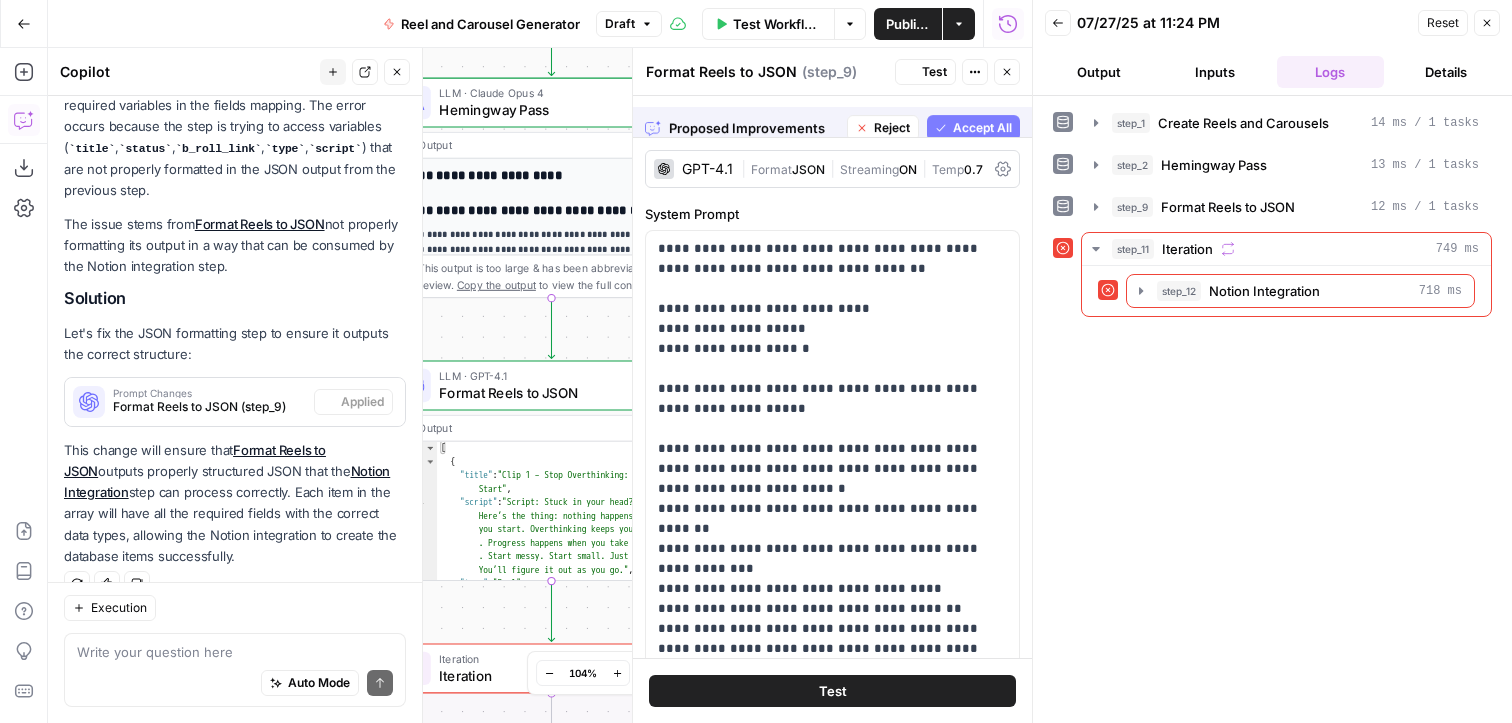 scroll, scrollTop: 311, scrollLeft: 0, axis: vertical 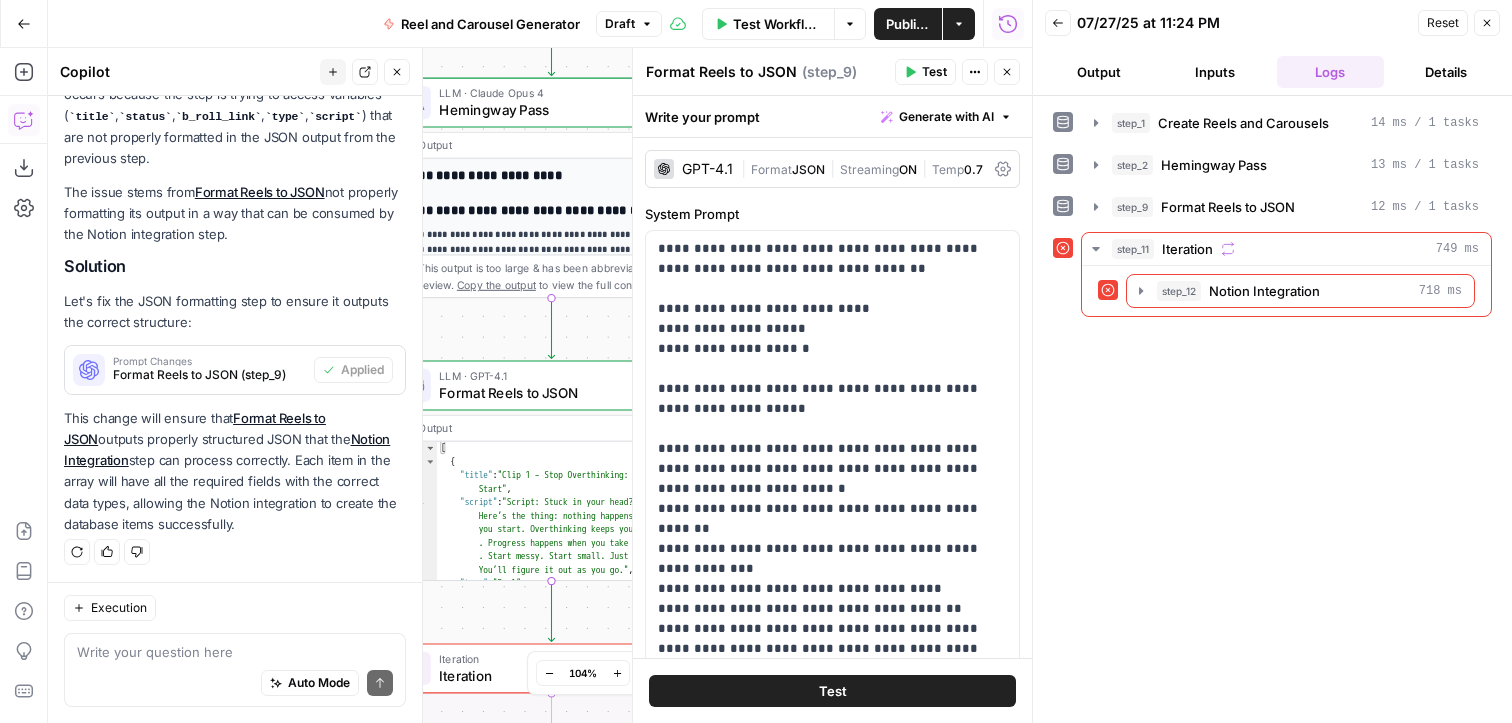 click on "Test" at bounding box center (832, 690) 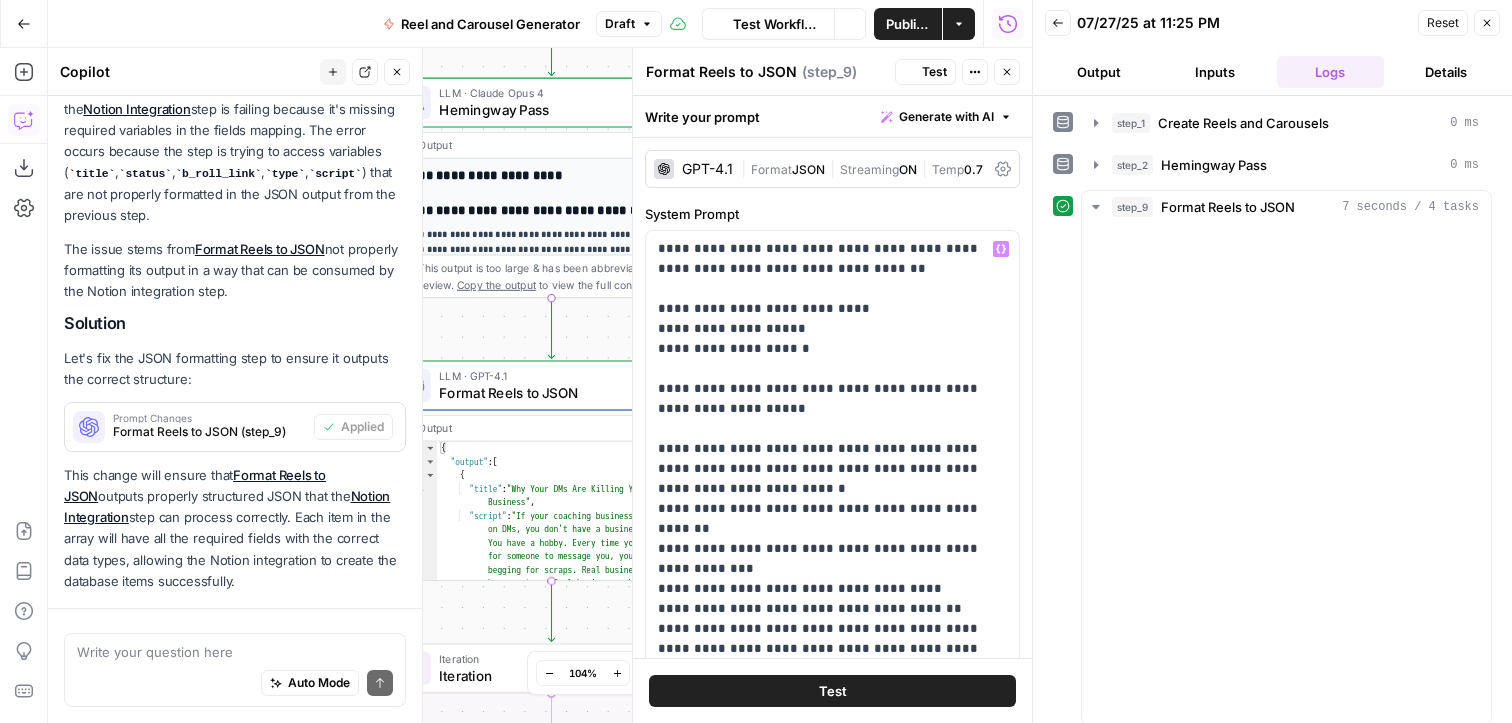 scroll, scrollTop: 311, scrollLeft: 0, axis: vertical 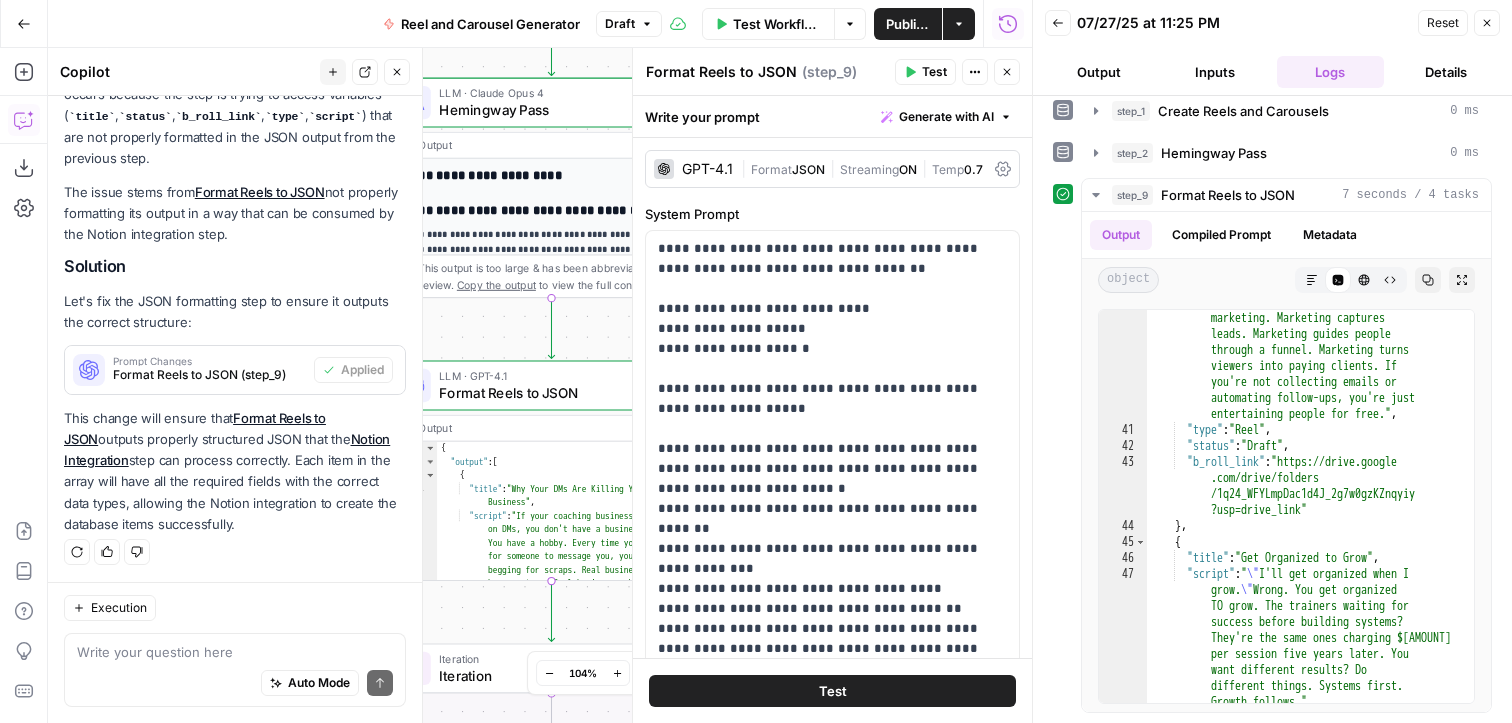 click 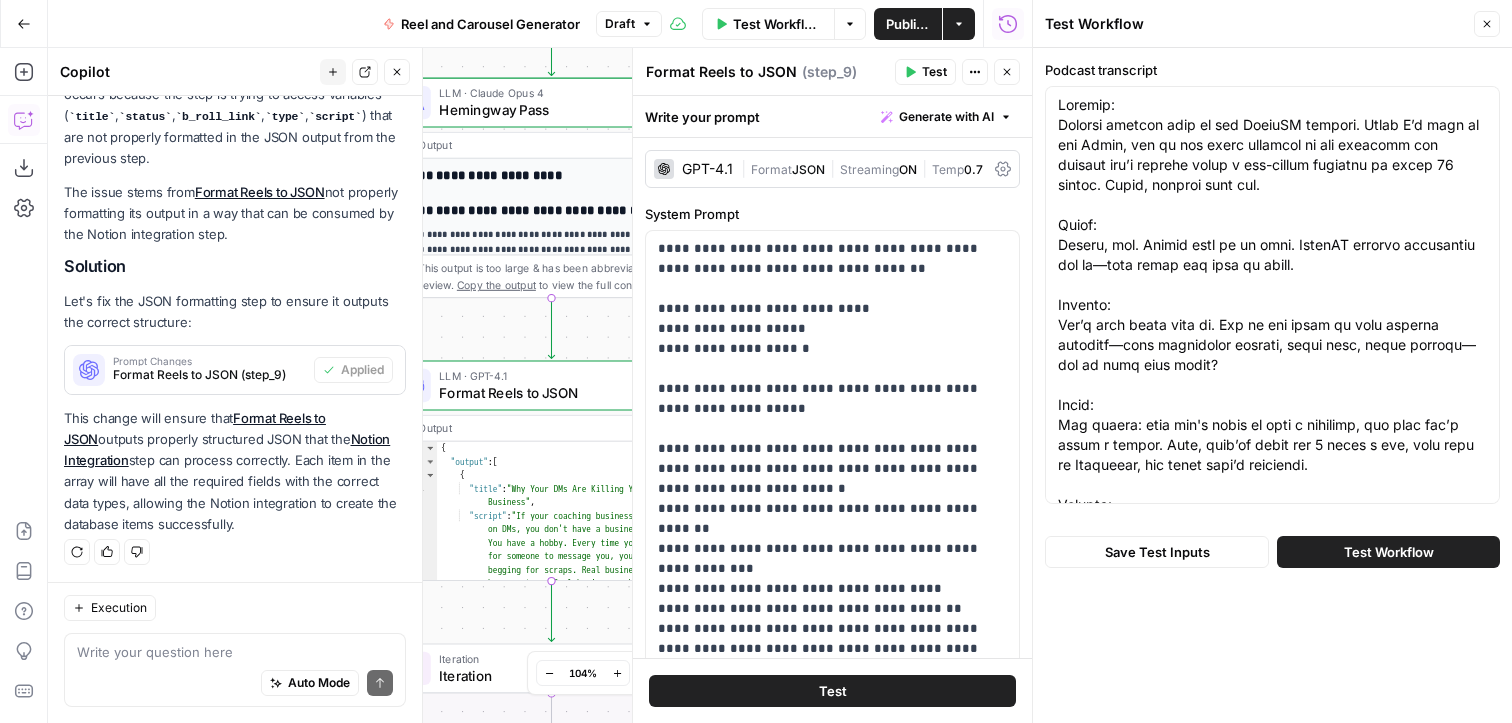 click on "Test Workflow" at bounding box center [1389, 552] 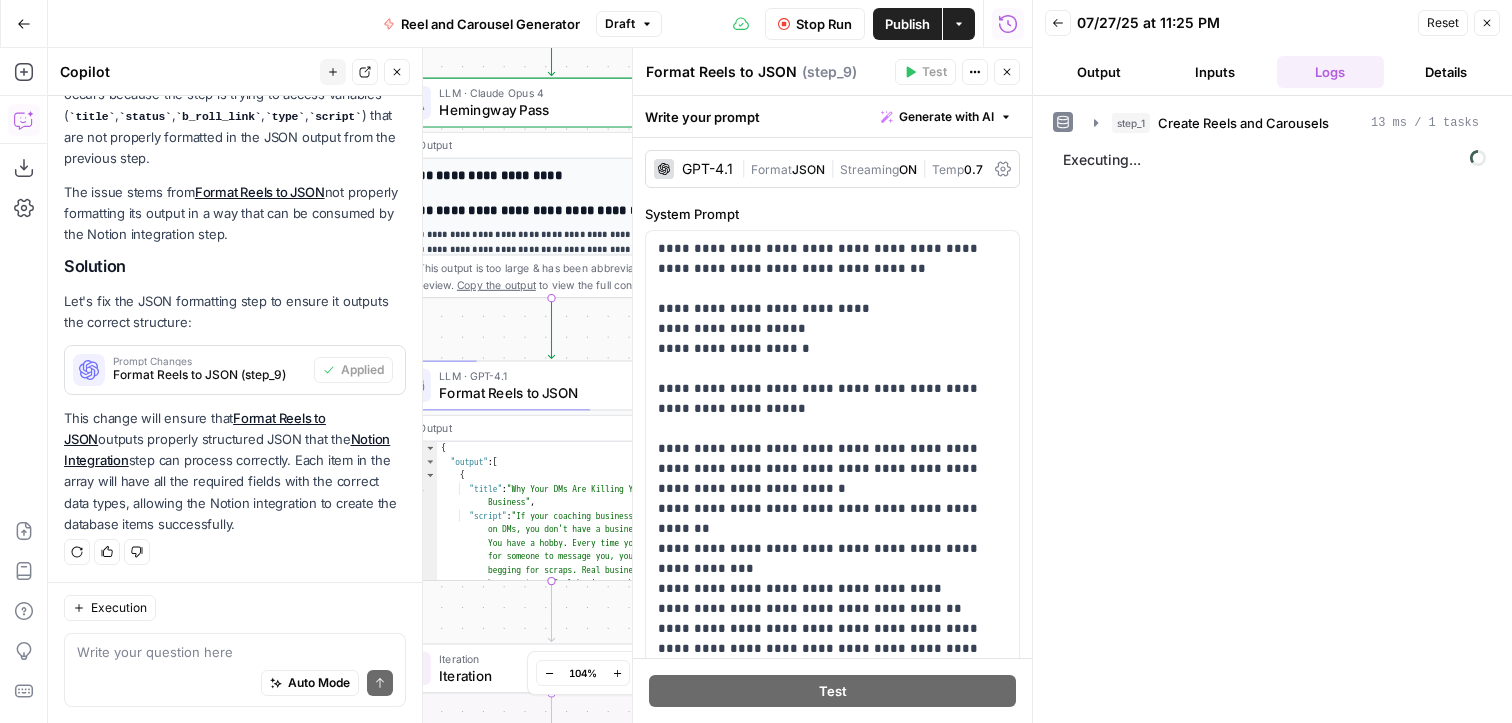 scroll, scrollTop: 311, scrollLeft: 0, axis: vertical 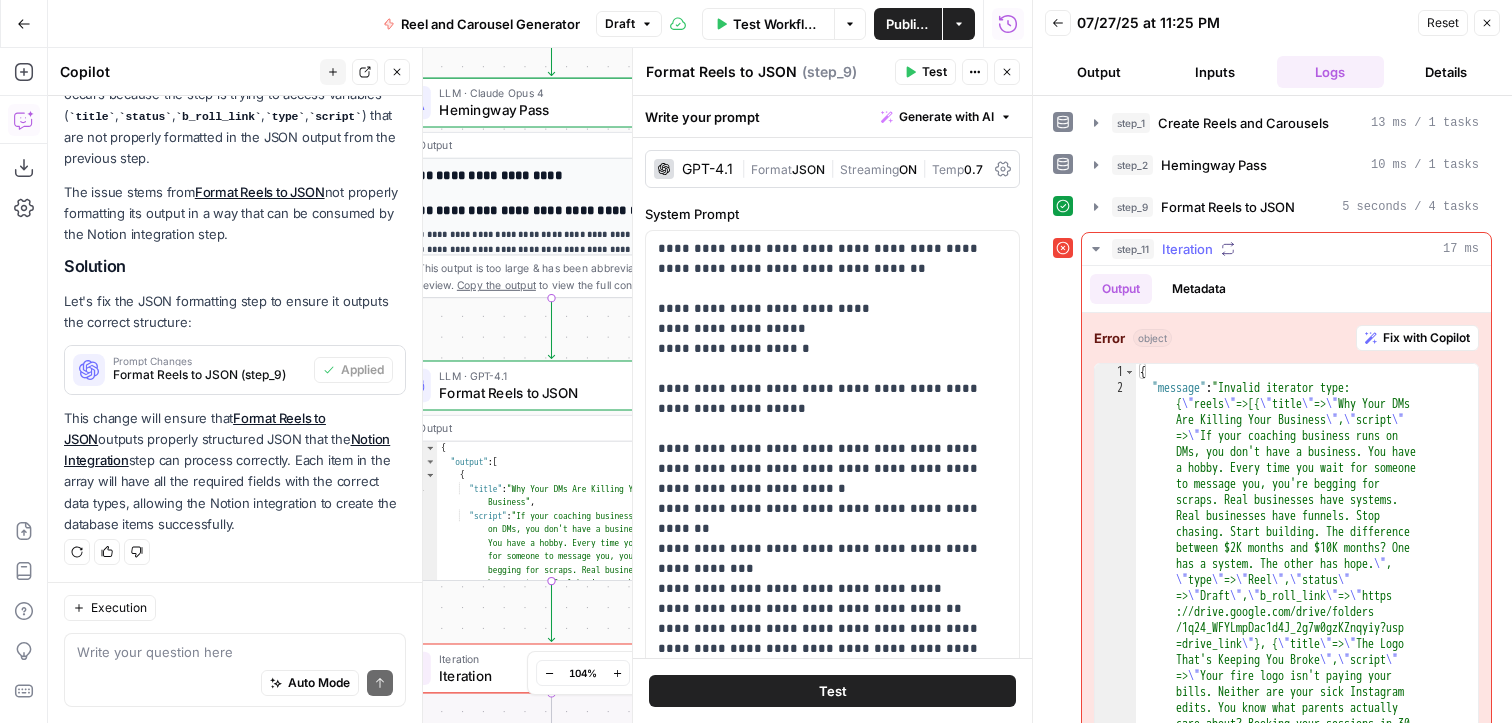 click on "Fix with Copilot" at bounding box center [1426, 338] 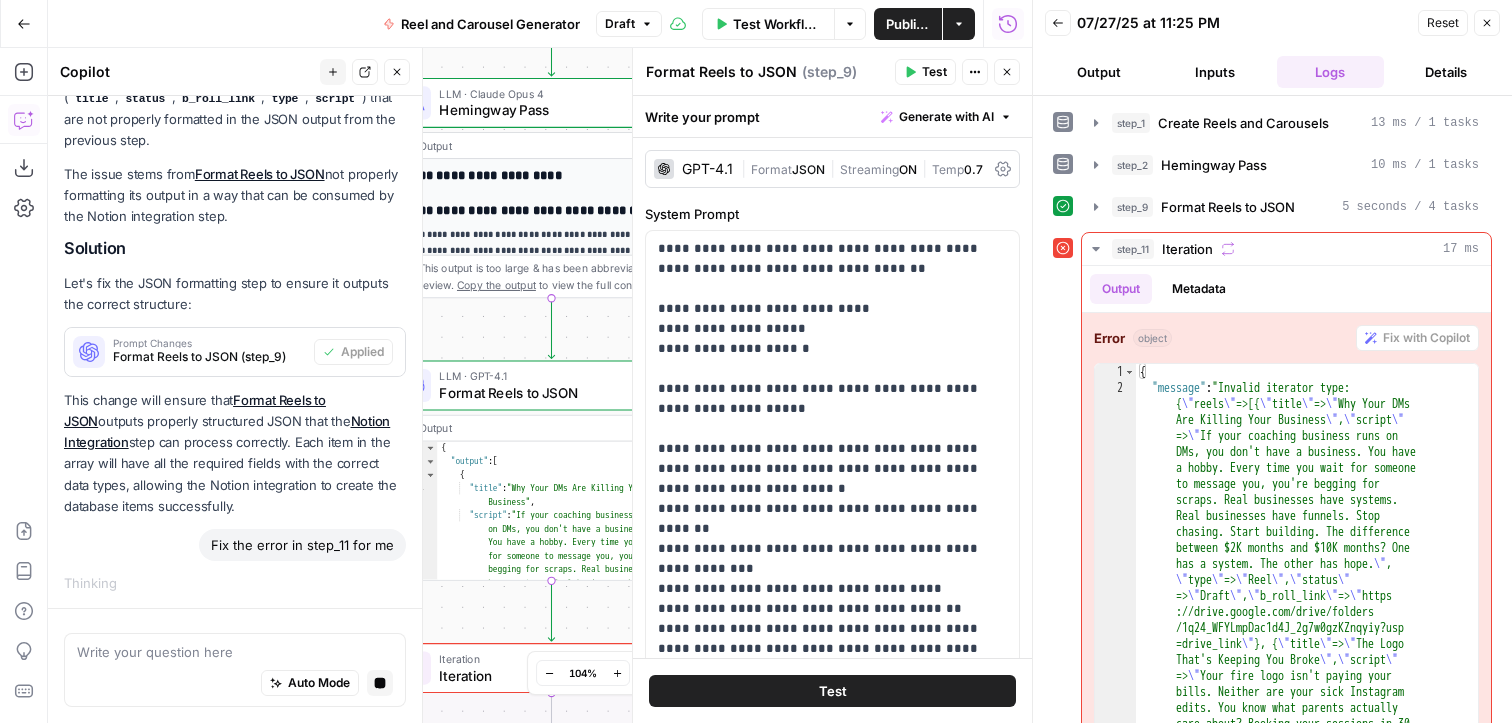 click 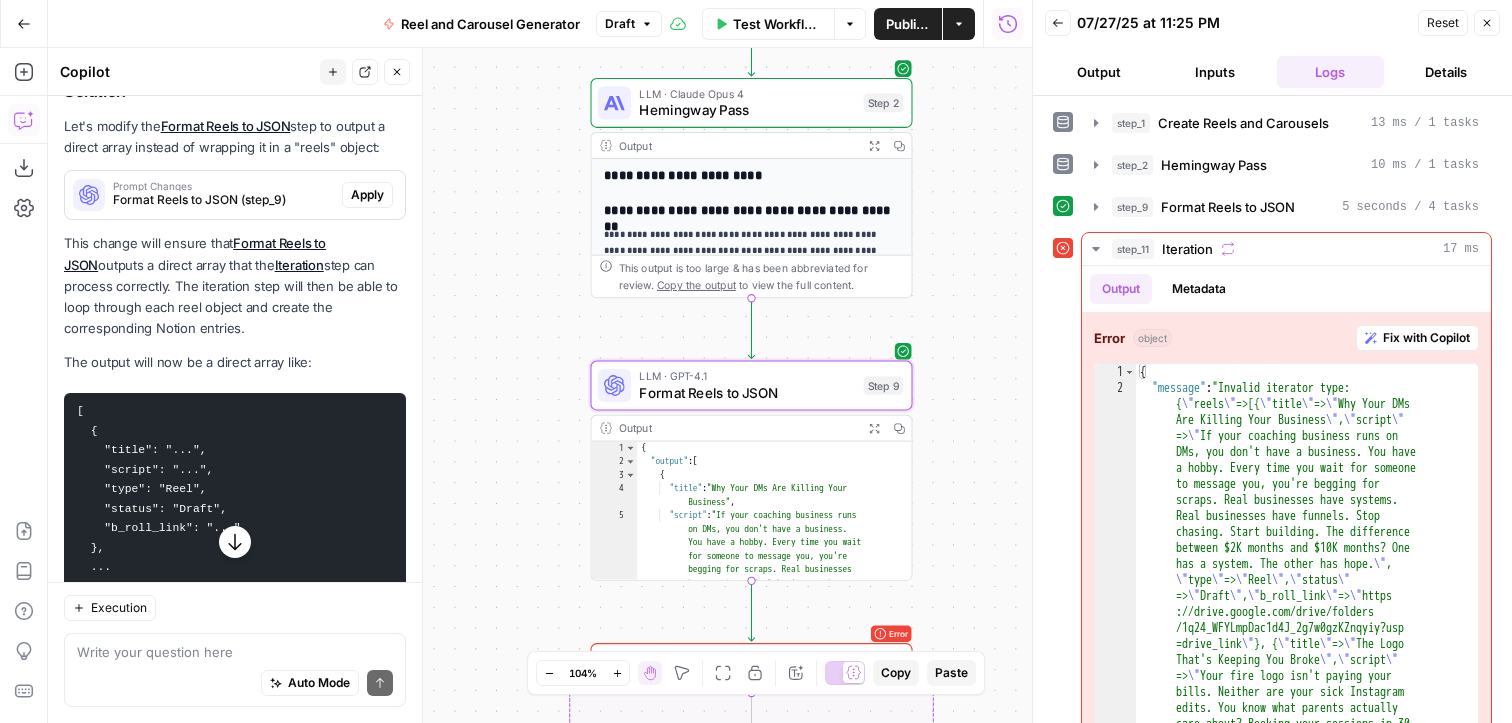 click on "Apply" at bounding box center (367, 195) 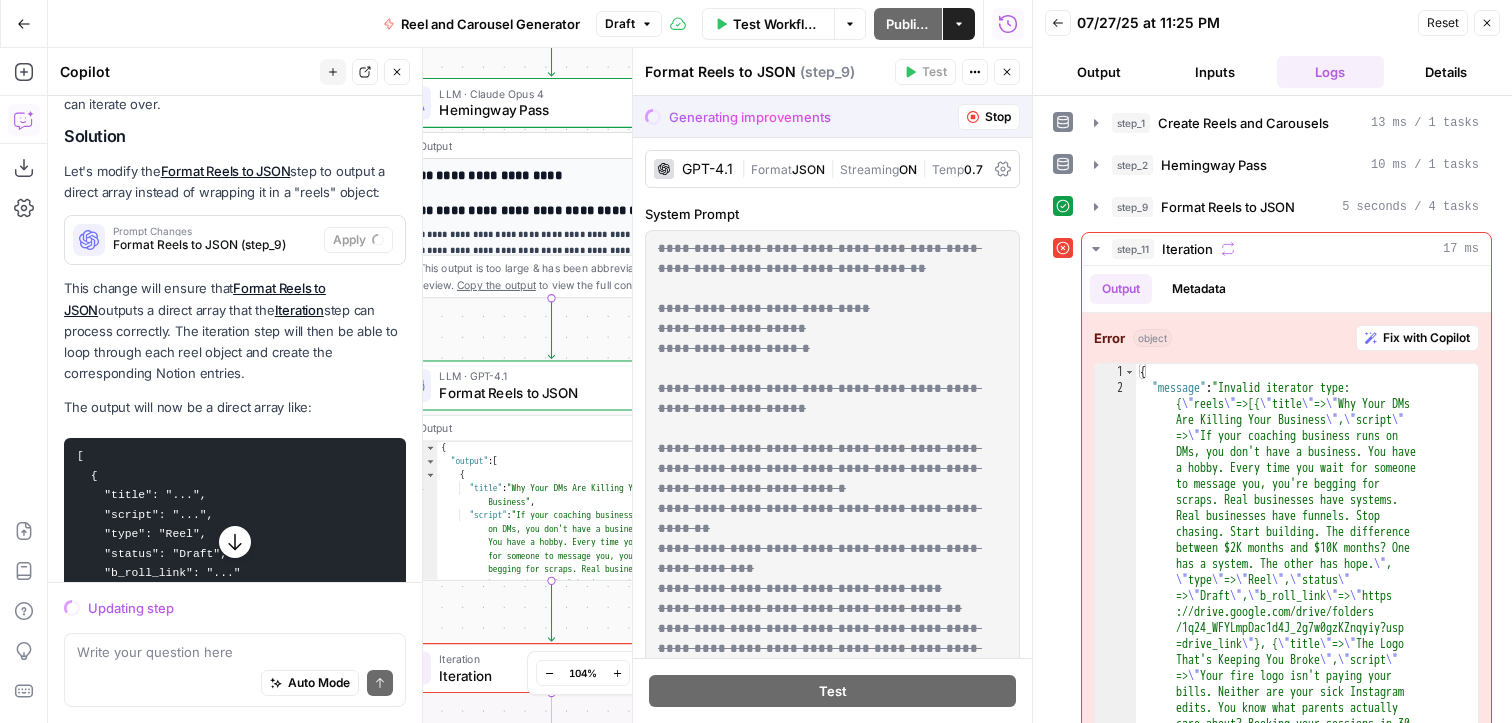 scroll, scrollTop: 879, scrollLeft: 0, axis: vertical 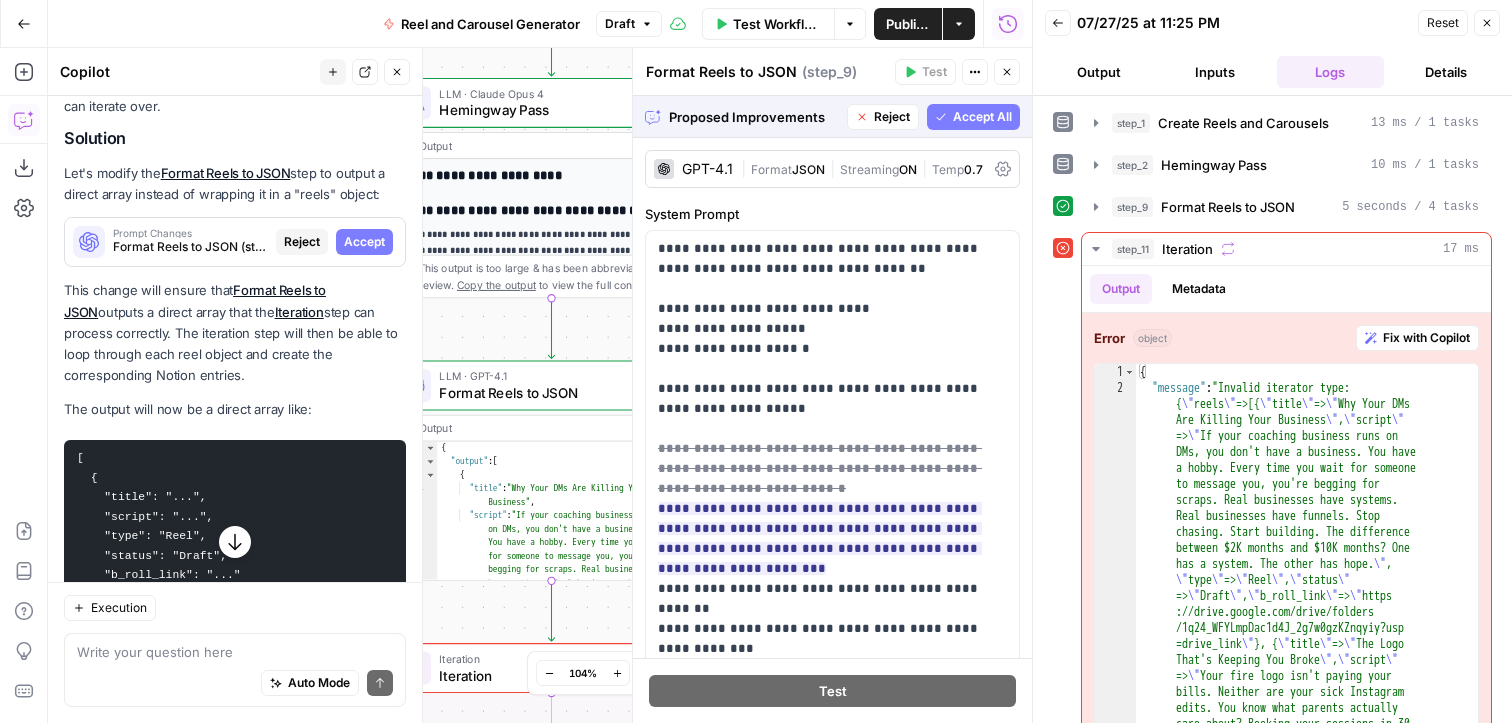 click on "Accept All" at bounding box center (973, 117) 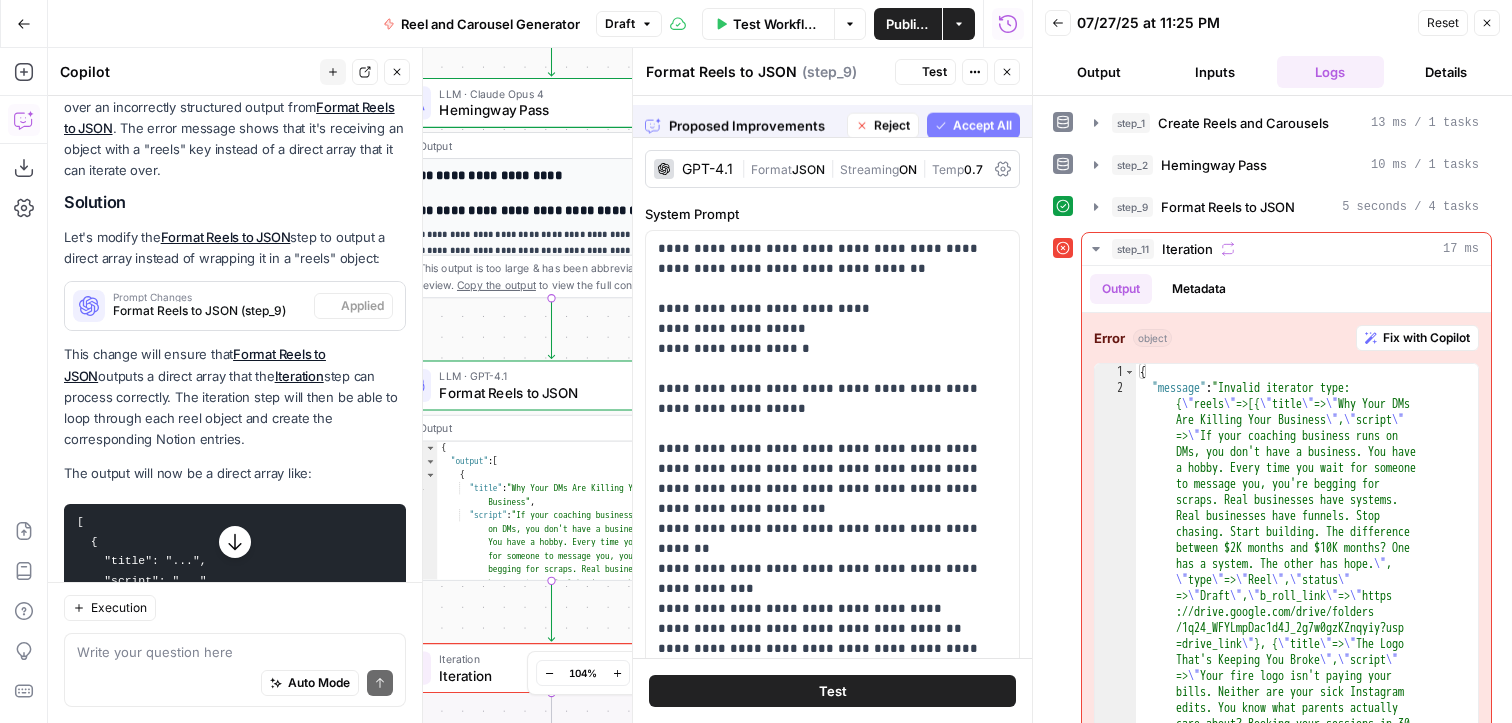 scroll, scrollTop: 943, scrollLeft: 0, axis: vertical 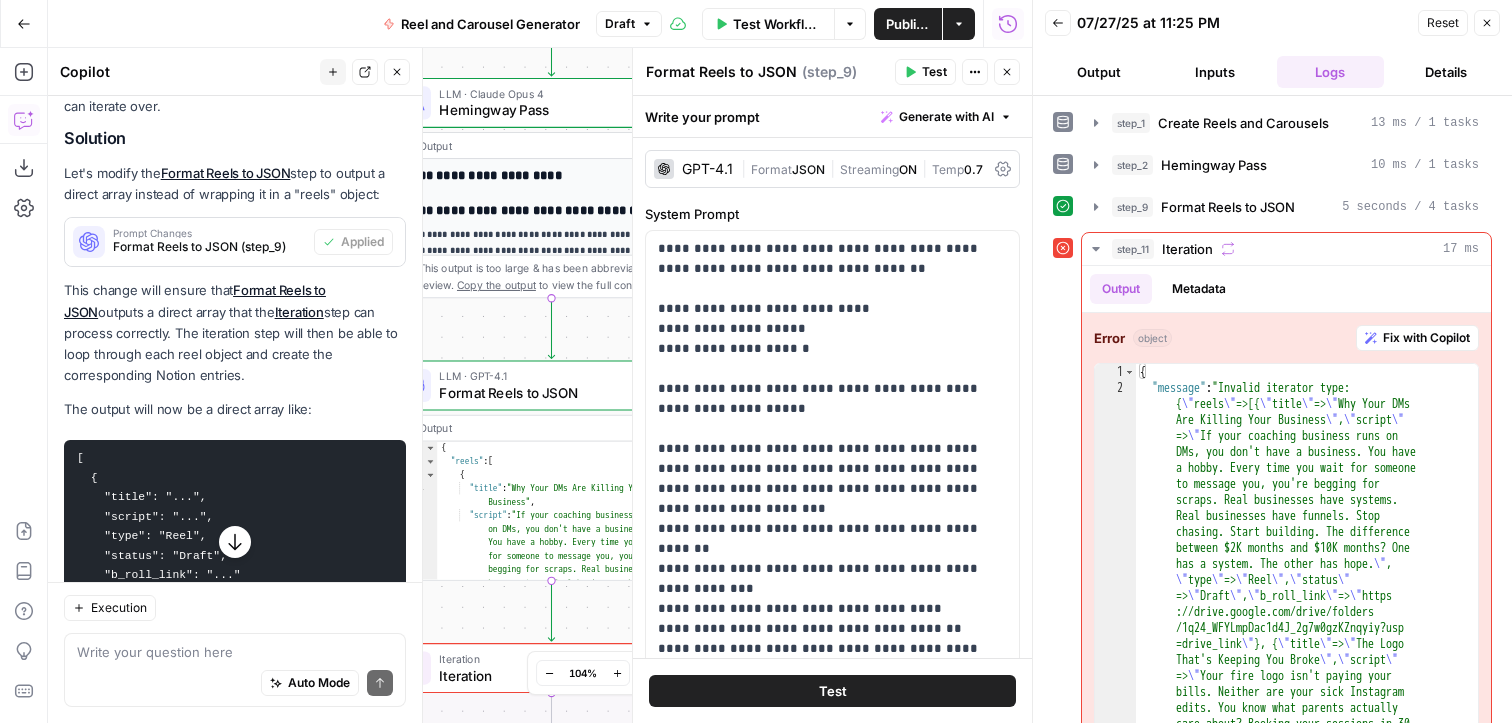 click on "Test Workflow" at bounding box center (777, 24) 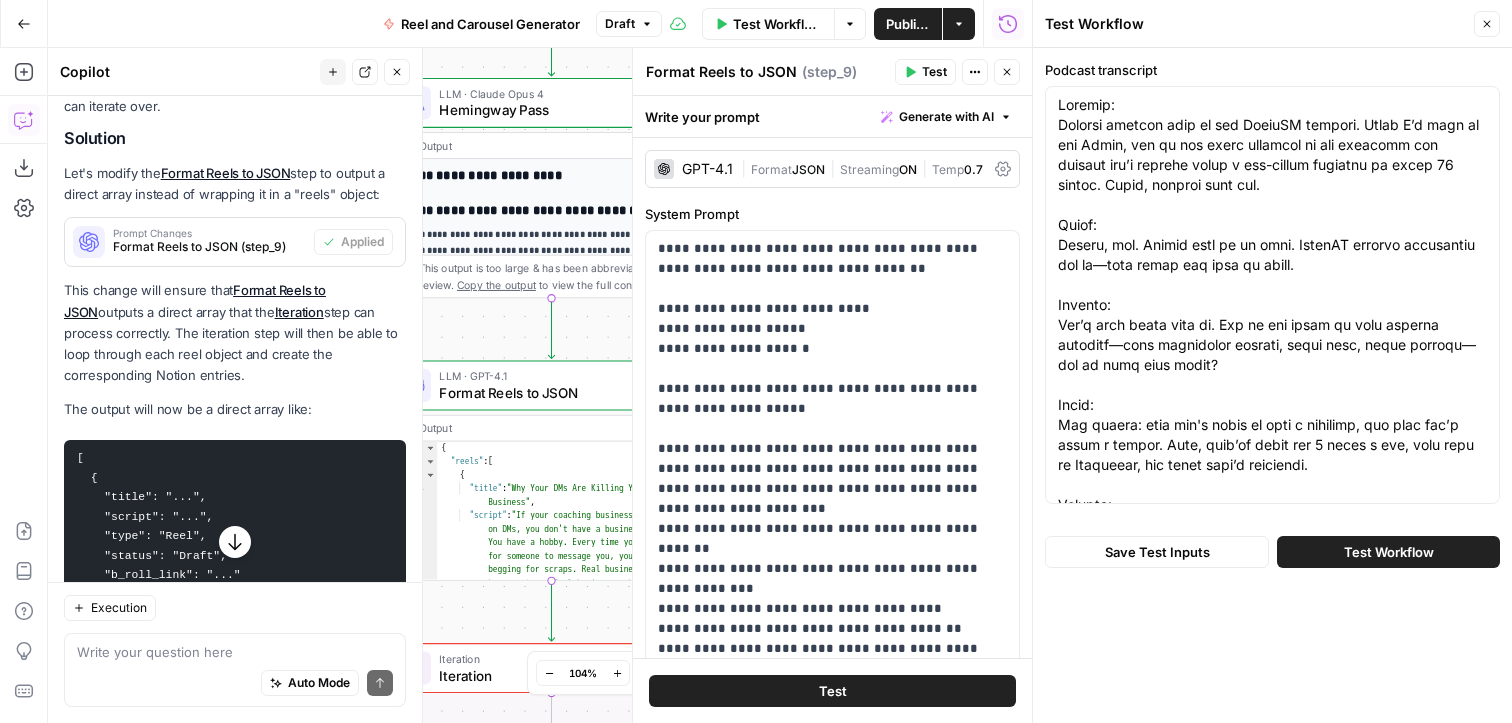 click on "Test Workflow" at bounding box center (1389, 552) 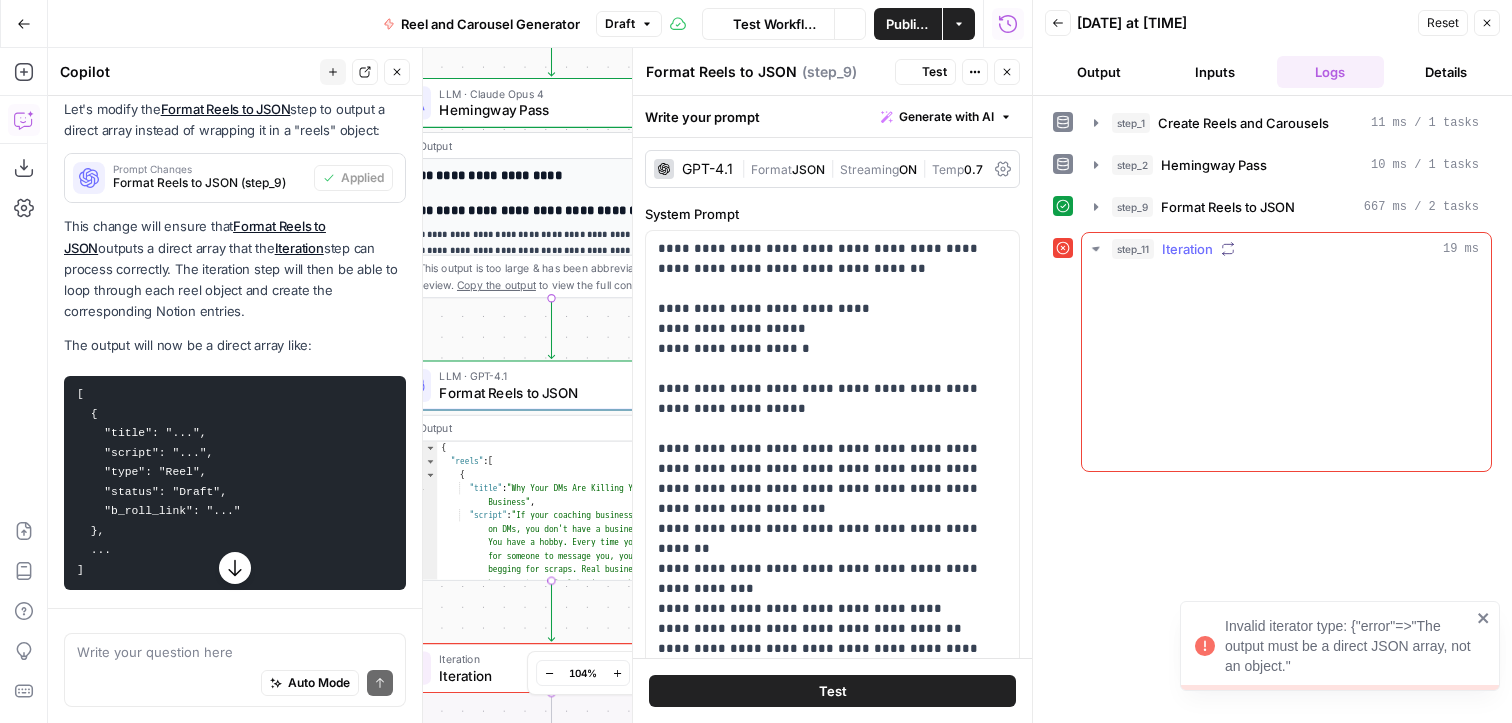 scroll, scrollTop: 943, scrollLeft: 0, axis: vertical 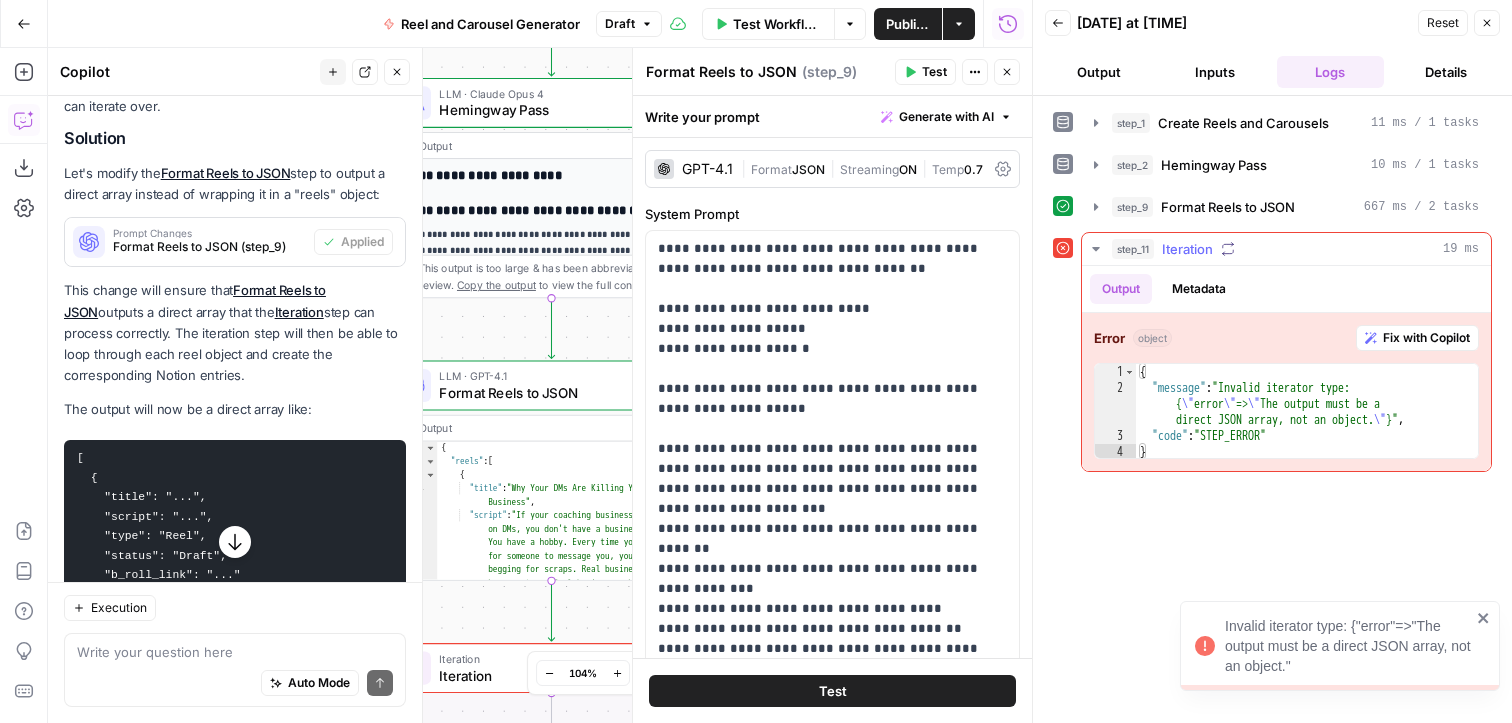 click on "Fix with Copilot" at bounding box center [1426, 338] 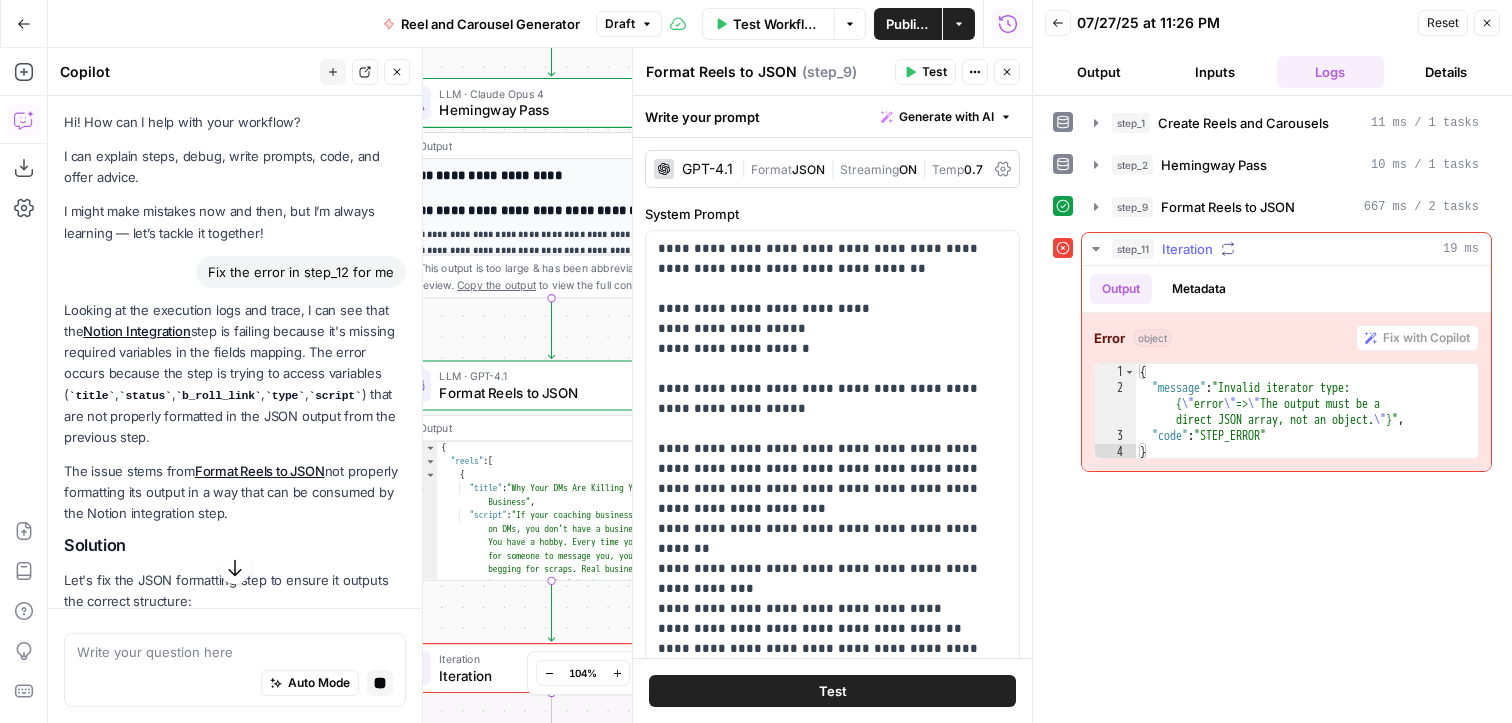 scroll, scrollTop: 0, scrollLeft: 0, axis: both 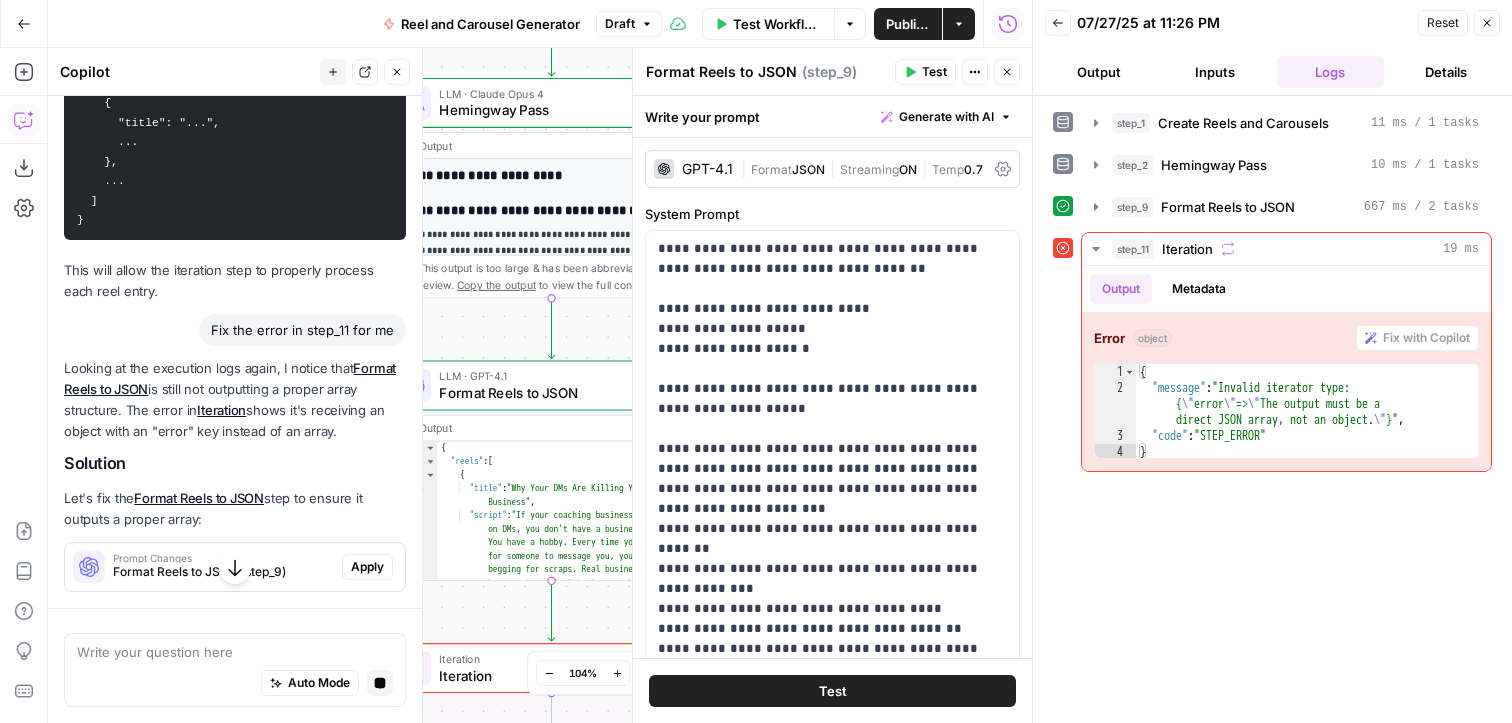 click on "Hi! How can I help with your workflow?
I can explain steps, debug, write prompts, code, and offer advice.
I might make mistakes now and then, but I’m always learning — let’s tackle it together! Fix the error in step_12 for me Looking at the execution logs and trace, I can see that the  Notion Integration  step is failing because it's missing required variables in the fields mapping. The error occurs because the step is trying to access variables ( title ,  status ,  b_roll_link ,  type ,  script ) that are not properly formatted in the JSON output from the previous step.
The issue stems from  Format Reels to JSON  not properly formatting its output in a way that can be consumed by the Notion integration step.
Solution
Let's fix the JSON formatting step to ensure it outputs the correct structure:
Prompt Changes Format Reels to JSON (step_9) Applied
This change will ensure that  Format Reels to JSON  outputs properly structured JSON that the  Notion Integration Iteration Format Reels to JSON" at bounding box center [235, -346] 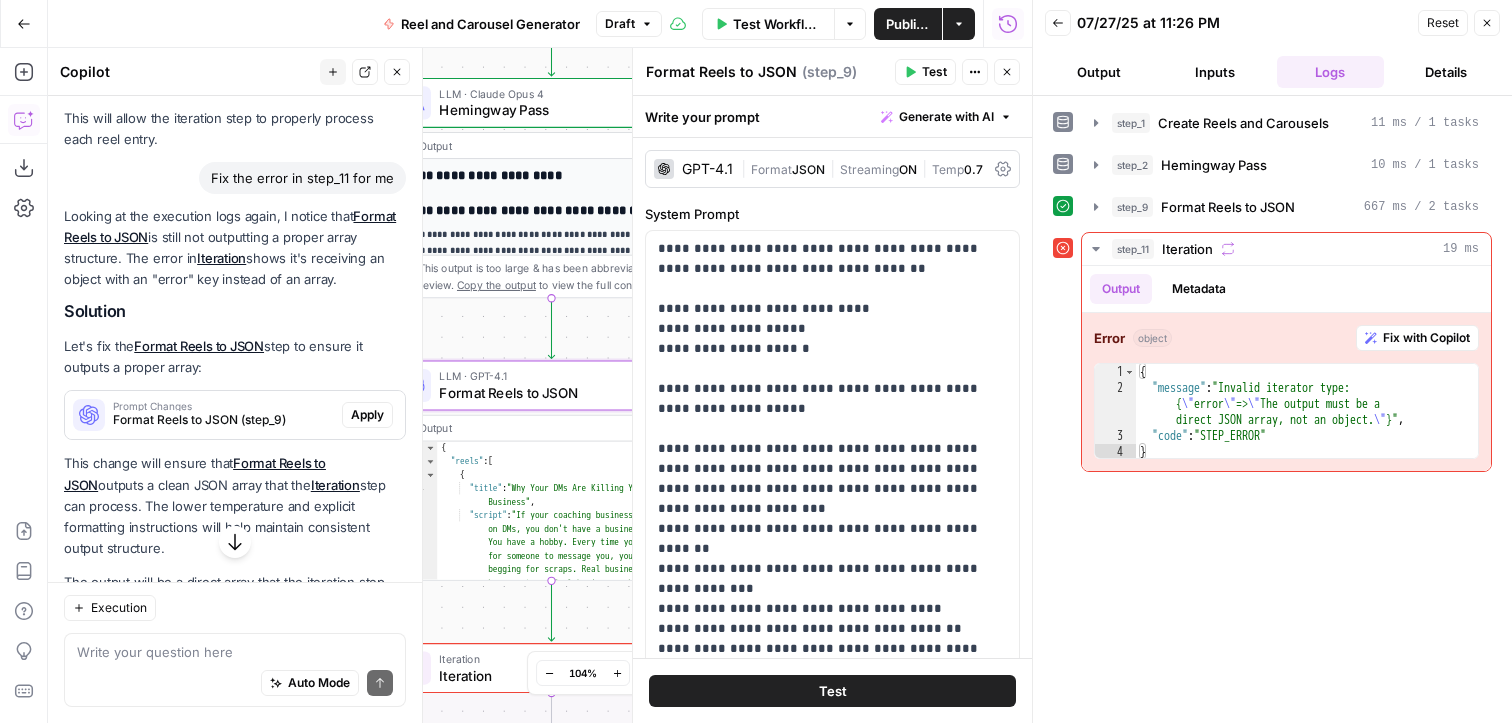 click on "Apply" at bounding box center [367, 415] 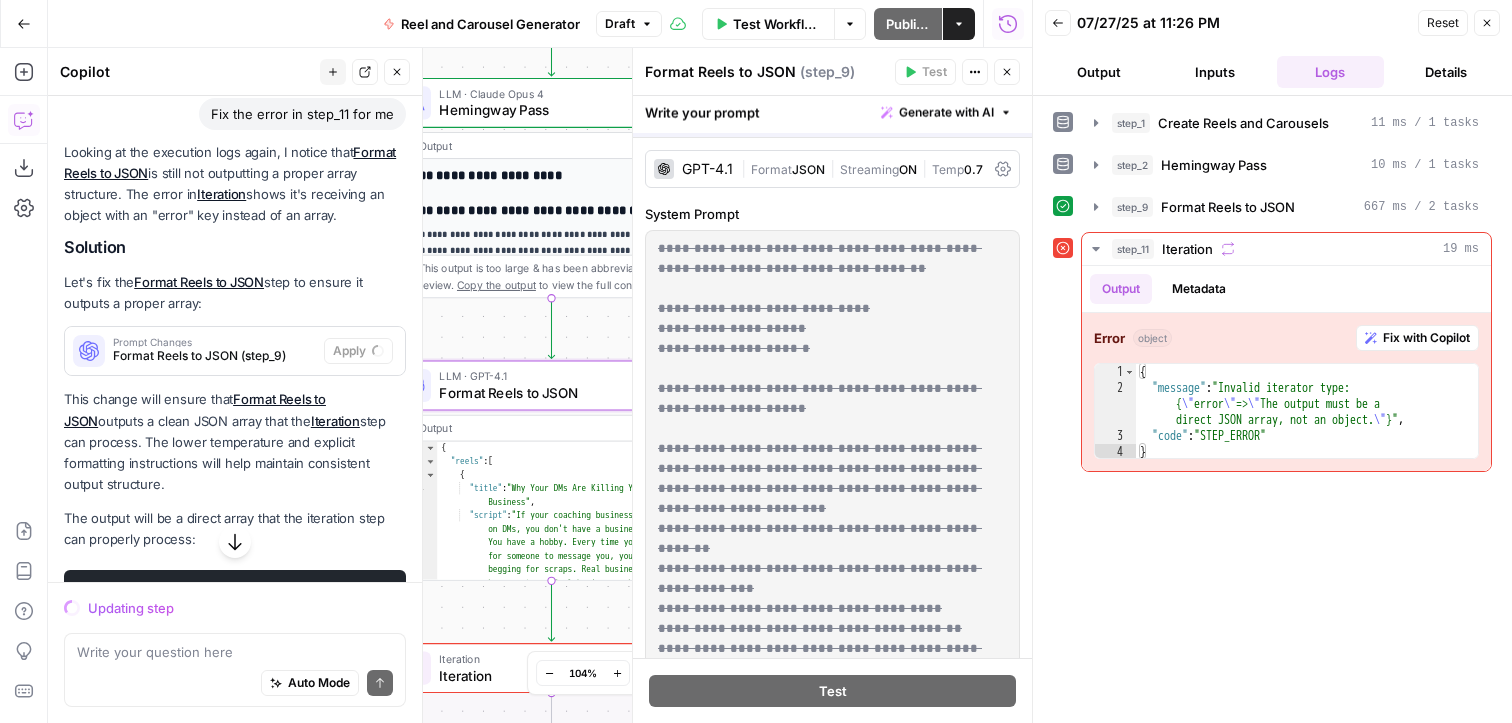 scroll, scrollTop: 1700, scrollLeft: 0, axis: vertical 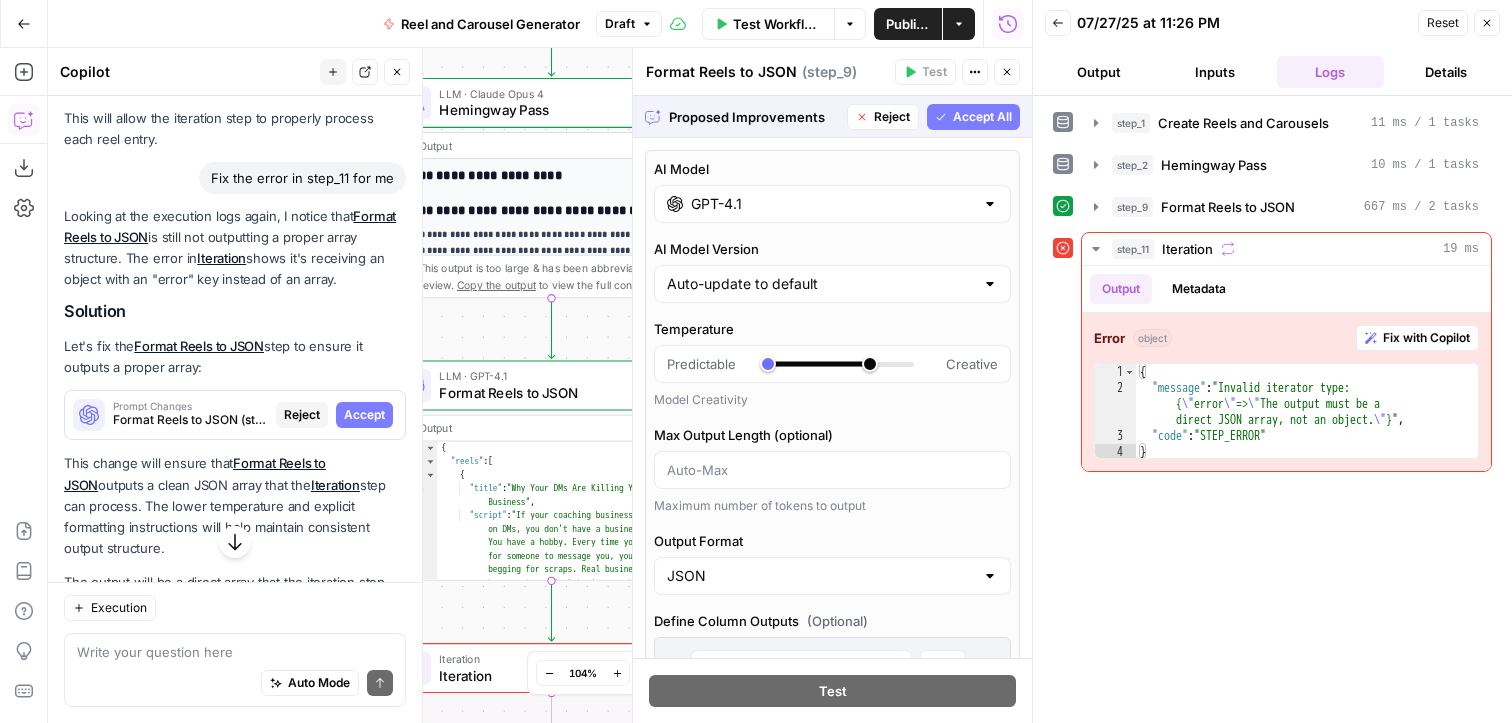 click on "Accept All" at bounding box center [982, 117] 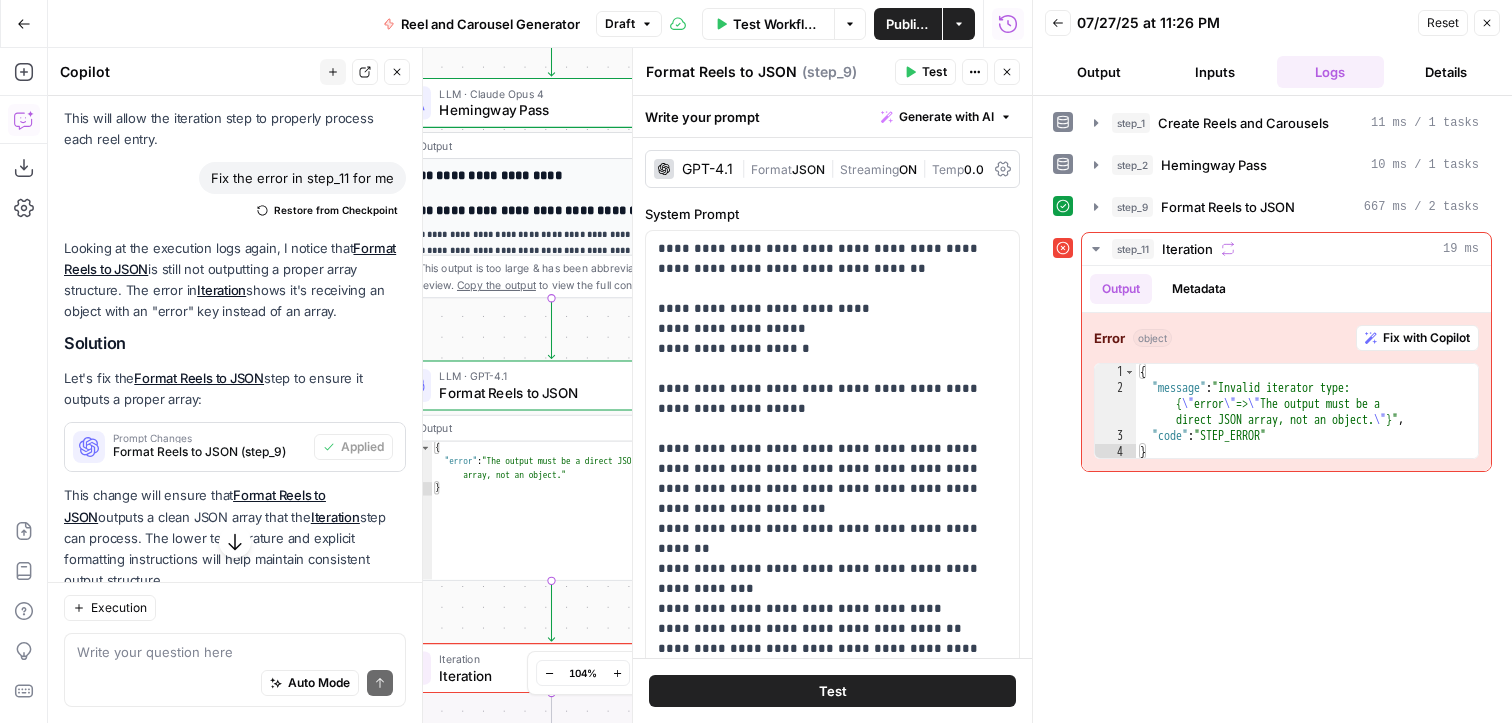 click on "Test Workflow Options Publish Actions Run History" at bounding box center [847, 23] 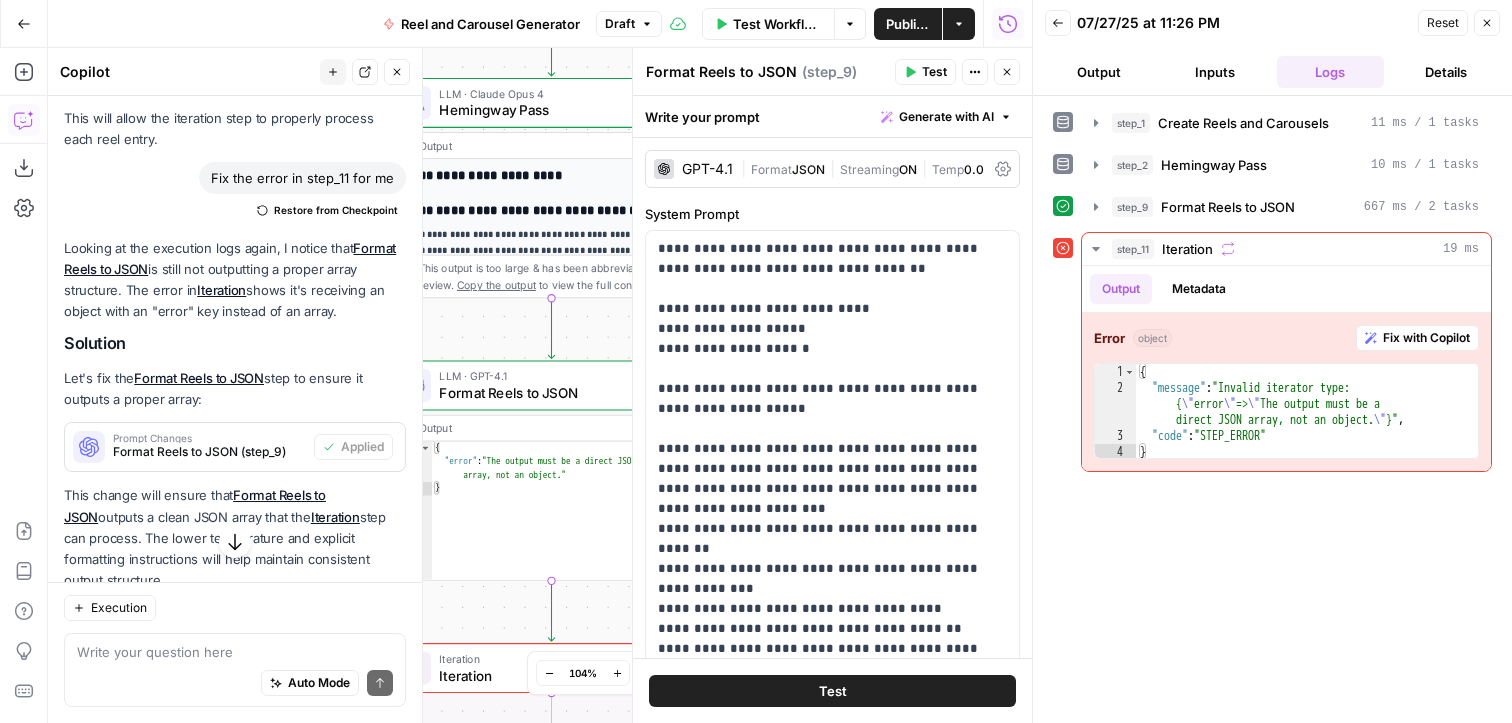 click on "Test Workflow" at bounding box center (777, 24) 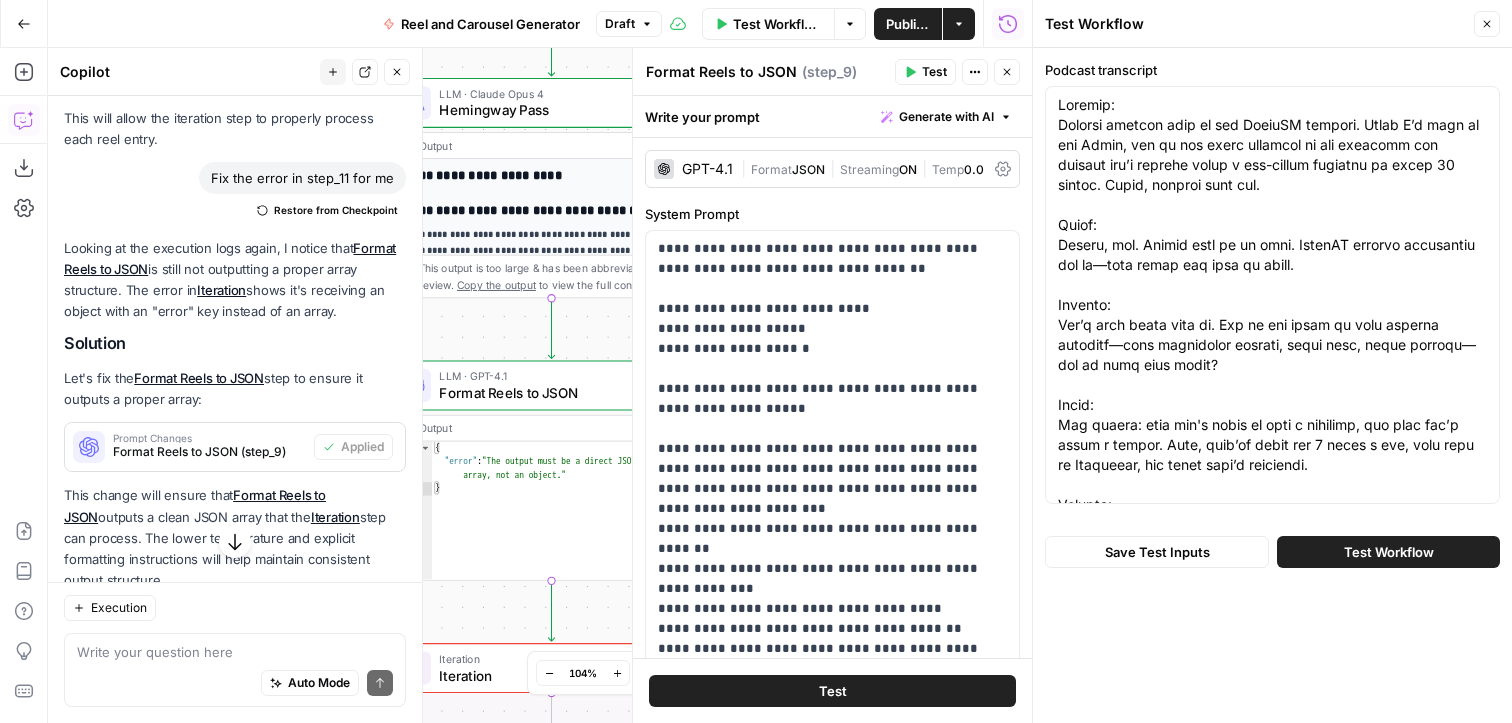 click on "Test Workflow" at bounding box center [1388, 552] 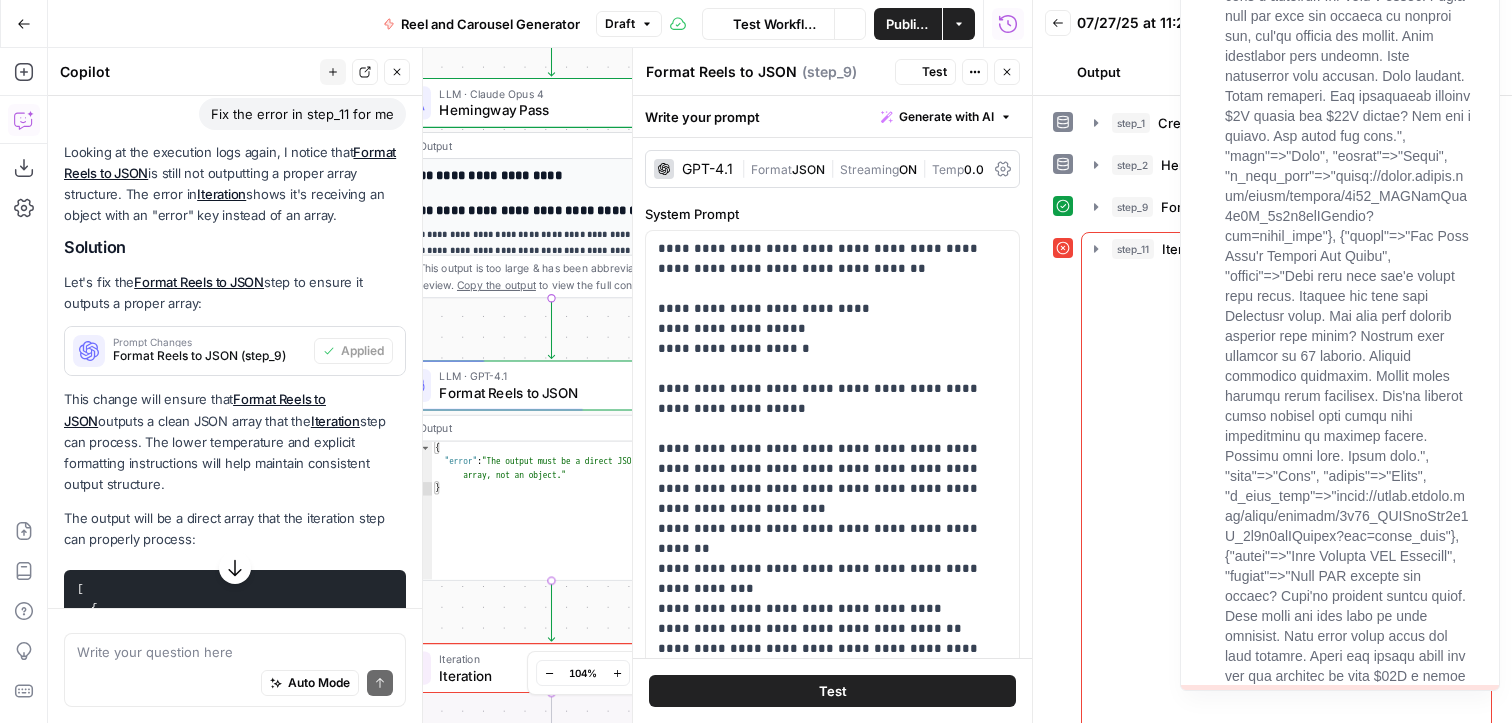scroll, scrollTop: 1764, scrollLeft: 0, axis: vertical 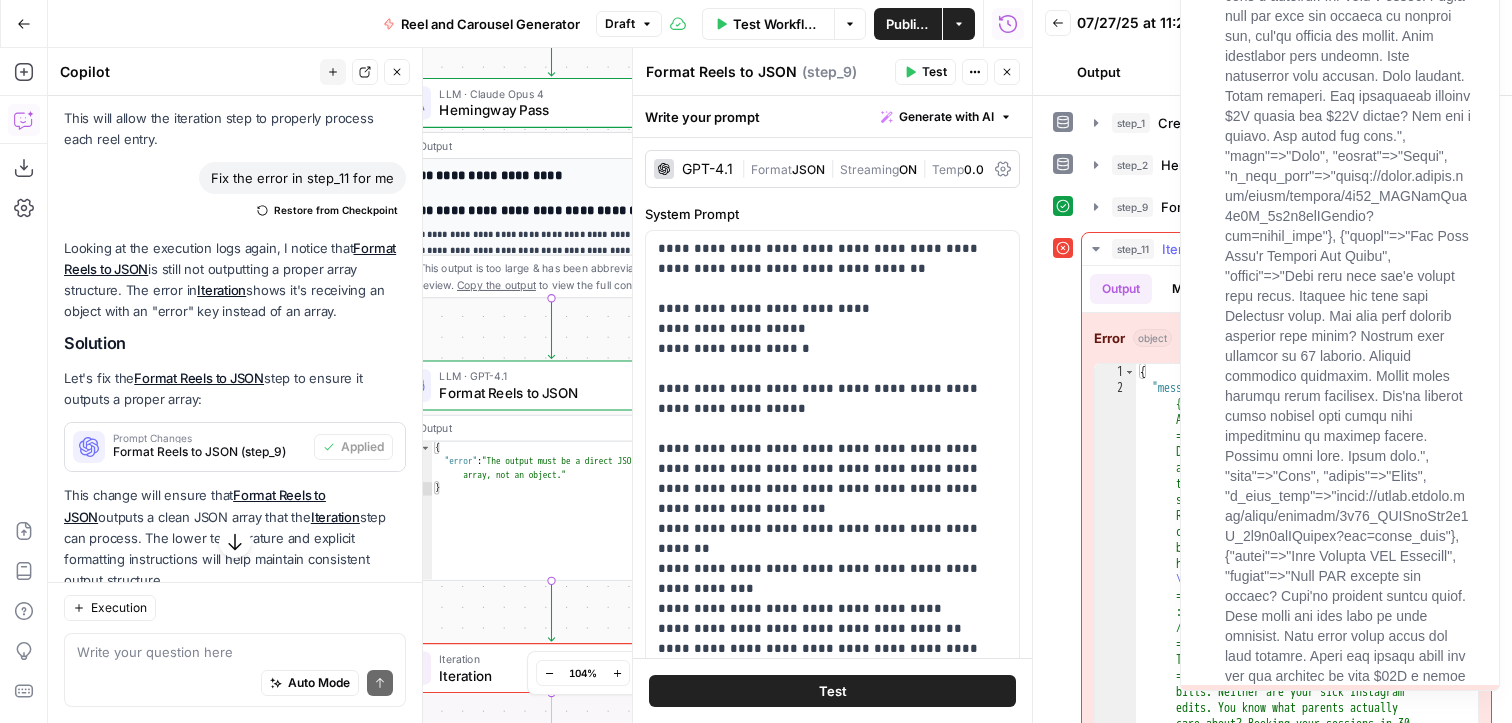 type on "*" 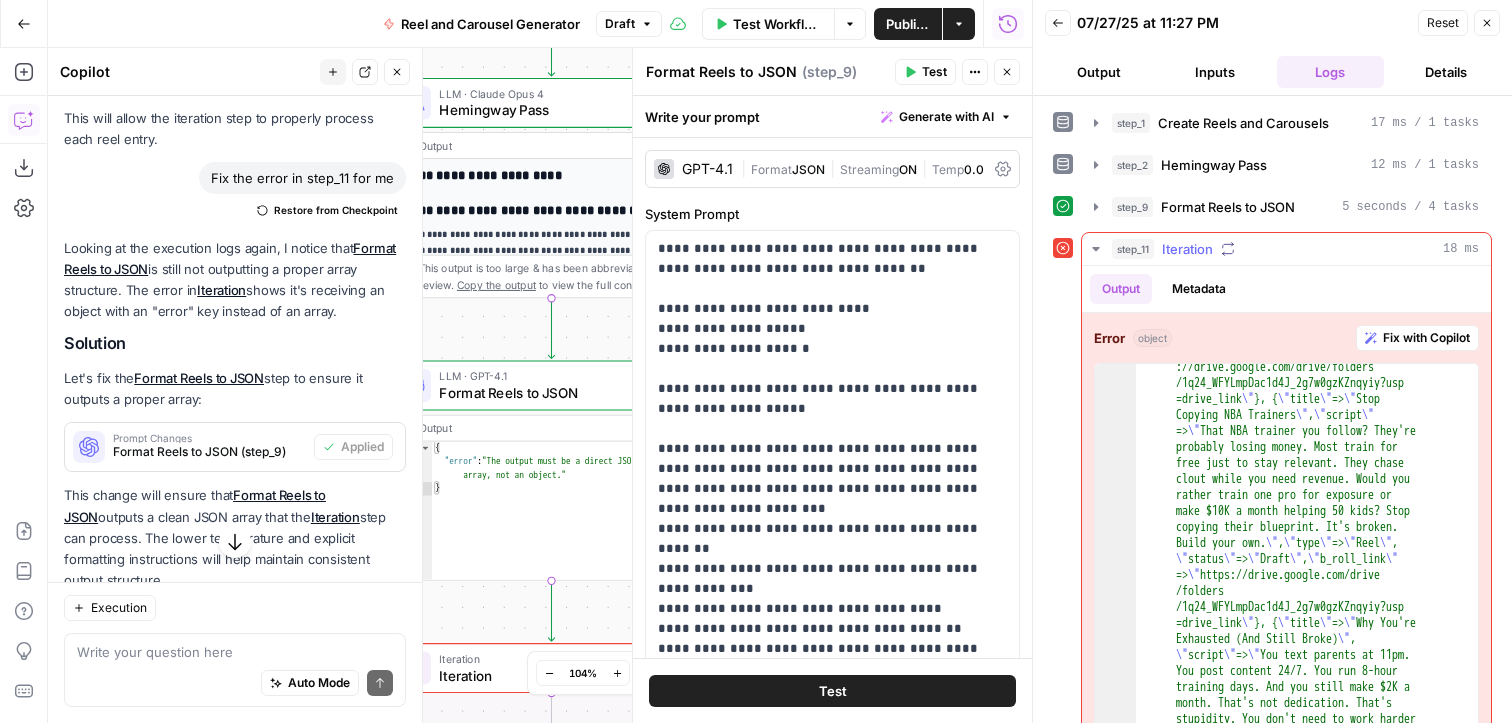 scroll, scrollTop: 609, scrollLeft: 0, axis: vertical 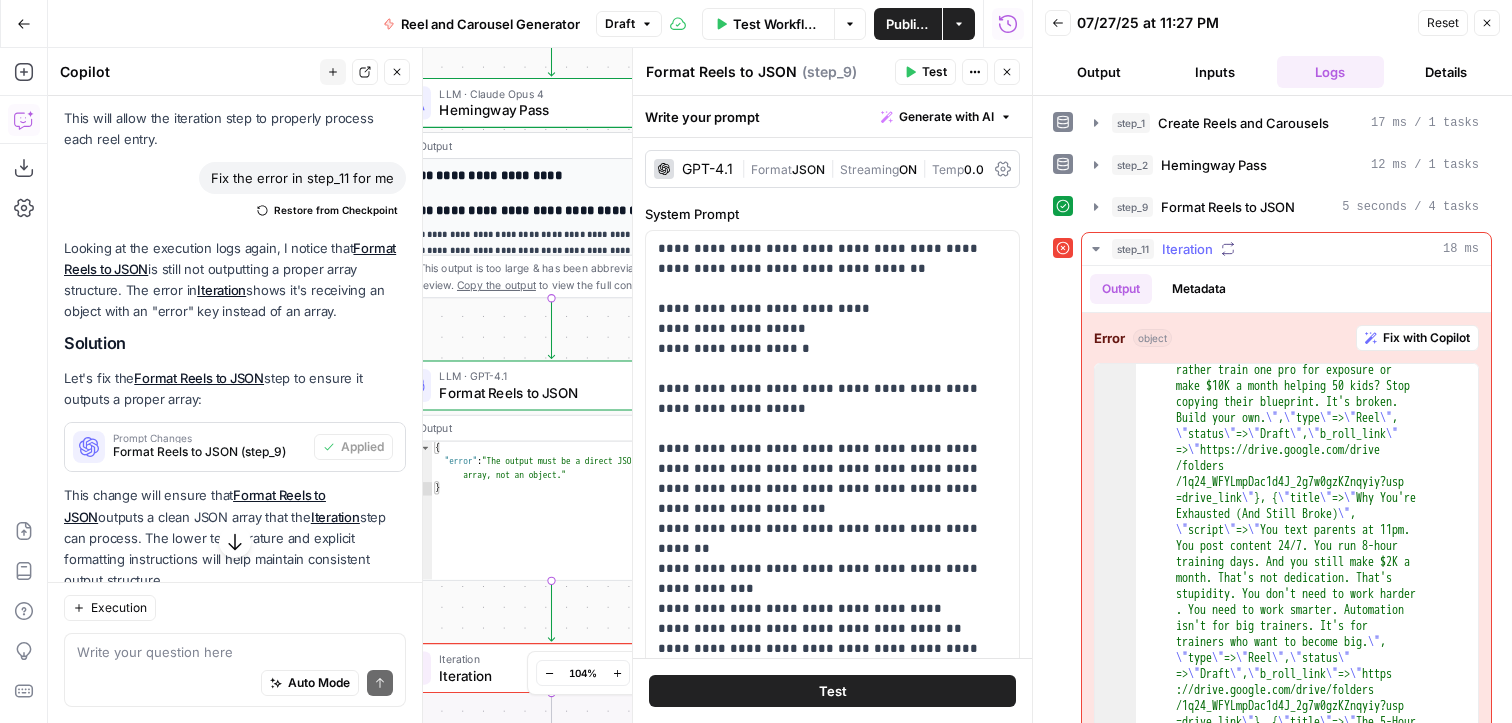 click on ""message" :  "Invalid iterator type:         { \" reels \" =>[{ \" title \" => \" Why Your DMs         Are Killing Your Business \" ,  \" script \"        => \" If your coaching business runs on         DMs, you don't have a business. You have         a hobby. Every time you wait for someone         to message you, you're begging for         scraps. Real businesses have systems.         Real businesses have funnels. Stop         chasing. Start building. The difference         between $[MONEY] months and $[MONEY] months? One         has a system. The other has hope. \" ,         \" type \" => \" Reel \" ,  \" status \"        => \" Draft \" ,  \" b_roll_link \" => \" https        ://drive.google.com/drive/folders        /1q24_WFYLmpDac1d4J_2g7w0gzKZnqyiy?usp        =drive_link \" }, { \" title \" => \" The Logo         That's Keeping You Broke \" ,  \" script \"        => \" Your fire logo isn't paying your  ." at bounding box center [1307, 1602] 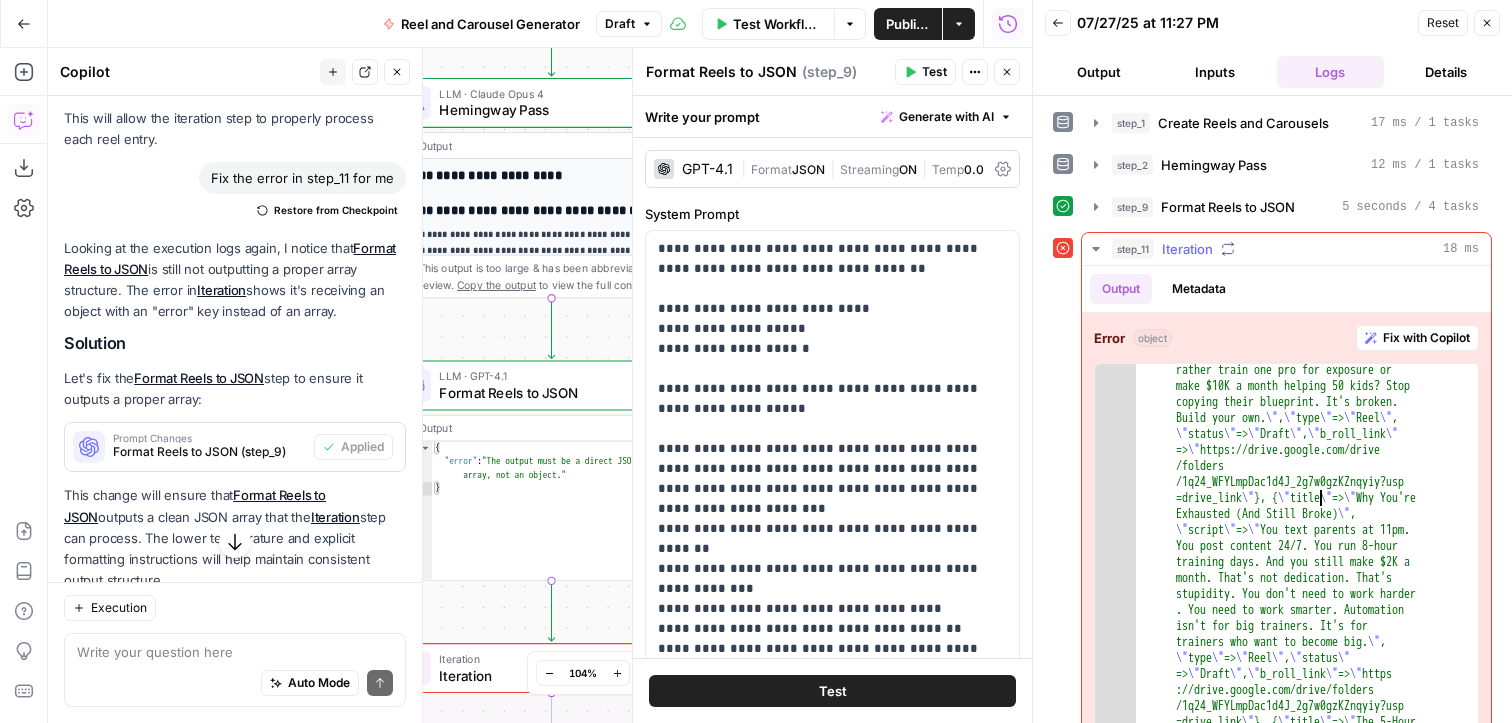 type on "**********" 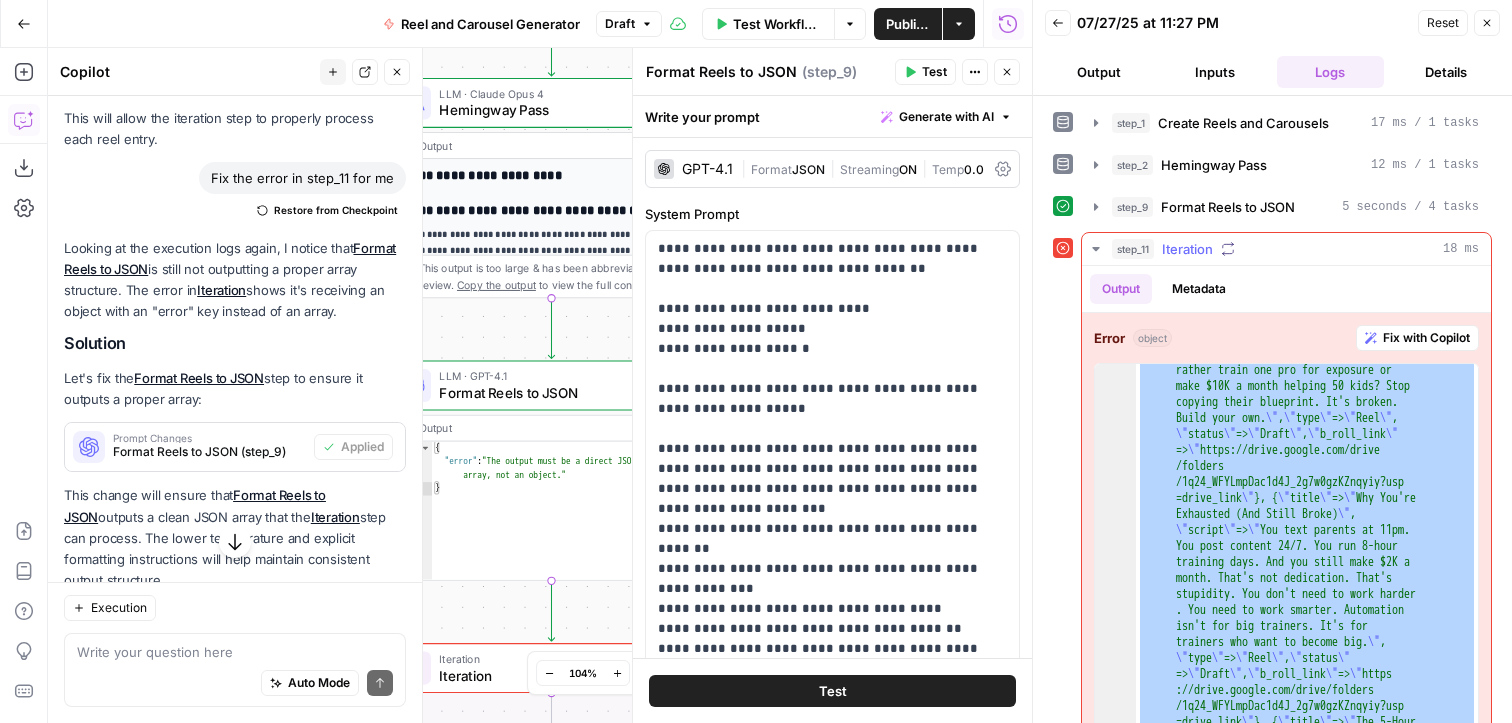 click on ""message" :  "Invalid iterator type:         { \" reels \" =>[{ \" title \" => \" Why Your DMs         Are Killing Your Business \" ,  \" script \"        => \" If your coaching business runs on         DMs, you don't have a business. You have         a hobby. Every time you wait for someone         to message you, you're begging for         scraps. Real businesses have systems.         Real businesses have funnels. Stop         chasing. Start building. The difference         between $[MONEY] months and $[MONEY] months? One         has a system. The other has hope. \" ,         \" type \" => \" Reel \" ,  \" status \"        => \" Draft \" ,  \" b_roll_link \" => \" https        ://drive.google.com/drive/folders        /1q24_WFYLmpDac1d4J_2g7w0gzKZnqyiy?usp        =drive_link \" }, { \" title \" => \" The Logo         That's Keeping You Broke \" ,  \" script \"        => \" Your fire logo isn't paying your  ." at bounding box center (1307, 1602) 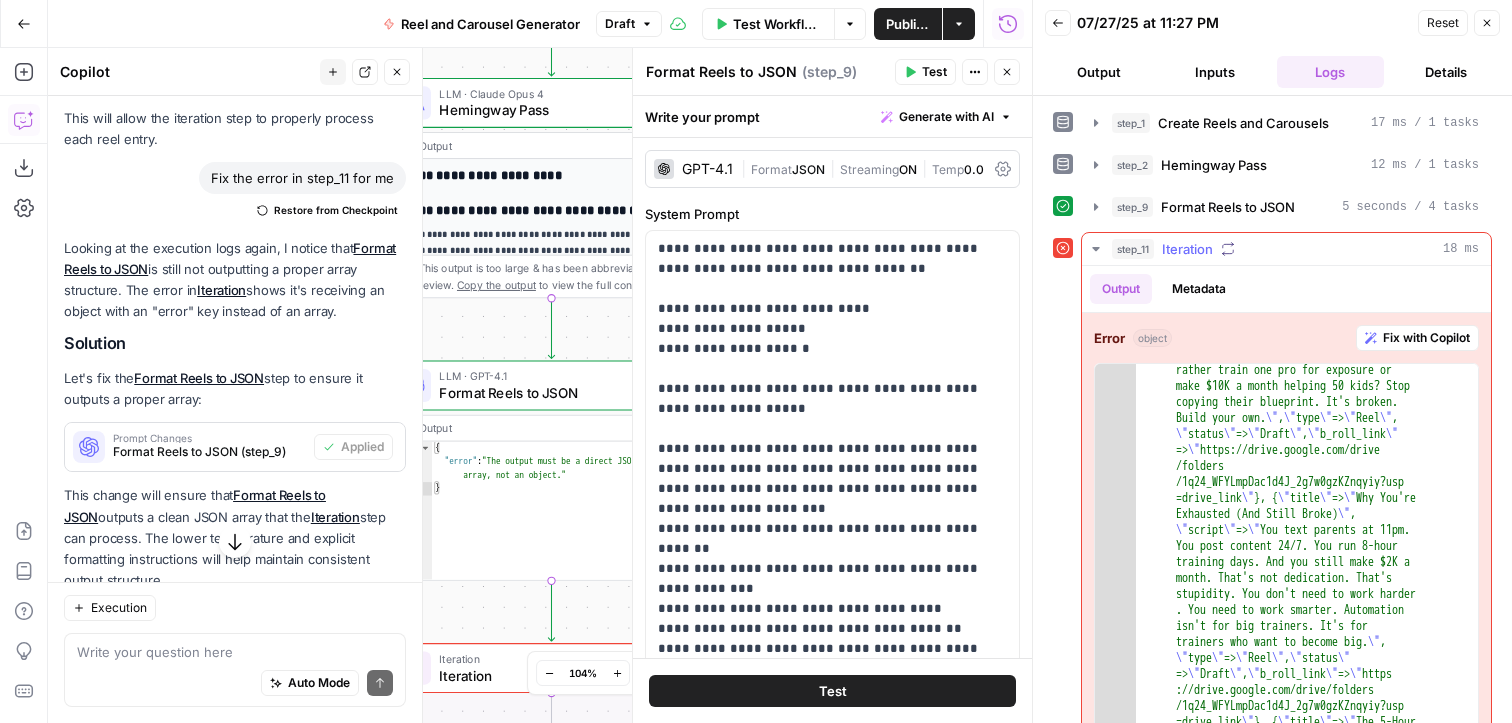 click on "Fix with Copilot" at bounding box center (1426, 338) 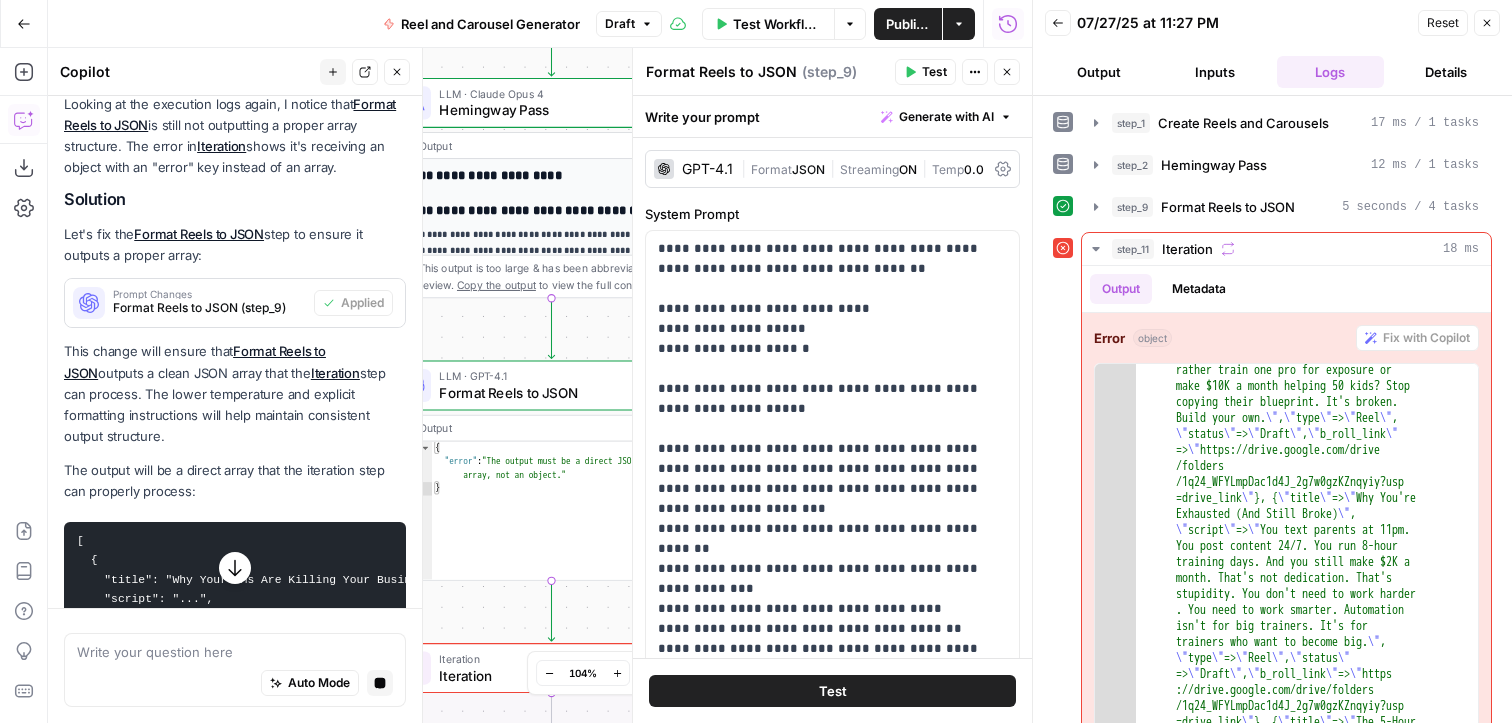scroll, scrollTop: 2011, scrollLeft: 0, axis: vertical 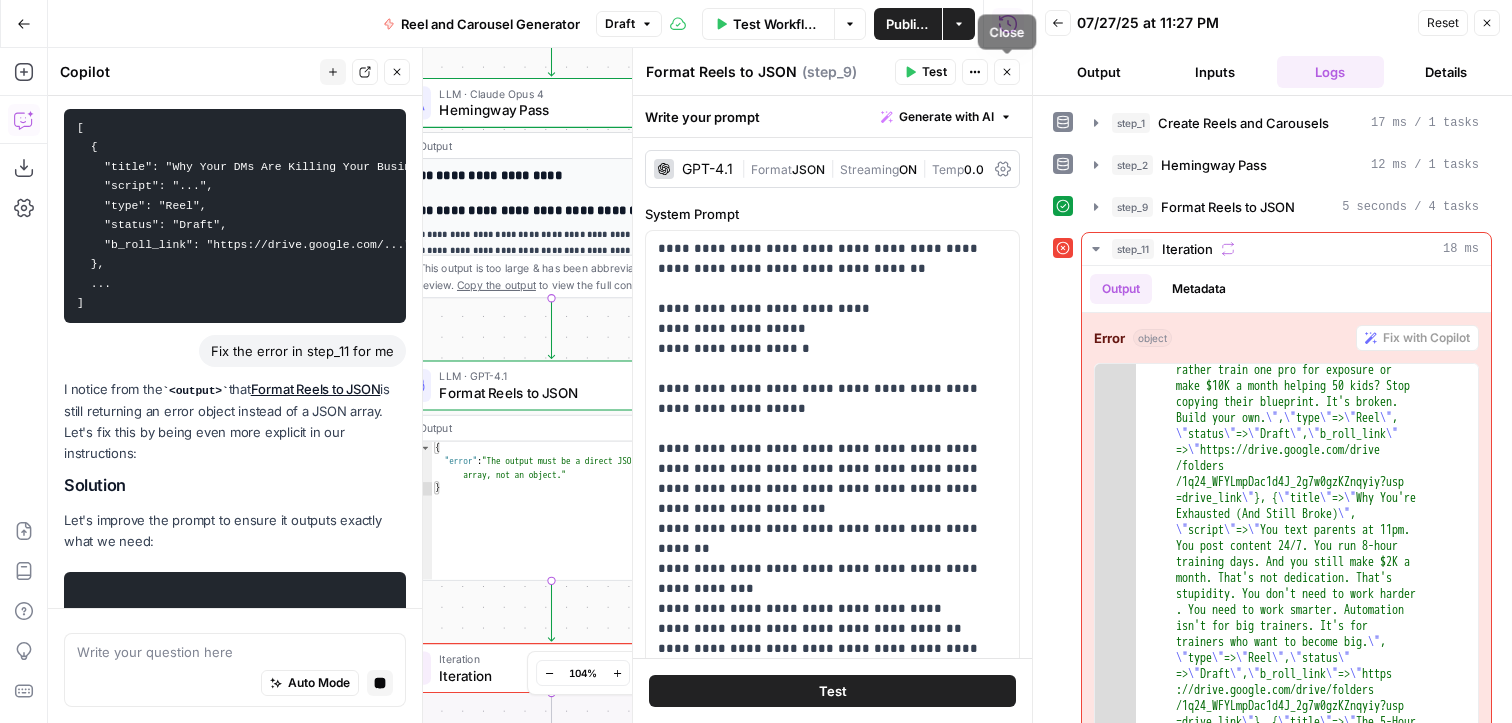 click 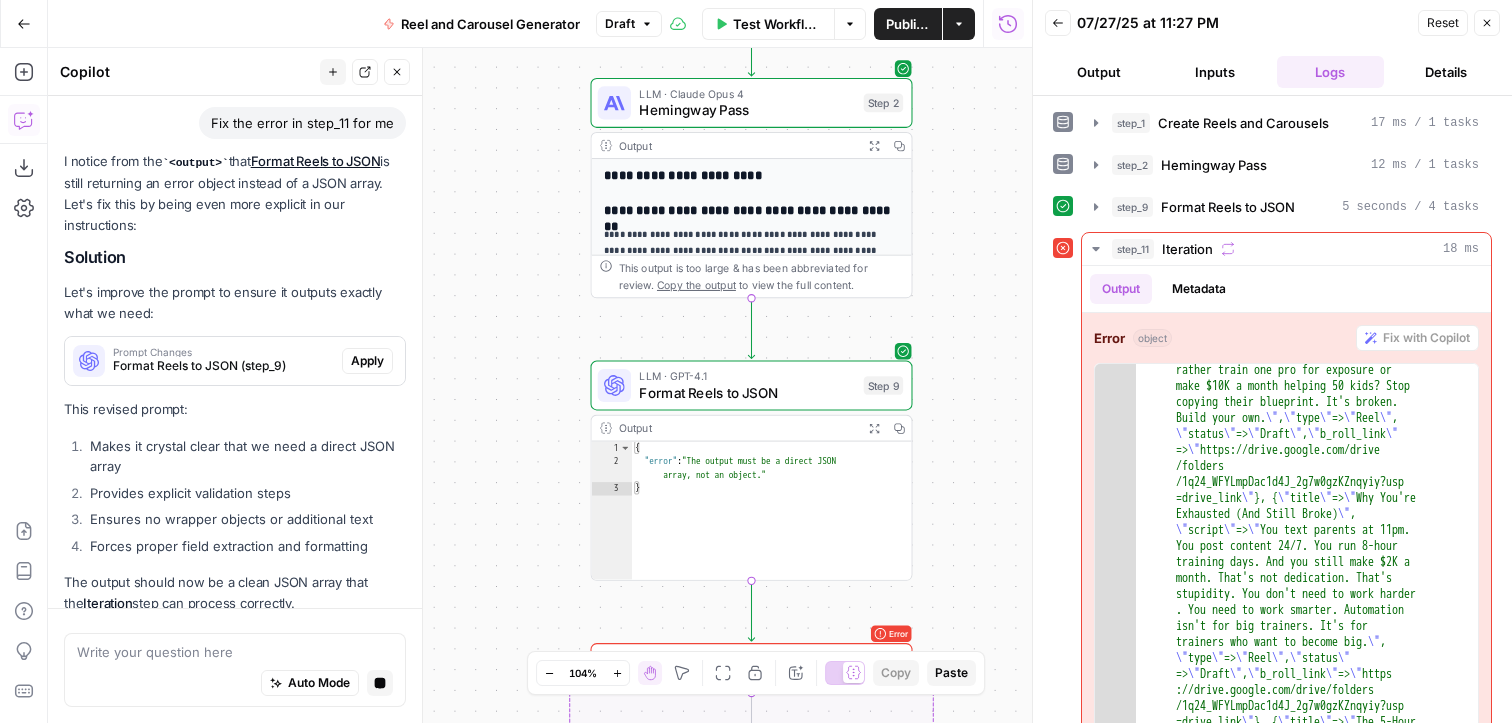 scroll, scrollTop: 2607, scrollLeft: 0, axis: vertical 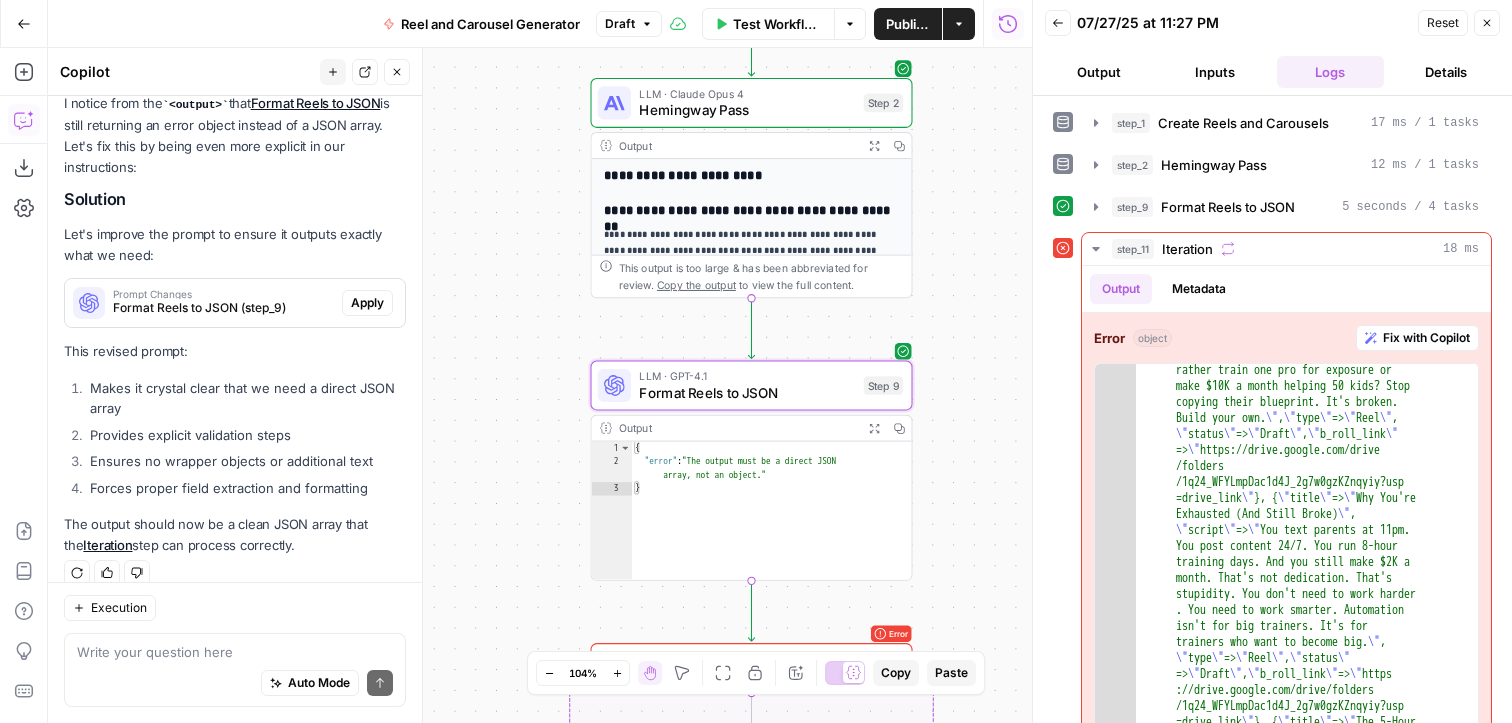 click on "Apply" at bounding box center [367, 303] 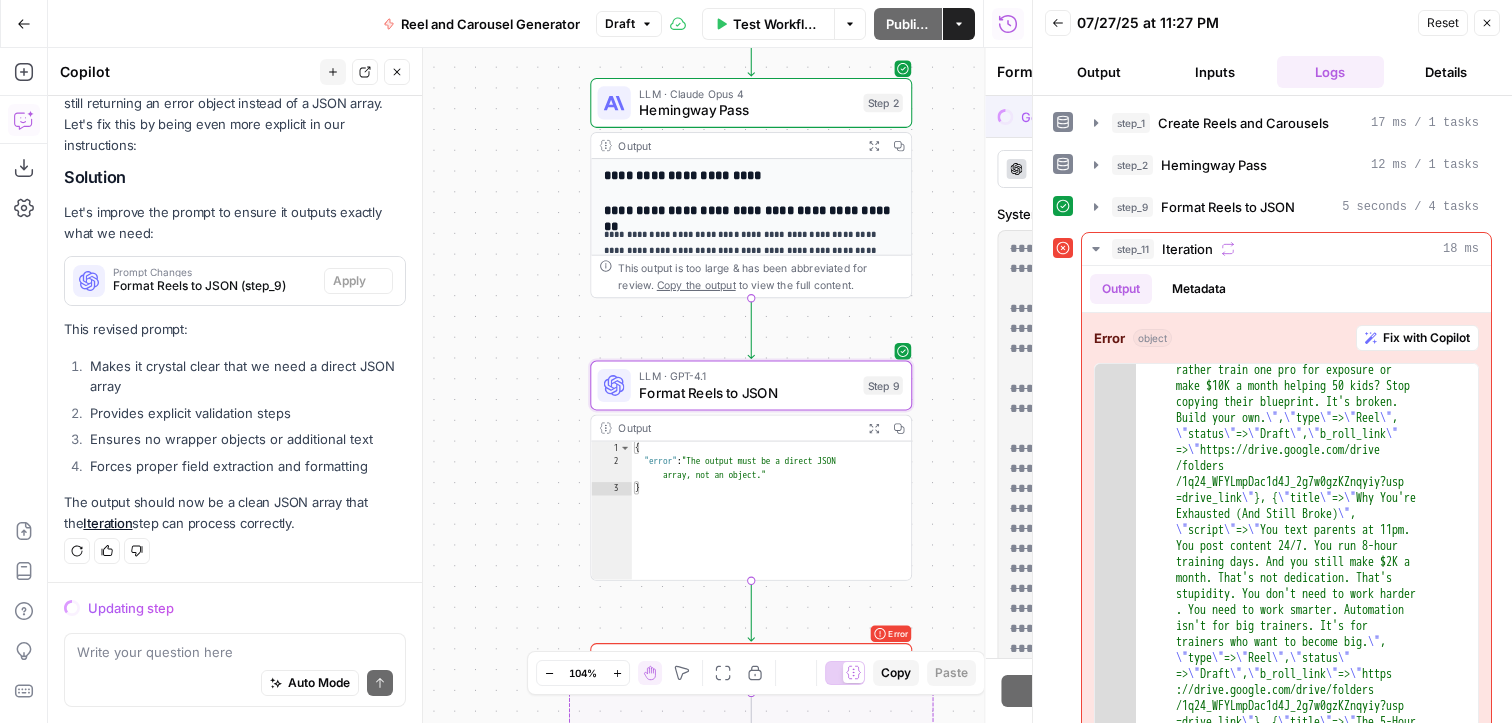 scroll, scrollTop: 2511, scrollLeft: 0, axis: vertical 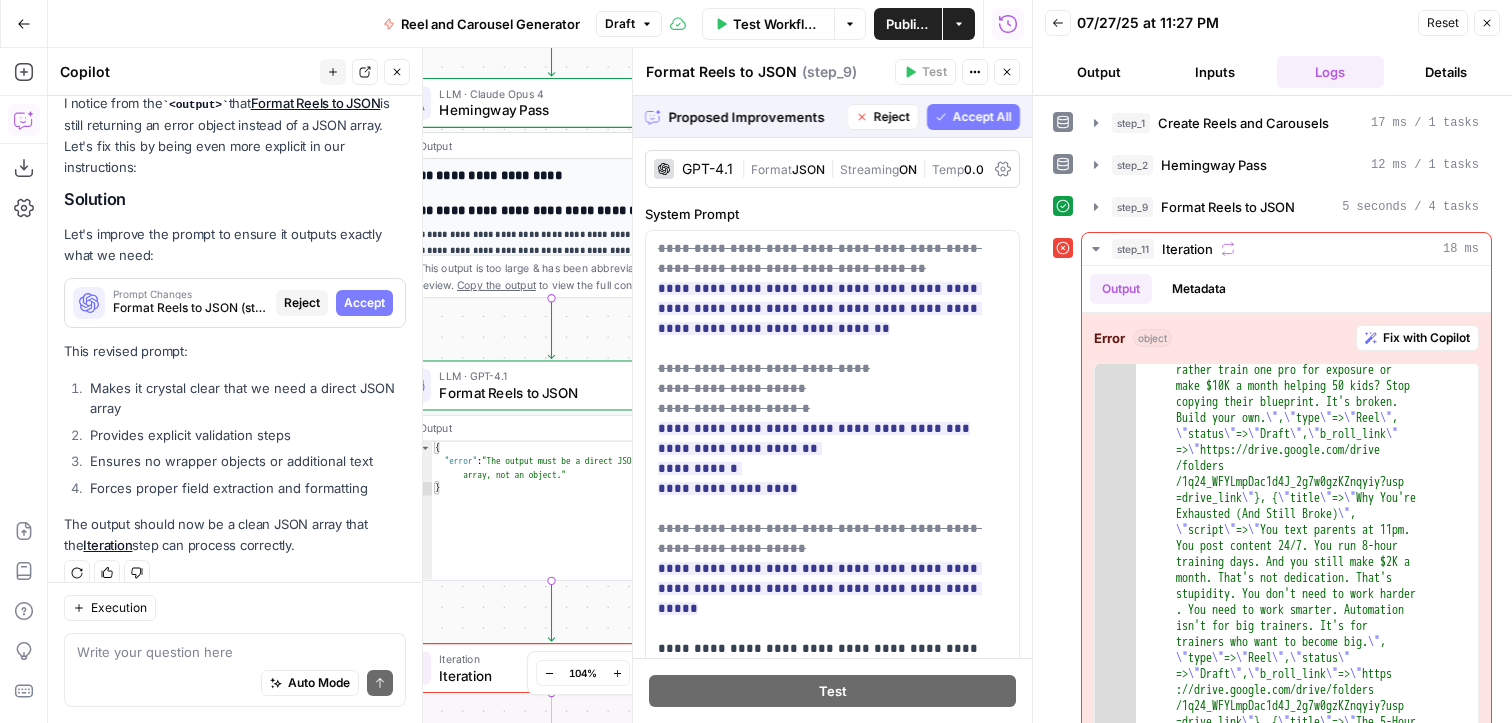 click on "Accept All" at bounding box center [973, 117] 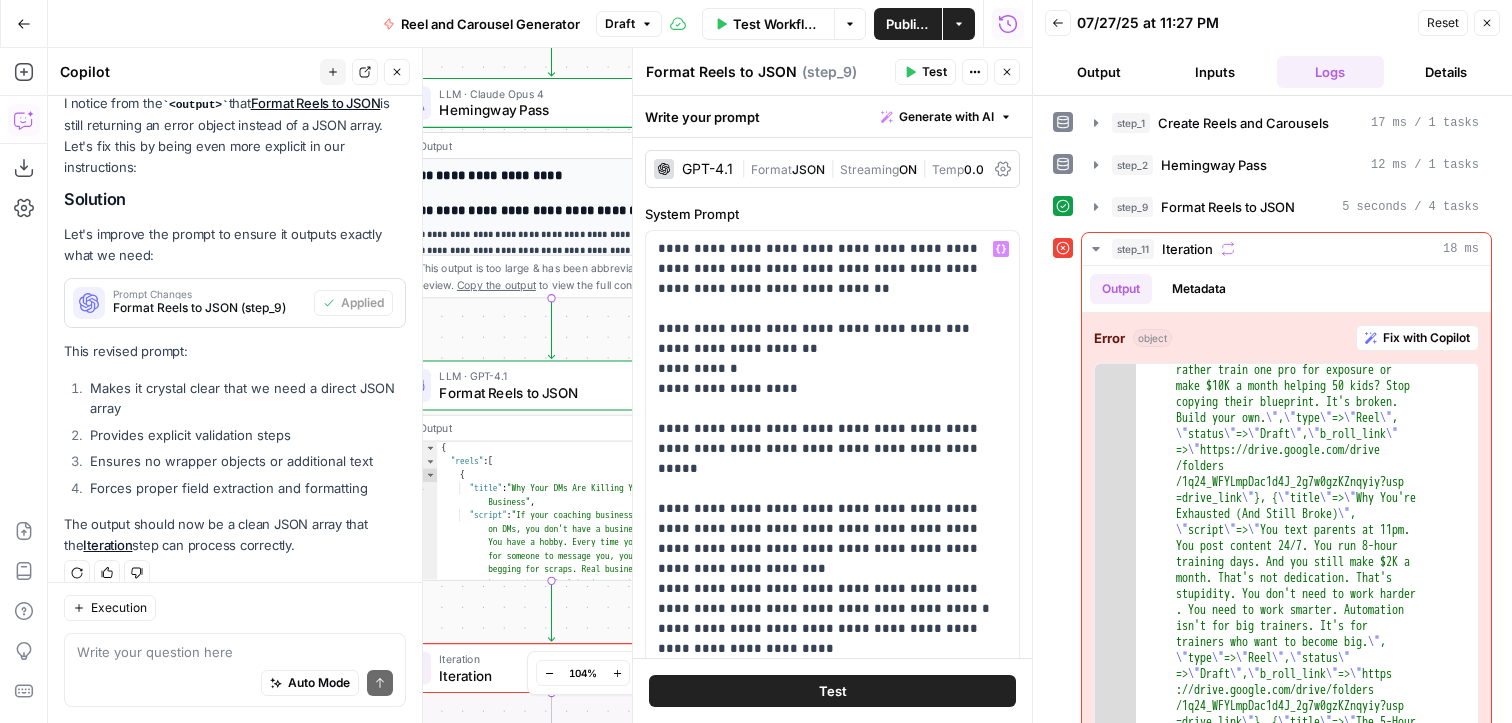 click on "Test" at bounding box center (832, 691) 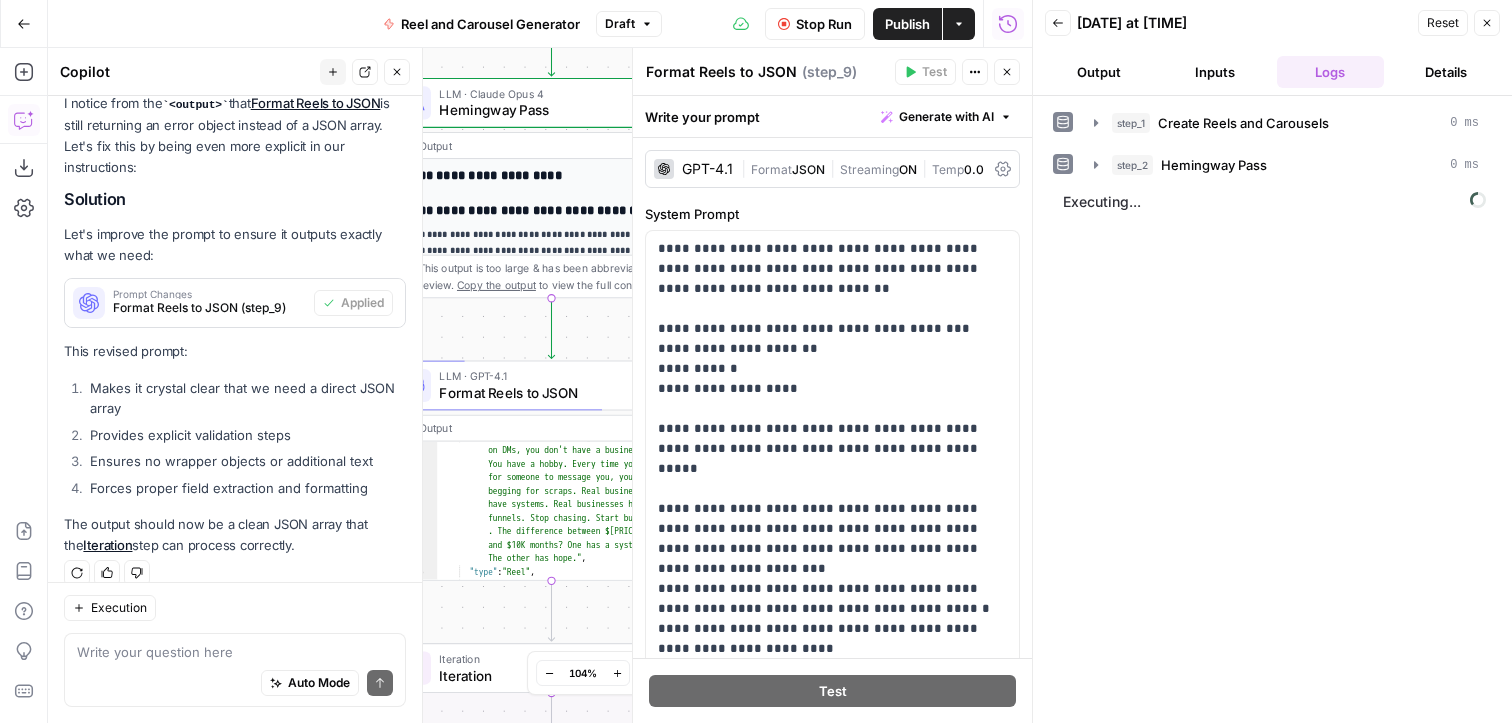 scroll, scrollTop: 76, scrollLeft: 0, axis: vertical 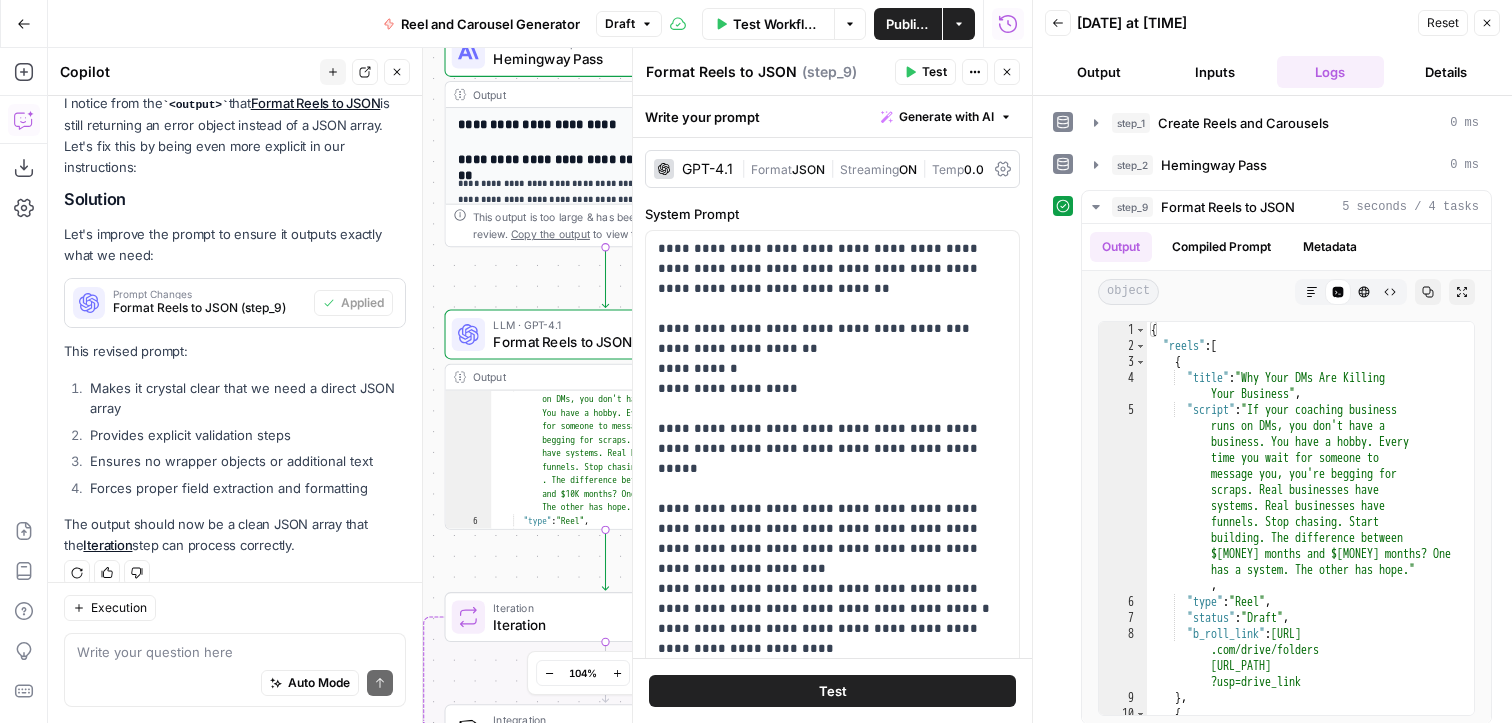 click on "Iteration" at bounding box center (600, 607) 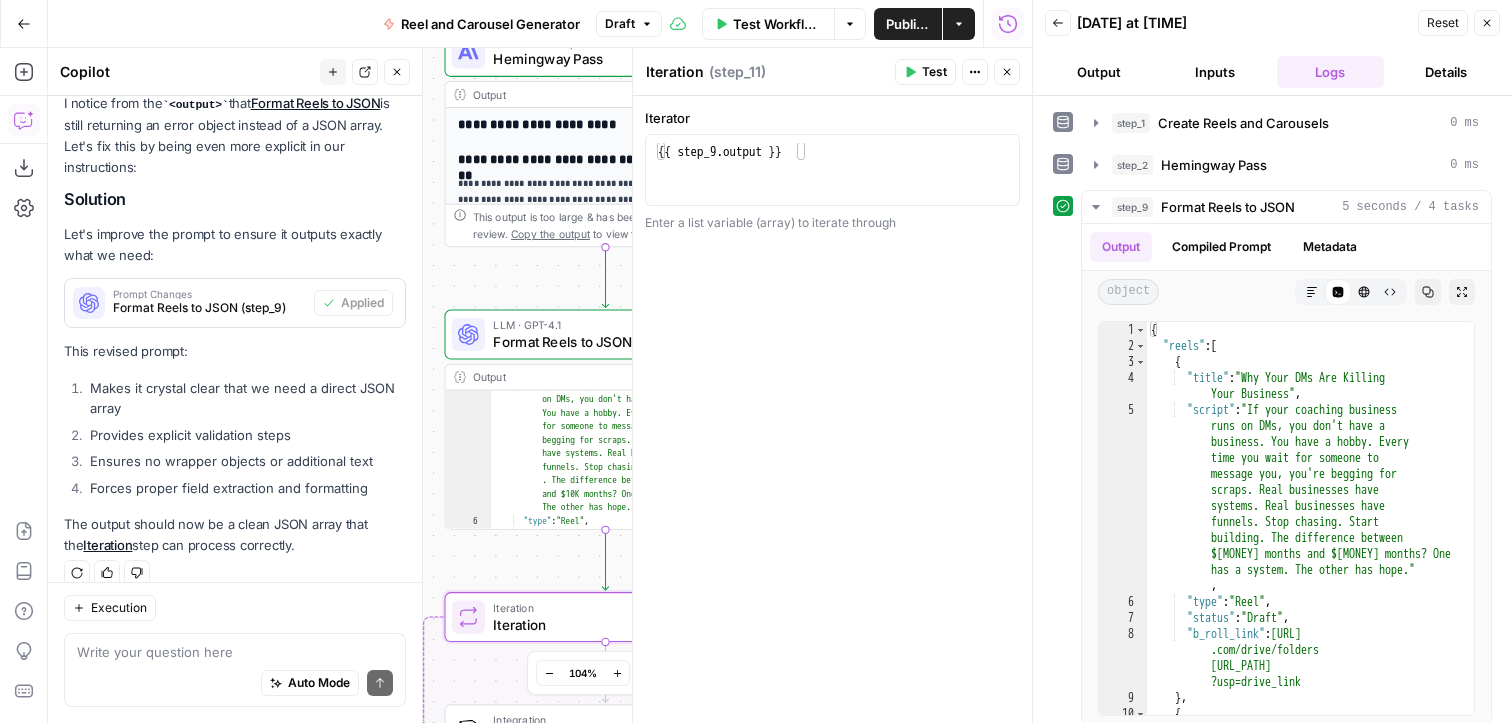click on "Test" at bounding box center [934, 72] 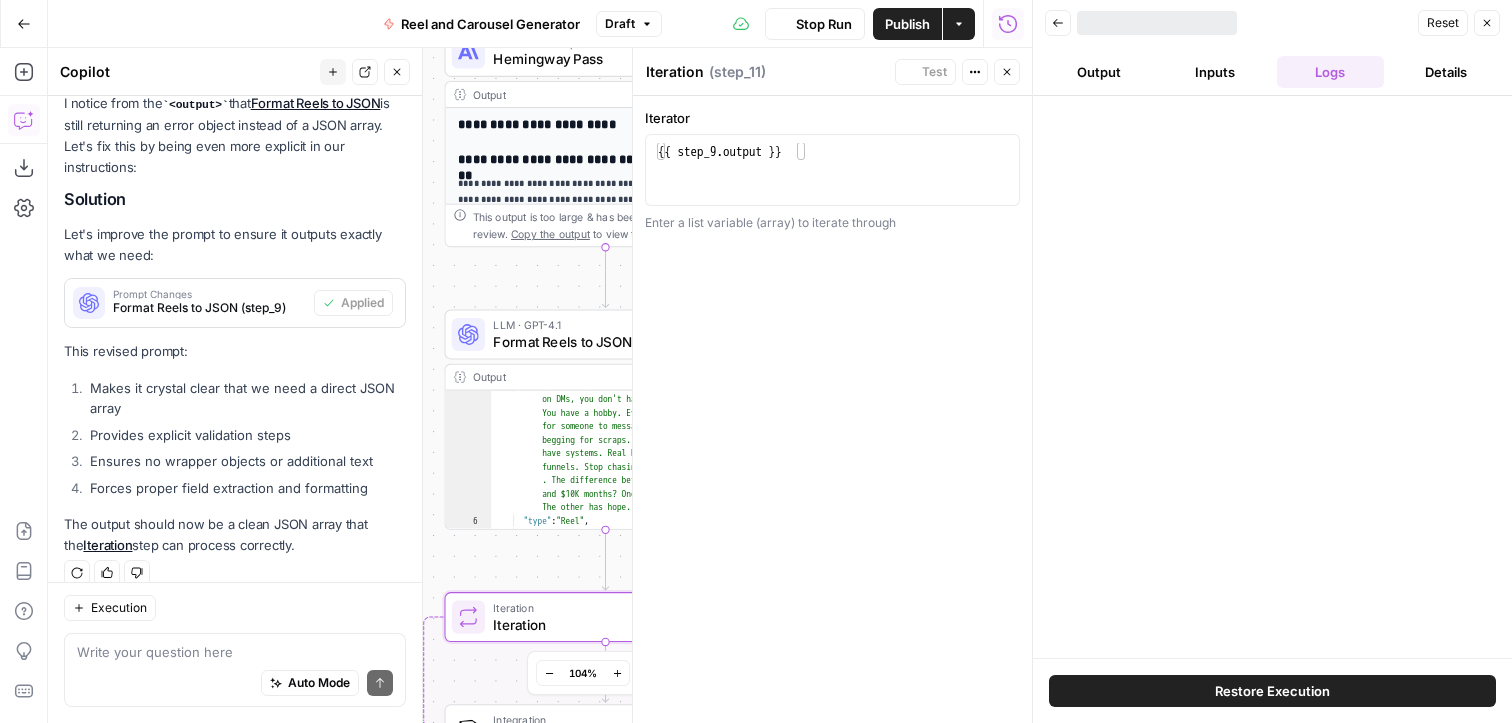 scroll, scrollTop: 2639, scrollLeft: 0, axis: vertical 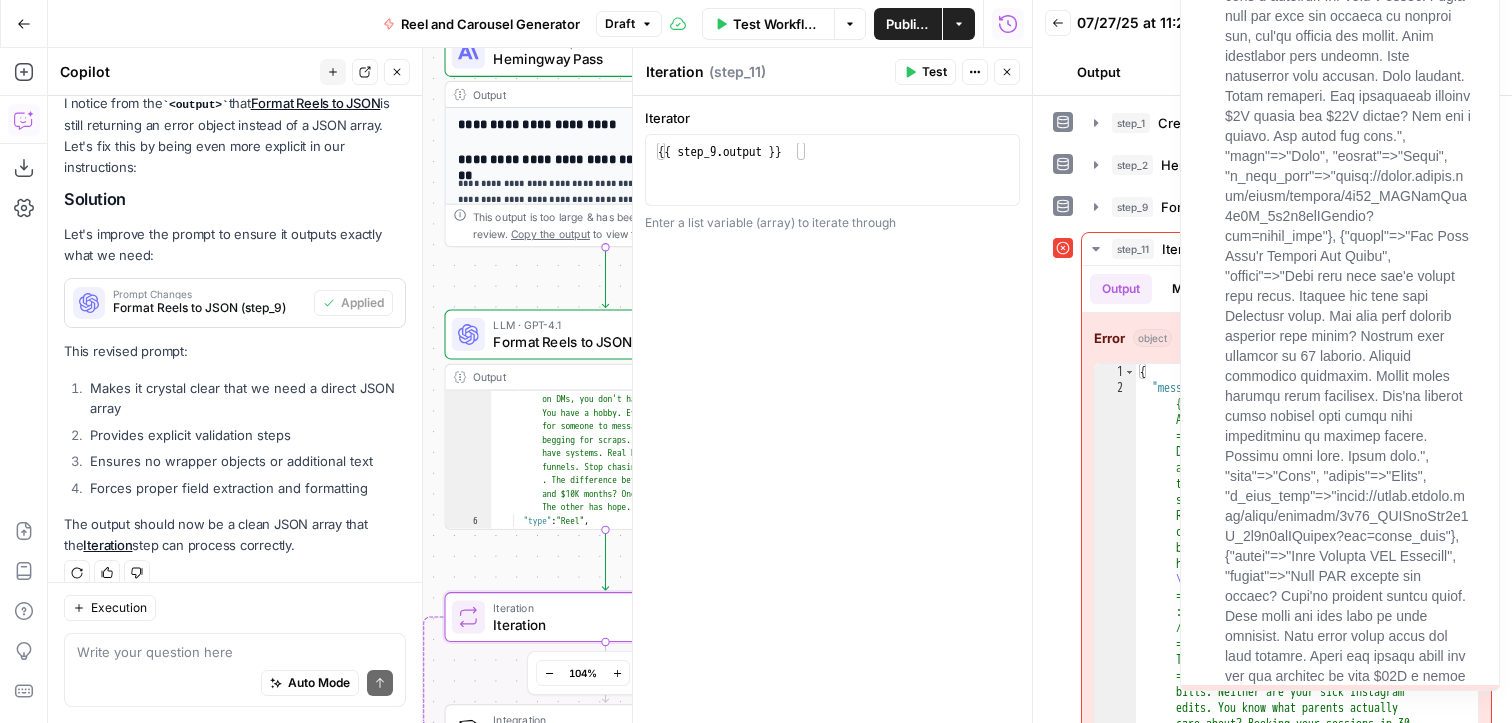 click at bounding box center (1333, 916) 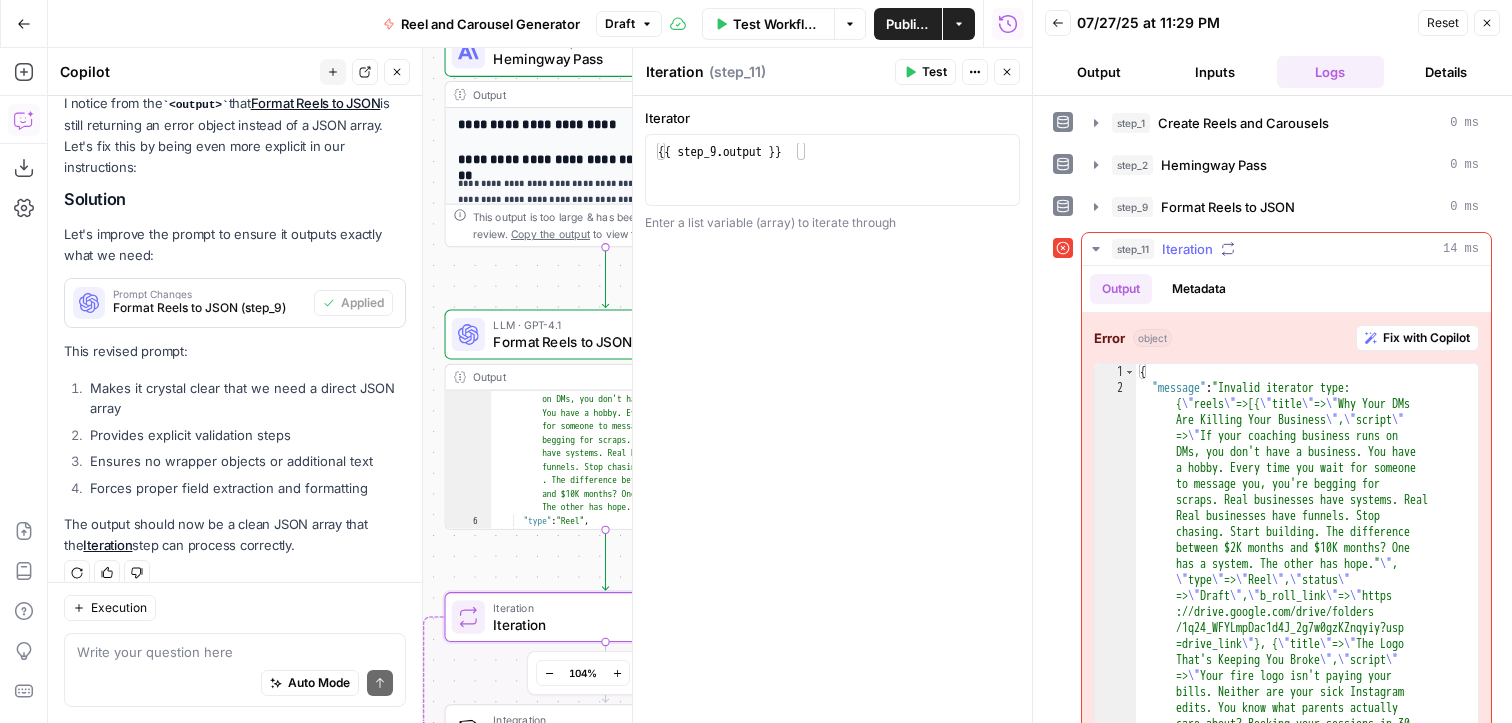 scroll, scrollTop: 0, scrollLeft: 0, axis: both 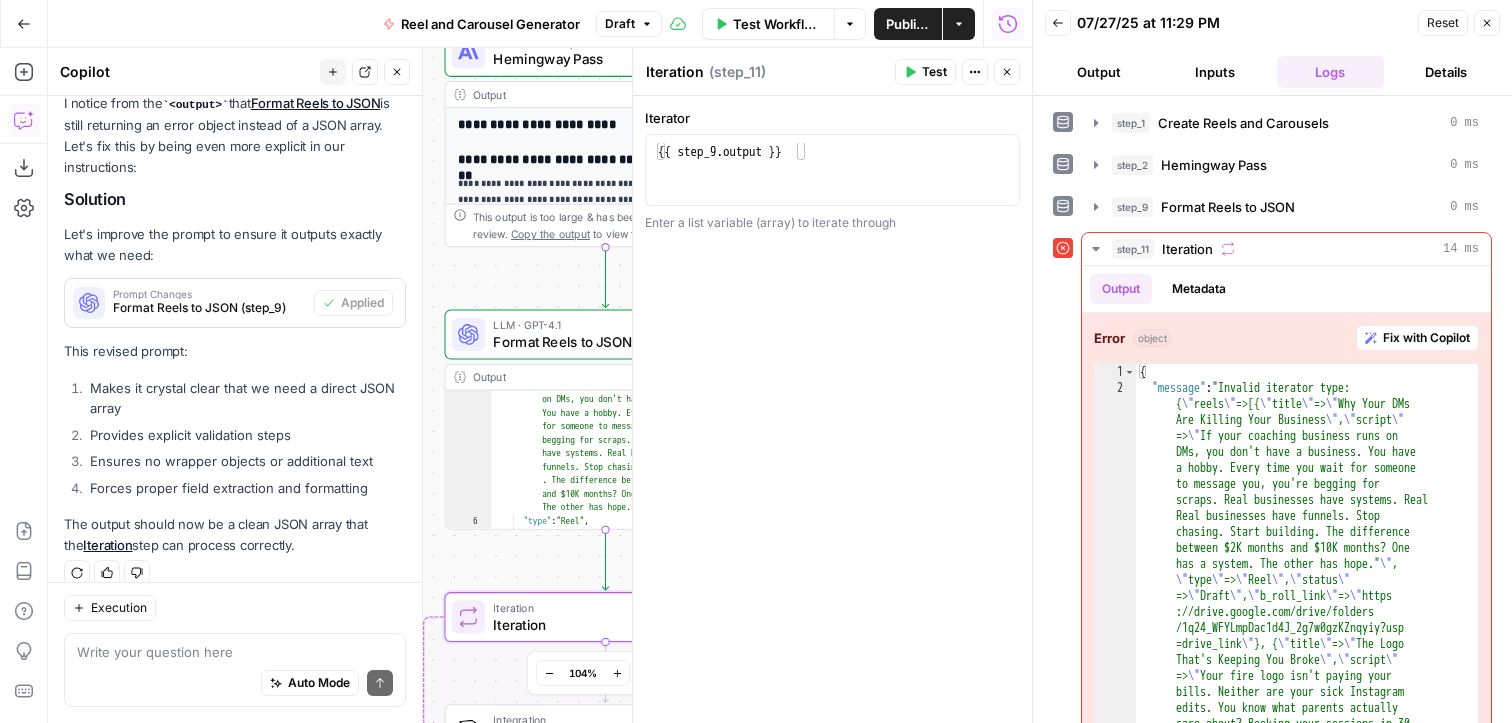 click on "Error Iteration Iteration Step 11 Copy step Delete step Add Note Test" at bounding box center [605, 617] 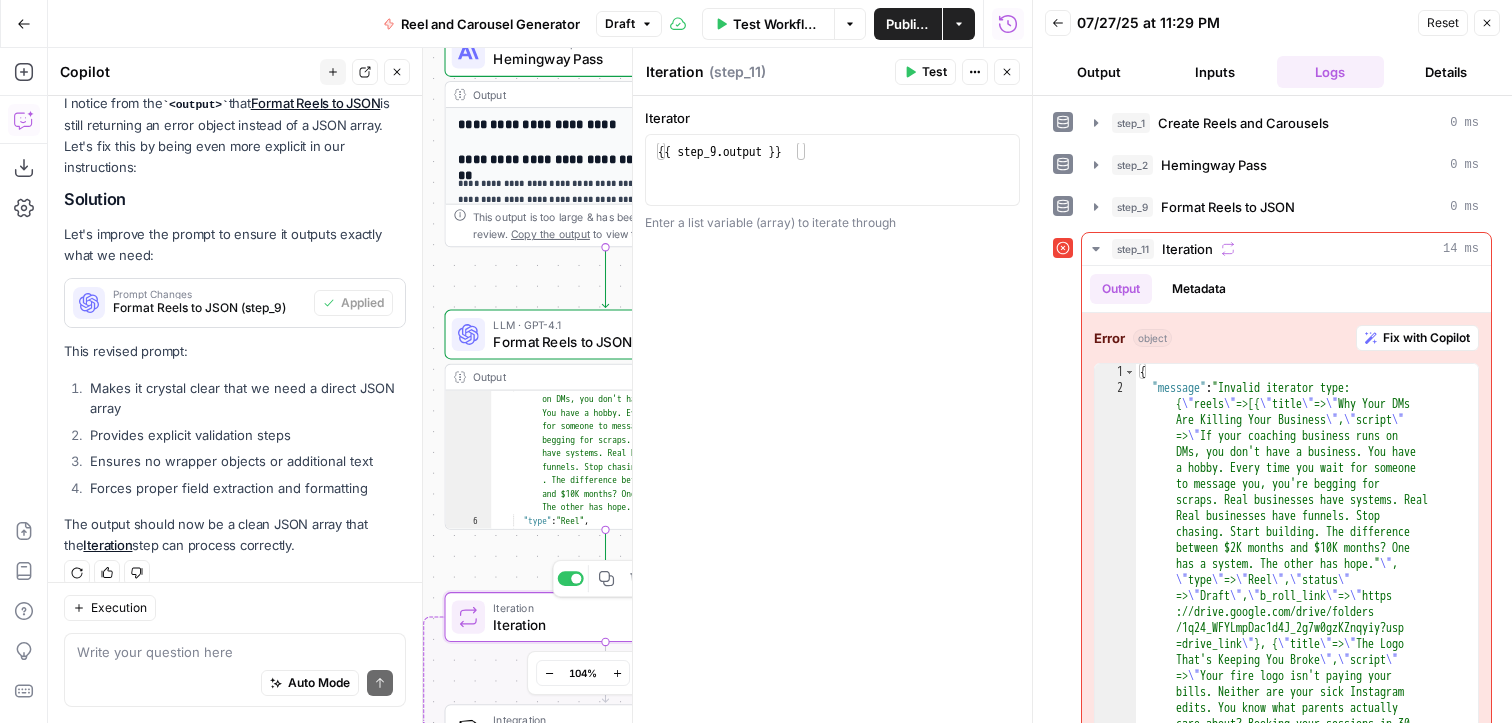 click on "Iteration Iteration Step 11 Copy step Delete step Add Note Test" at bounding box center [605, 617] 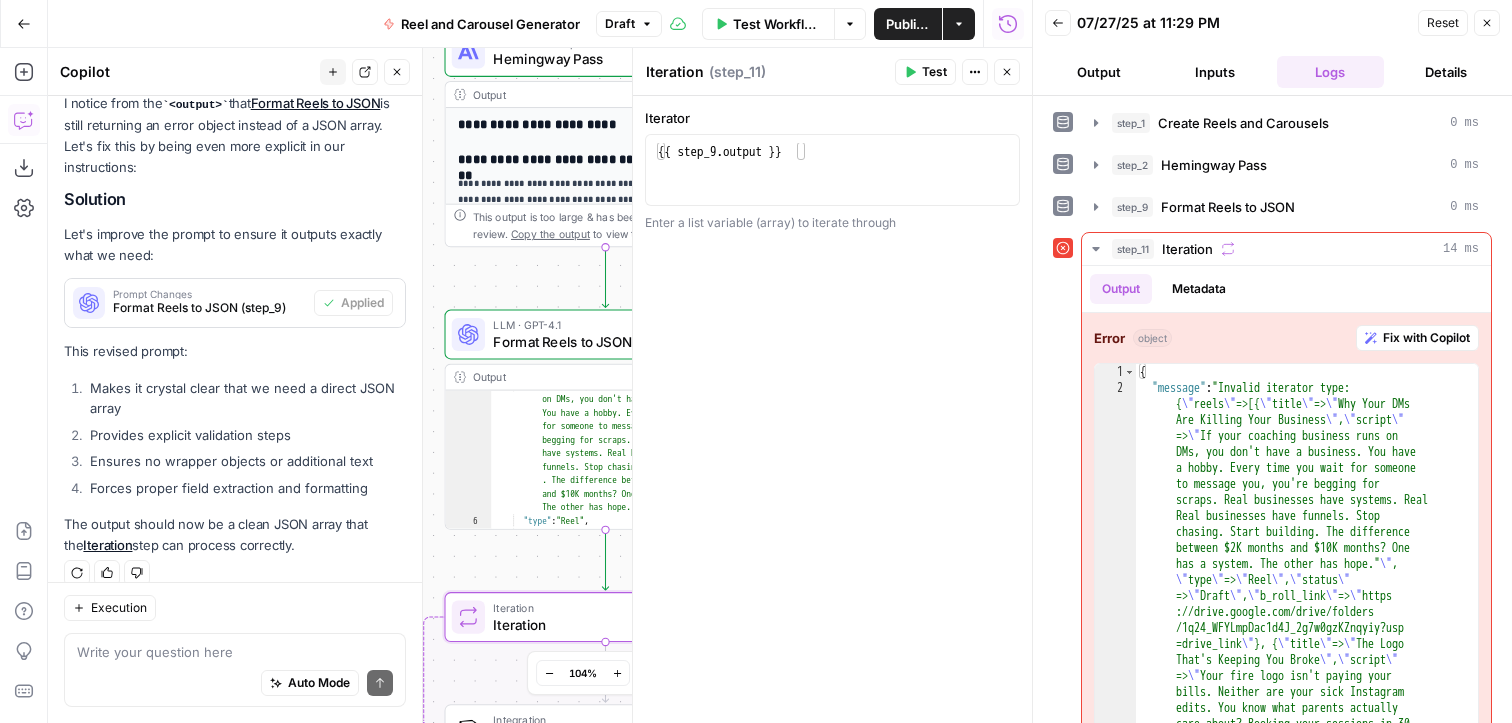 click on "Iterator 1 {{   step_9 . output   }}     XXXXXXXXXXXXXXXXXXXXXXXXXXXXXXXXXXXXXXXXXXXXXXXXXXXXXXXXXXXXXXXXXXXXXXXXXXXXXXXXXXXXXXXXXXXXXXXXXXXXXXXXXXXXXXXXXXXXXXXXXXXXXXXXXXXXXXXXXXXXXXXXXXXXXXXXXXXXXXXXXXXXXXXXXXXXXXXXXXXXXXXXXXXXXXXXXXXXXXXXXXXXXXXXXXXXXXXXXXXXXXXXXXXXXXXXXXXXXXXXXXXXXXXXXXXXXXXXXXXXXXXXXXXXXXXXXXXXXXXXXXXXXXXXXXXXXXXXXXXXXXXXXXXXXXXXXXXXXXXXXXXXXXXXXXXXXXXXXXXXXXXXXXXXXXXXXXXXXXXXXXXXXXXXXXXXXXXXXXXXXXXXXXXXXXXXXXXXXXXXXXXXXXXXXXXXXXXXXXXXXXXXXXXXXXXXXXXXXXXXXXXXXXXXXXXXXXXXXXXXXXXXXXXXXXXXXXXXXXXXXXXXXXXXXXXXXXXXXXXXXXXXXXXXXXXX Enter a list variable (array) to iterate through" at bounding box center [832, 409] 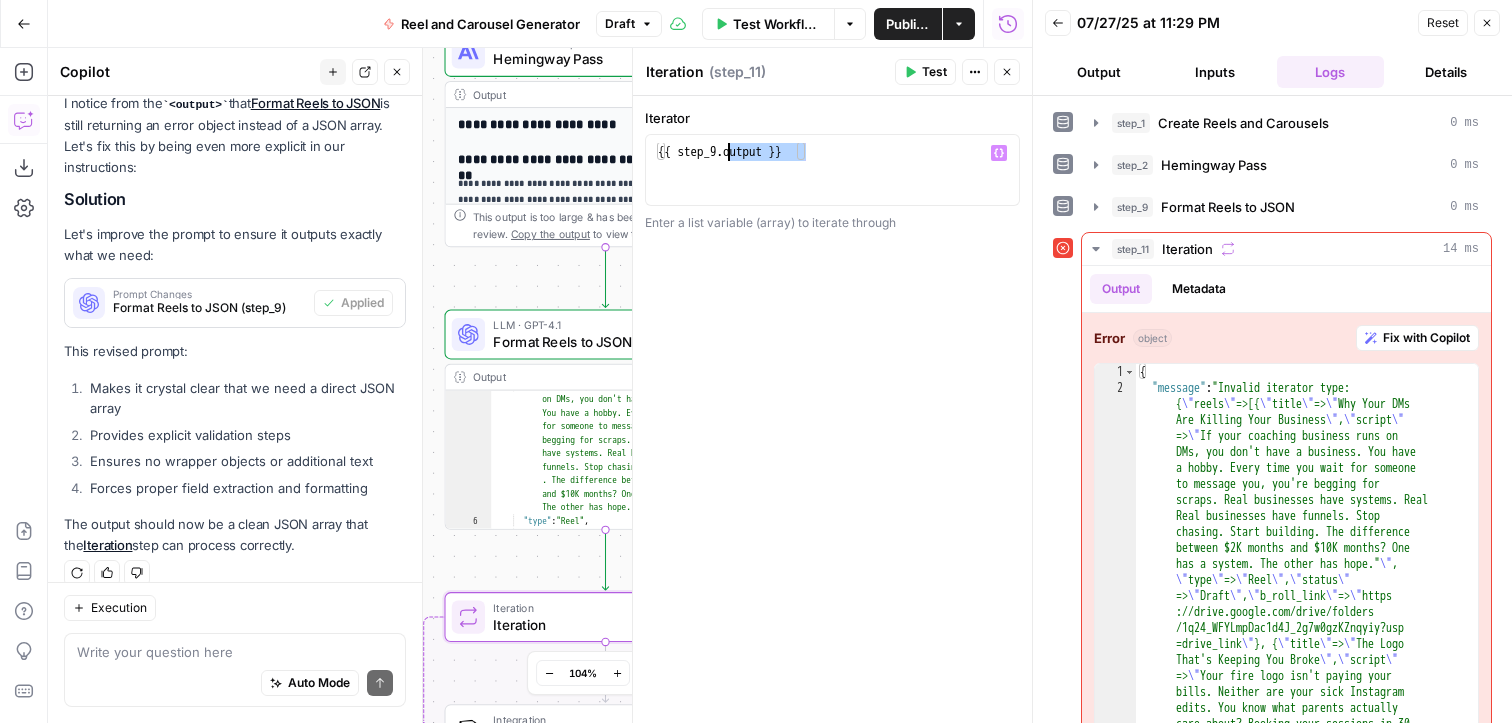 drag, startPoint x: 854, startPoint y: 154, endPoint x: 587, endPoint y: 152, distance: 267.00748 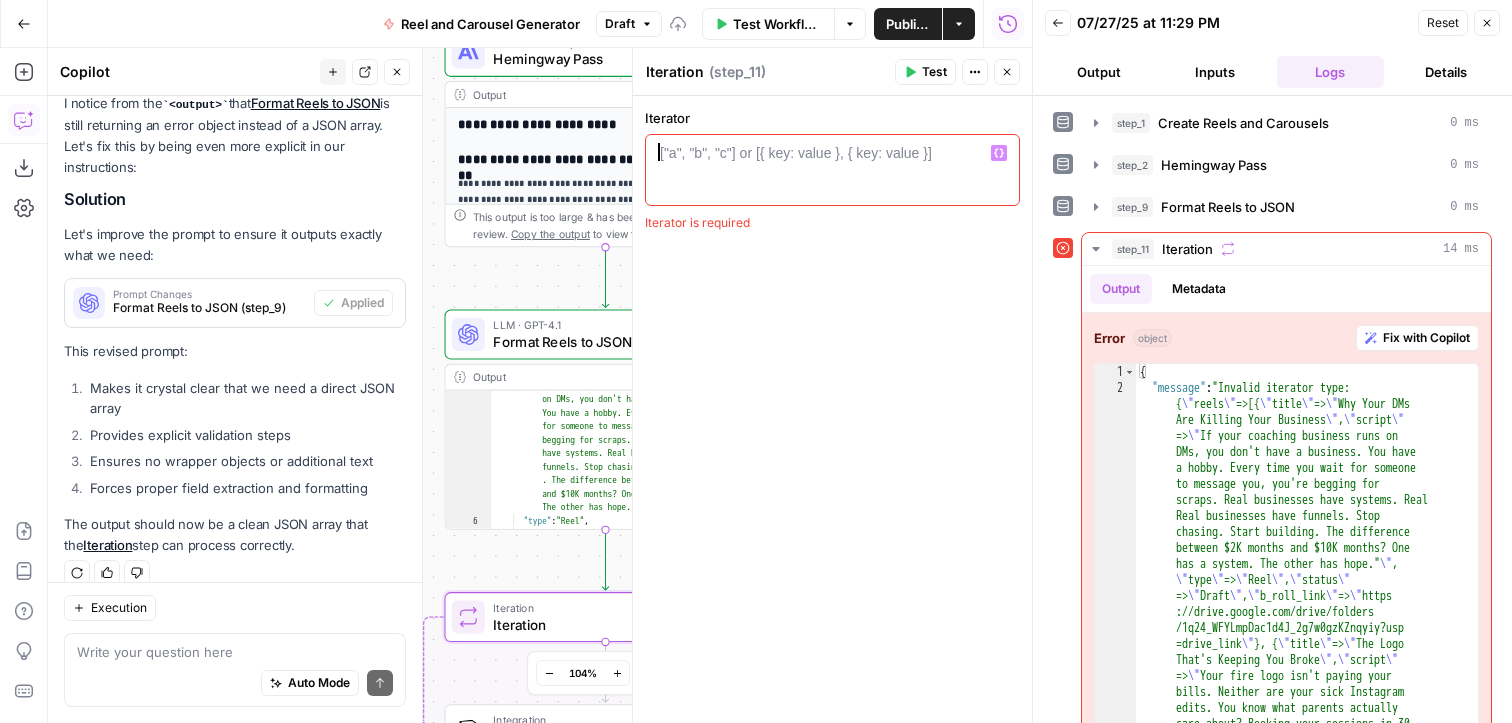 click on "Test" at bounding box center (934, 72) 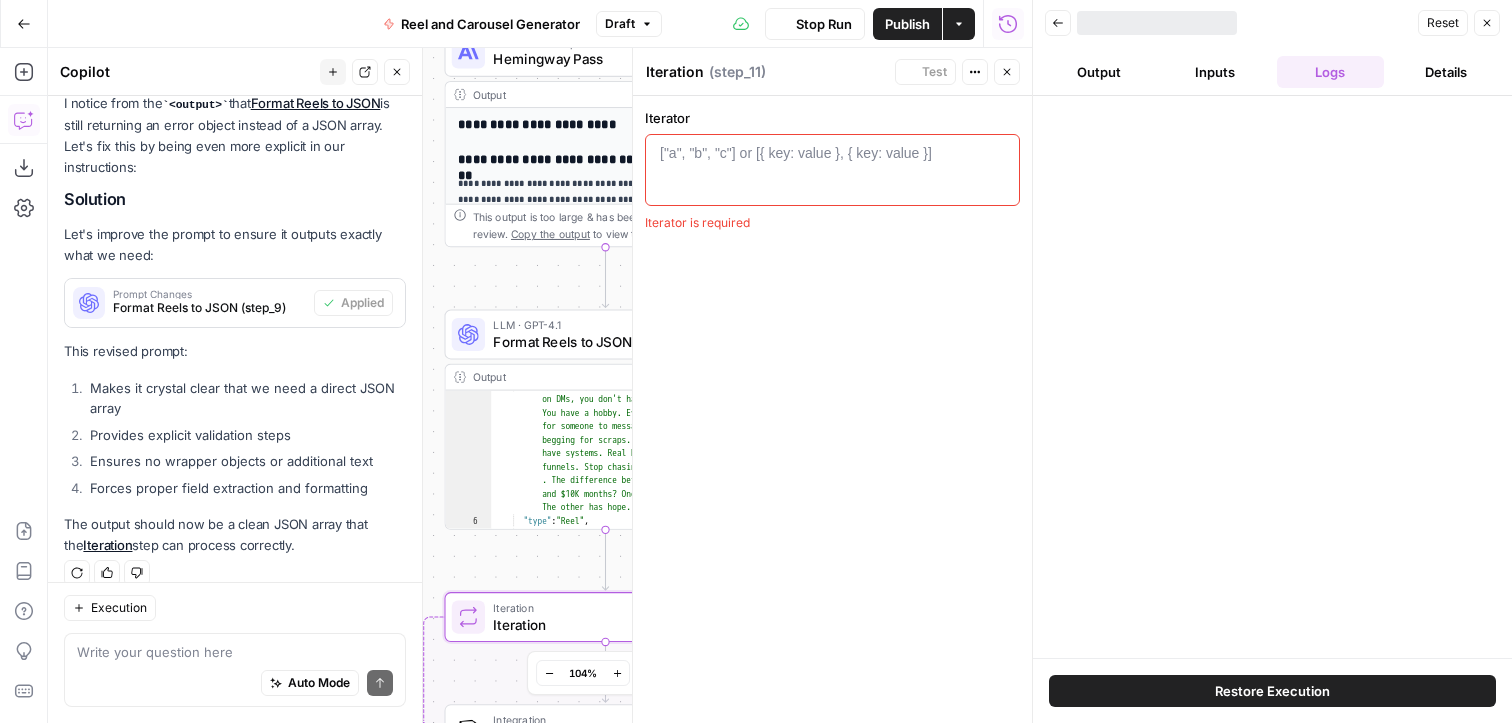 scroll, scrollTop: 2639, scrollLeft: 0, axis: vertical 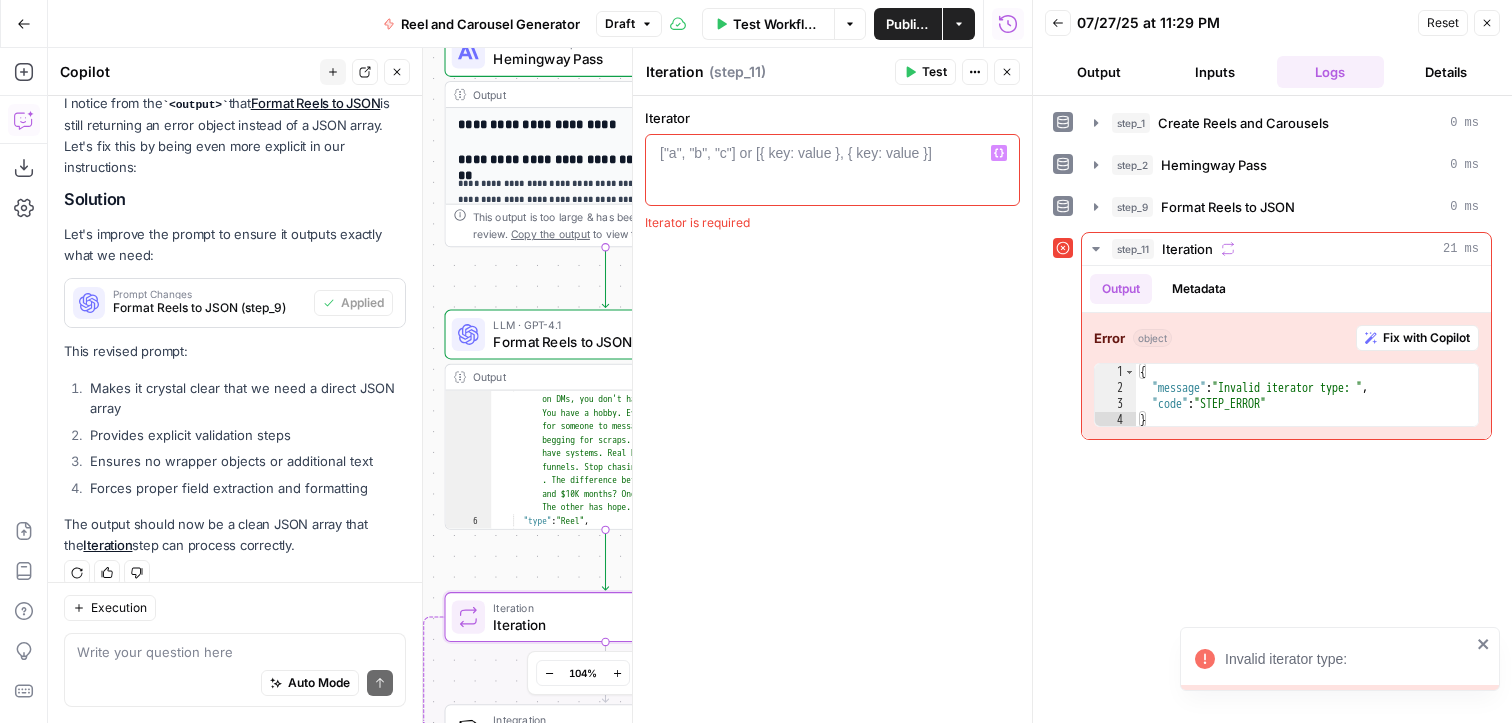 click on "["a", "b", "c"] or [{ key: value }, { key: value }]" at bounding box center (796, 153) 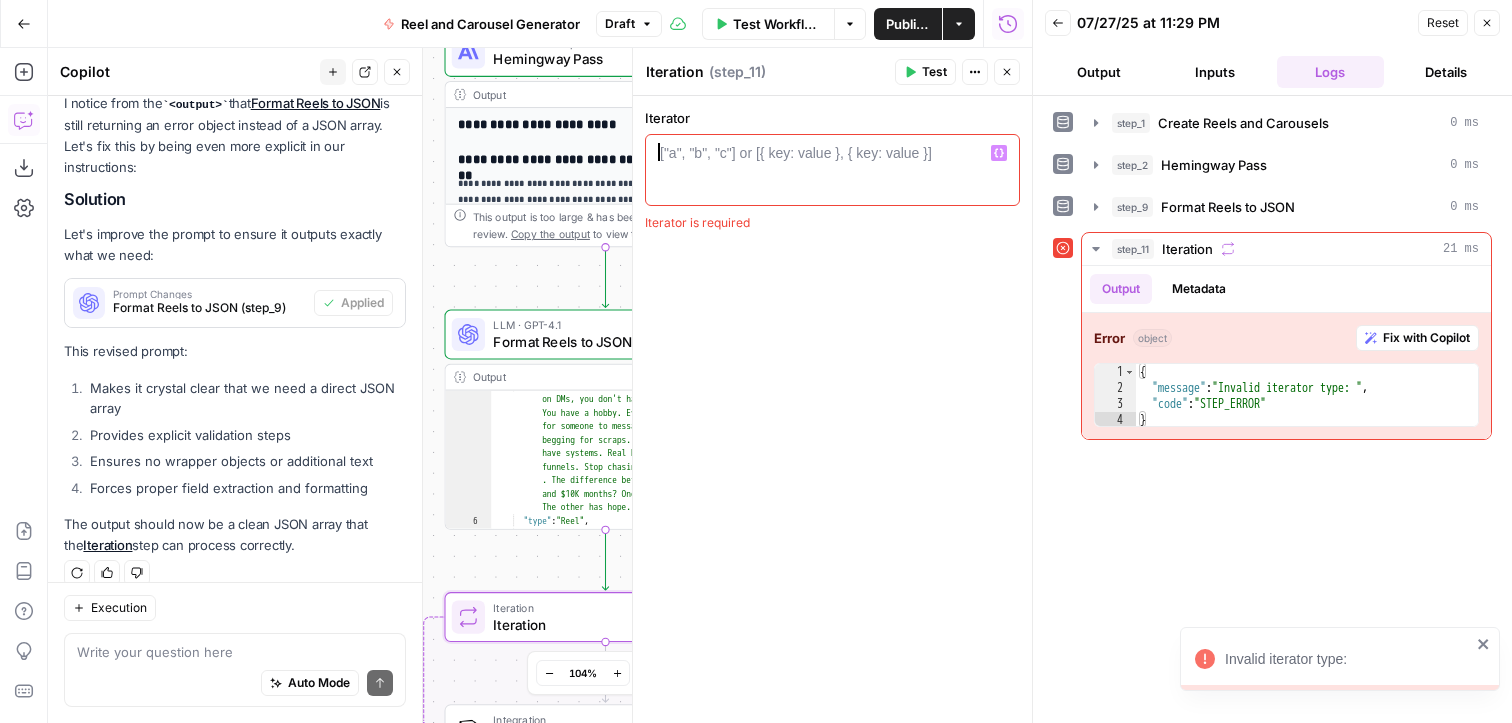 click on "["a", "b", "c"] or [{ key: value }, { key: value }]" at bounding box center (796, 153) 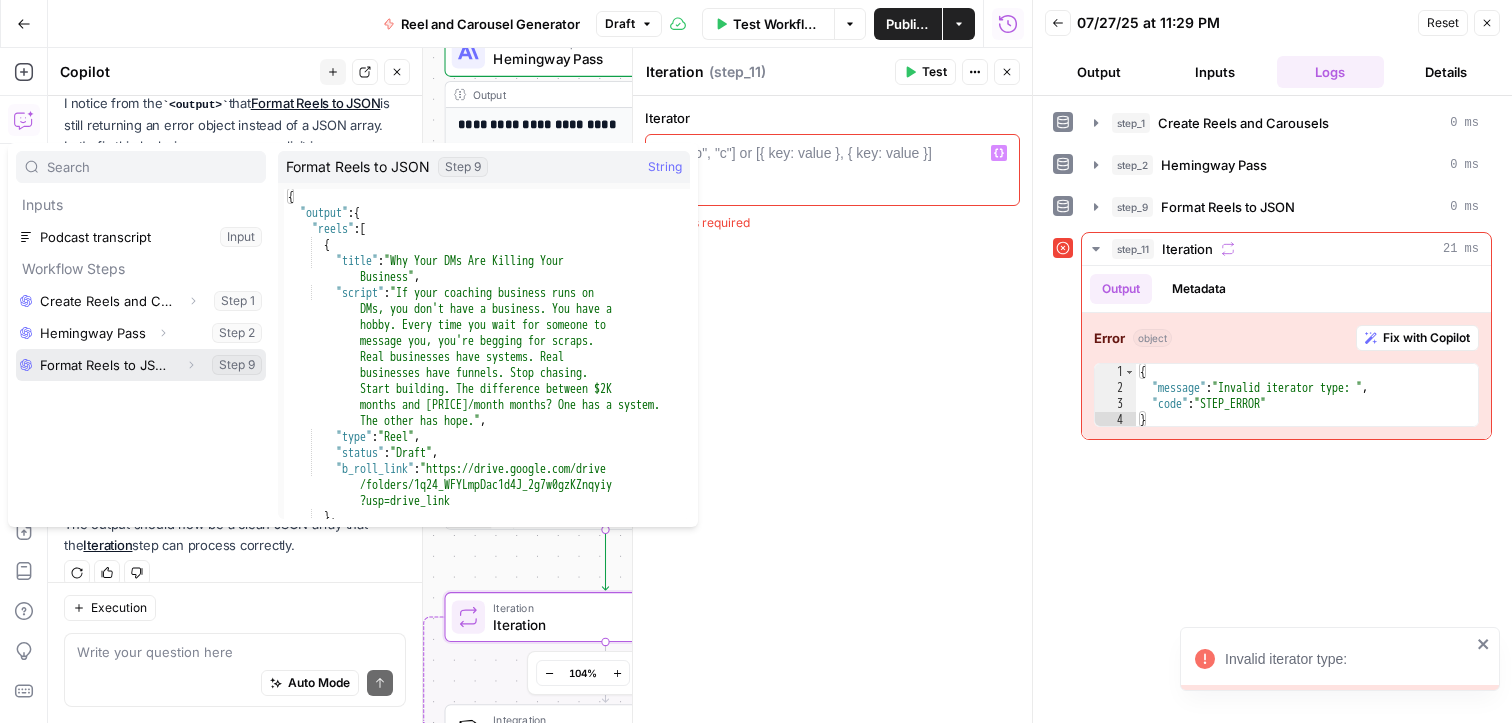 click at bounding box center (141, 365) 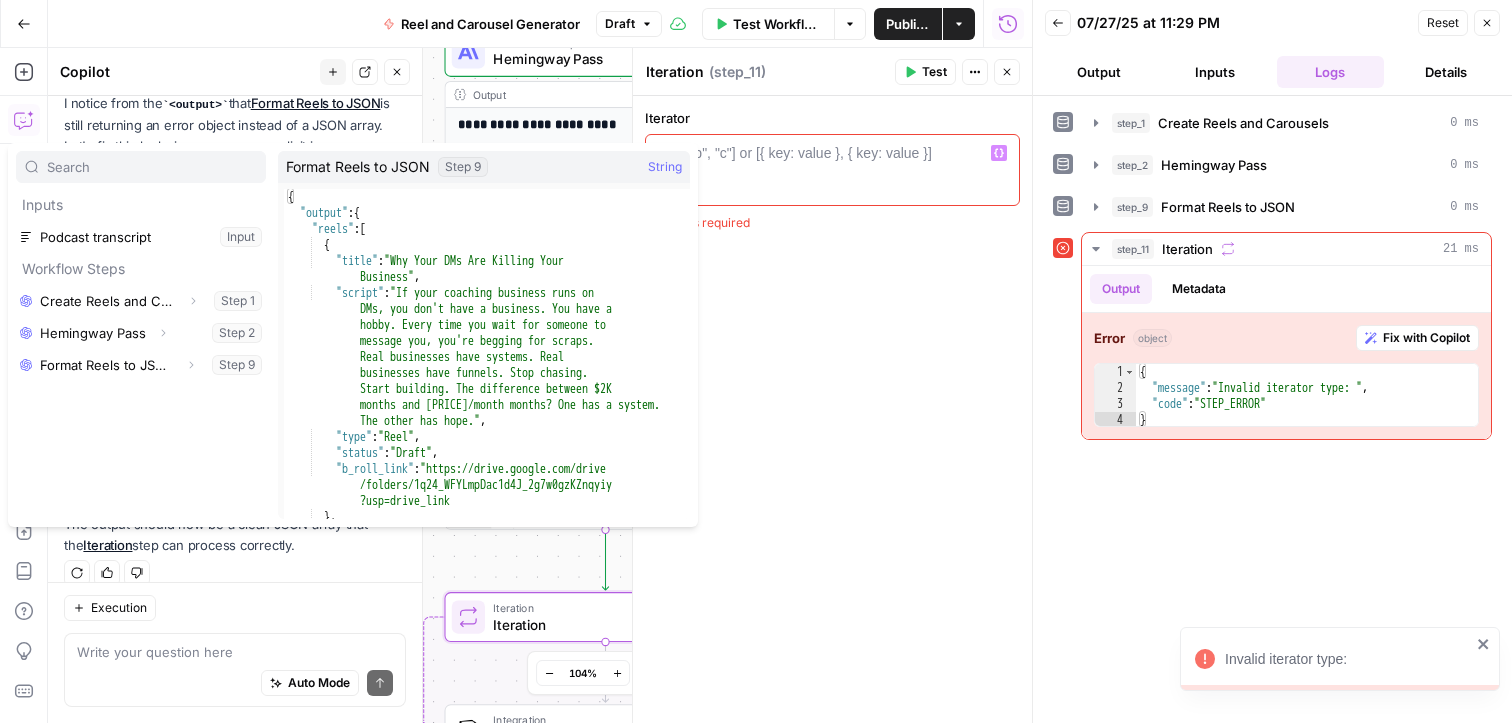 type on "**********" 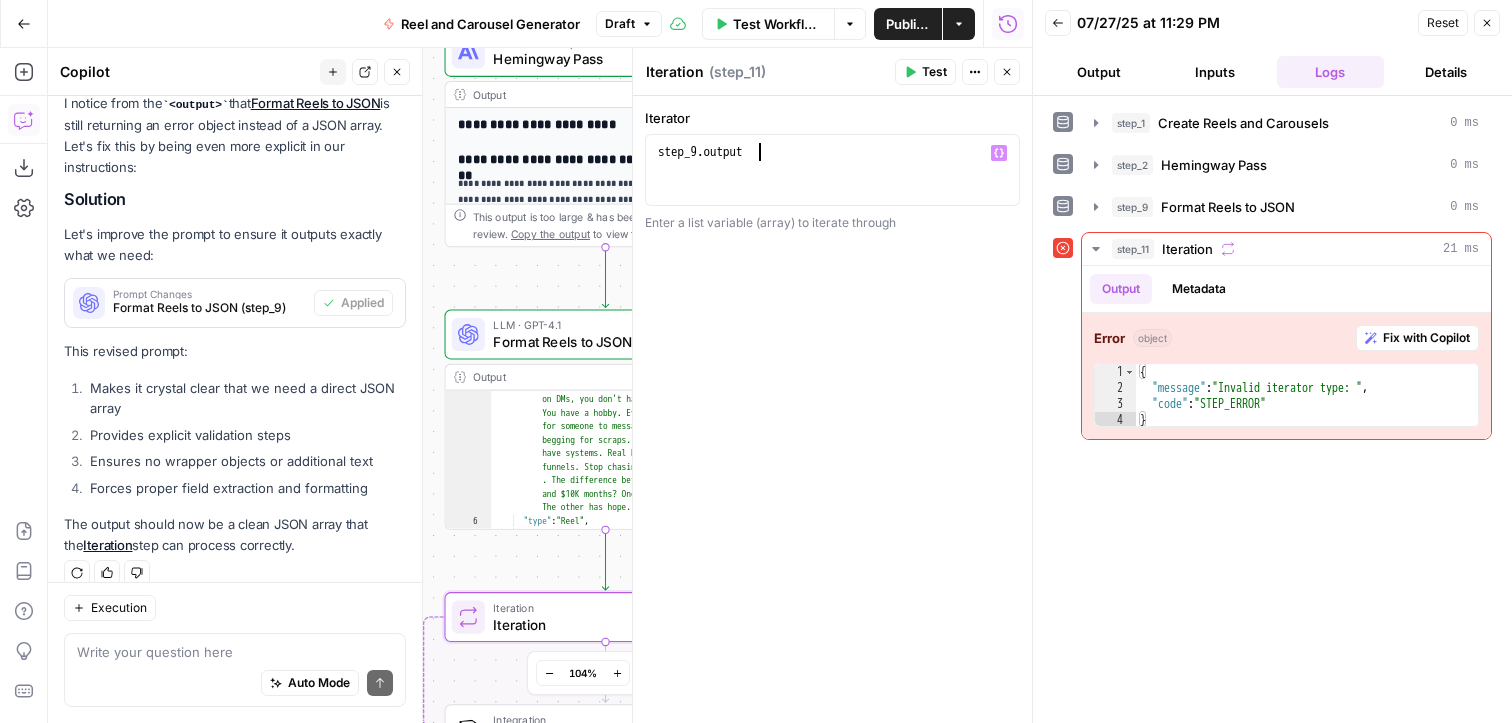 click on "Test" at bounding box center [934, 72] 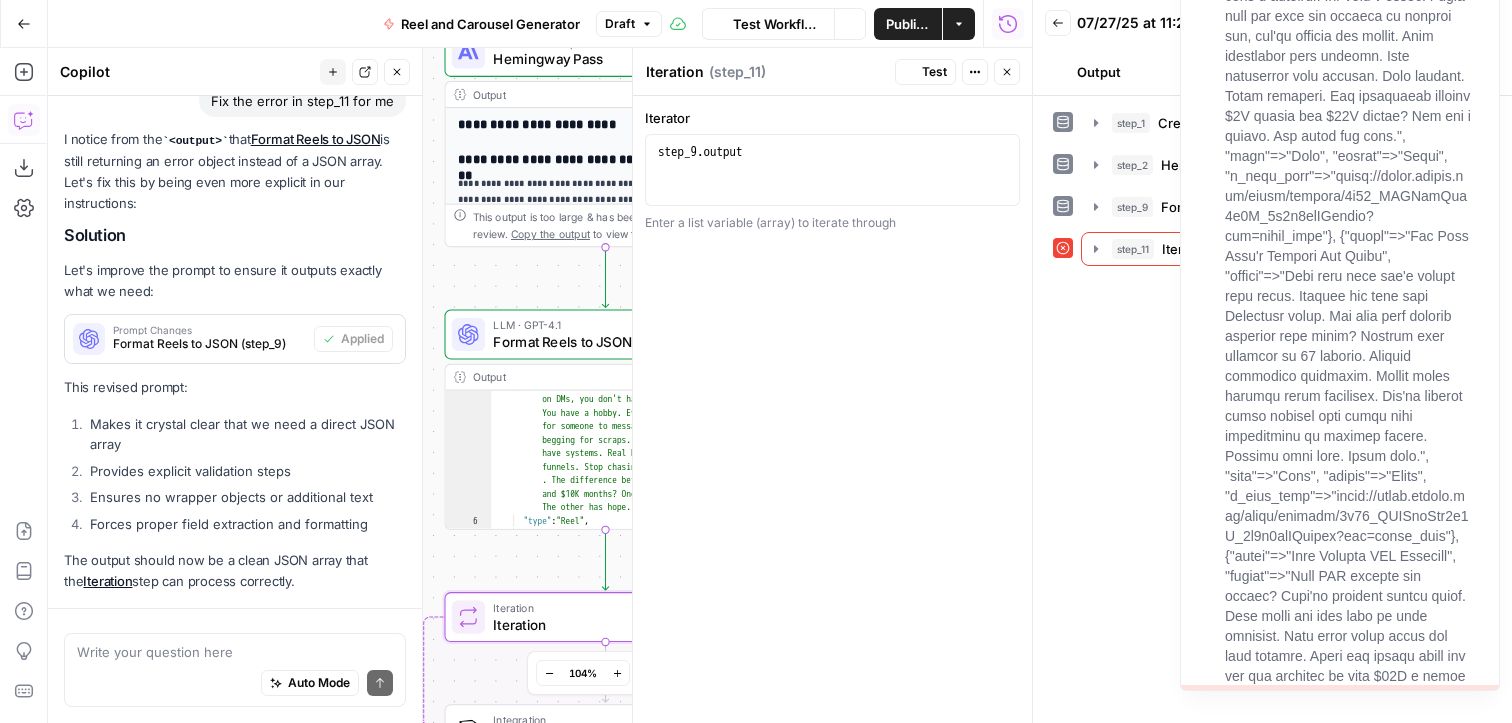scroll, scrollTop: 2639, scrollLeft: 0, axis: vertical 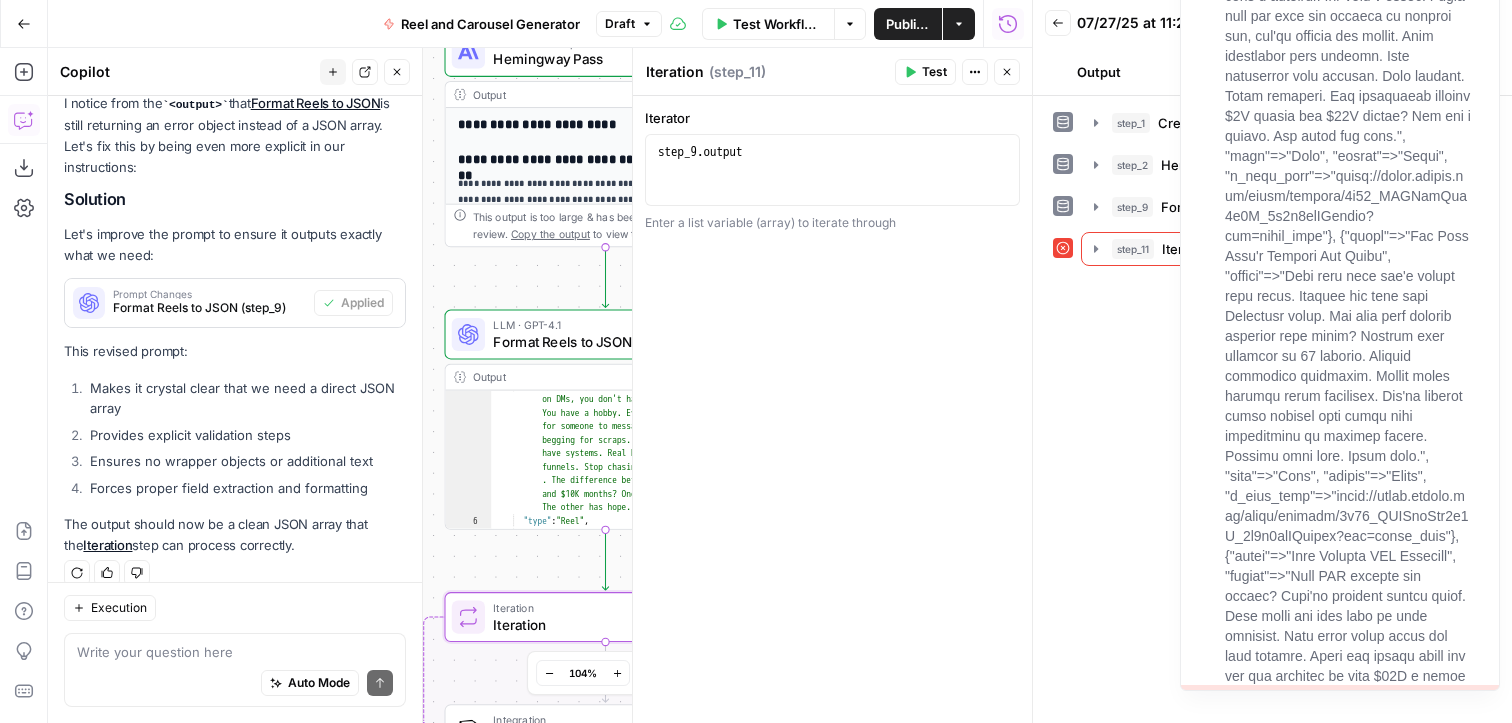 click on "step_1 Create Reels and Carousels 0 ms step_2 Hemingway Pass 0 ms step_9 Format Reels to JSON 0 ms step_11 Iteration 18 ms" at bounding box center (1272, 409) 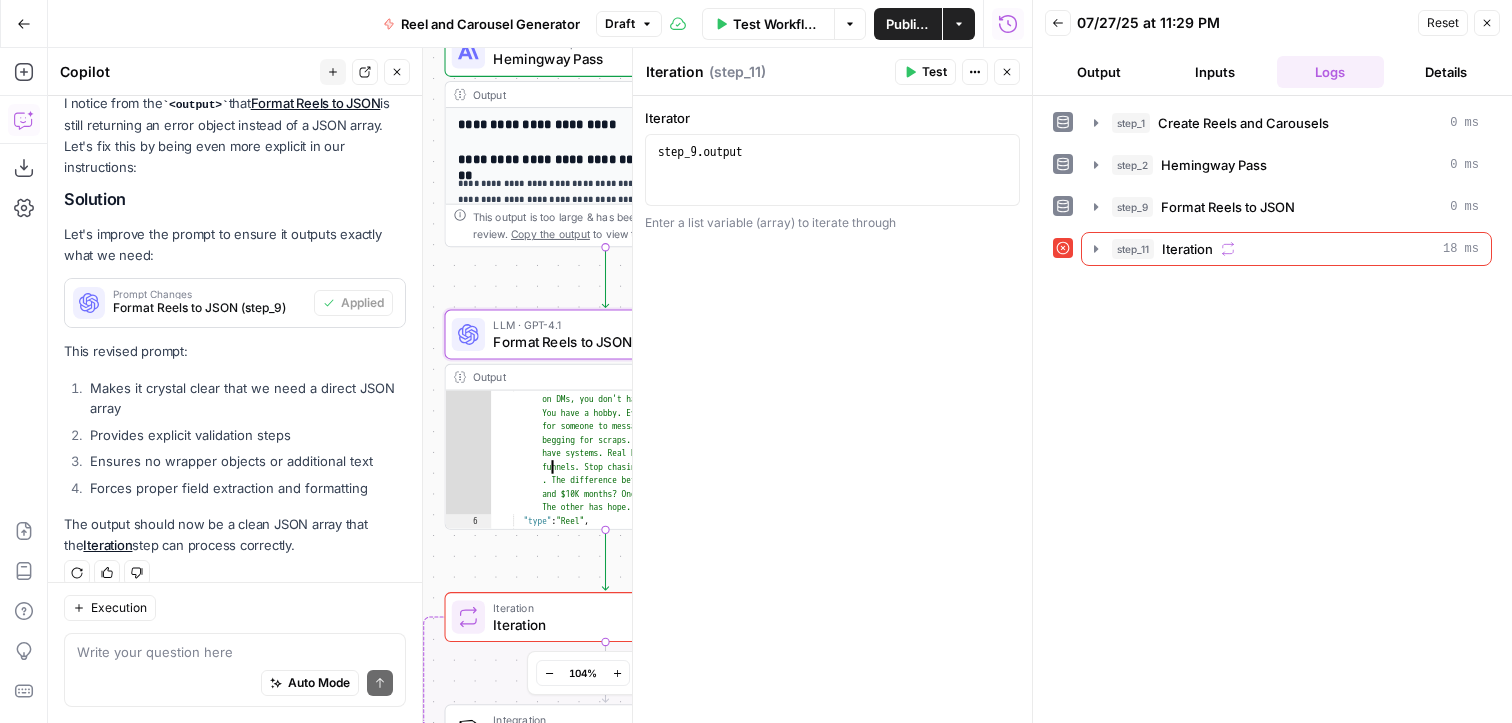 click on "Format Reels to JSON" at bounding box center [601, 341] 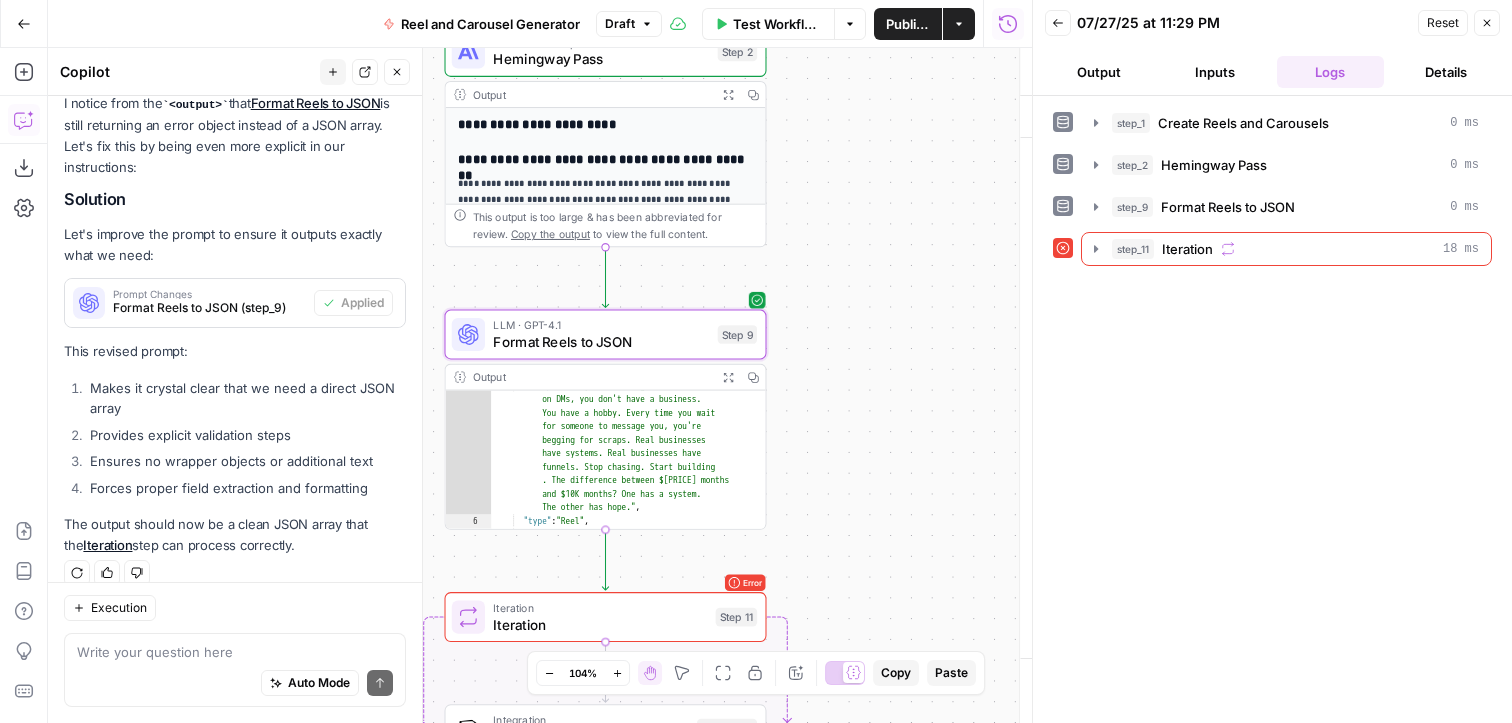 type on "Format Reels to JSON" 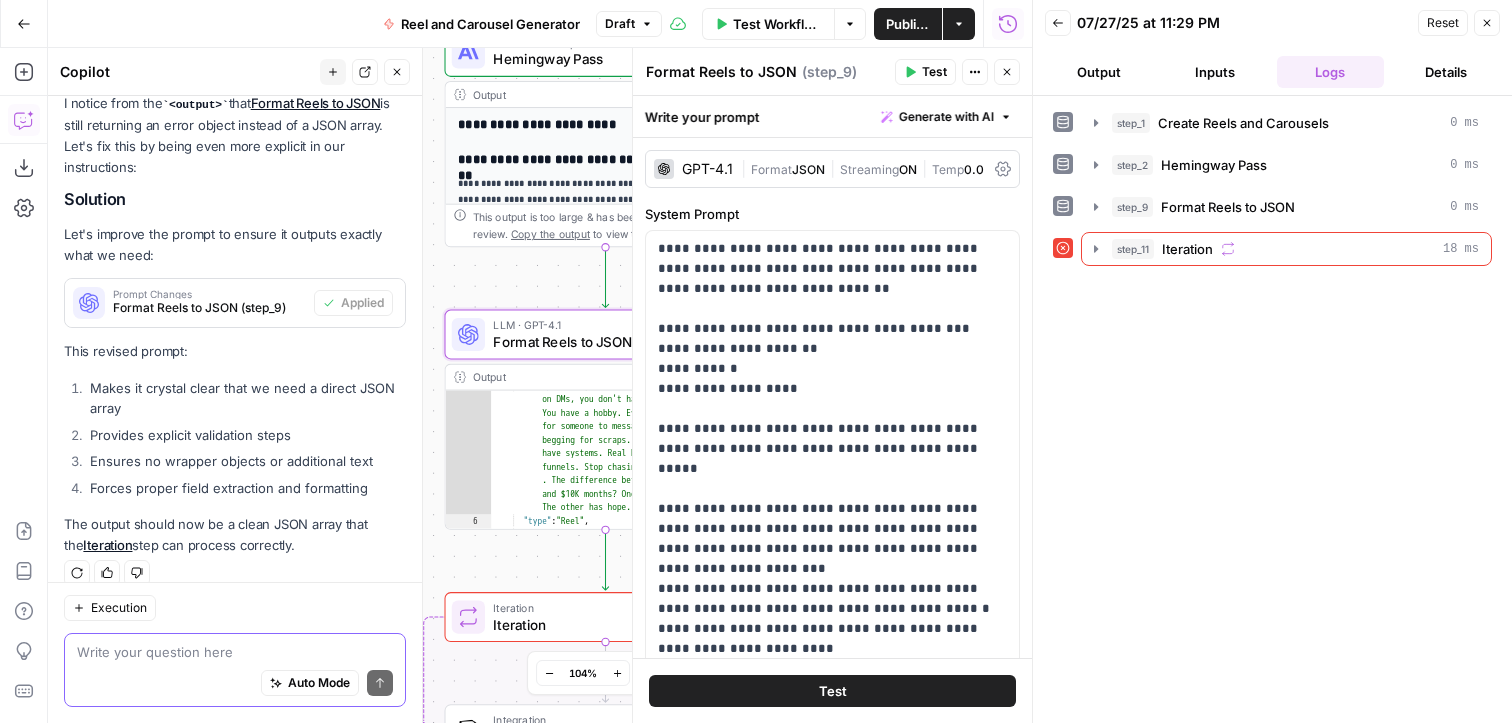 click at bounding box center [235, 652] 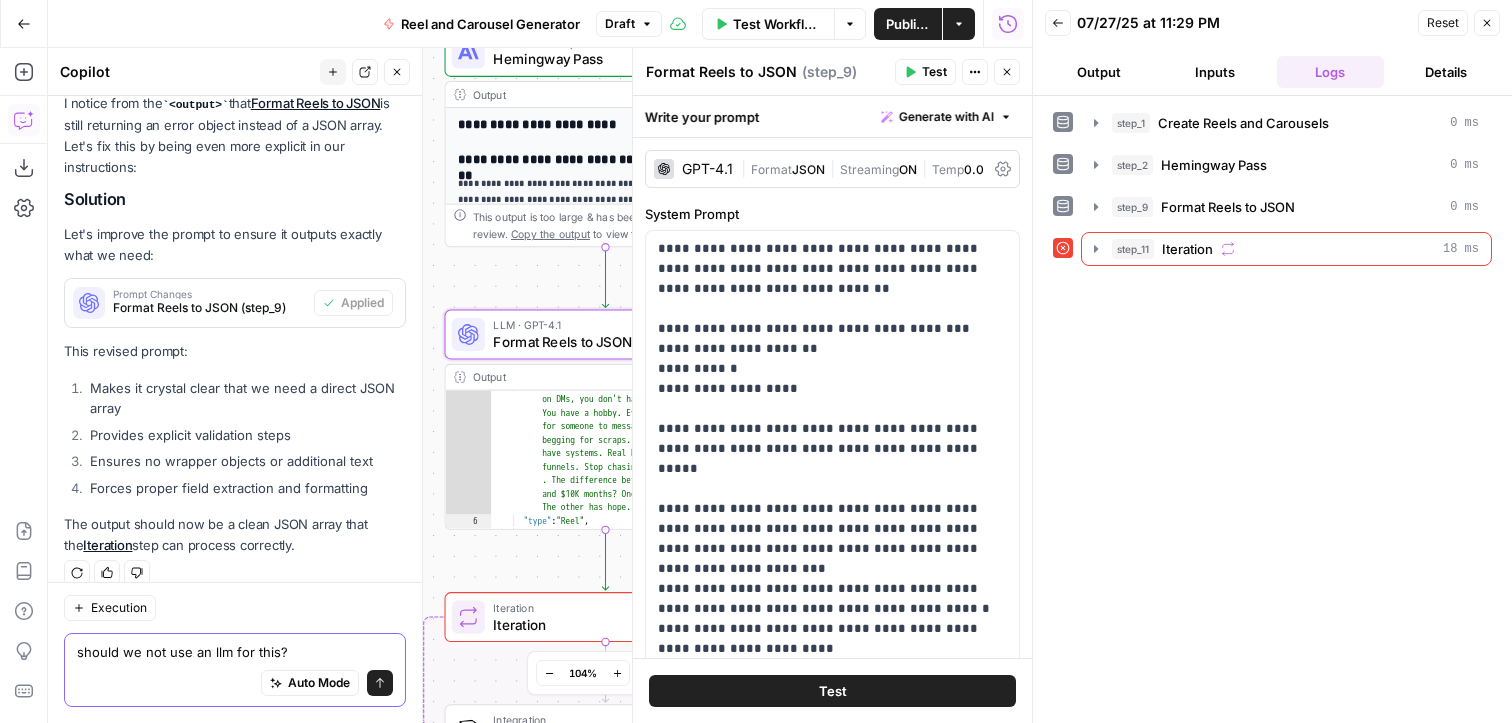 type on "should we not use an llm for this?" 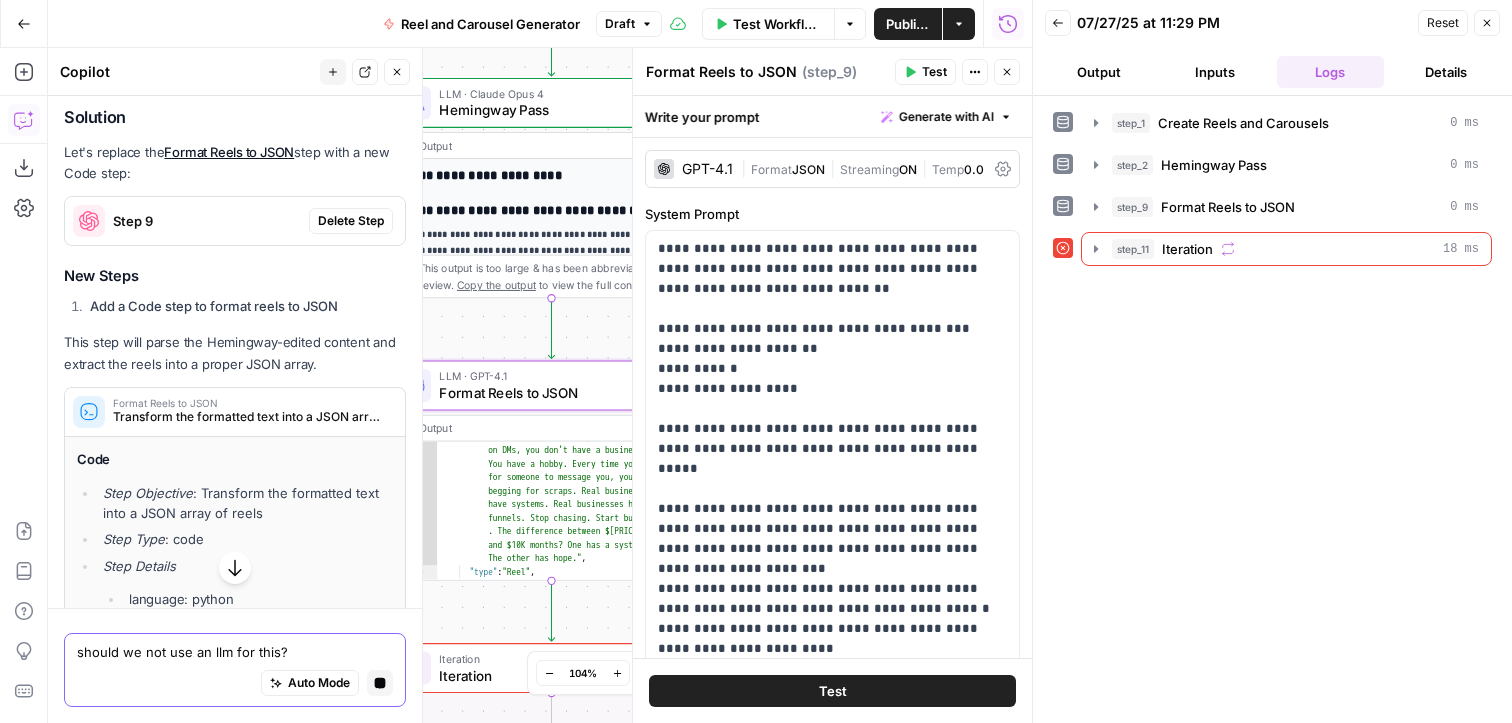scroll, scrollTop: 3093, scrollLeft: 0, axis: vertical 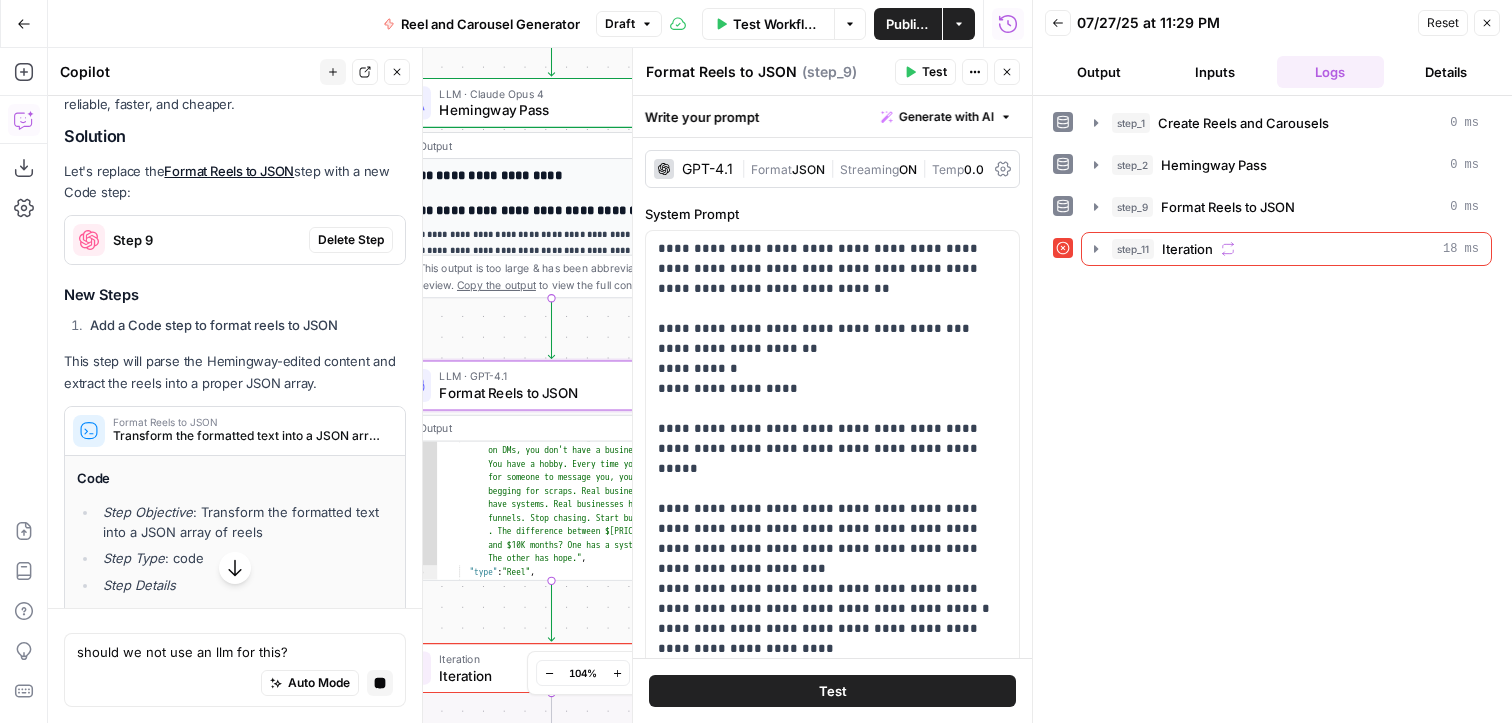 click on "Delete Step" at bounding box center [351, 240] 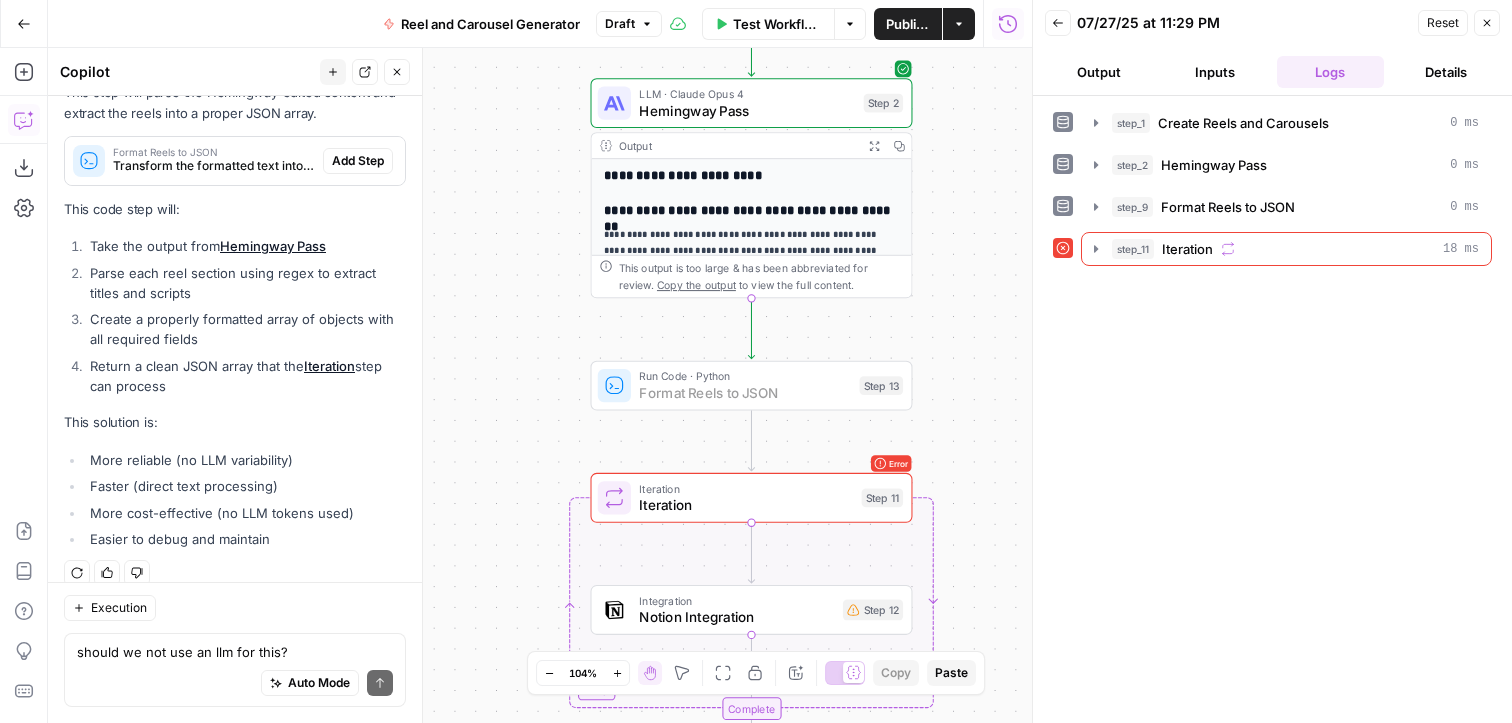 click on "Add Step" at bounding box center (358, 161) 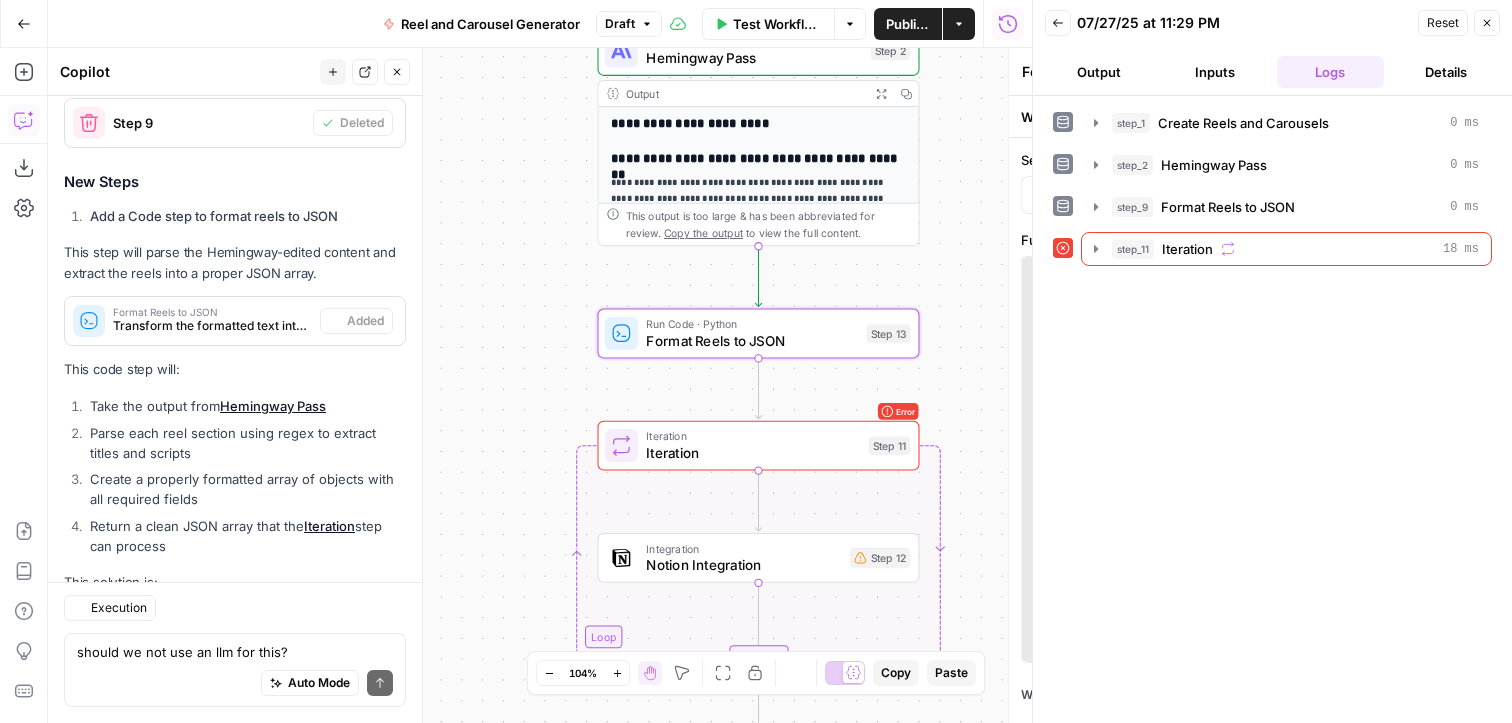 scroll, scrollTop: 3482, scrollLeft: 0, axis: vertical 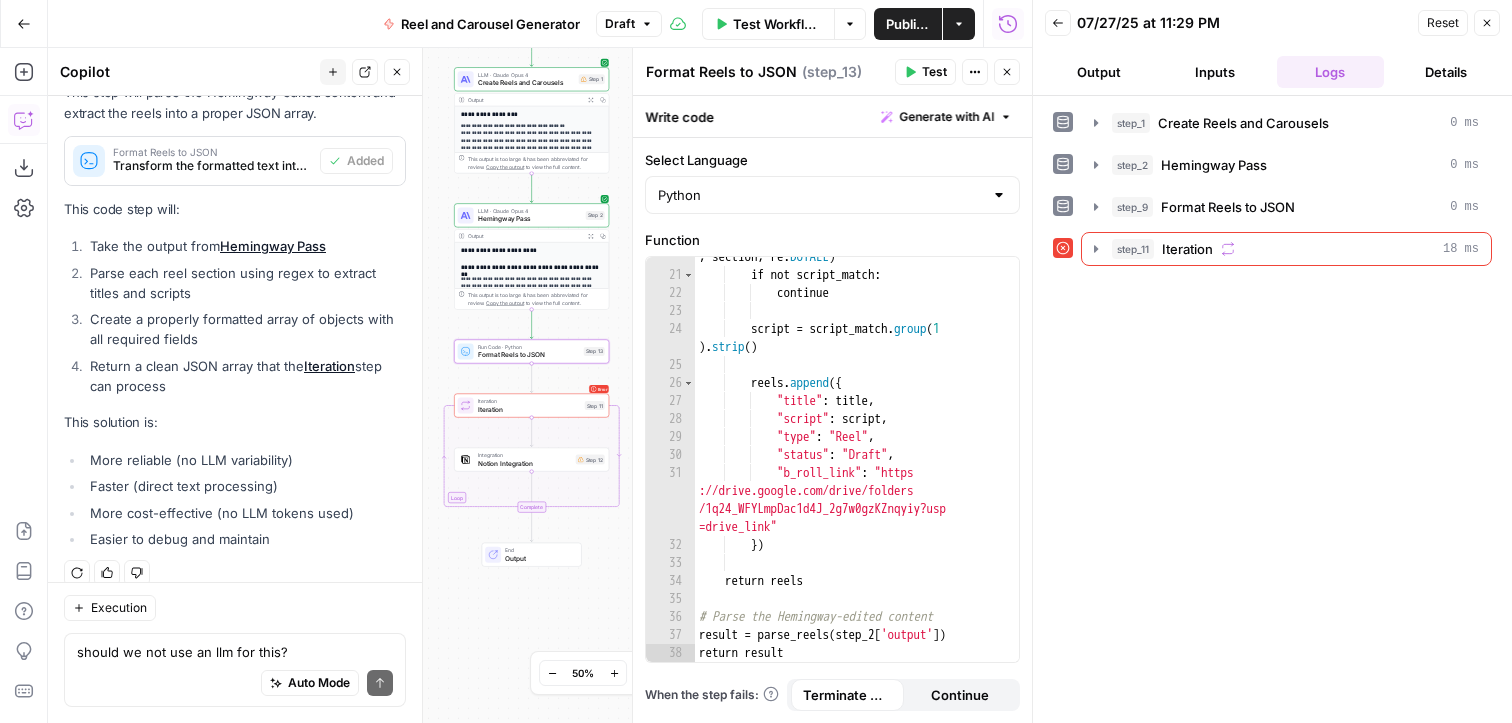 click on "Test" at bounding box center [934, 72] 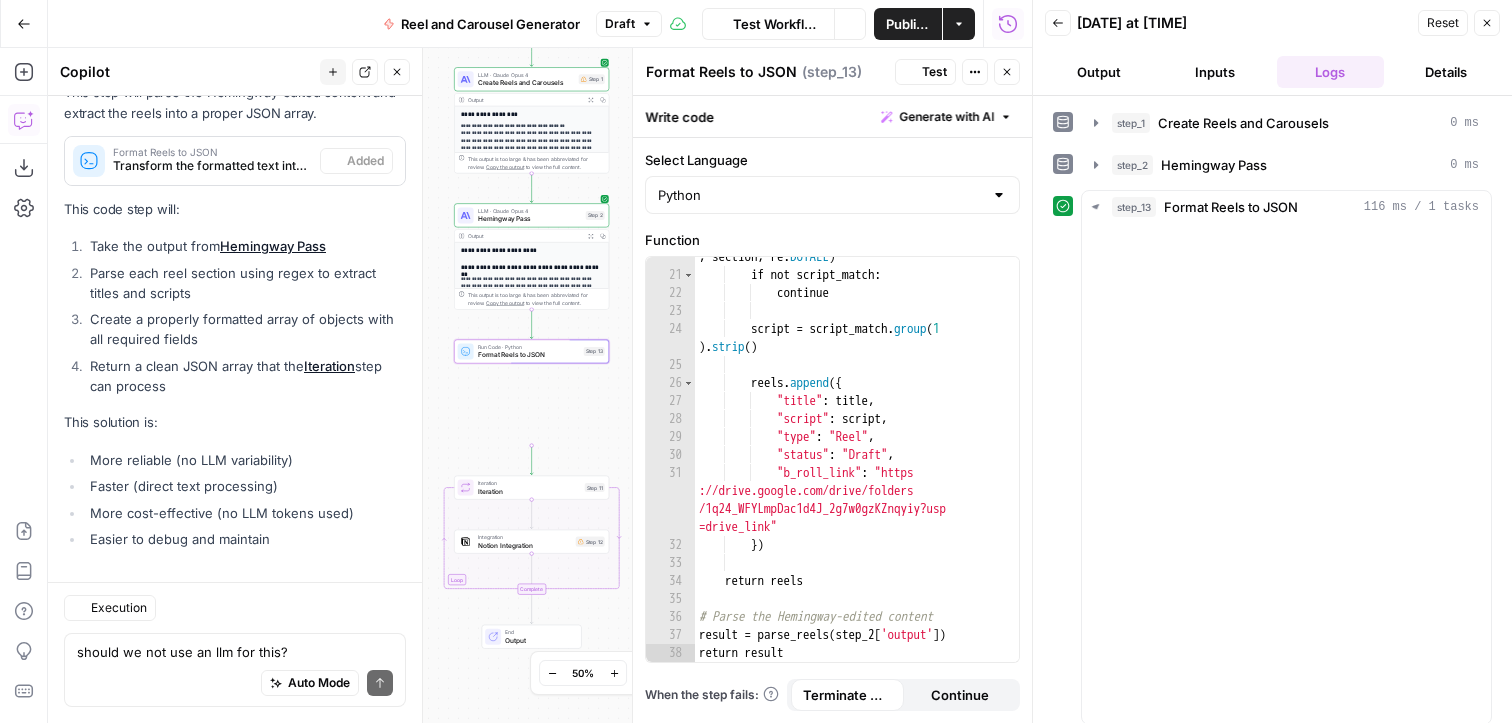 scroll, scrollTop: 3482, scrollLeft: 0, axis: vertical 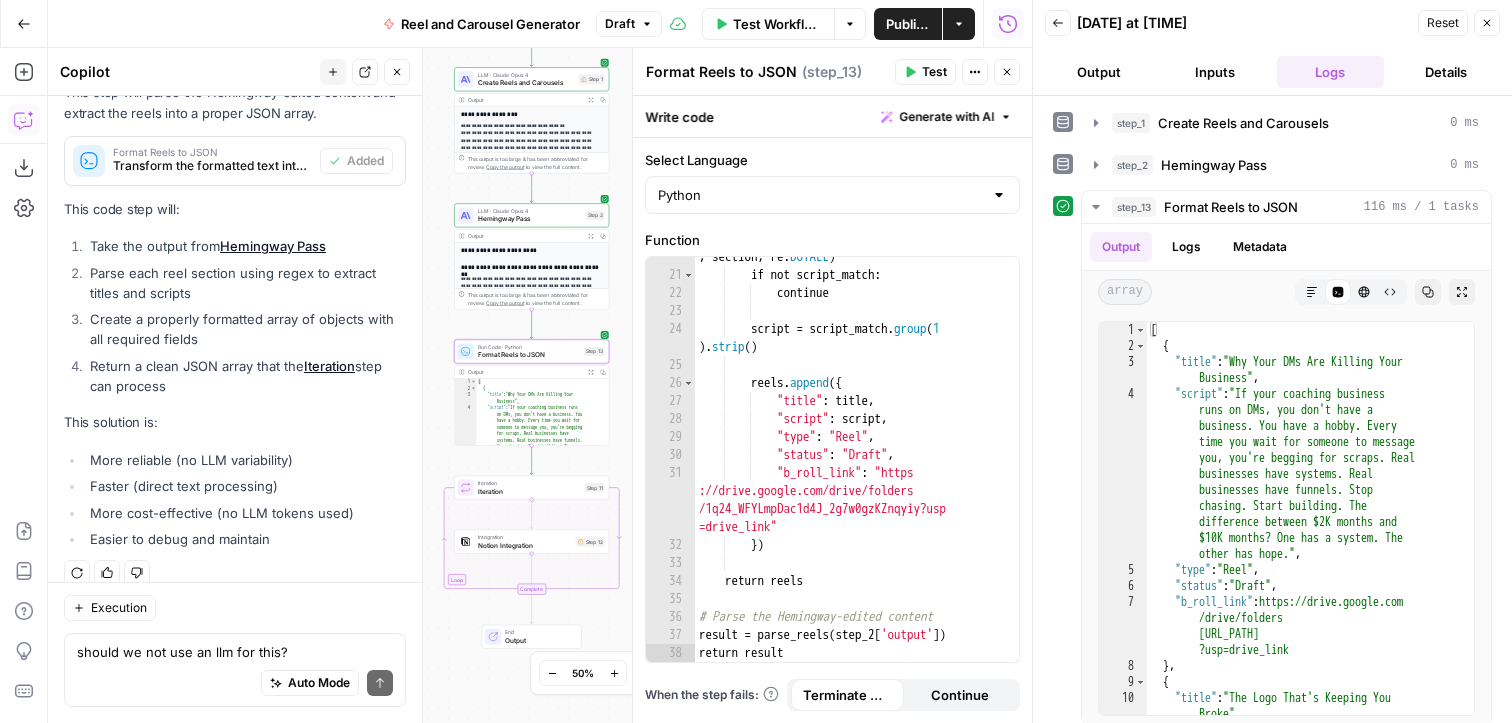 click on "Iteration" at bounding box center [529, 491] 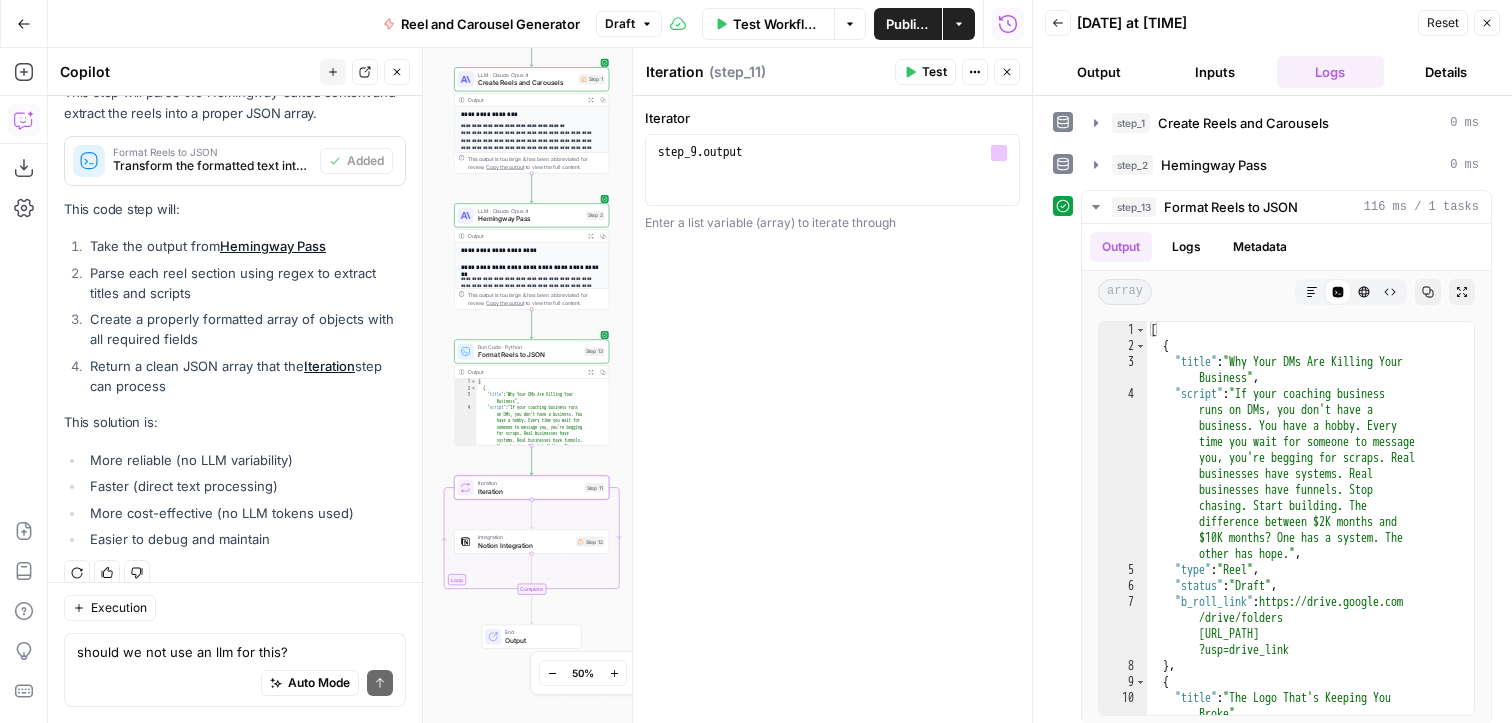 click on "Test" at bounding box center [934, 72] 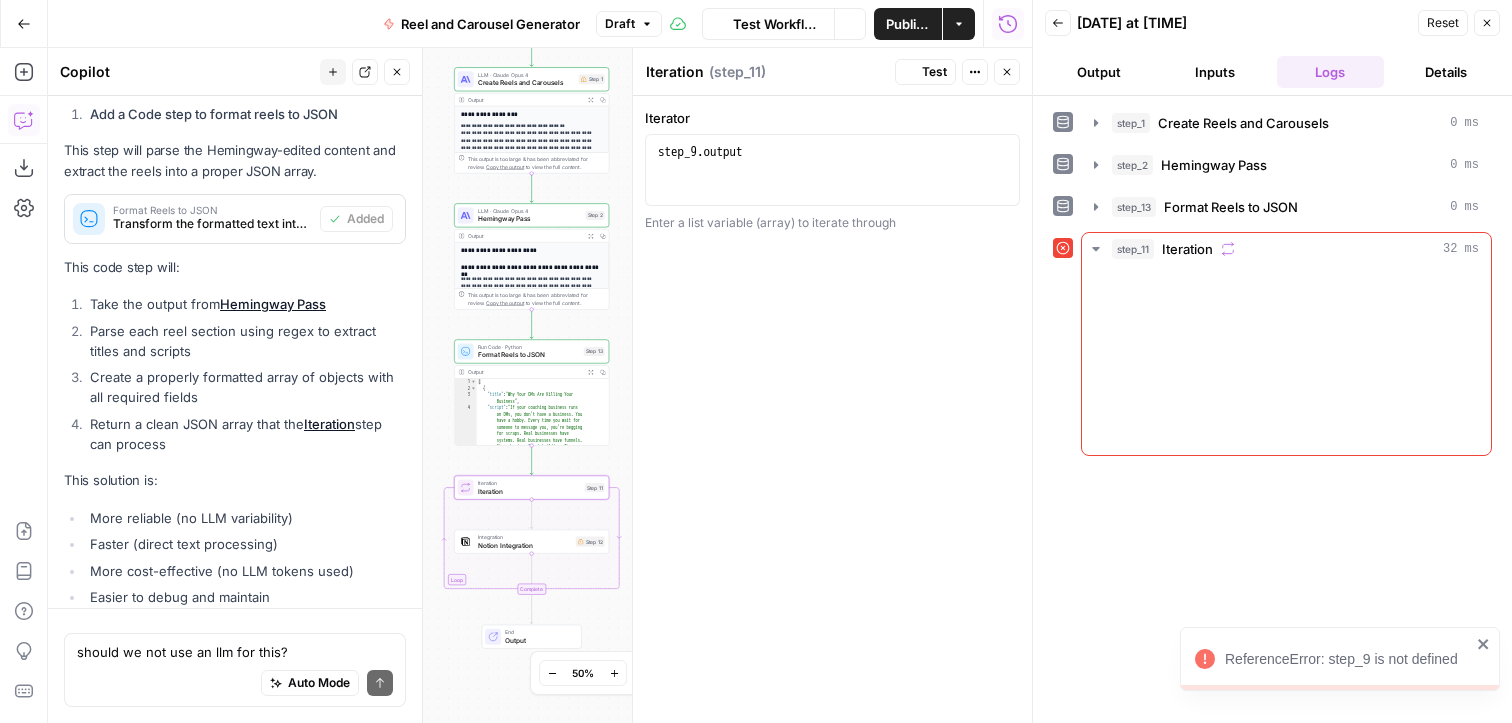 scroll, scrollTop: 3482, scrollLeft: 0, axis: vertical 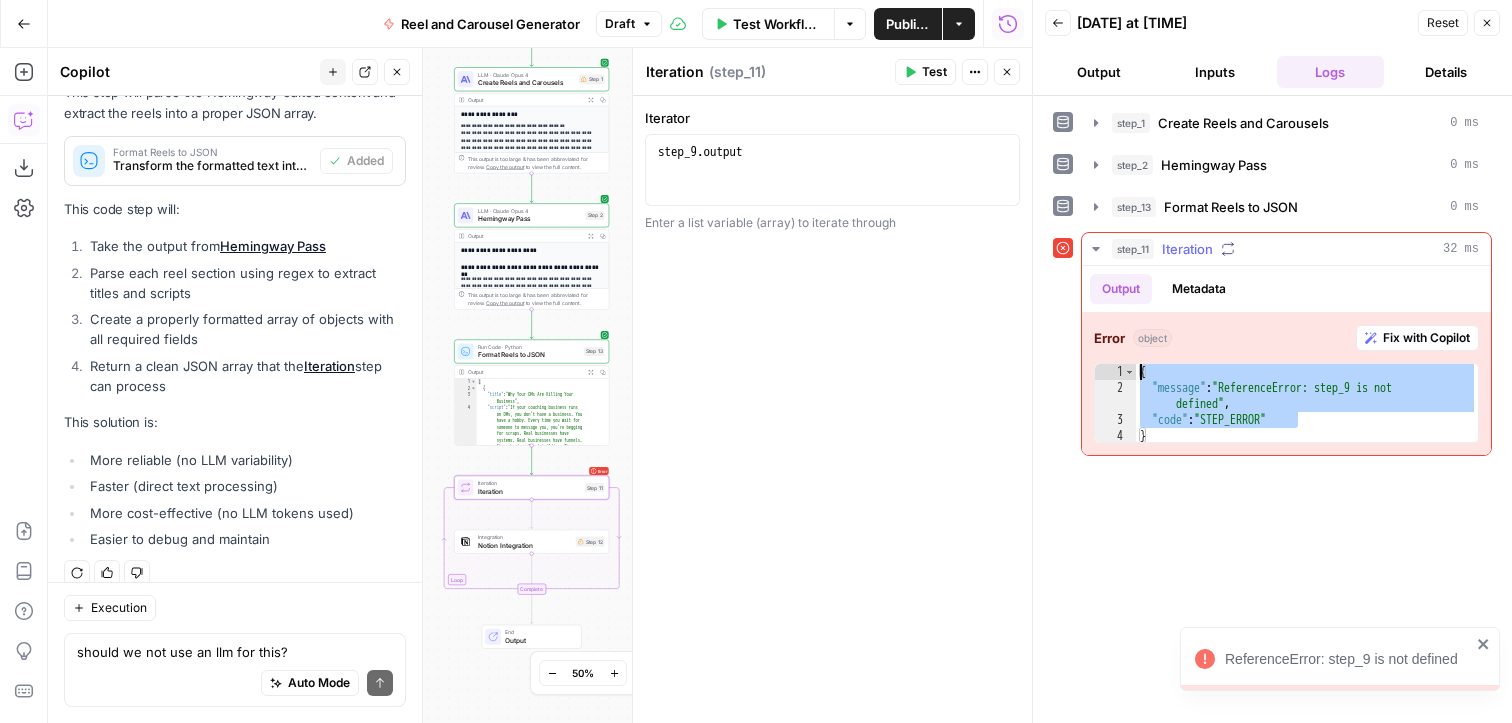 drag, startPoint x: 1305, startPoint y: 416, endPoint x: 1099, endPoint y: 372, distance: 210.64662 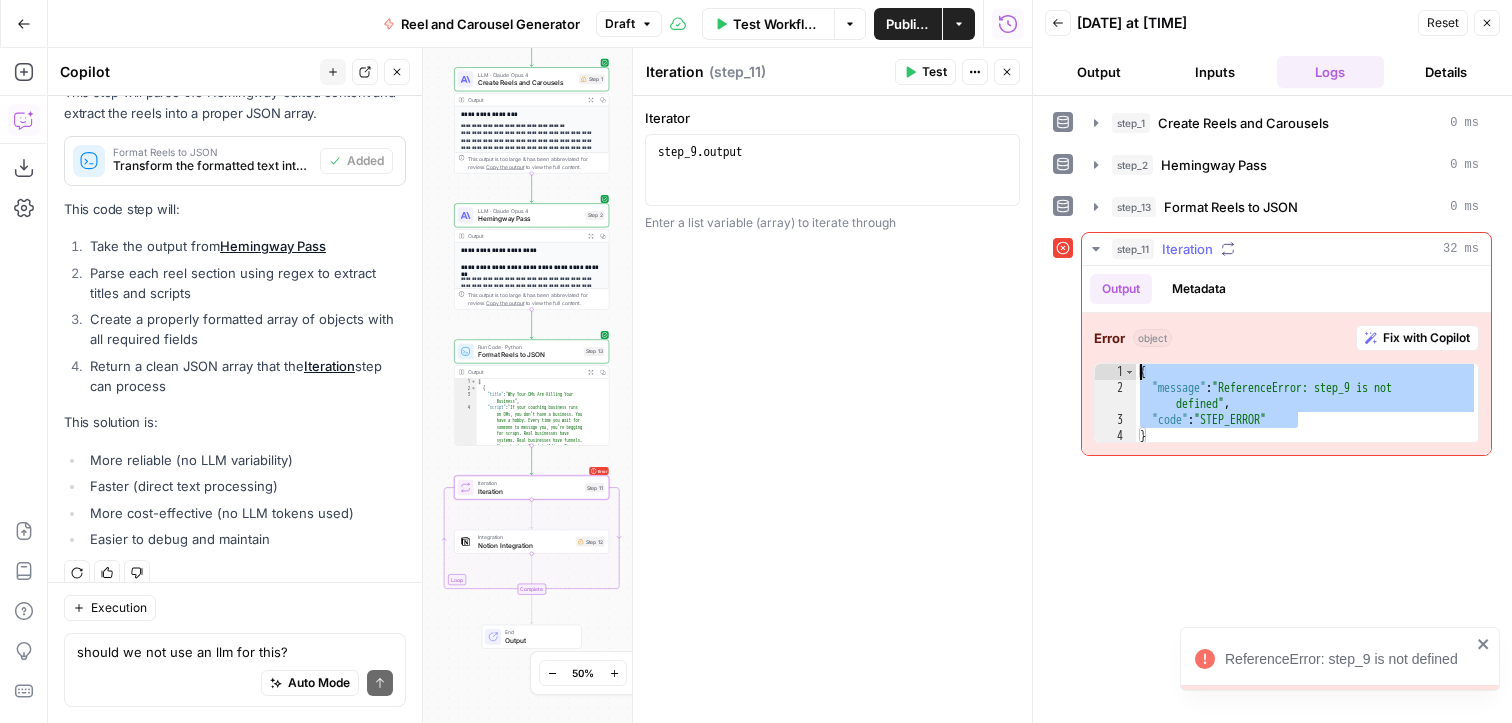 click on "Fix with Copilot" at bounding box center [1426, 338] 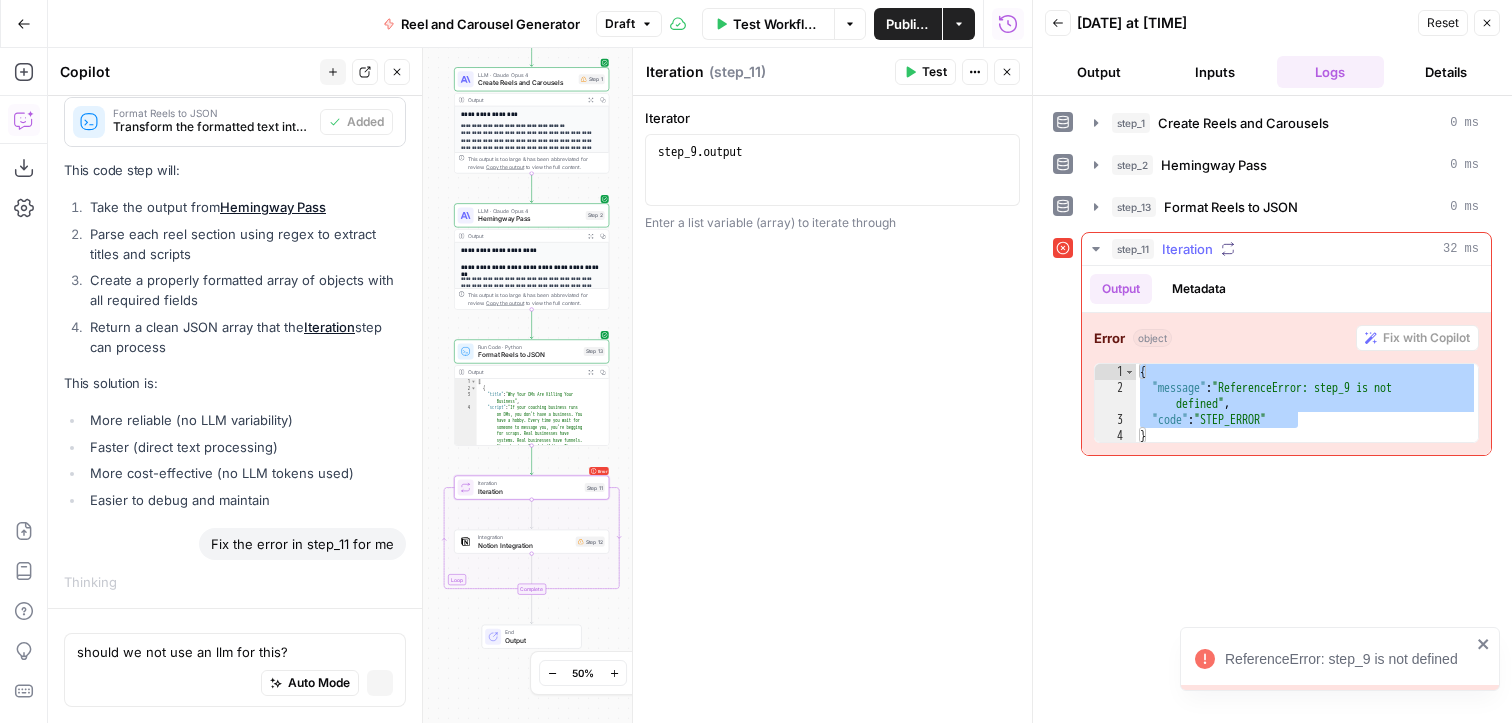 scroll, scrollTop: 3332, scrollLeft: 0, axis: vertical 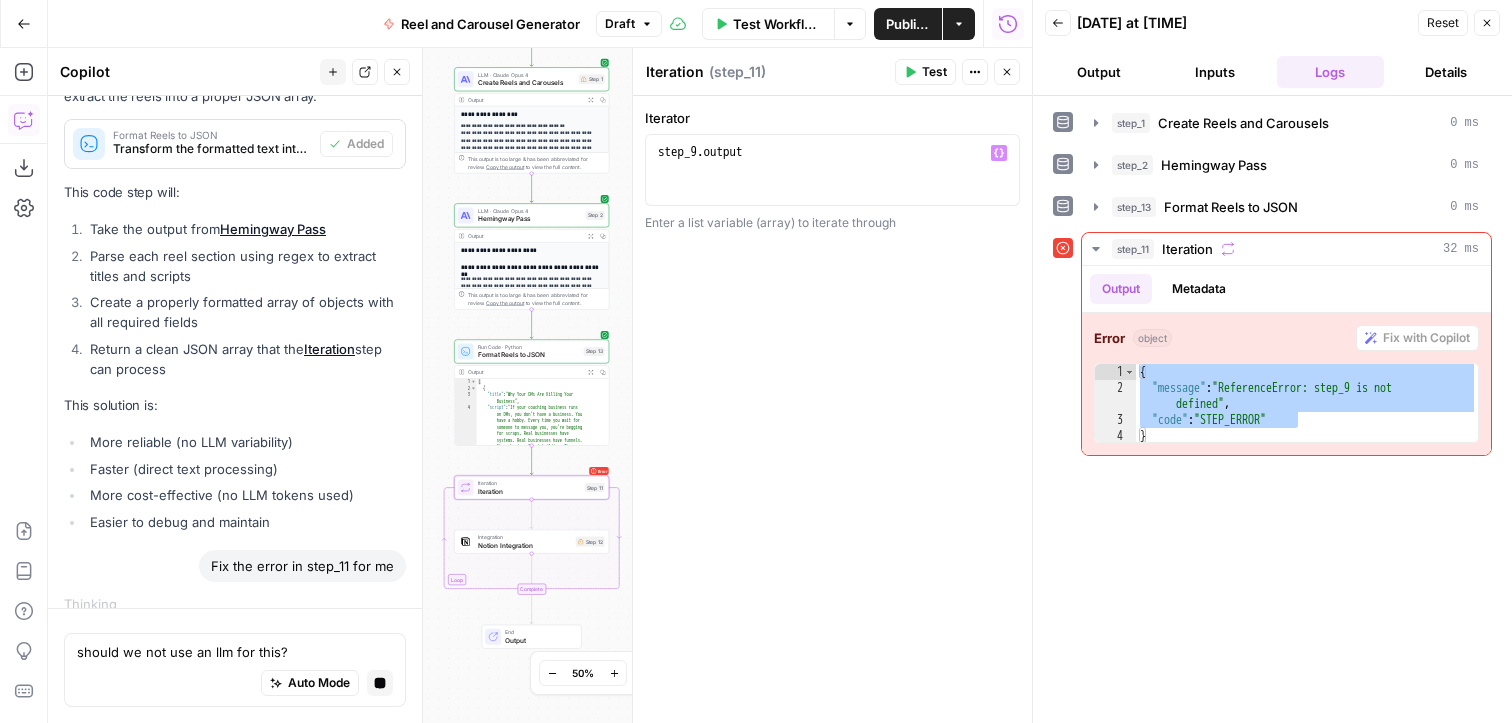 click on "step_9 . output" at bounding box center [832, 188] 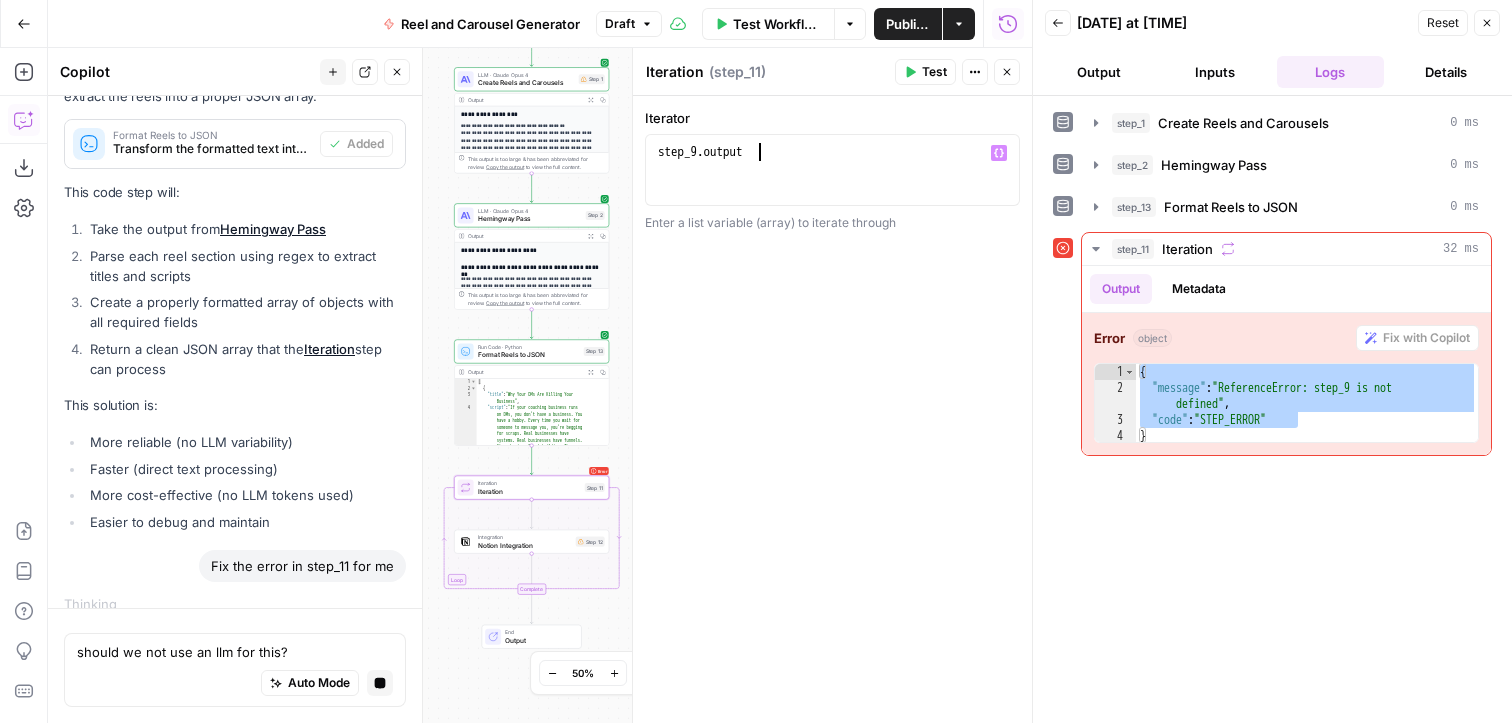 click 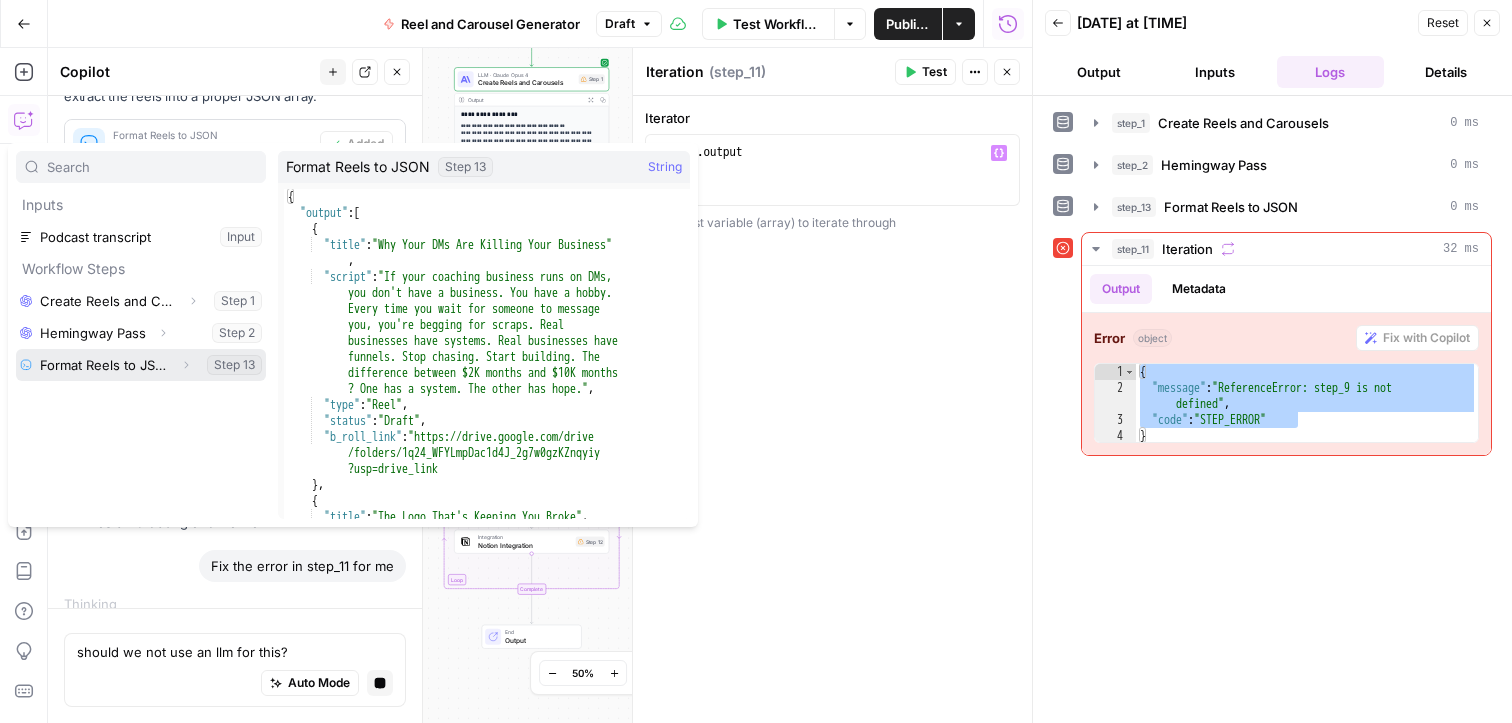click at bounding box center (141, 365) 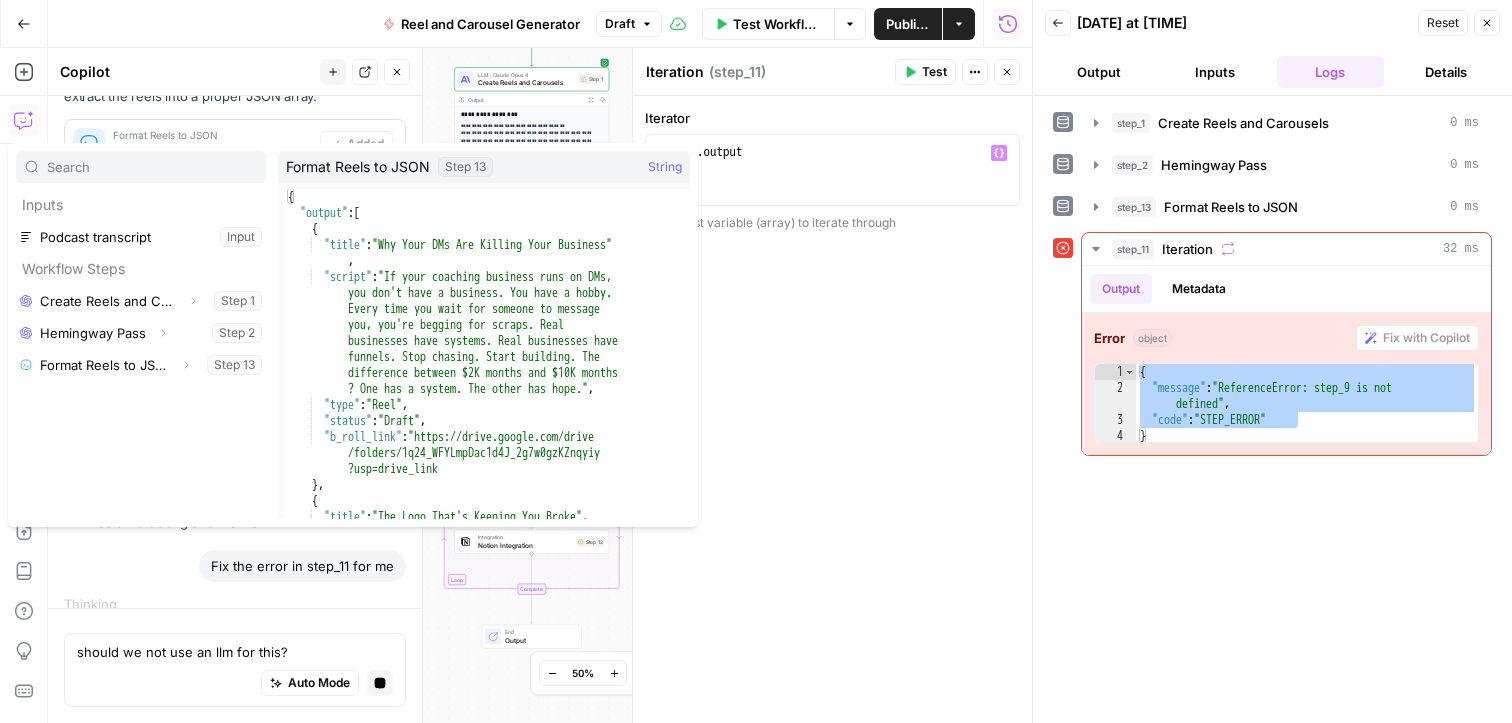 type on "**********" 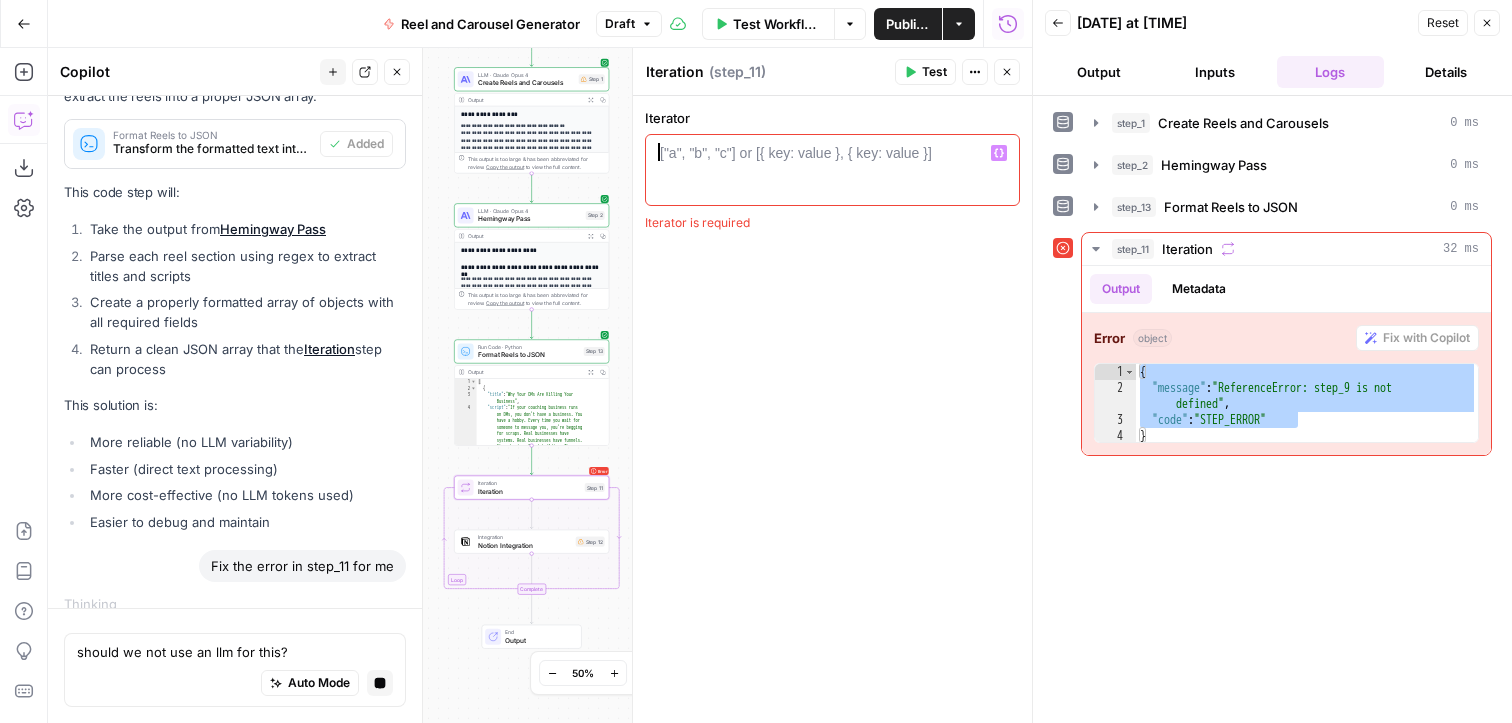 click at bounding box center (832, 188) 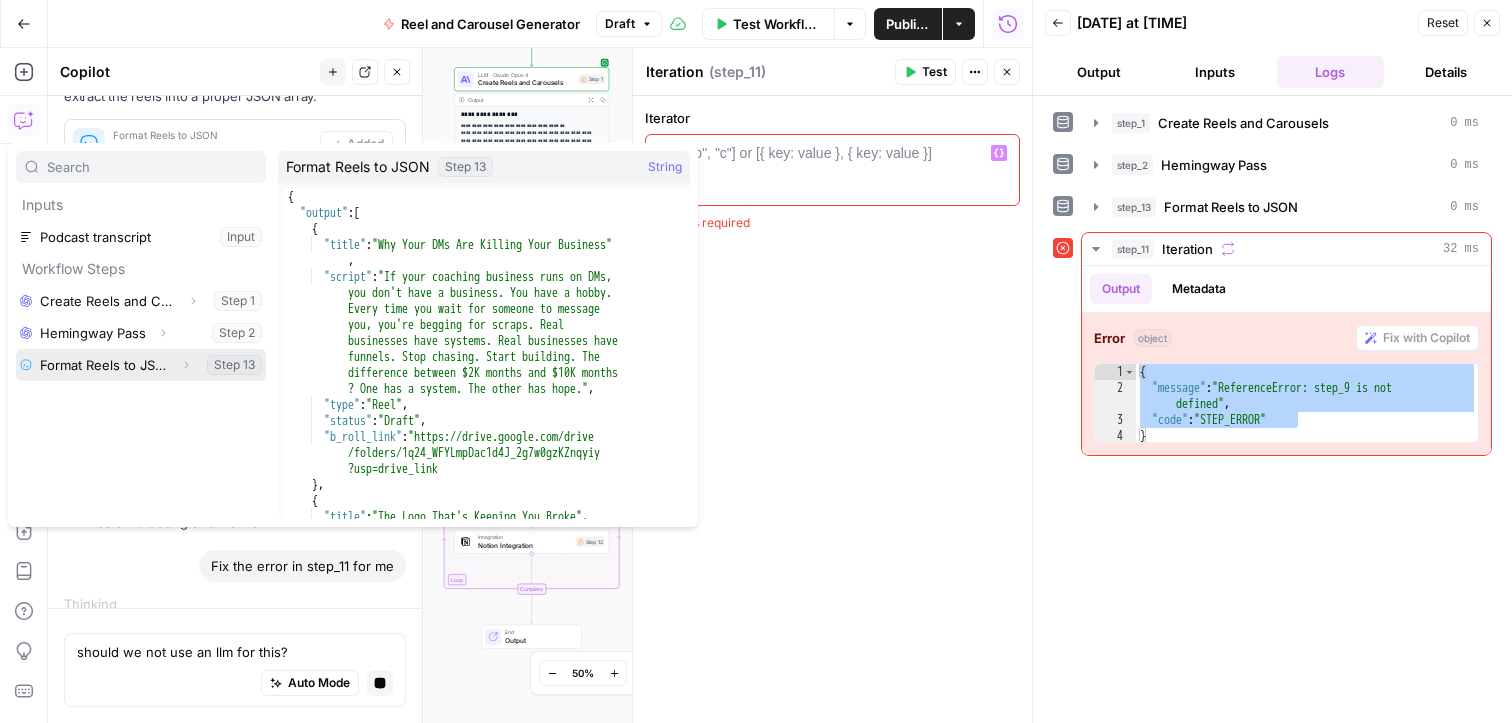 click at bounding box center [141, 365] 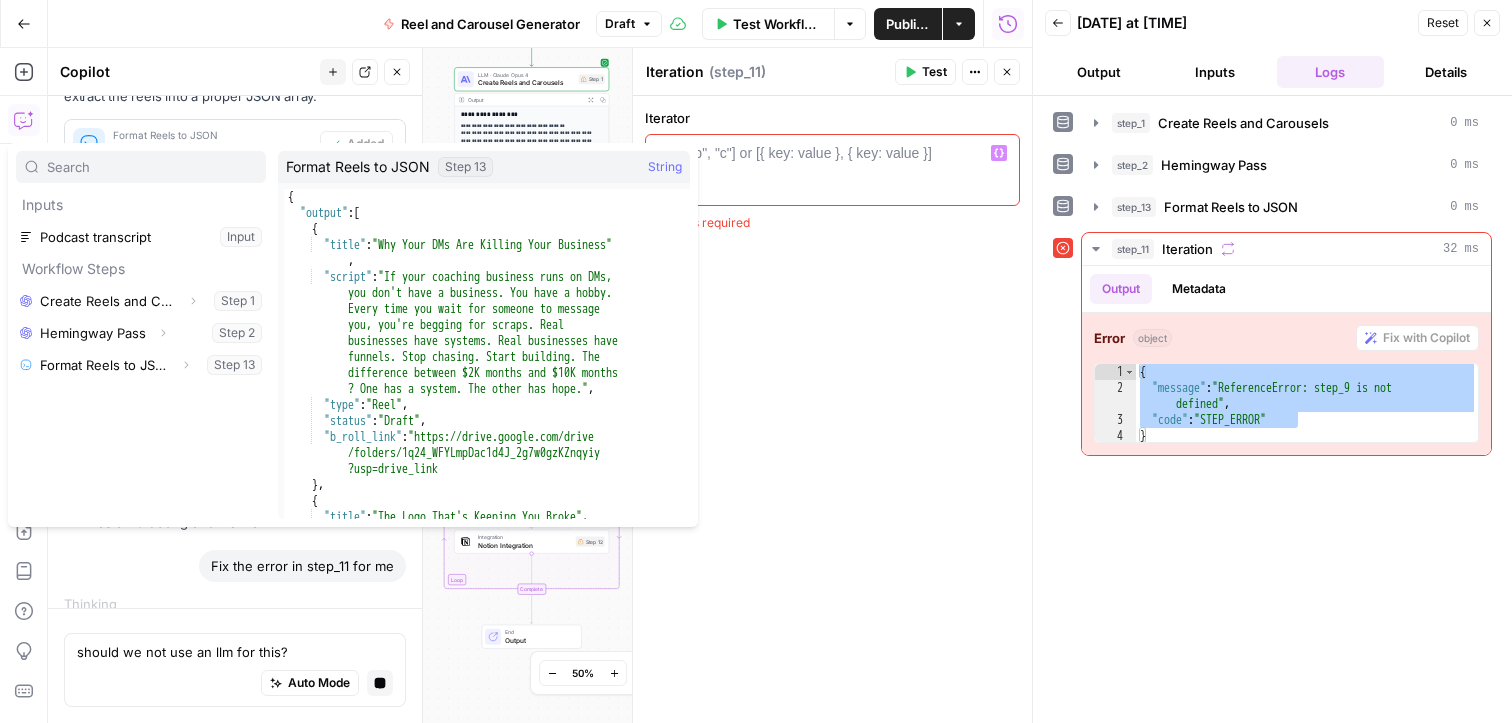 type on "**********" 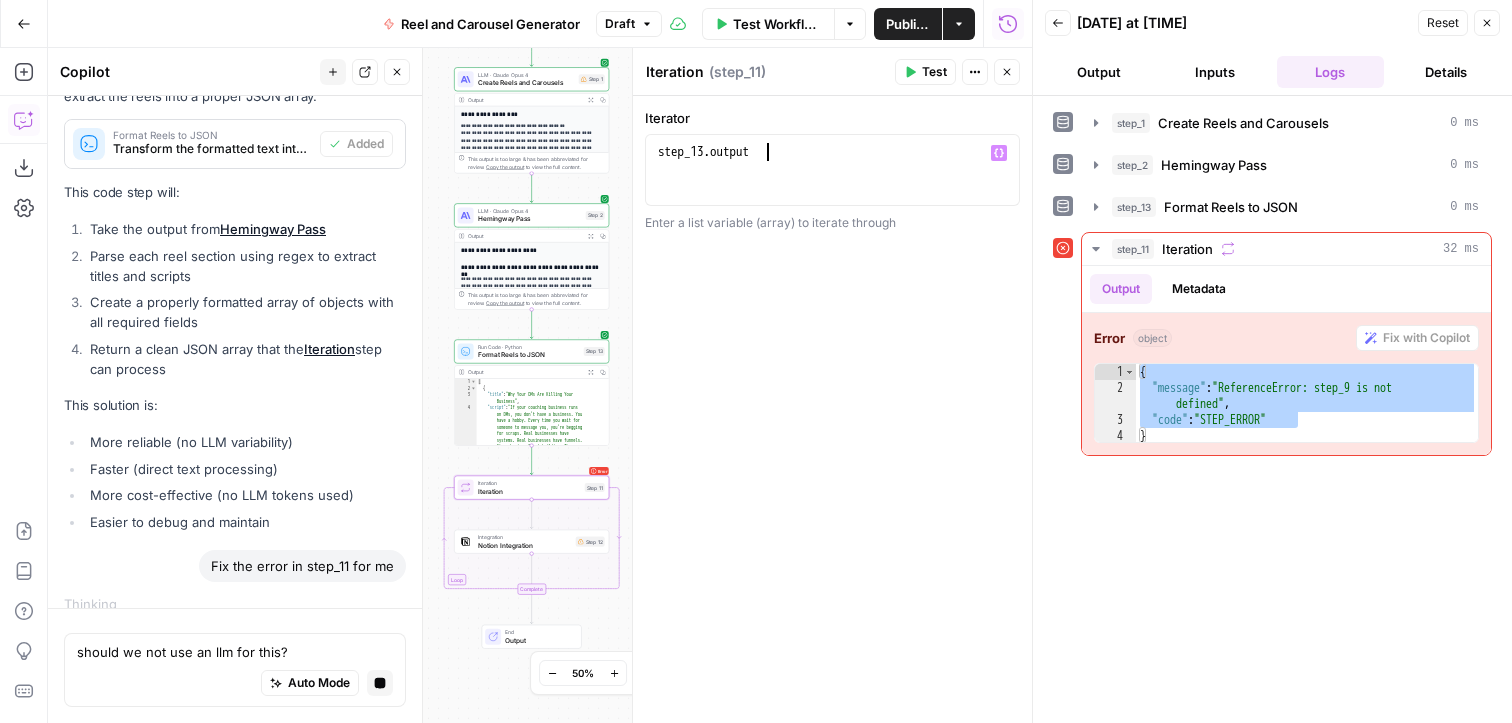click on "Test" at bounding box center (925, 72) 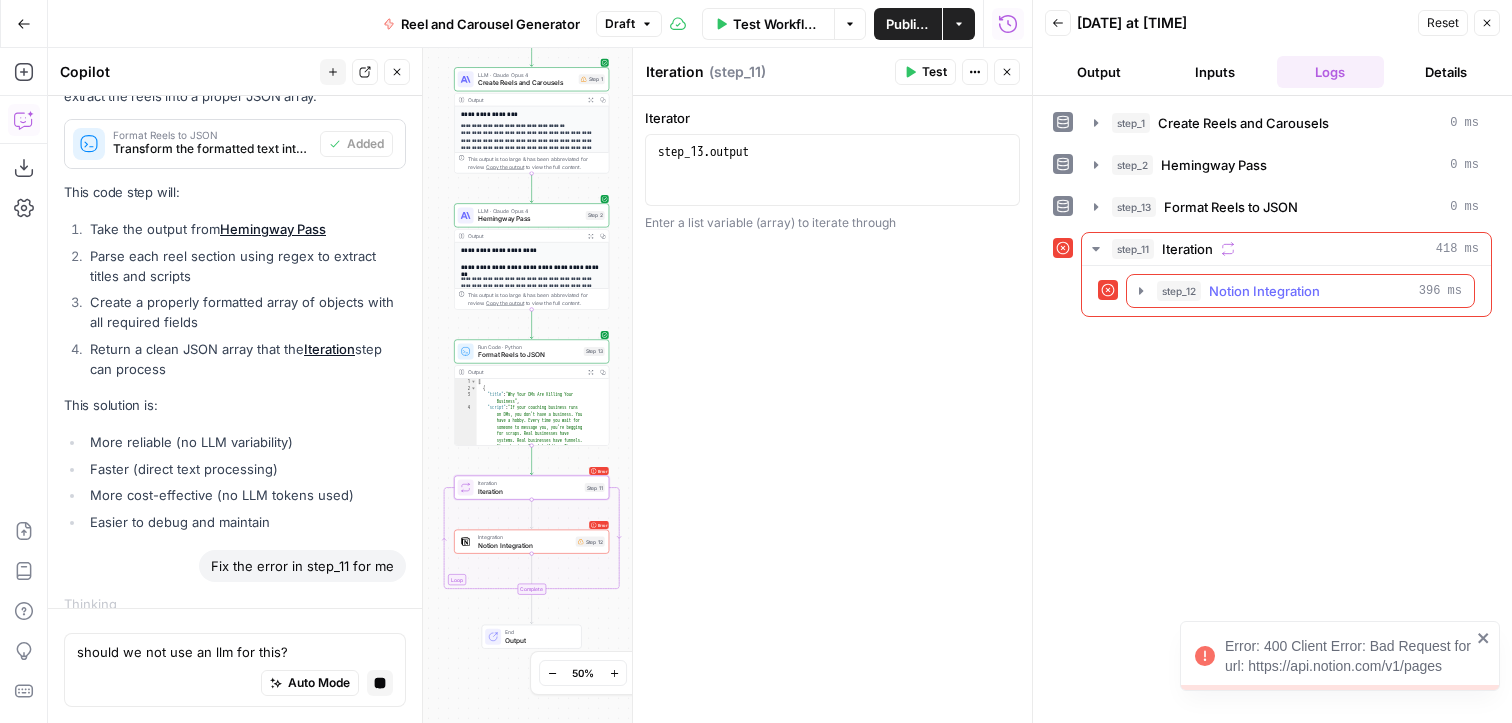 click on "Notion Integration" at bounding box center (1264, 291) 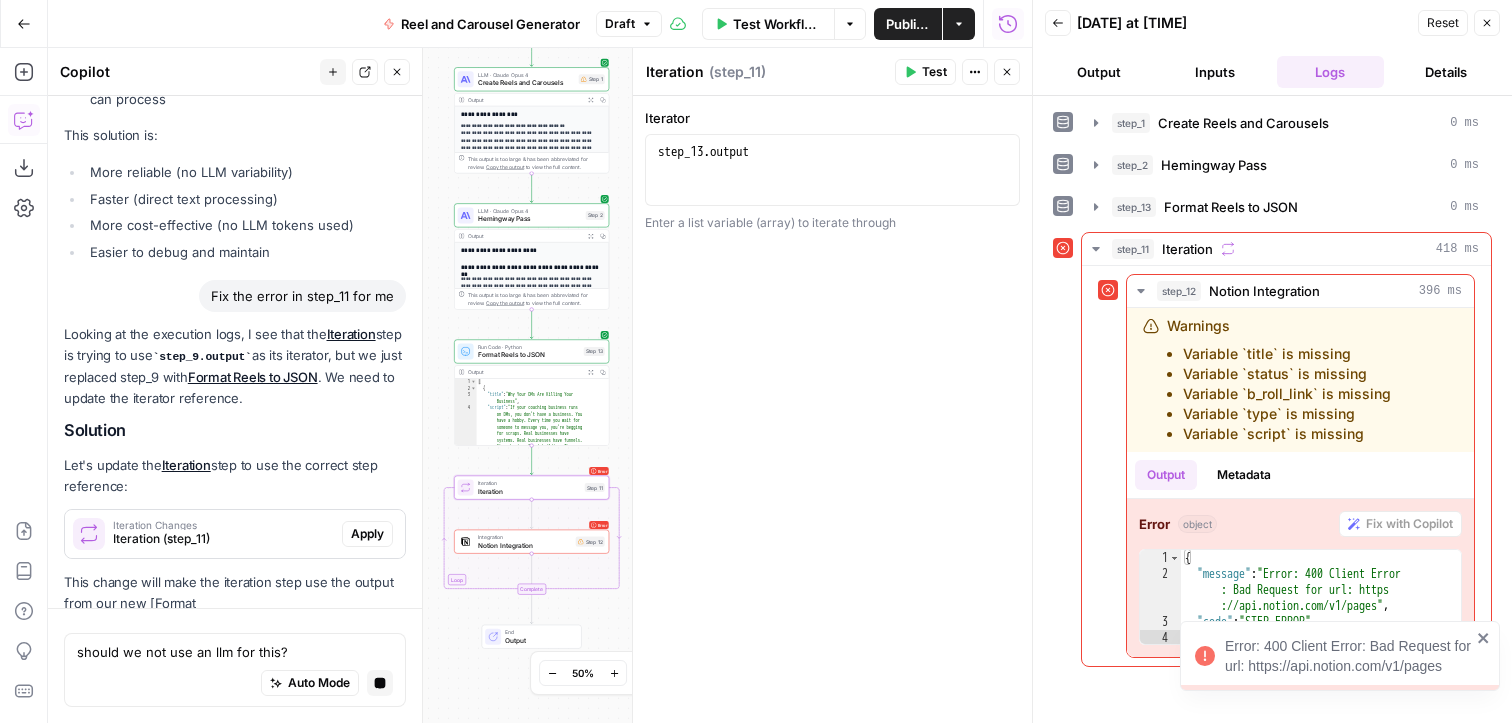 click 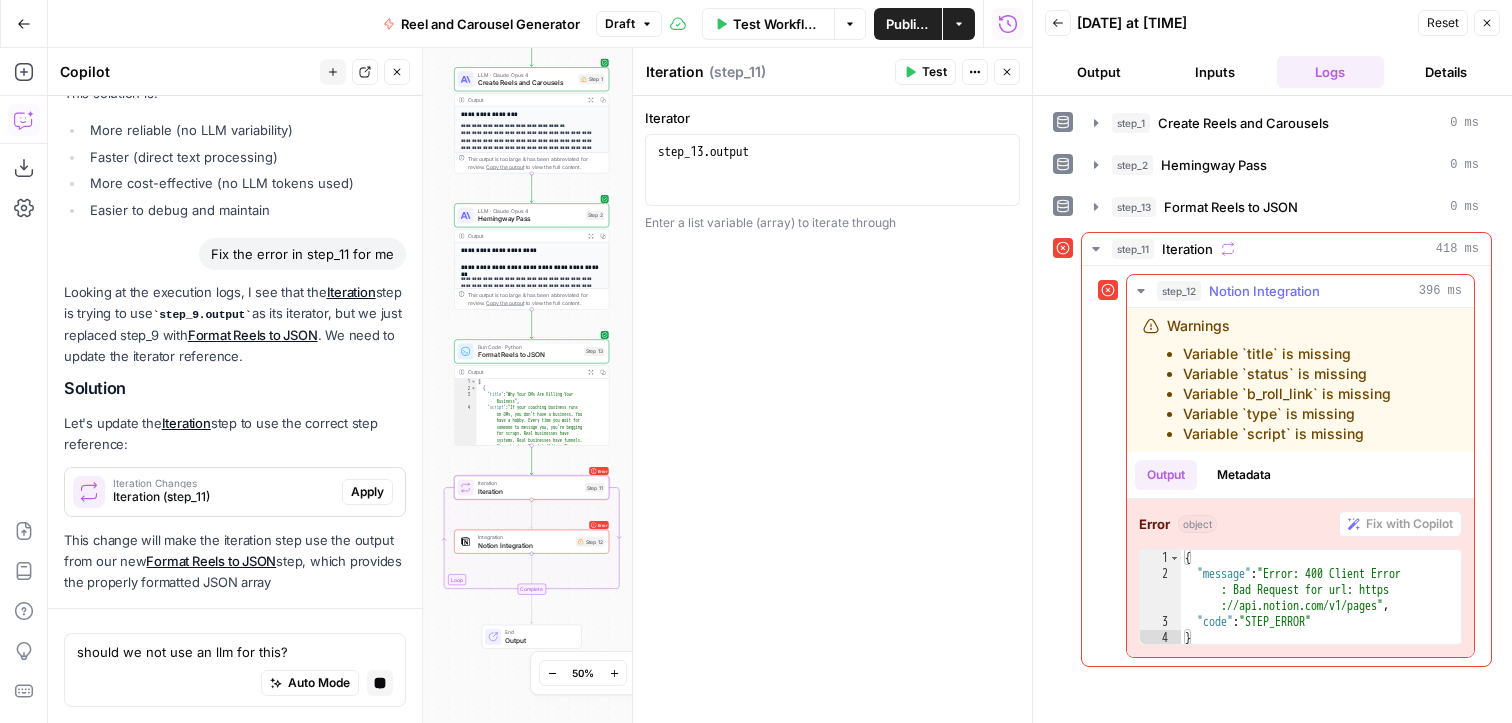 click on "{    "message" :  "Error: 400 Client Error        : Bad Request for url: https        ://api.notion.com/v1/pages" ,    "code" :  "STEP_ERROR" }" at bounding box center [1321, 614] 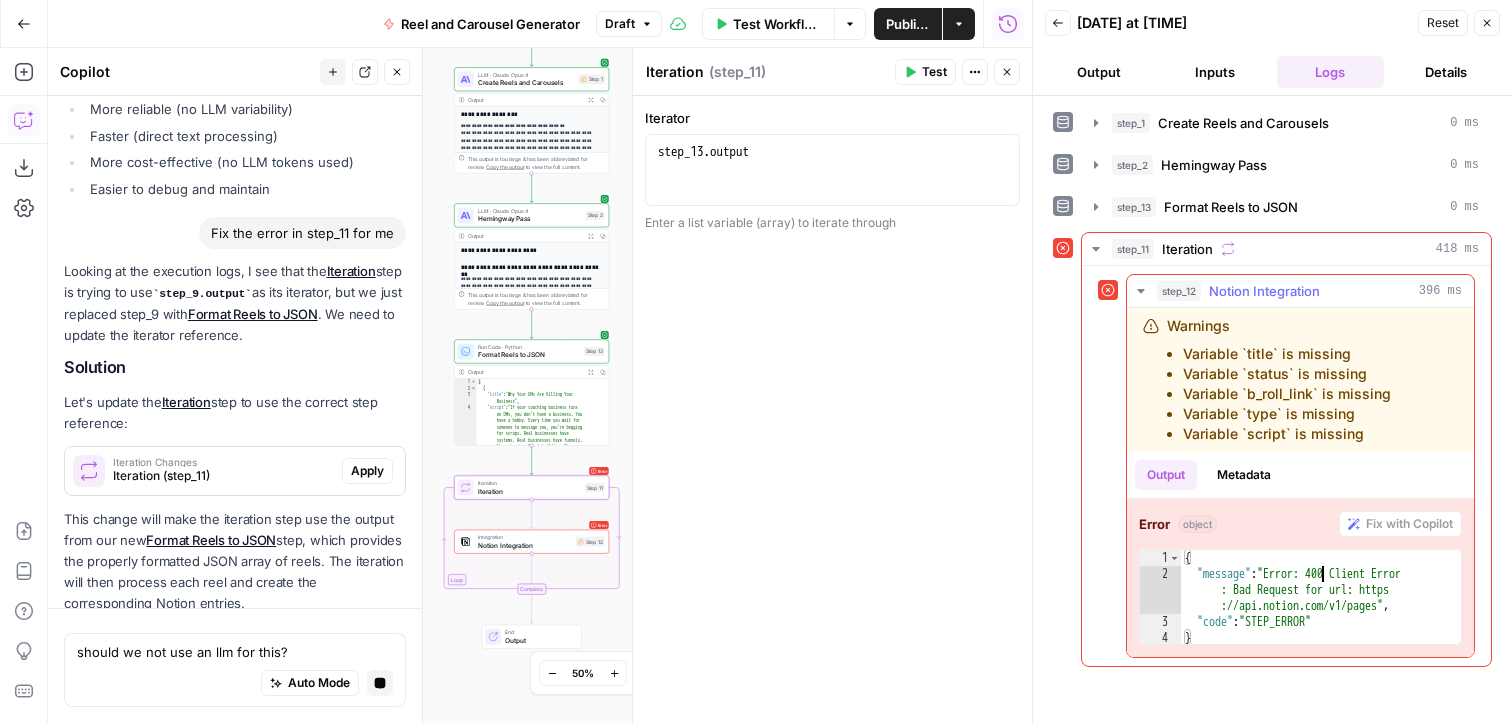 click on "{    "message" :  "Error: 400 Client Error        : Bad Request for url: https        ://api.notion.com/v1/pages" ,    "code" :  "STEP_ERROR" }" at bounding box center [1321, 614] 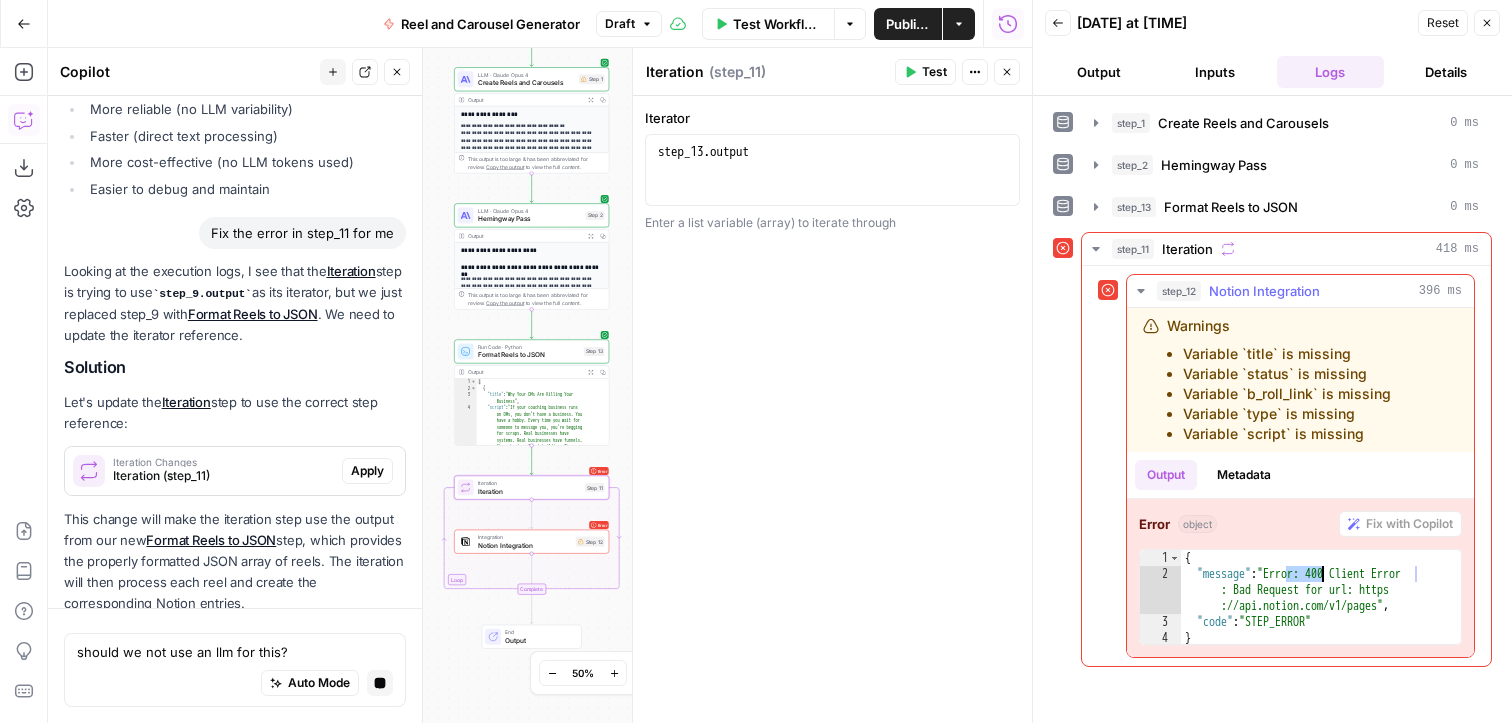 click on "{    "message" :  "Error: 400 Client Error        : Bad Request for url: https        ://api.notion.com/v1/pages" ,    "code" :  "STEP_ERROR" }" at bounding box center (1321, 614) 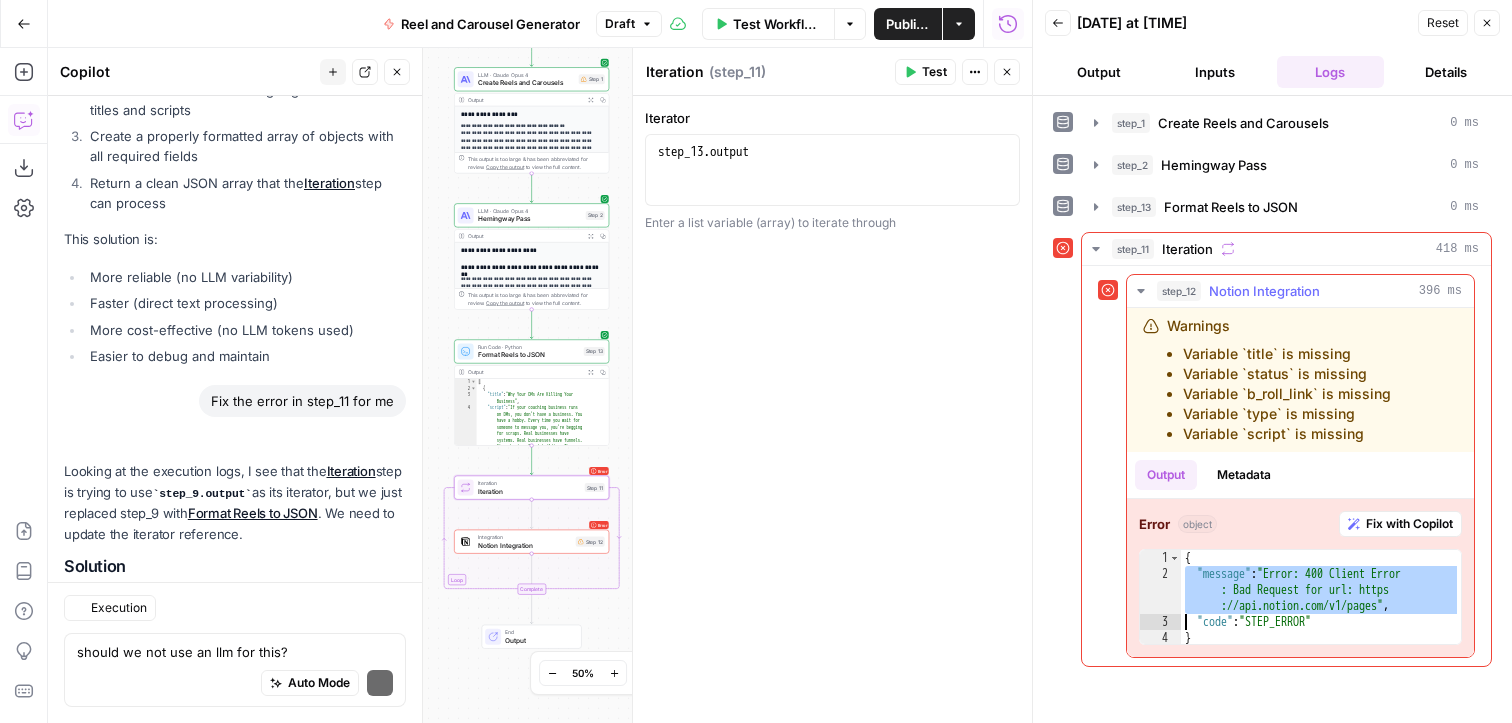 scroll, scrollTop: 3923, scrollLeft: 0, axis: vertical 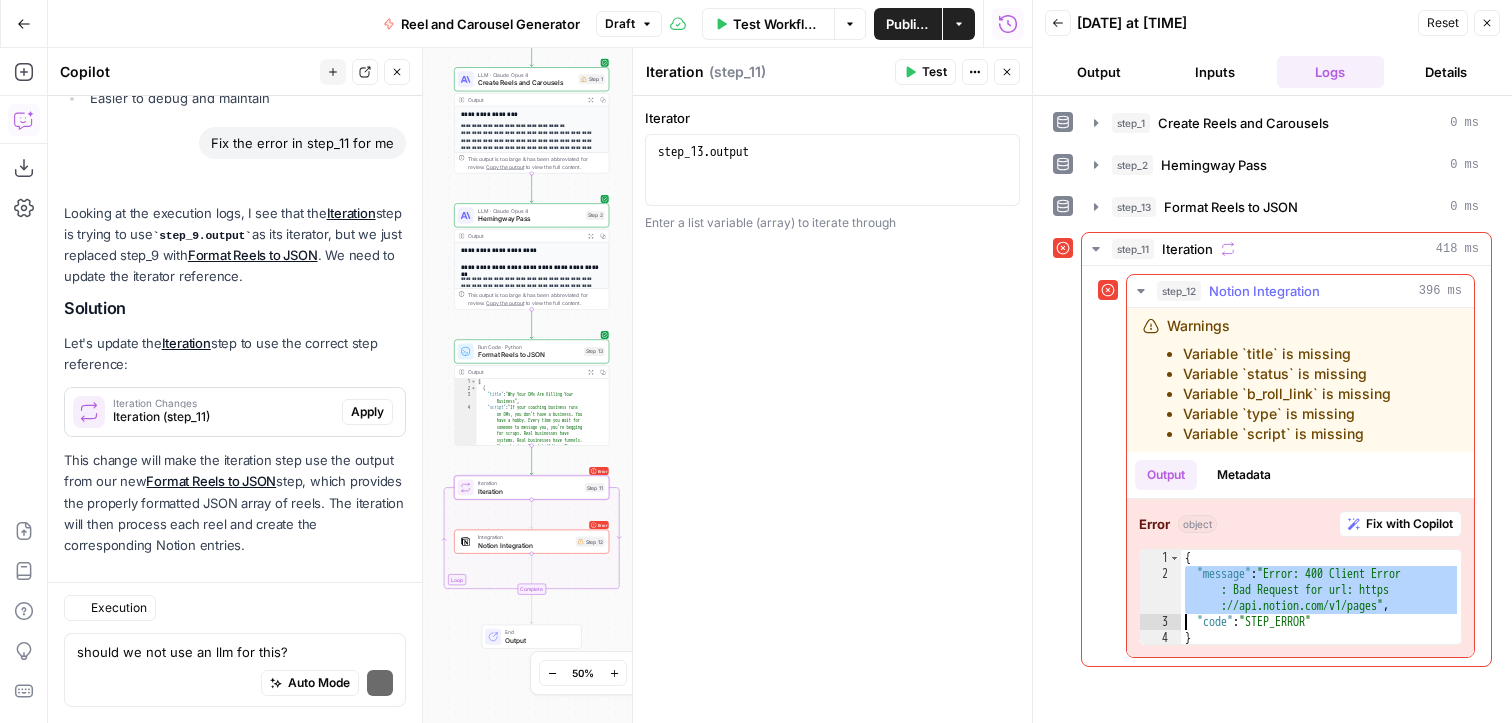 type on "**********" 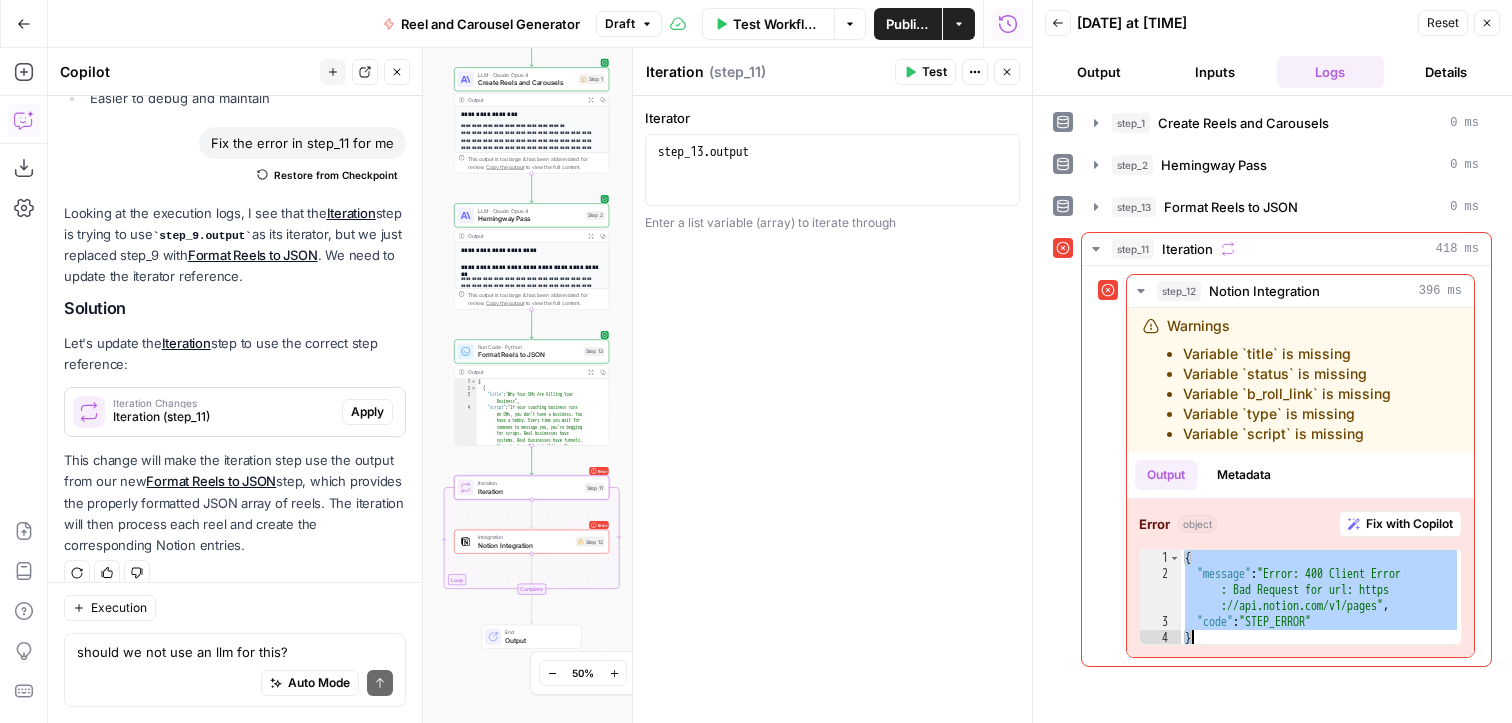 click 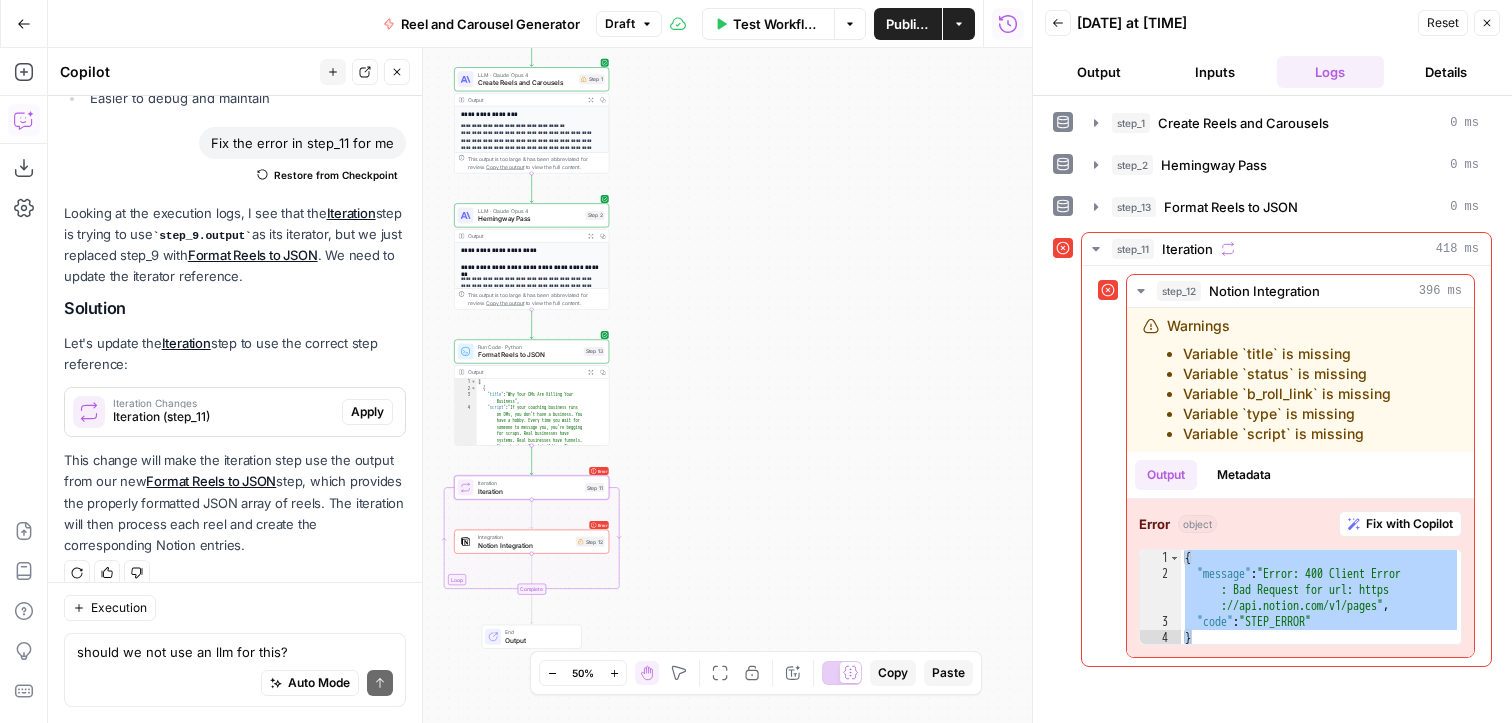 click on "Notion Integration" at bounding box center [525, 545] 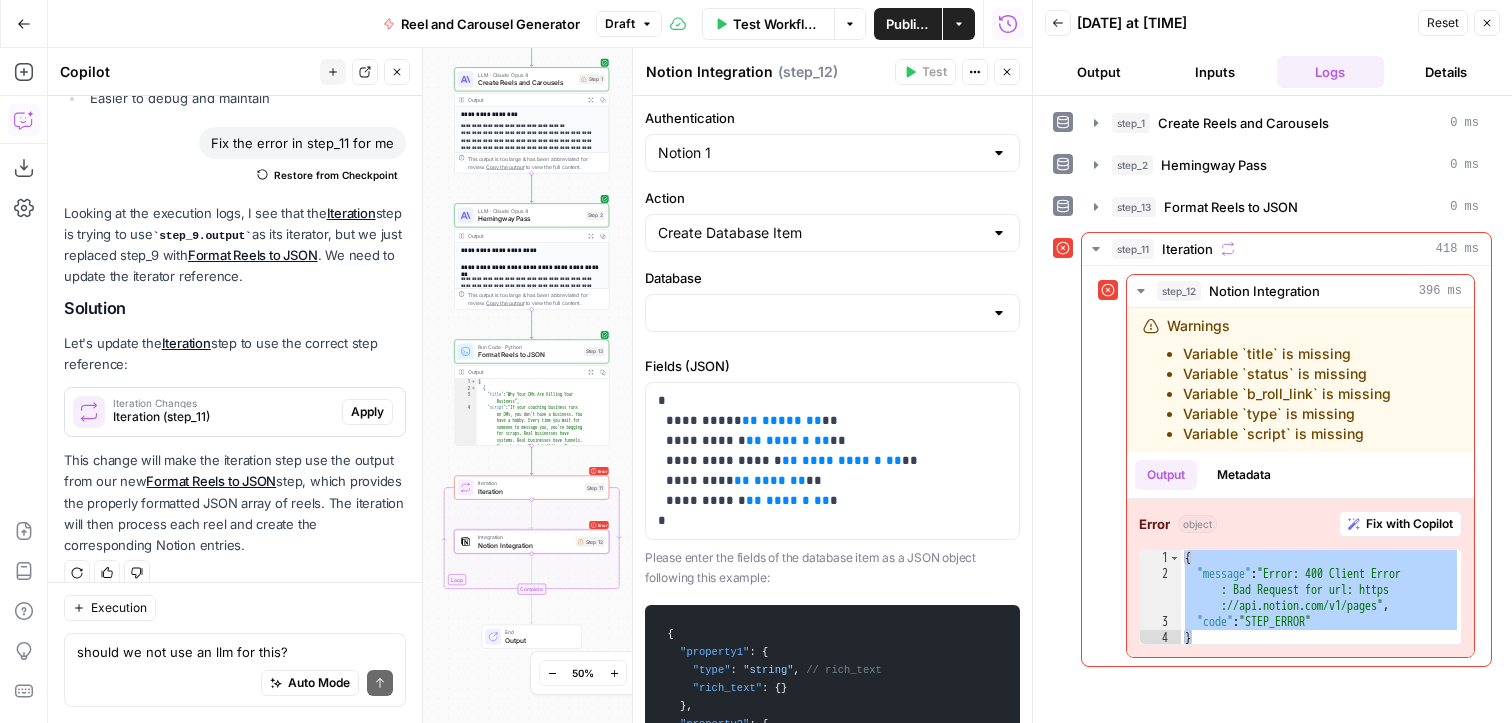 type on "Content Pipeline" 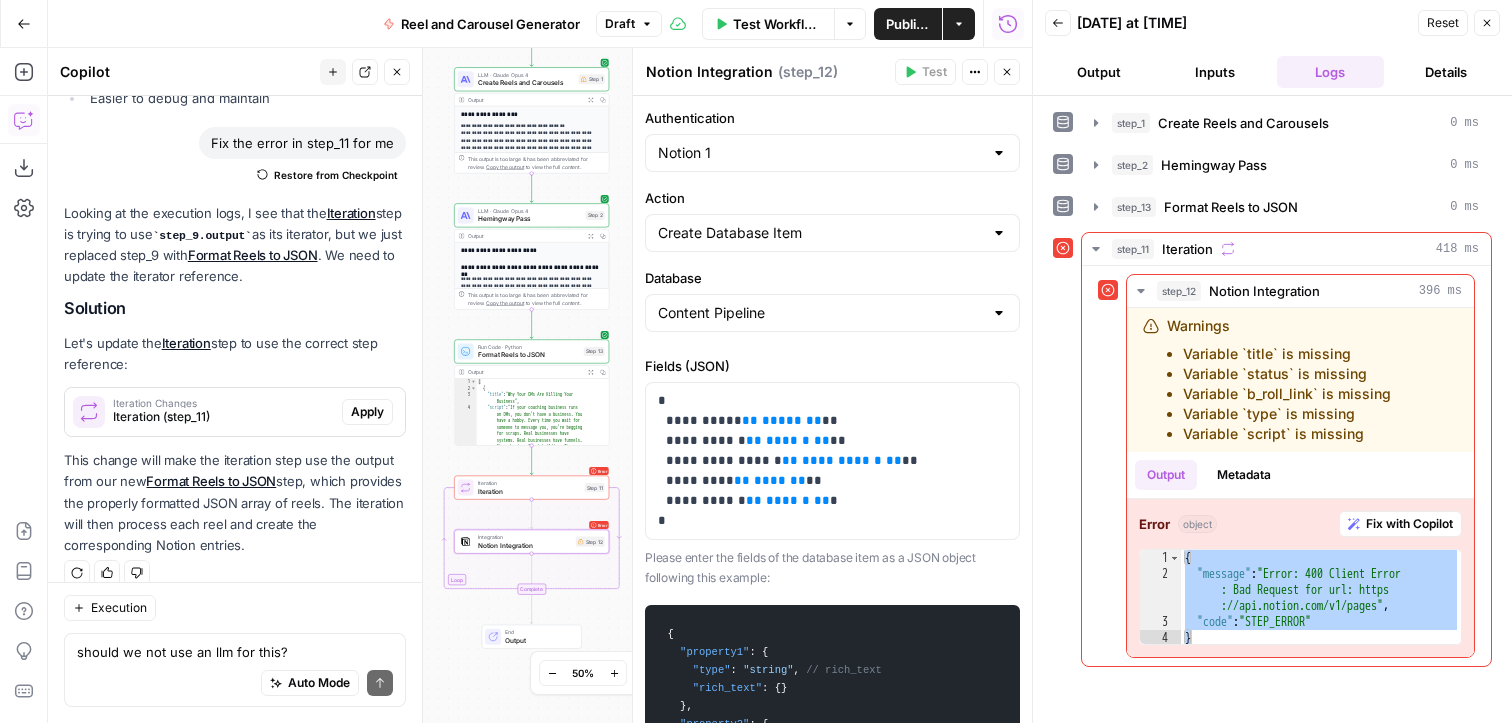 click on "Content Pipeline" at bounding box center [832, 313] 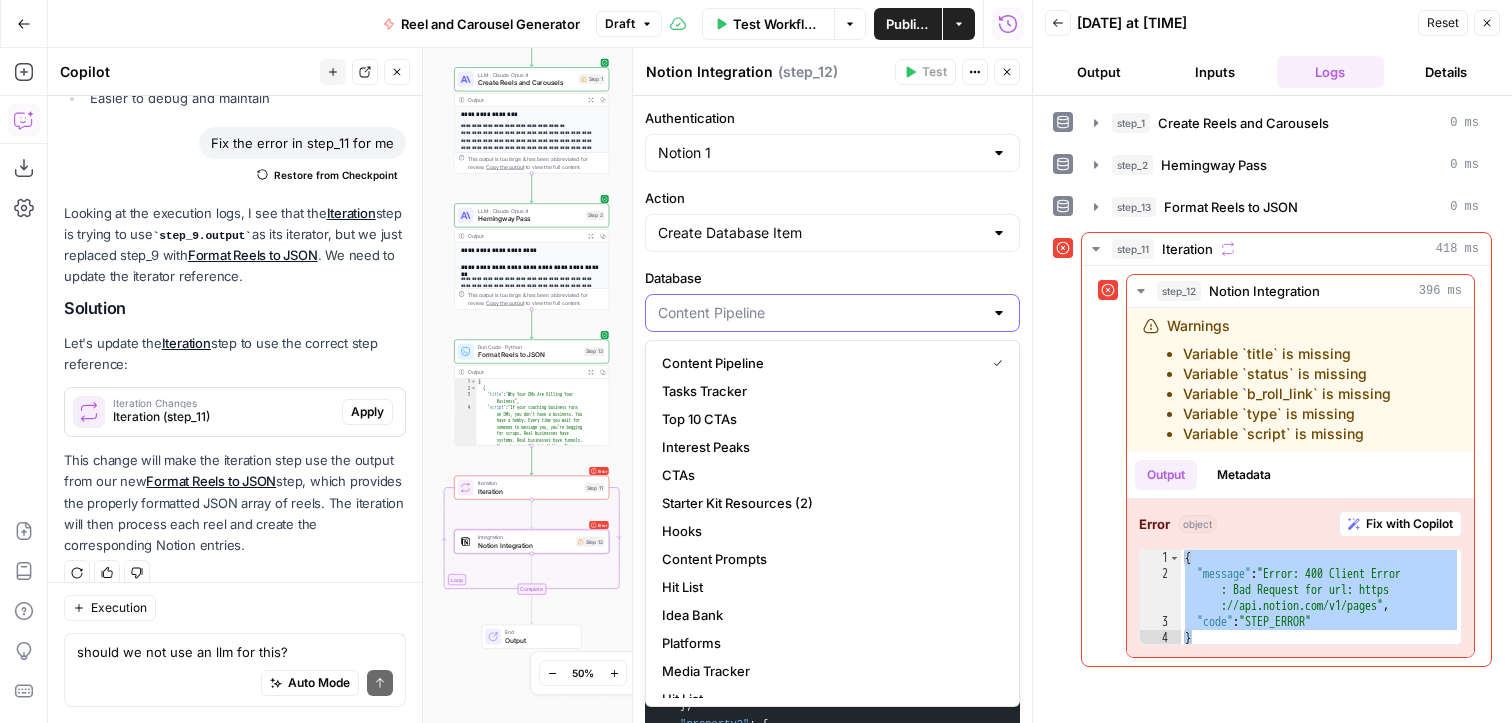 click on "Database" at bounding box center [820, 313] 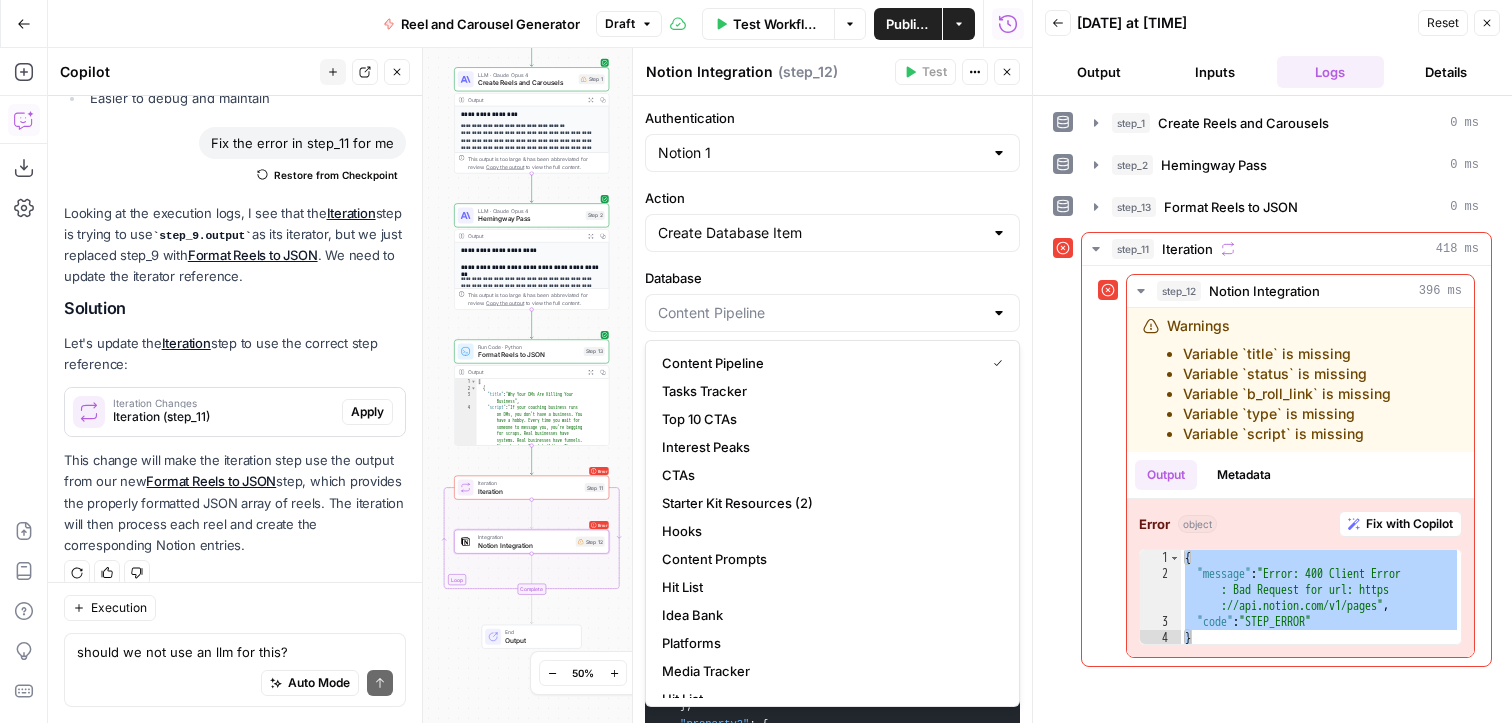 type on "Content Pipeline" 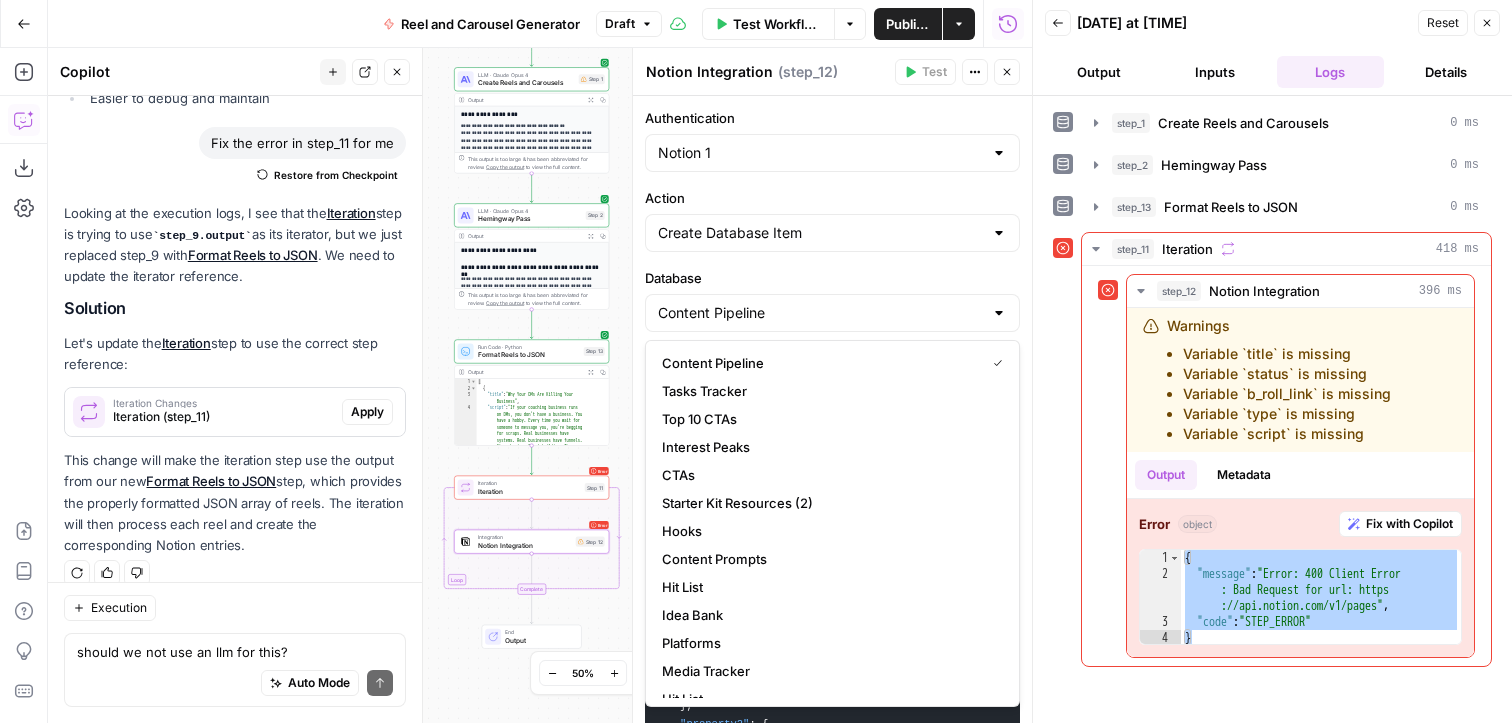 click on "Database" at bounding box center [832, 278] 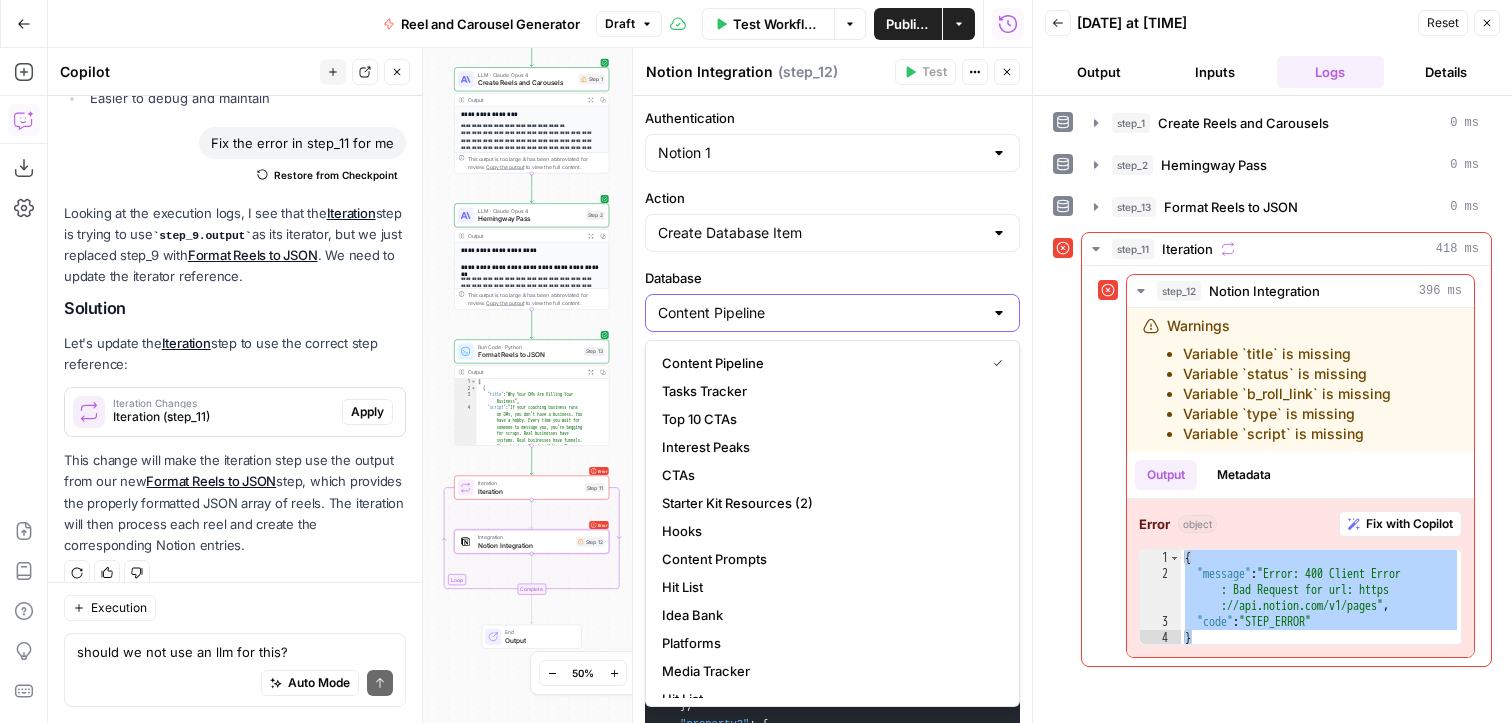click on "Content Pipeline" at bounding box center [820, 313] 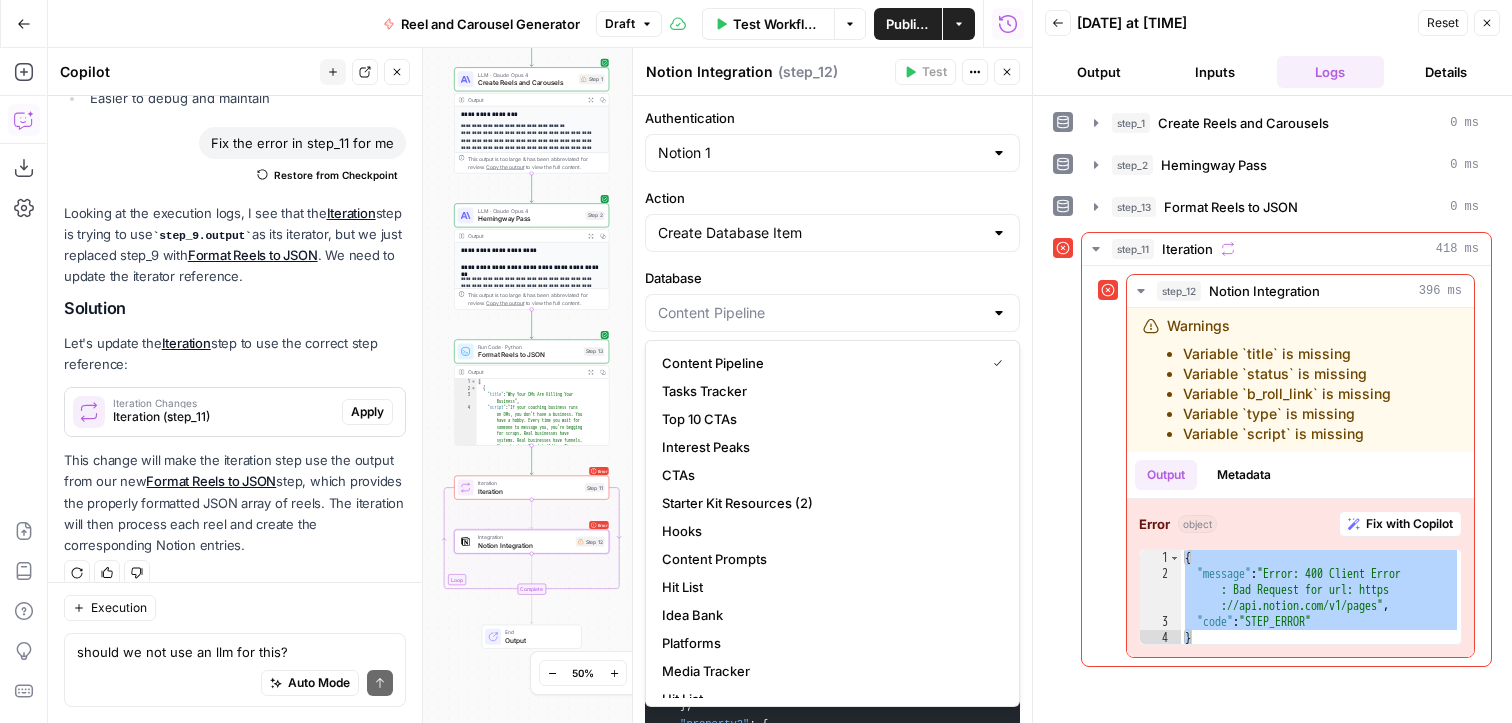 type on "Content Pipeline" 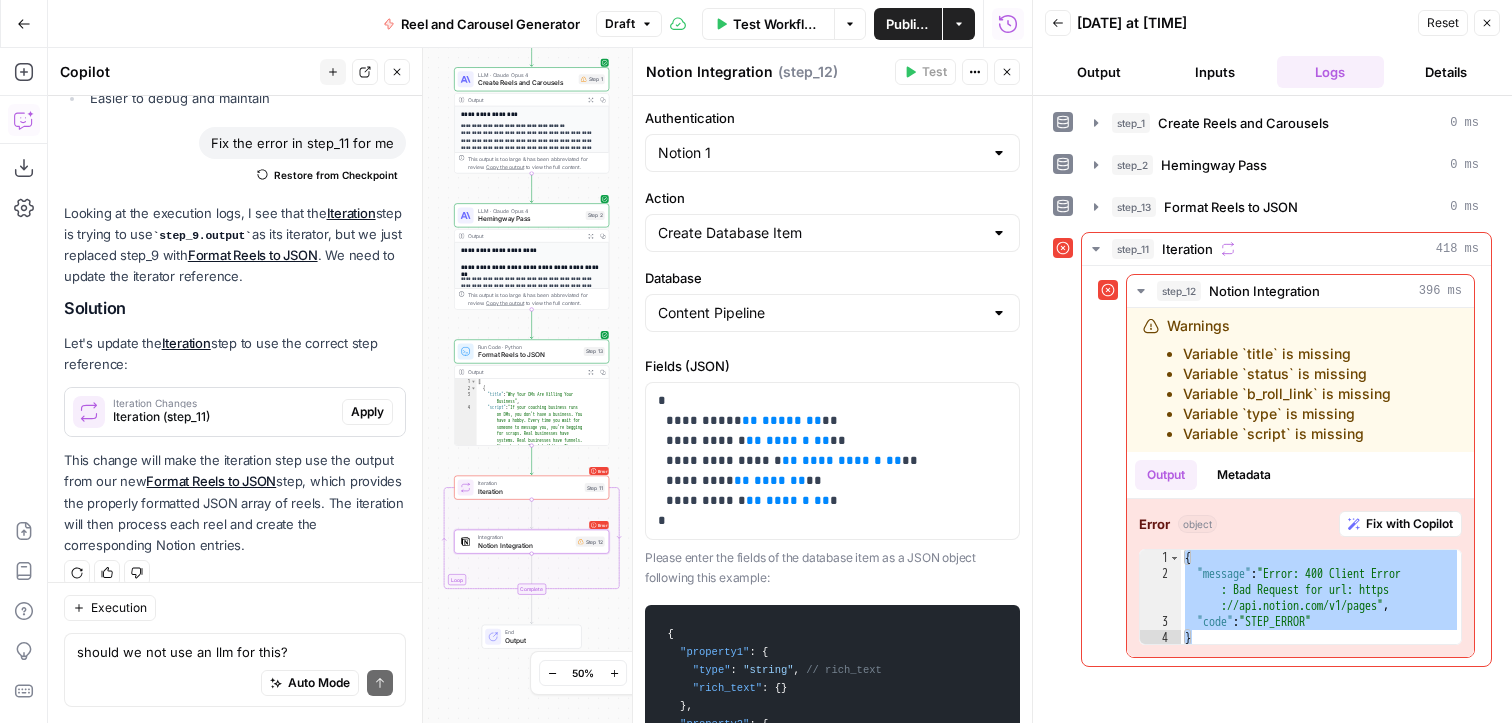 click on "Database" at bounding box center (832, 278) 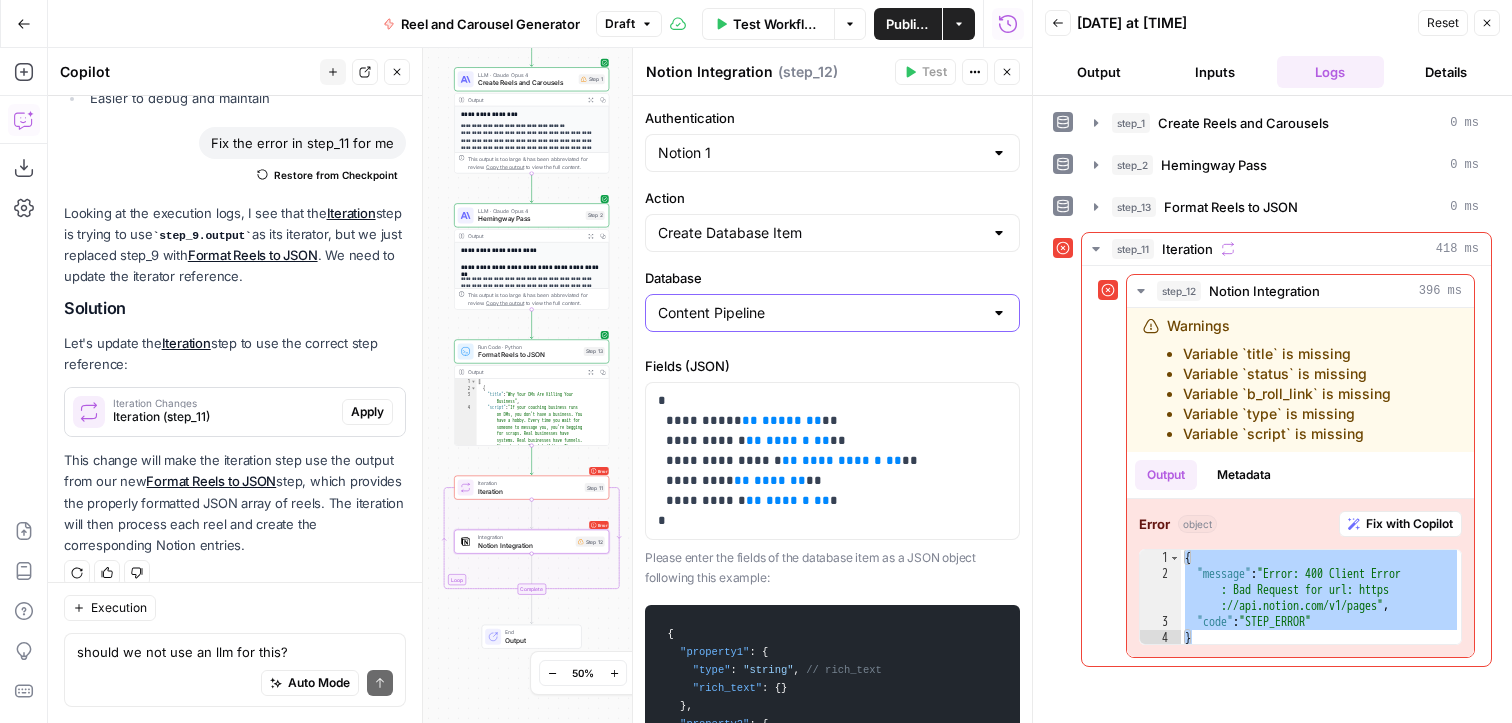 click on "Content Pipeline" at bounding box center [820, 313] 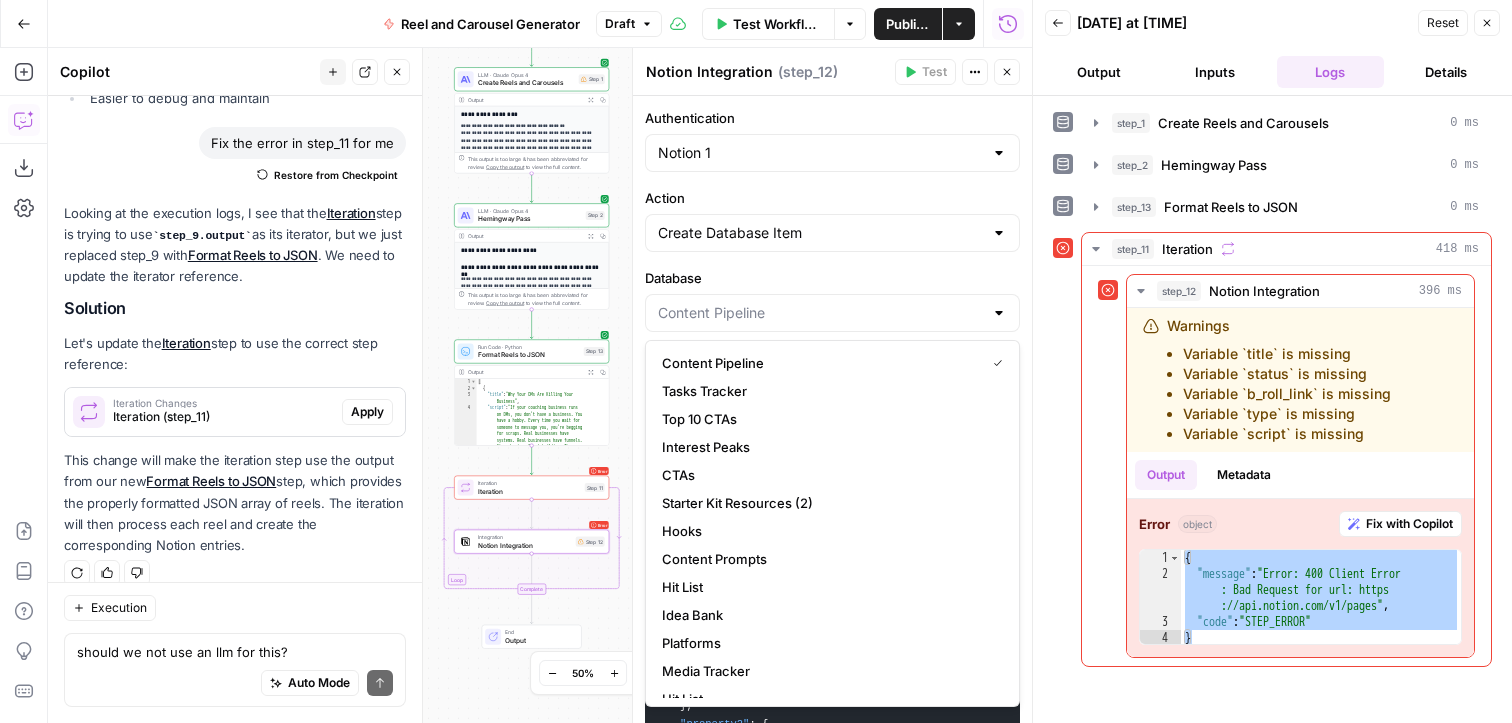 type on "Content Pipeline" 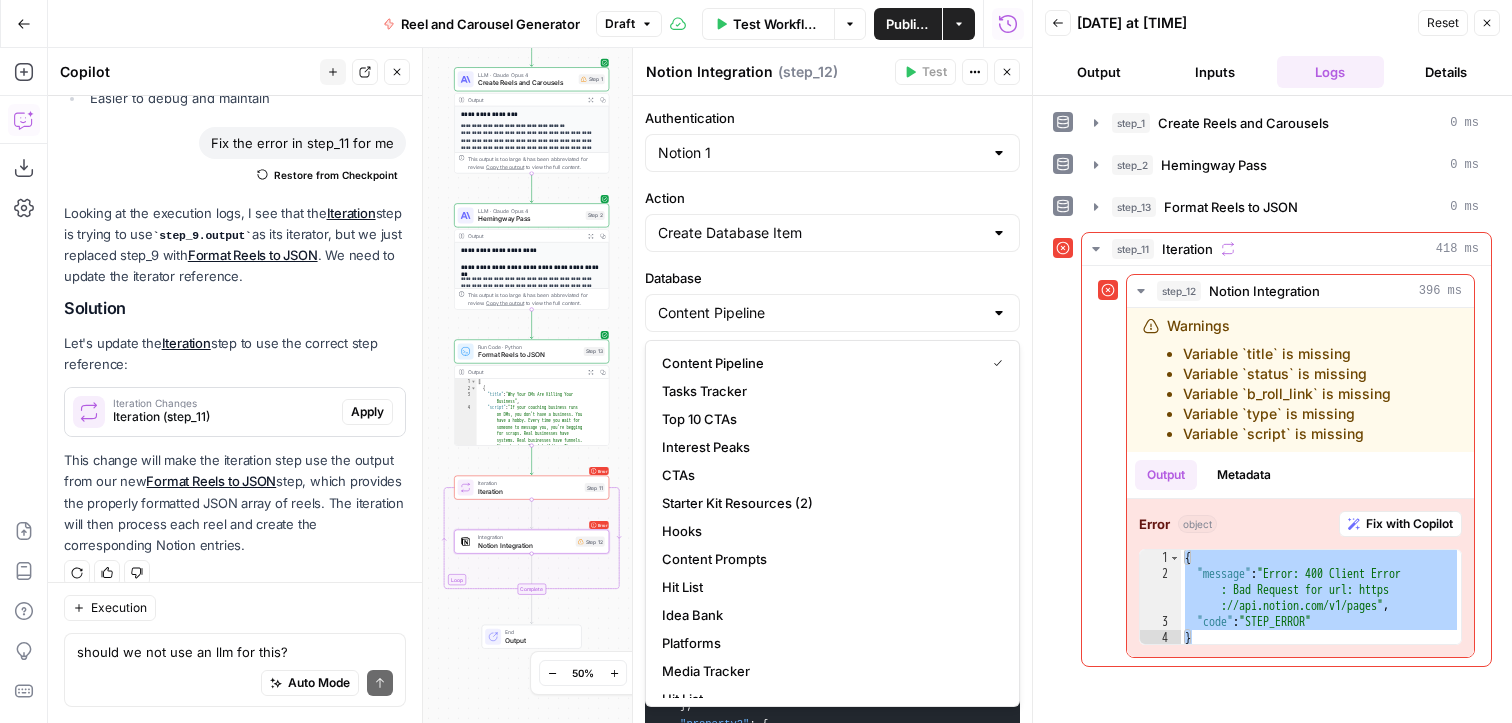 click on "Notion Integration Notion Integration  ( step_12 ) Test Actions Close" at bounding box center [832, 72] 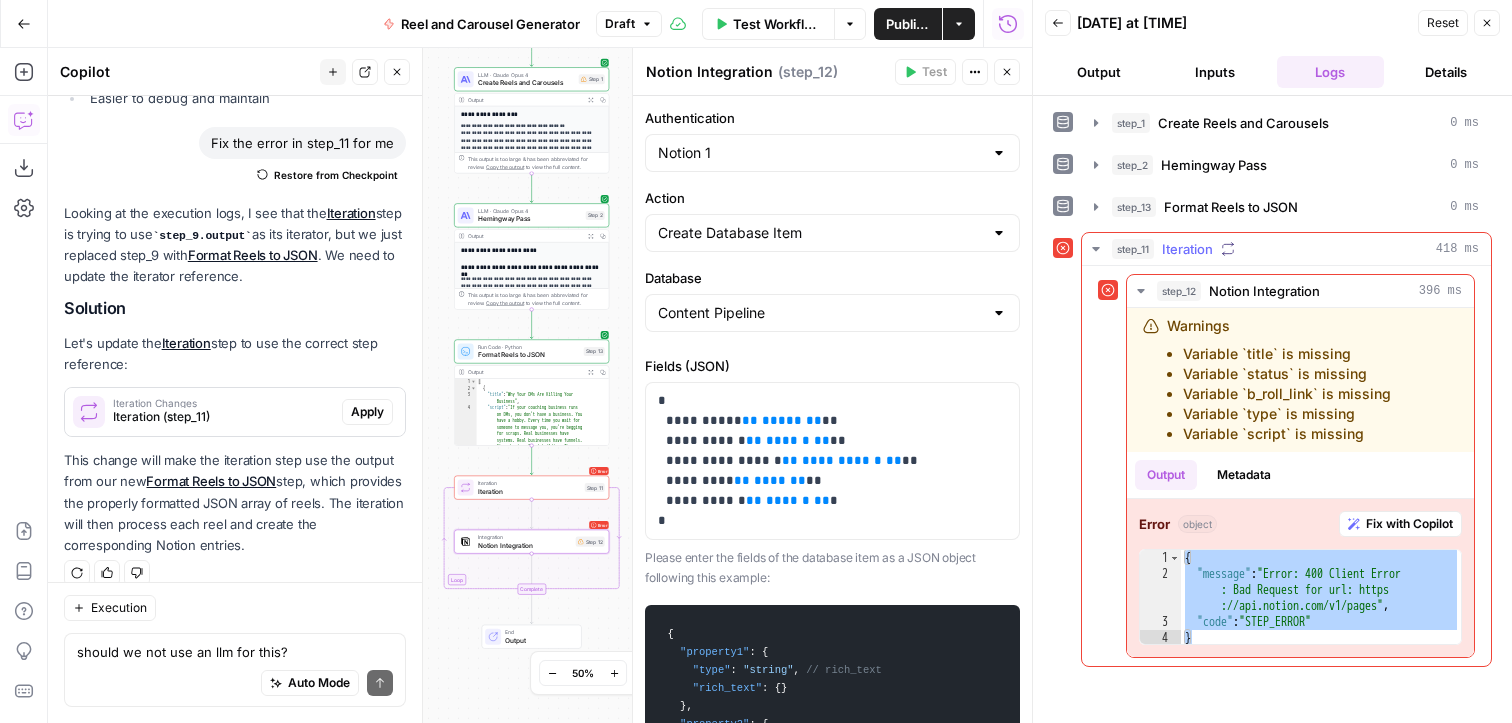click on "Iteration" at bounding box center [1187, 249] 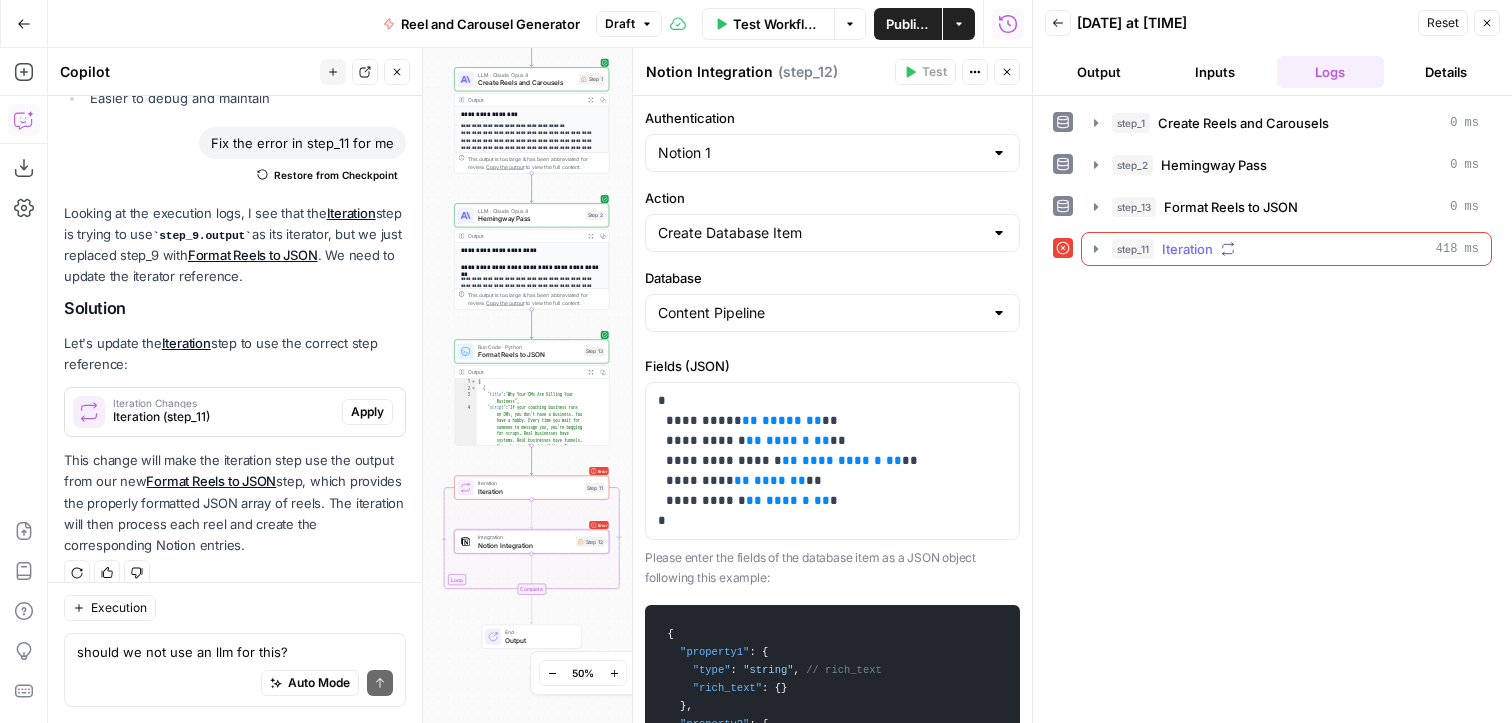 click on "Iteration" at bounding box center (1187, 249) 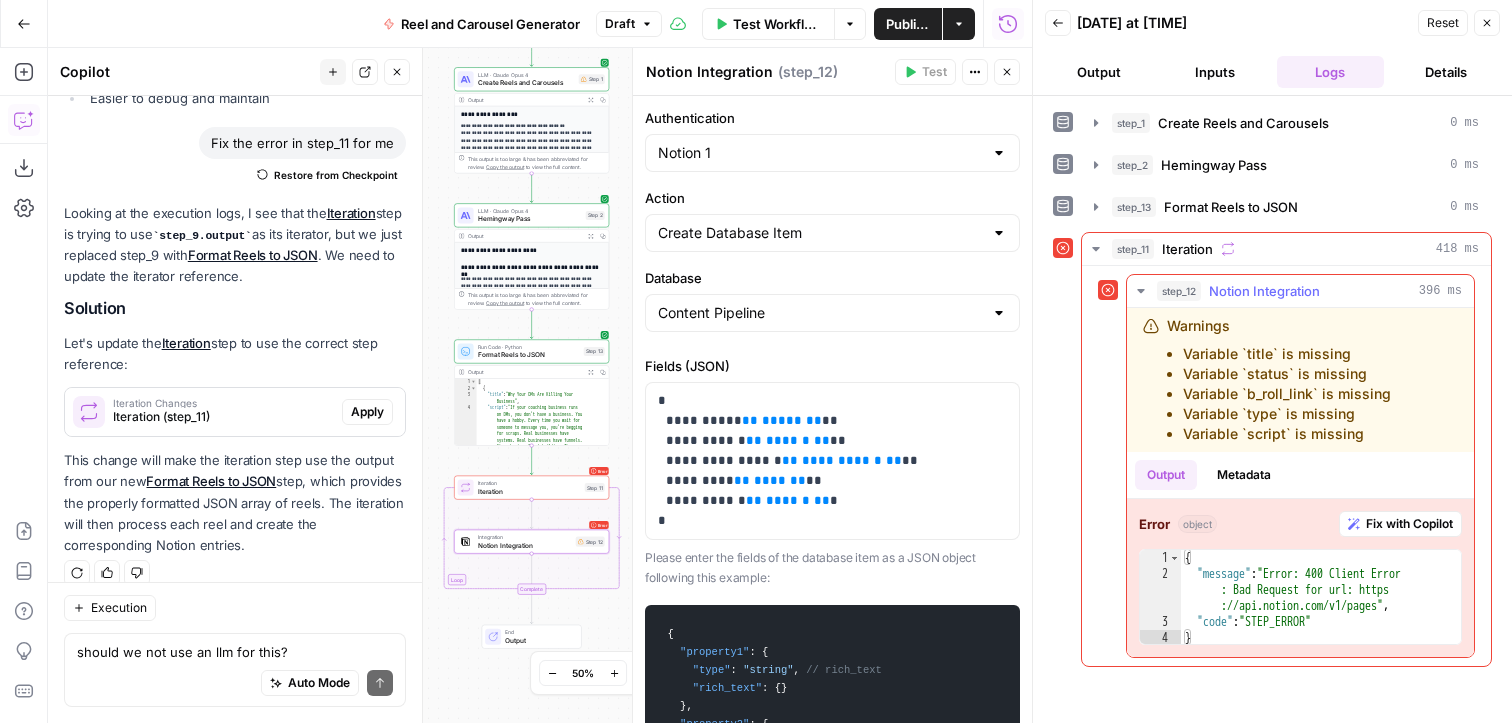 click 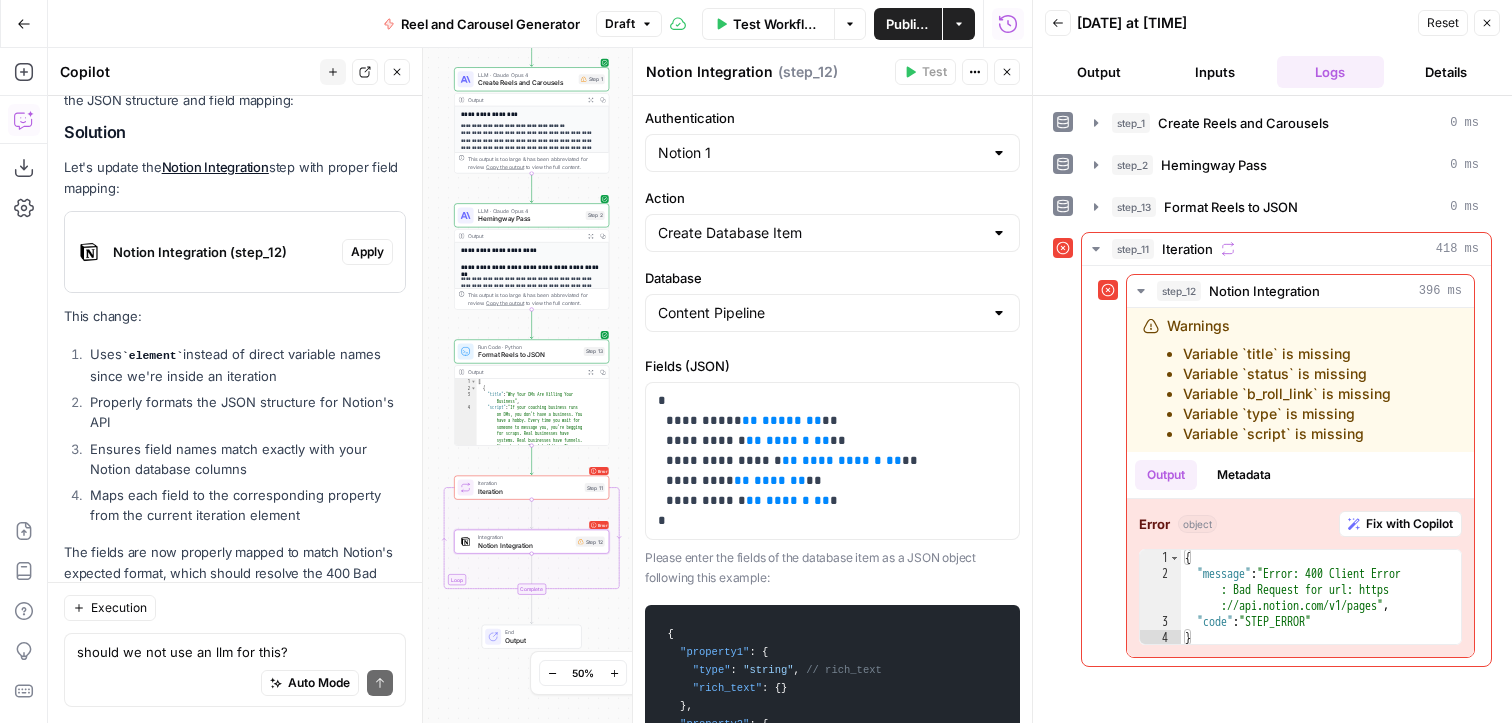 scroll, scrollTop: 4526, scrollLeft: 0, axis: vertical 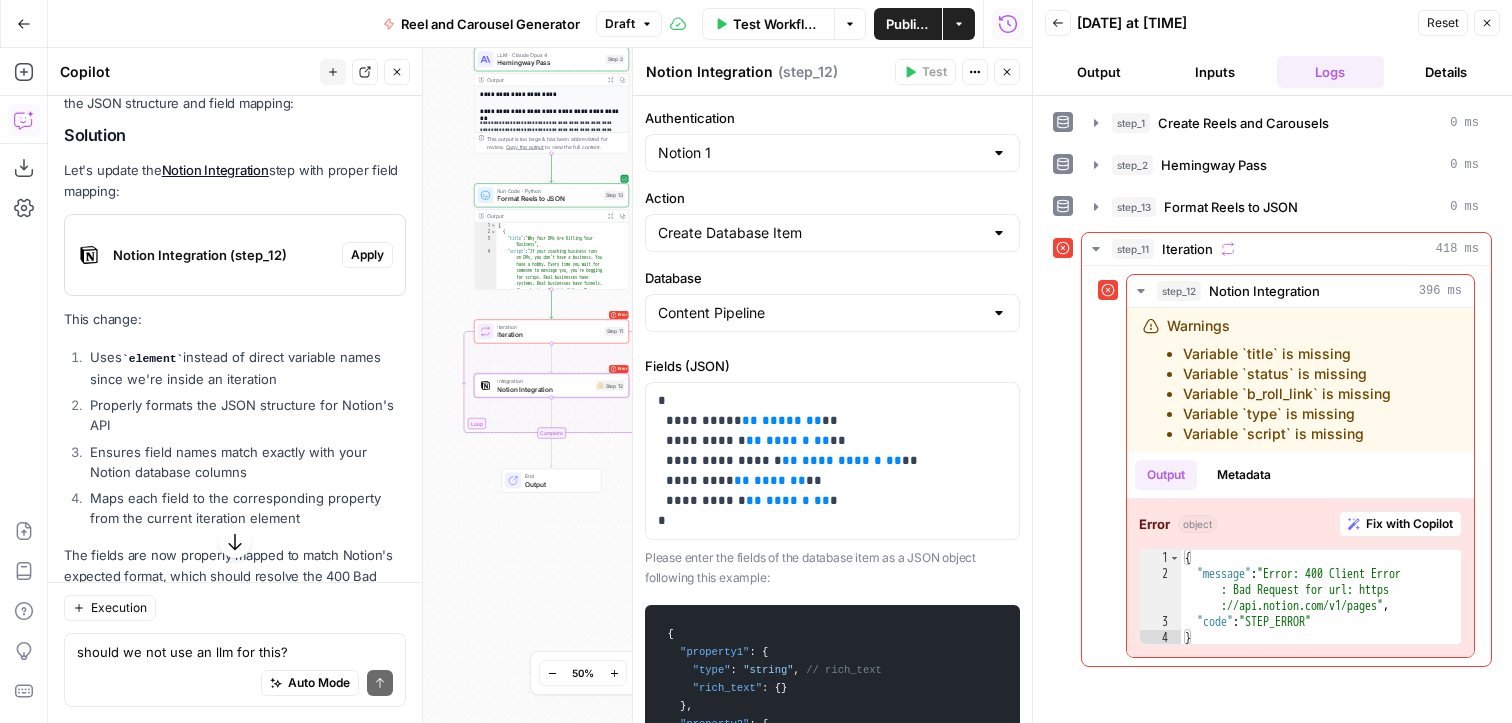 click on "Apply" at bounding box center (367, 255) 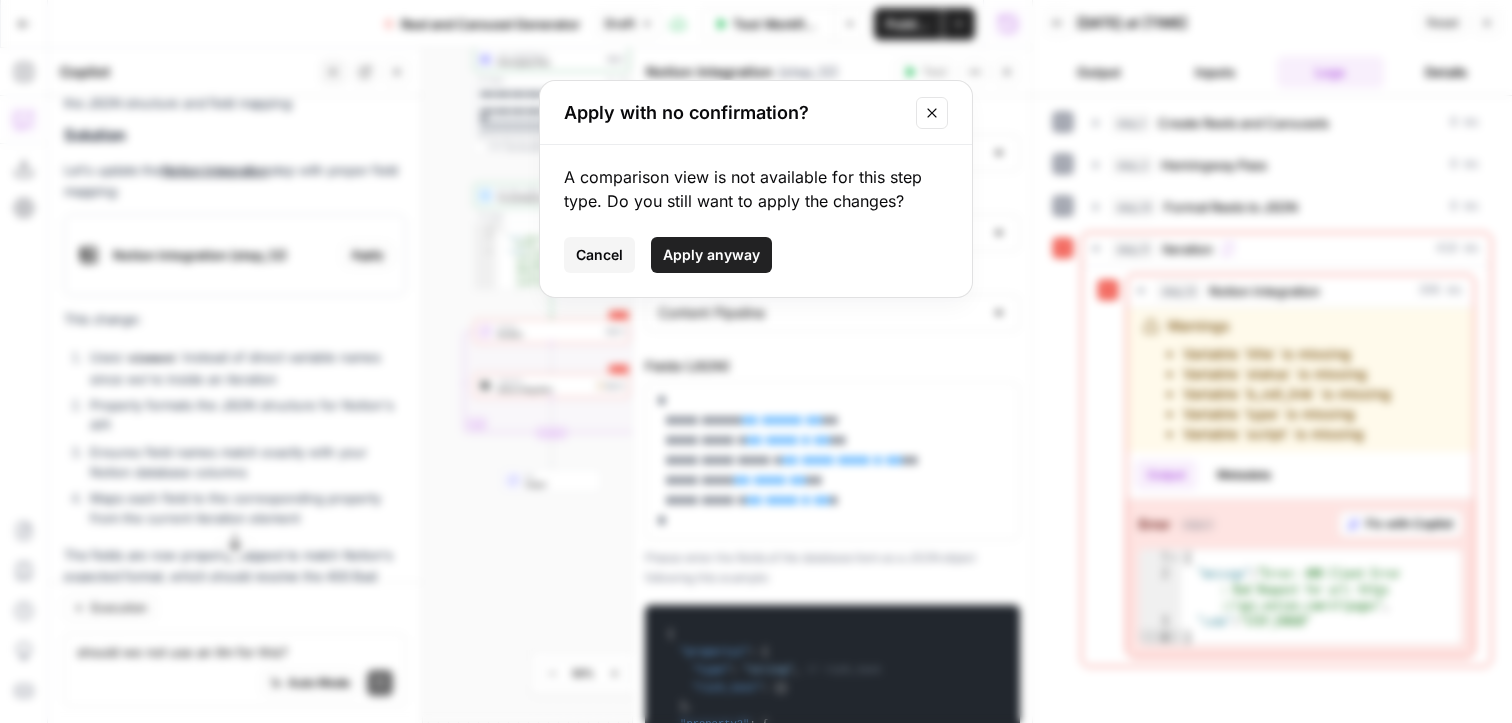 click on "Apply anyway" at bounding box center (711, 255) 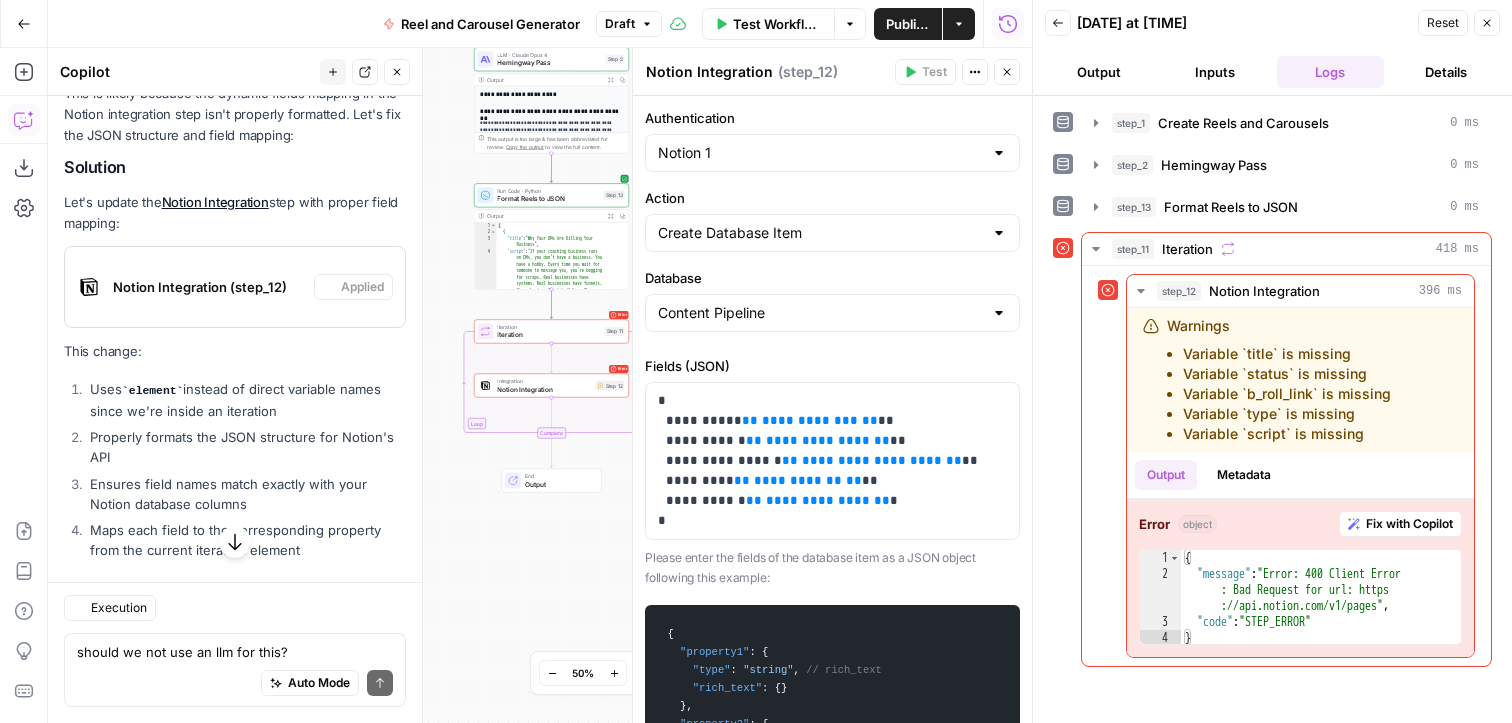 scroll, scrollTop: 4558, scrollLeft: 0, axis: vertical 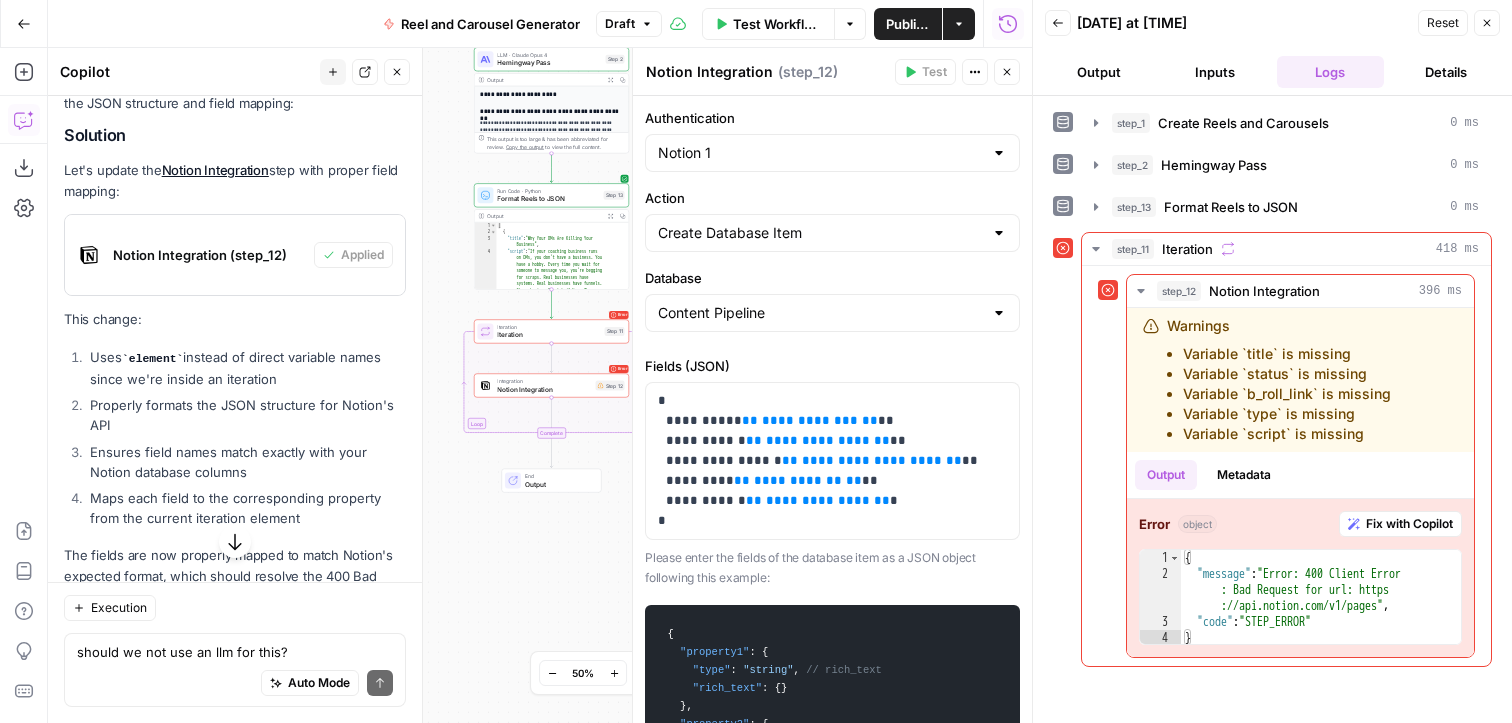 click on "Test Workflow" at bounding box center (777, 24) 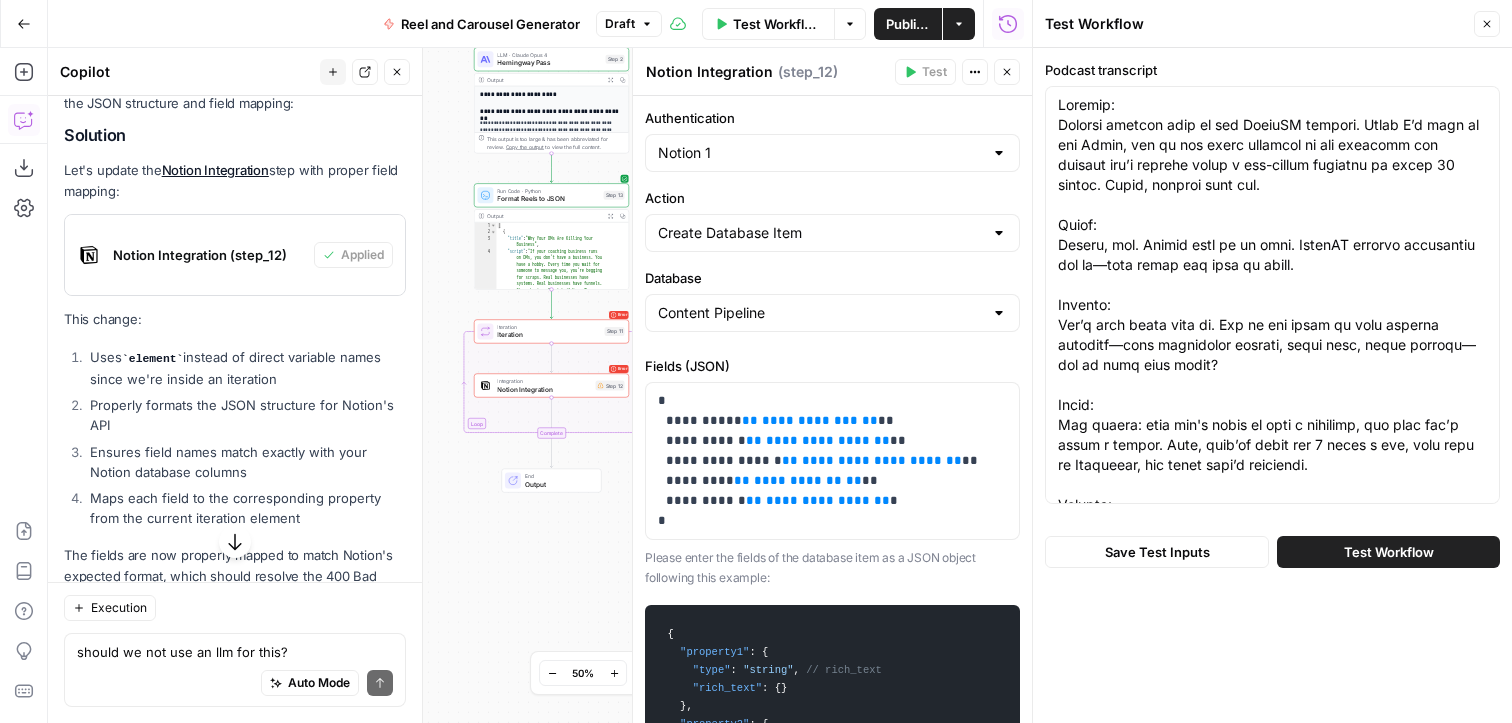 click on "Test Workflow" at bounding box center [1389, 552] 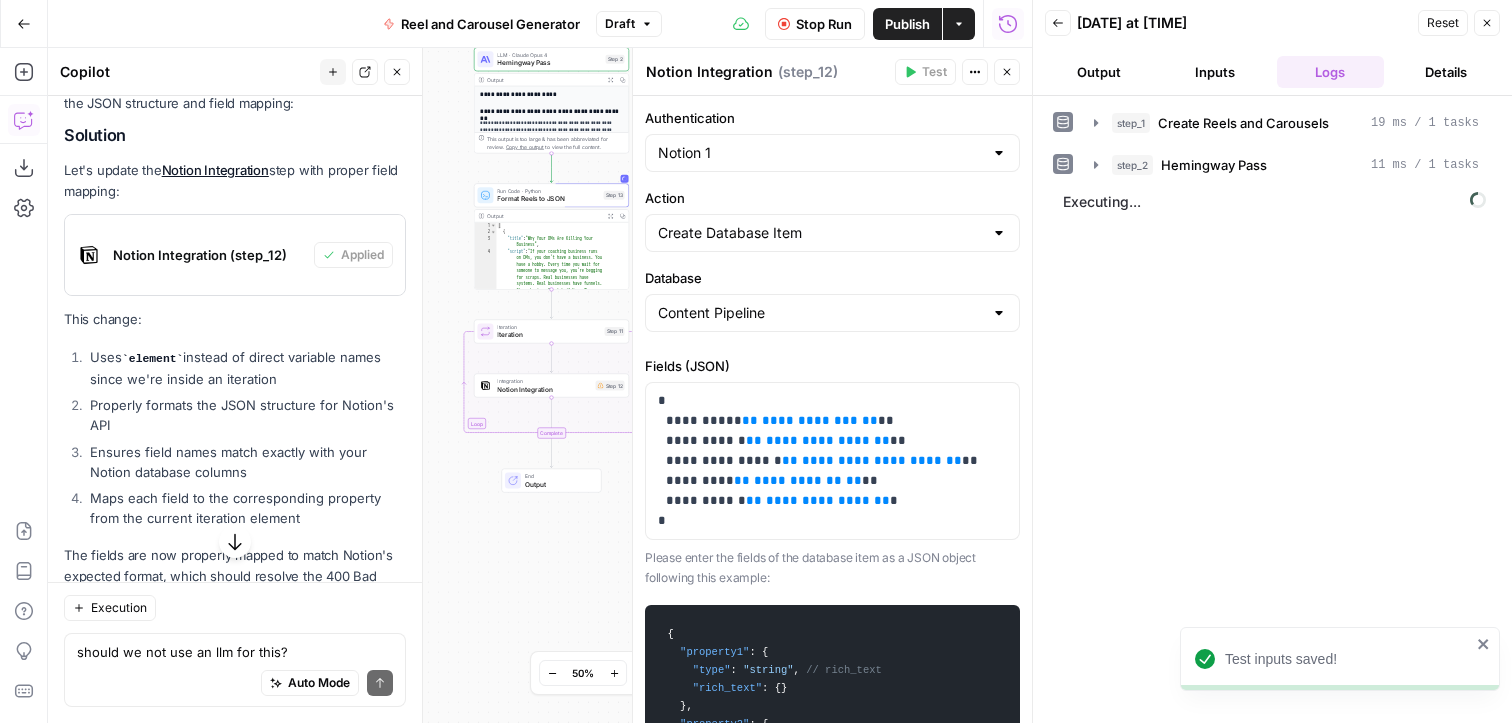 scroll, scrollTop: 4608, scrollLeft: 0, axis: vertical 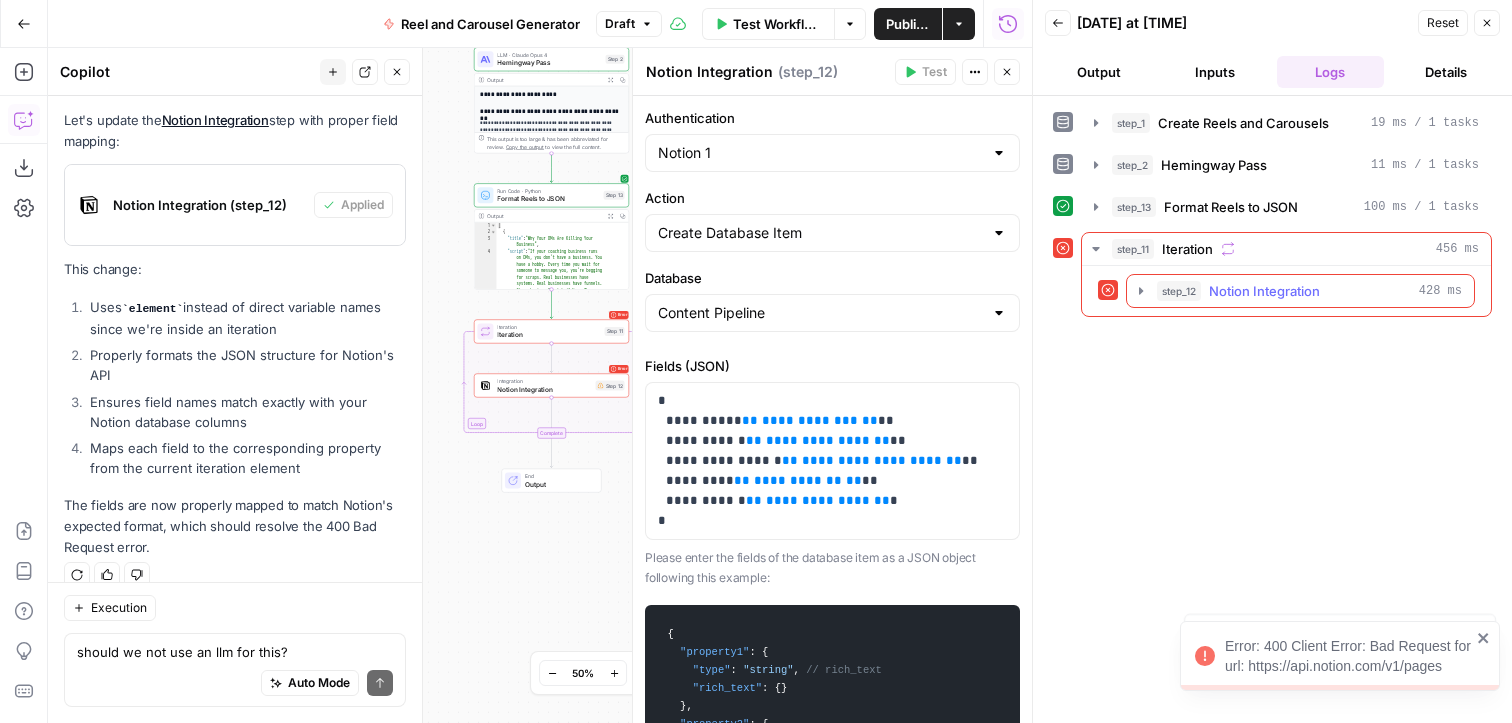 click on "Notion Integration" at bounding box center (1264, 291) 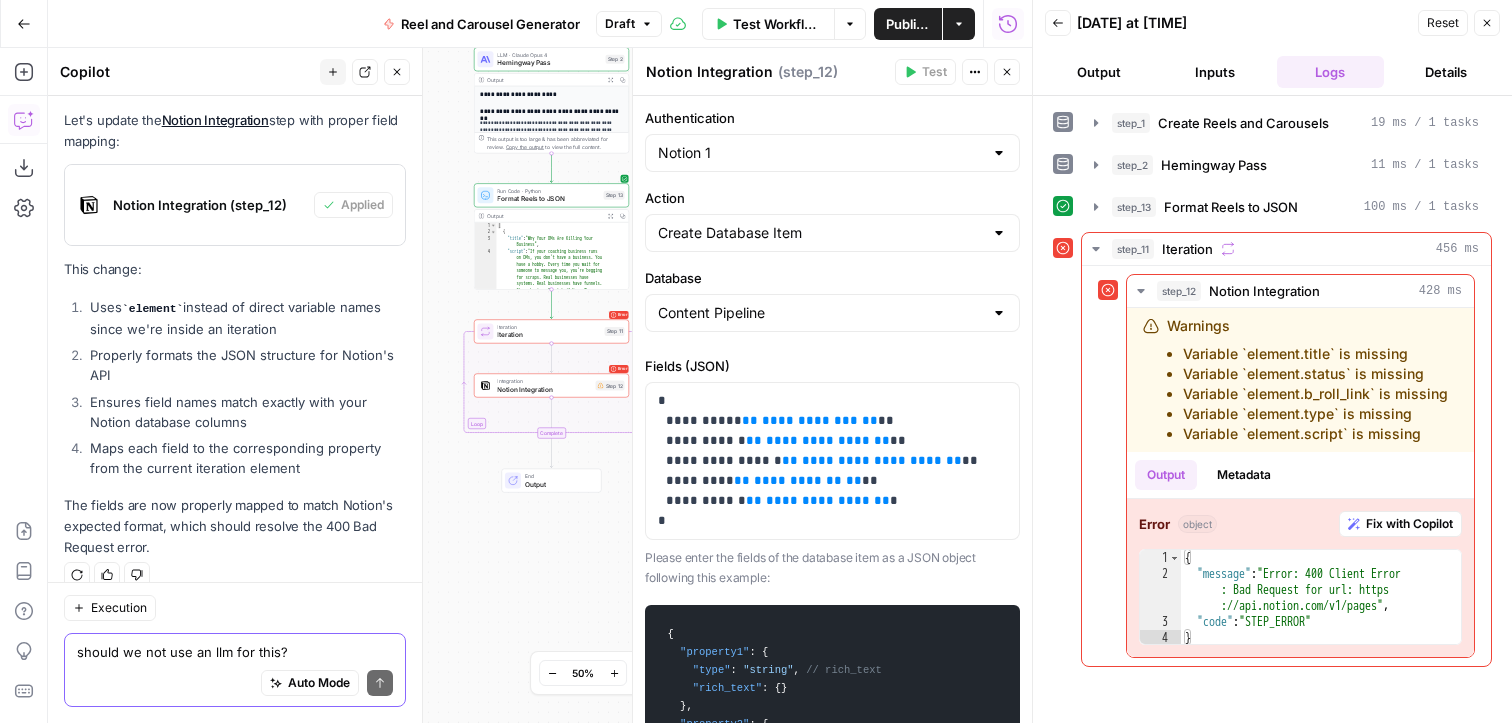 click on "should we not use an llm for this?" at bounding box center [235, 652] 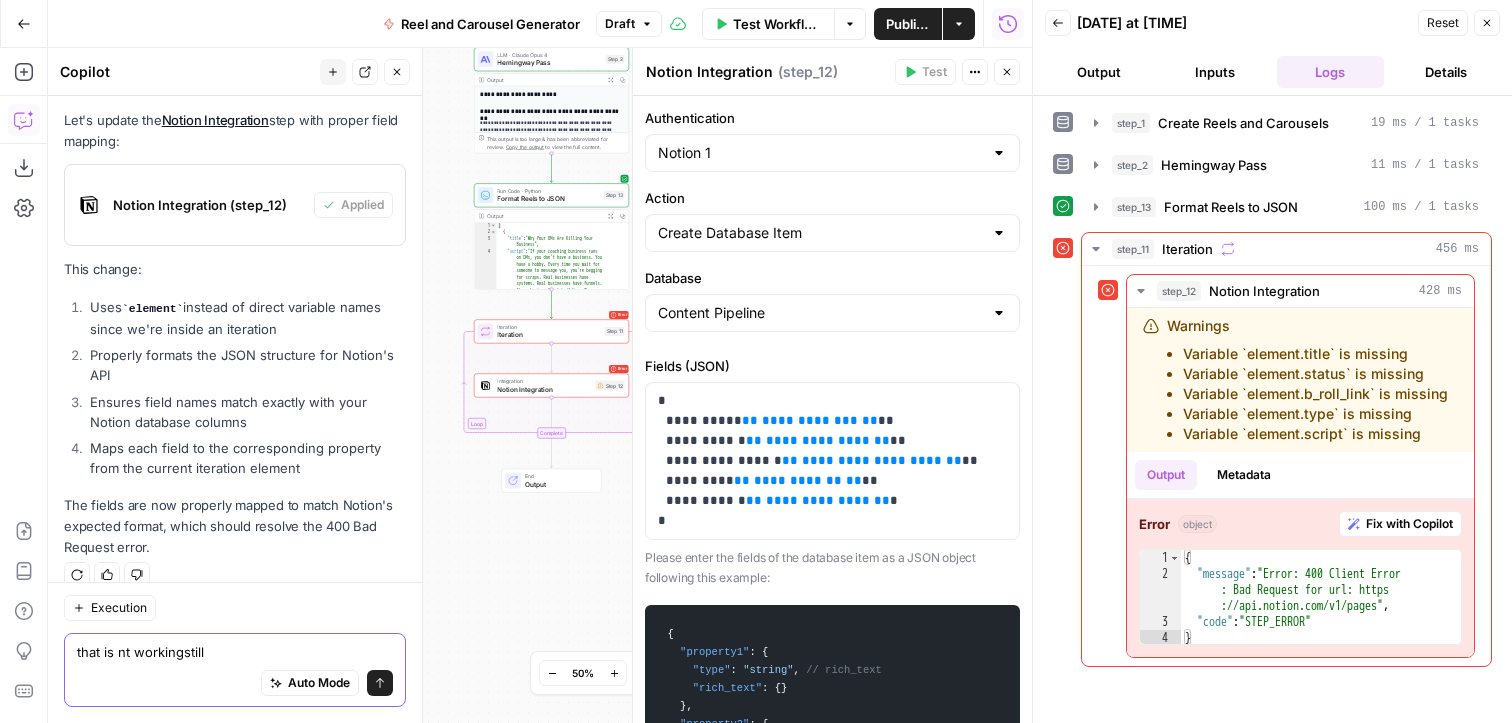 type on "that is nt workingstill" 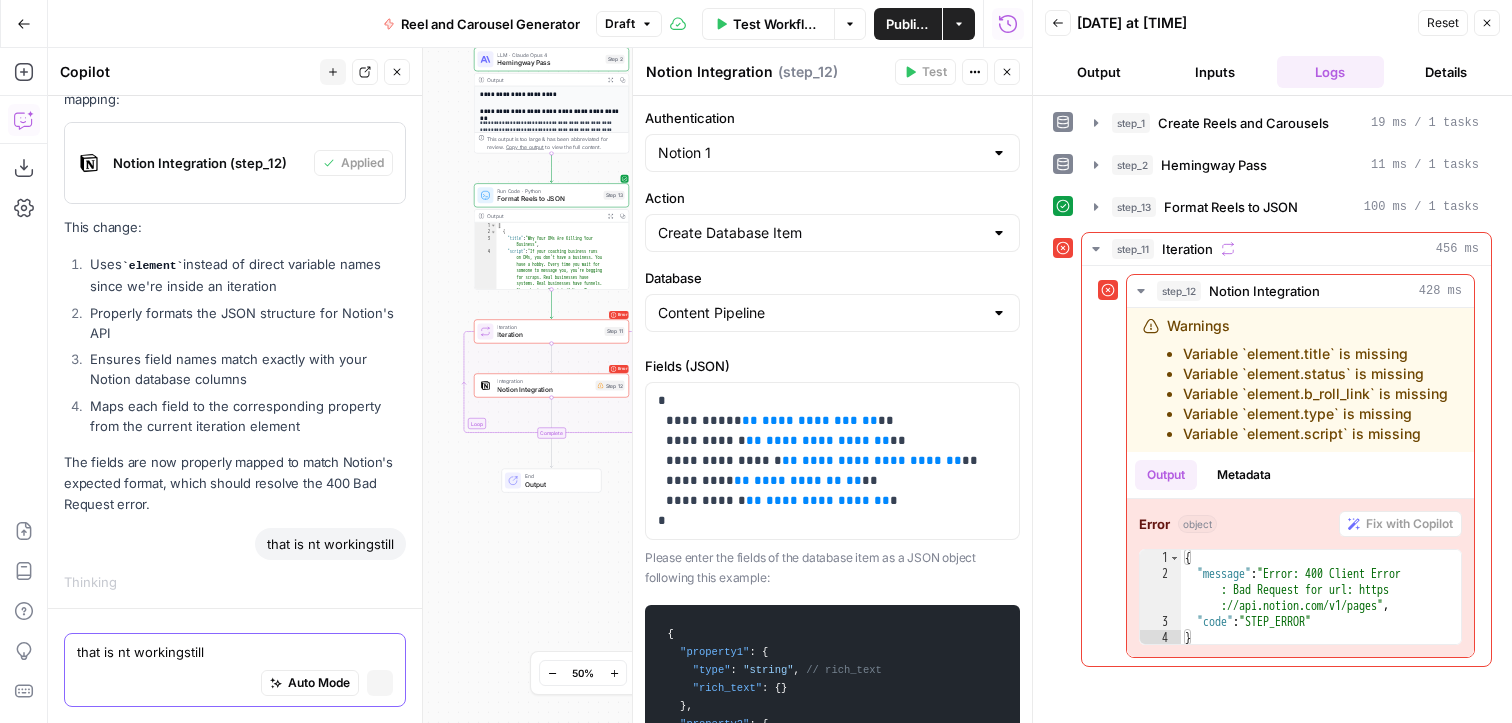 scroll, scrollTop: 4395, scrollLeft: 0, axis: vertical 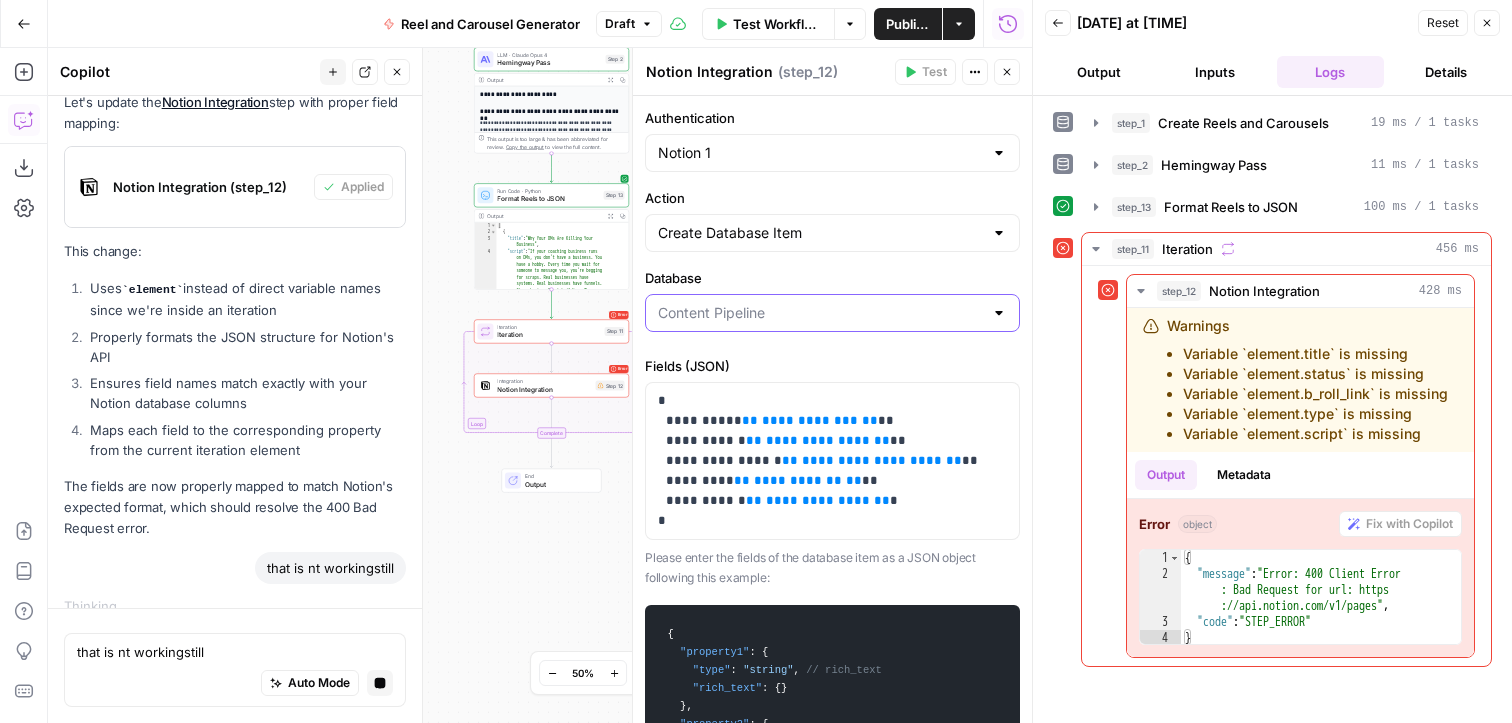 click on "Database" at bounding box center [820, 313] 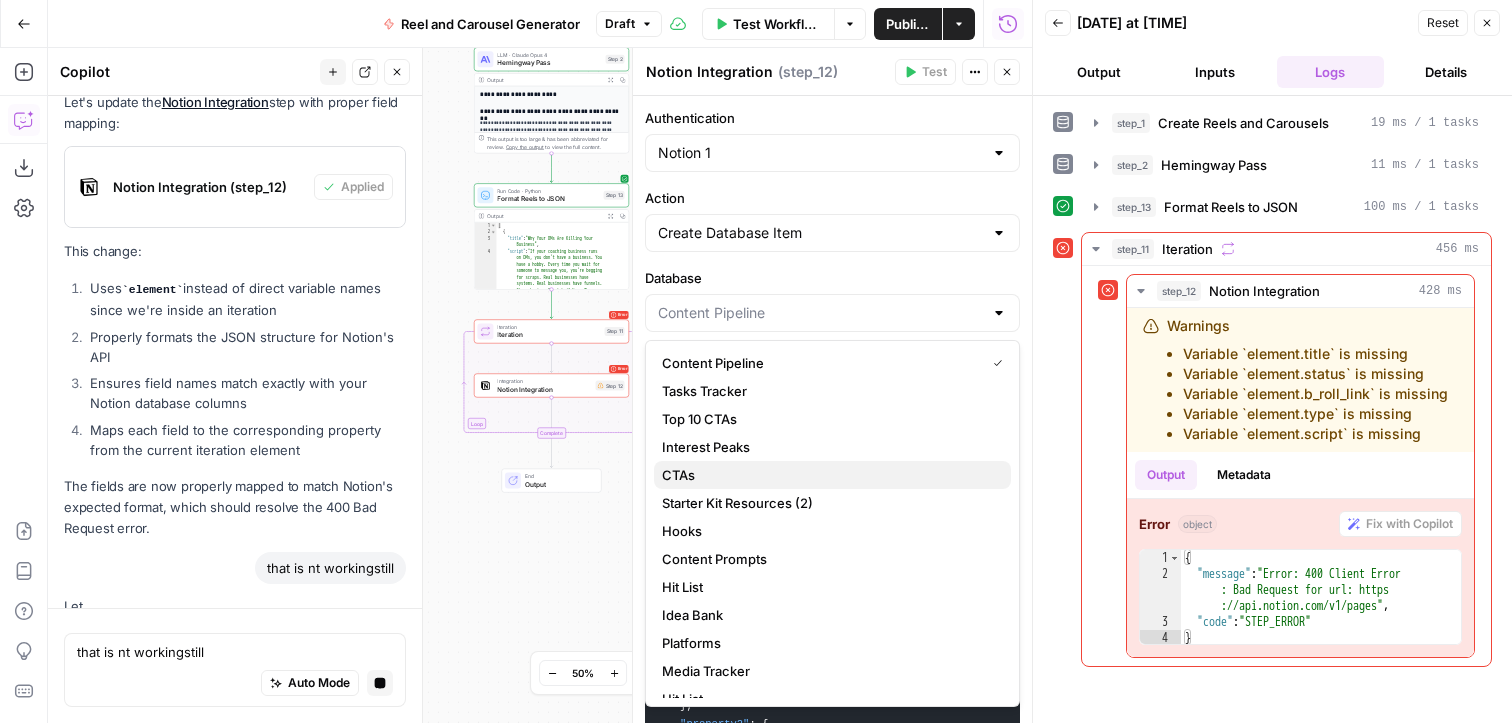scroll, scrollTop: 4396, scrollLeft: 0, axis: vertical 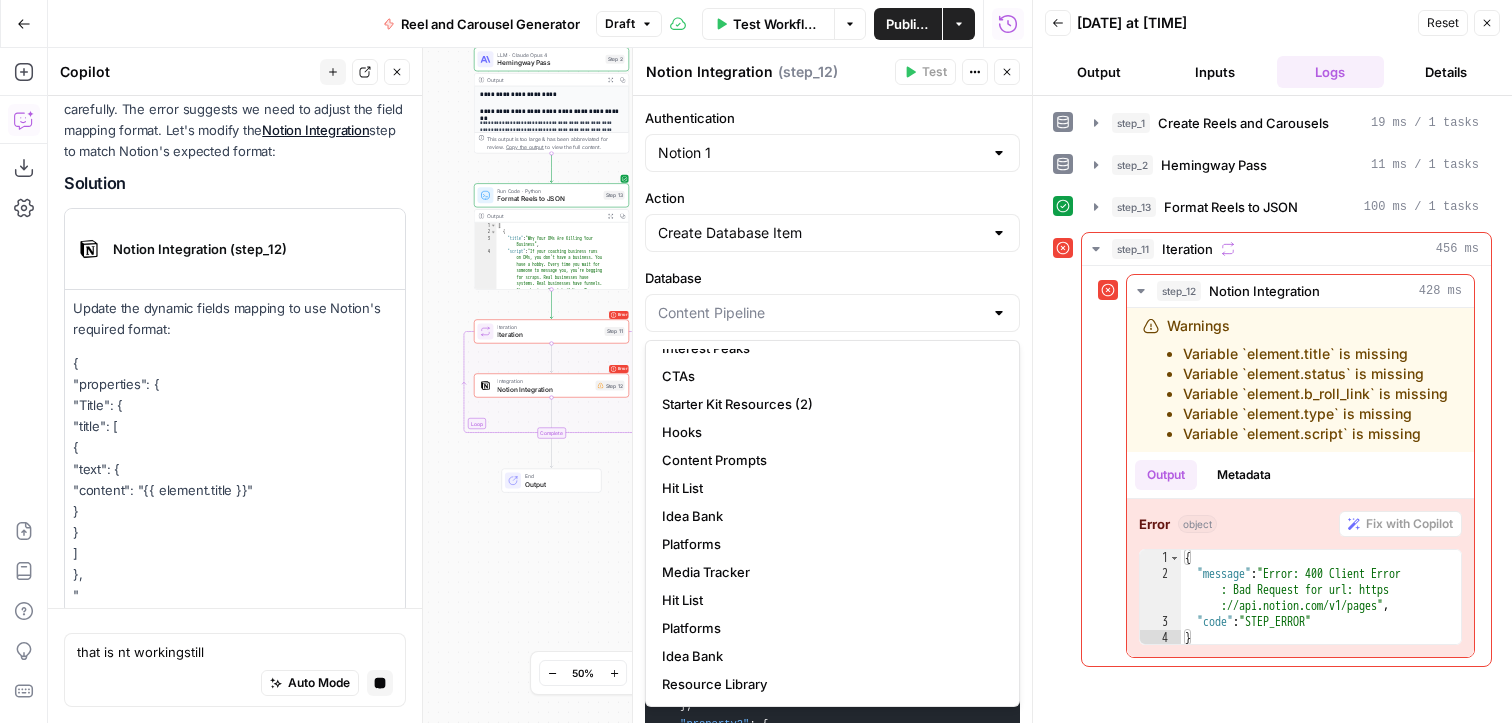 type on "Content Pipeline" 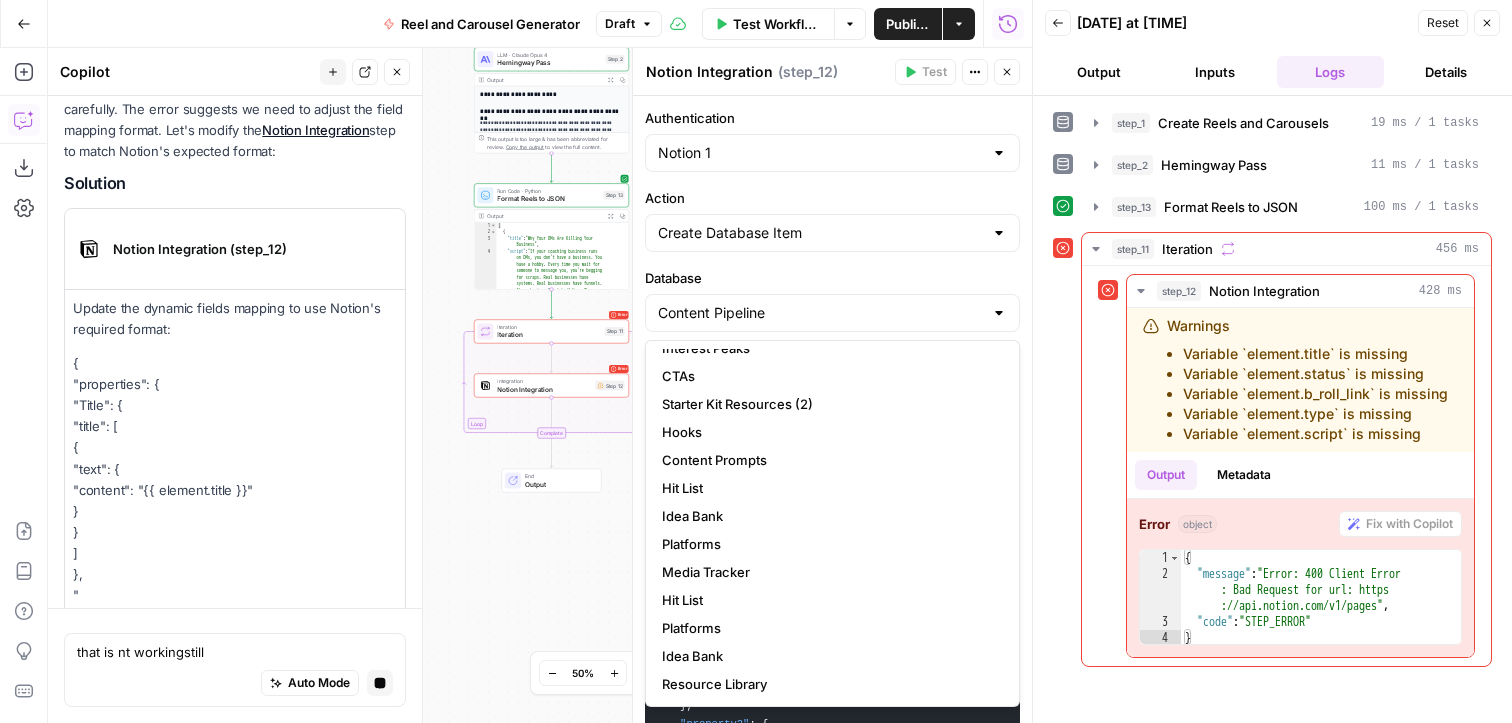 click on "Database Content Pipeline" at bounding box center [832, 304] 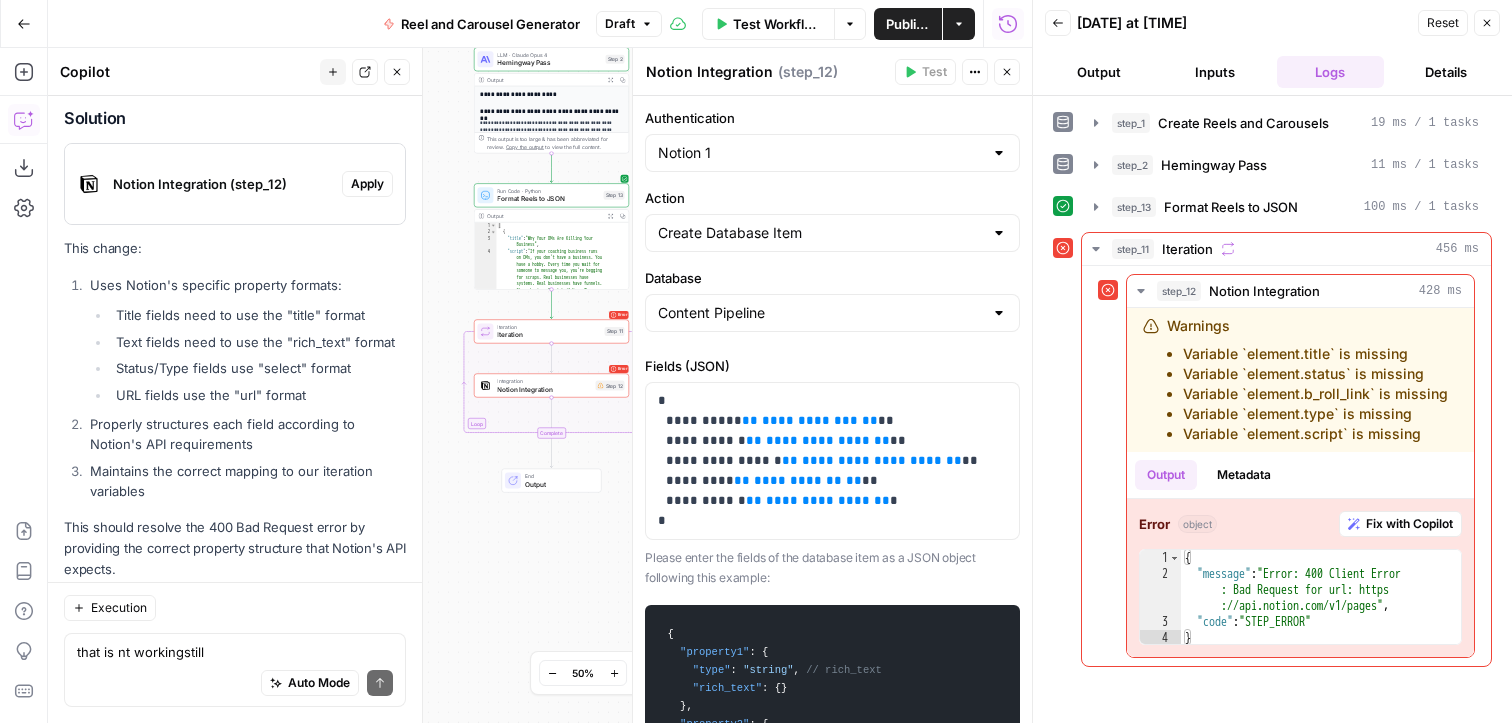 scroll, scrollTop: 5203, scrollLeft: 0, axis: vertical 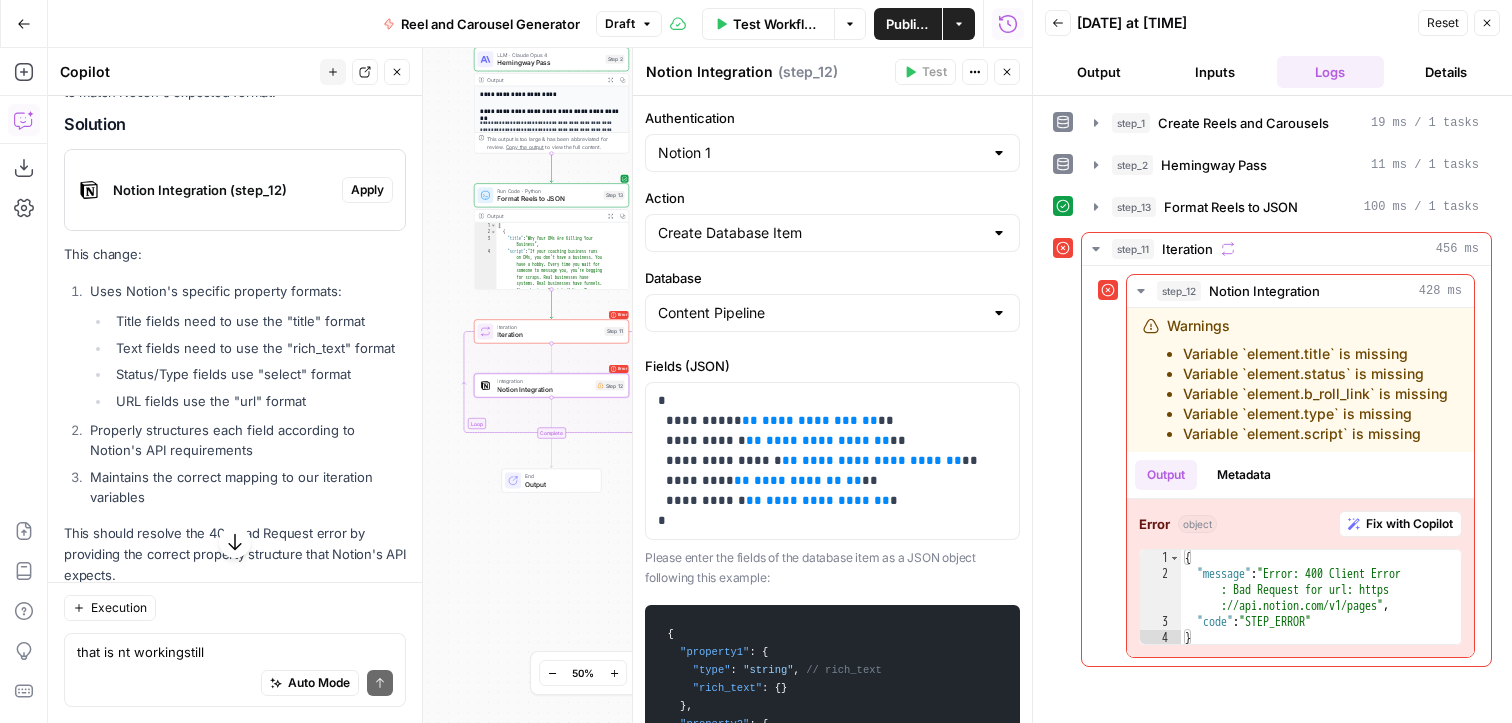 click on "Apply" at bounding box center [367, 190] 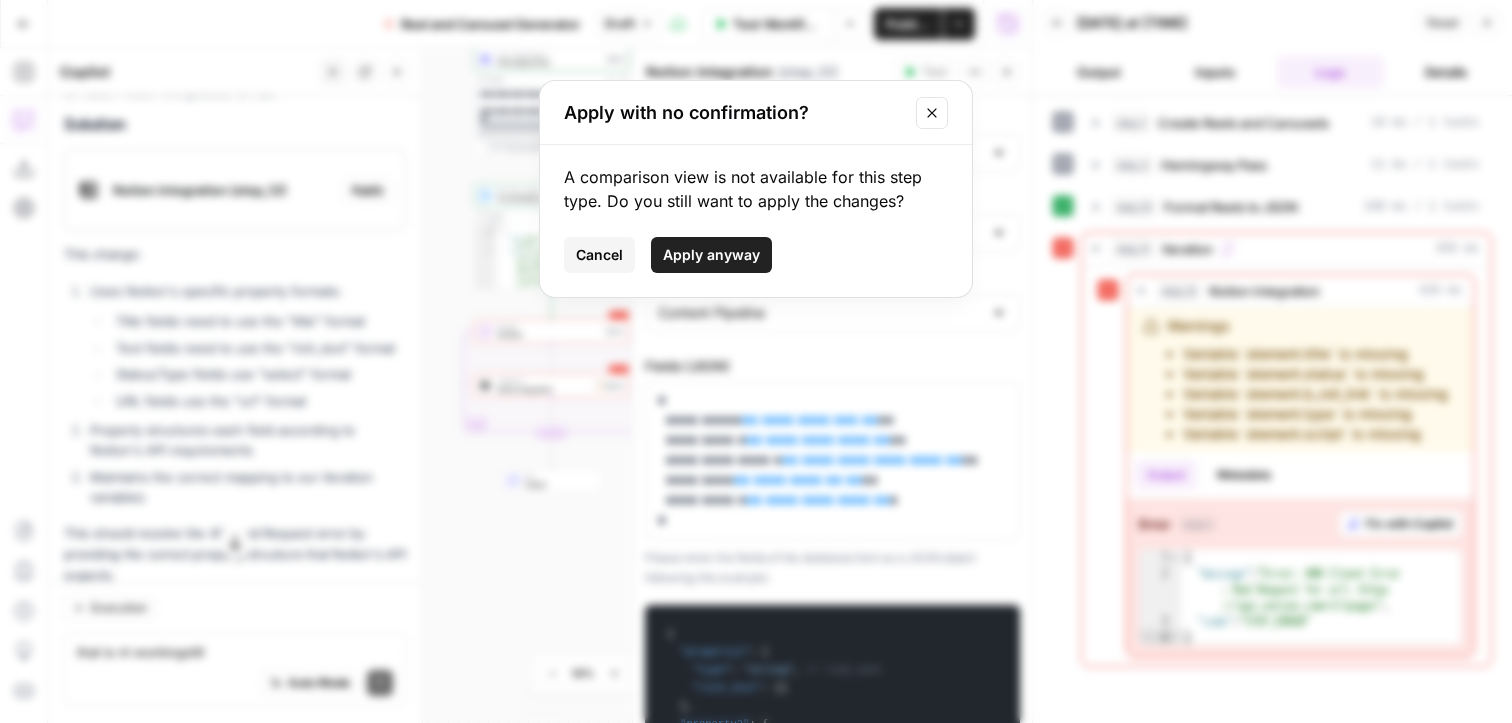click on "Apply anyway" at bounding box center [711, 255] 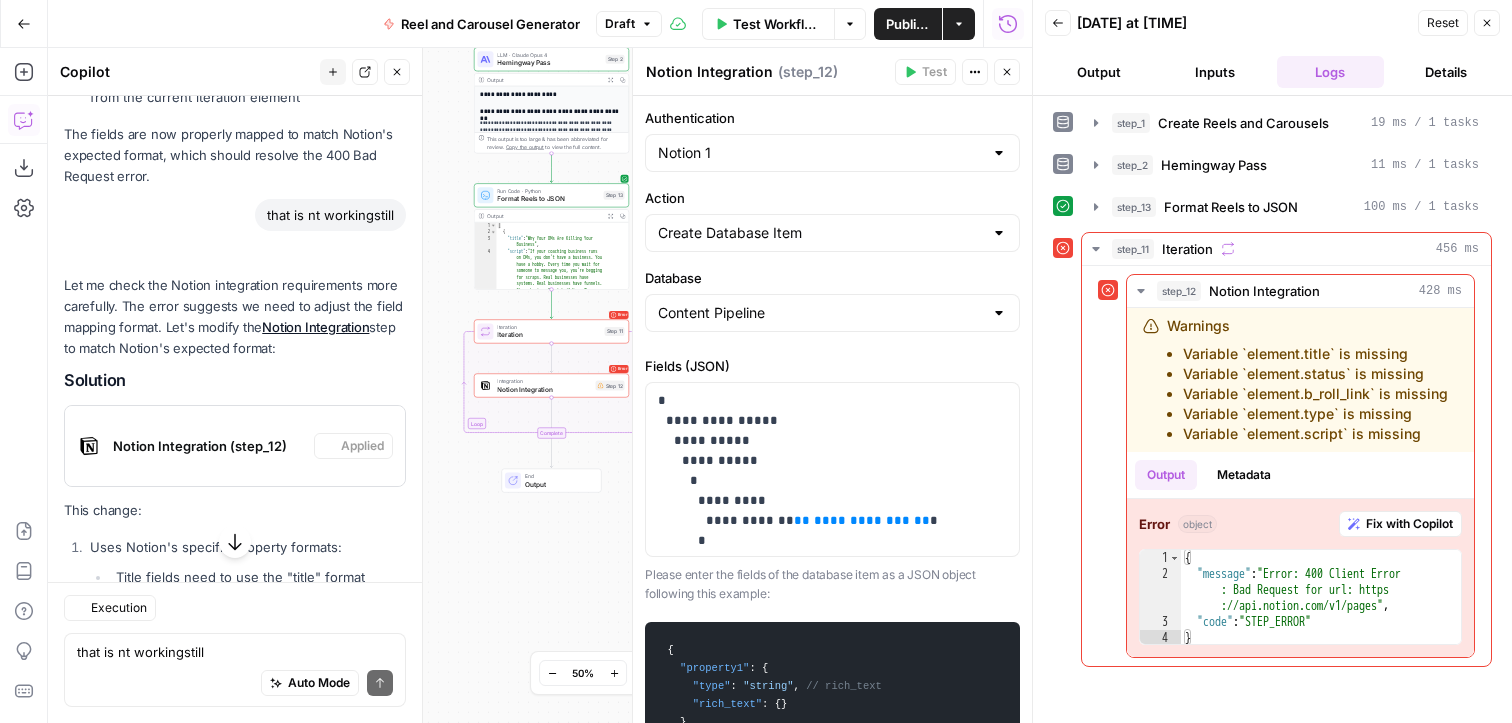 scroll, scrollTop: 5235, scrollLeft: 0, axis: vertical 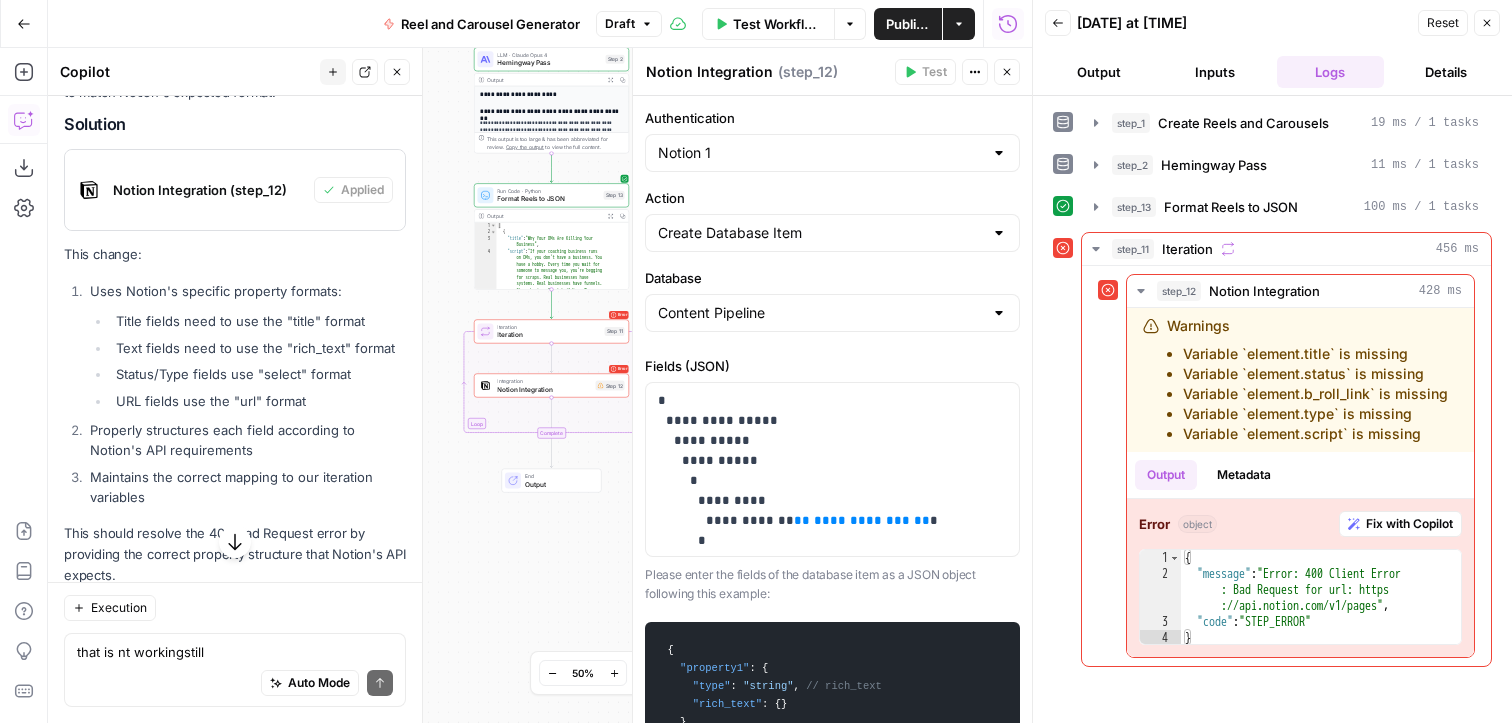 click on "Test Workflow" at bounding box center (777, 24) 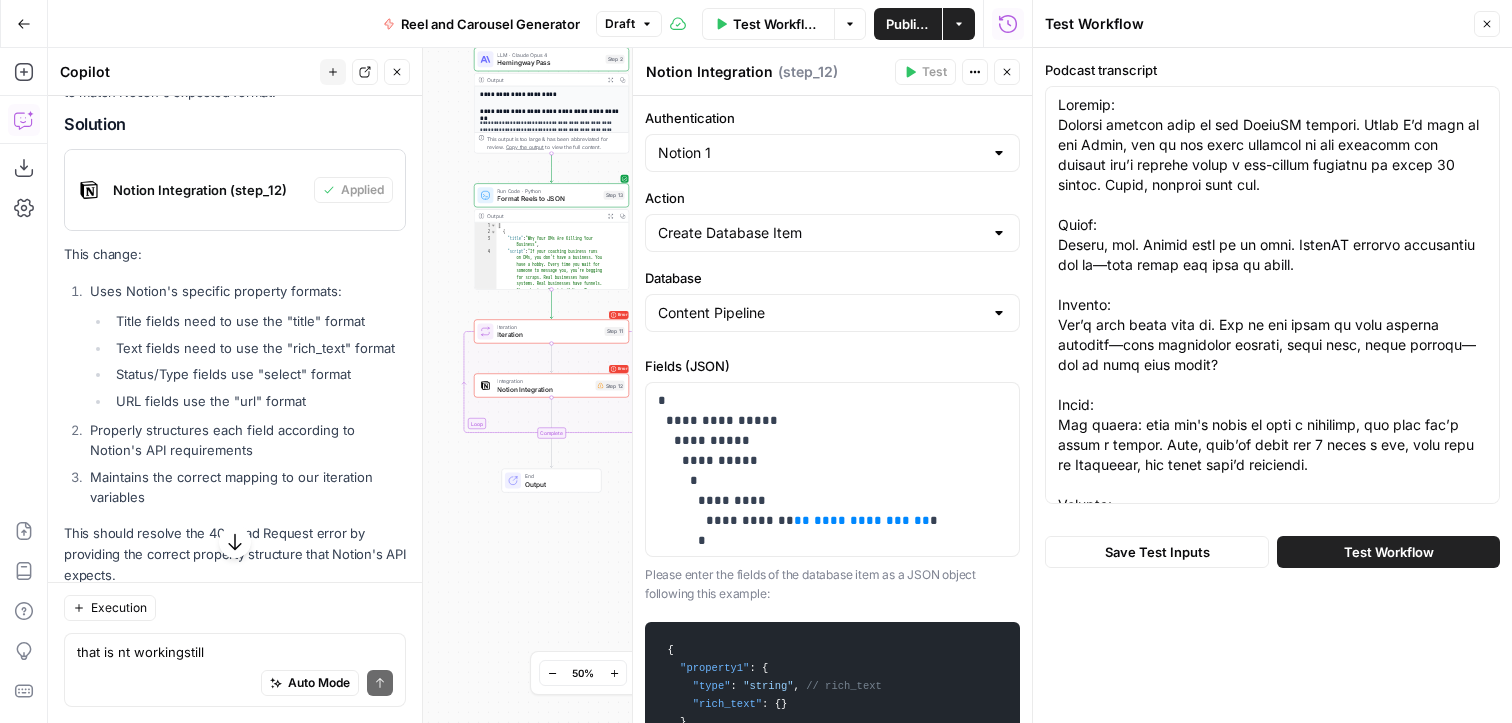 click on "Test Workflow" at bounding box center (1388, 552) 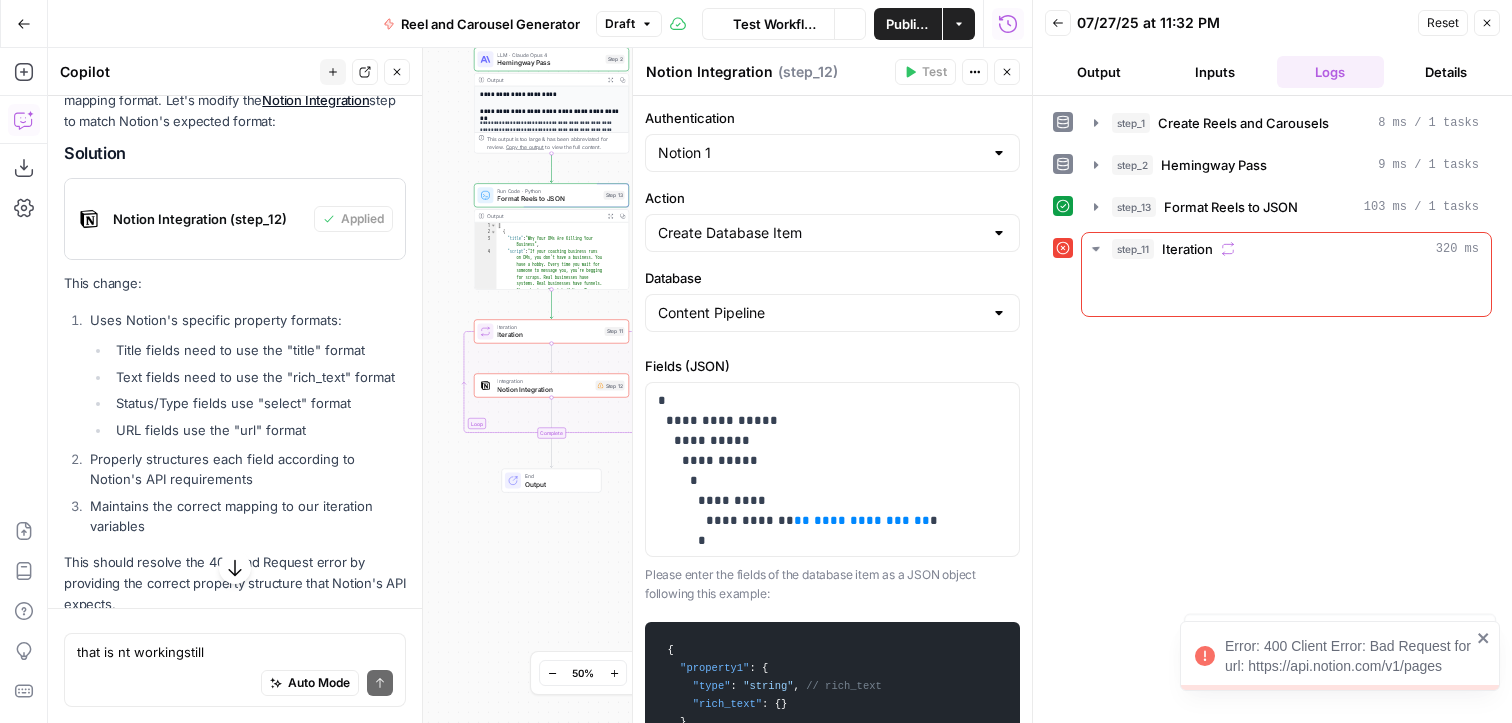 scroll, scrollTop: 5264, scrollLeft: 0, axis: vertical 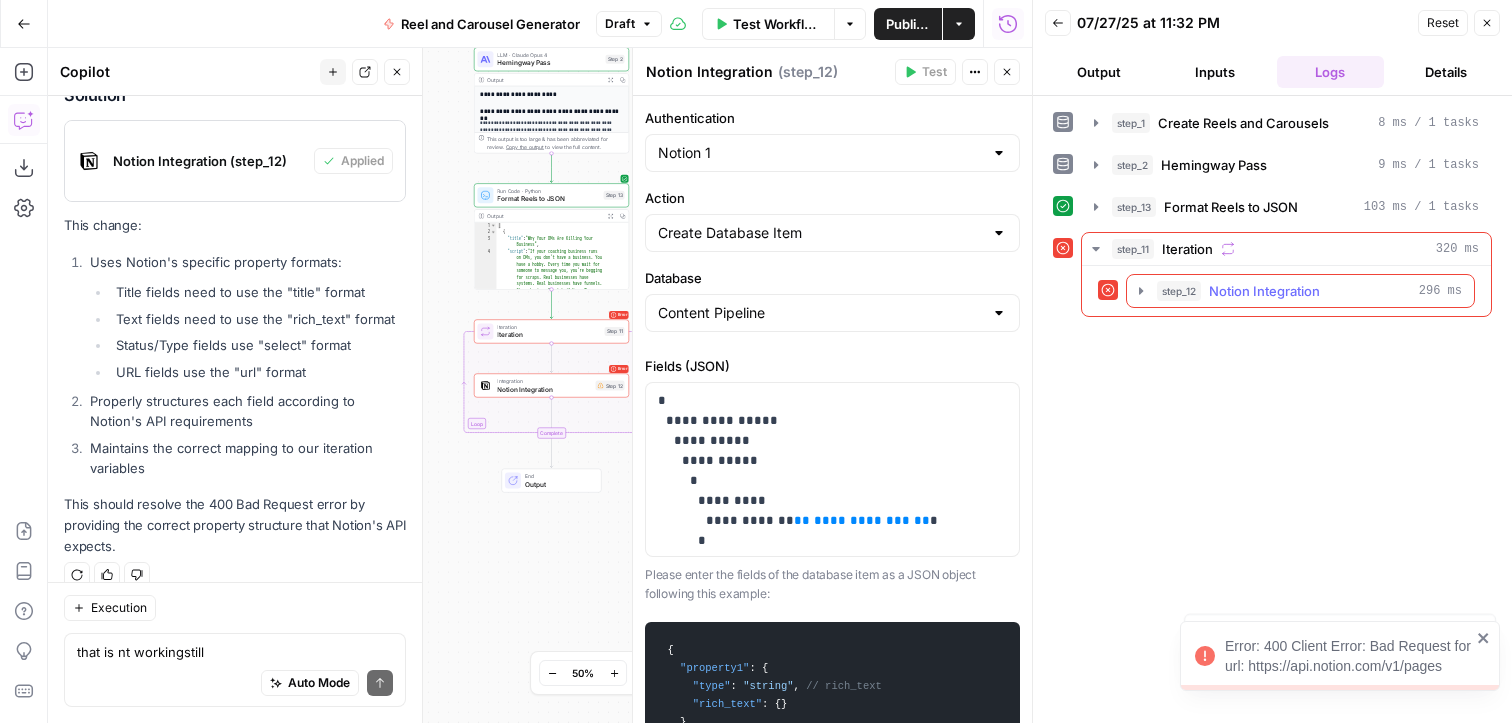 click on "Notion Integration" at bounding box center [1264, 291] 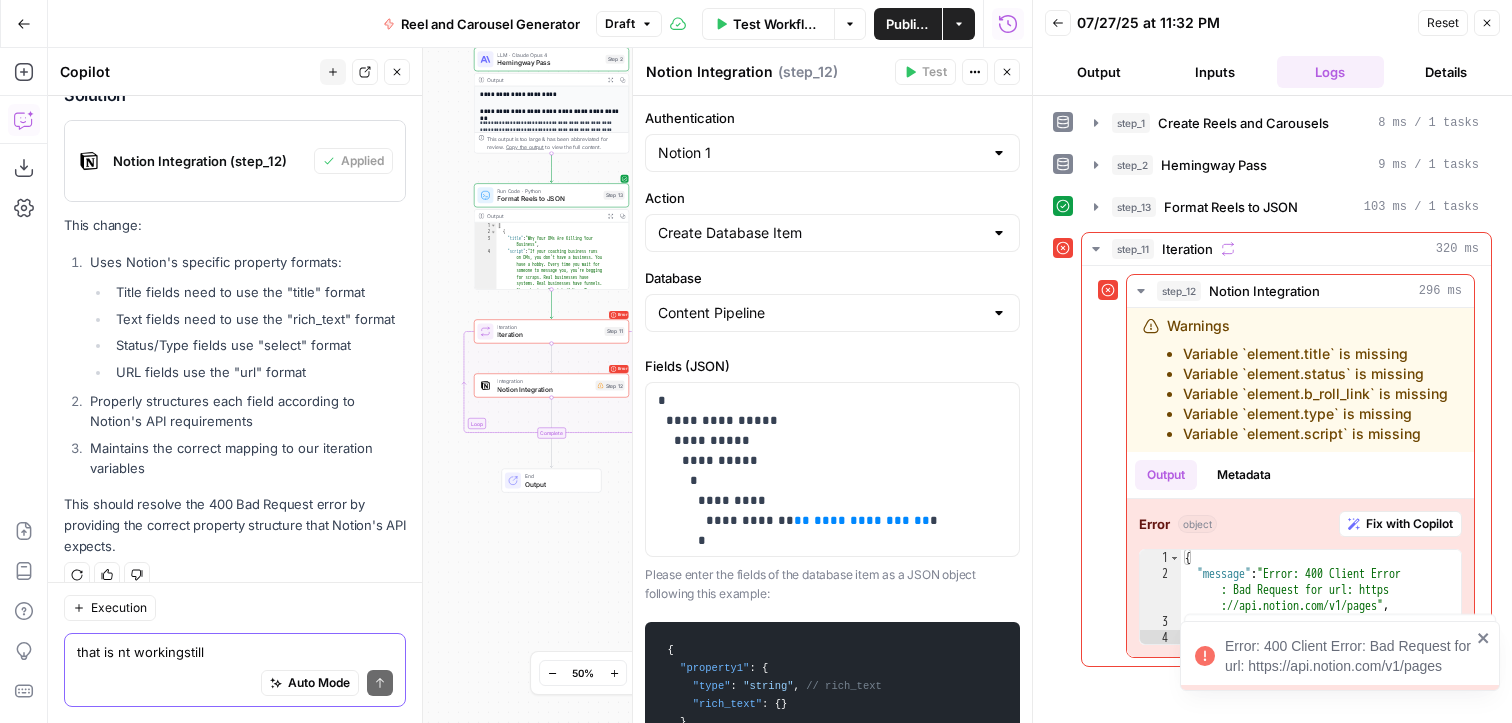 click on "that is nt workingstill" at bounding box center (235, 652) 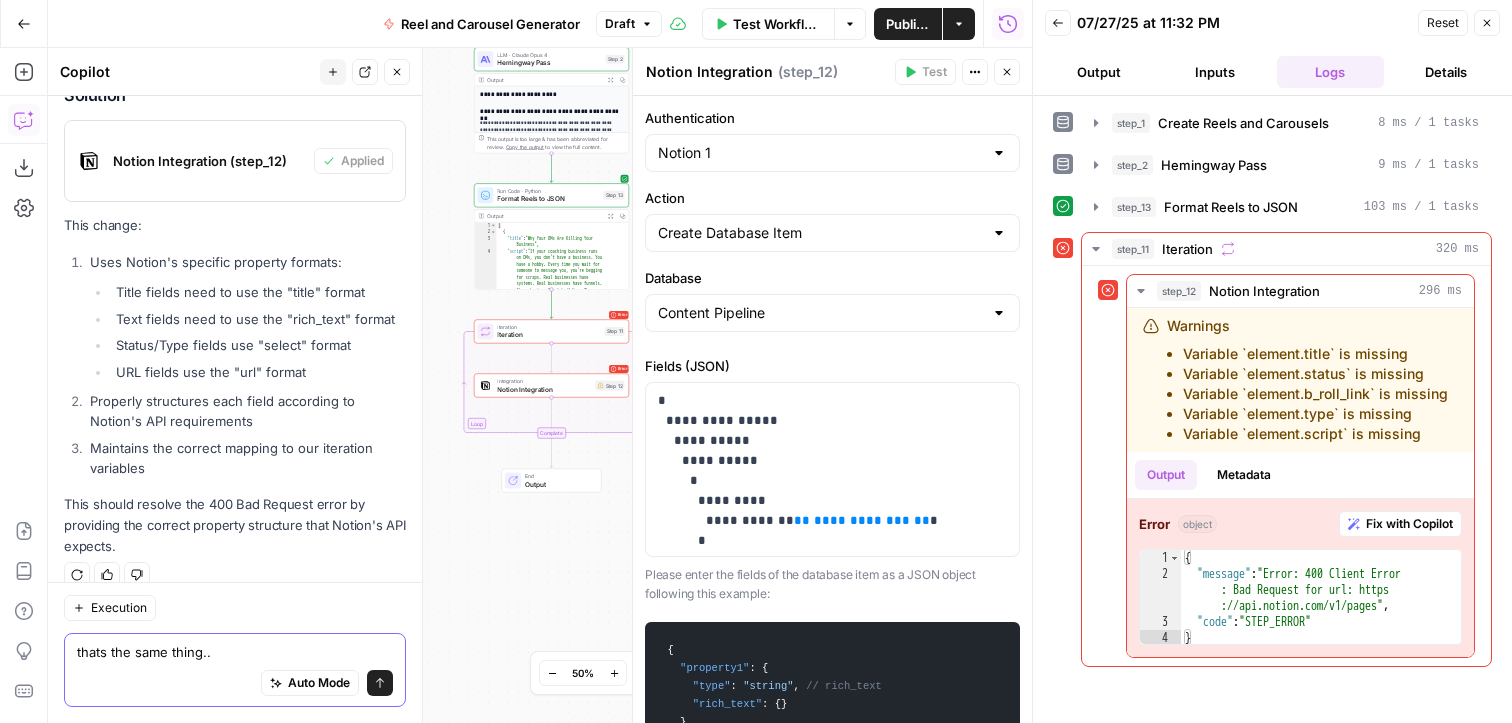 type on "thats the same thing..." 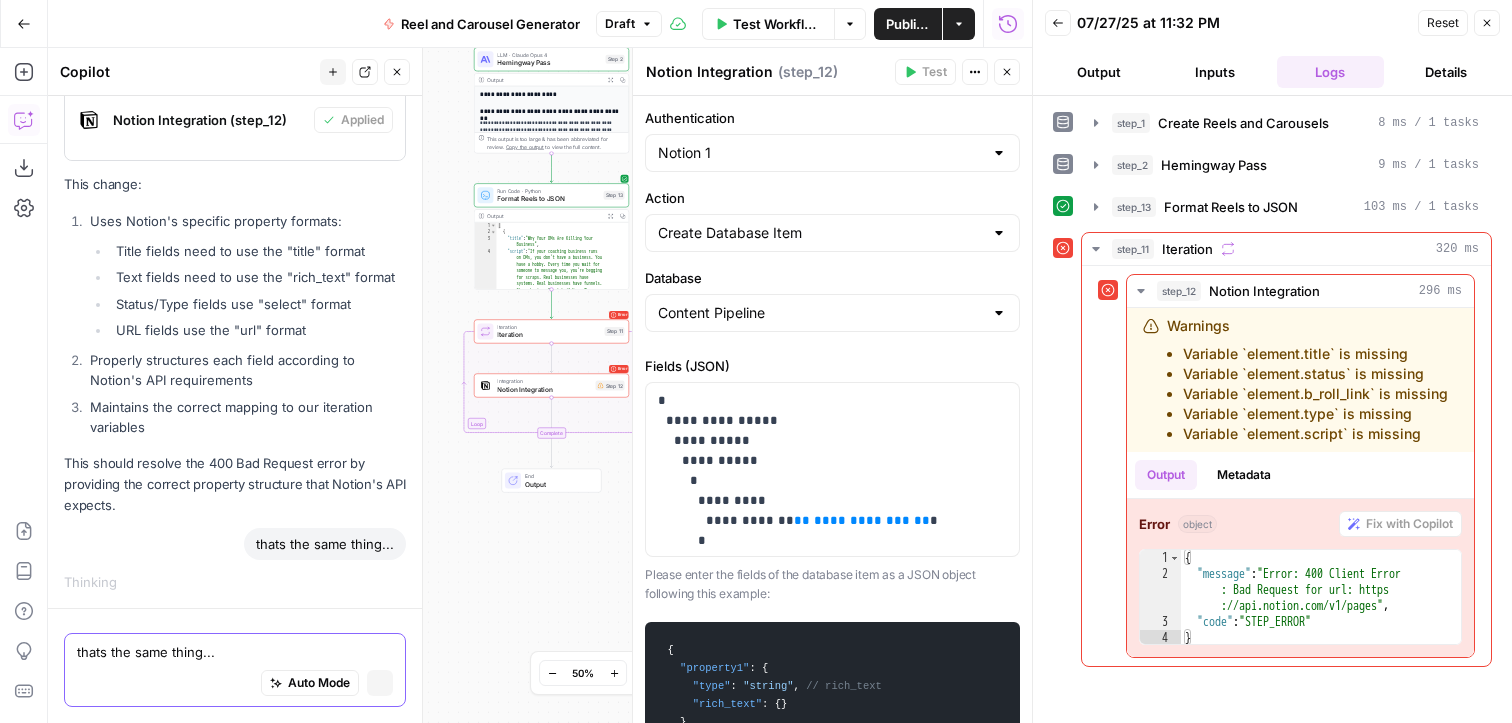 scroll, scrollTop: 5018, scrollLeft: 0, axis: vertical 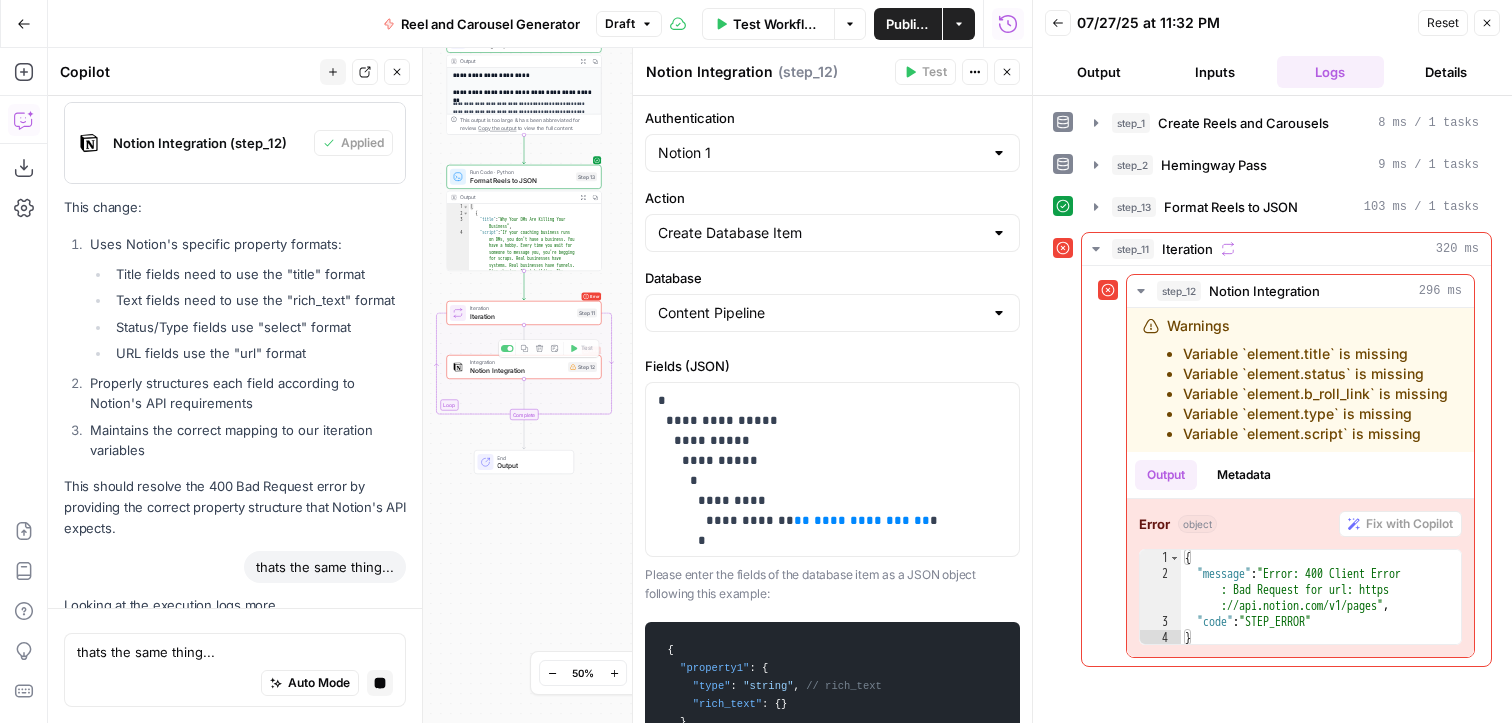 click on "Notion Integration" at bounding box center [517, 370] 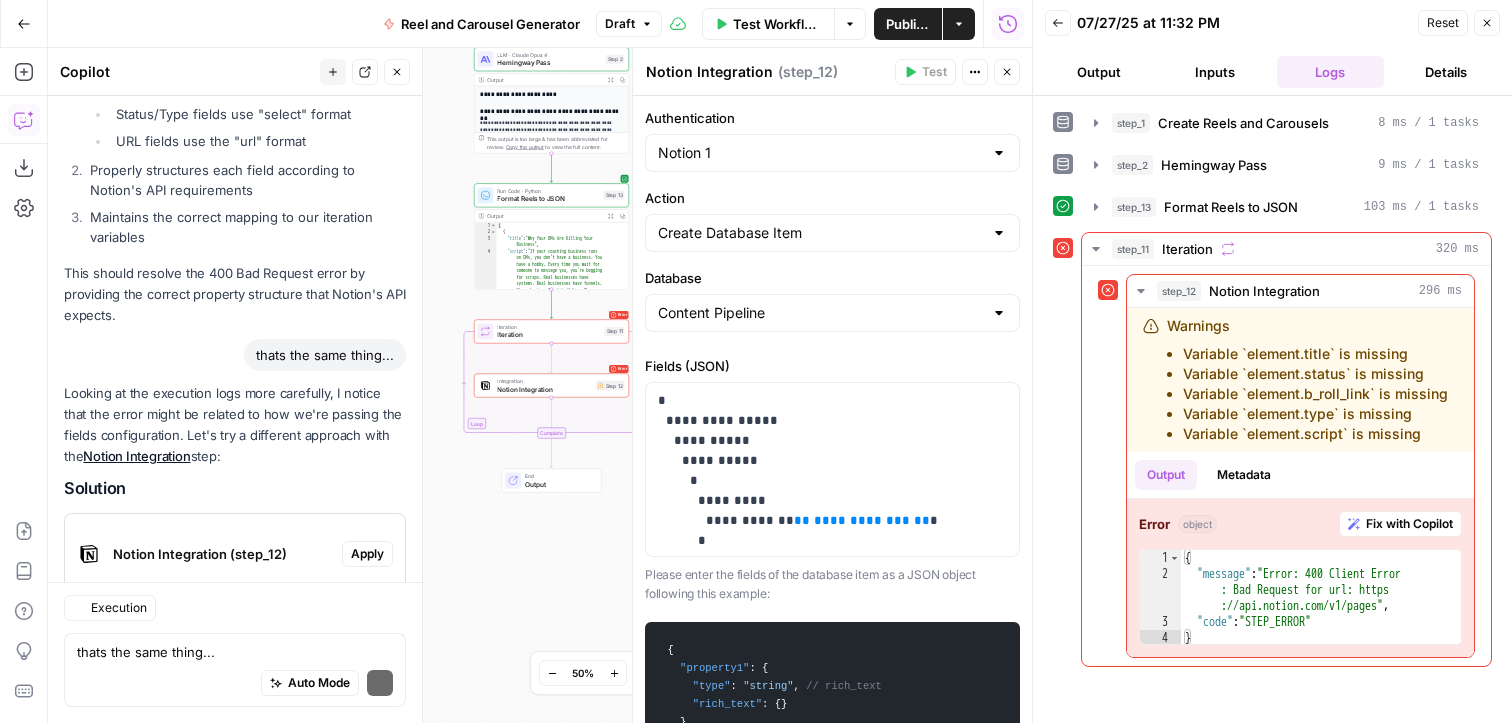 scroll, scrollTop: 5816, scrollLeft: 0, axis: vertical 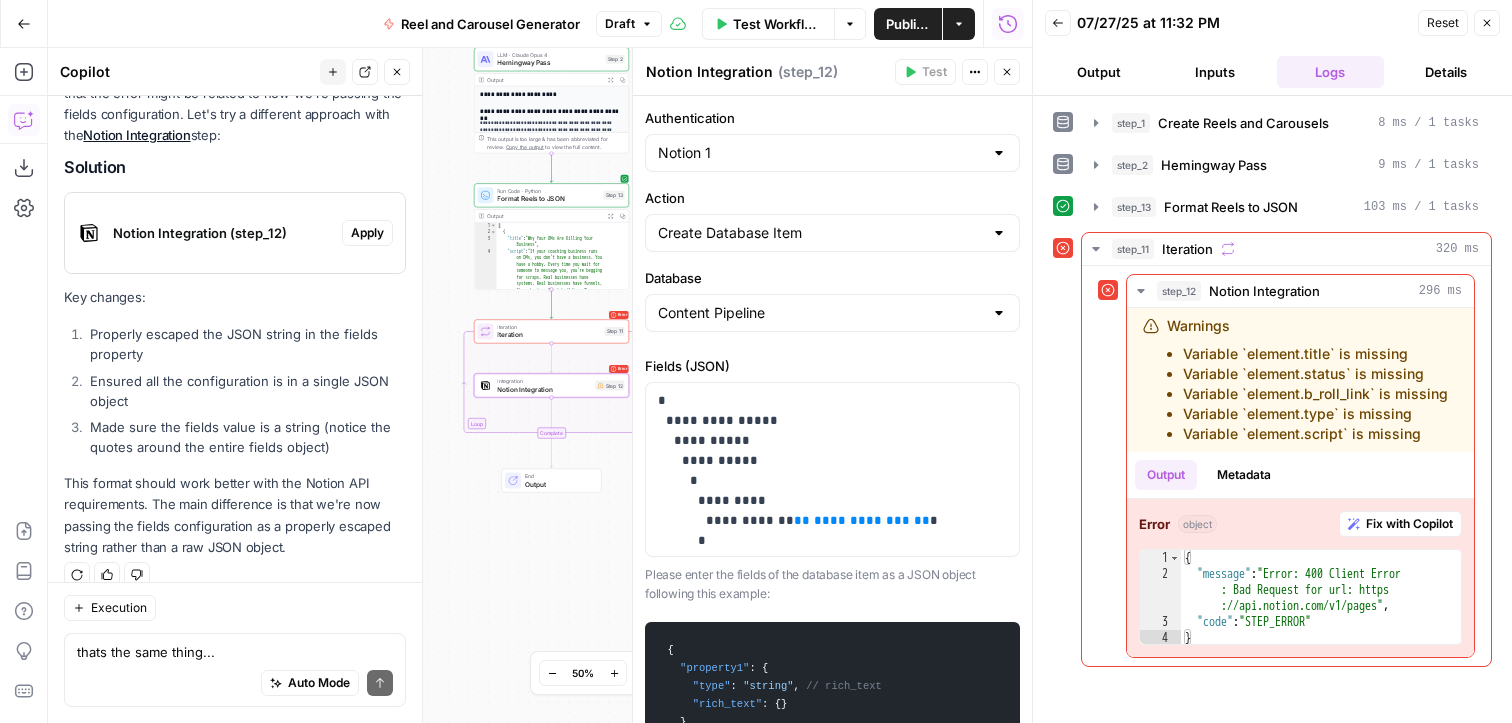 click on "Apply" at bounding box center (367, 233) 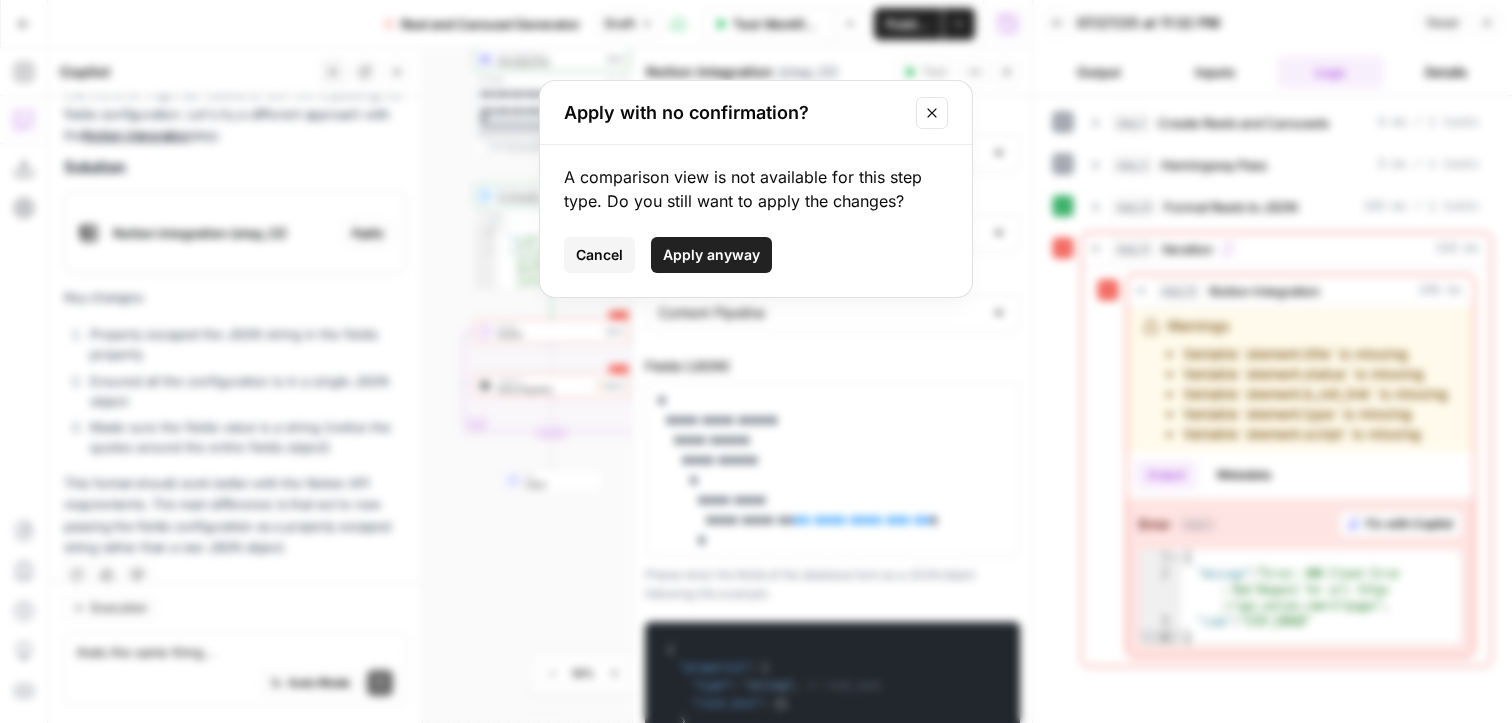 click on "Apply anyway" at bounding box center (711, 255) 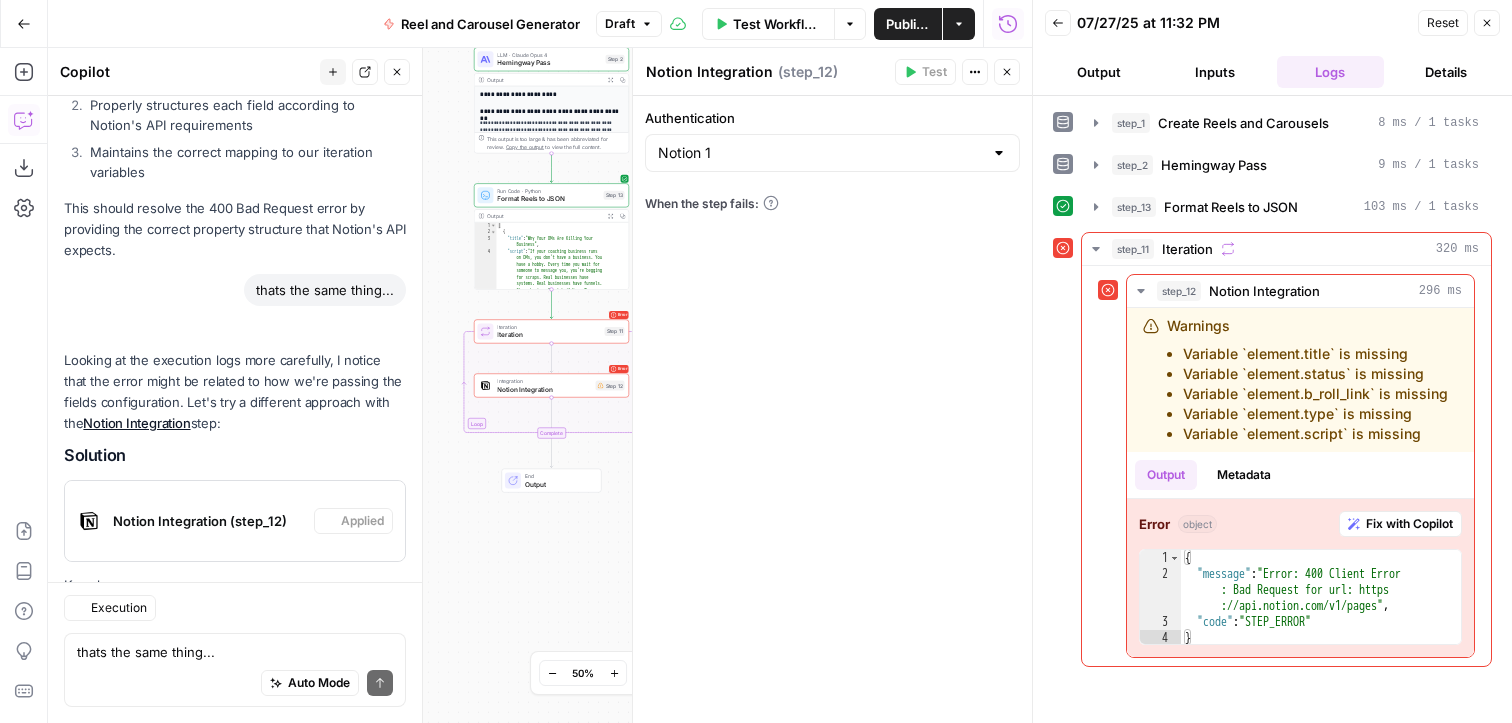 scroll, scrollTop: 5848, scrollLeft: 0, axis: vertical 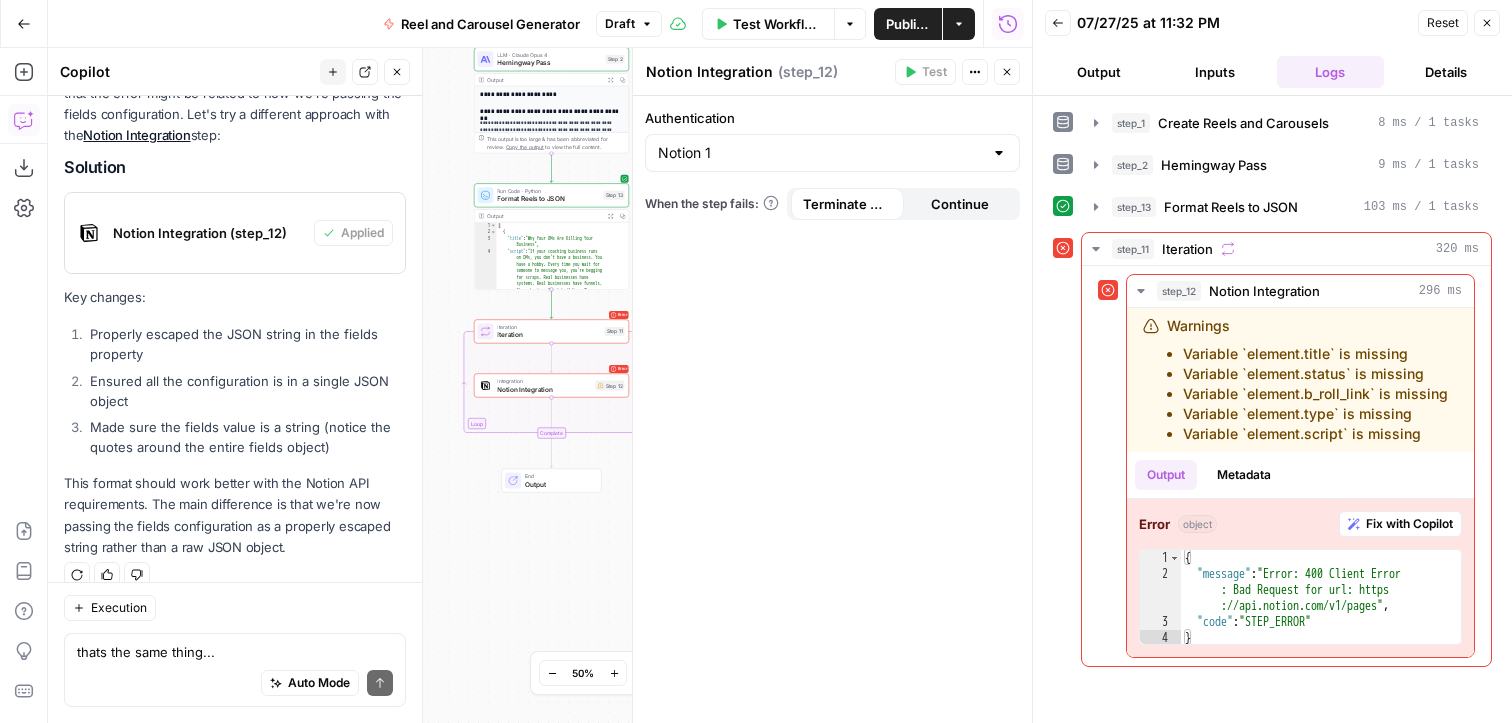 click on "Authentication Notion 1 When the step fails: Terminate Workflow Continue" at bounding box center (832, 409) 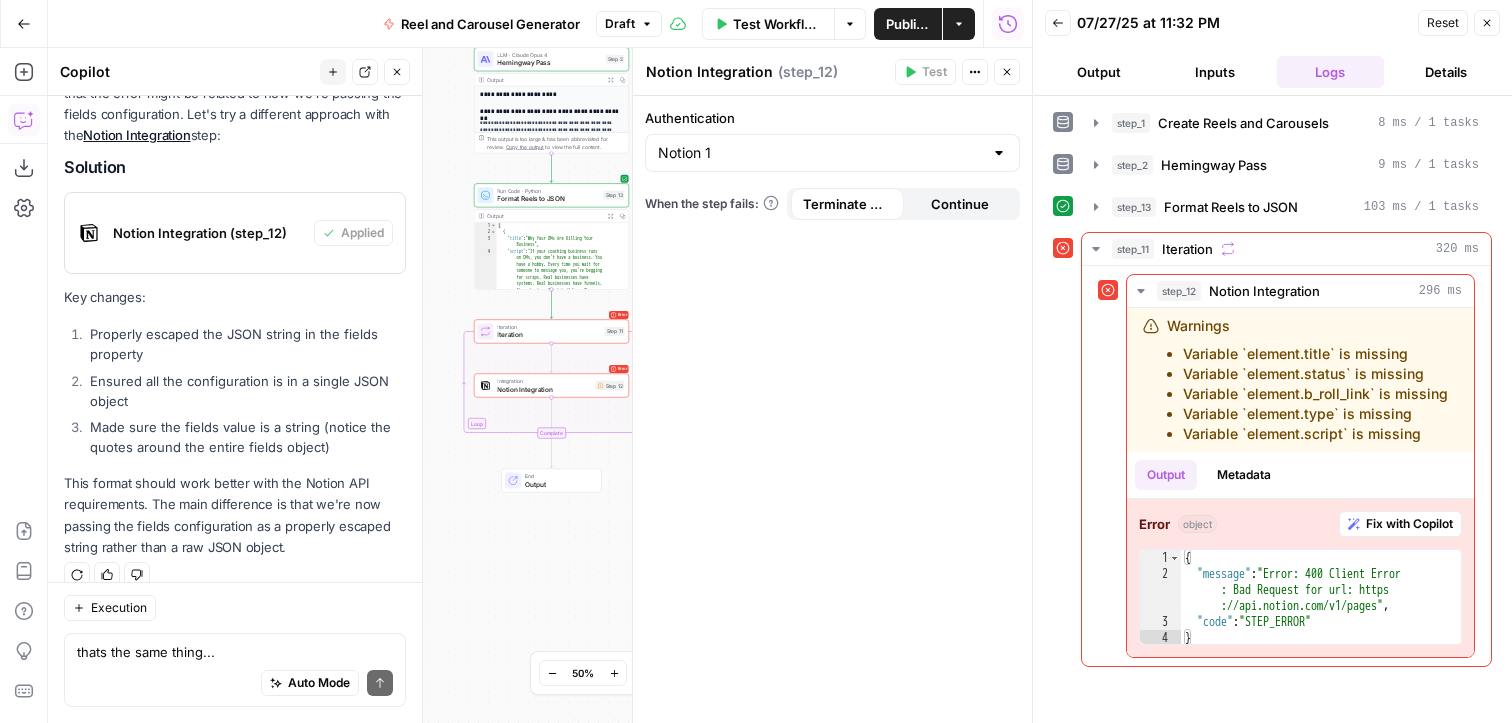 click on "Test Workflow" at bounding box center (777, 24) 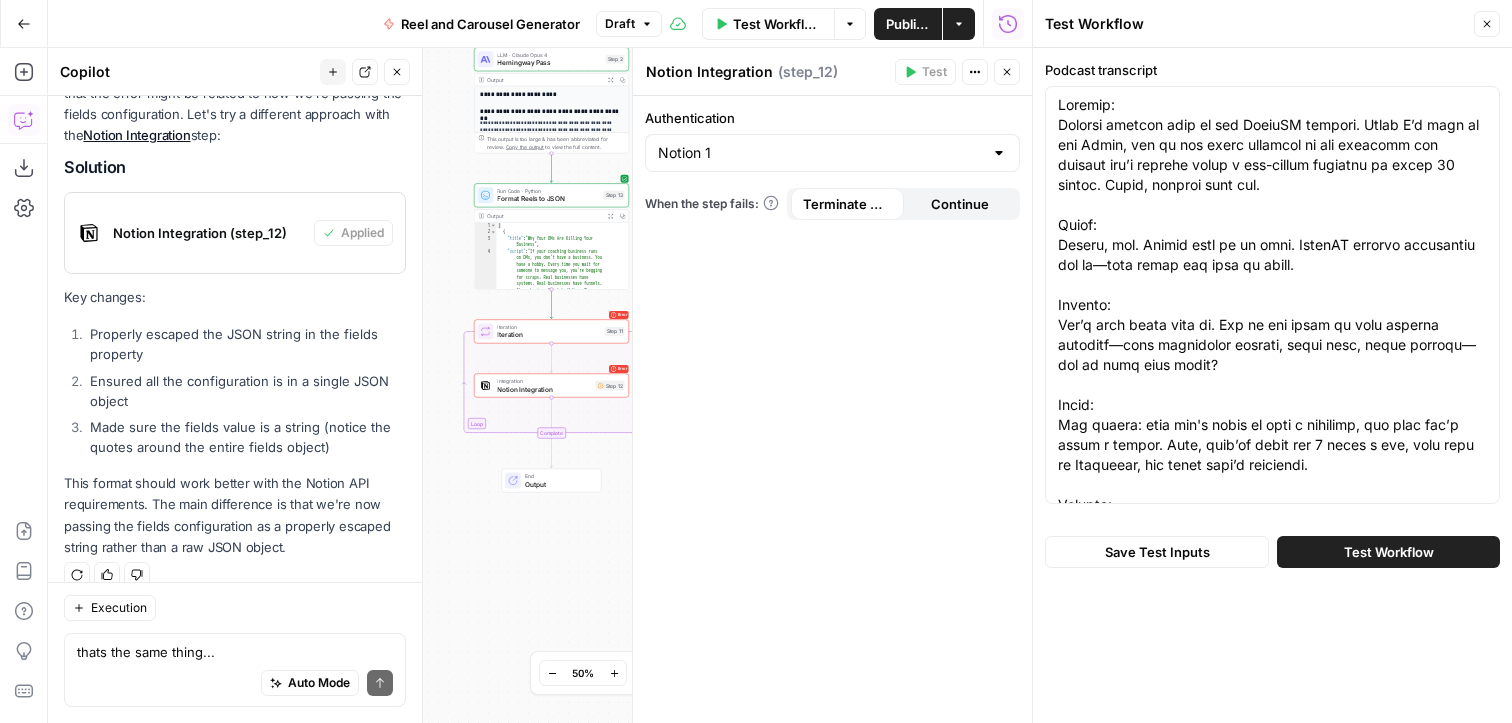 click on "Test Workflow" at bounding box center (1388, 552) 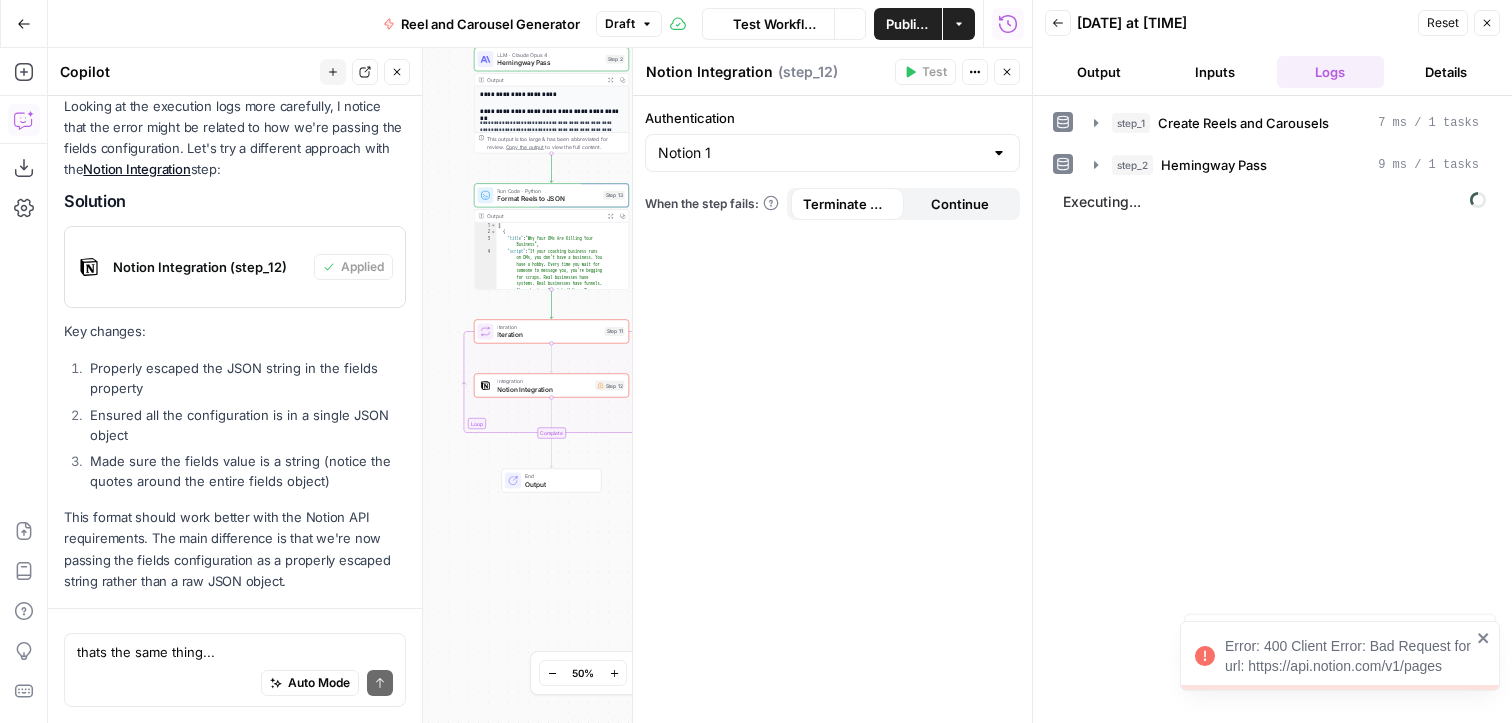 scroll, scrollTop: 5848, scrollLeft: 0, axis: vertical 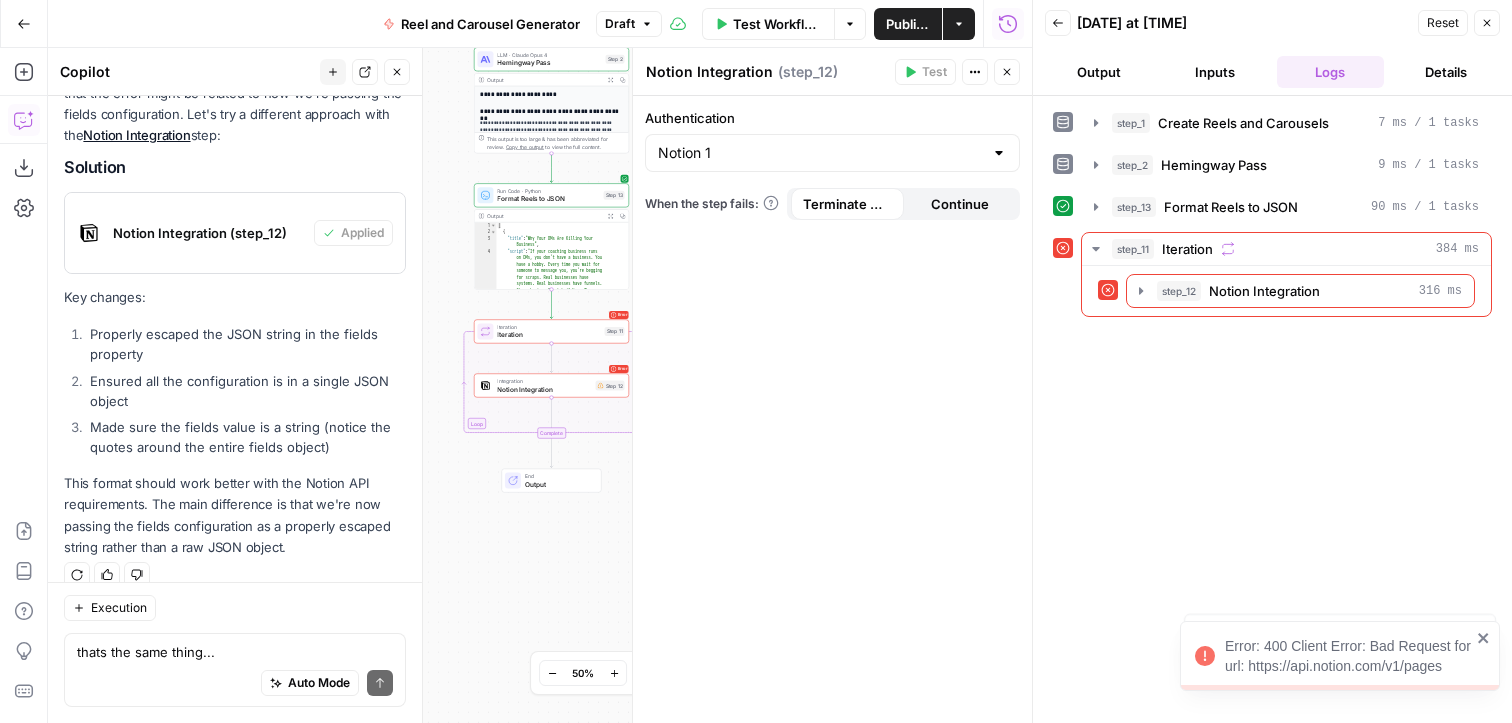 click on "Auto Mode Send" at bounding box center [235, 684] 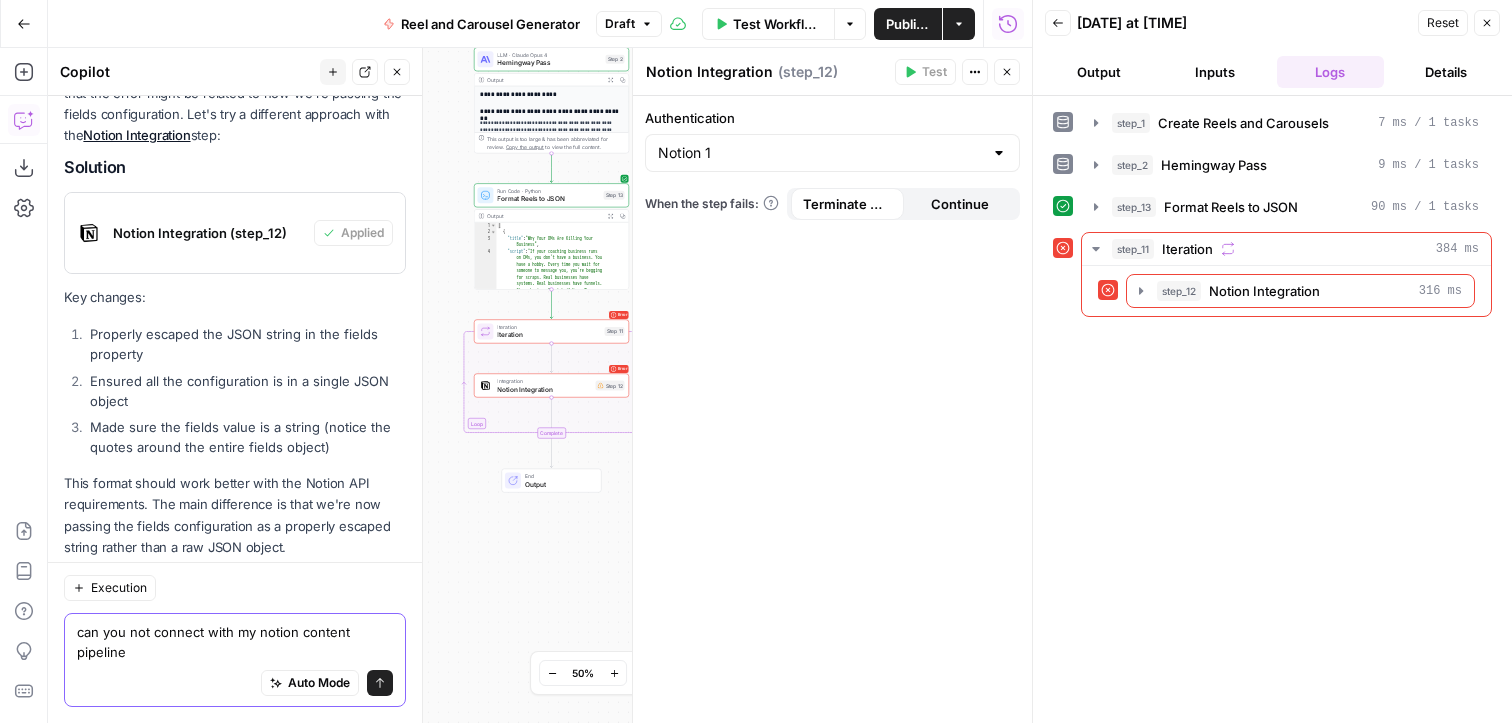 scroll, scrollTop: 5868, scrollLeft: 0, axis: vertical 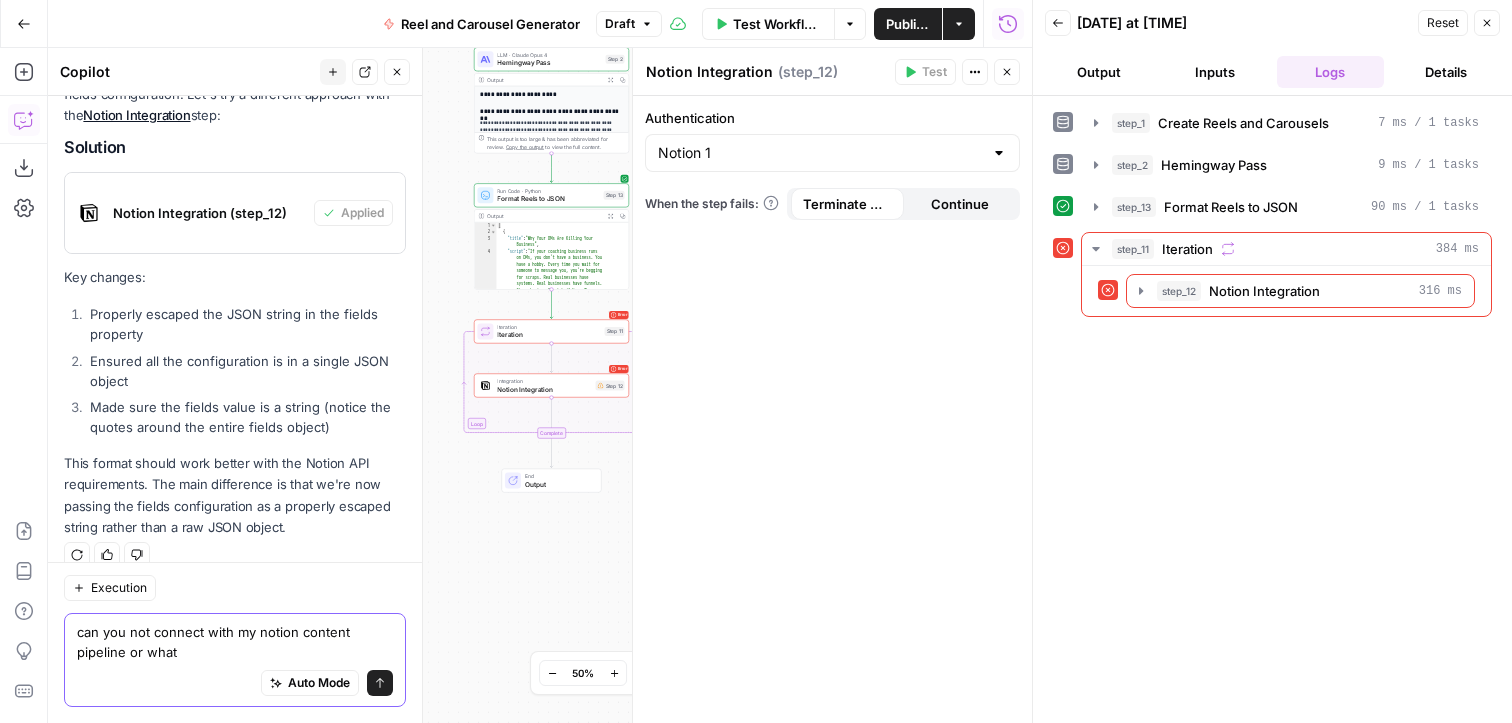 type on "can you not connect with my notion content pipeline or what?" 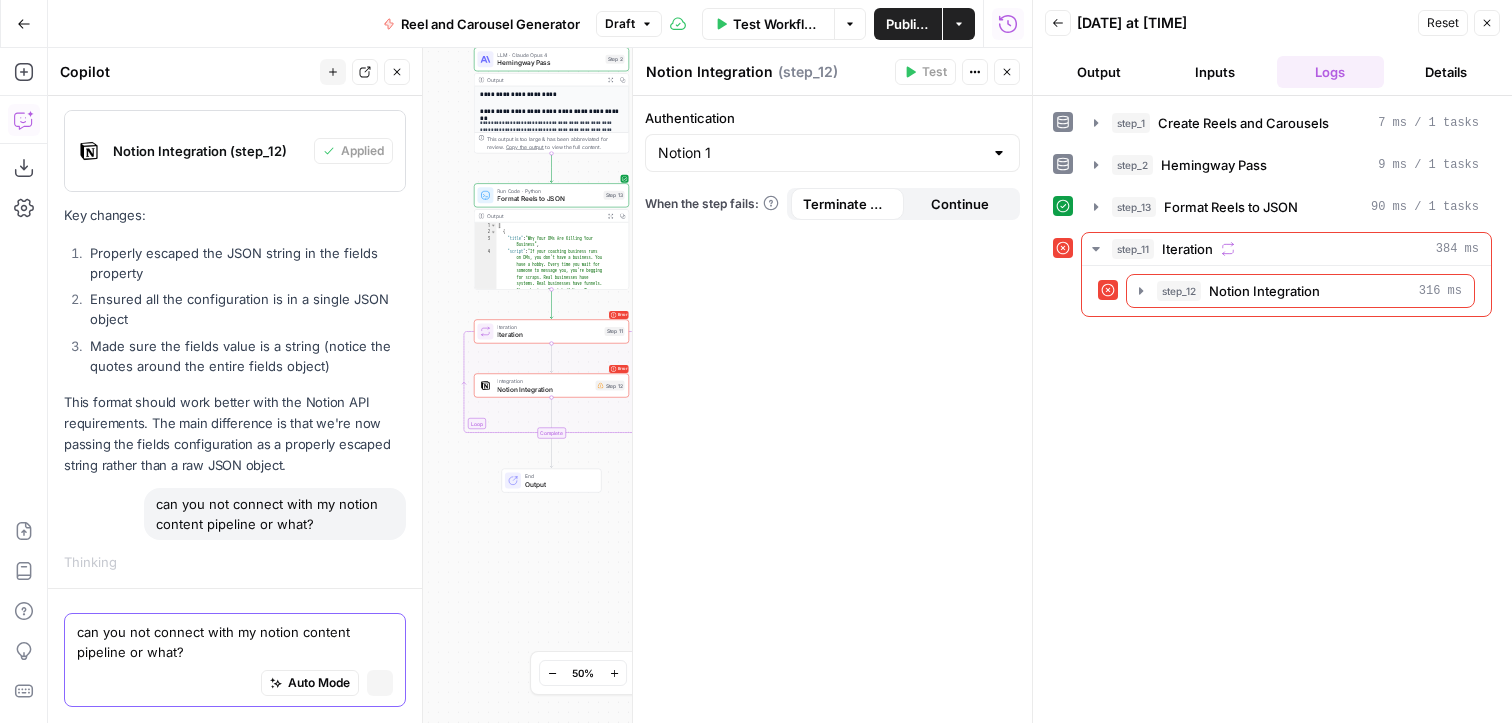 scroll, scrollTop: 5591, scrollLeft: 0, axis: vertical 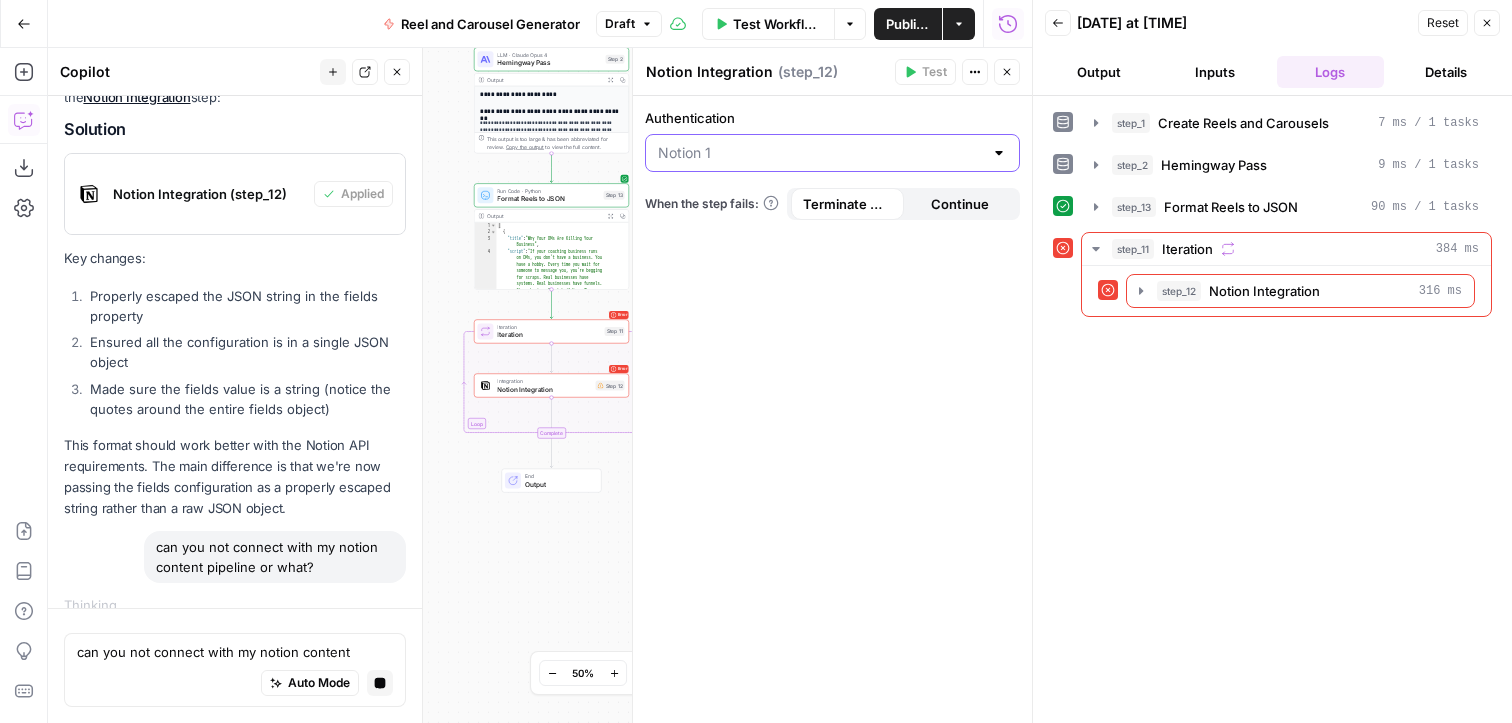 click on "Authentication" at bounding box center [820, 153] 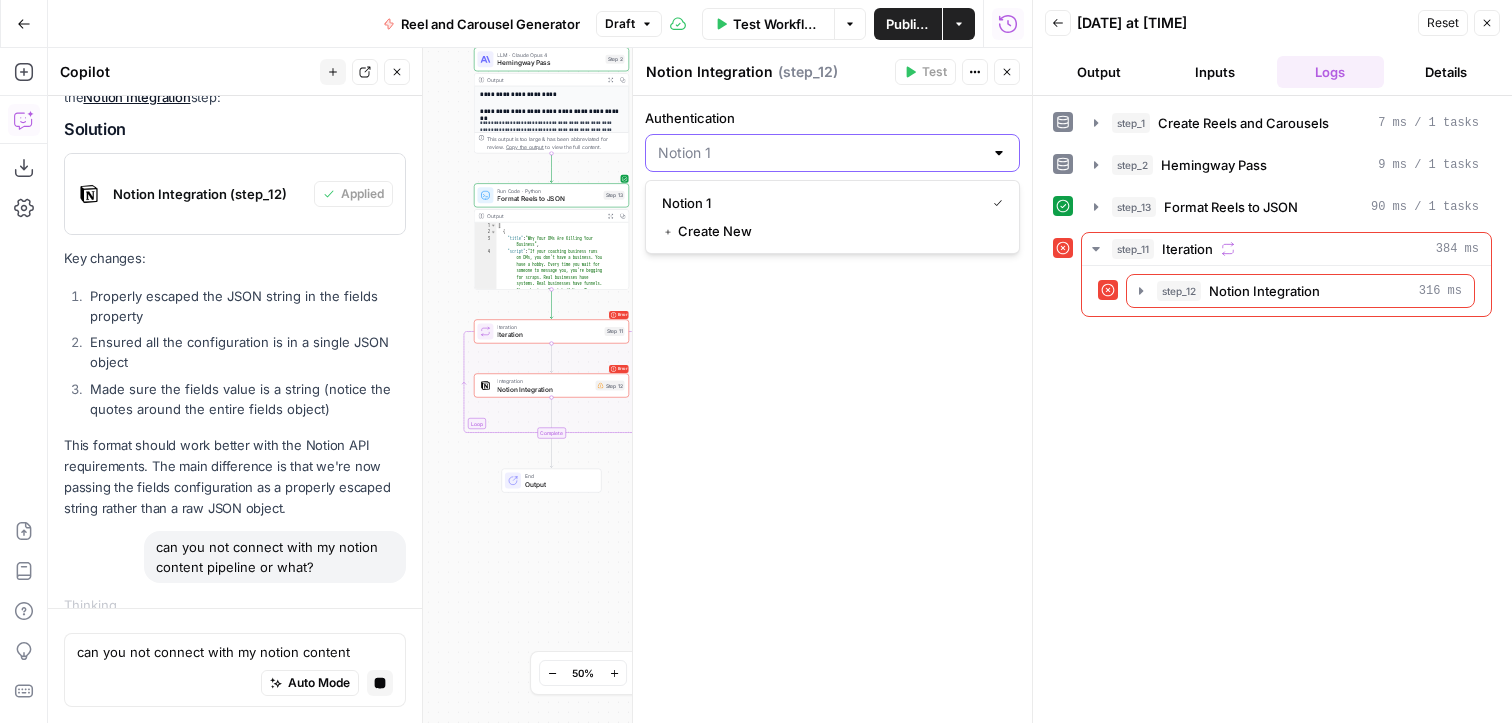click on "Authentication" at bounding box center (820, 153) 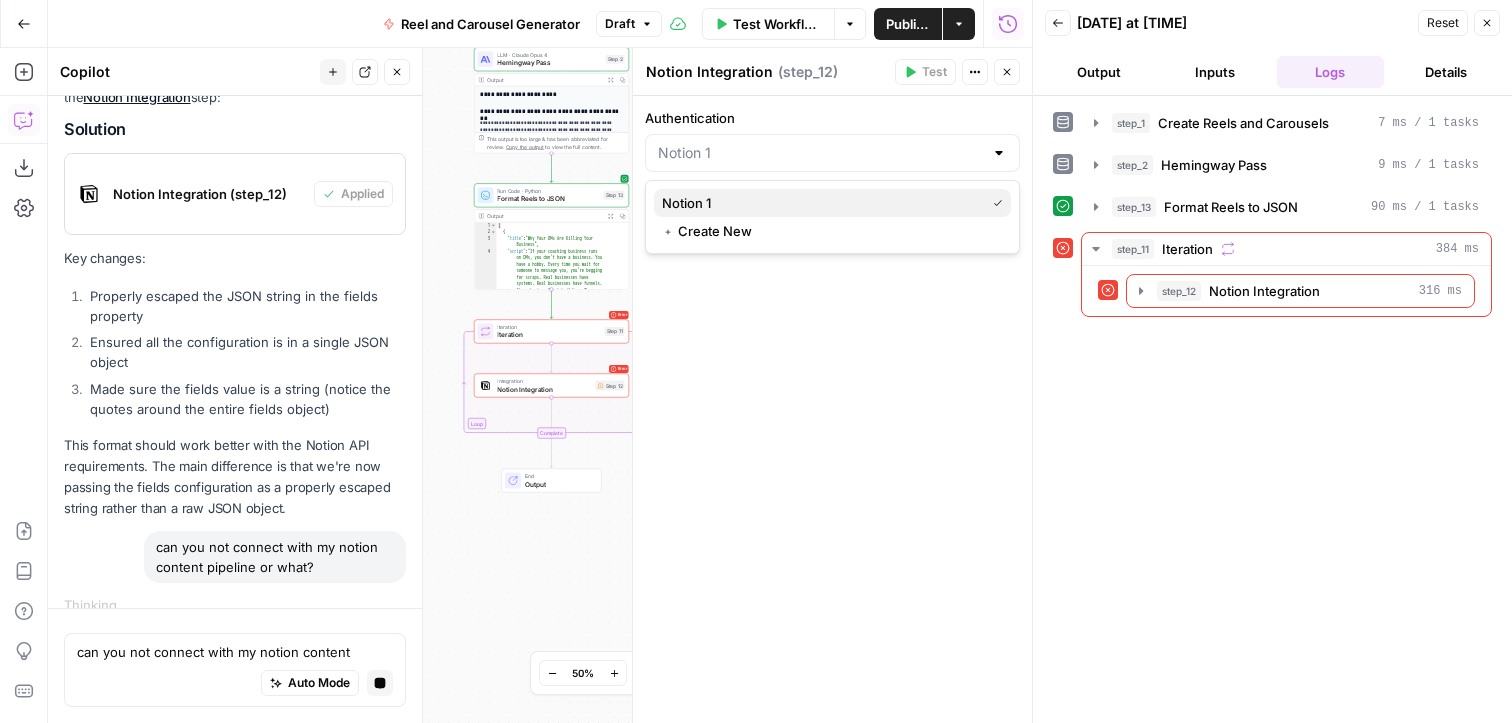click on "Notion 1" at bounding box center (819, 203) 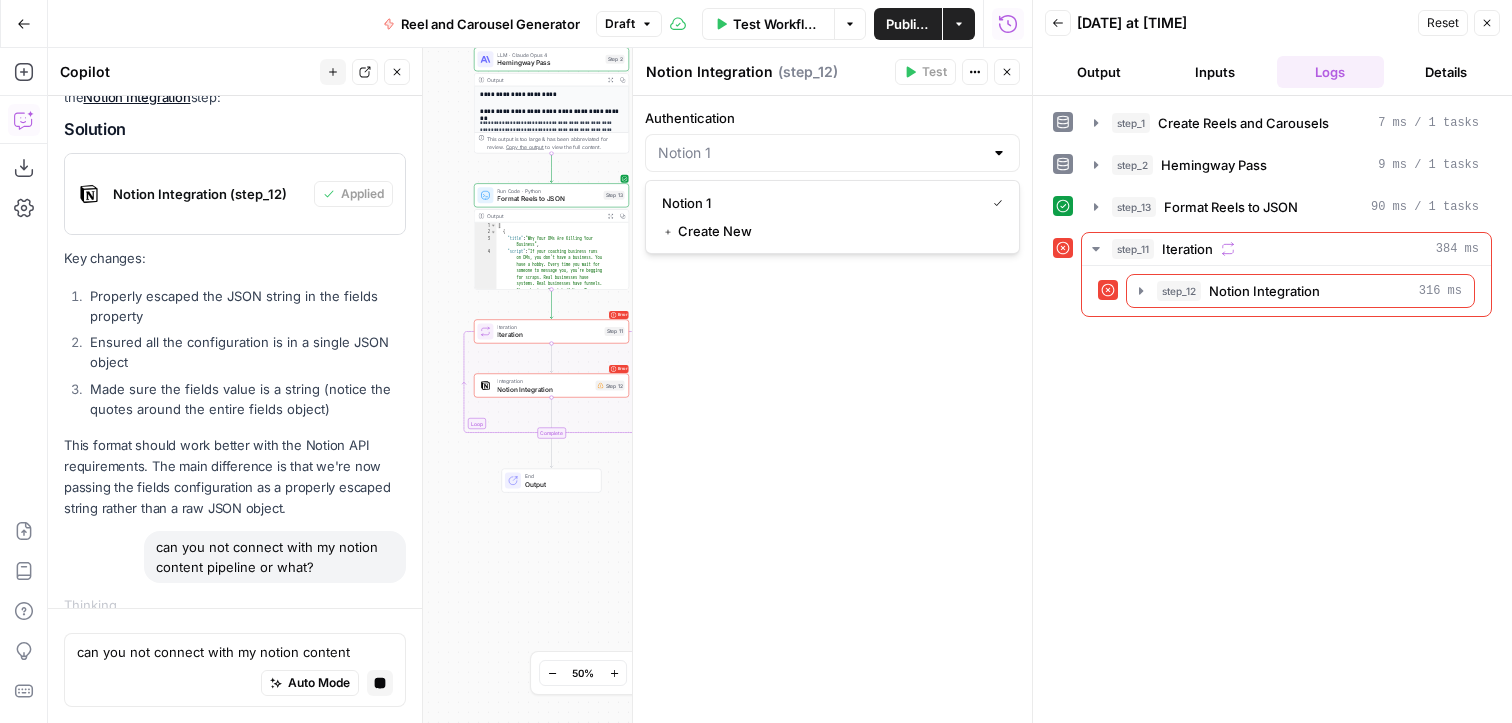 type on "Notion 1" 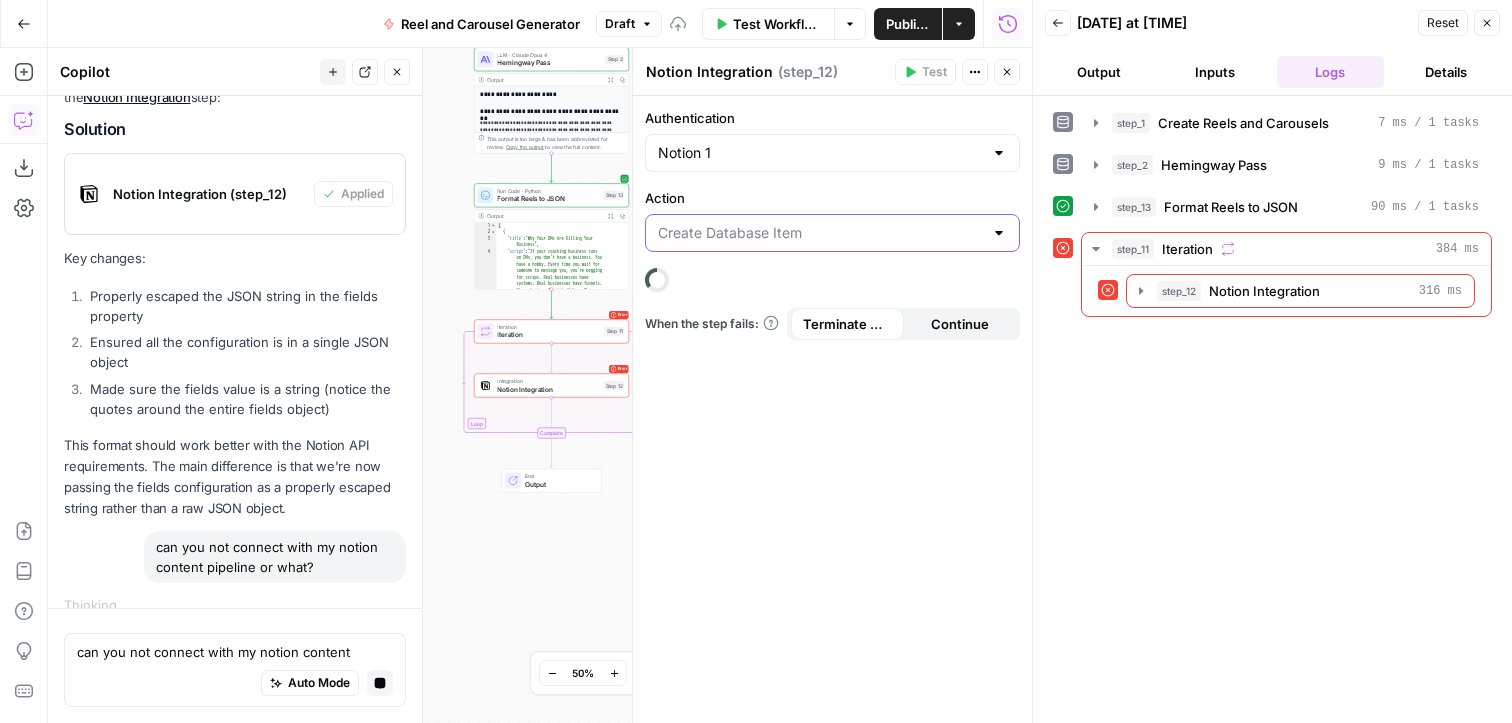 click on "Action" at bounding box center (820, 233) 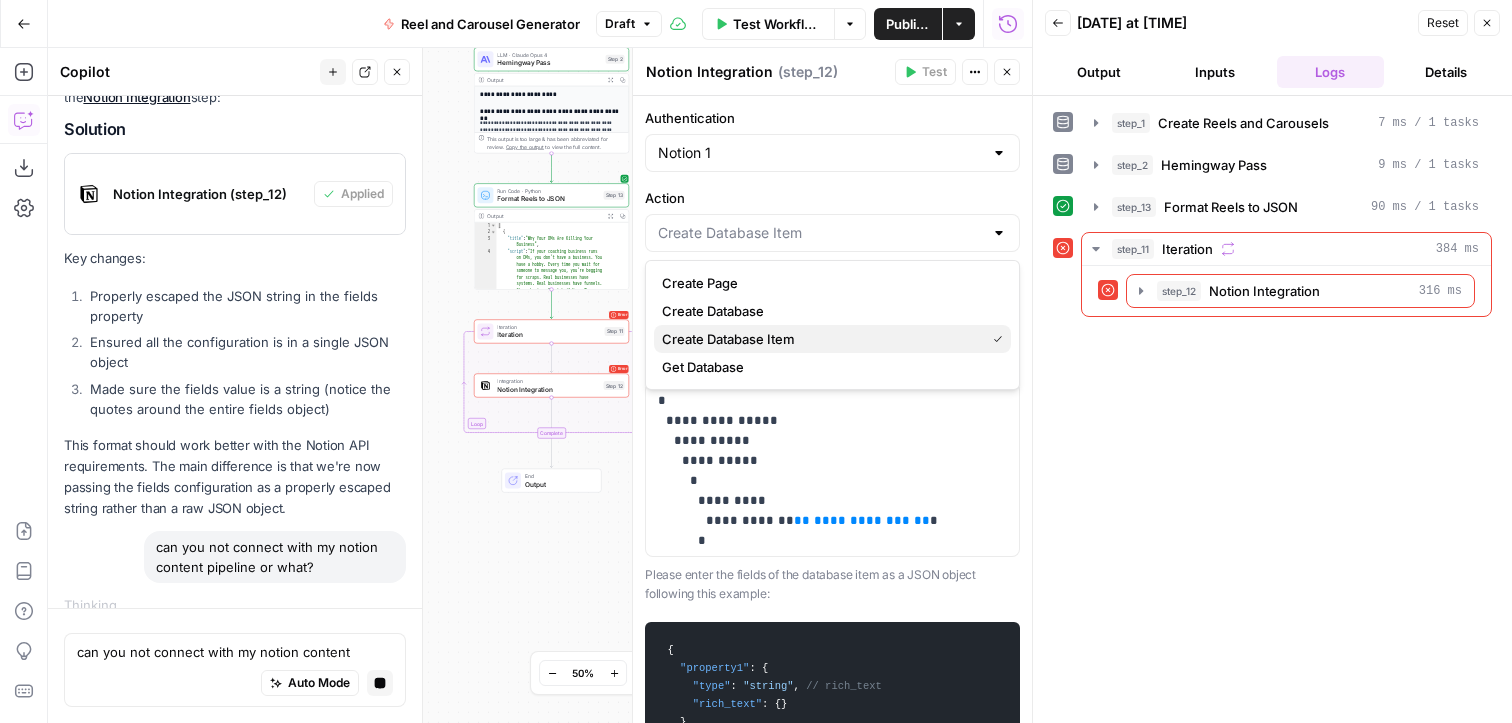 click on "Create Database Item" at bounding box center (819, 339) 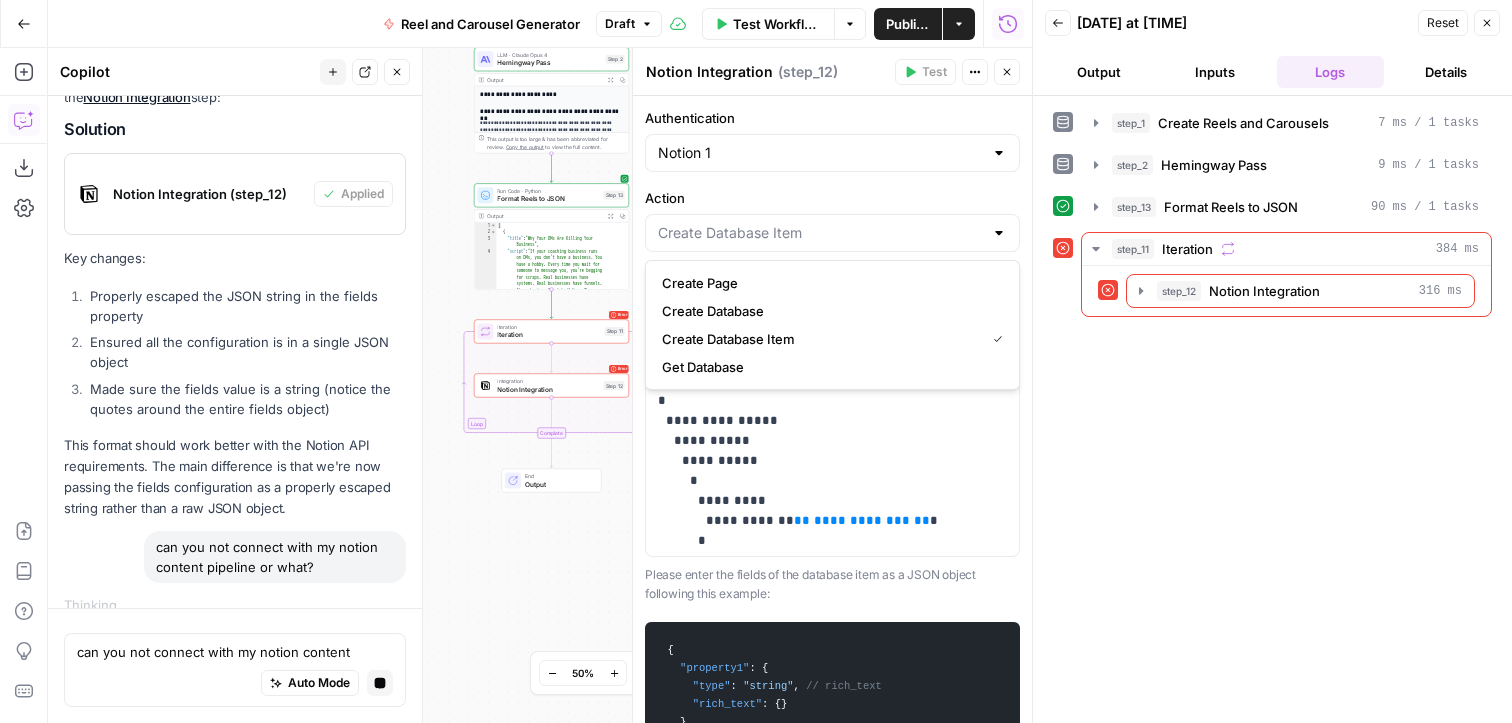 type on "Create Database Item" 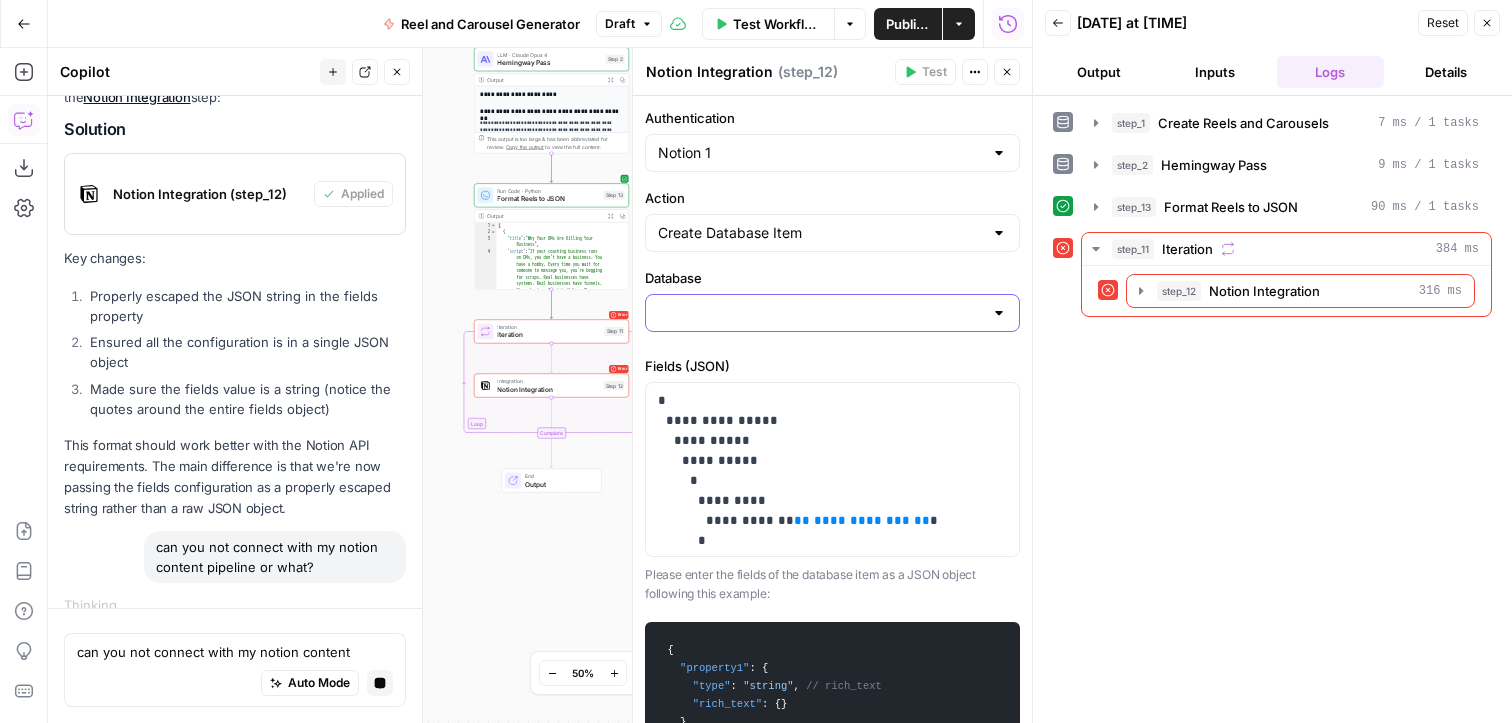 click on "Database" at bounding box center [820, 313] 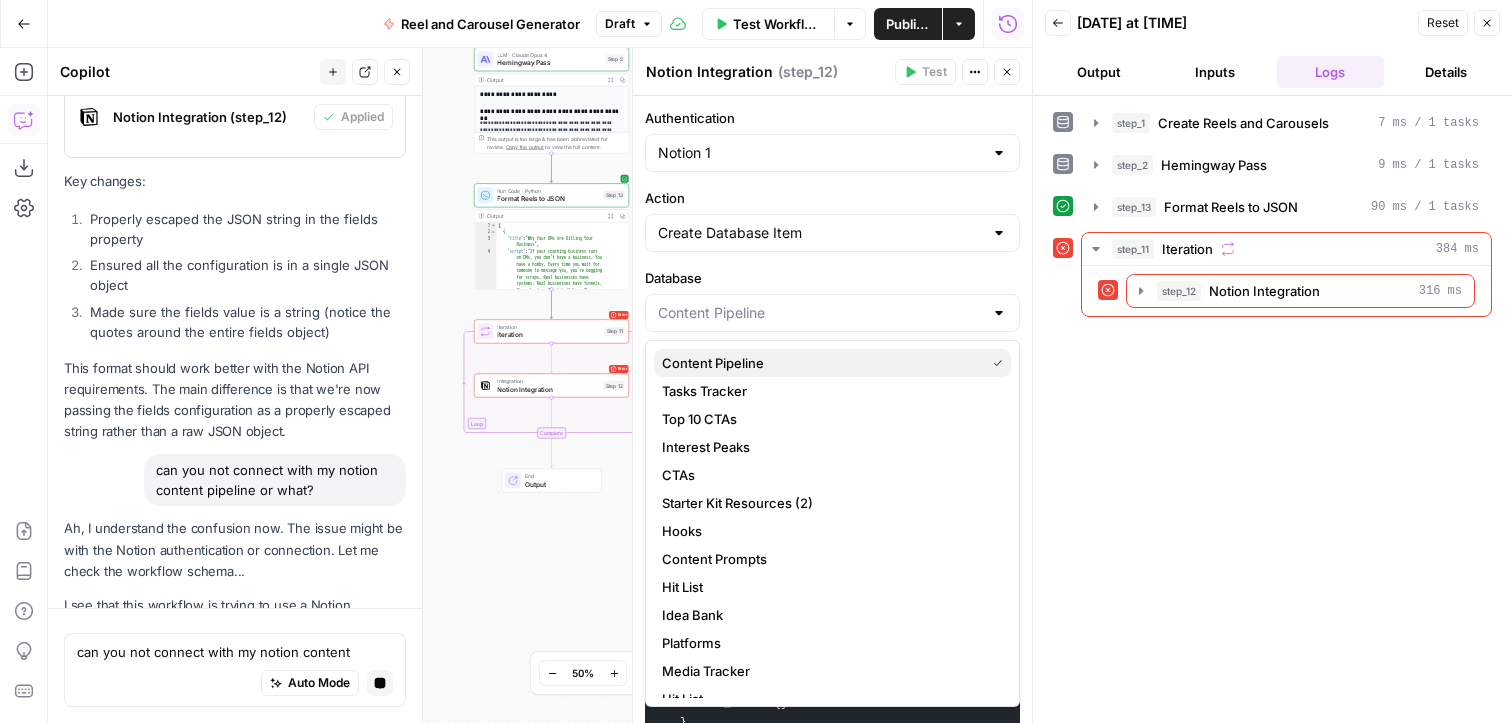 click on "Content Pipeline" at bounding box center (819, 363) 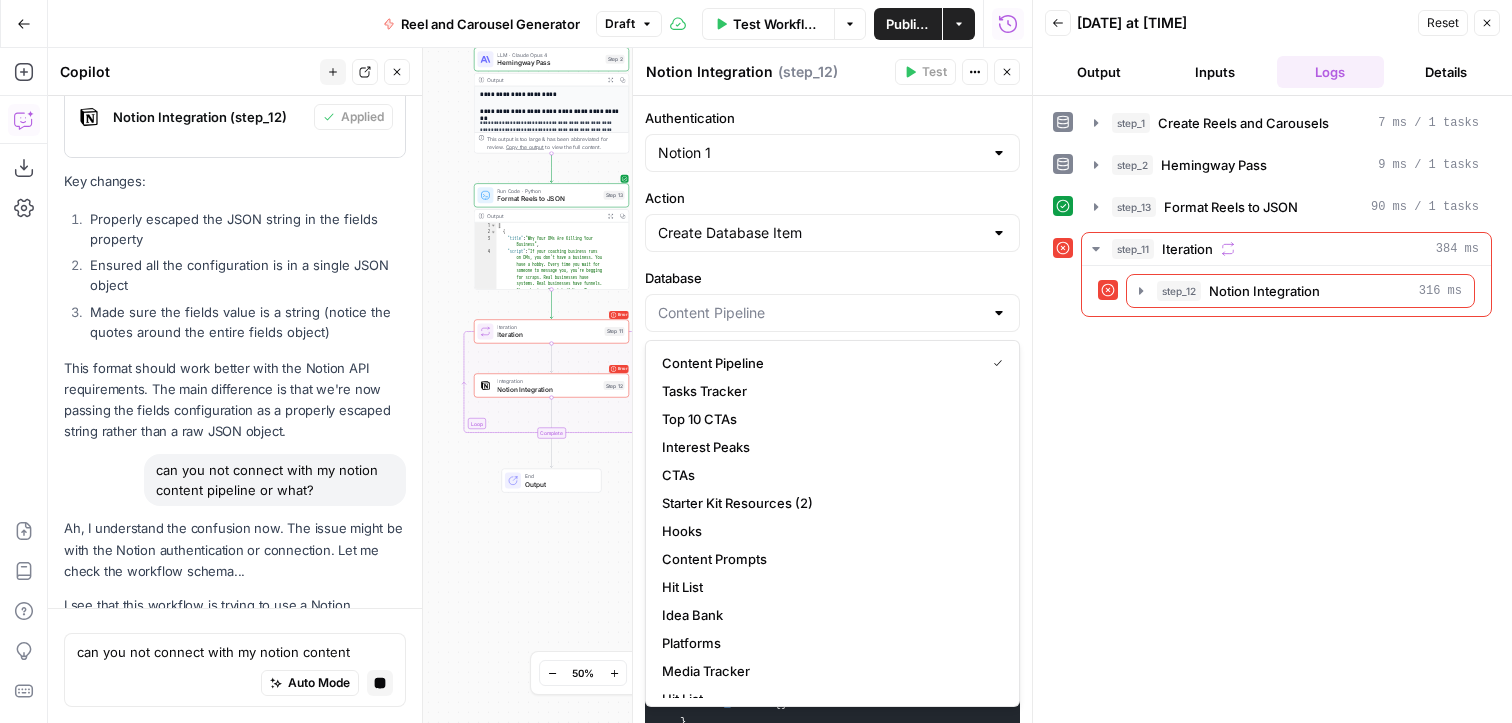 type on "Content Pipeline" 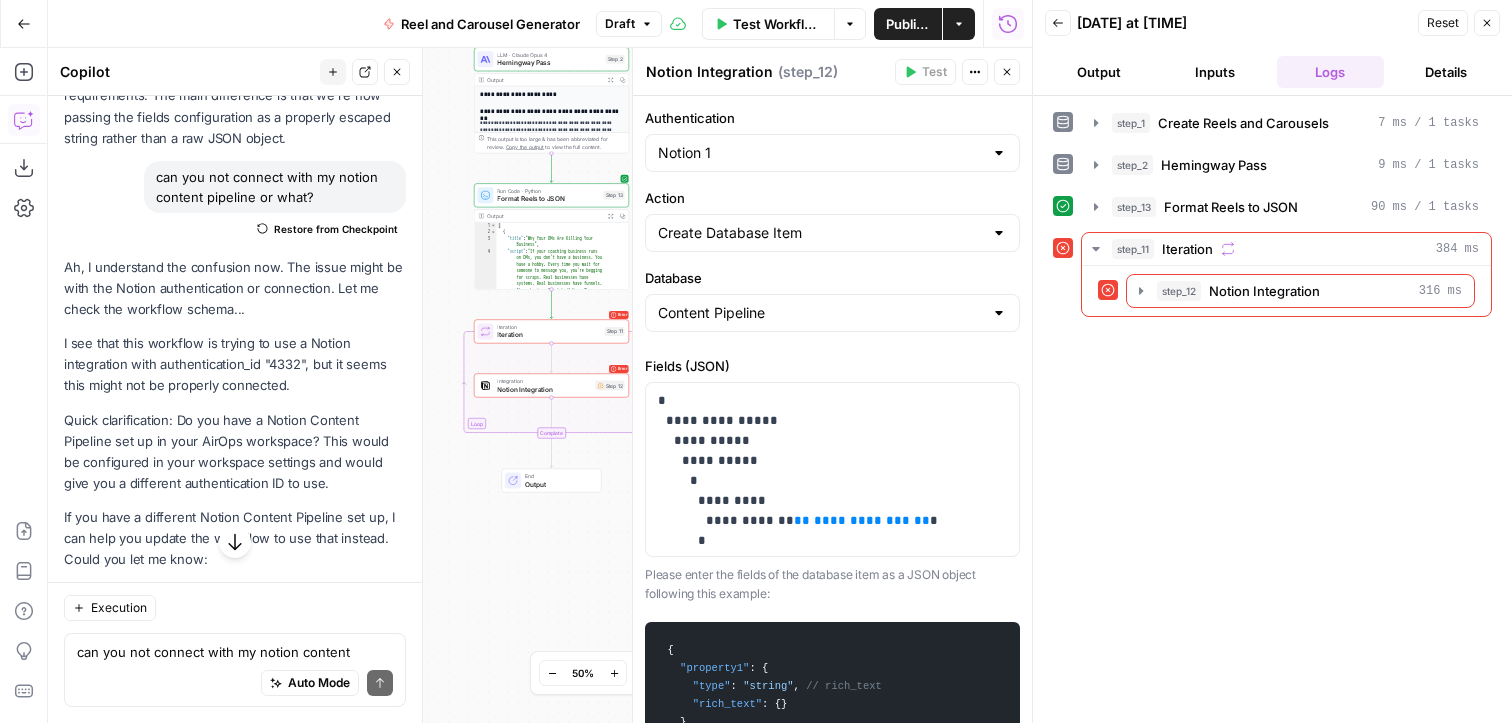 scroll, scrollTop: 6278, scrollLeft: 0, axis: vertical 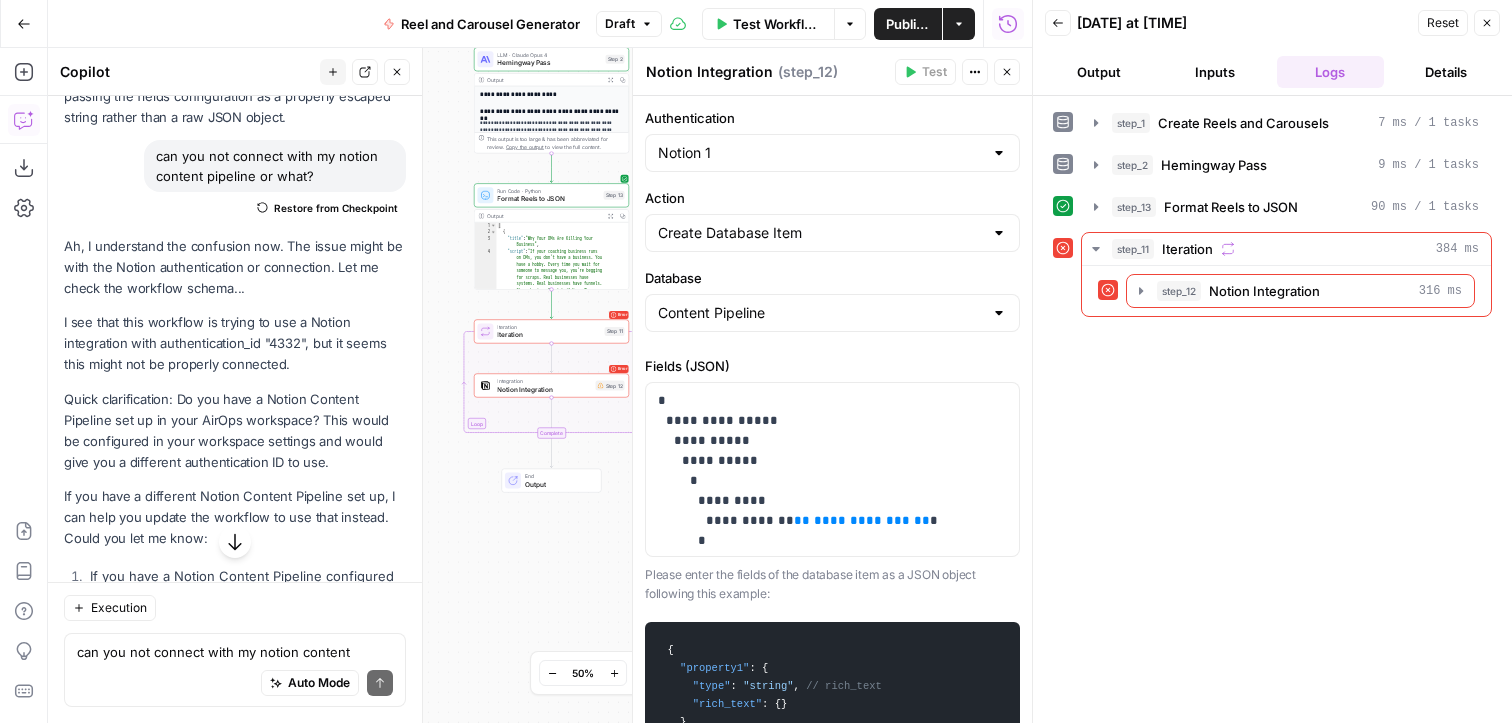 click on "Quick clarification: Do you have a Notion Content Pipeline set up in your AirOps workspace? This would be configured in your workspace settings and would give you a different authentication ID to use." at bounding box center [235, 431] 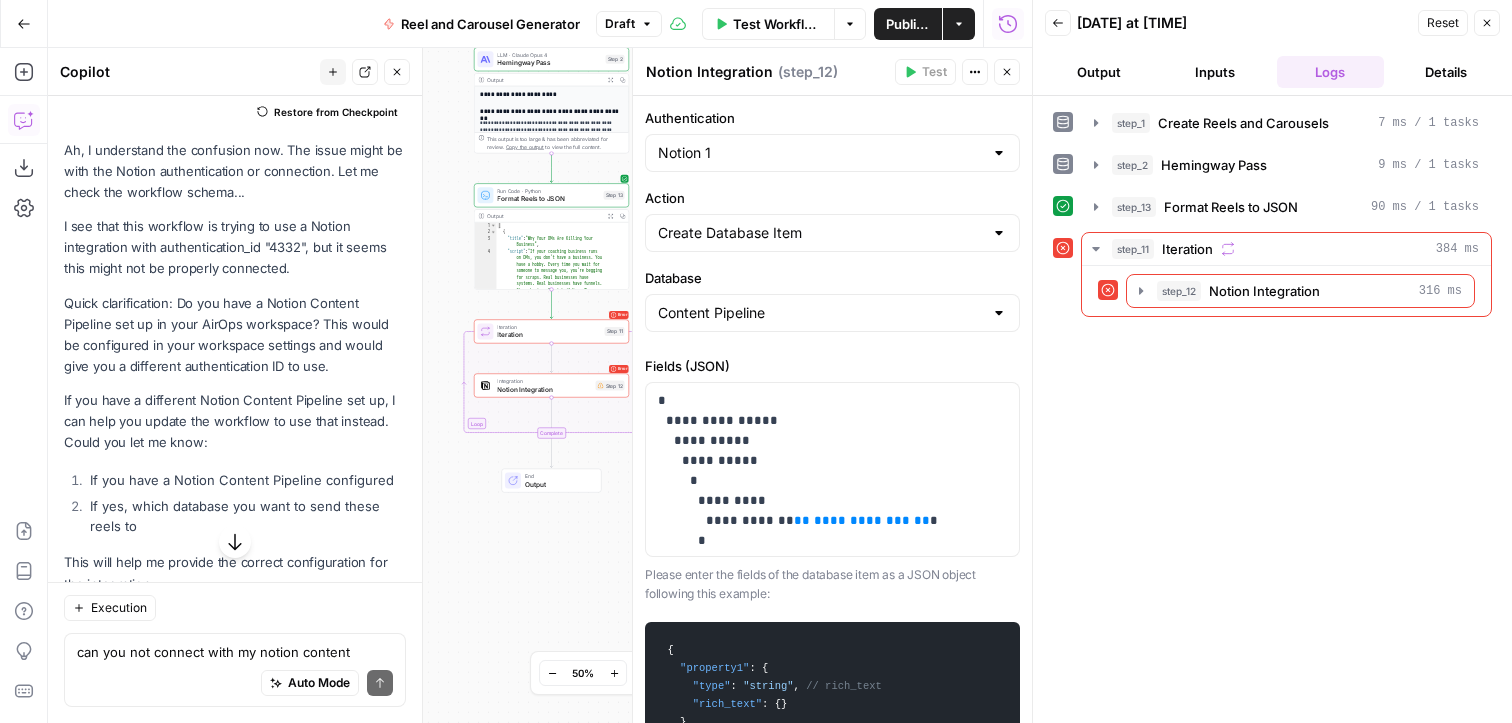 scroll, scrollTop: 6411, scrollLeft: 0, axis: vertical 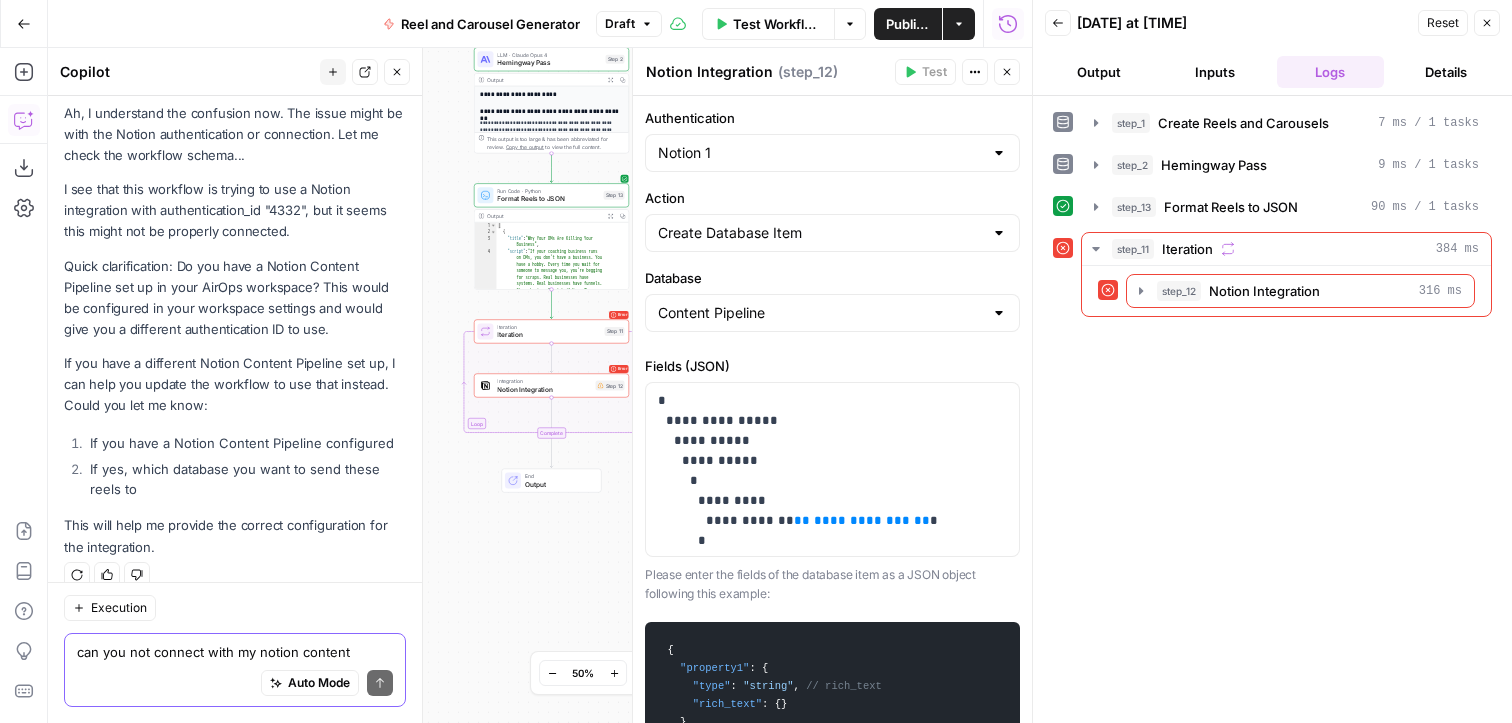 click on "can you not connect with my notion content pipeline or what?" at bounding box center (235, 652) 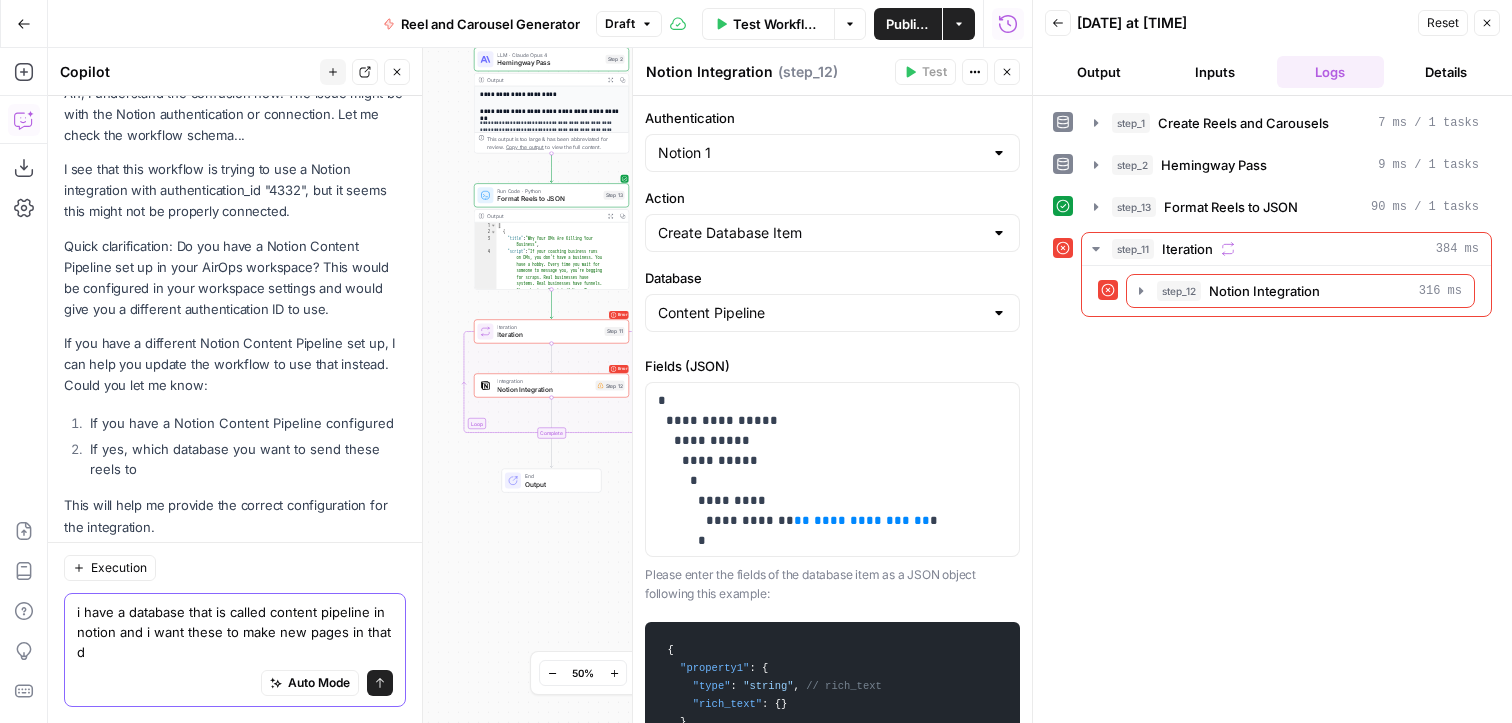 scroll, scrollTop: 6451, scrollLeft: 0, axis: vertical 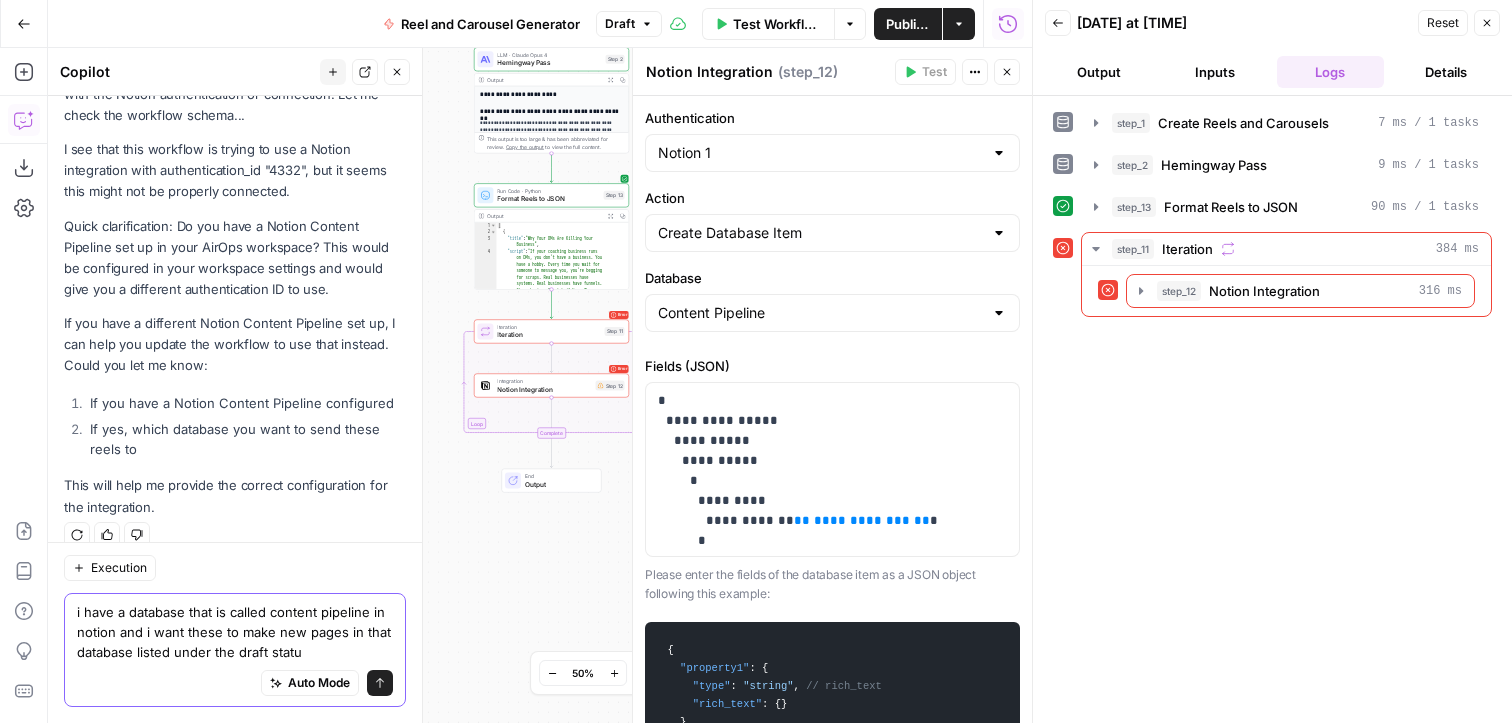 type on "i have a database that is called content pipeline in notion and i want these to make new pages in that database listed under the draft status" 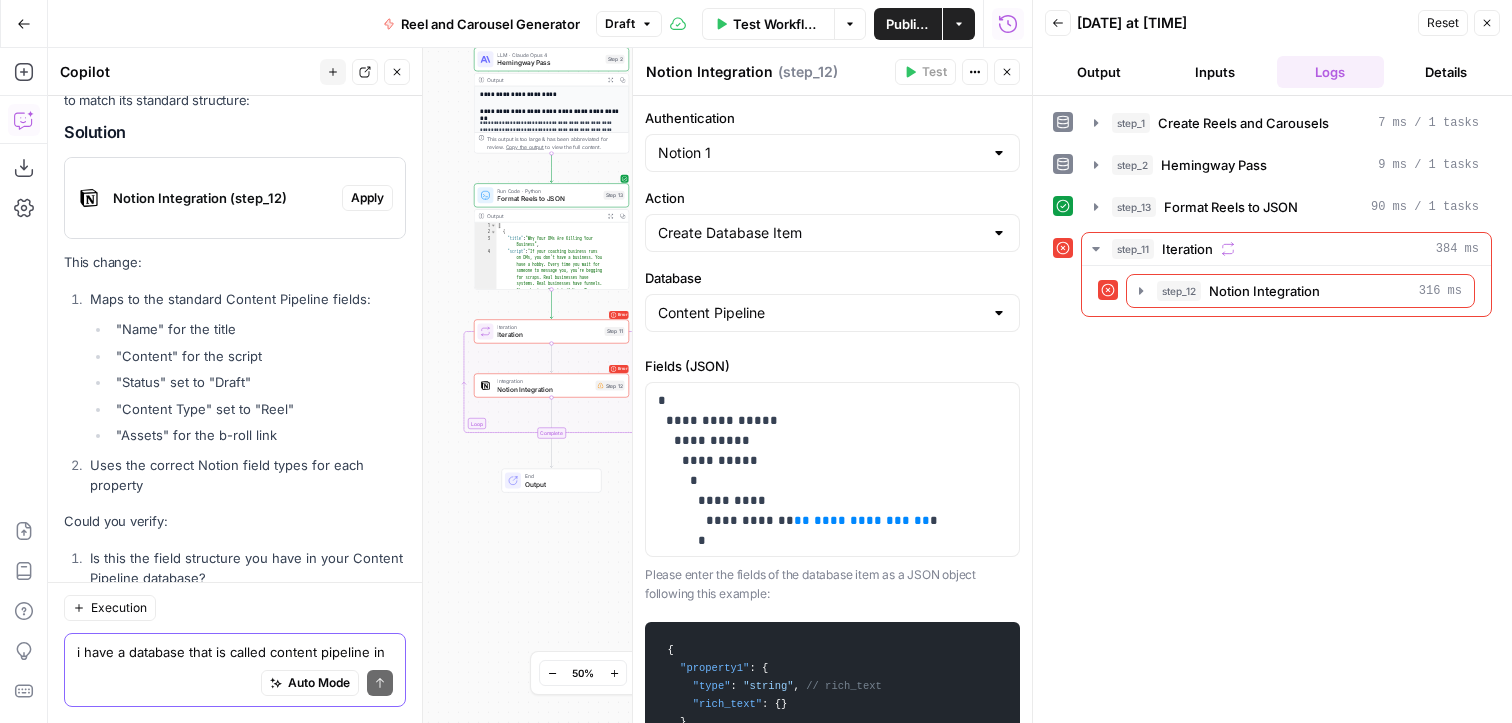 scroll, scrollTop: 7056, scrollLeft: 0, axis: vertical 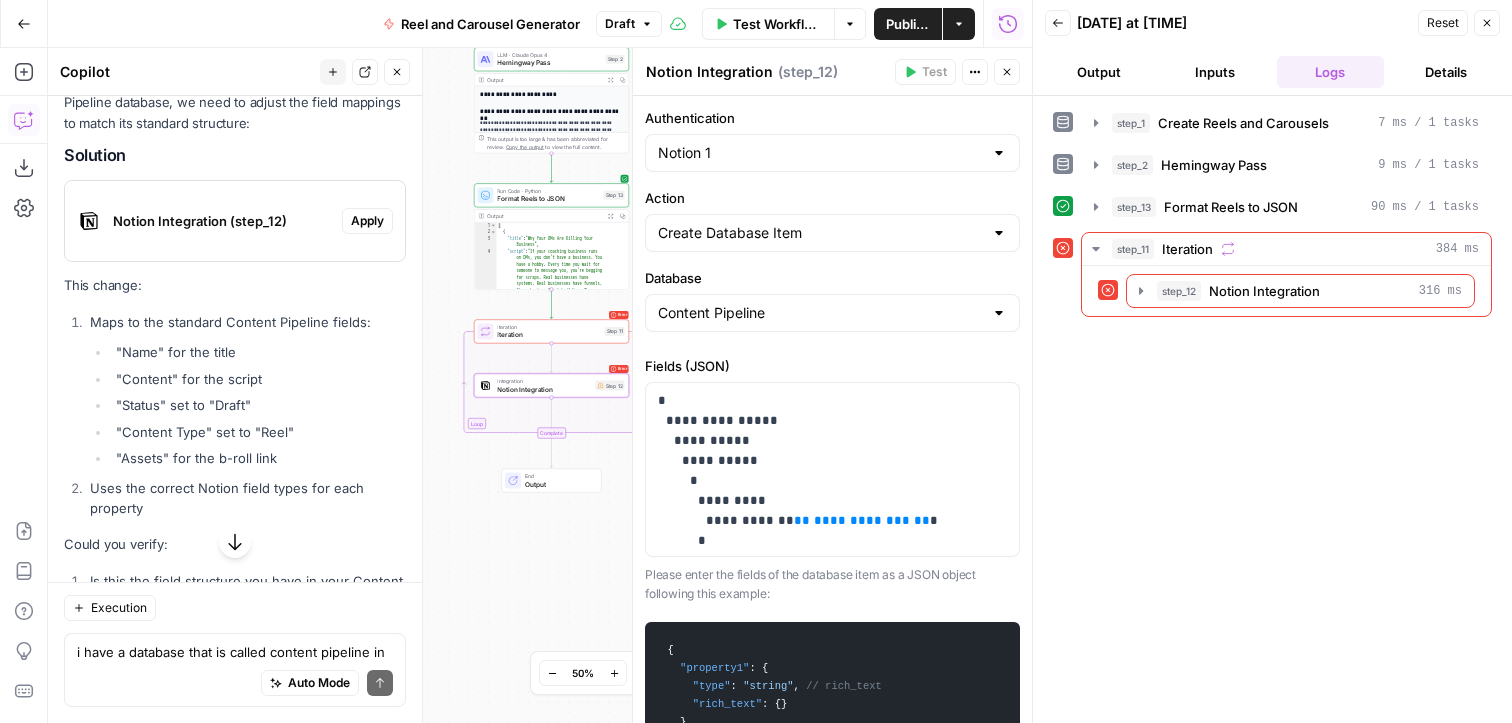 click on "Apply" at bounding box center [367, 221] 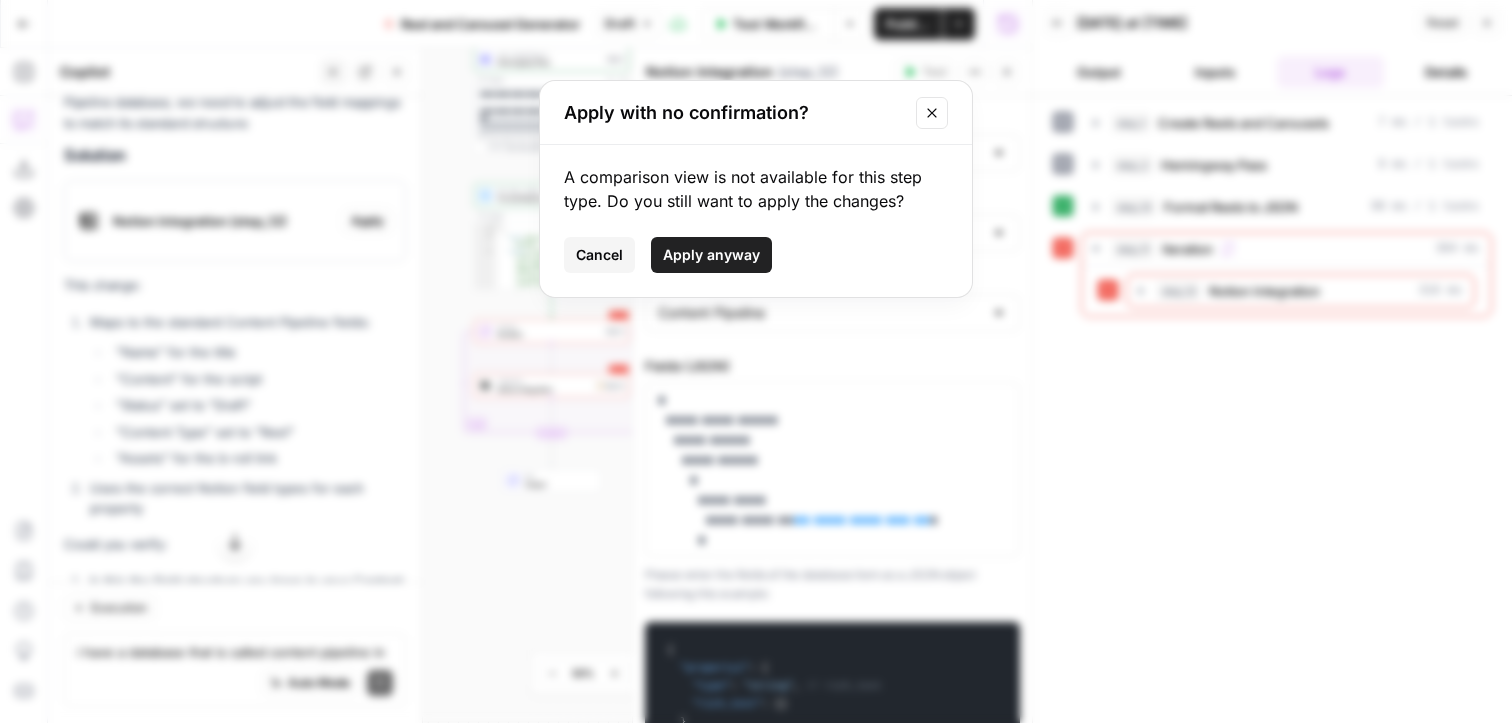 click on "Apply anyway" at bounding box center [711, 255] 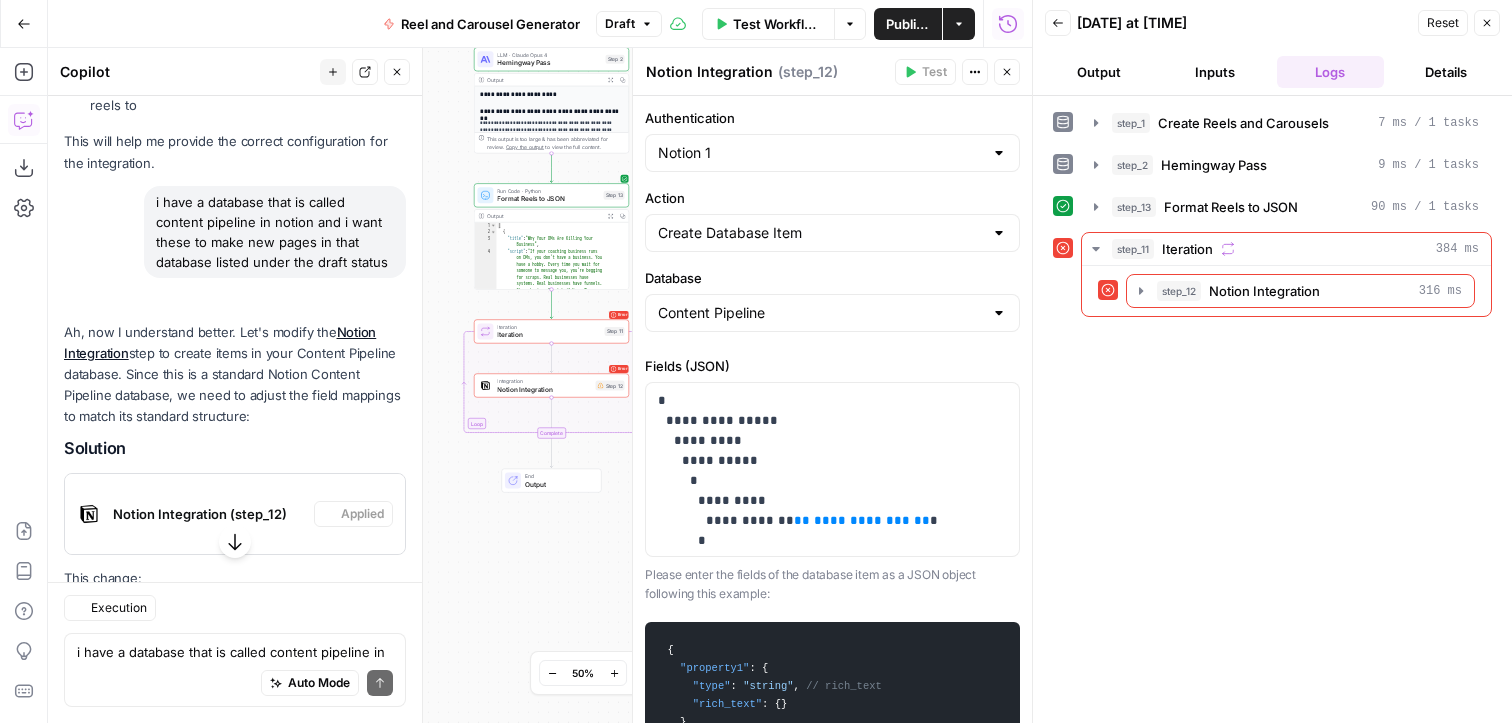 type 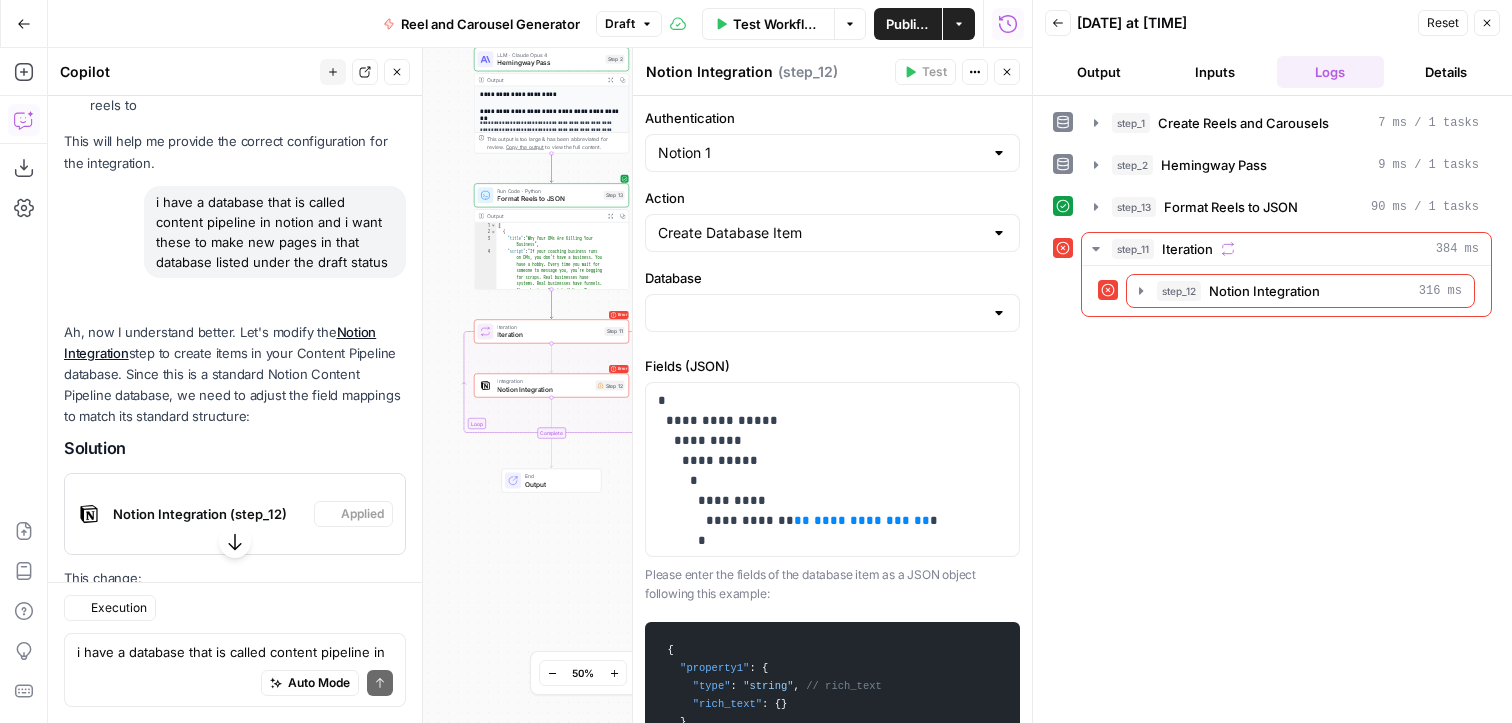 scroll, scrollTop: 7195, scrollLeft: 0, axis: vertical 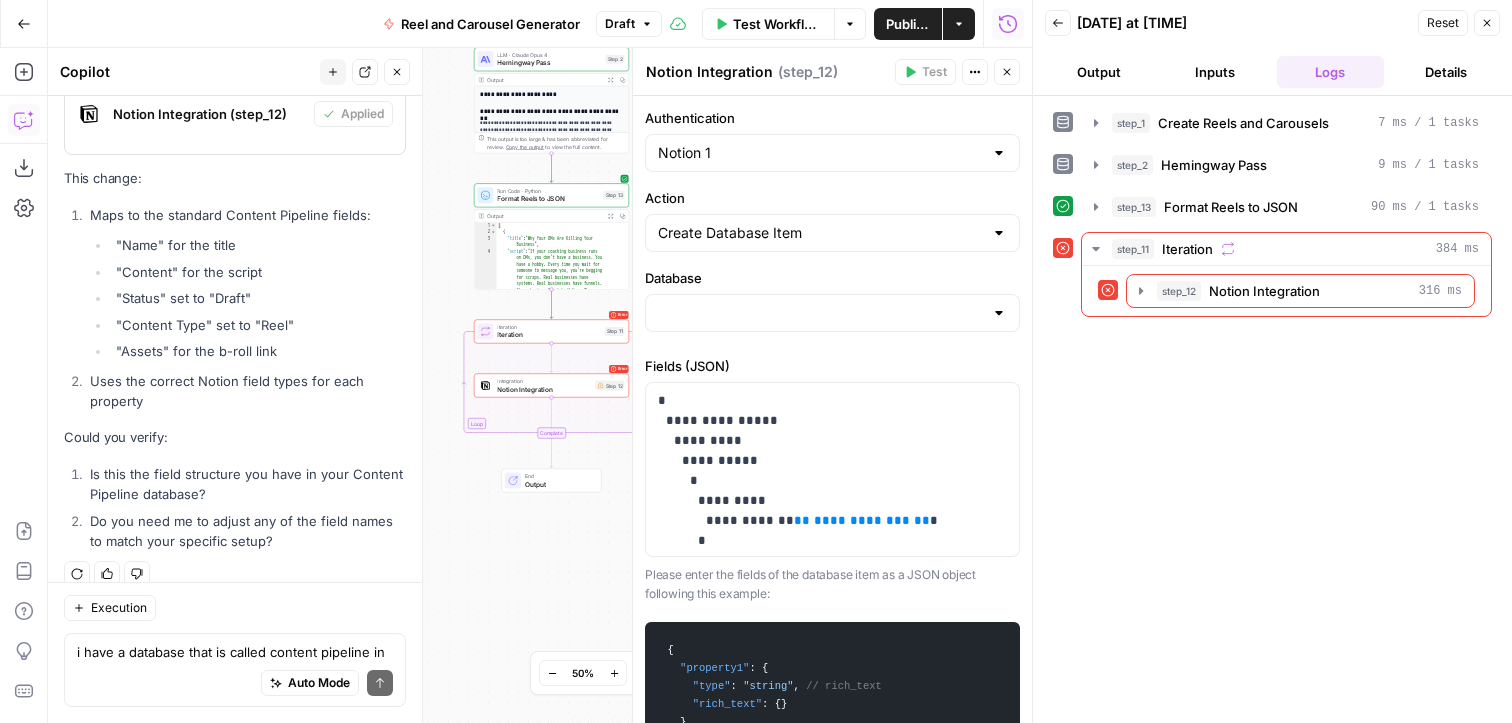 click on "Test Workflow" at bounding box center (768, 24) 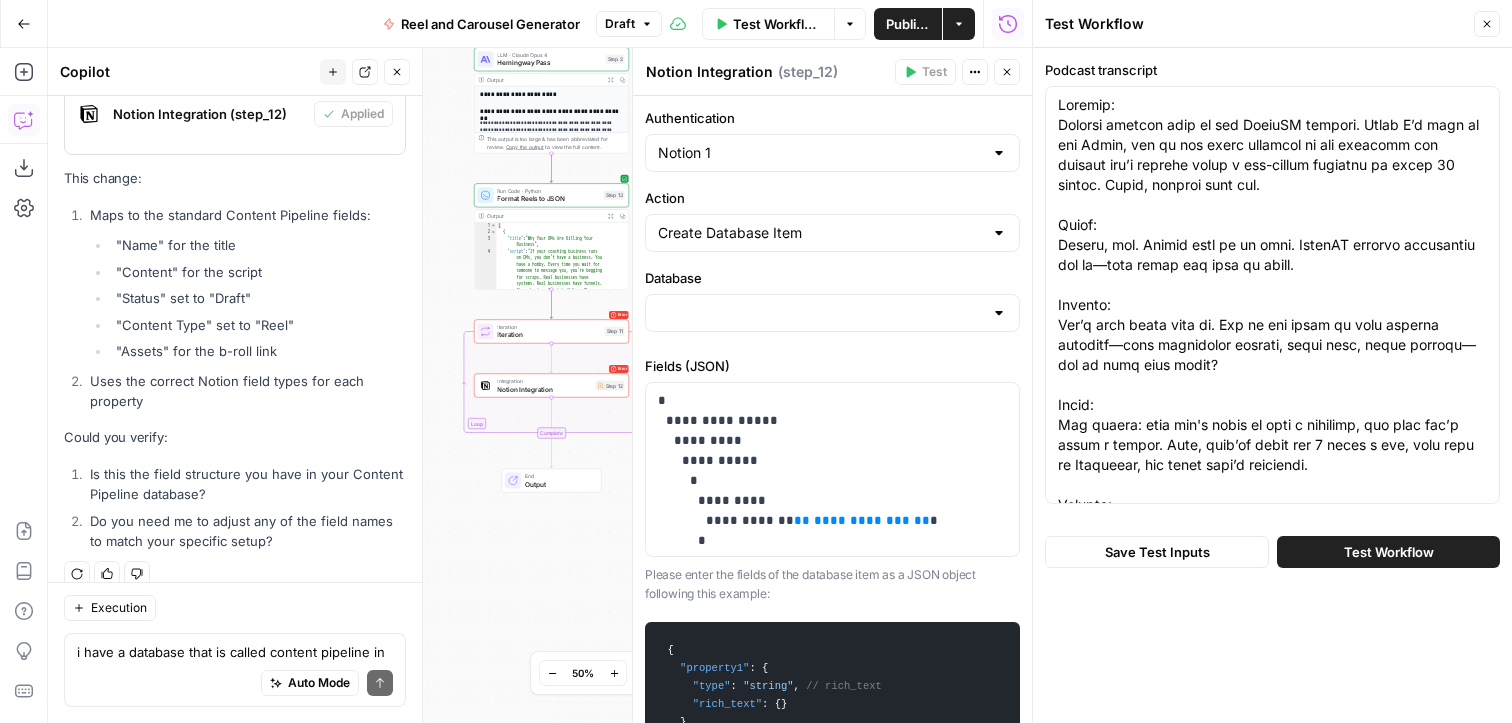 click on "Test Workflow" at bounding box center [1388, 552] 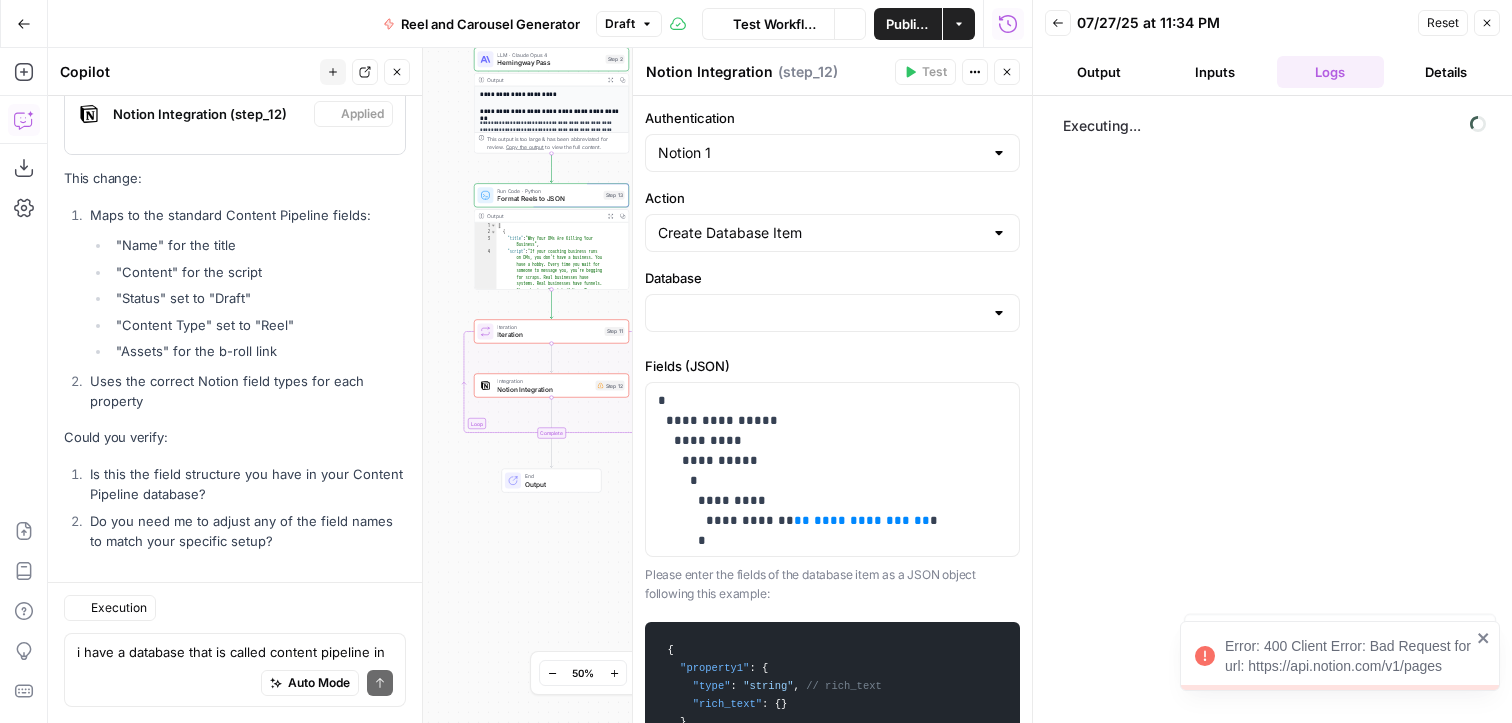 scroll, scrollTop: 7195, scrollLeft: 0, axis: vertical 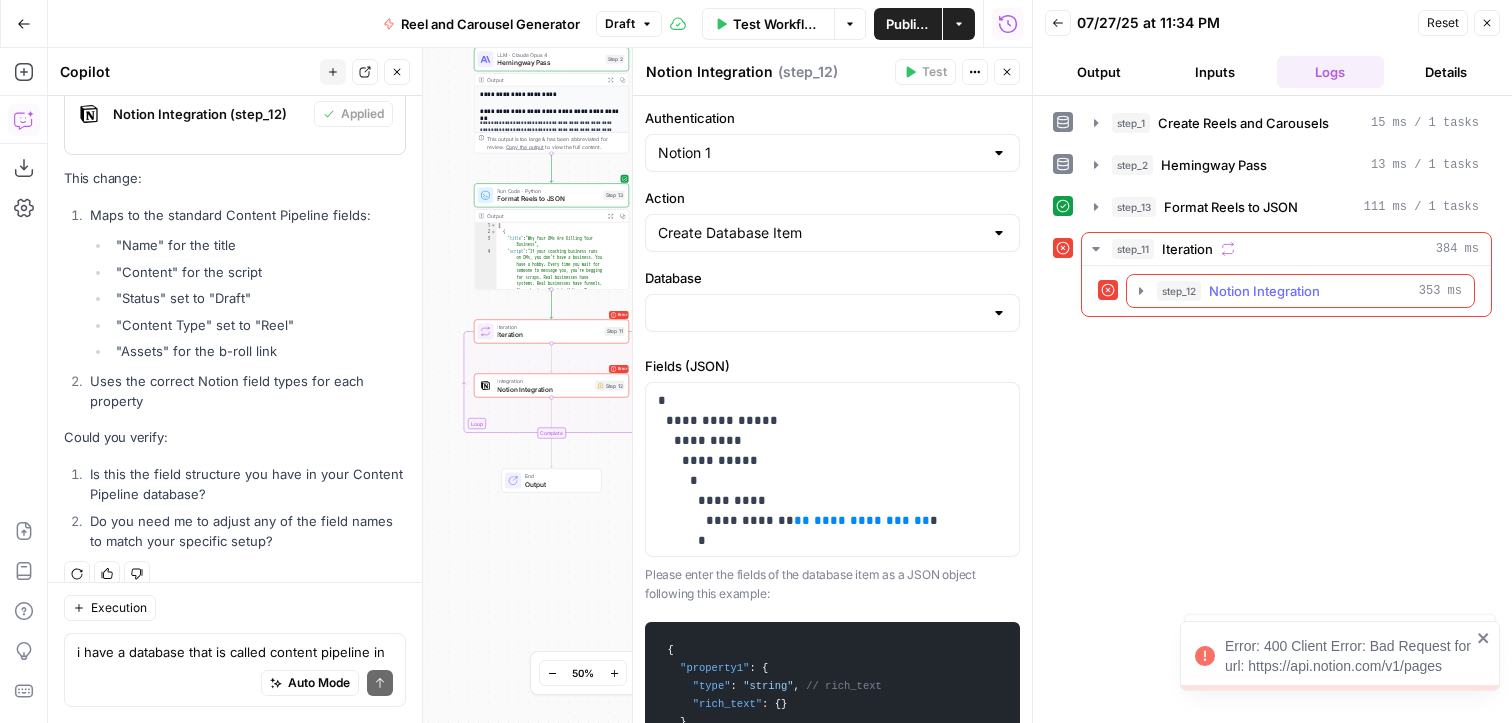 click on "Notion Integration" at bounding box center [1264, 291] 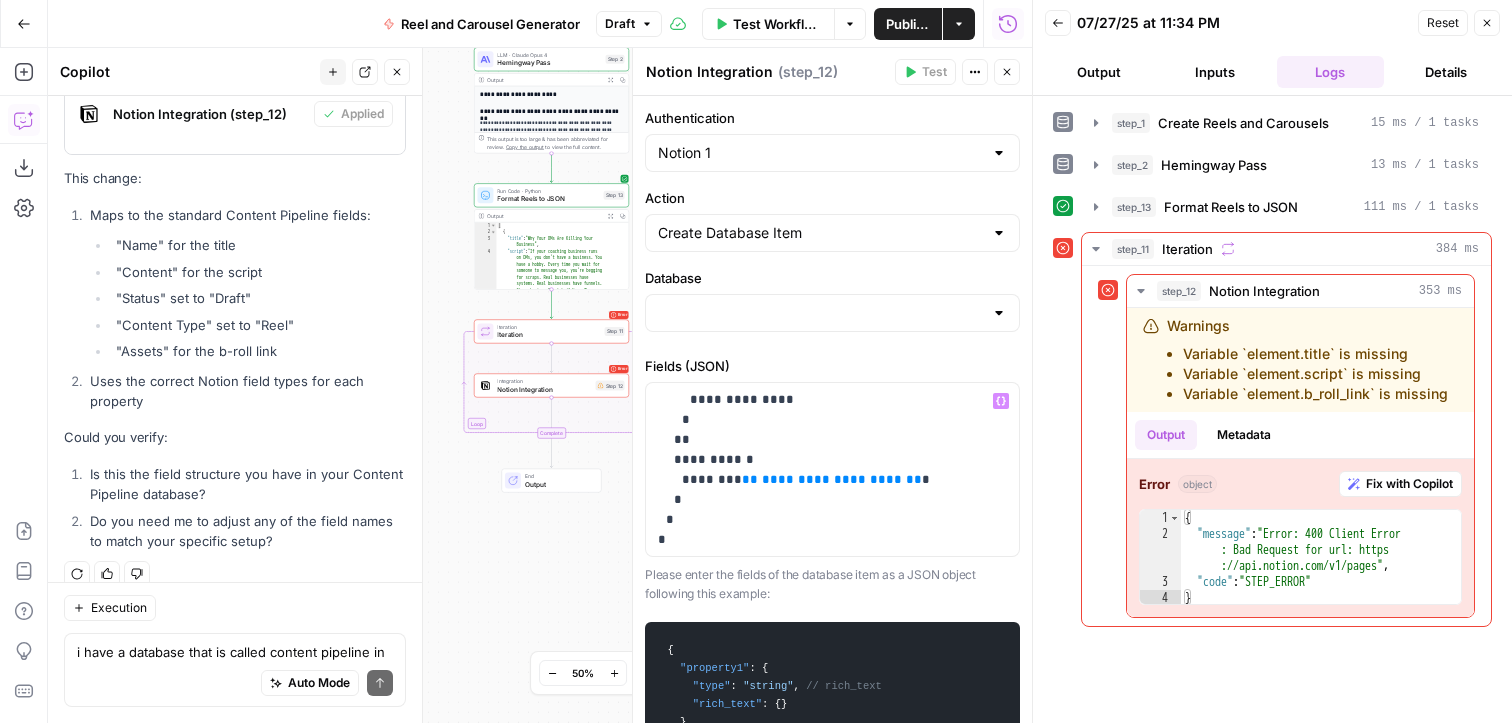 scroll, scrollTop: 543, scrollLeft: 0, axis: vertical 